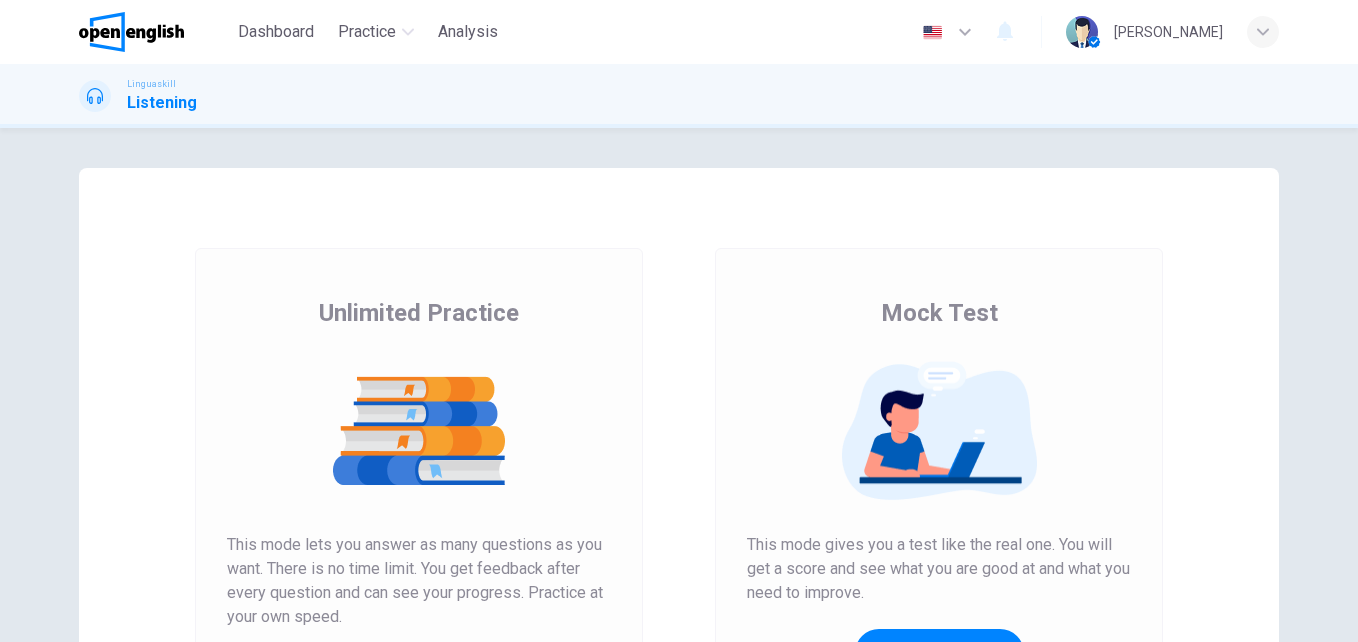 scroll, scrollTop: 0, scrollLeft: 0, axis: both 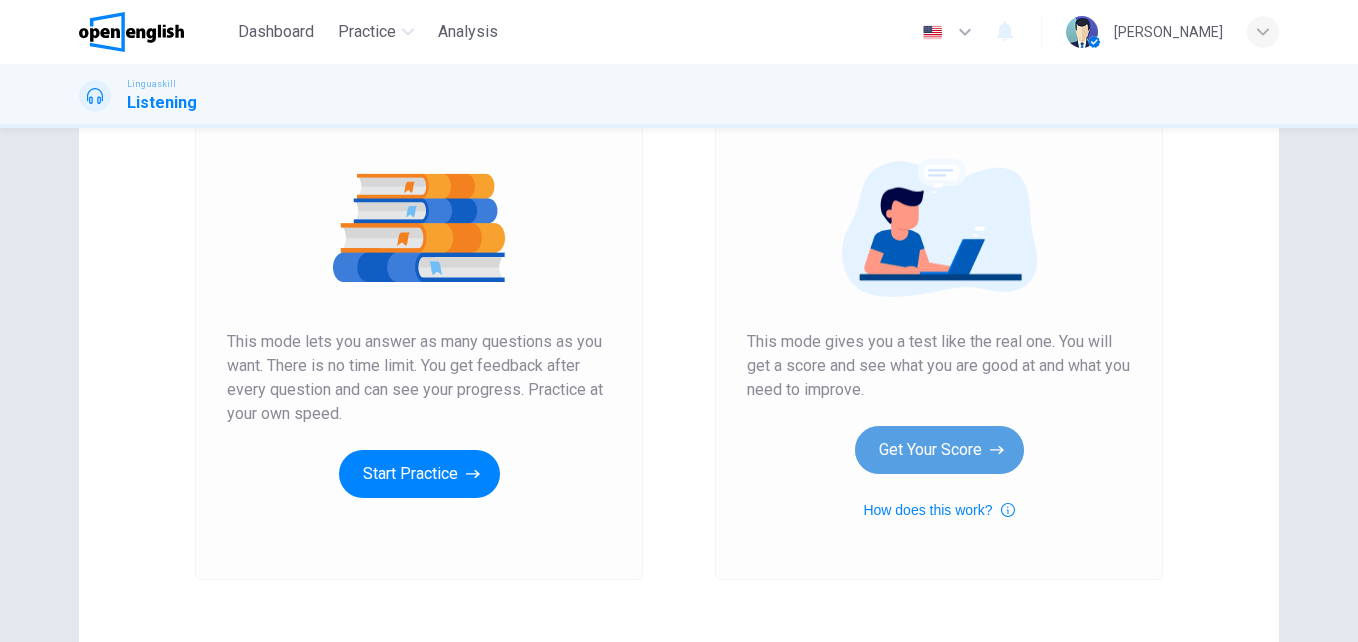 click on "Get Your Score" at bounding box center [939, 450] 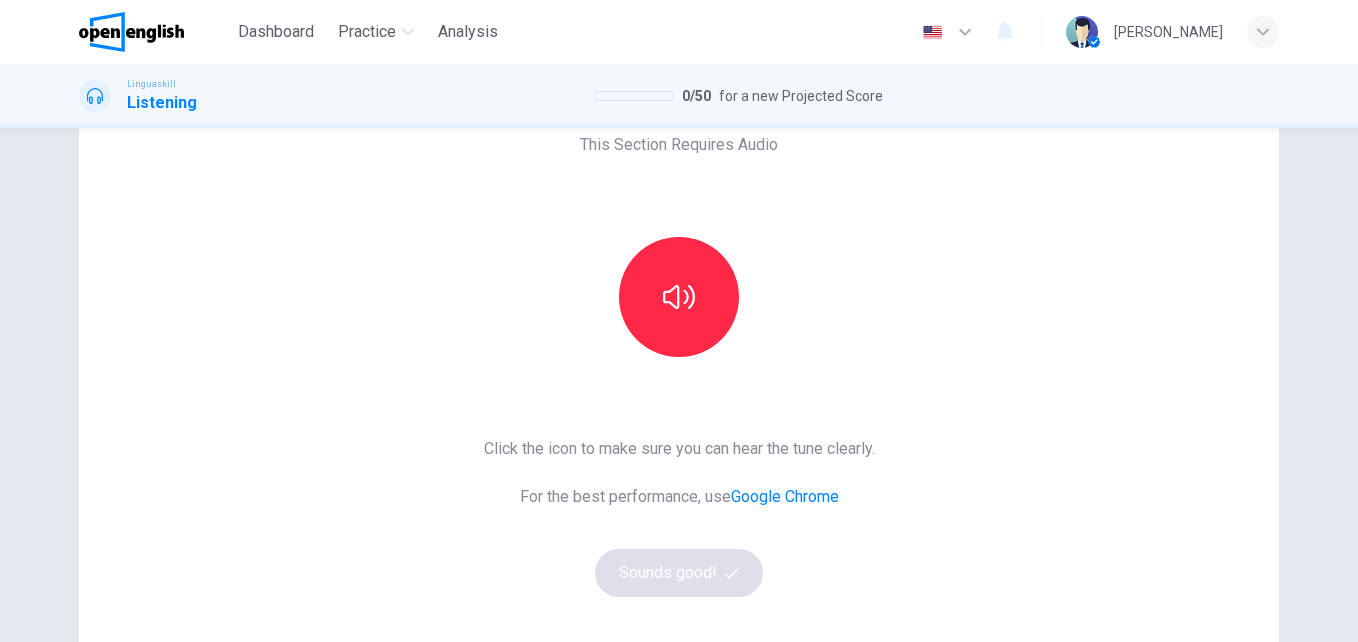 scroll, scrollTop: 122, scrollLeft: 0, axis: vertical 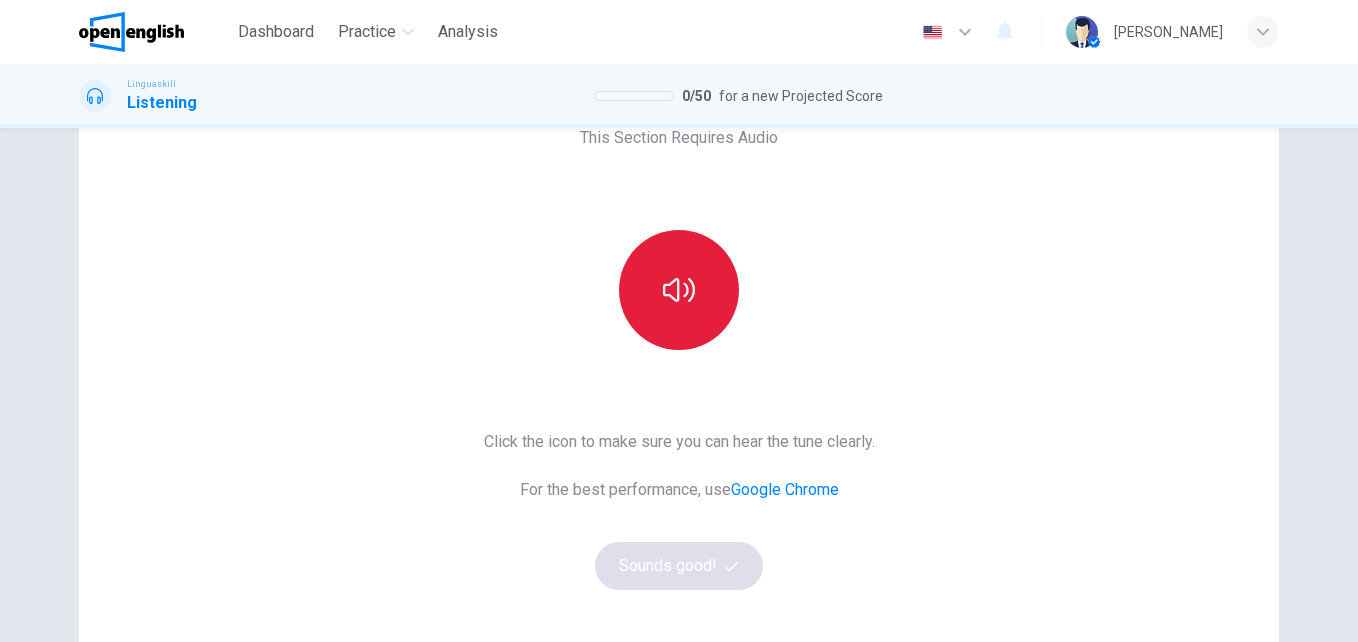 click 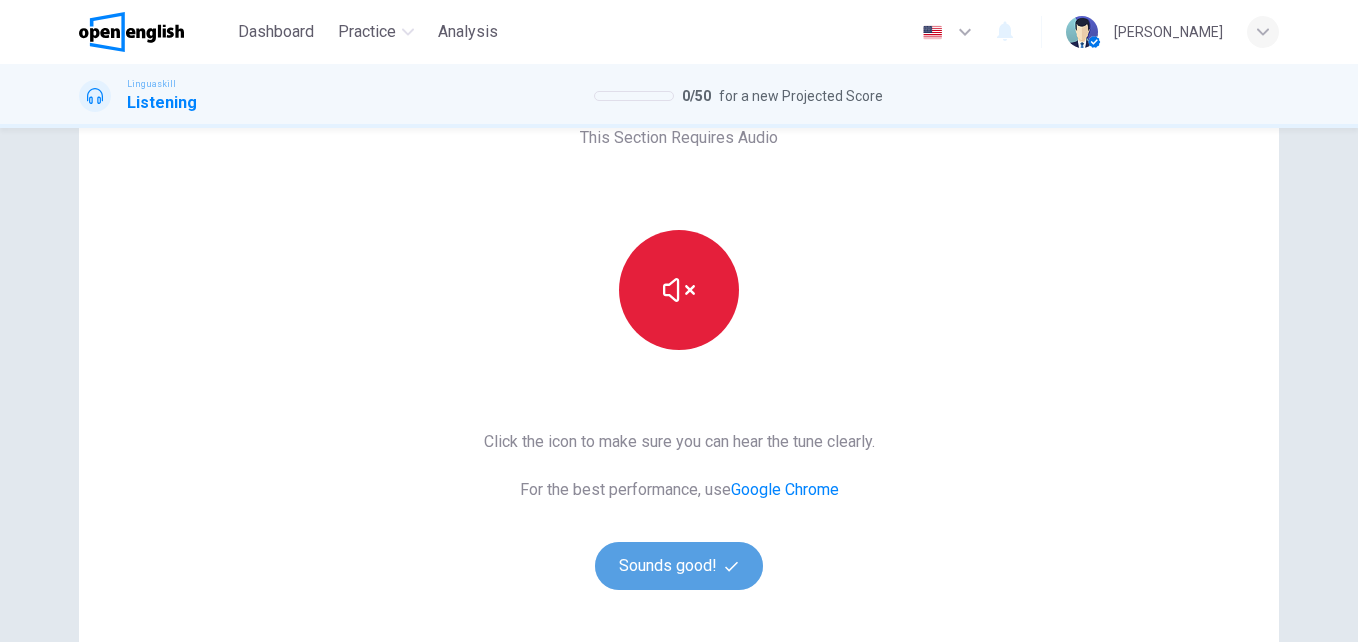 click on "Sounds good!" at bounding box center (679, 566) 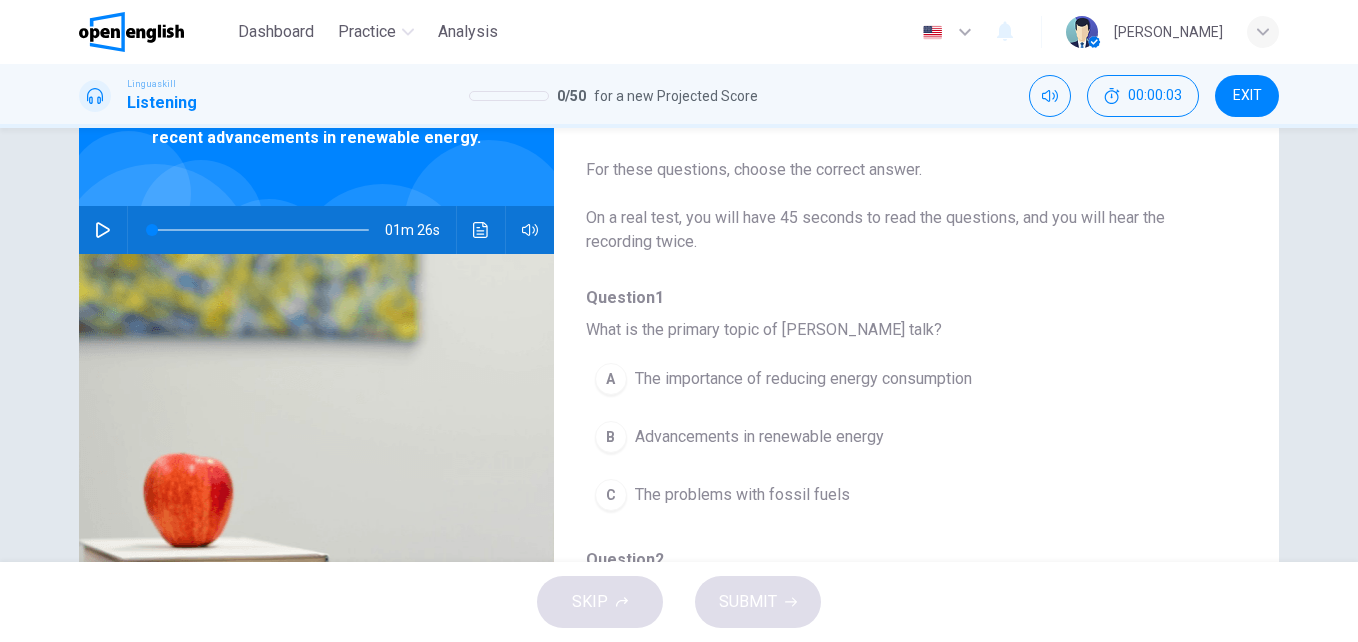 click 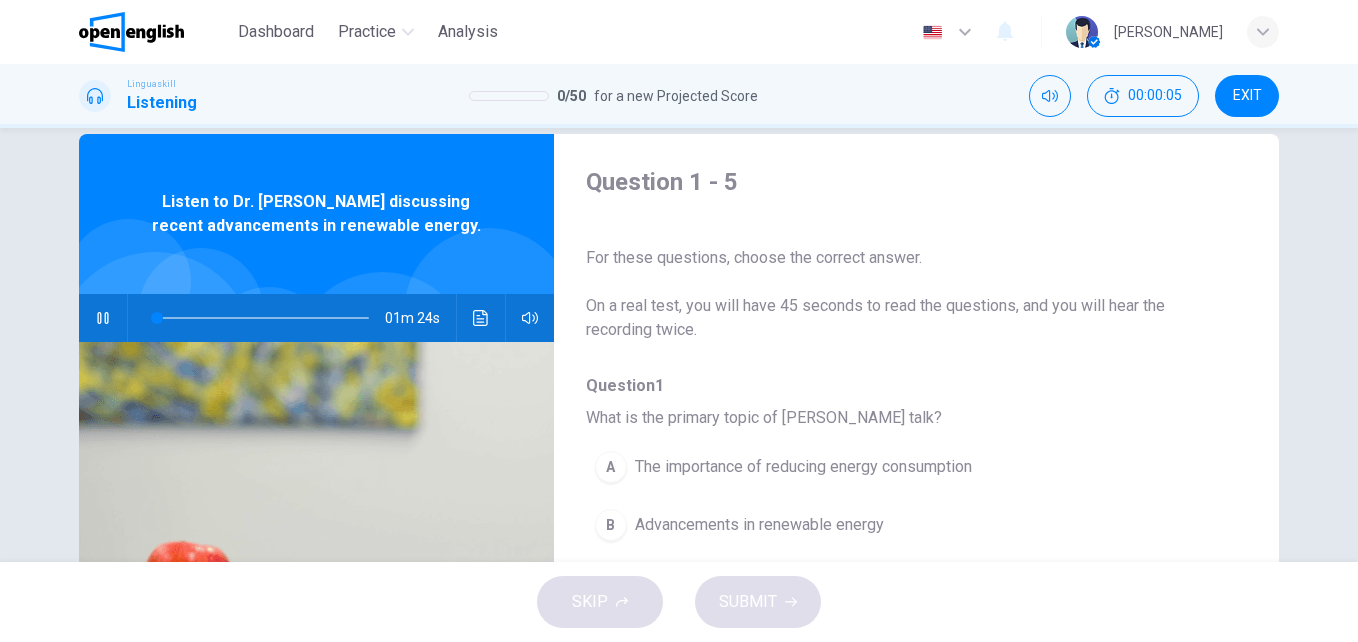 scroll, scrollTop: 22, scrollLeft: 0, axis: vertical 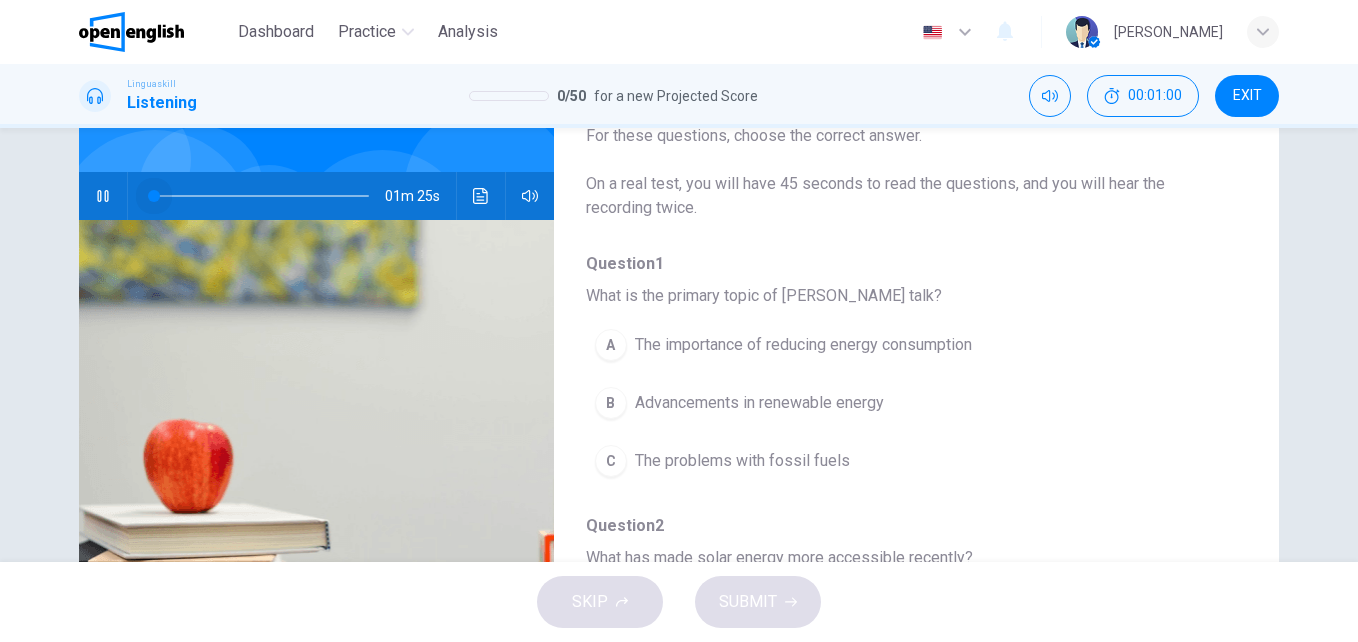 click at bounding box center (260, 196) 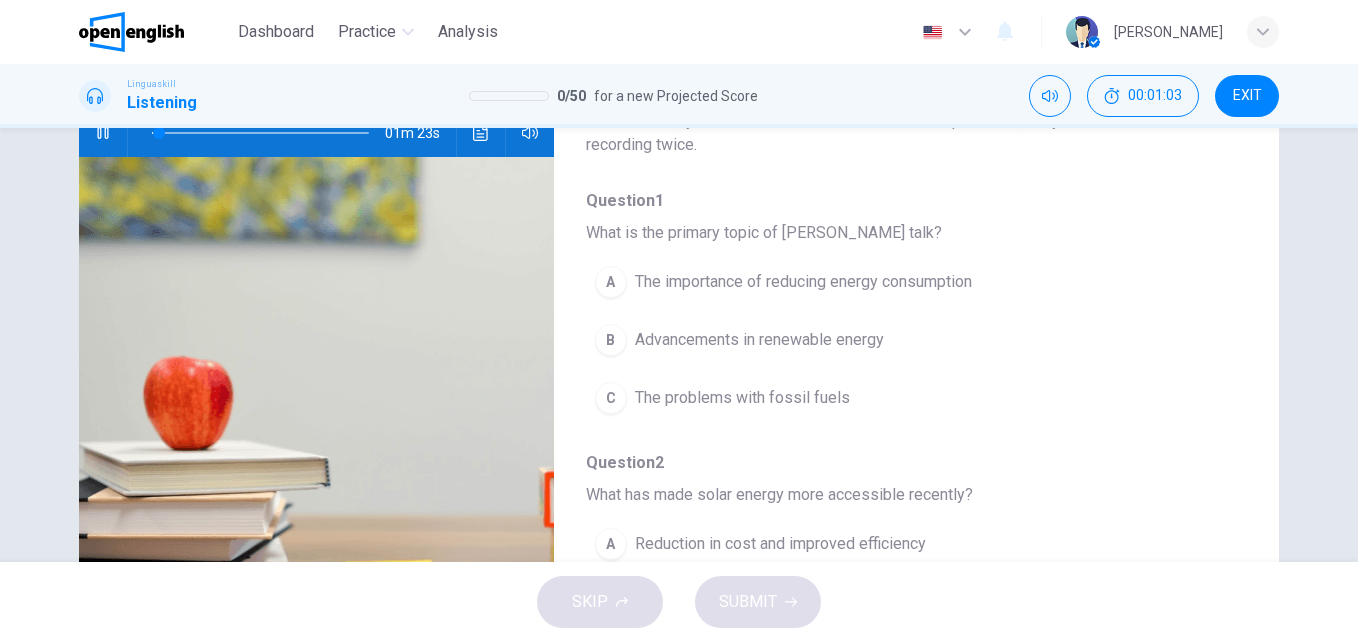 scroll, scrollTop: 227, scrollLeft: 0, axis: vertical 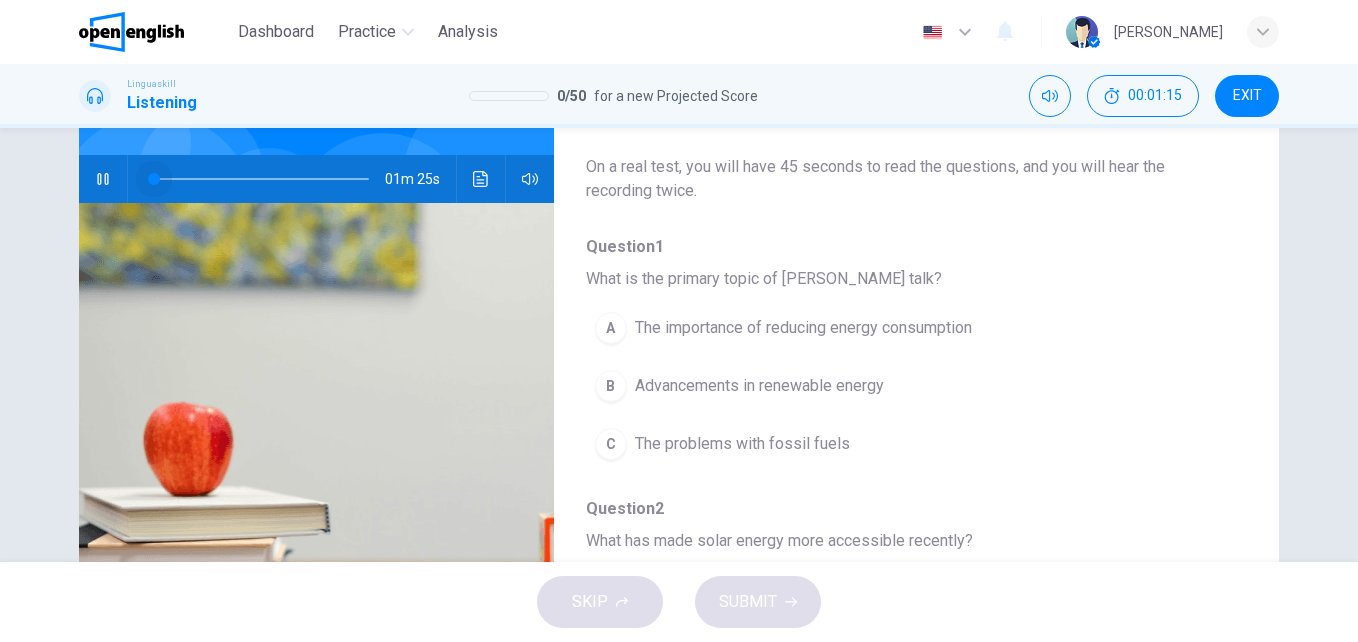 click at bounding box center [260, 179] 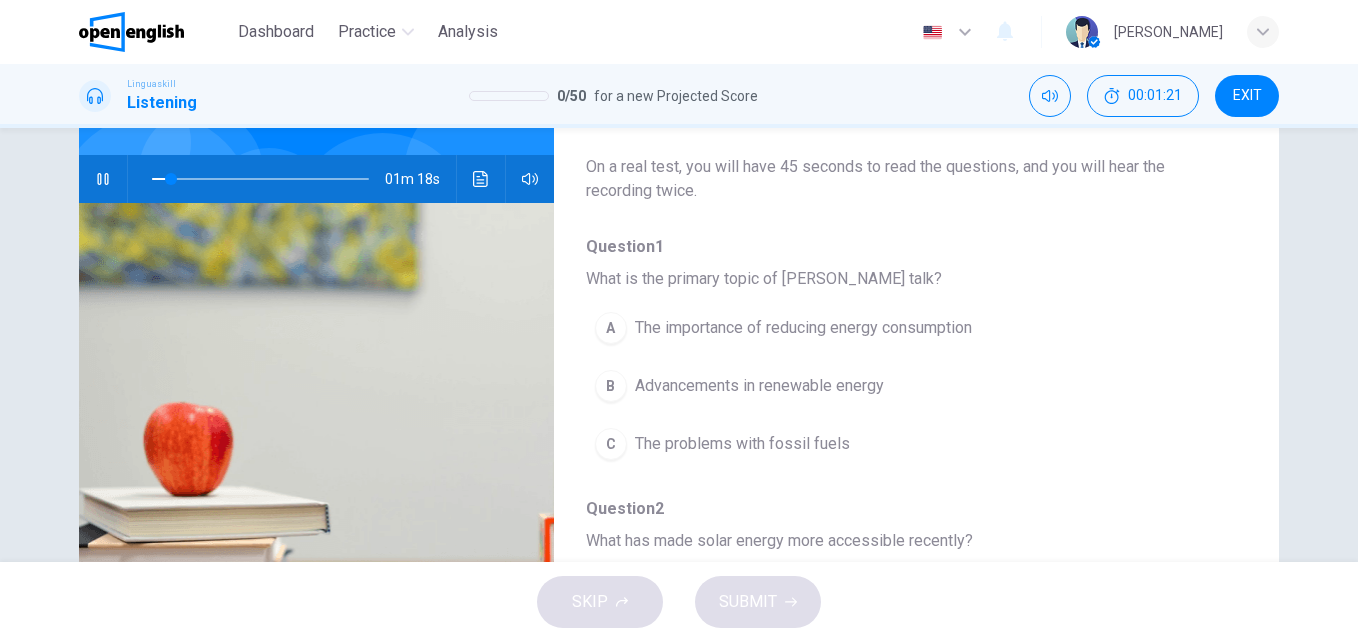 click 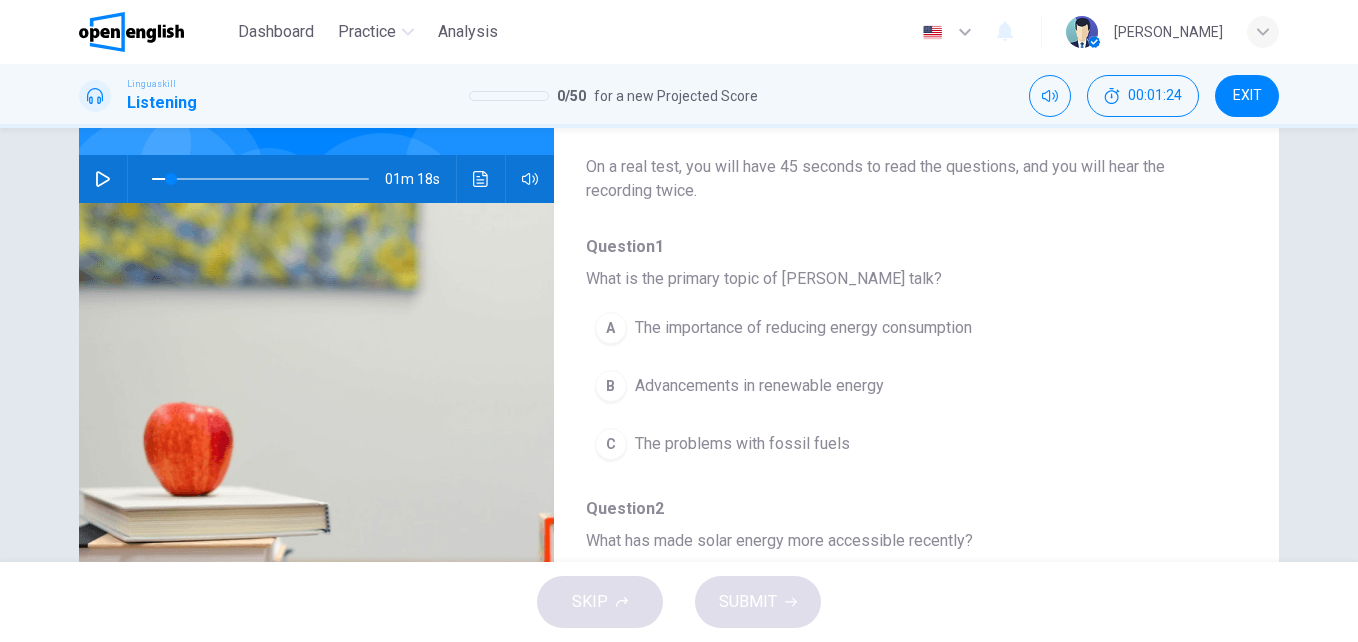 click on "Advancements in renewable energy" at bounding box center [759, 386] 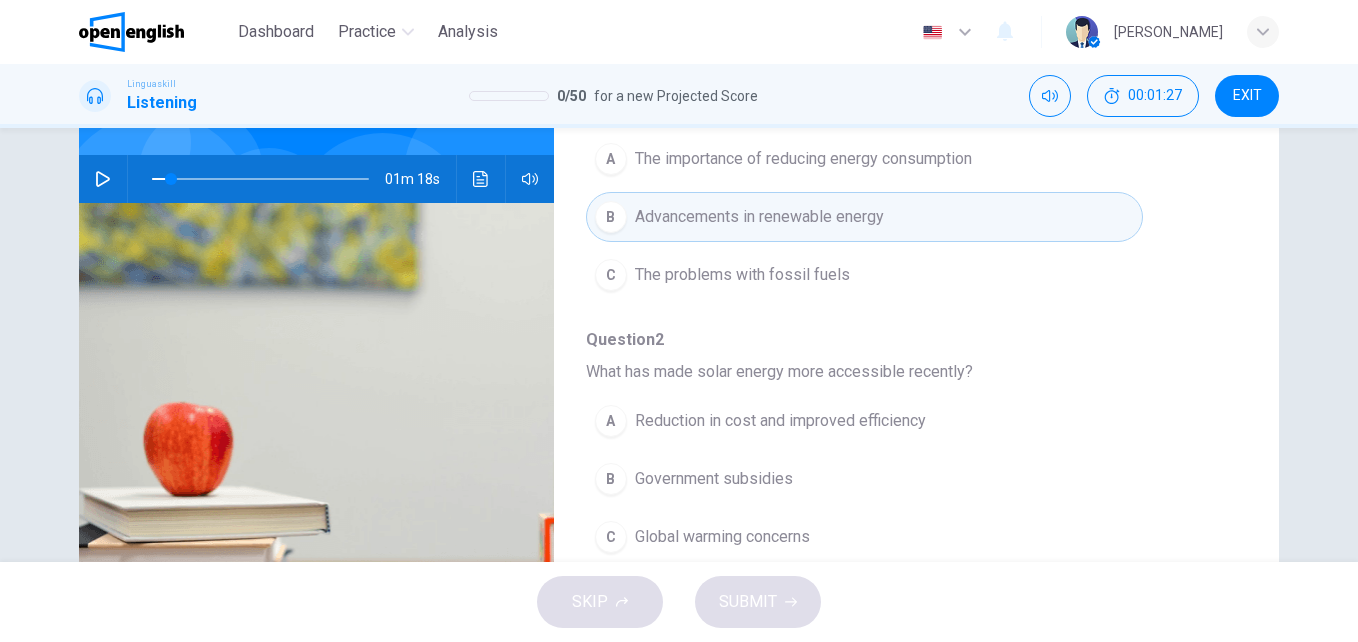 scroll, scrollTop: 172, scrollLeft: 0, axis: vertical 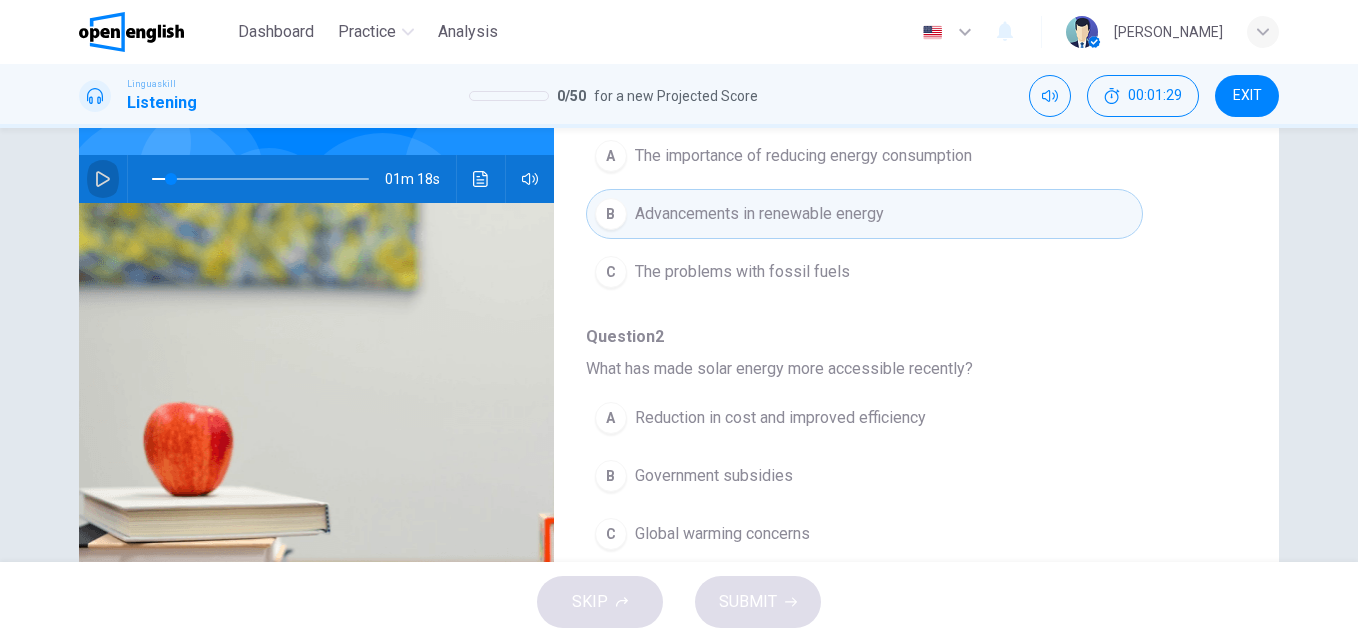 click 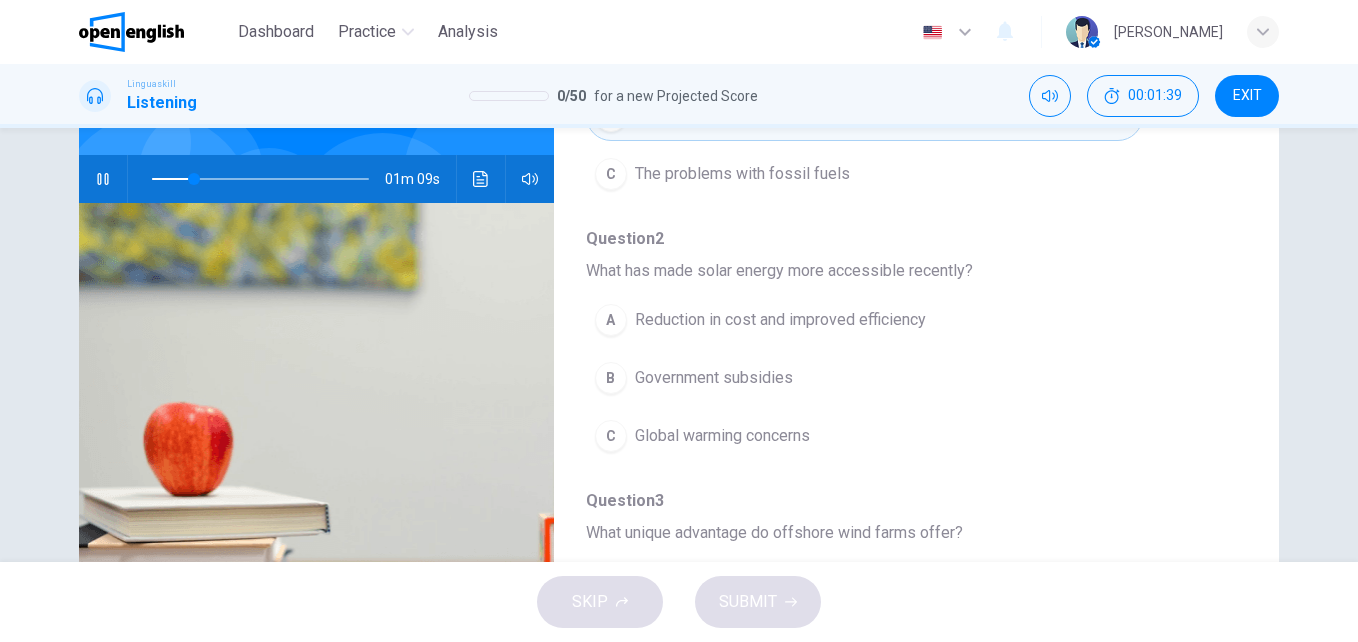 scroll, scrollTop: 278, scrollLeft: 0, axis: vertical 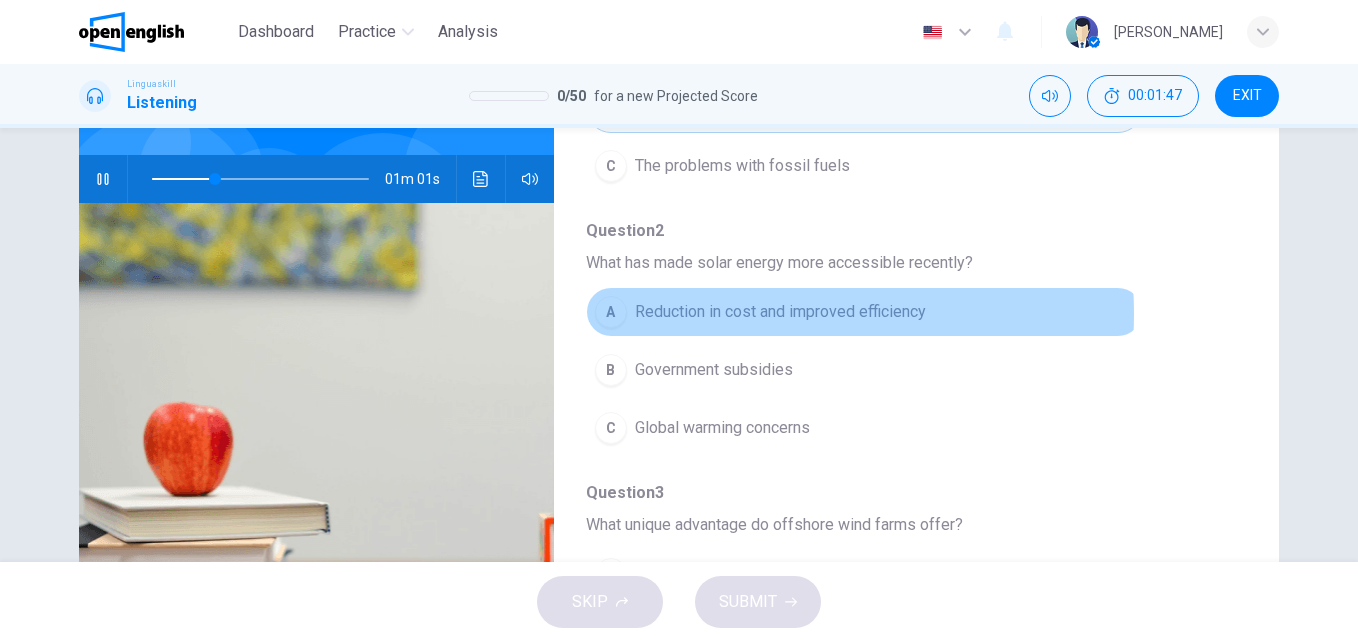 click on "Reduction in cost and improved efficiency" at bounding box center [780, 312] 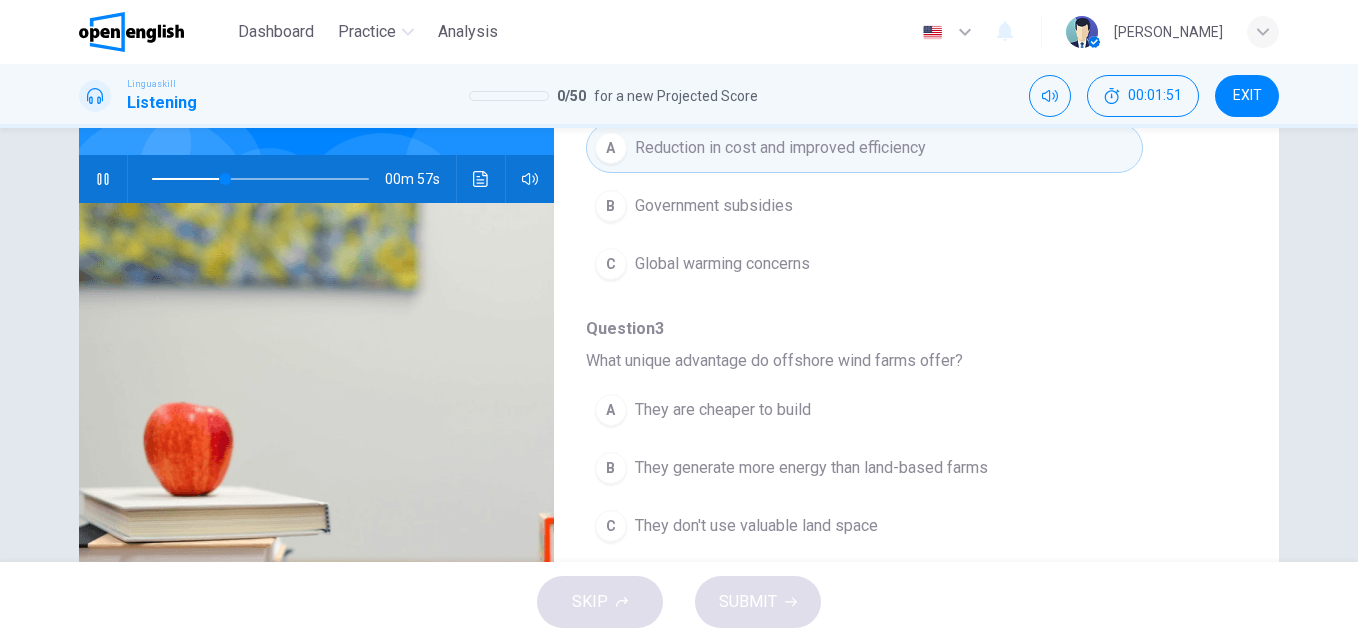 scroll, scrollTop: 455, scrollLeft: 0, axis: vertical 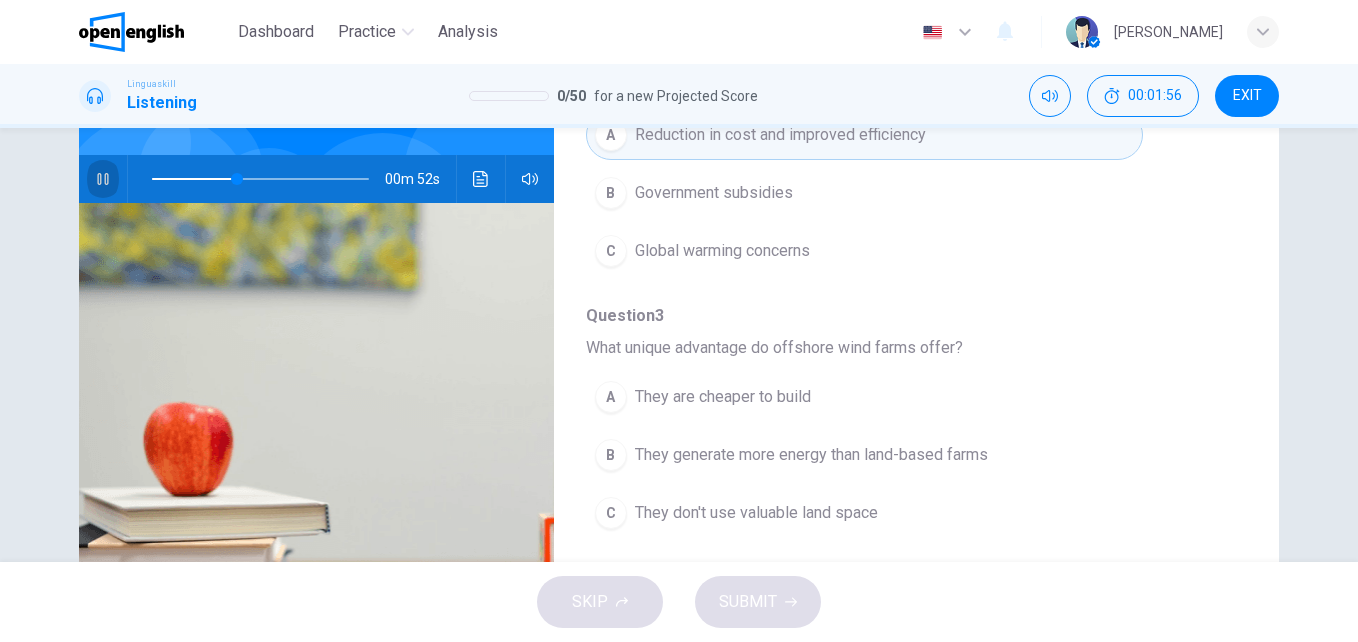 click 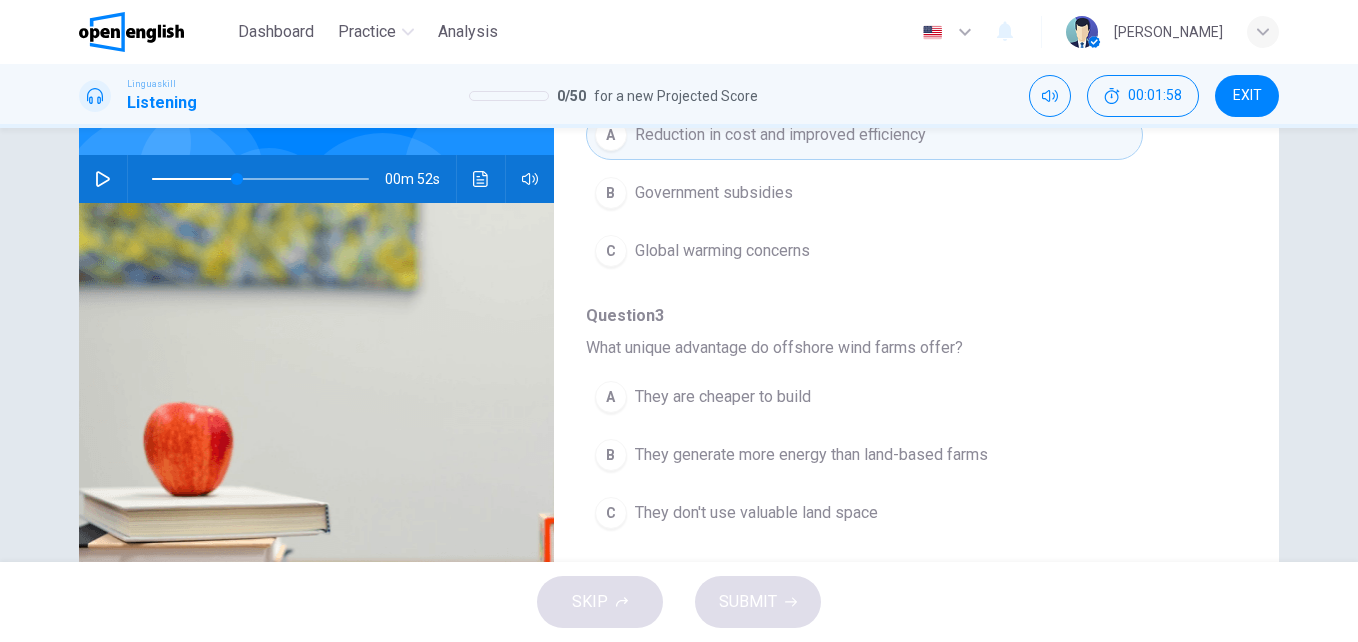 drag, startPoint x: 669, startPoint y: 350, endPoint x: 745, endPoint y: 350, distance: 76 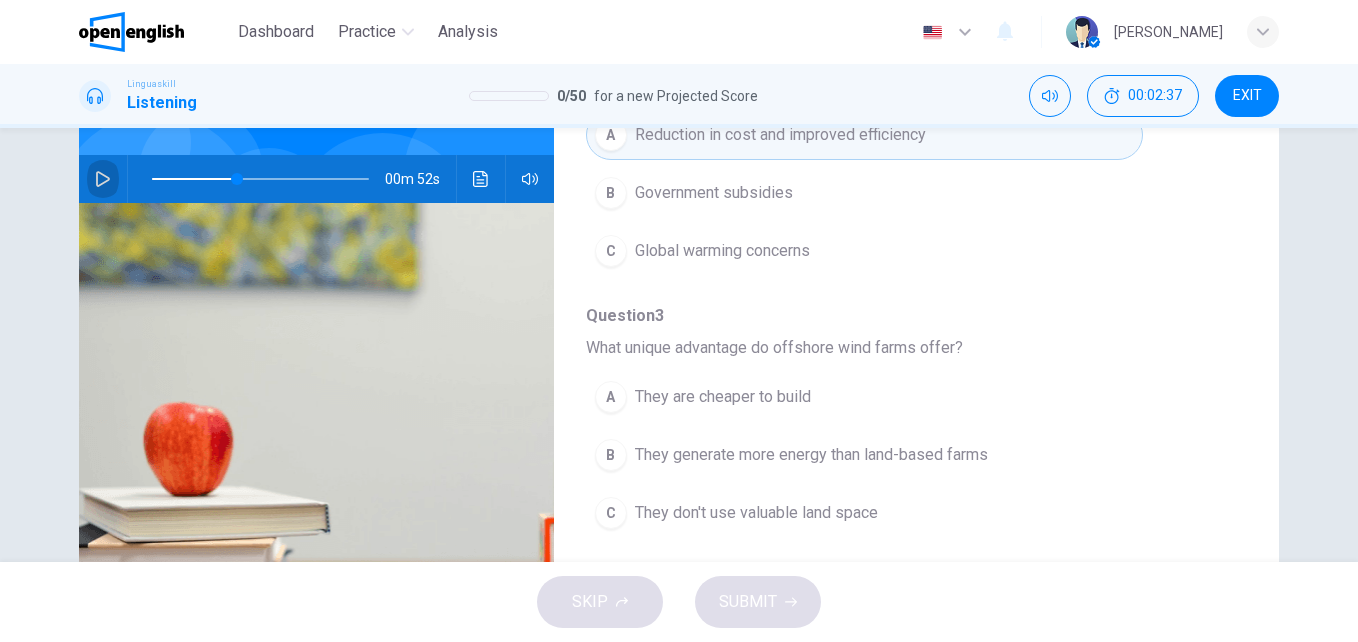 click 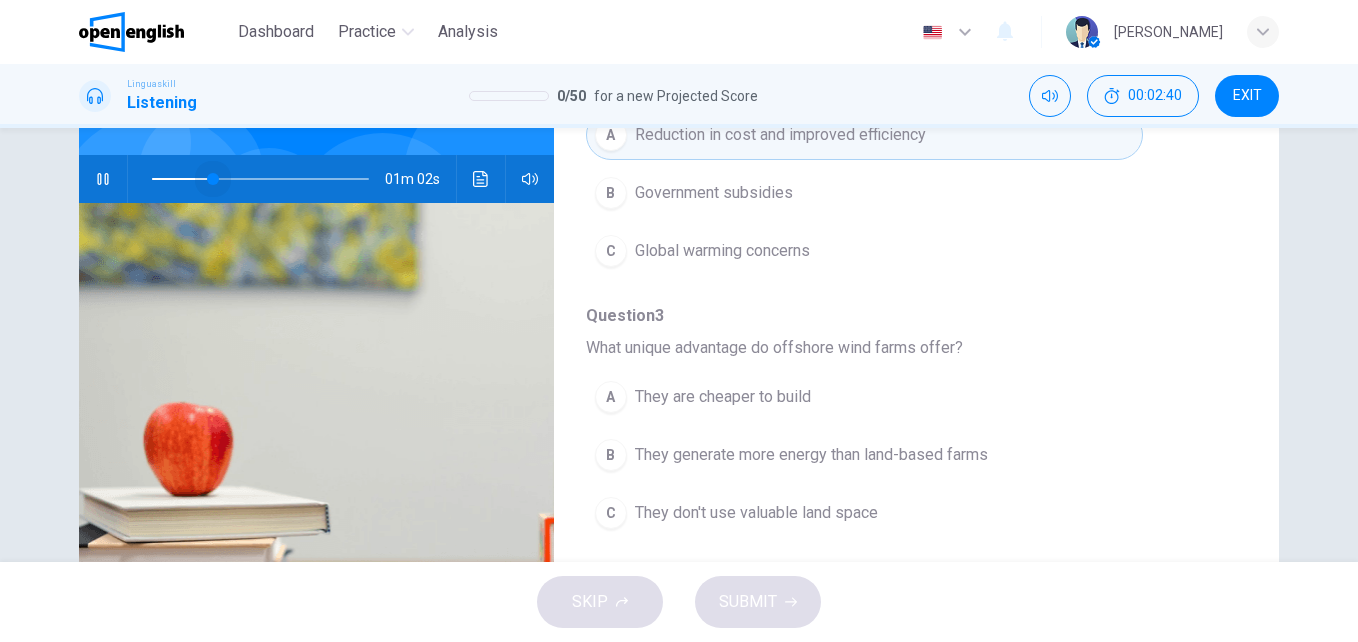 click at bounding box center [260, 179] 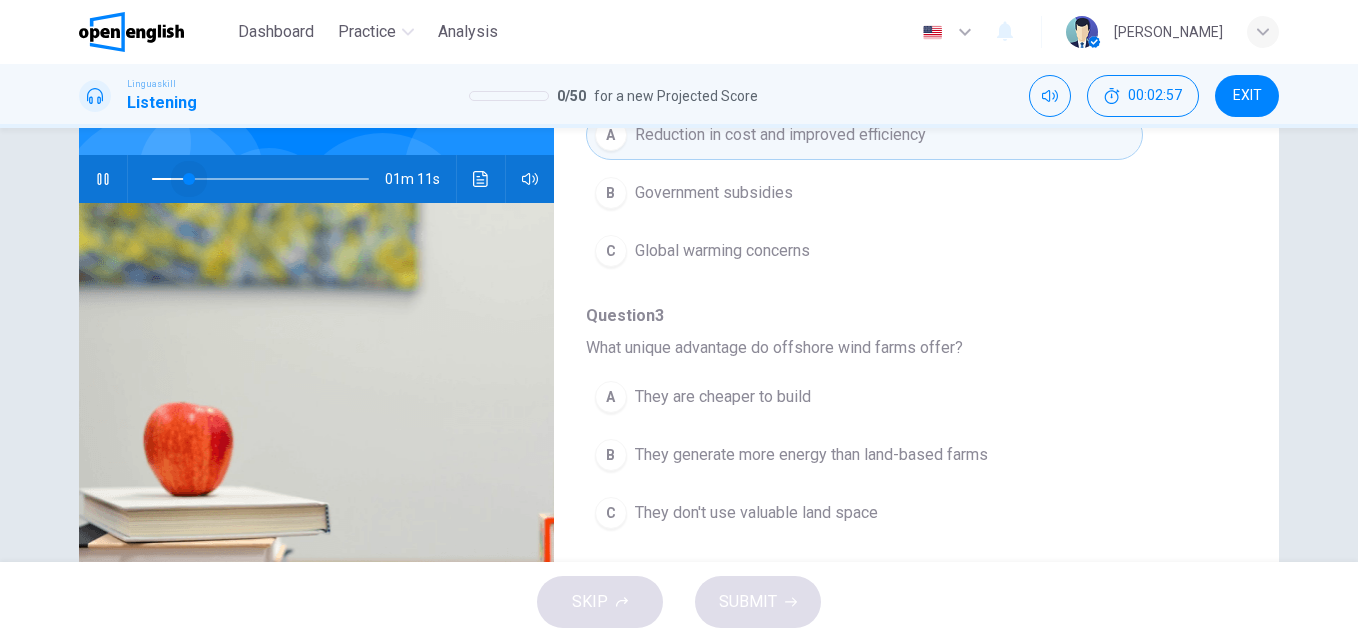 click at bounding box center [260, 179] 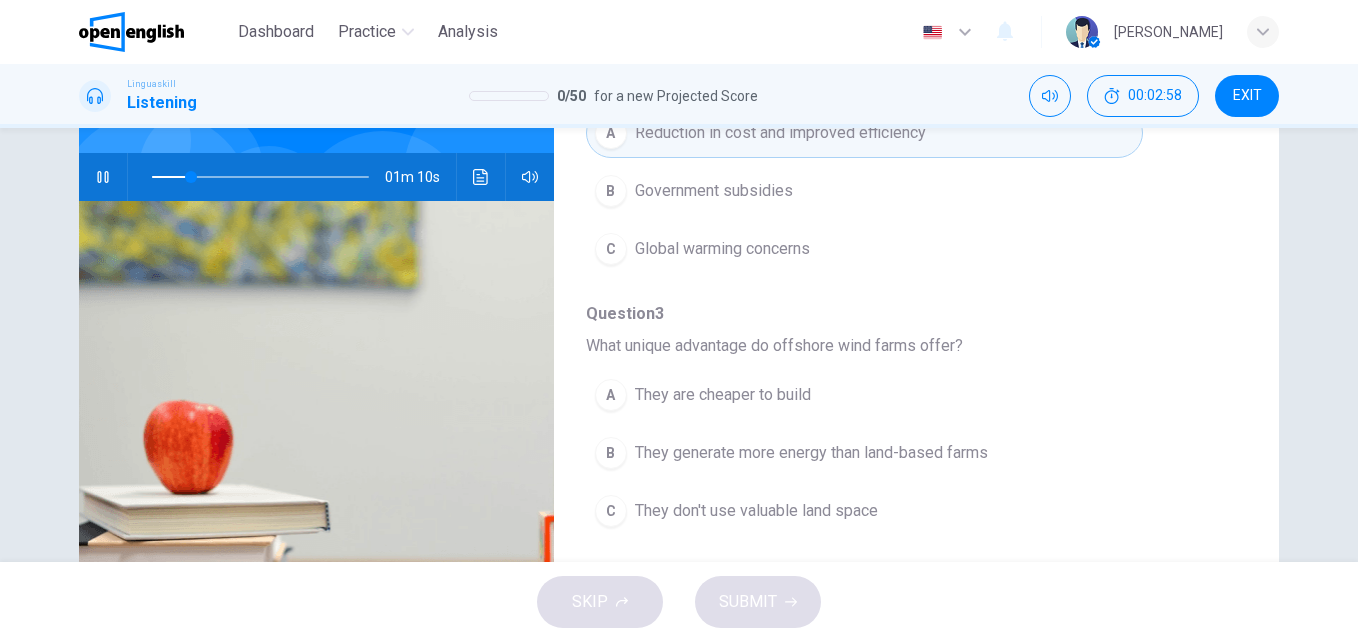 scroll, scrollTop: 148, scrollLeft: 0, axis: vertical 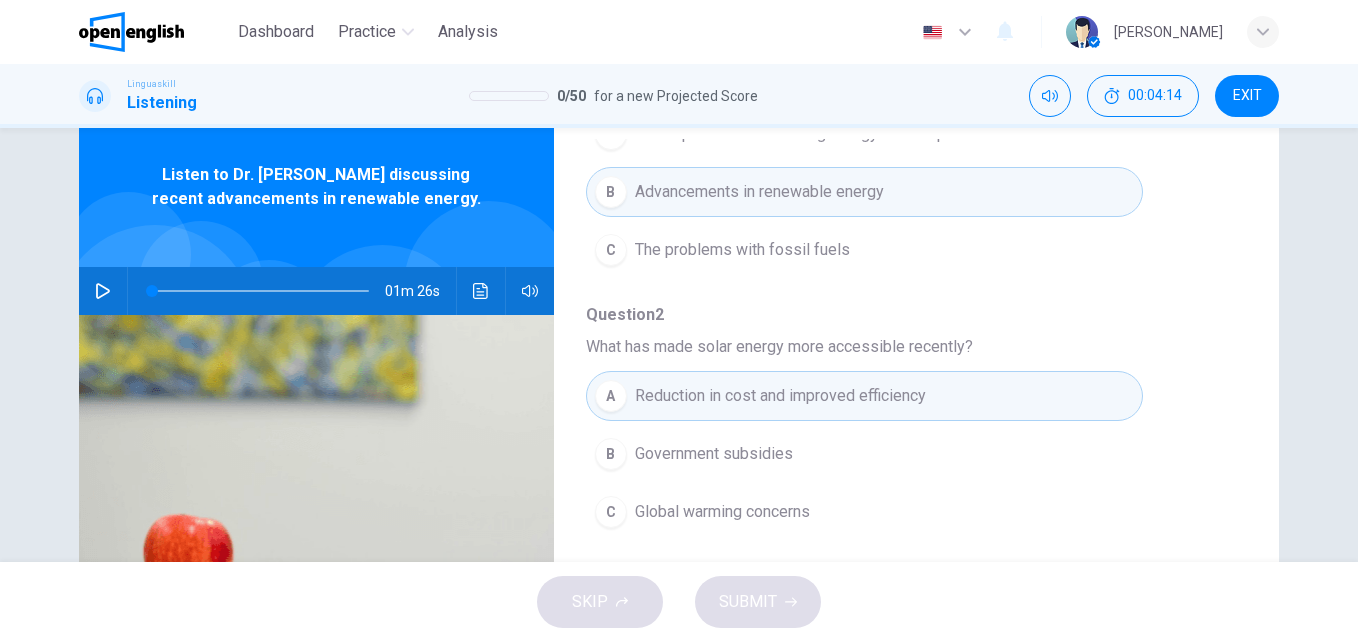 click at bounding box center [260, 291] 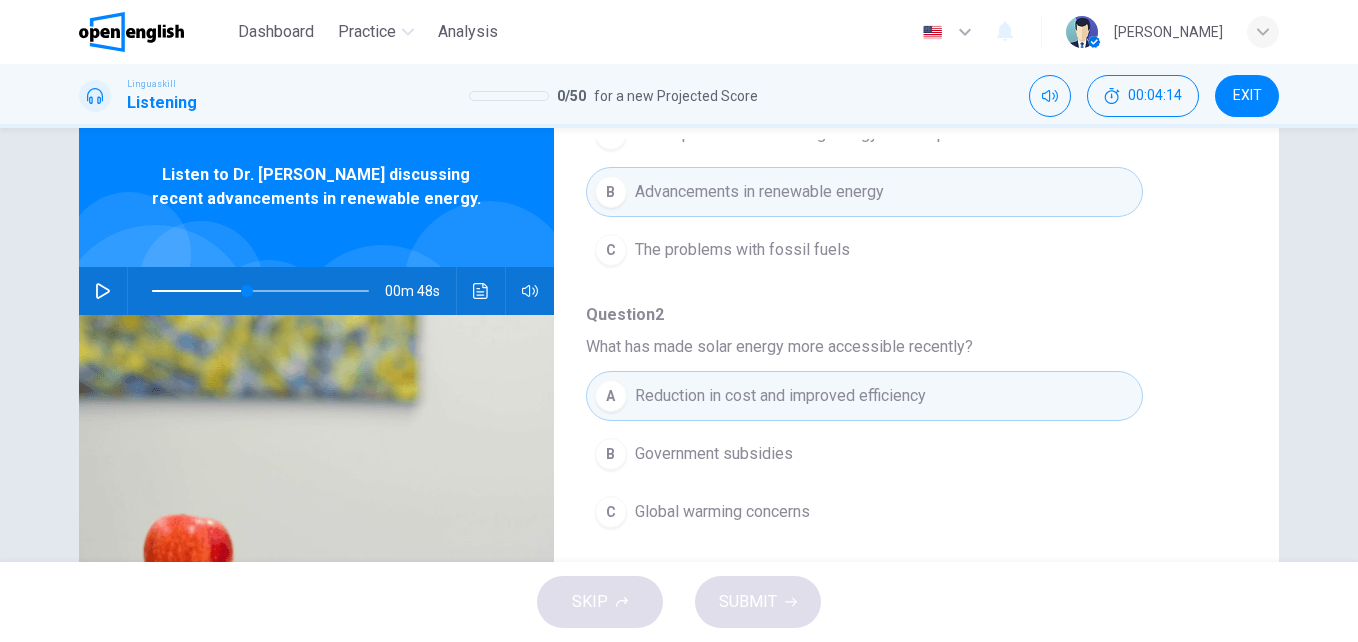 click 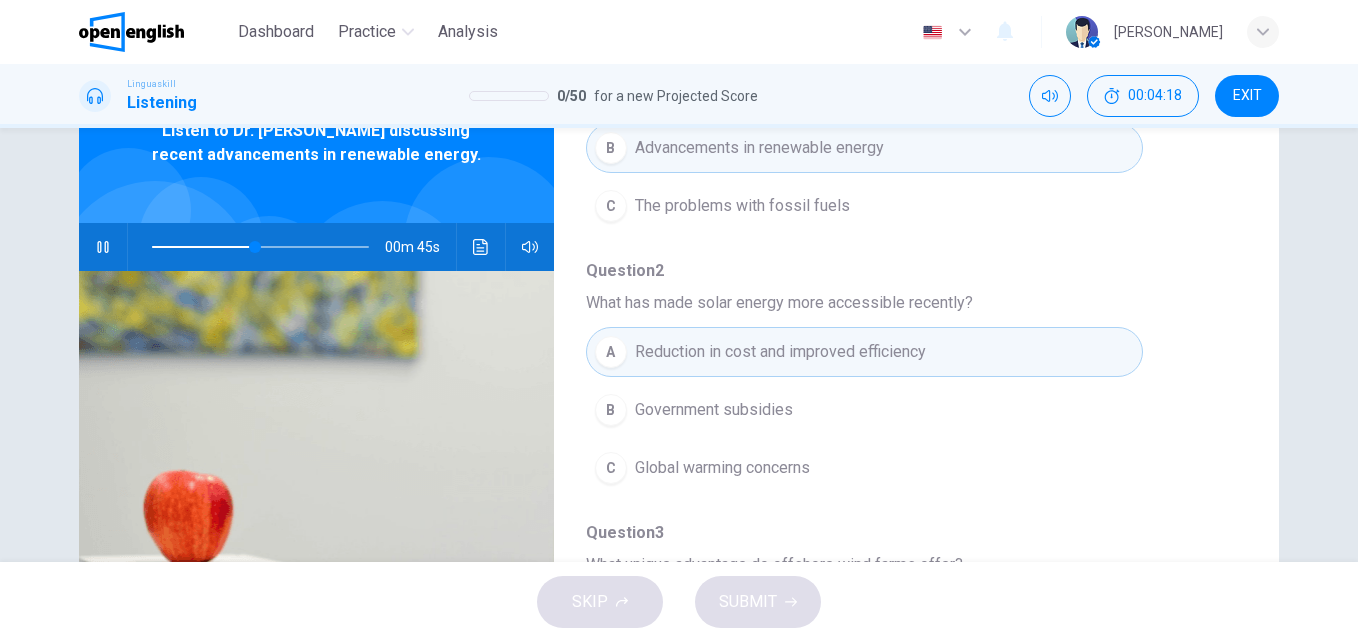 scroll, scrollTop: 155, scrollLeft: 0, axis: vertical 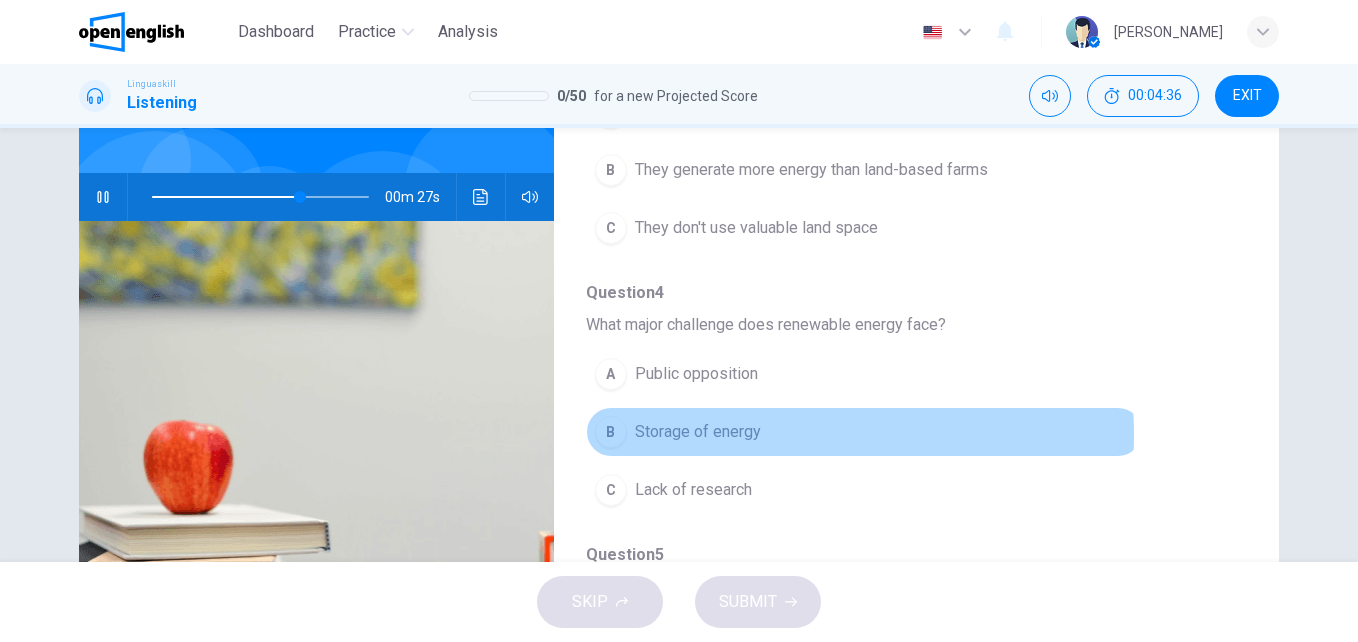 click on "Storage of energy" at bounding box center [698, 432] 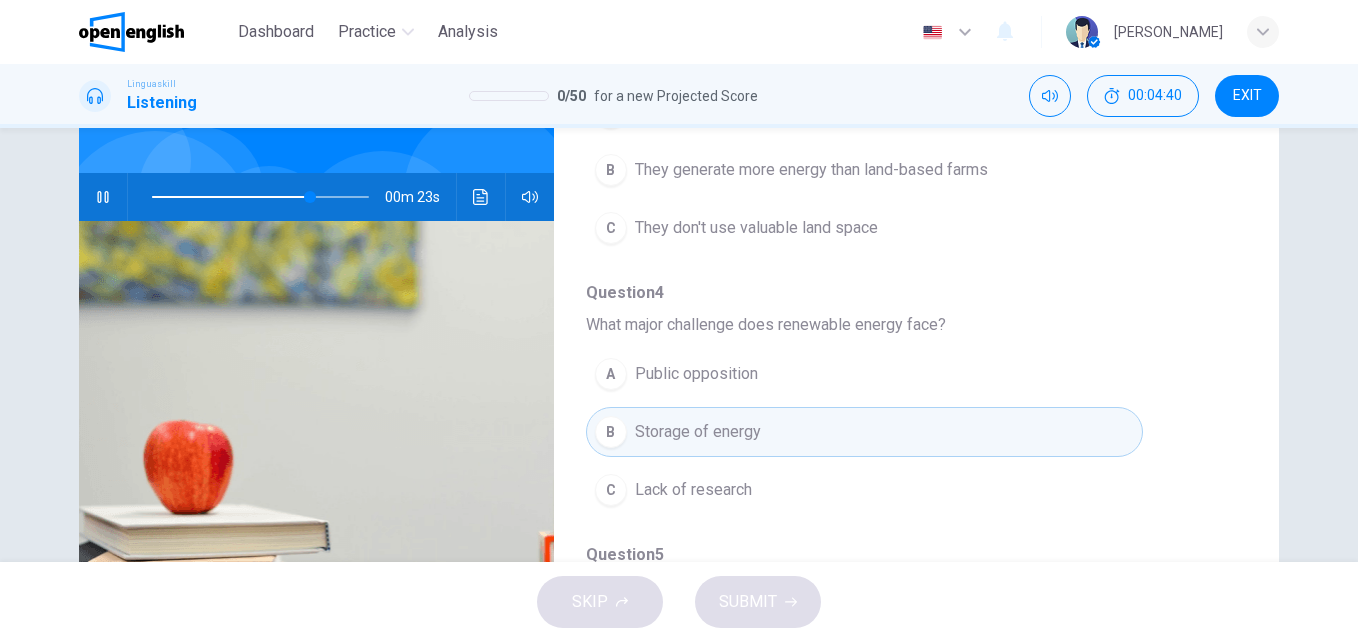 drag, startPoint x: 1242, startPoint y: 480, endPoint x: 1237, endPoint y: 547, distance: 67.18631 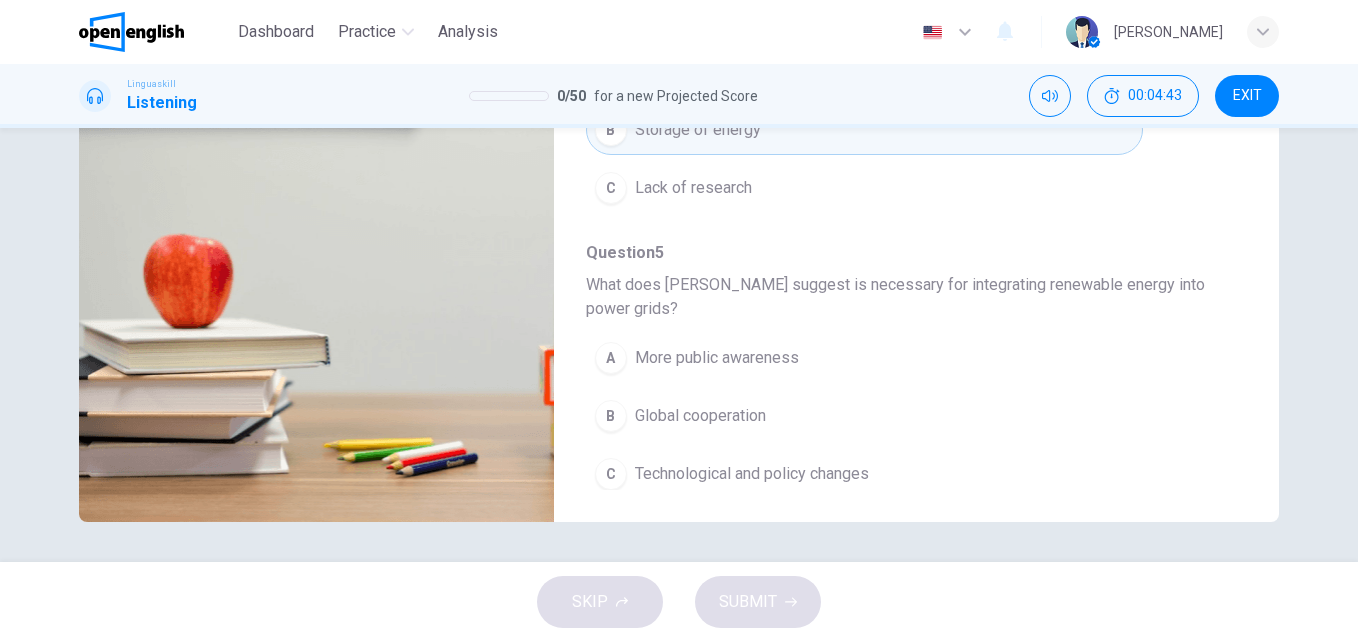 scroll, scrollTop: 887, scrollLeft: 0, axis: vertical 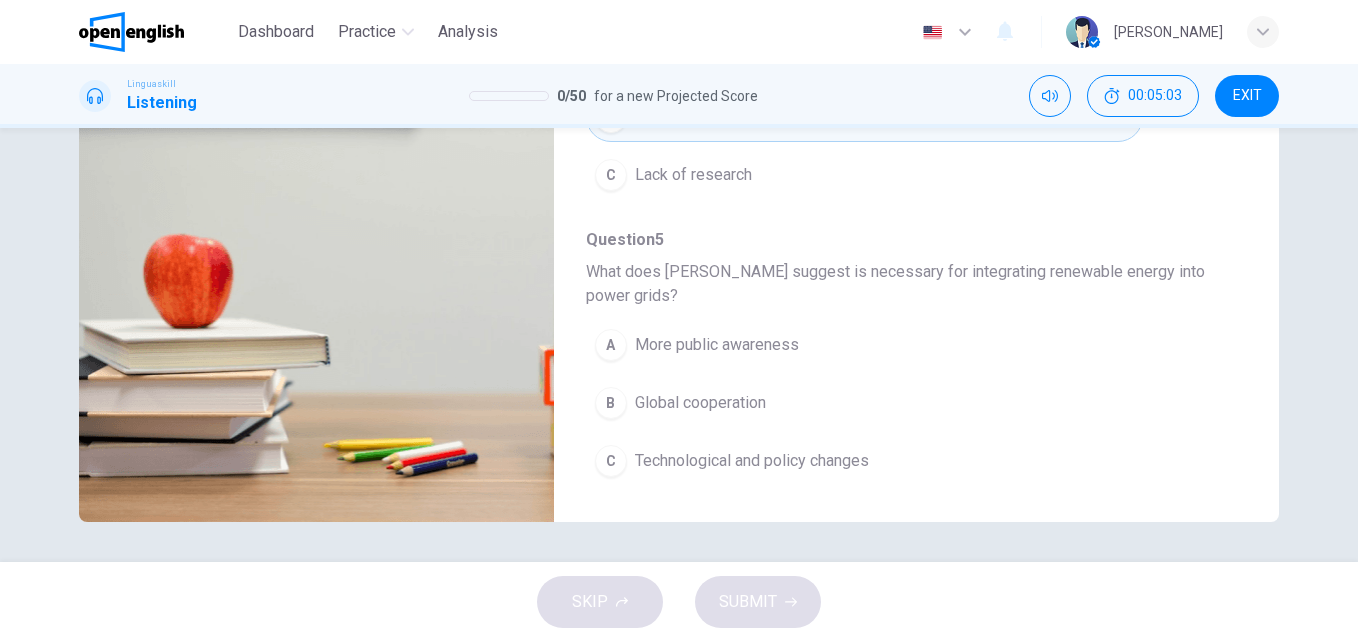type on "*" 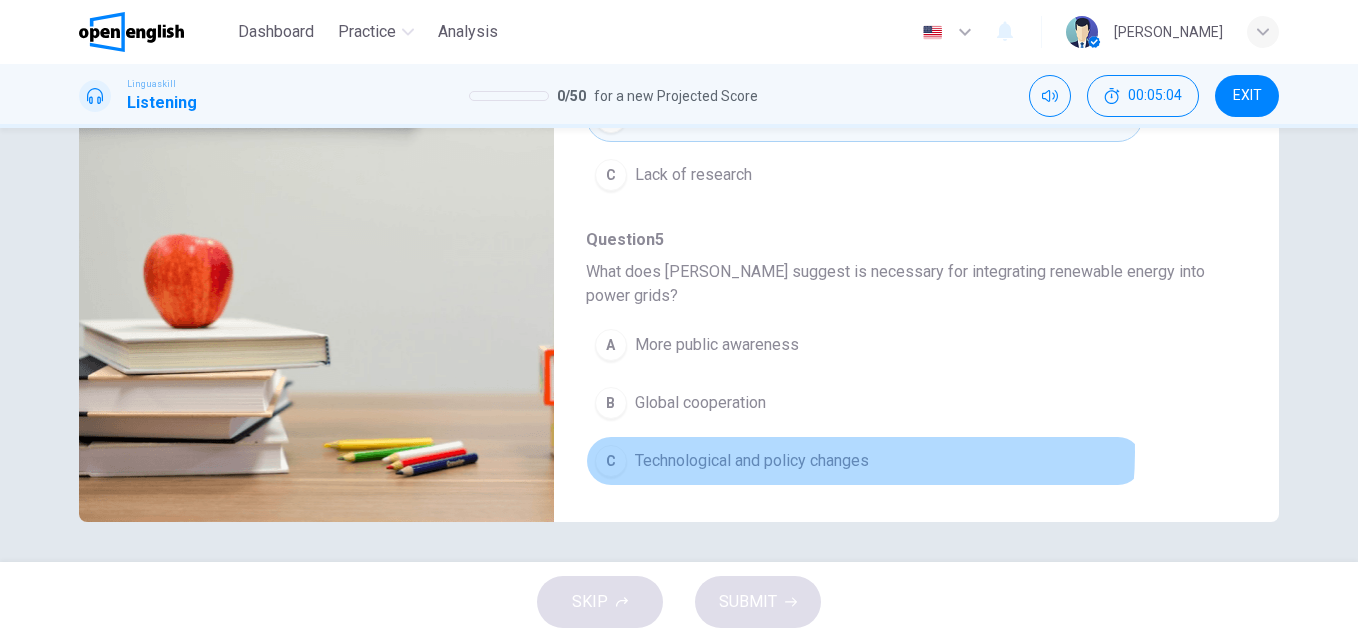 click on "Technological and policy changes" at bounding box center [752, 461] 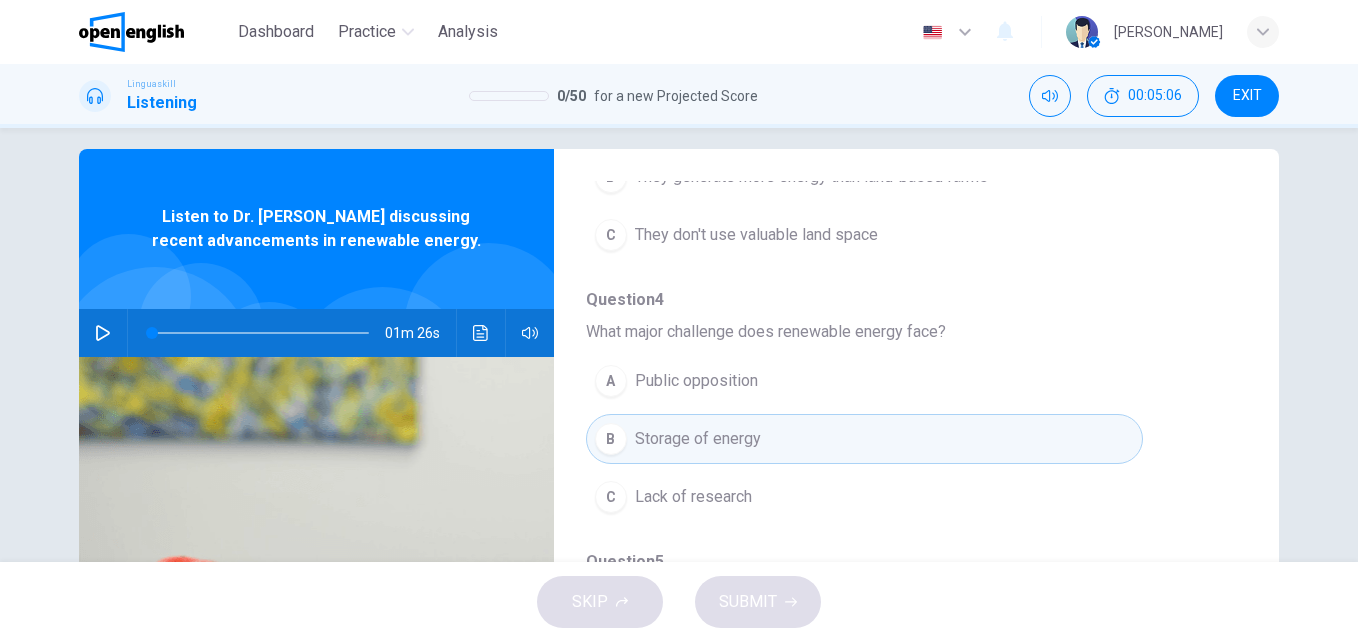 scroll, scrollTop: 0, scrollLeft: 0, axis: both 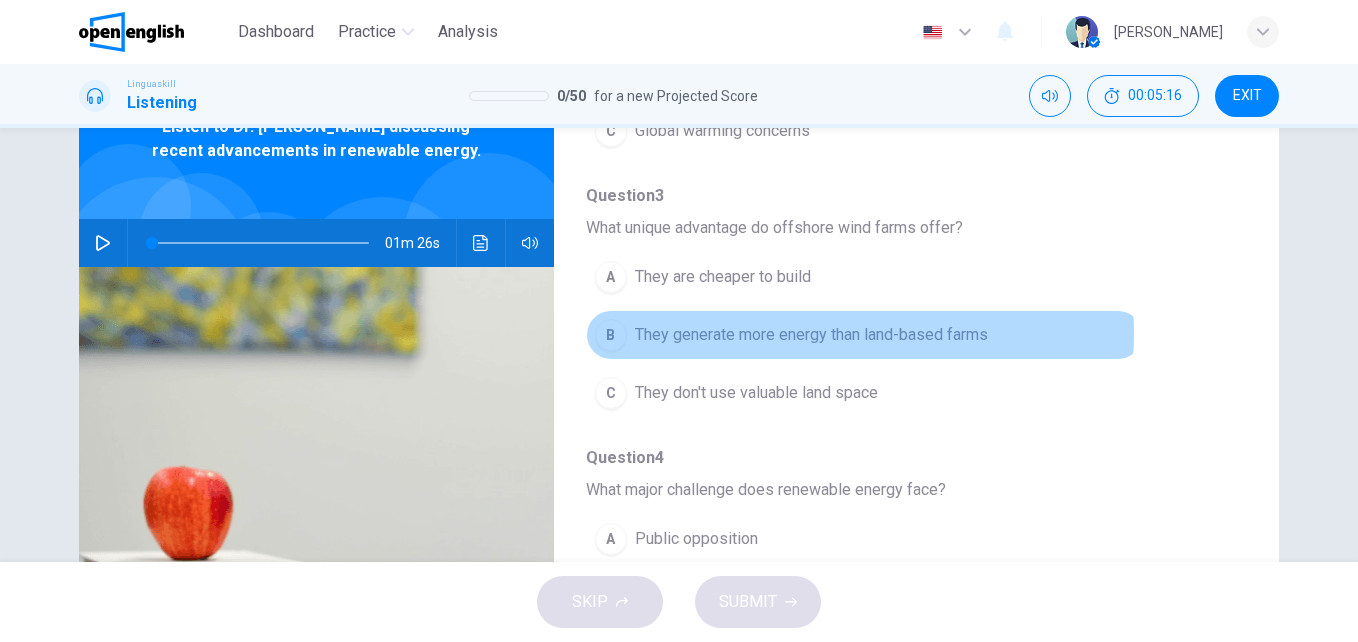 click on "They generate more energy than land-based farms" at bounding box center [811, 335] 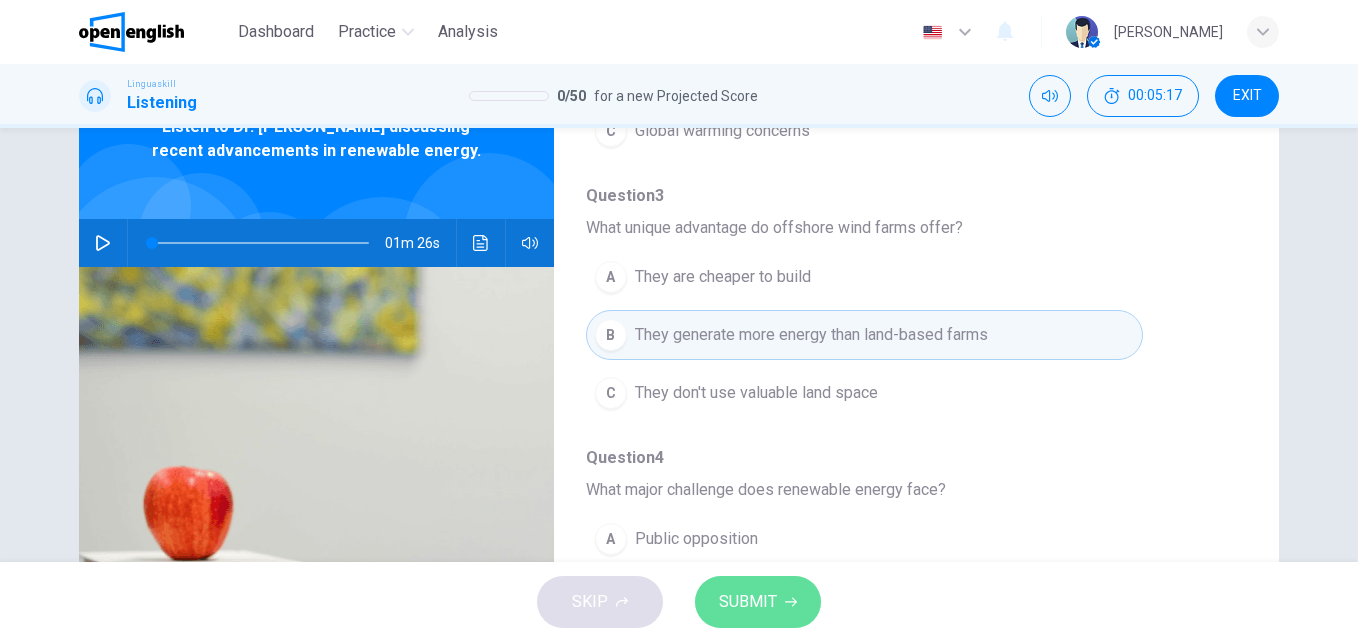 click on "SUBMIT" at bounding box center [748, 602] 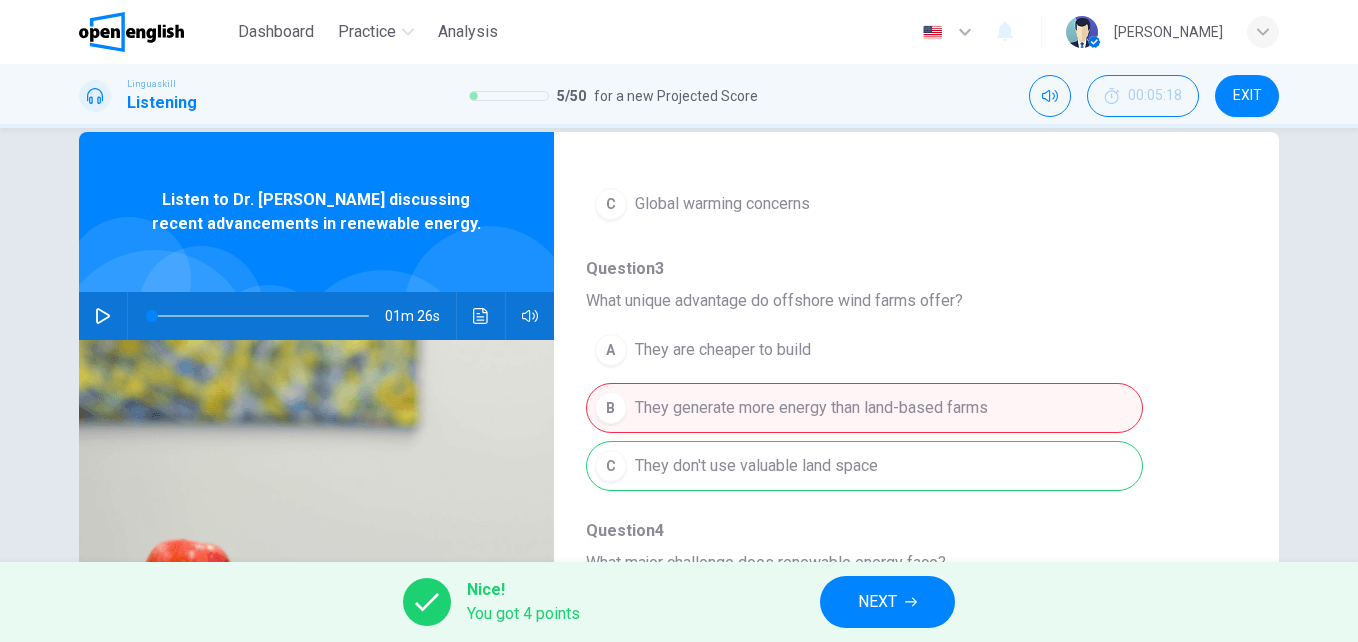 scroll, scrollTop: 0, scrollLeft: 0, axis: both 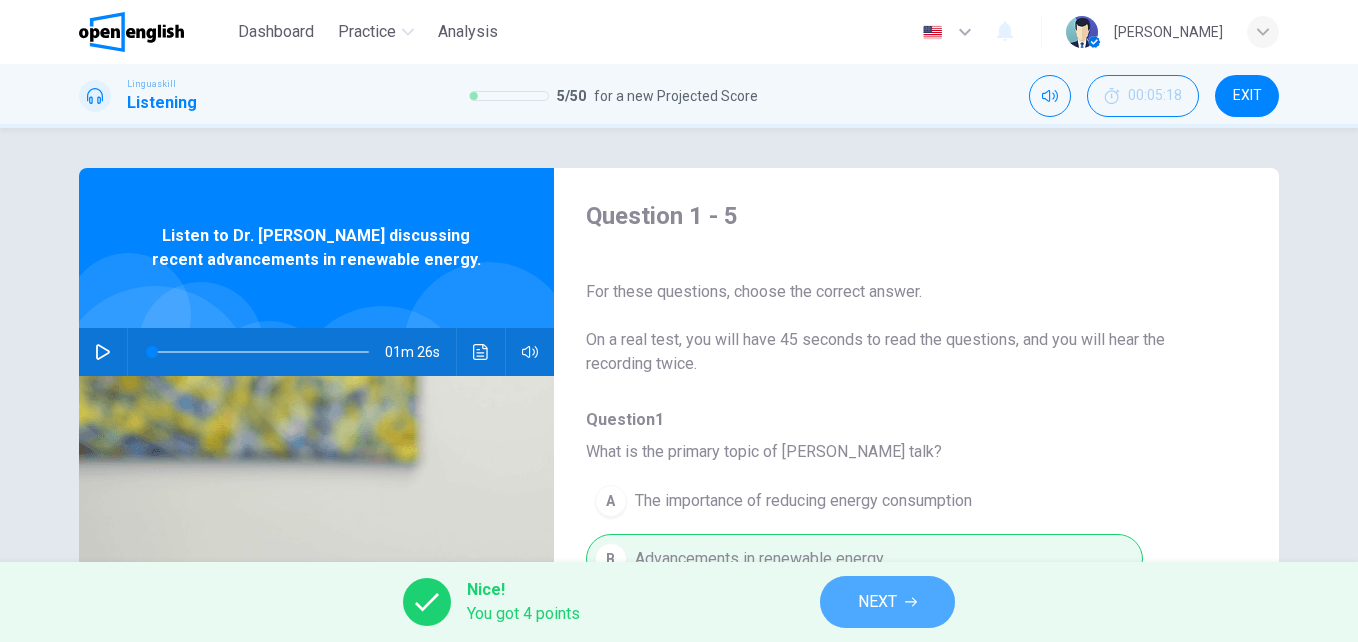 click on "NEXT" at bounding box center (877, 602) 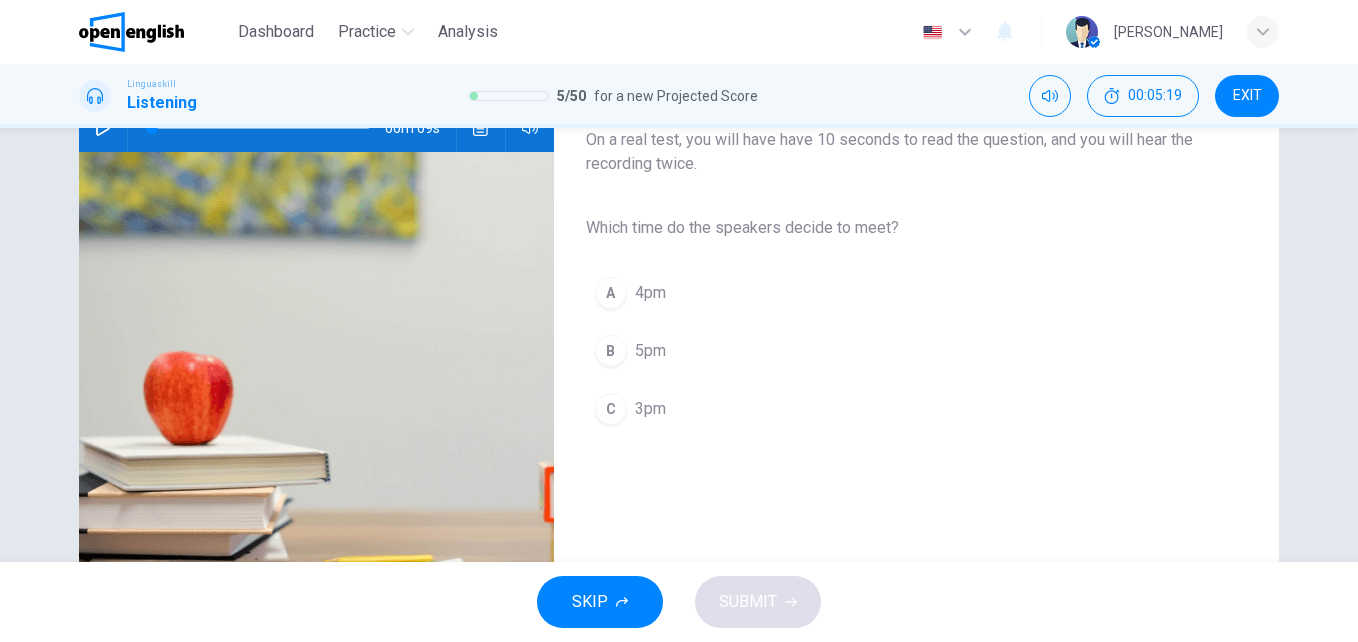 scroll, scrollTop: 163, scrollLeft: 0, axis: vertical 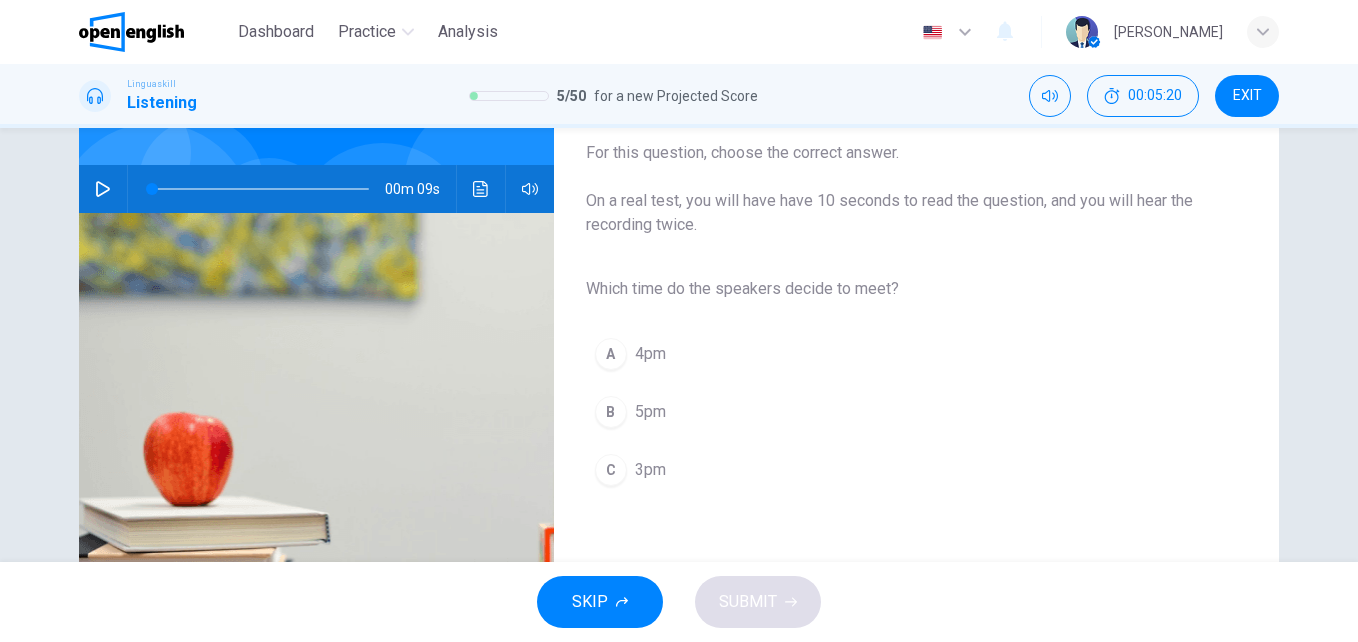click 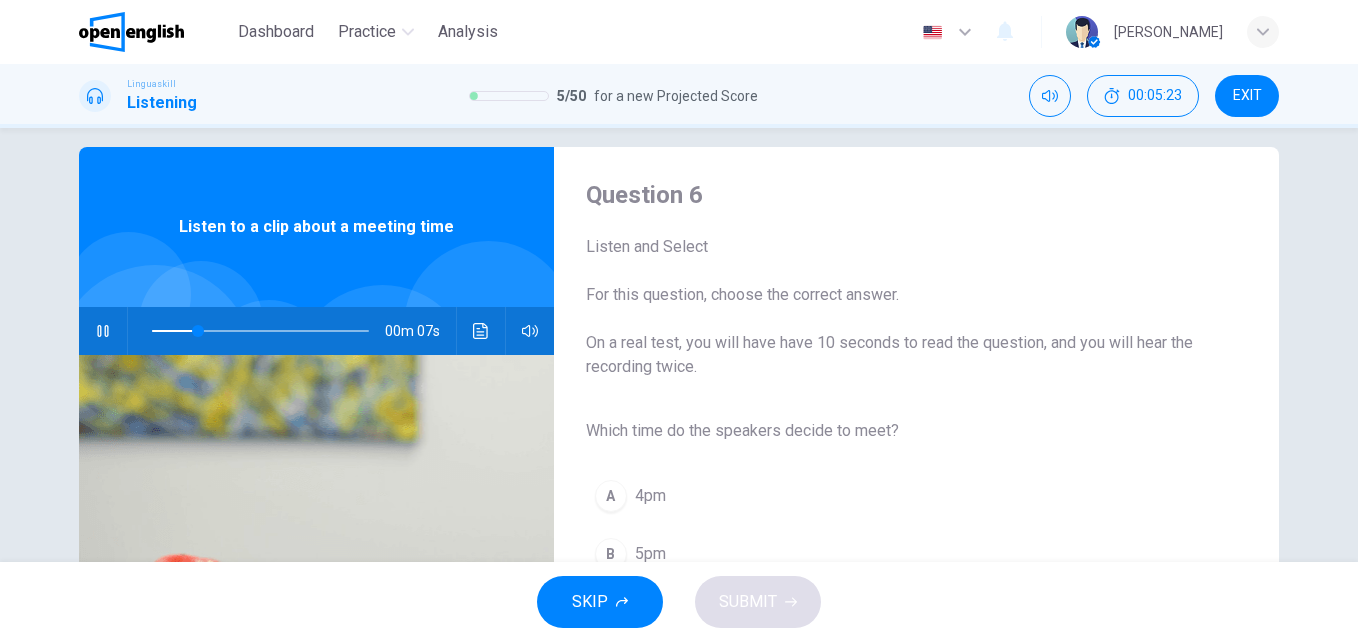 scroll, scrollTop: 0, scrollLeft: 0, axis: both 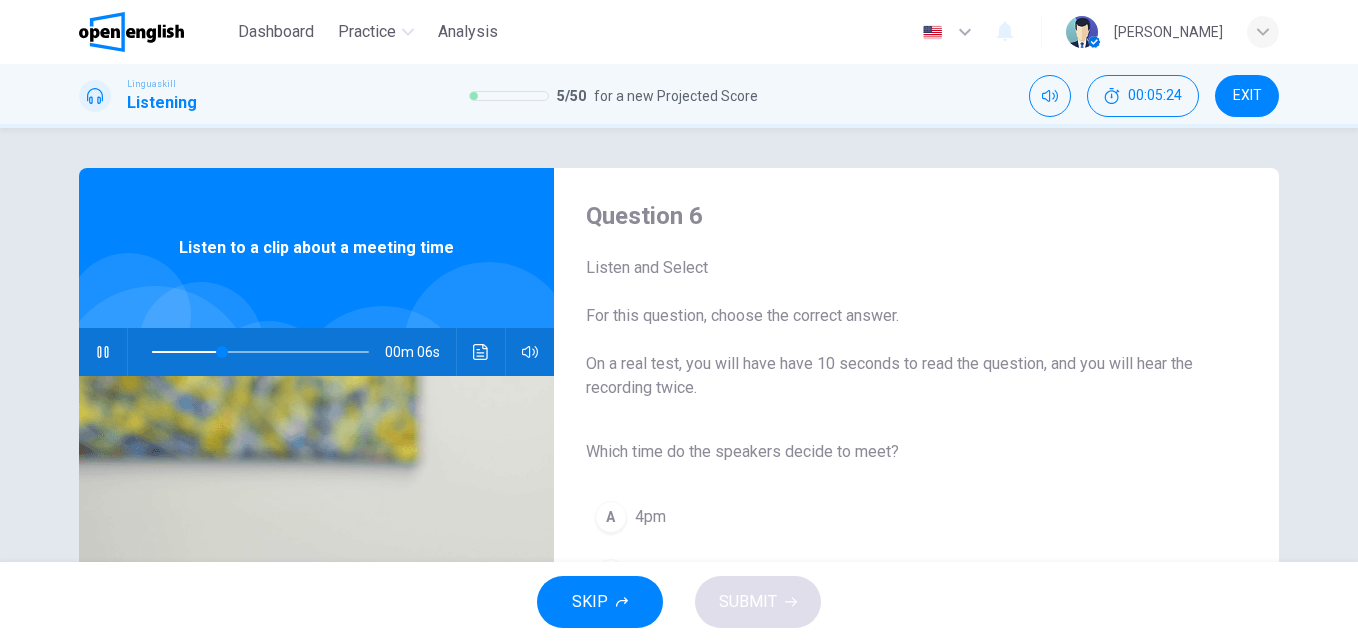 drag, startPoint x: 1342, startPoint y: 318, endPoint x: 1351, endPoint y: 417, distance: 99.40825 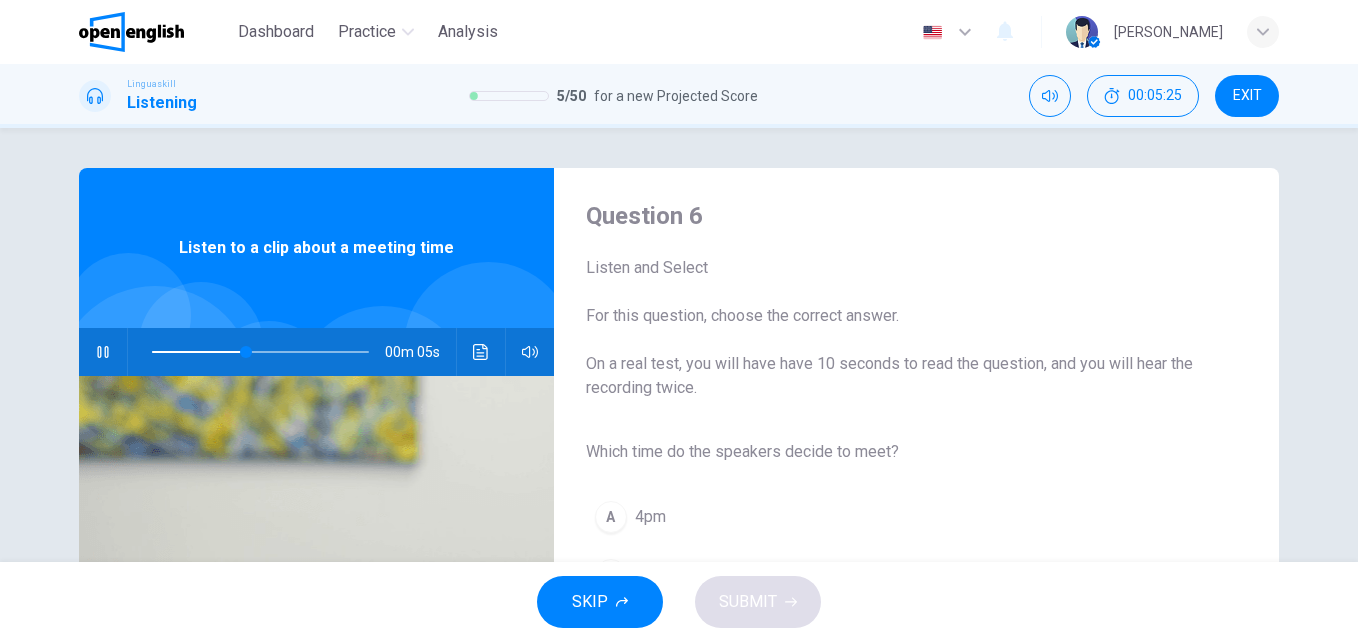 click on "Question 6 Listen and Select For this question, choose the correct answer.  On a real test, you will have have 10 seconds to read the question, and you will hear the recording twice. Which time do the speakers decide to meet? A 4pm B 5pm C 3pm" at bounding box center [900, 515] 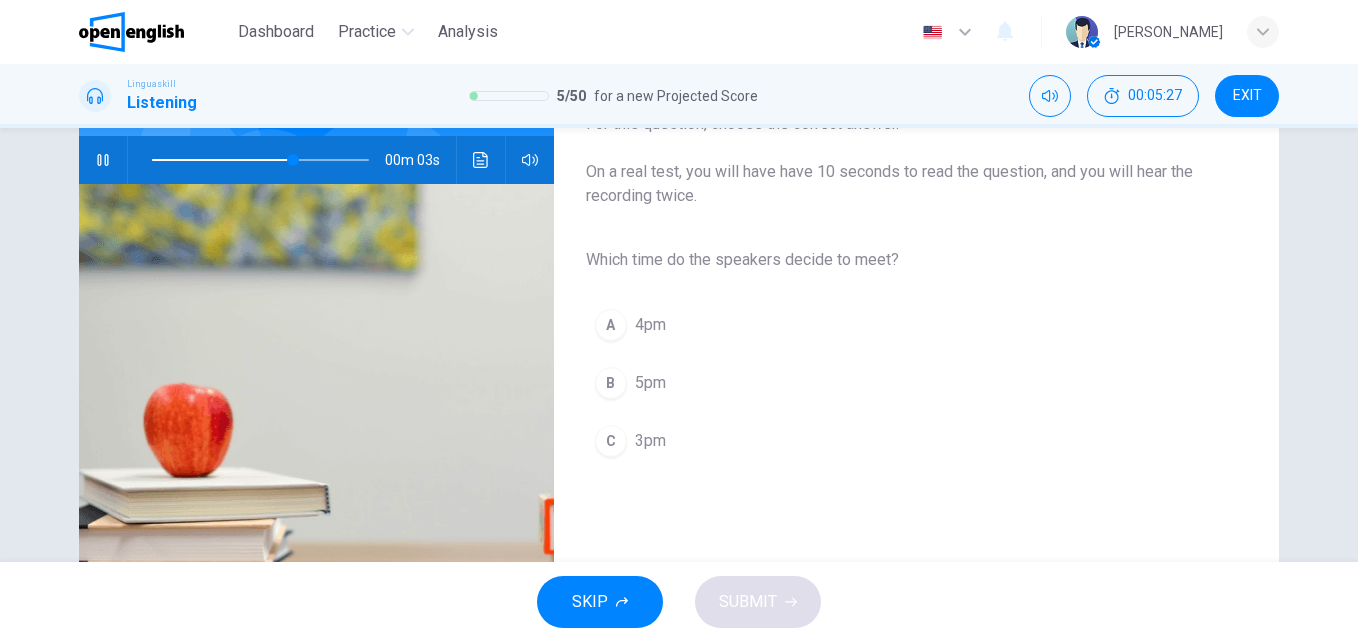 scroll, scrollTop: 195, scrollLeft: 0, axis: vertical 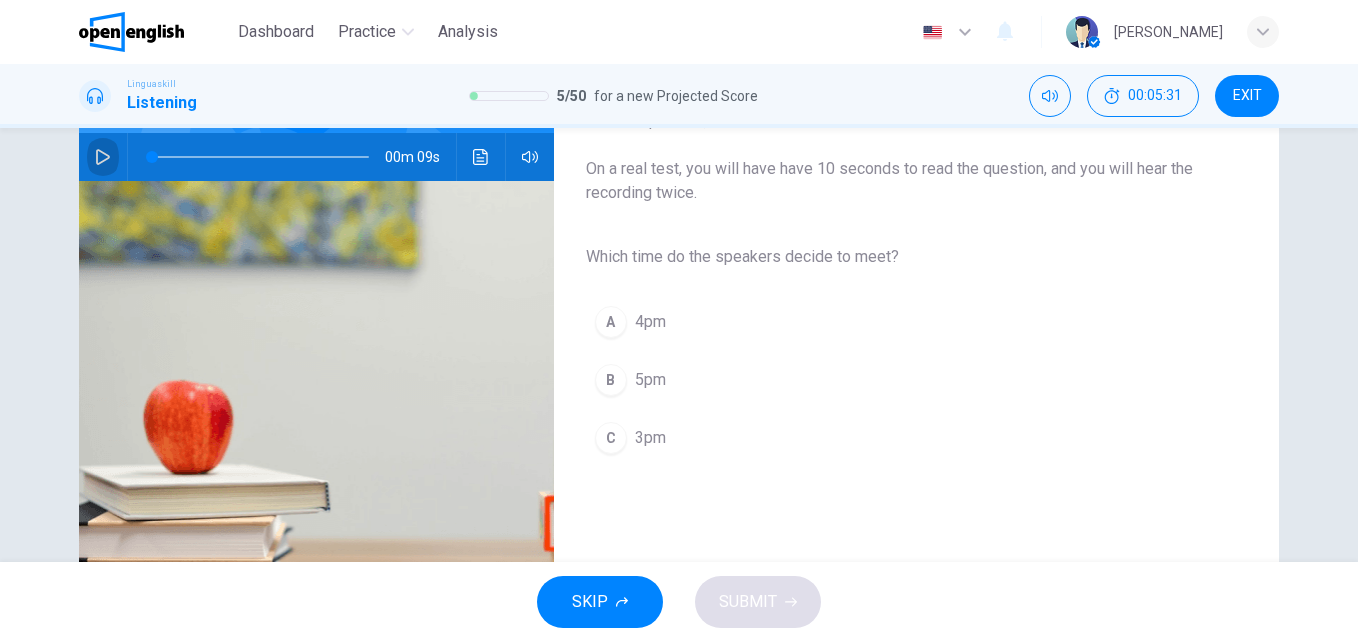click 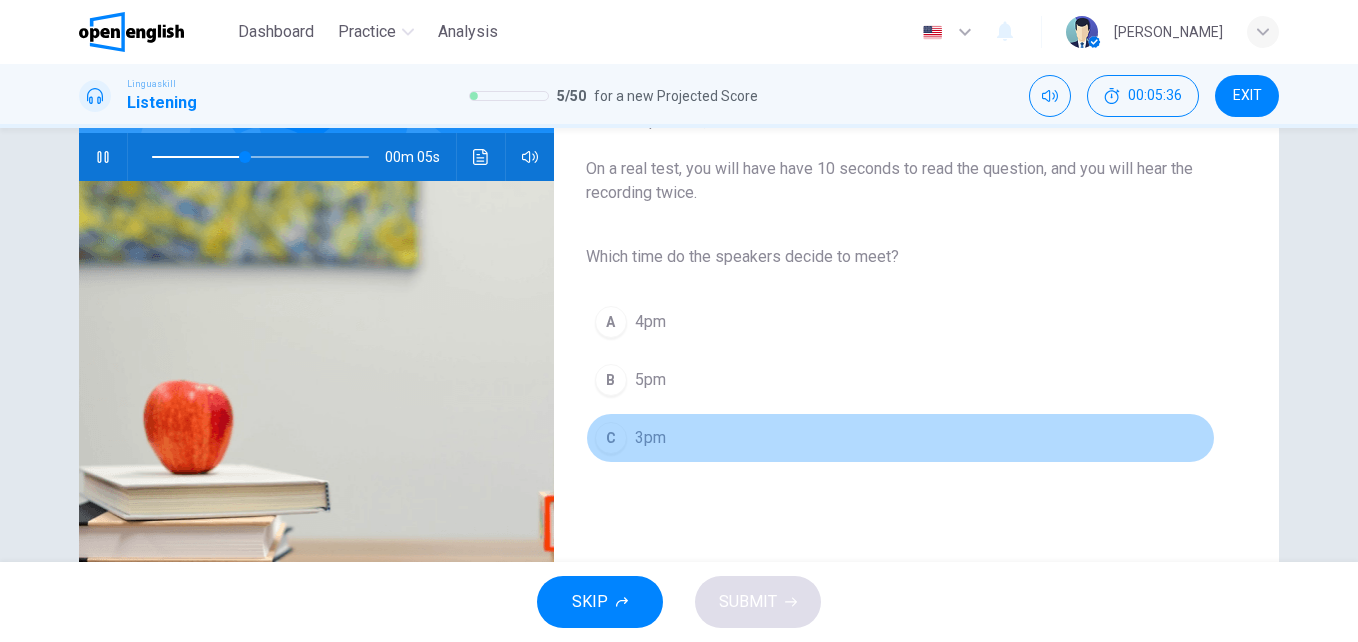 click on "3pm" at bounding box center (650, 438) 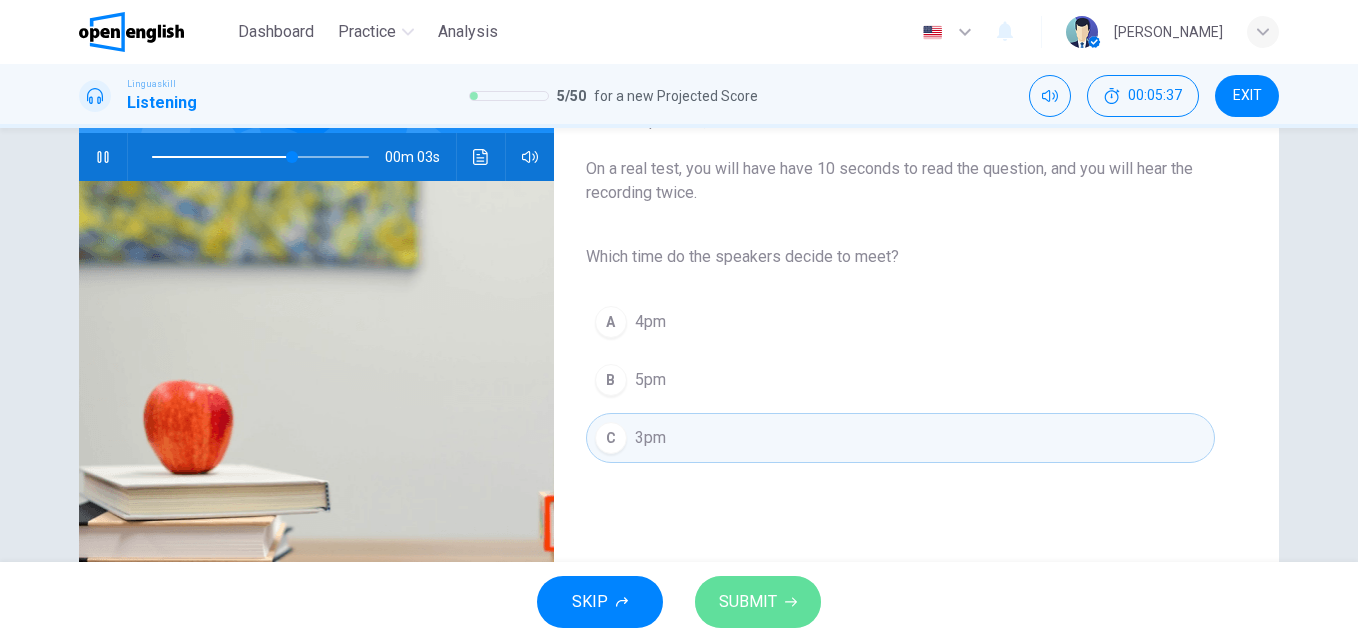 click on "SUBMIT" at bounding box center (748, 602) 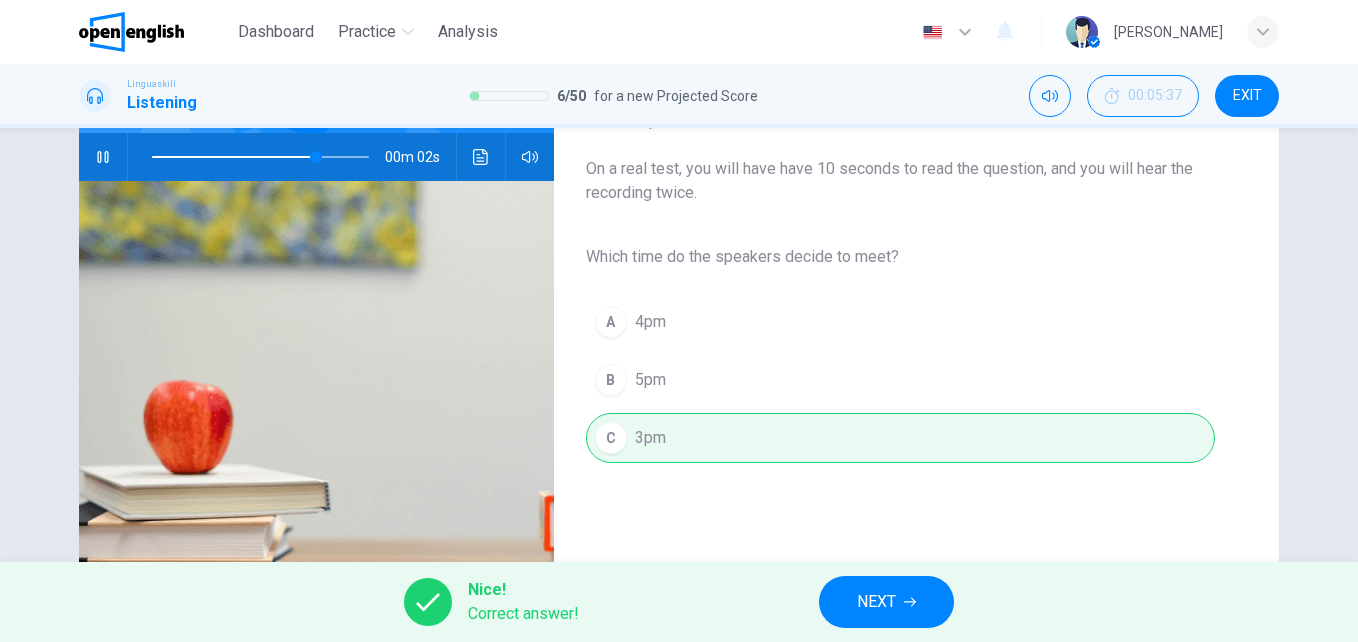 click on "NEXT" at bounding box center [876, 602] 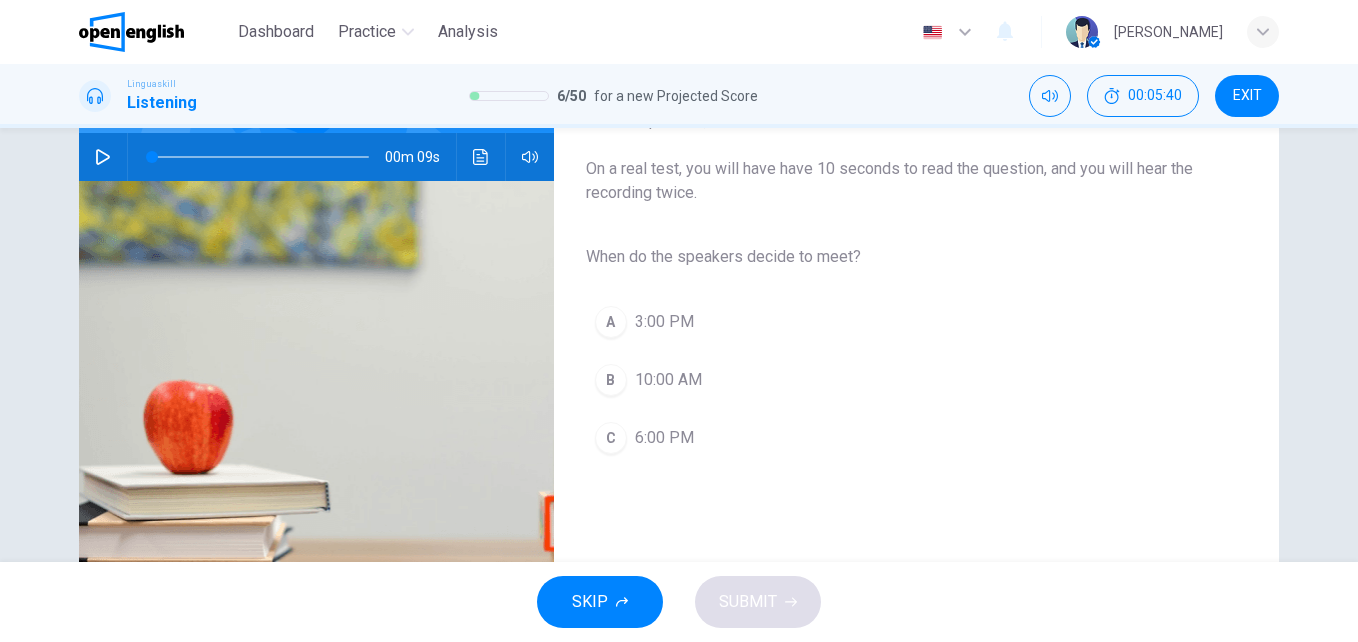 click 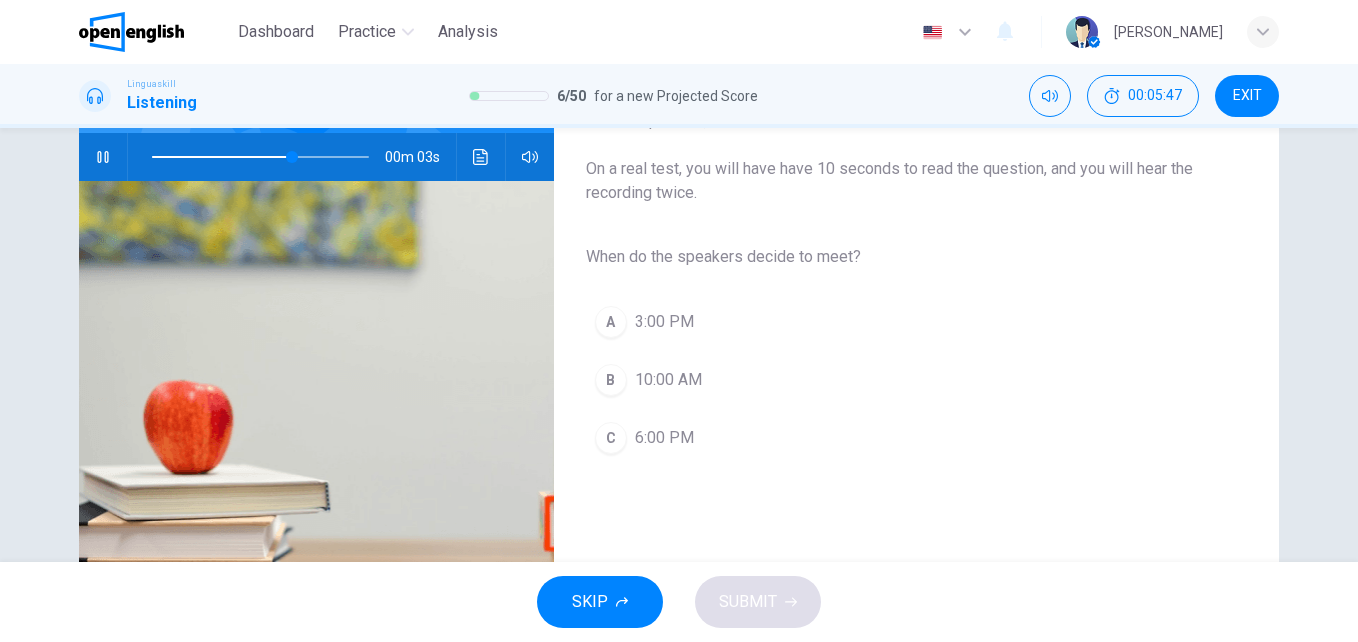 click on "3:00 PM" at bounding box center [664, 322] 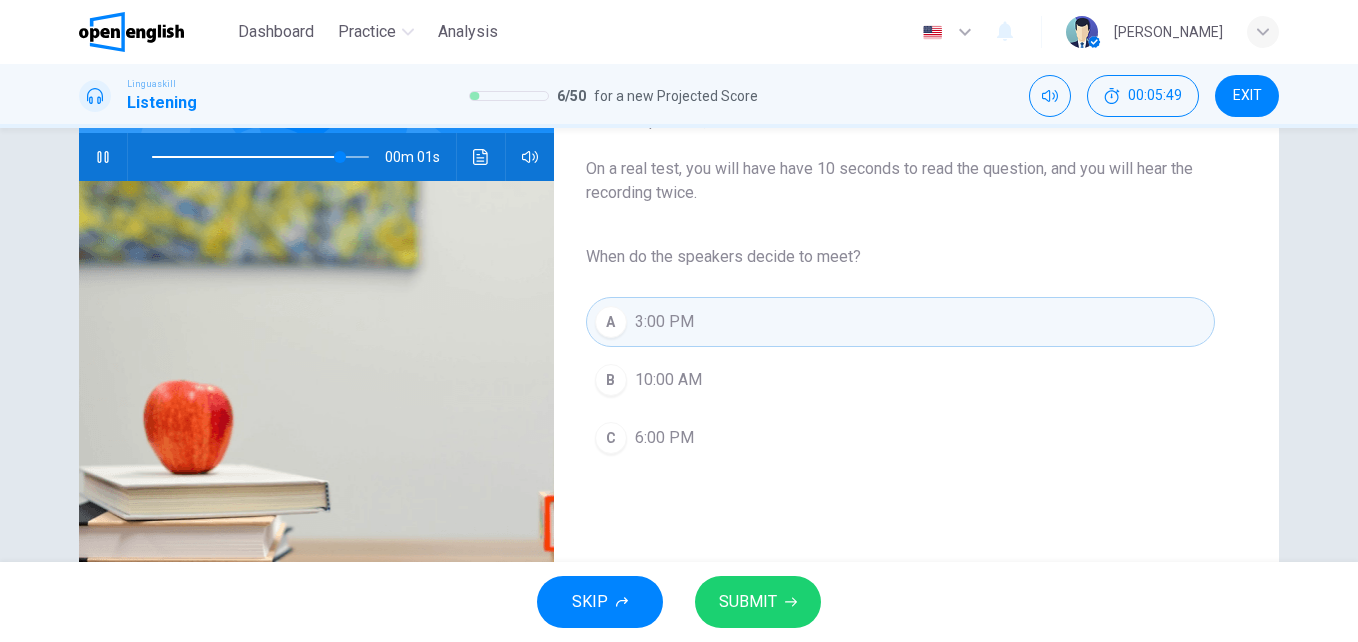 click on "SUBMIT" at bounding box center [748, 602] 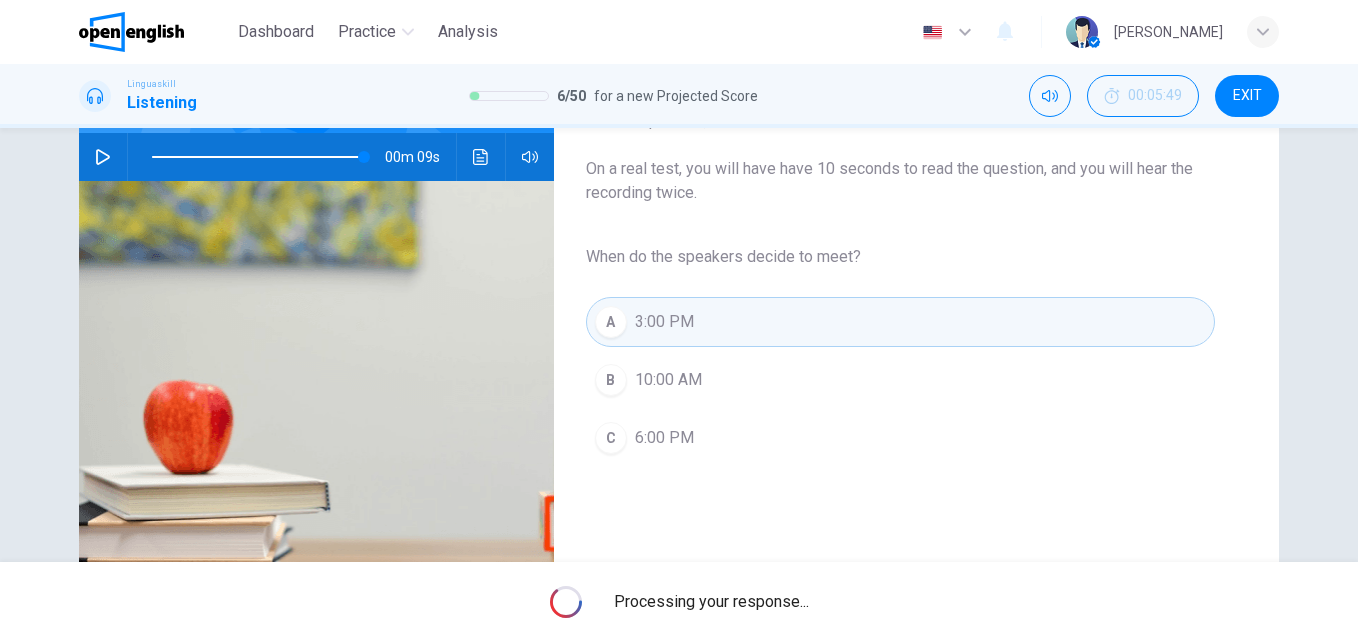 type on "*" 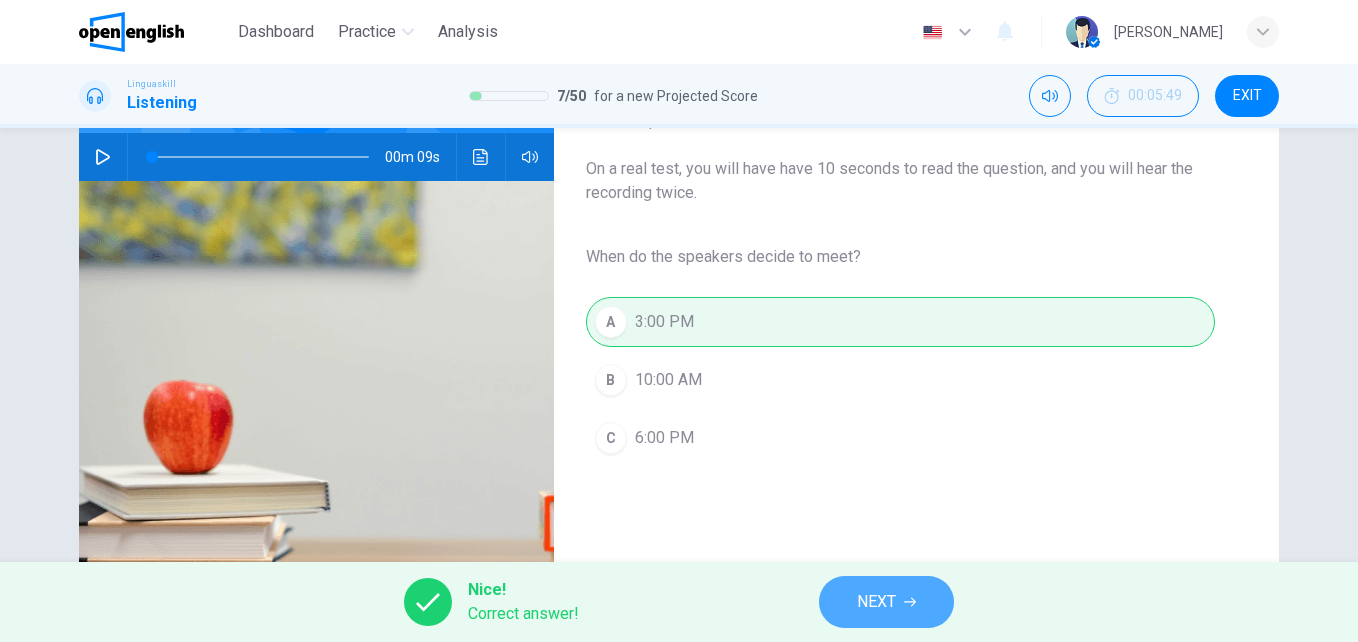 click on "NEXT" at bounding box center (876, 602) 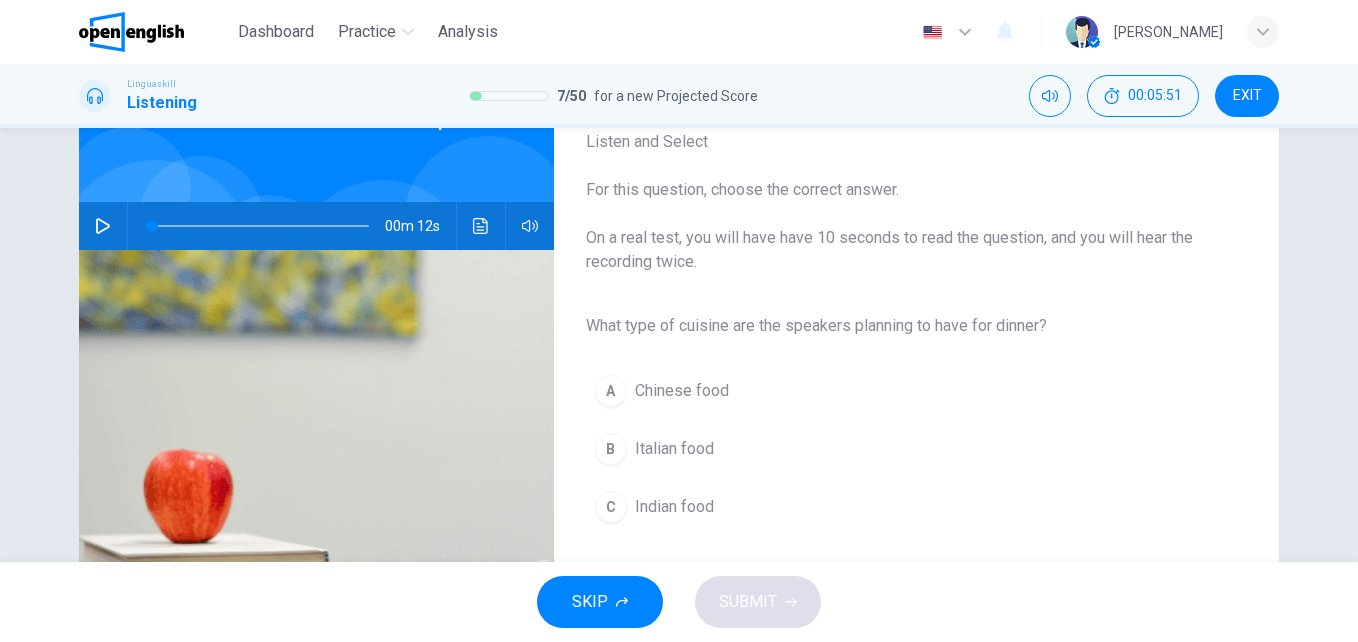 scroll, scrollTop: 142, scrollLeft: 0, axis: vertical 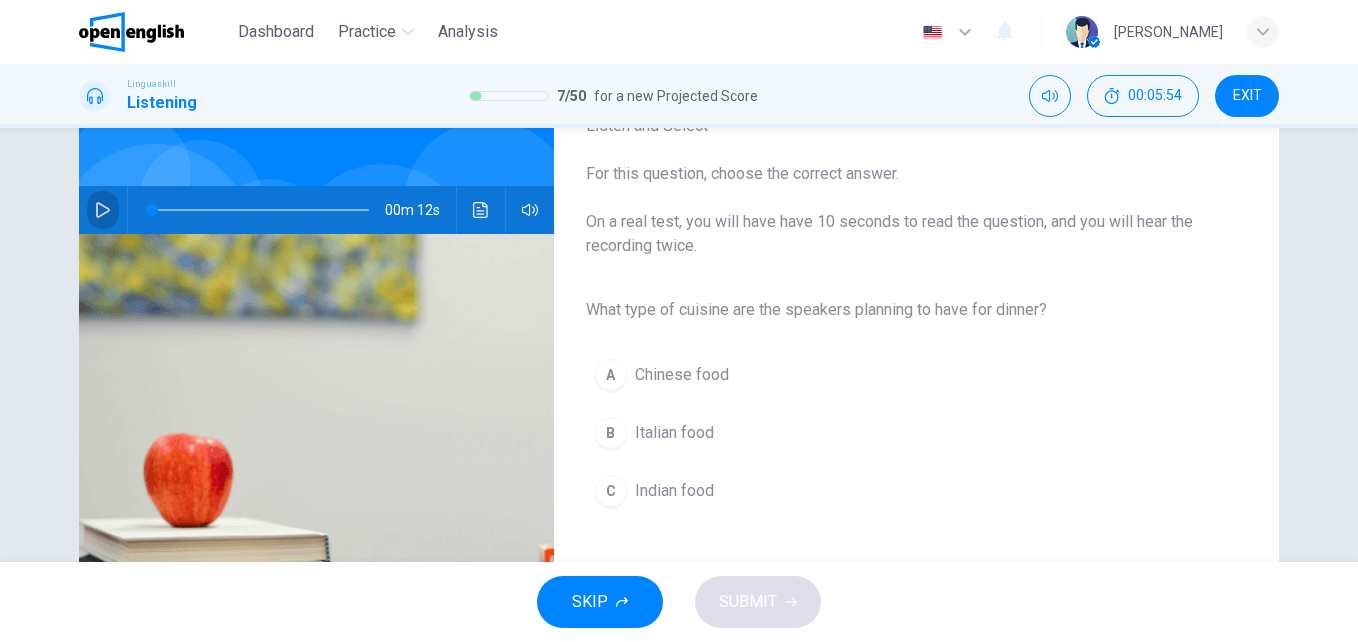 click 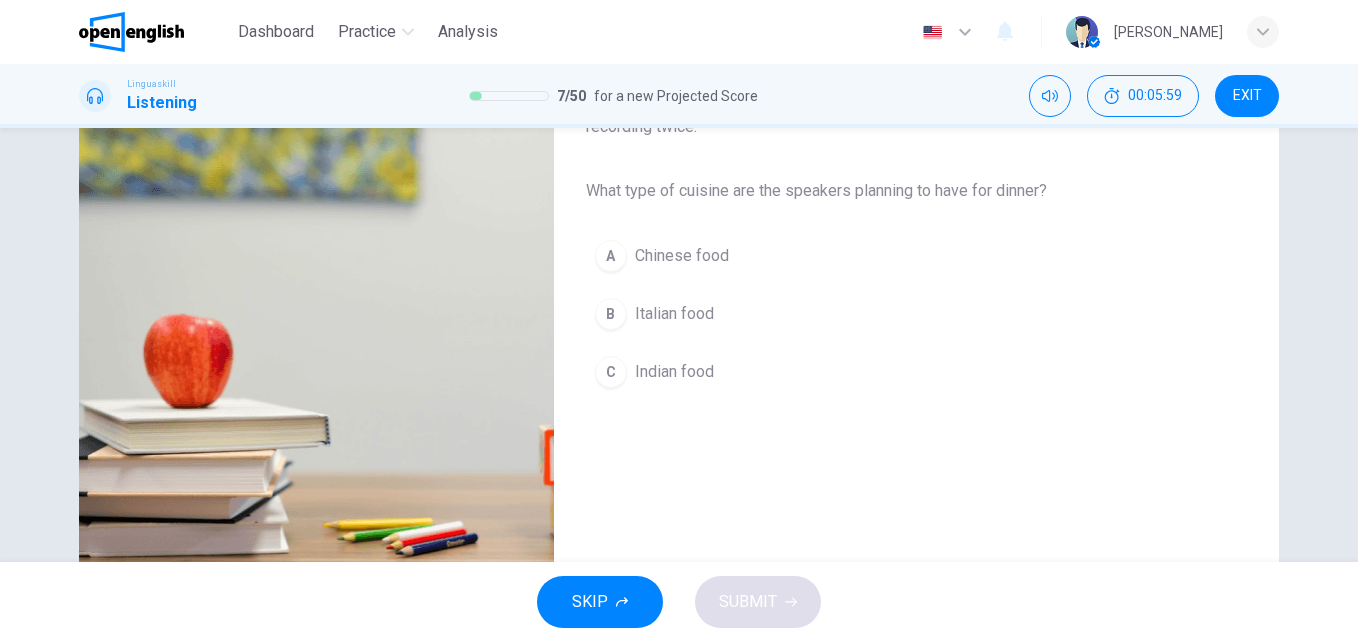 scroll, scrollTop: 341, scrollLeft: 0, axis: vertical 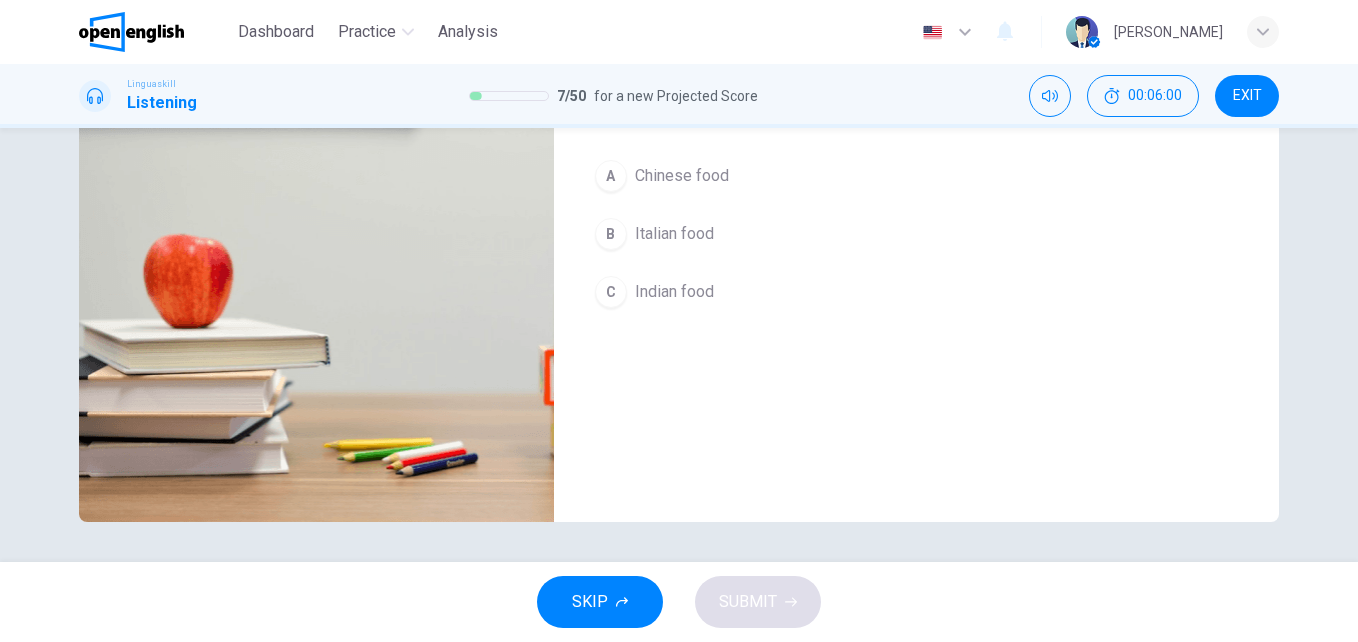 click on "B Italian food" at bounding box center [900, 234] 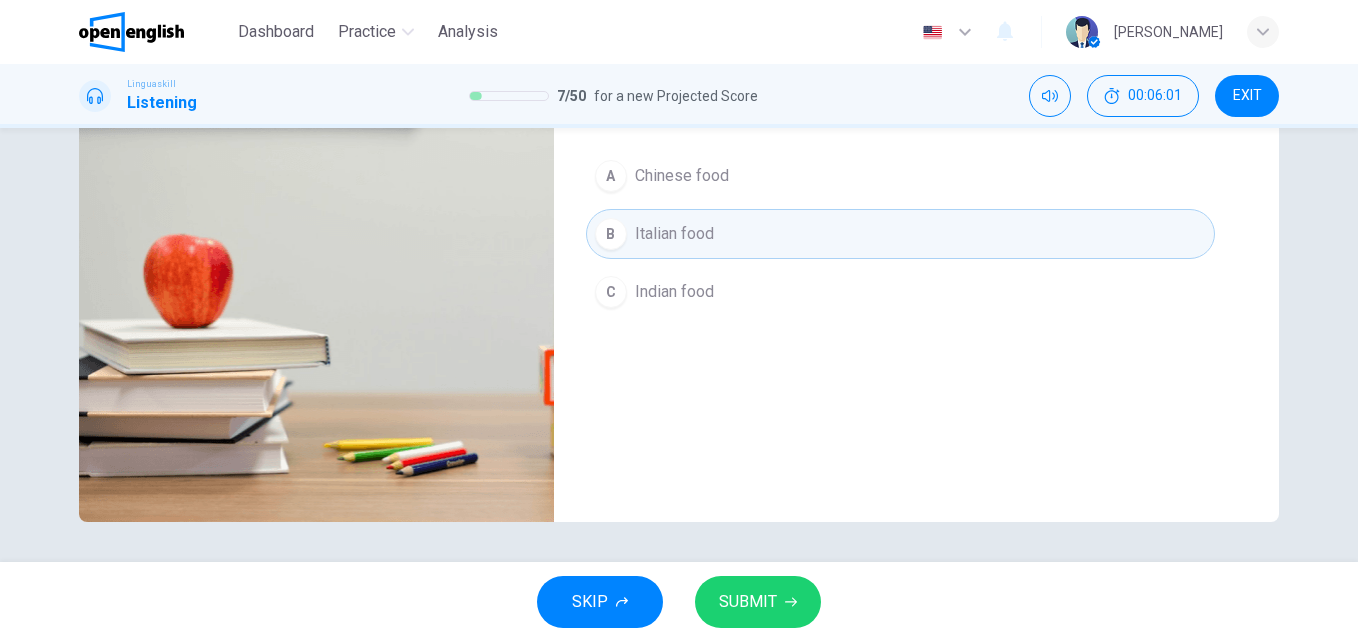 click on "SUBMIT" at bounding box center [748, 602] 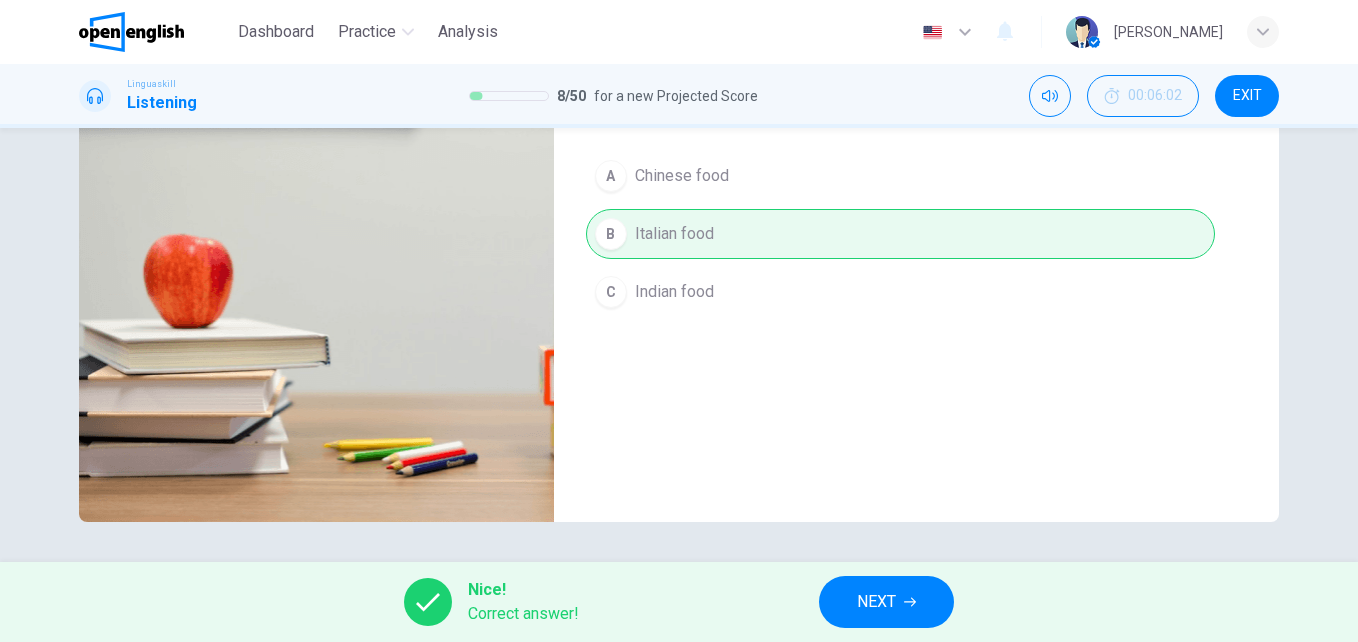 type on "**" 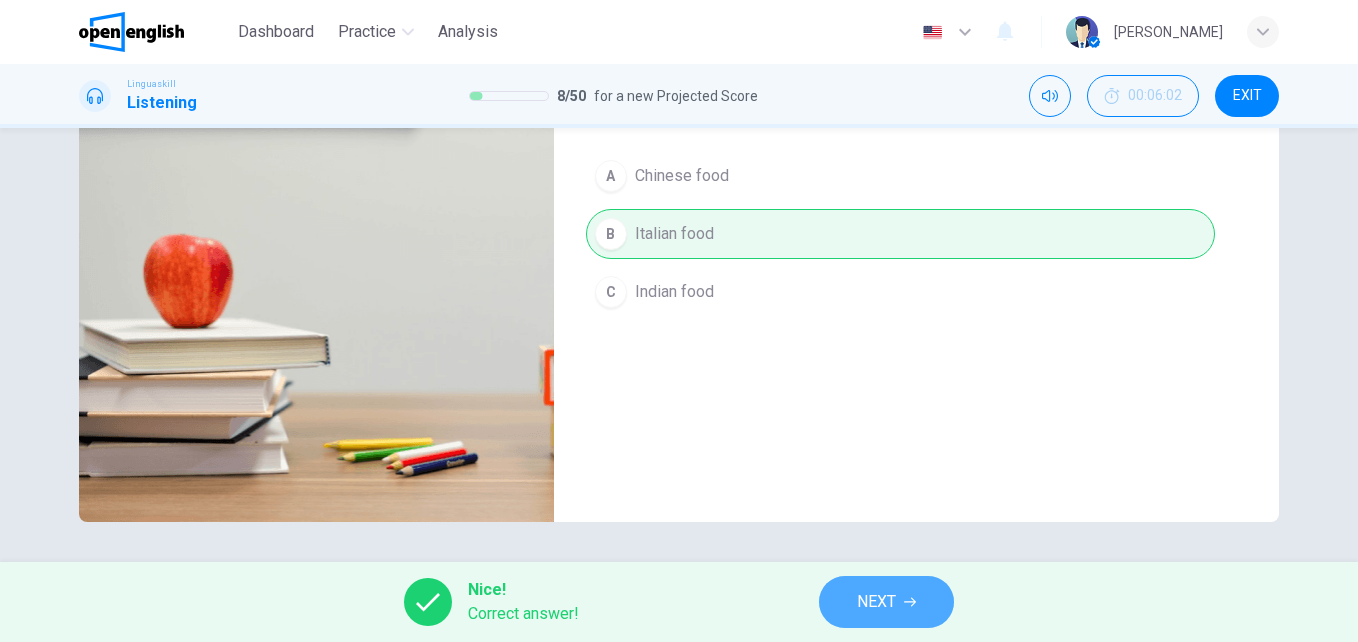 click on "NEXT" at bounding box center (886, 602) 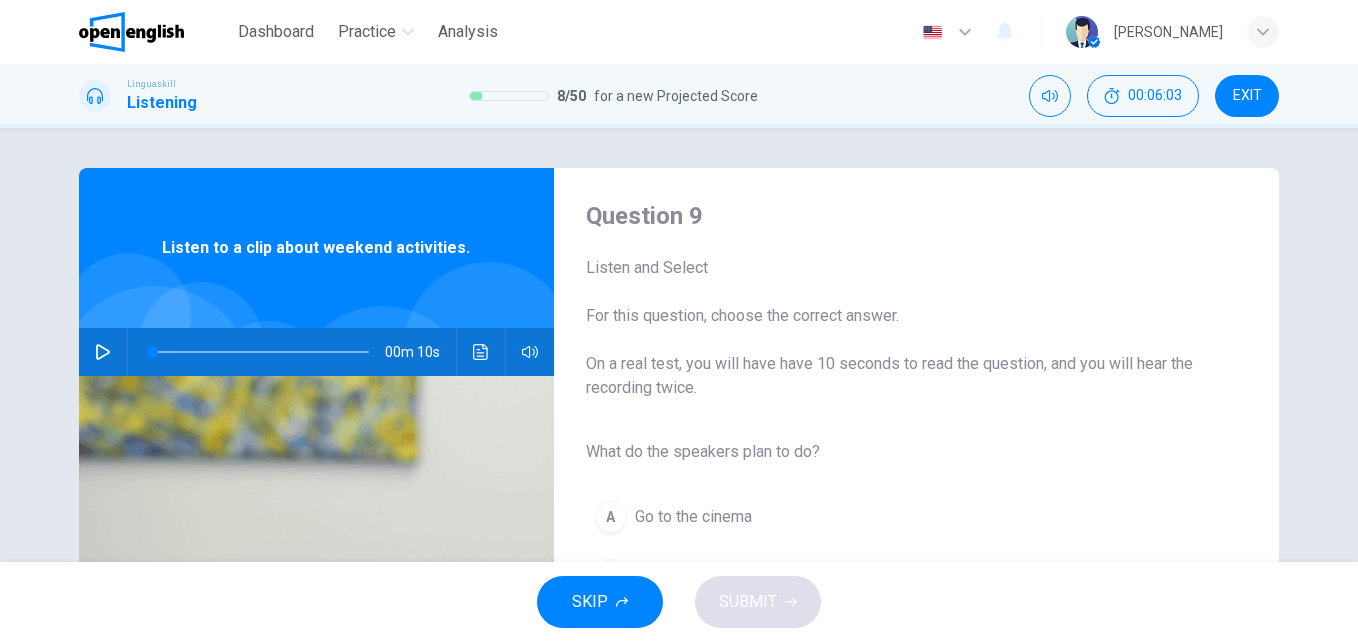 click 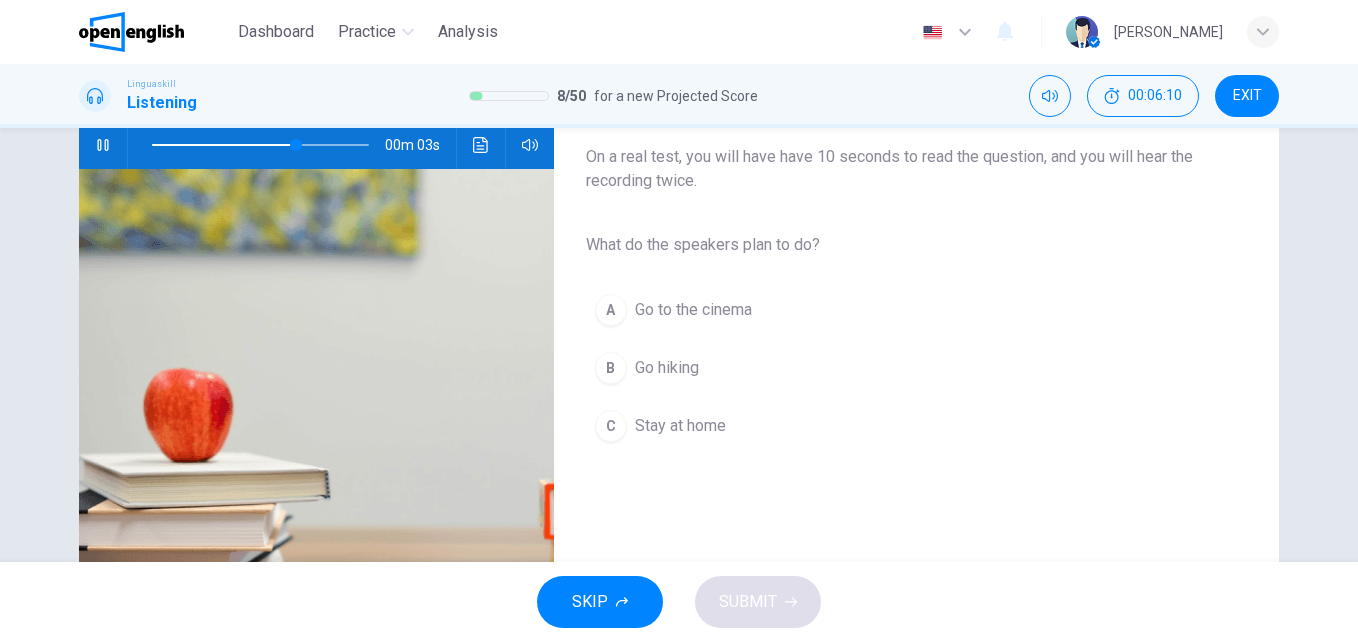 scroll, scrollTop: 220, scrollLeft: 0, axis: vertical 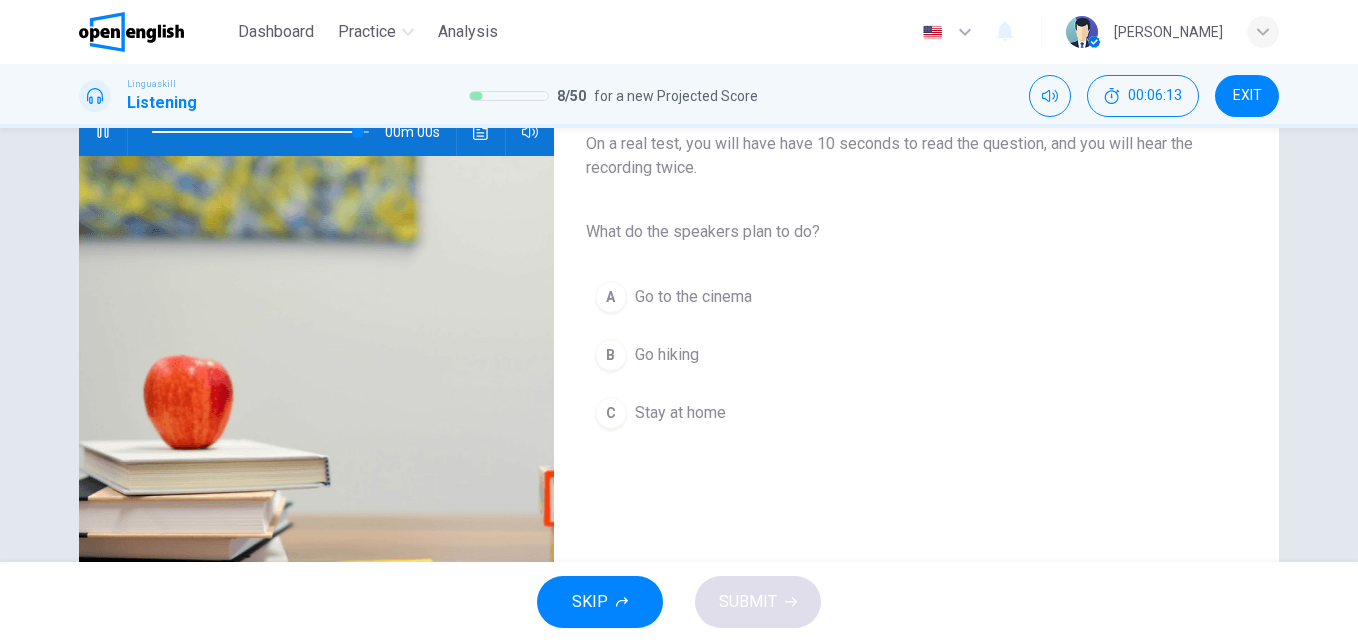 click on "Go hiking" at bounding box center (667, 355) 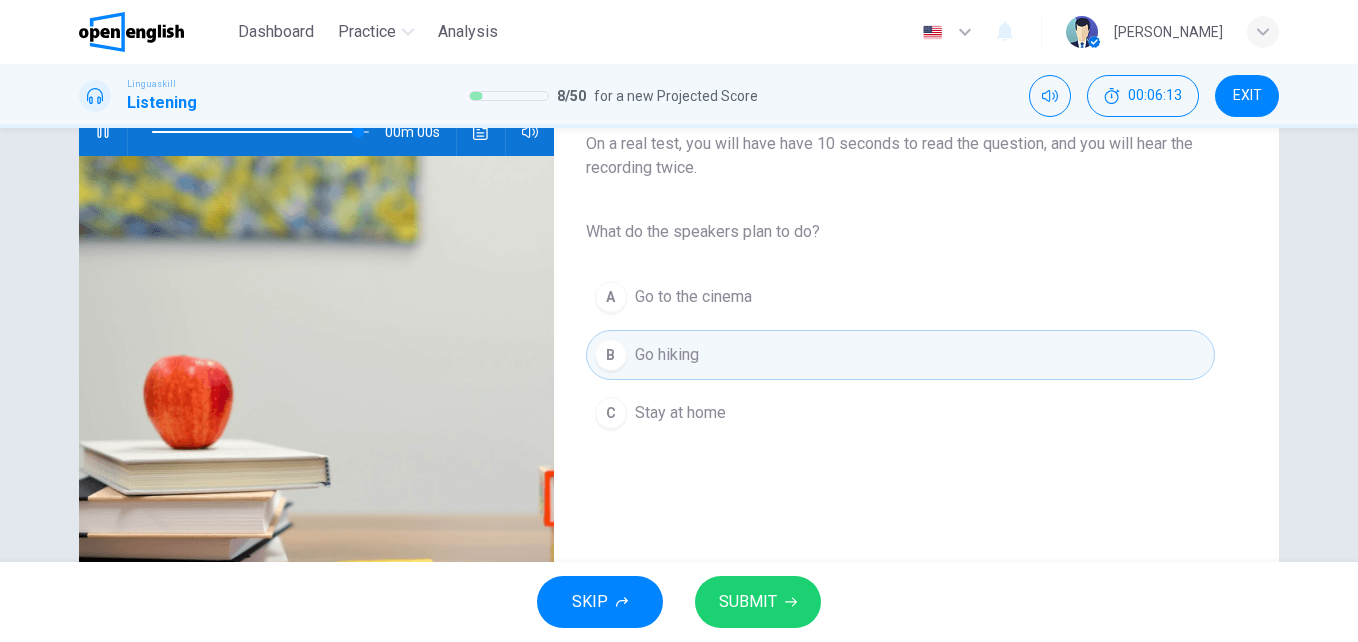 type on "*" 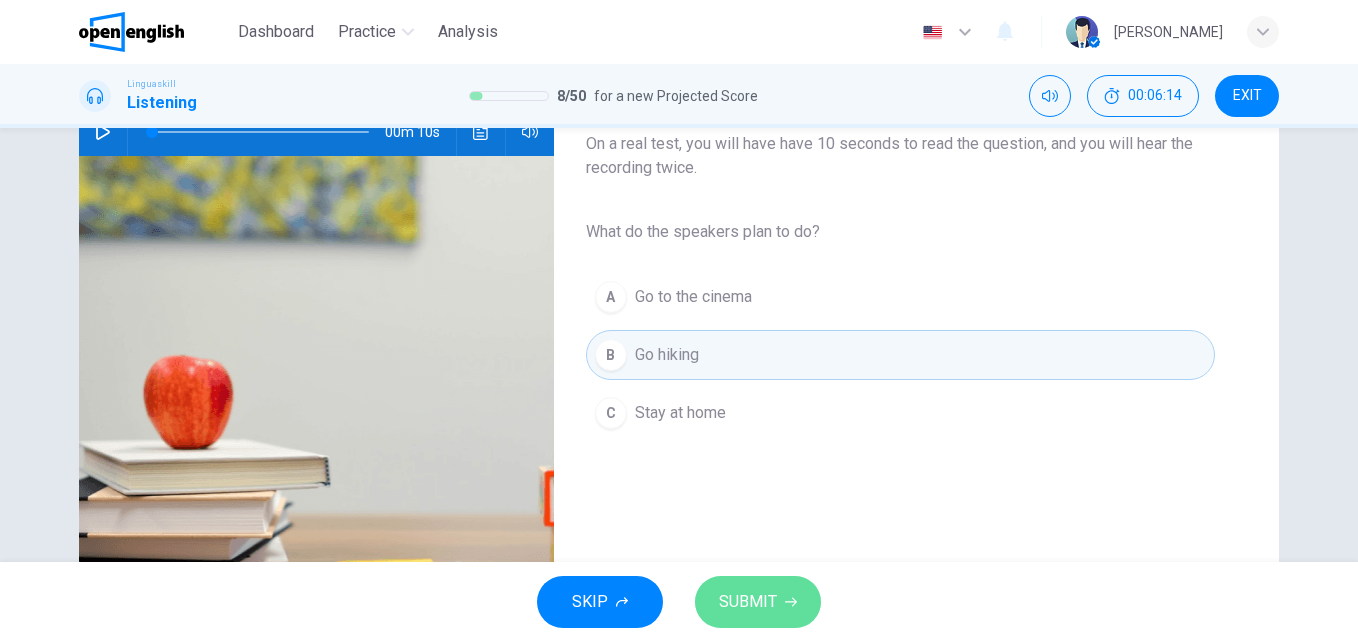 click on "SUBMIT" at bounding box center (758, 602) 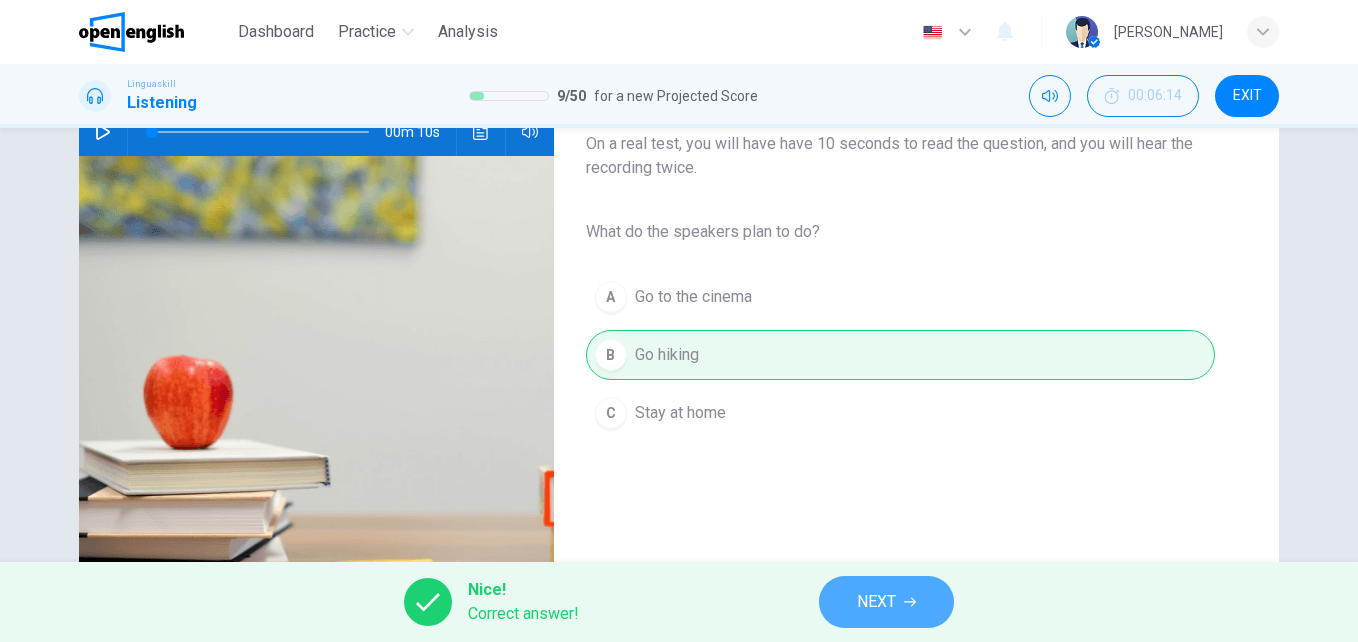 click on "NEXT" at bounding box center [886, 602] 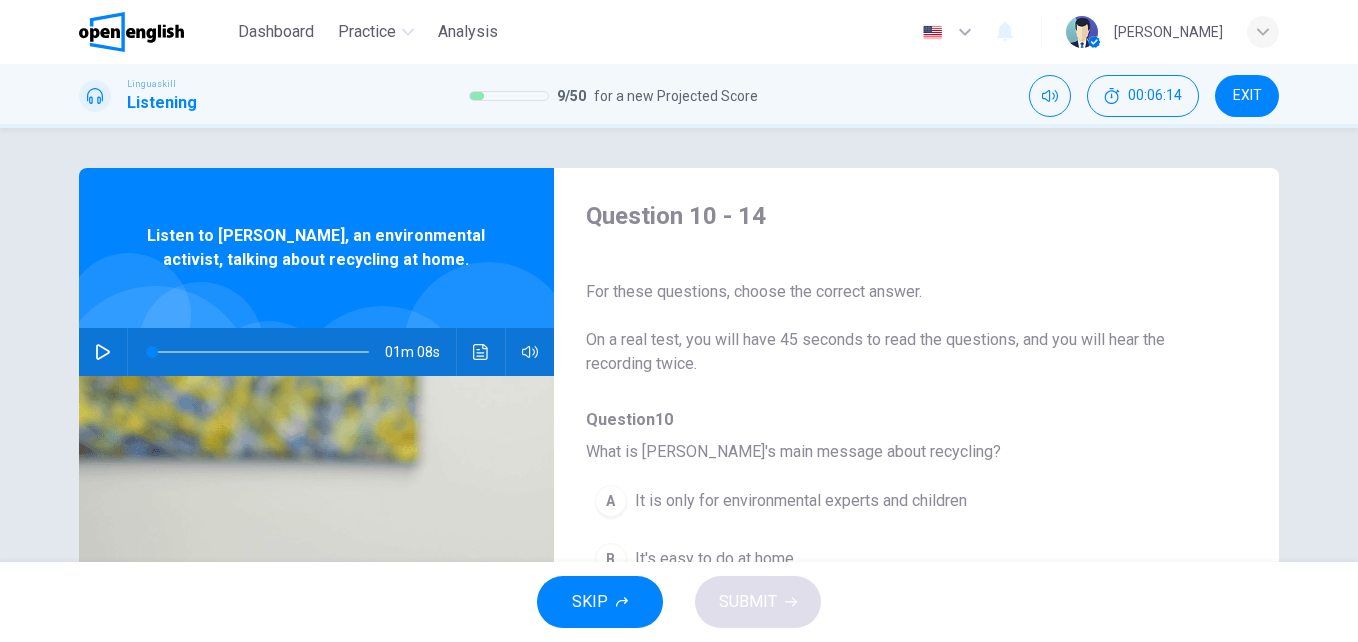 click 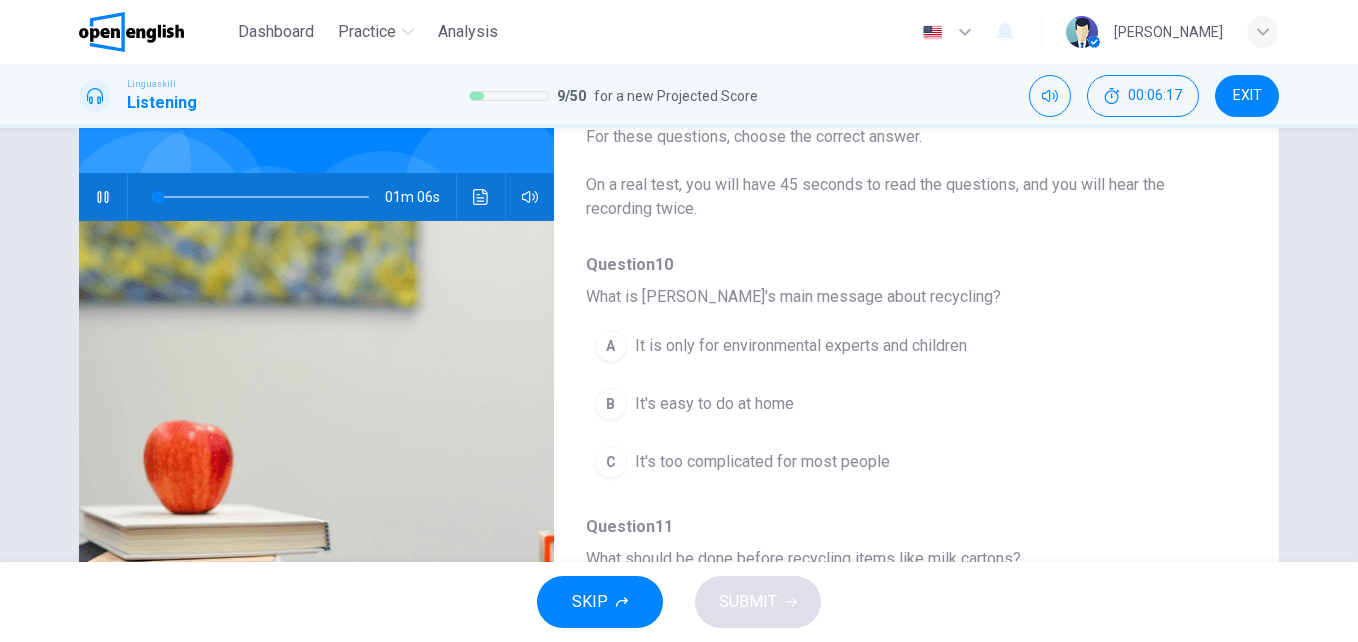scroll, scrollTop: 216, scrollLeft: 0, axis: vertical 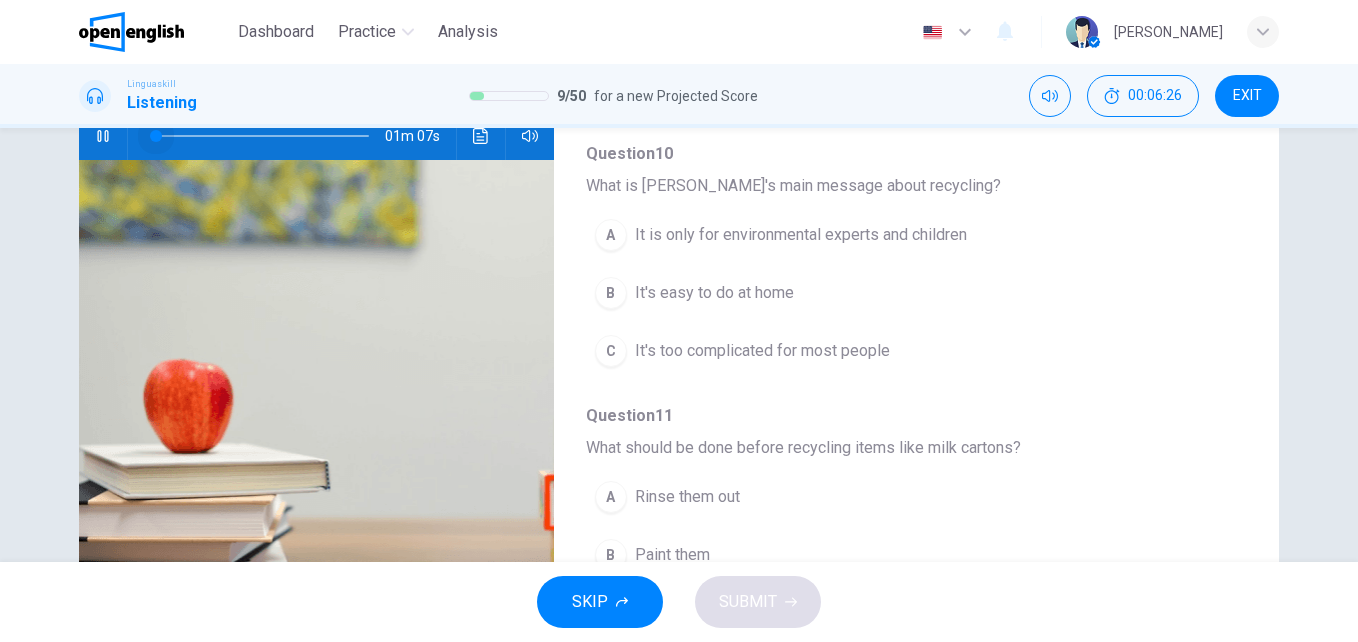 click at bounding box center (260, 136) 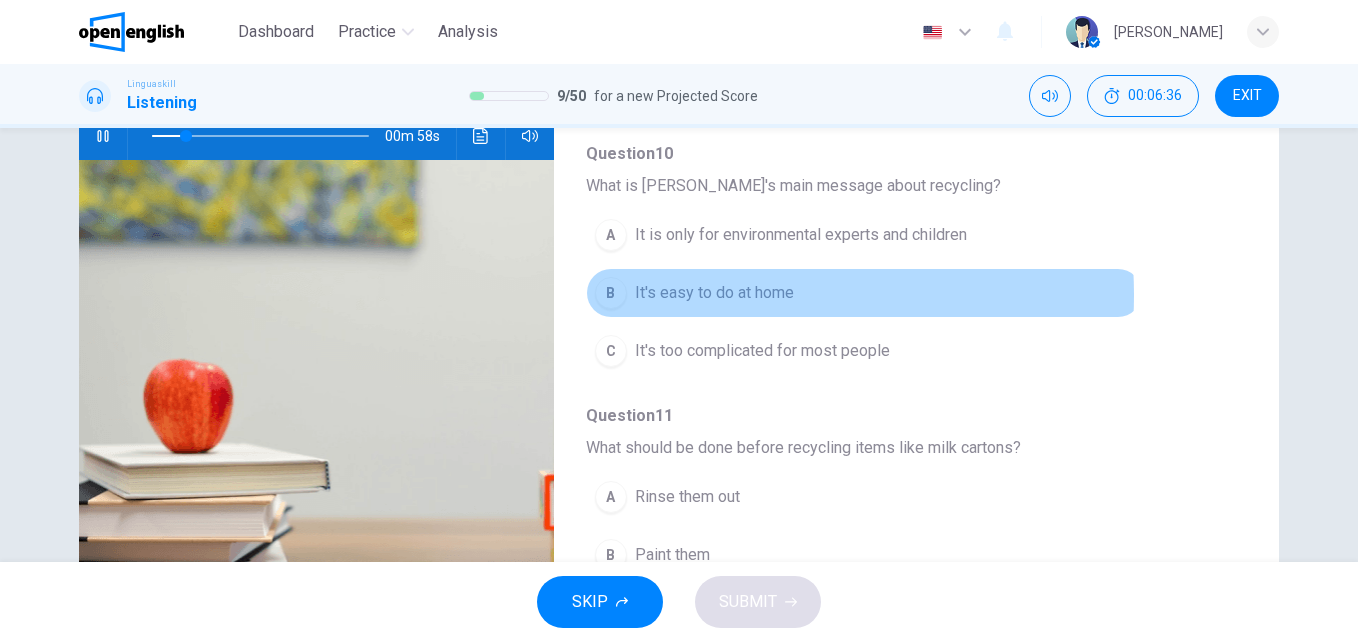 click on "It's easy to do at home" at bounding box center (714, 293) 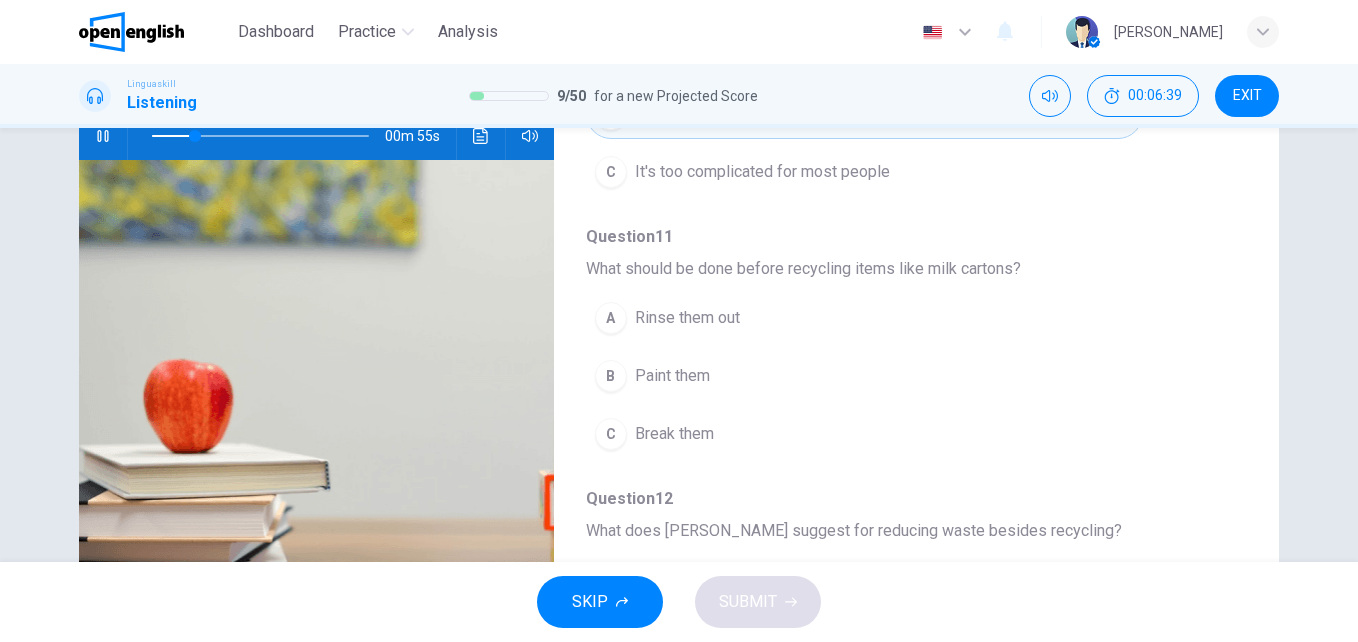 scroll, scrollTop: 239, scrollLeft: 0, axis: vertical 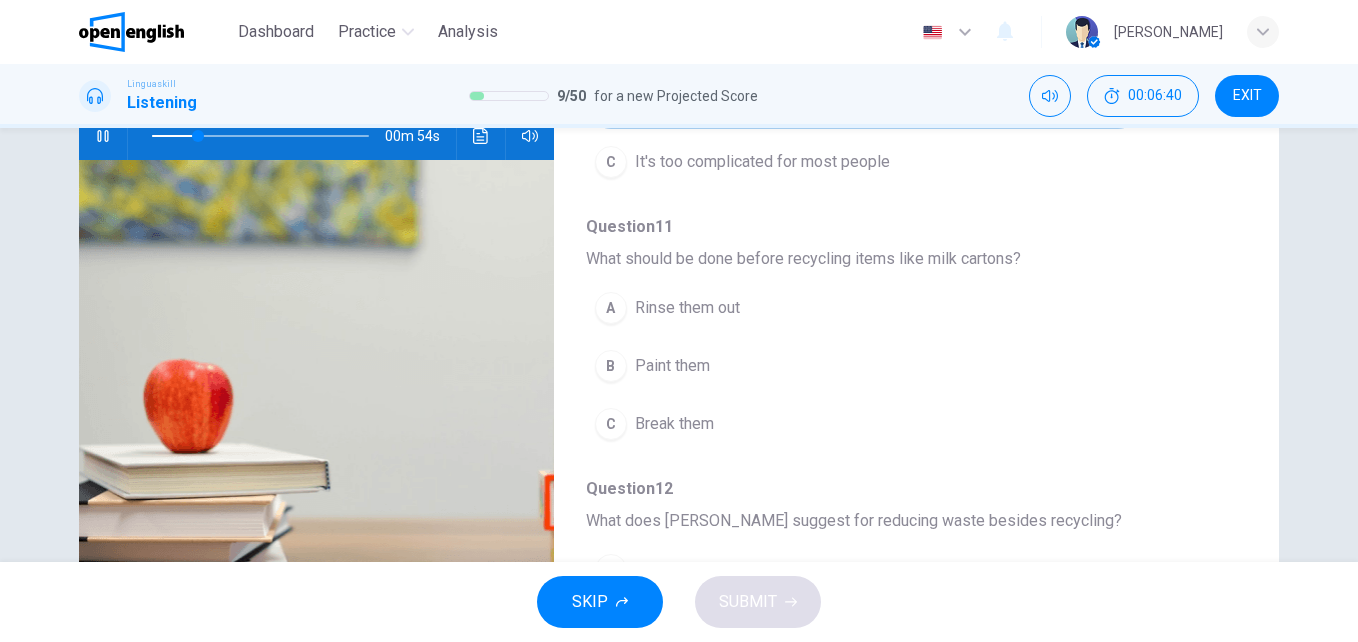 click at bounding box center (260, 136) 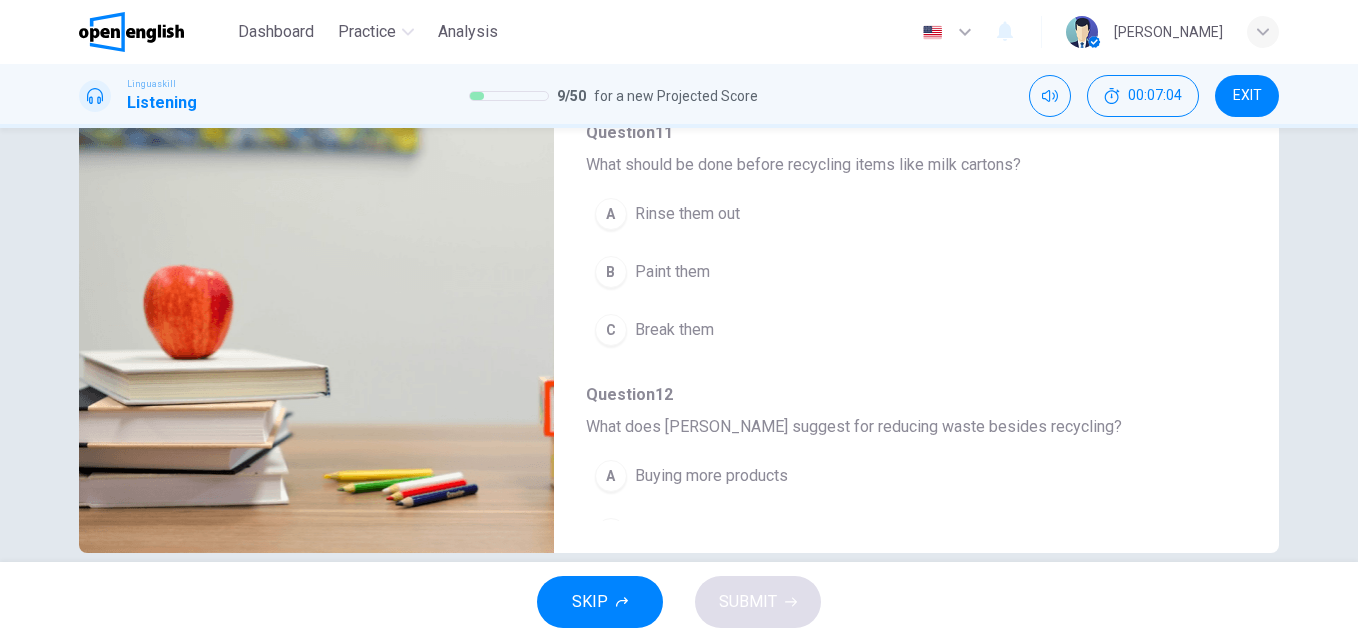 scroll, scrollTop: 333, scrollLeft: 0, axis: vertical 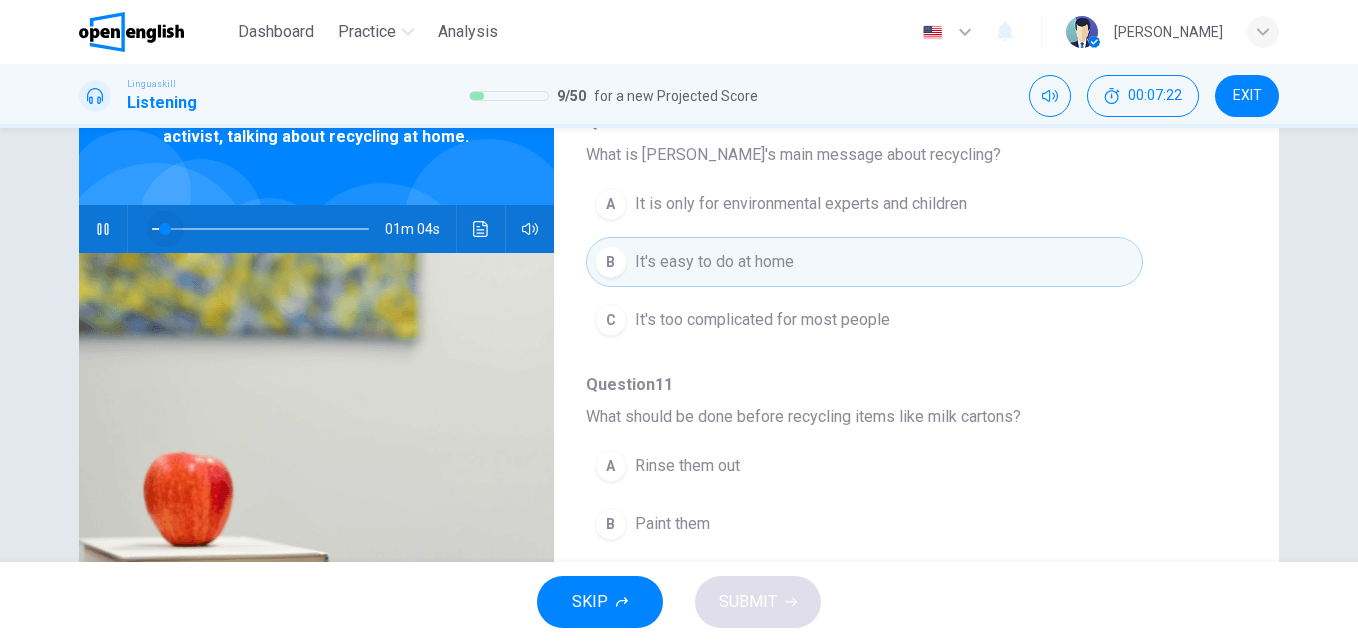 click at bounding box center [260, 229] 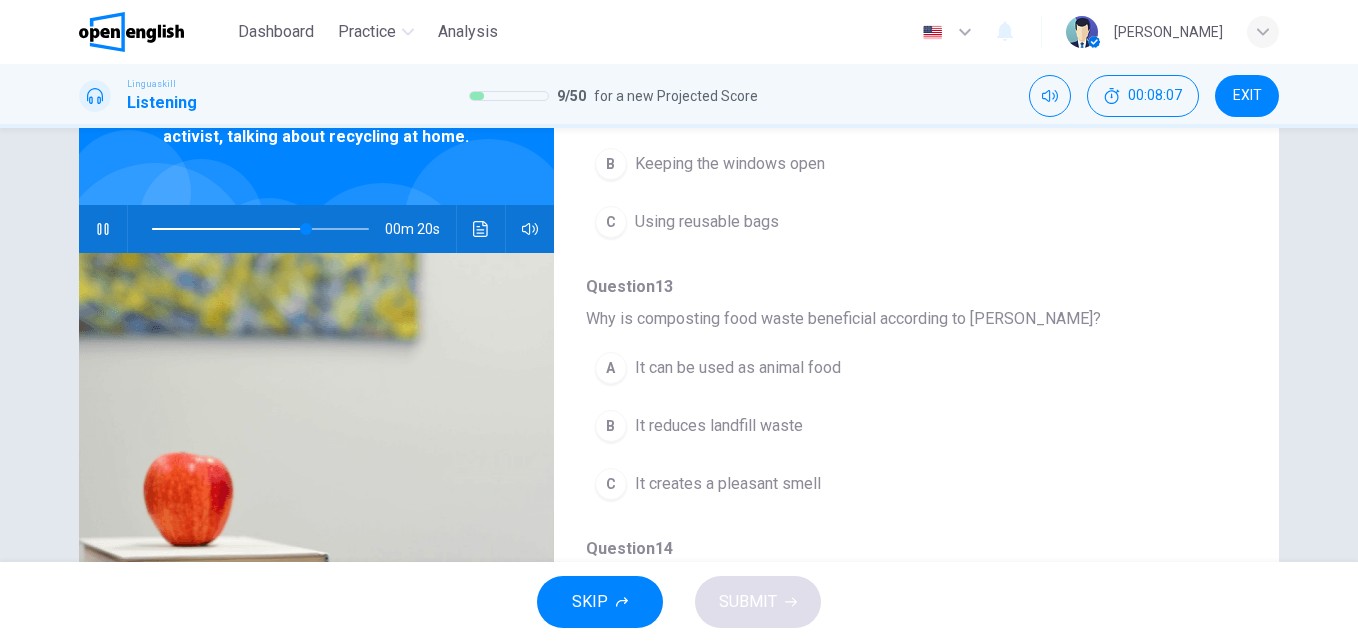 scroll, scrollTop: 833, scrollLeft: 0, axis: vertical 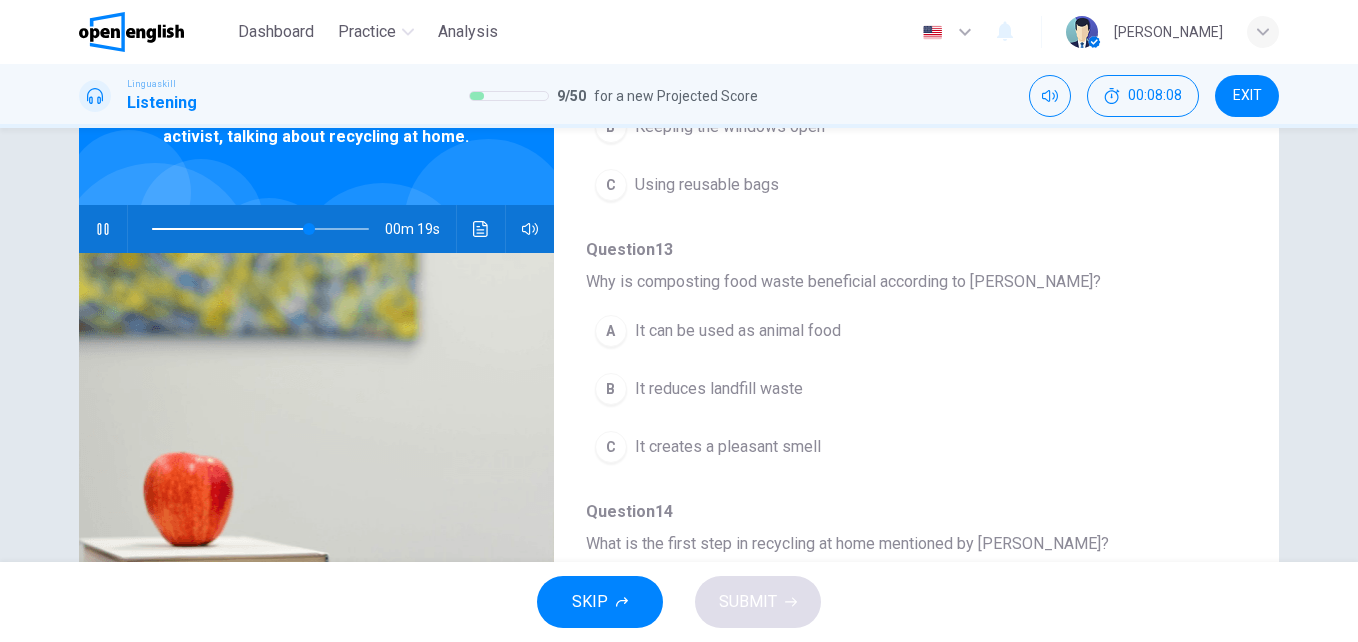 click on "It reduces landfill waste" at bounding box center [719, 389] 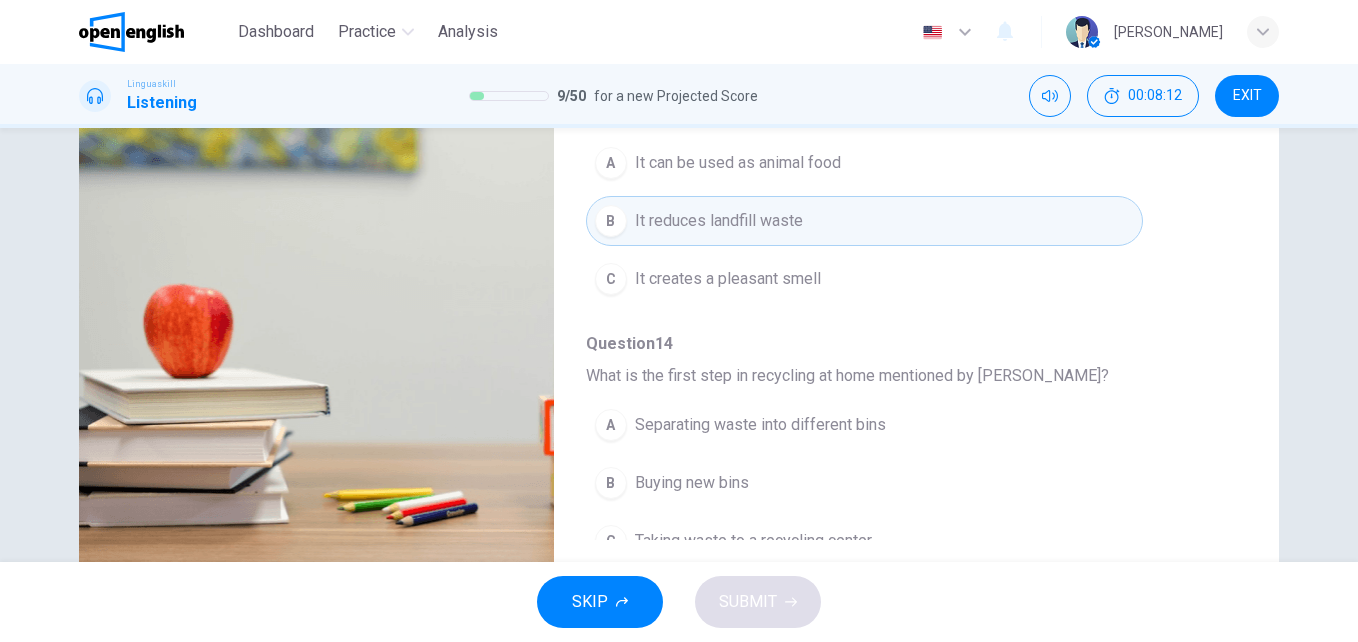 scroll, scrollTop: 322, scrollLeft: 0, axis: vertical 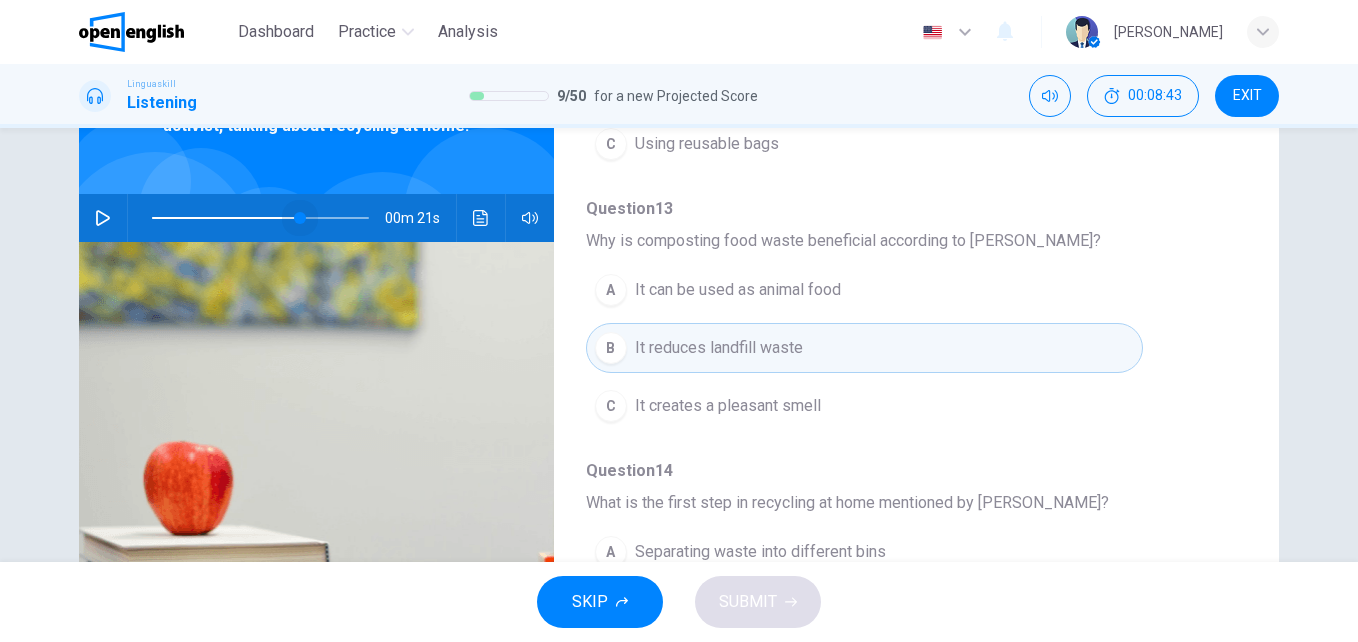 click at bounding box center [260, 218] 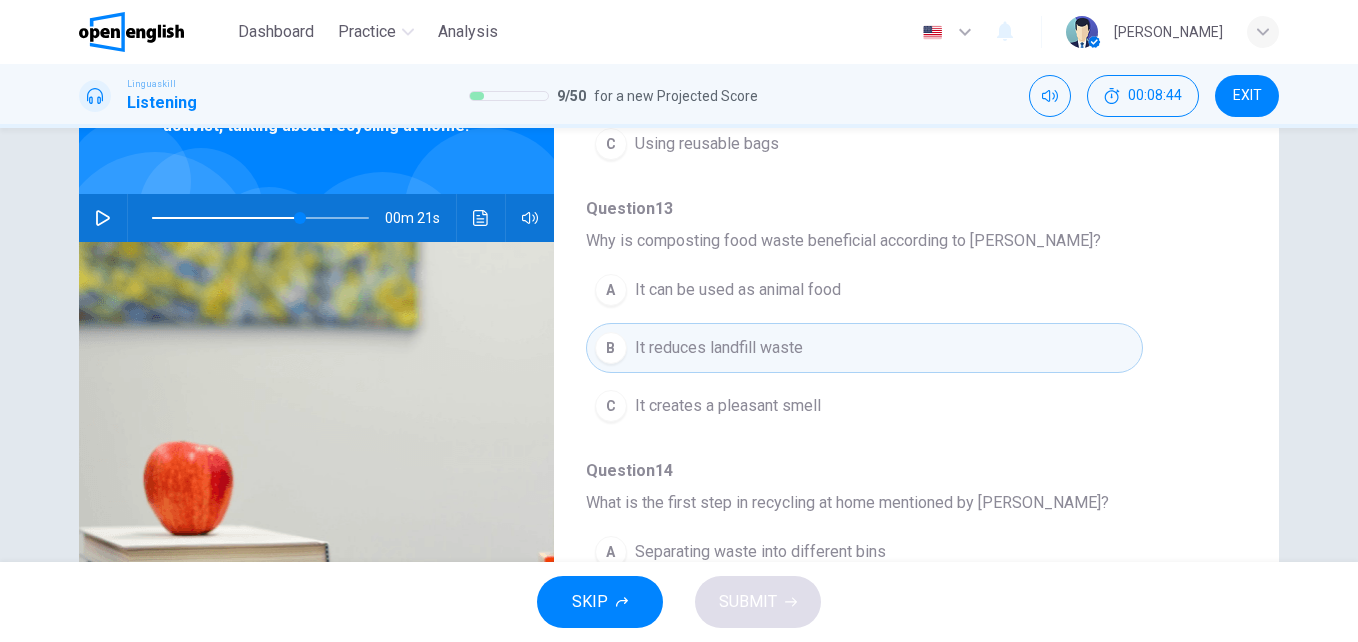 click 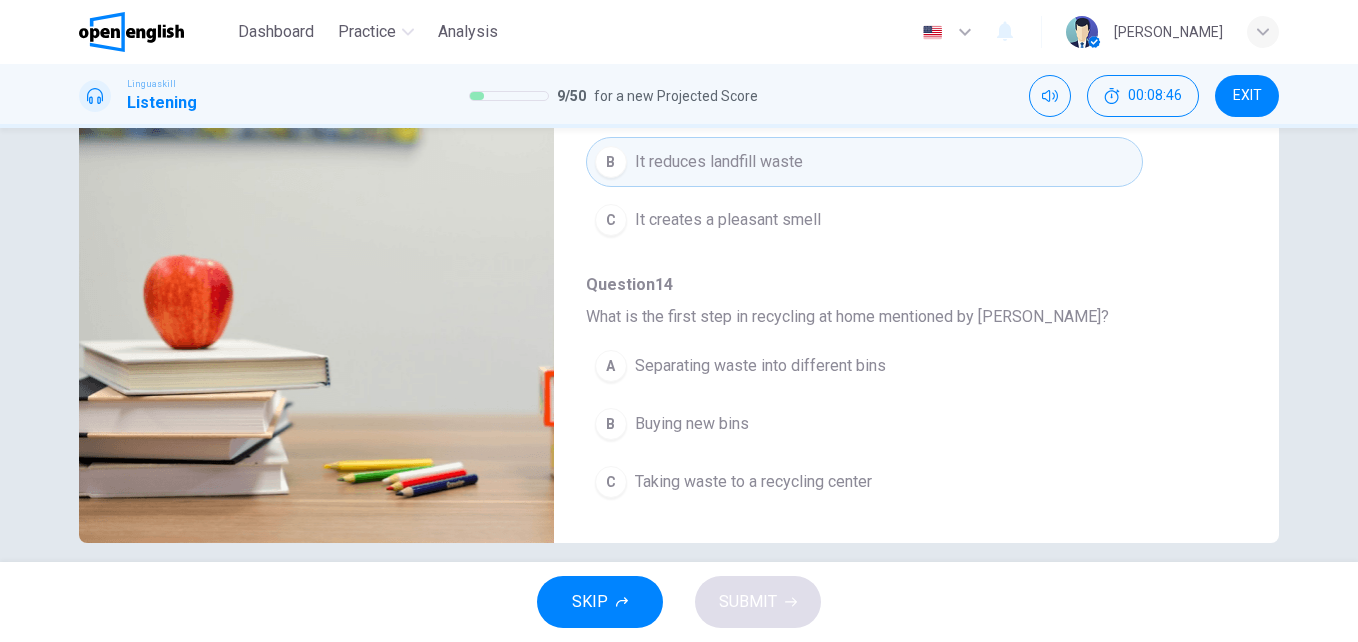 scroll, scrollTop: 341, scrollLeft: 0, axis: vertical 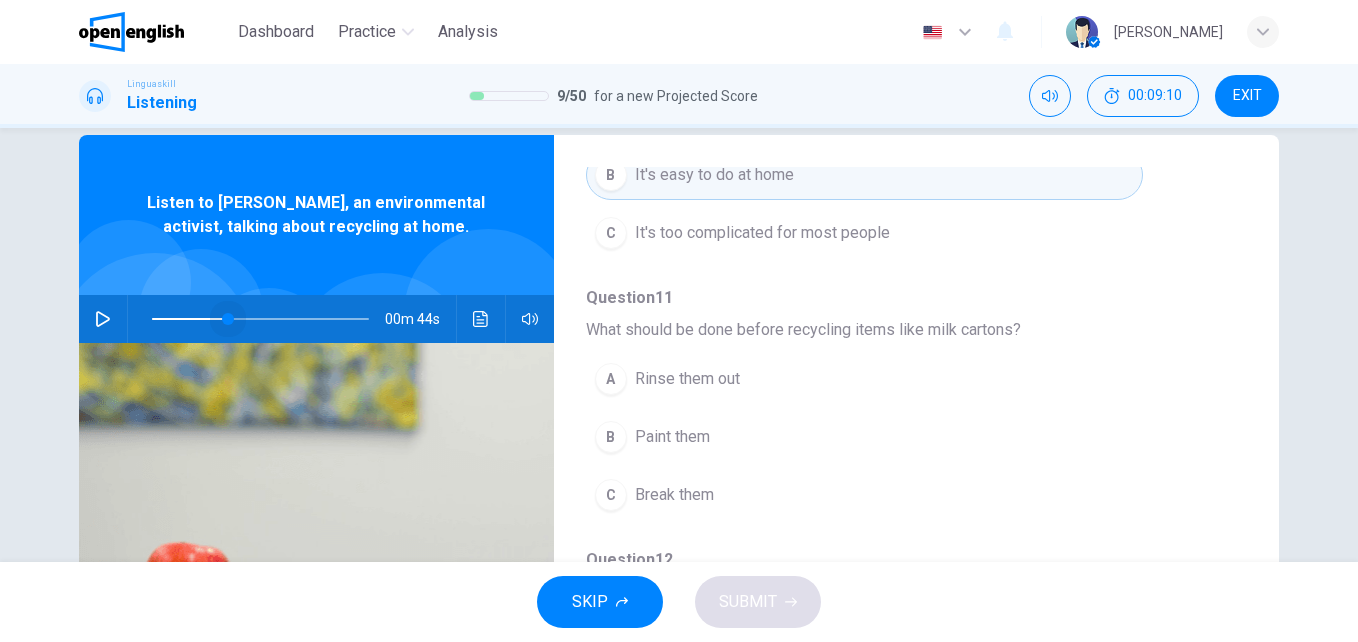 click at bounding box center (260, 319) 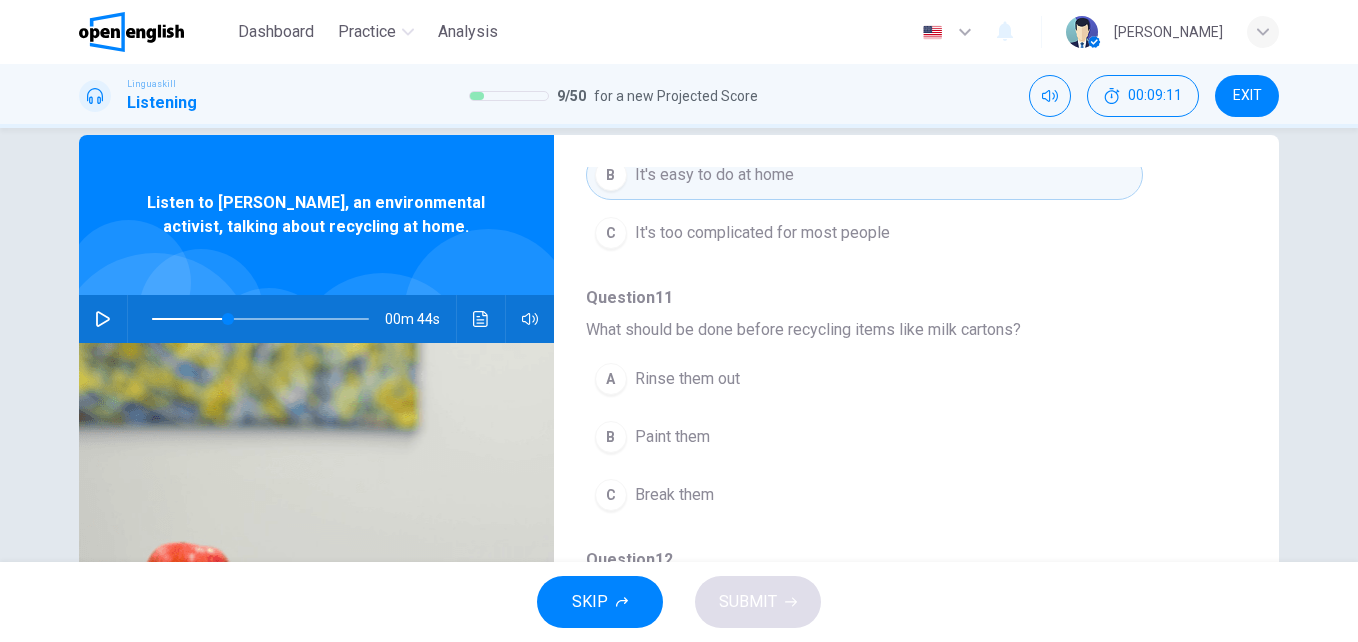 click 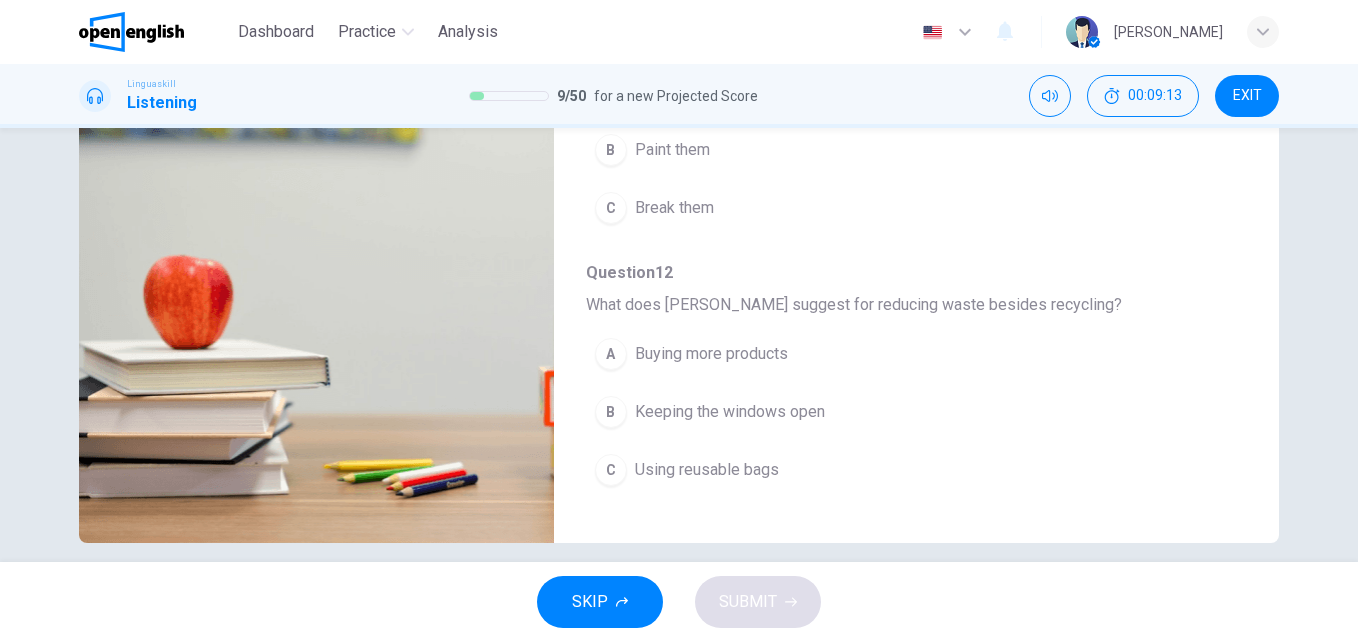scroll, scrollTop: 335, scrollLeft: 0, axis: vertical 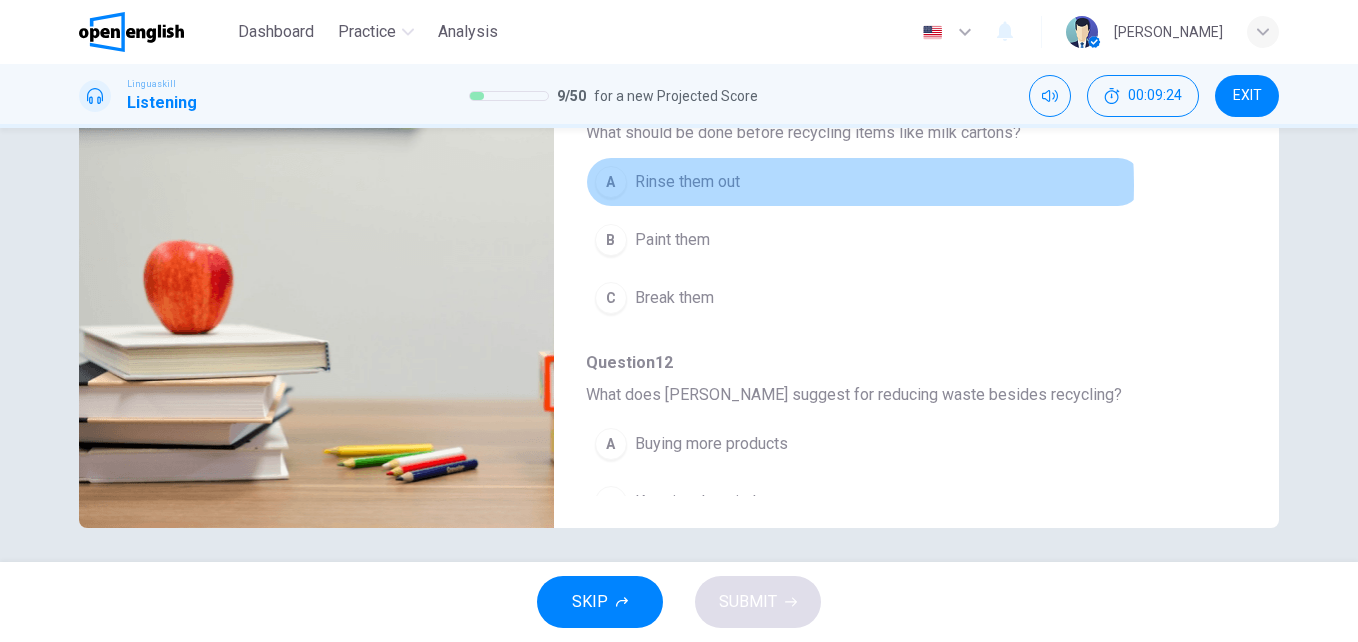 click on "Rinse them out" at bounding box center (687, 182) 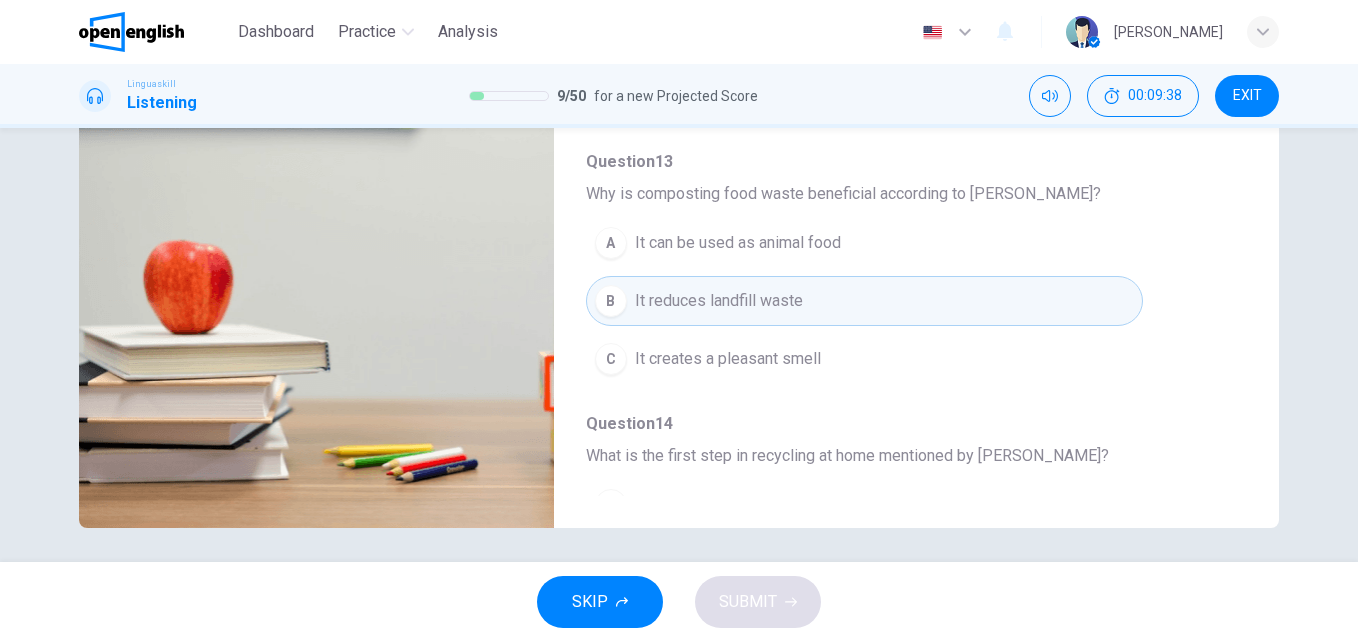 scroll, scrollTop: 706, scrollLeft: 0, axis: vertical 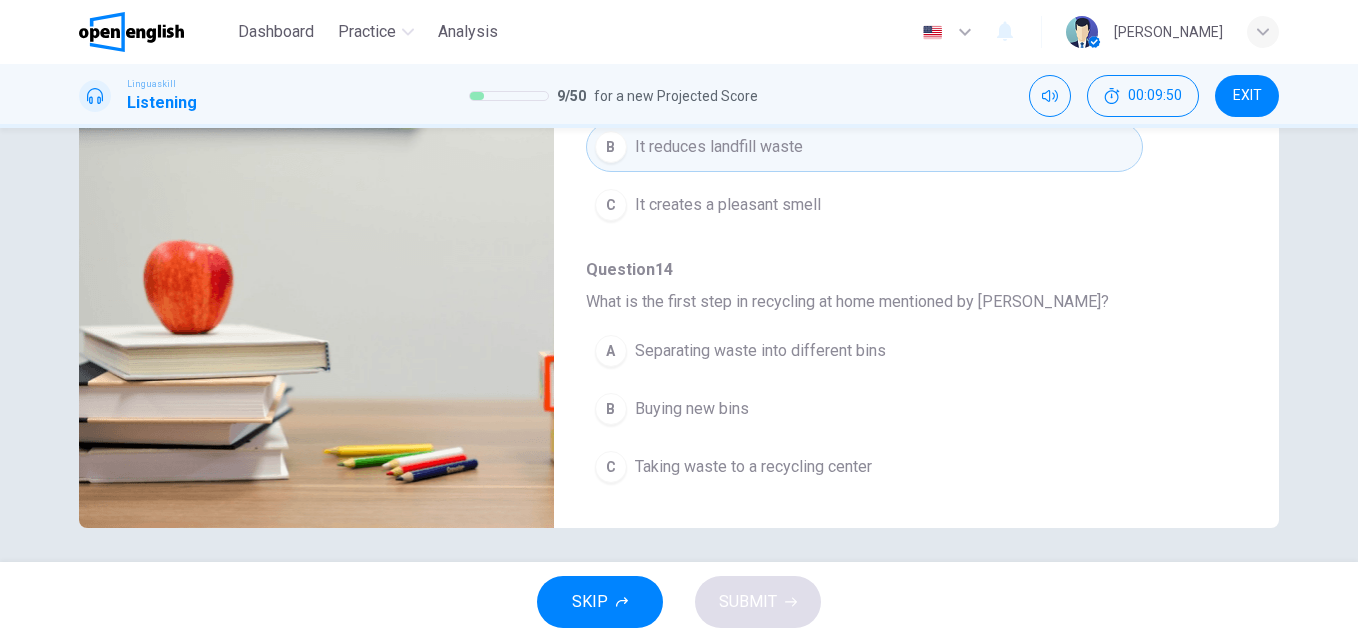 click on "Separating waste into different bins" at bounding box center [760, 351] 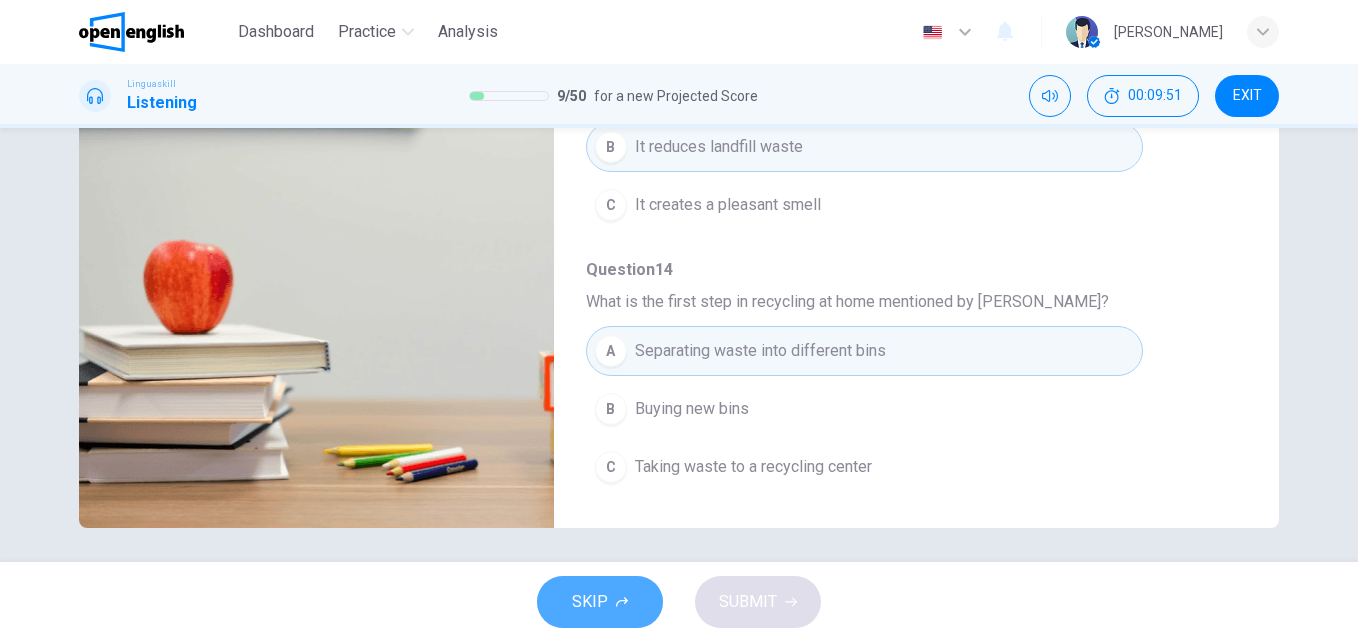 click on "SKIP" at bounding box center (600, 602) 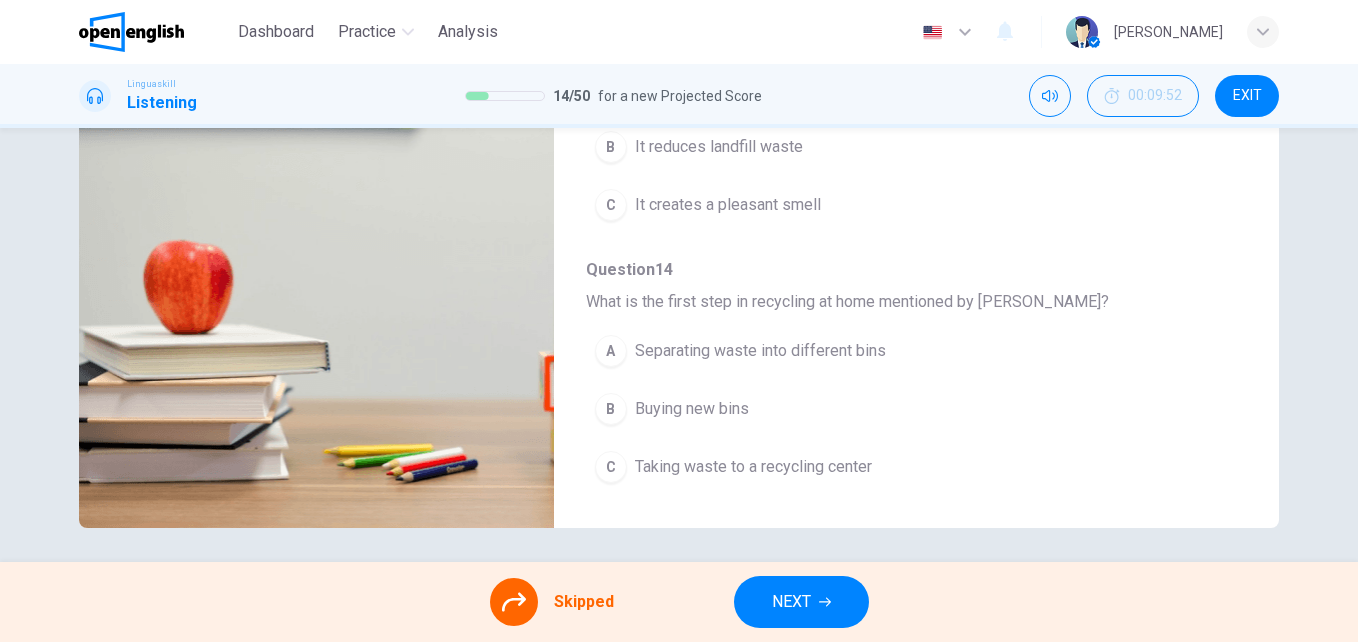 type on "*" 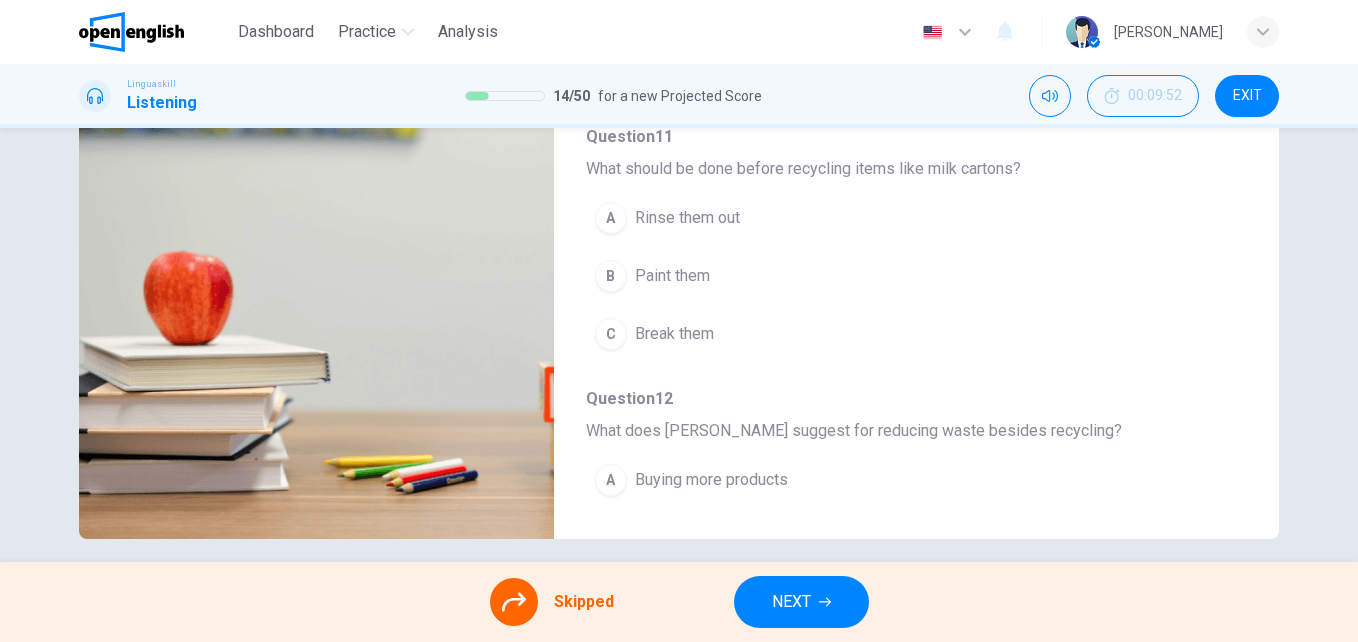 scroll, scrollTop: 264, scrollLeft: 0, axis: vertical 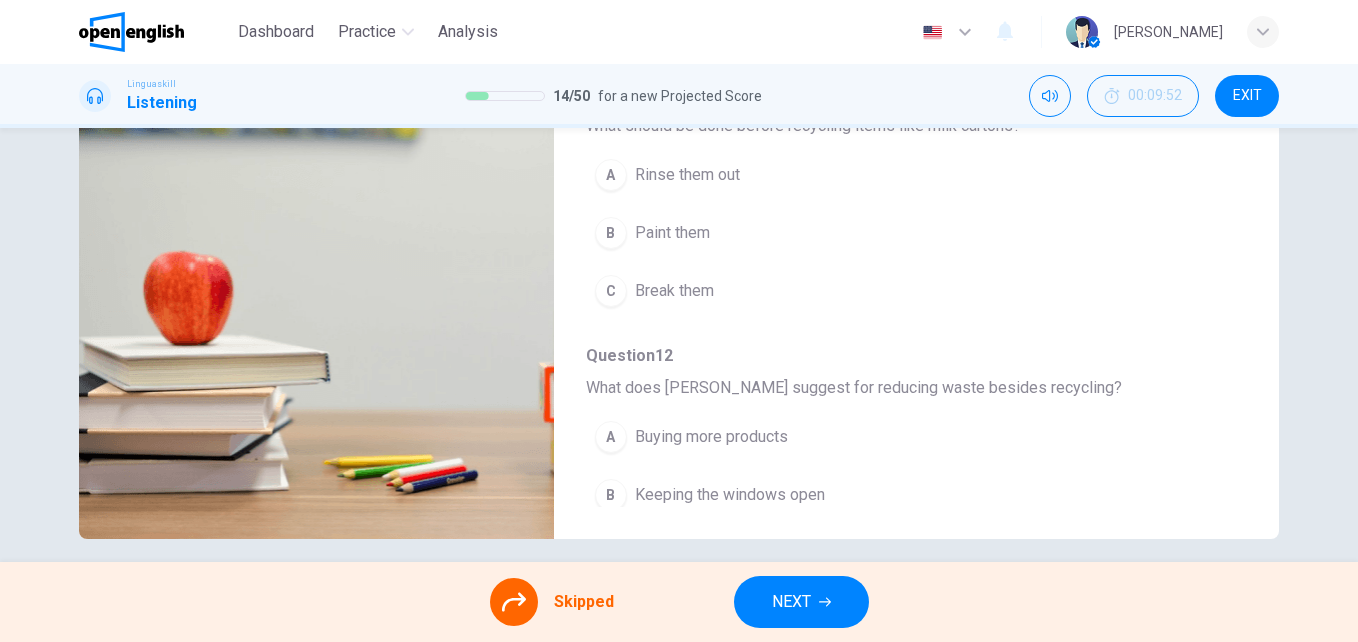click on "A Rinse them out B Paint them C Break them" at bounding box center (900, 233) 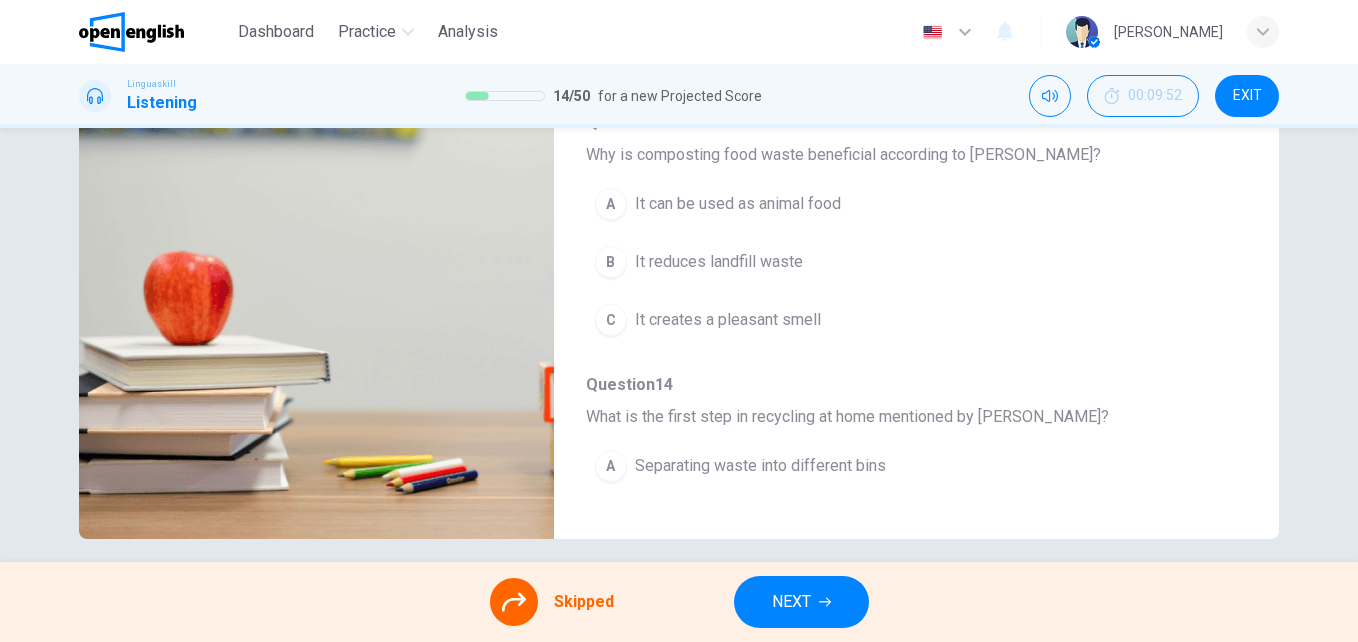 scroll, scrollTop: 863, scrollLeft: 0, axis: vertical 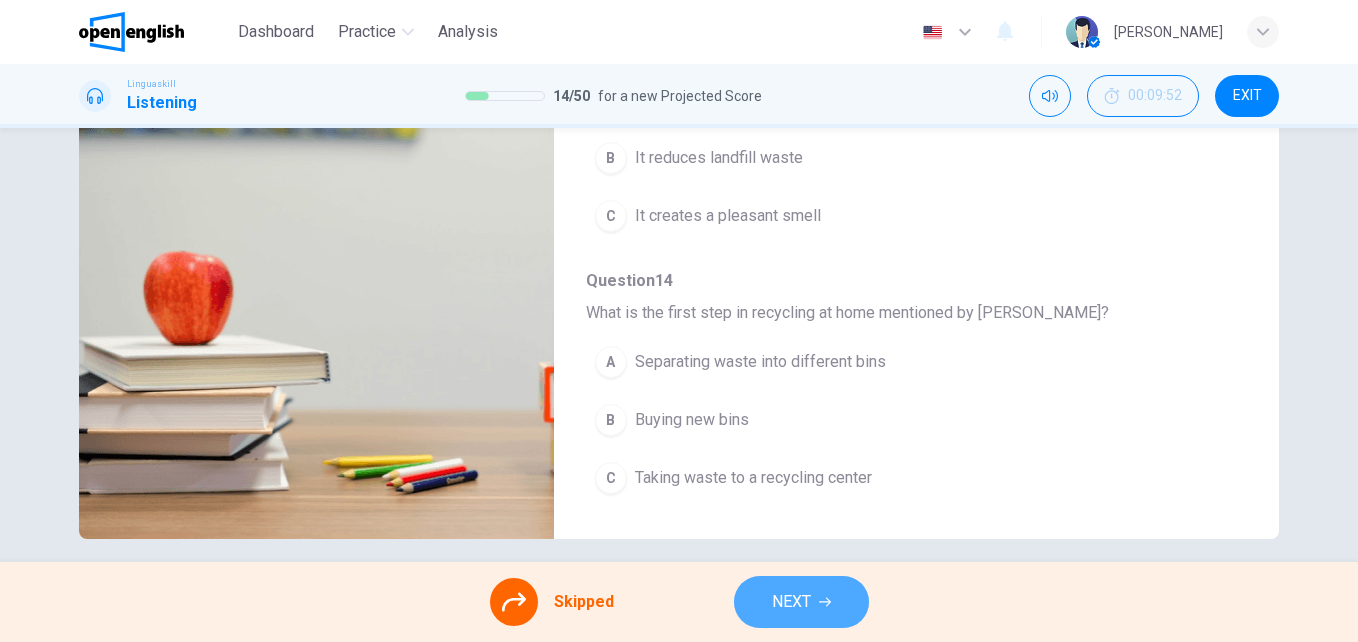 click 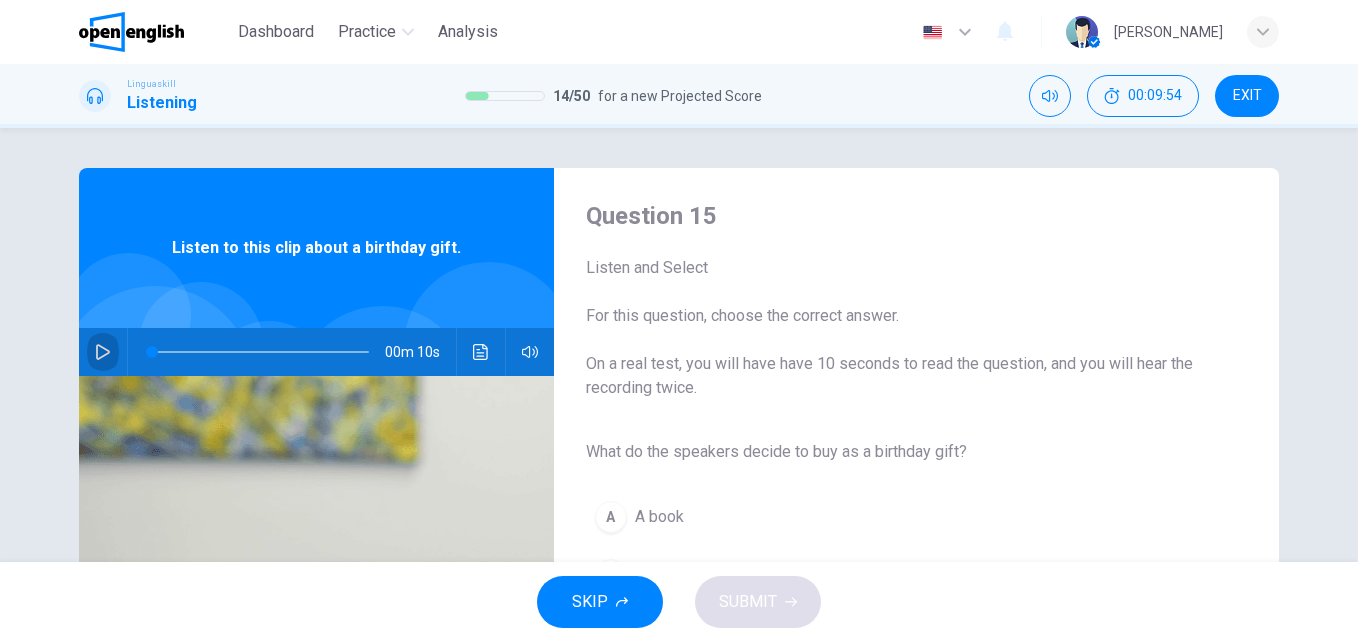 click 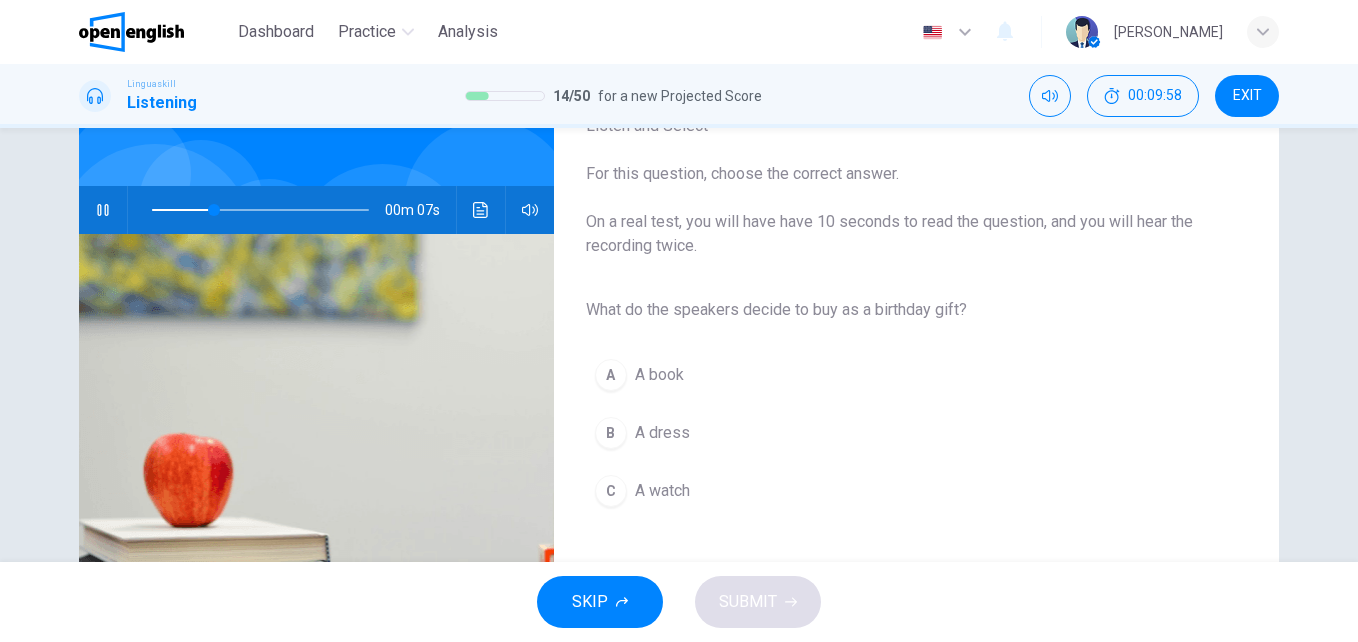 scroll, scrollTop: 149, scrollLeft: 0, axis: vertical 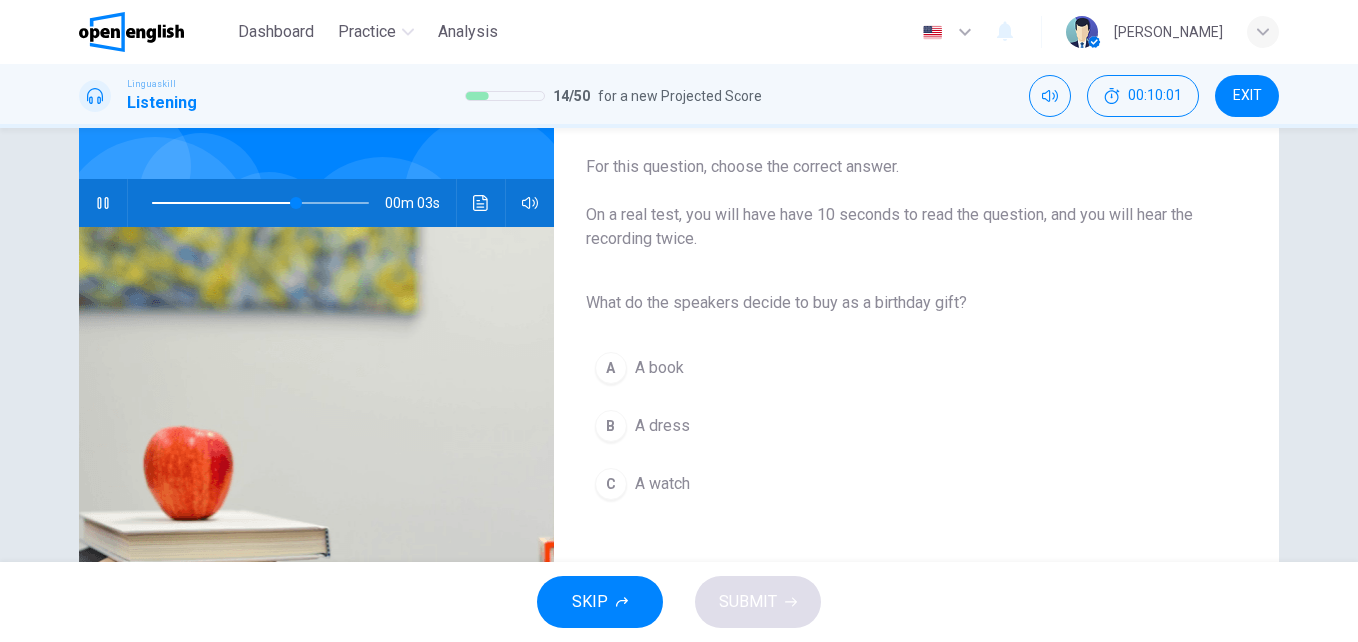 click on "A book" at bounding box center (659, 368) 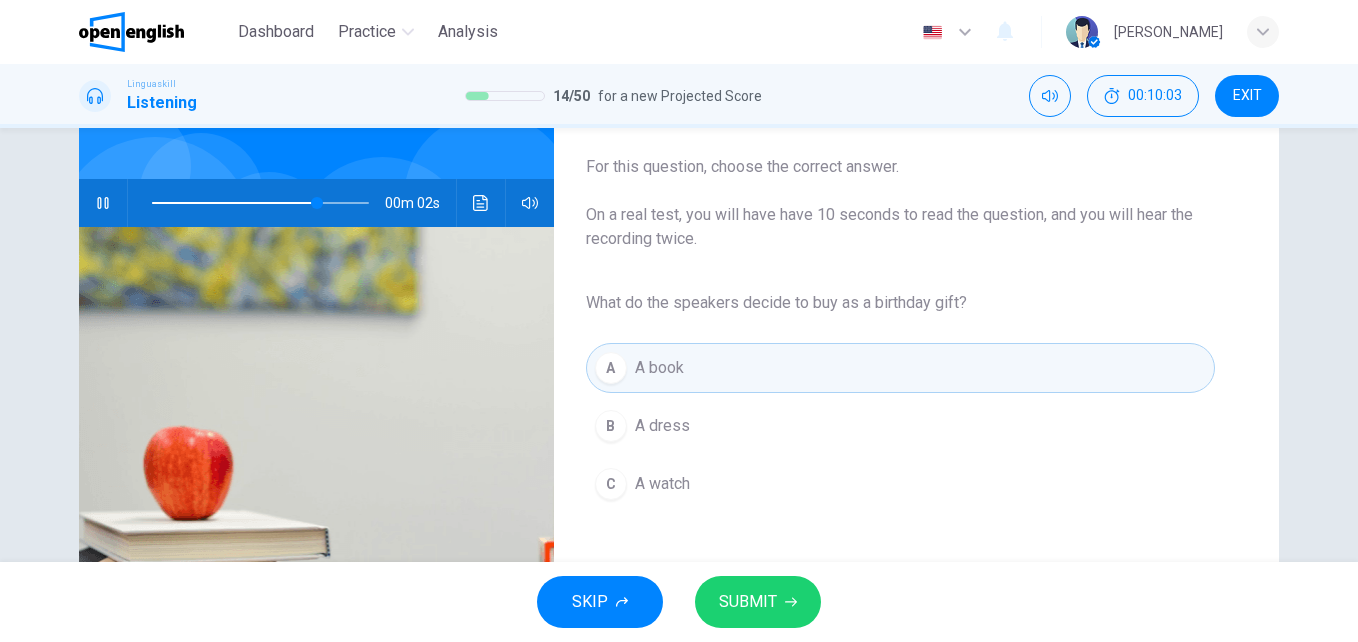 click on "SUBMIT" at bounding box center [748, 602] 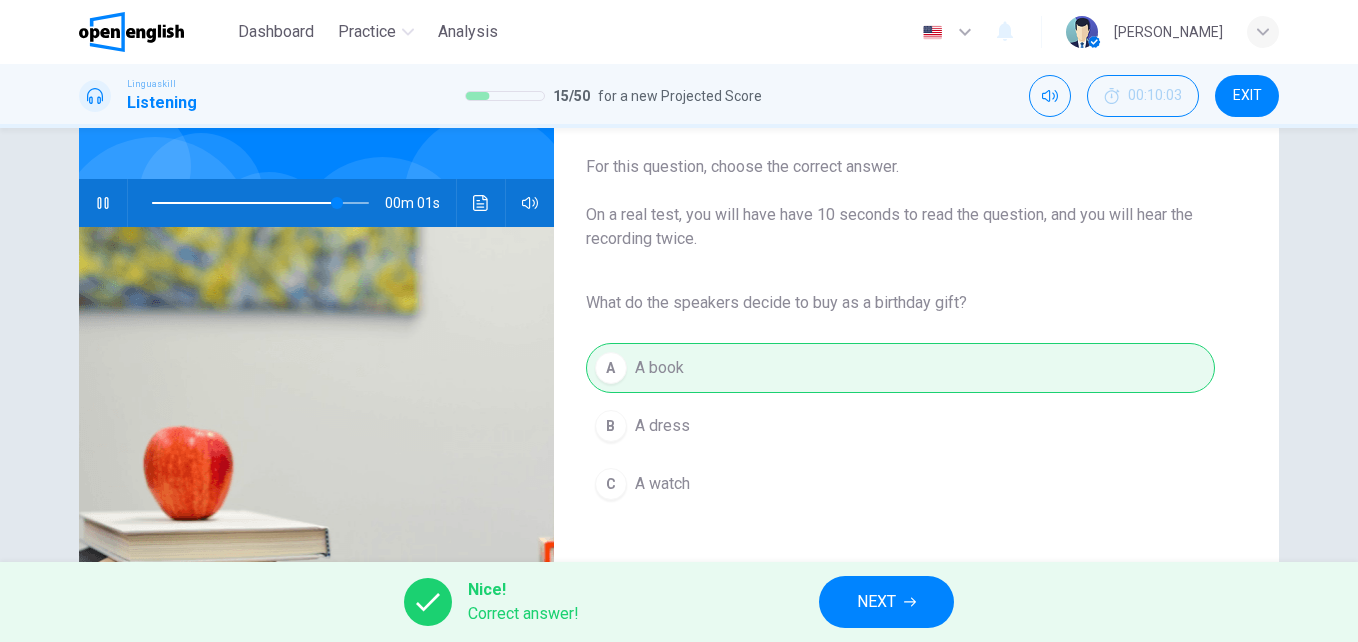 type on "**" 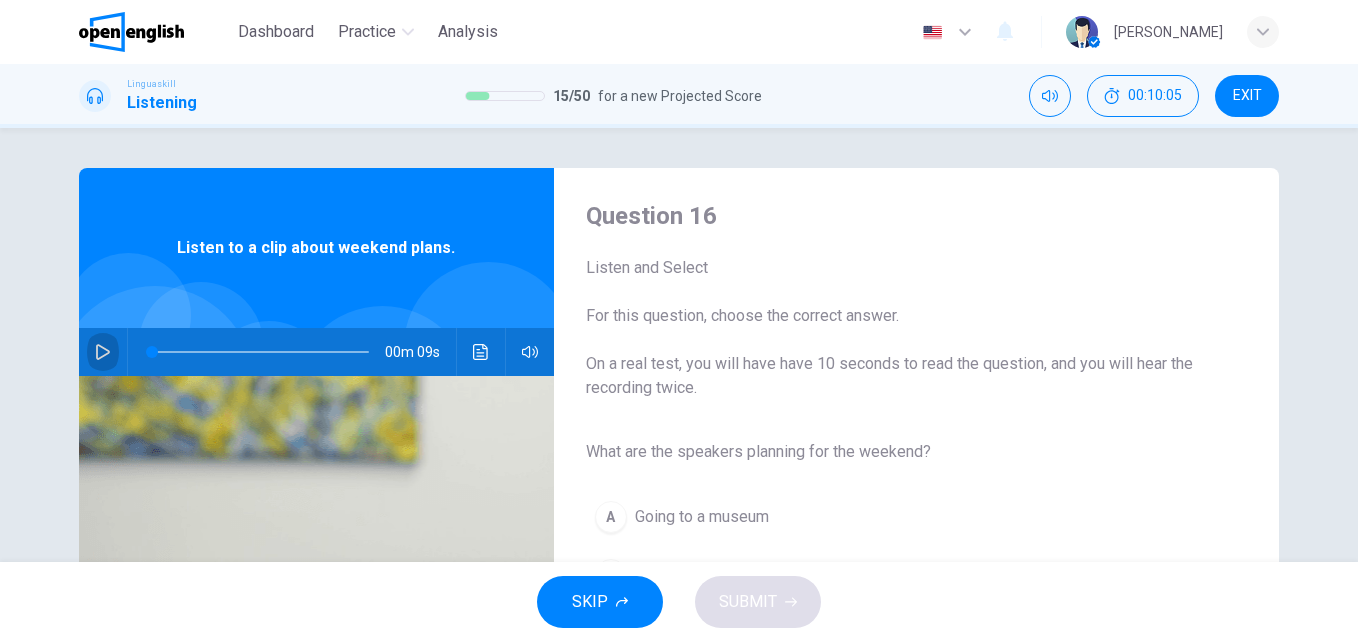 click 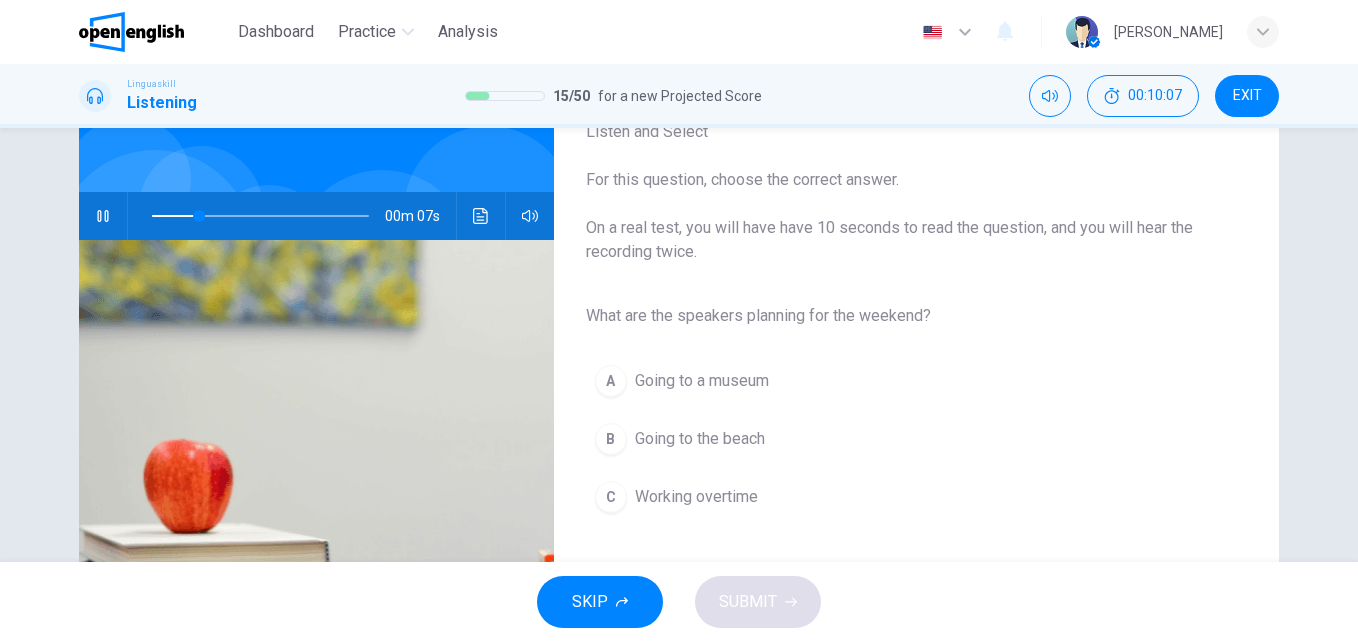 scroll, scrollTop: 153, scrollLeft: 0, axis: vertical 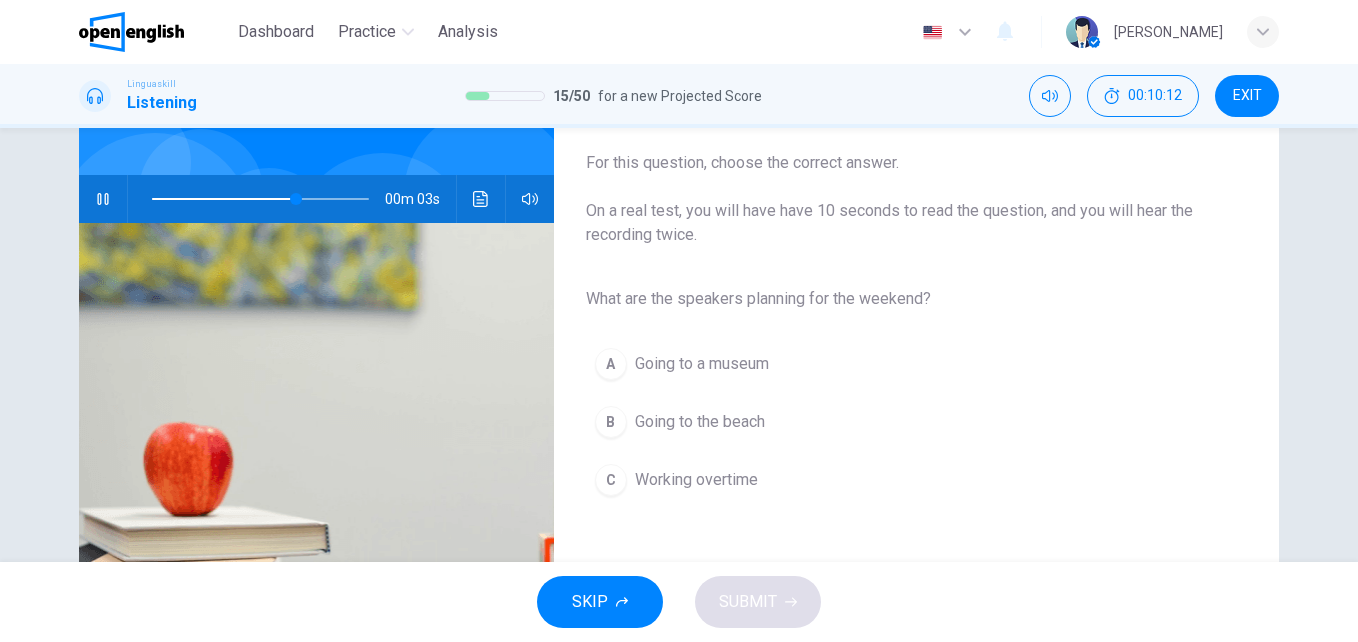 click on "Going to the beach" at bounding box center (700, 422) 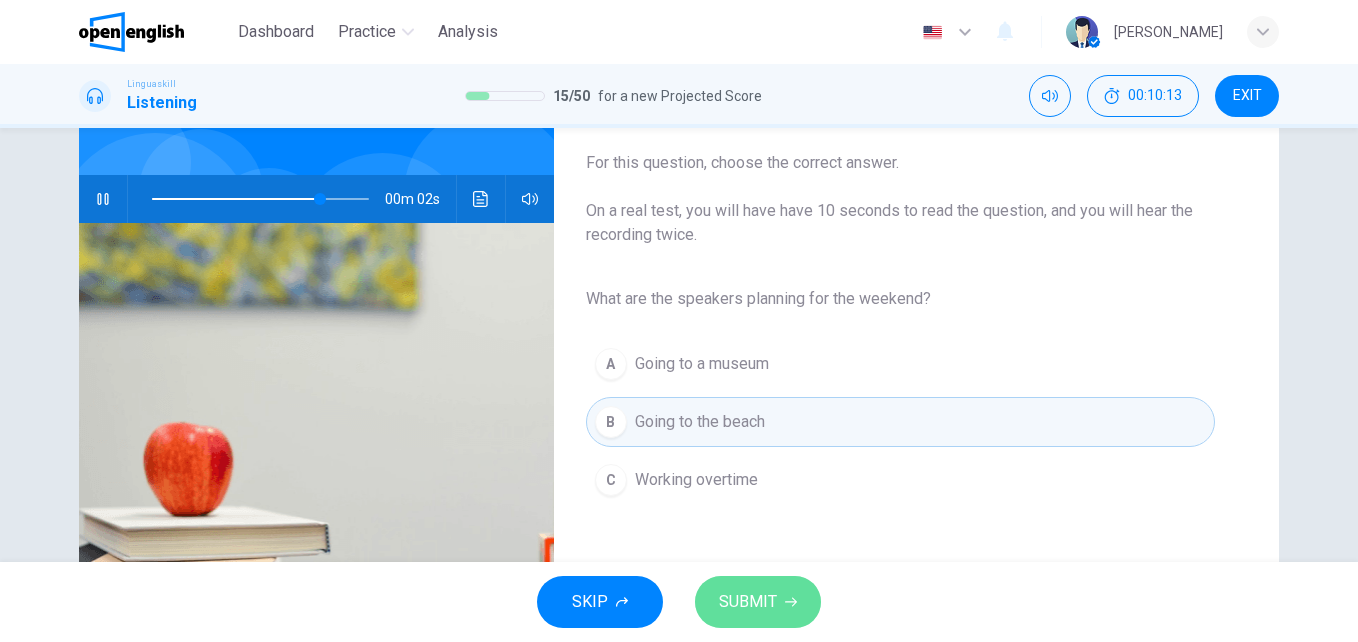 click on "SUBMIT" at bounding box center (758, 602) 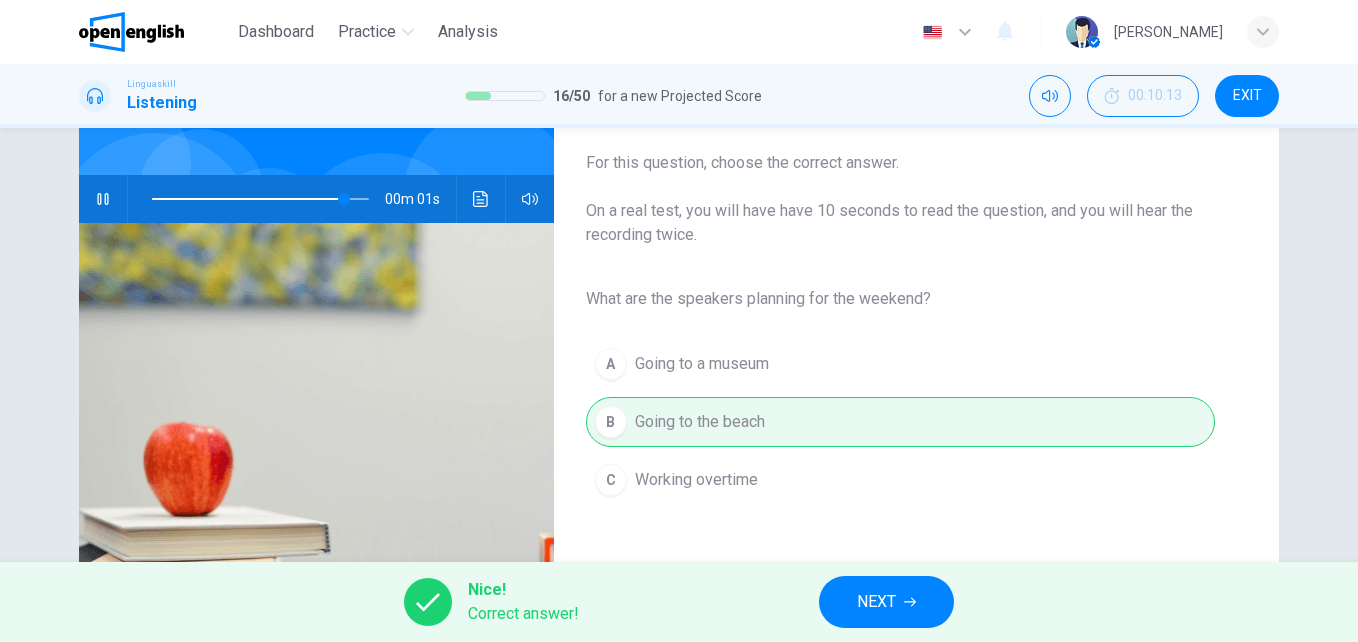 type on "*" 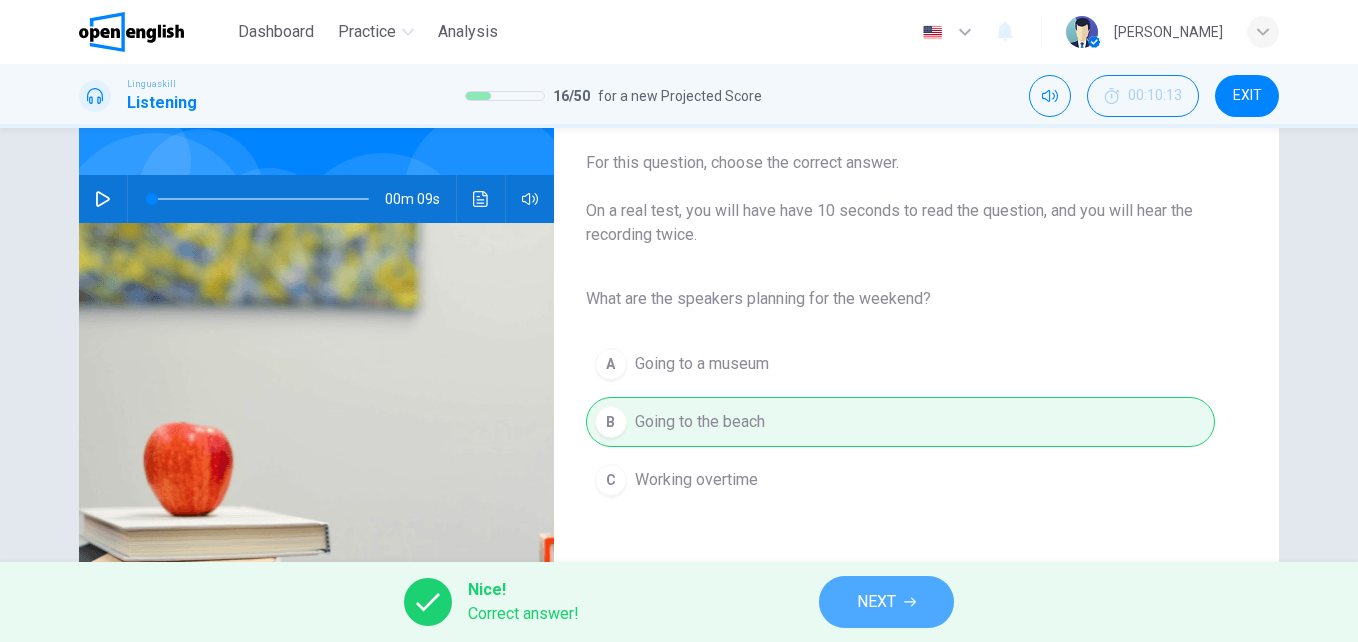 click on "NEXT" at bounding box center [876, 602] 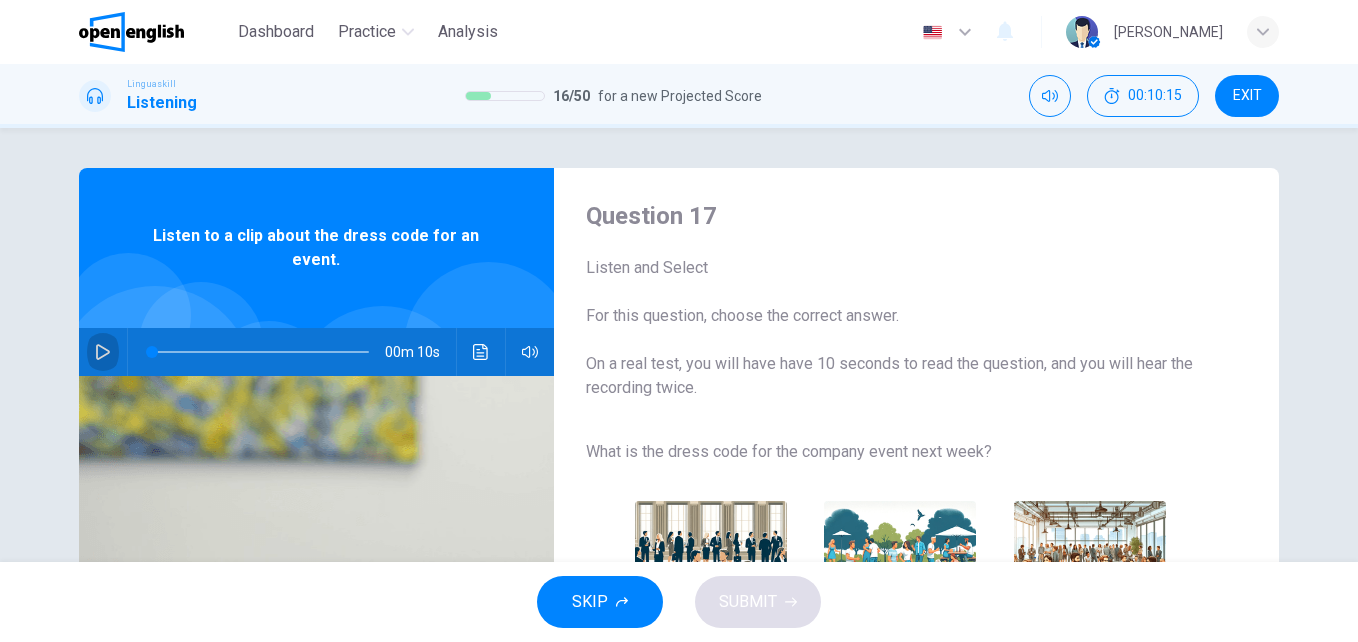 click 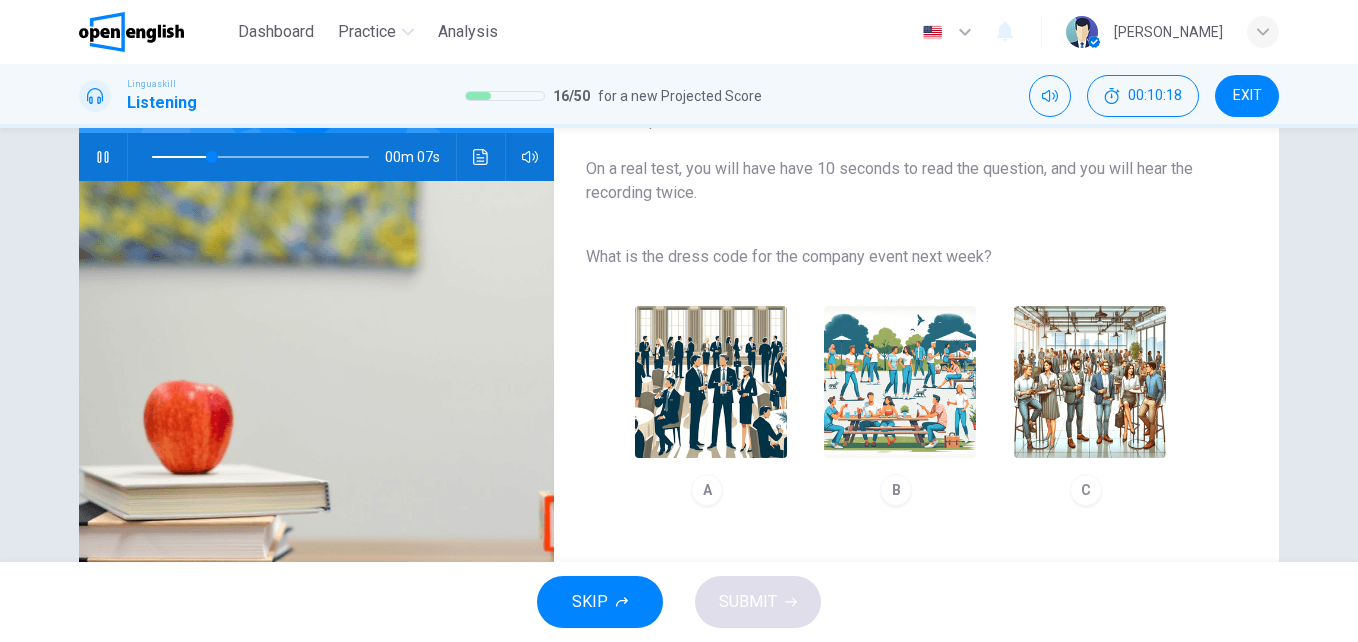 scroll, scrollTop: 197, scrollLeft: 0, axis: vertical 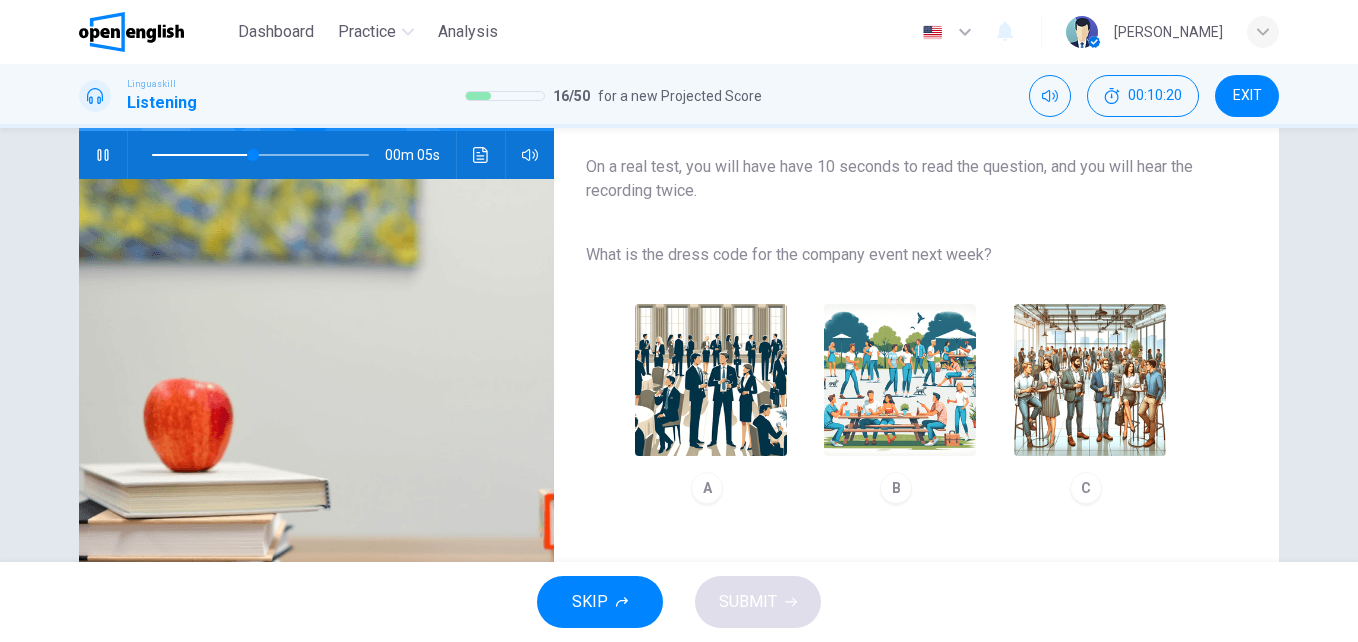 click at bounding box center [1090, 380] 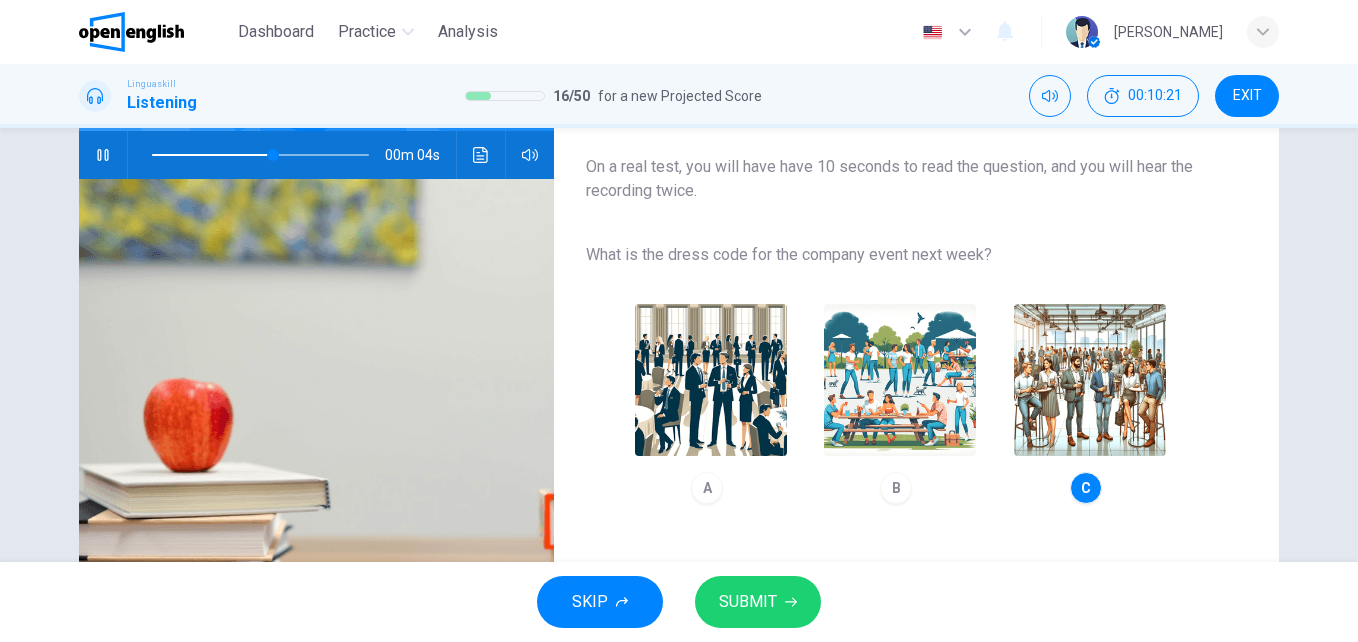 click on "SUBMIT" at bounding box center [748, 602] 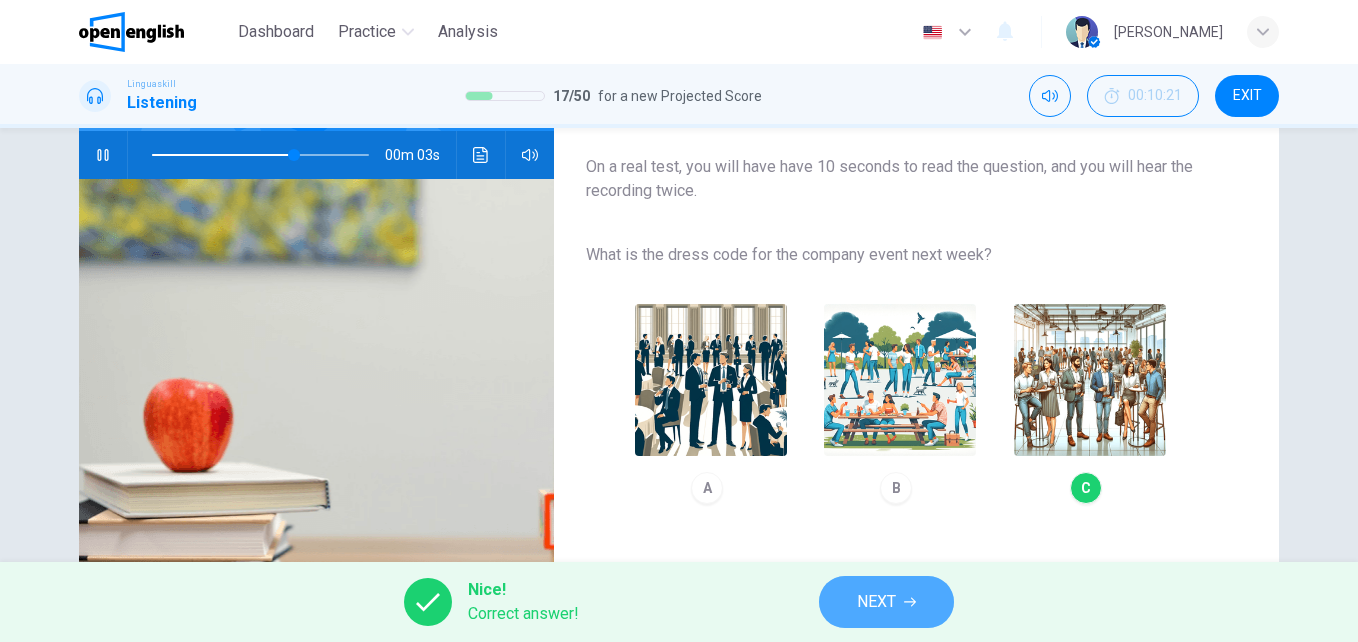 type on "**" 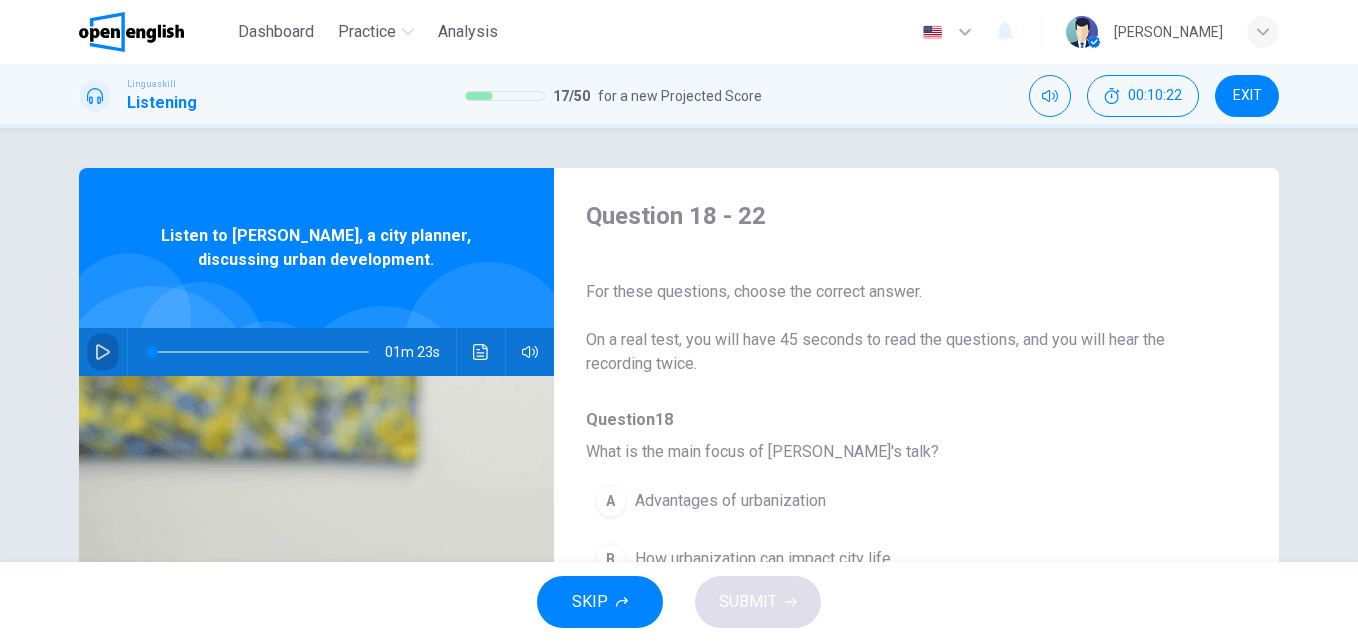 click 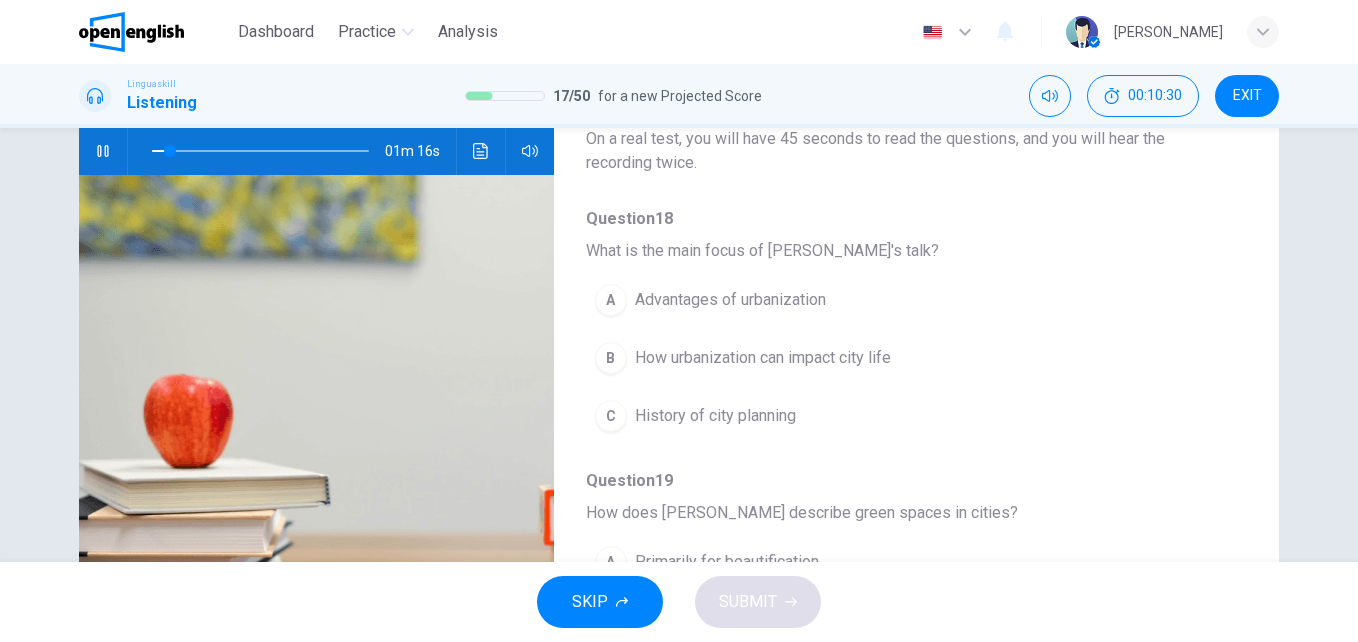 scroll, scrollTop: 207, scrollLeft: 0, axis: vertical 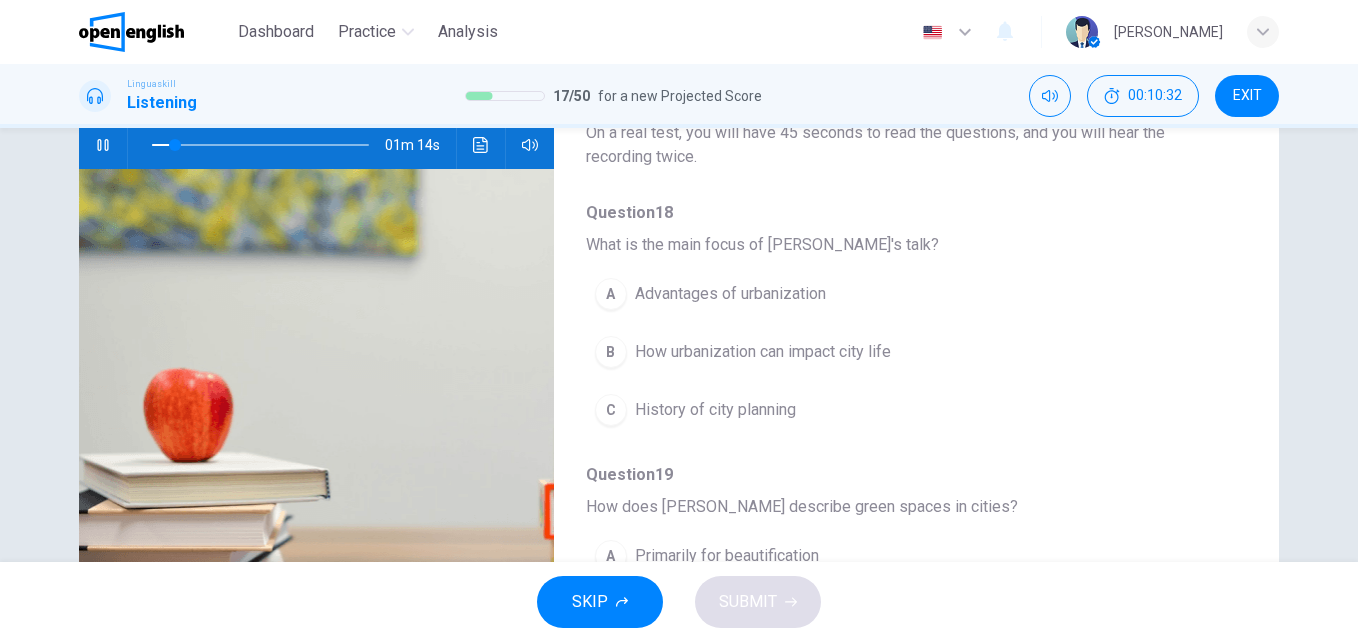 click on "How urbanization can impact city life" at bounding box center (763, 352) 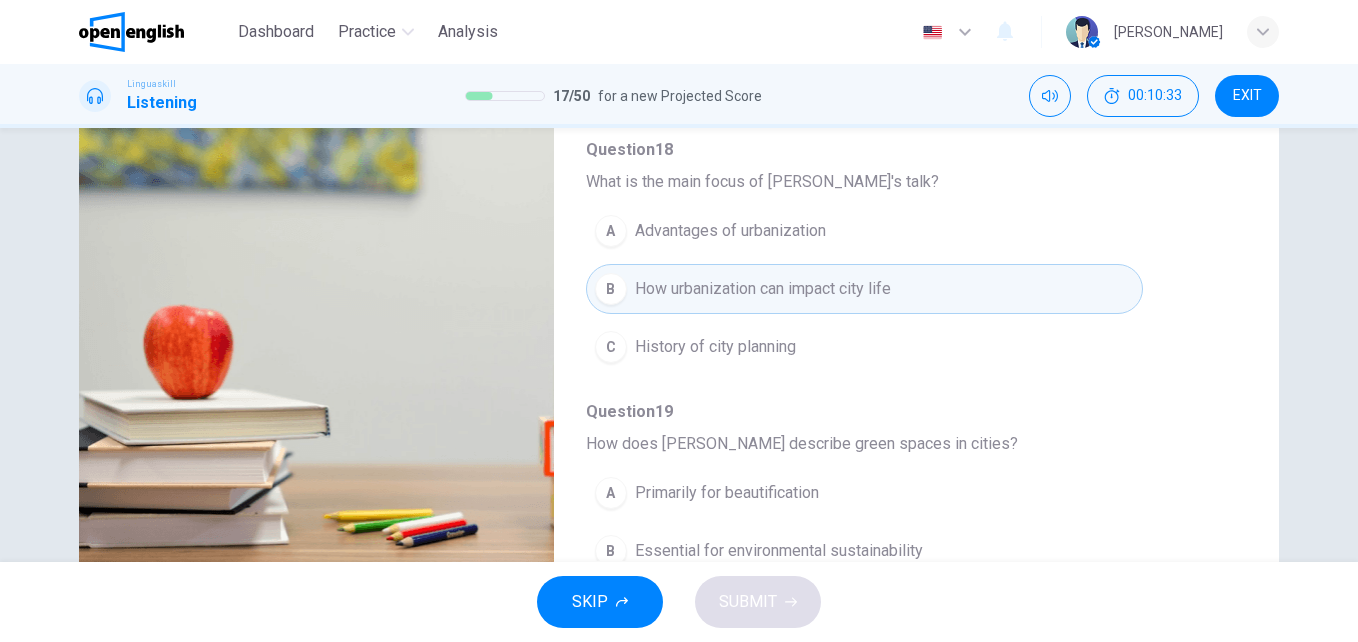 scroll, scrollTop: 272, scrollLeft: 0, axis: vertical 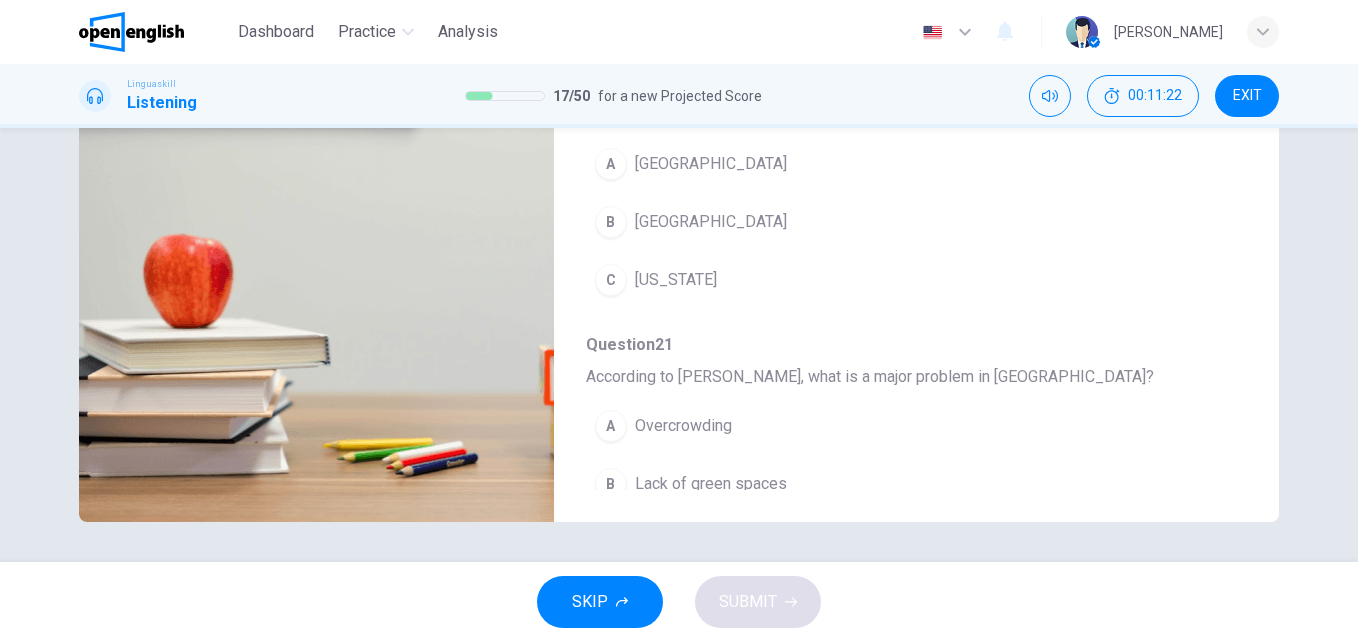 click on "Copenhagen" at bounding box center (711, 222) 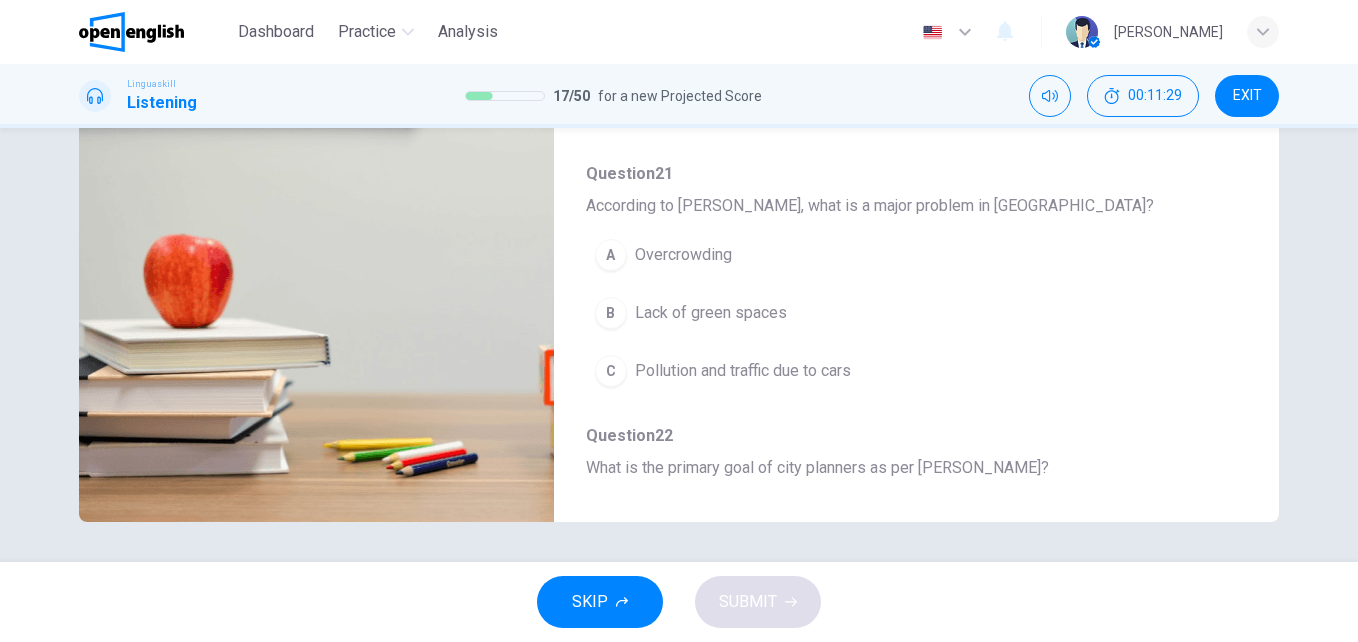 scroll, scrollTop: 719, scrollLeft: 0, axis: vertical 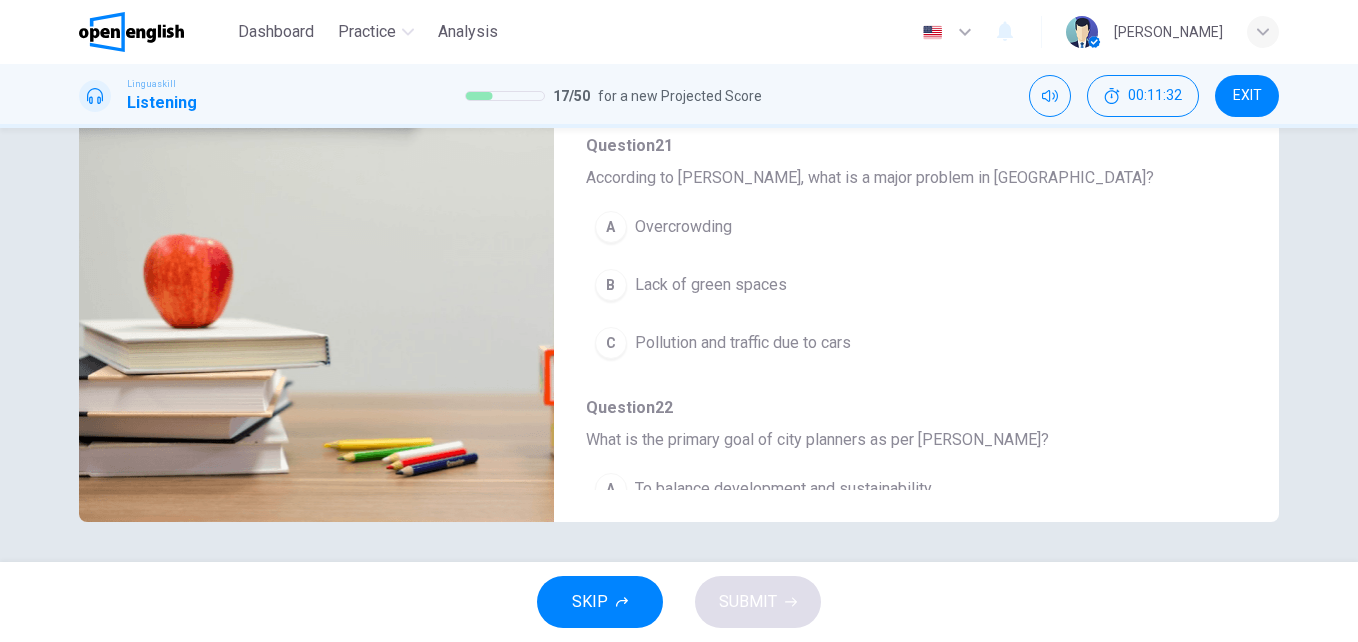 click on "Question 18 - 22 For these questions, choose the correct answer. On a real test, you will have 45 seconds to read the questions, and you will hear the recording twice. Question  18 What is the main focus of Maria's talk? A Advantages of urbanization B How urbanization can impact city life C History of city planning Question  19 How does Maria describe green spaces in cities? A Primarily for beautification B Essential for environmental sustainability C Useful for recreation and mental health Question  20 What city does Maria mention as bike-friendly? A Los Angeles B Copenhagen C New York Question  21 According to Maria, what is a major problem in Los Angeles? A Overcrowding B Lack of green spaces C Pollution and traffic due to cars Question  22 What is the primary goal of city planners as per Maria? A To balance development and sustainability B To ensure cities look aesthetically pleasing C To promote public transportation Listen to Maria, a city planner, discussing urban development. 00m 14s" at bounding box center [679, 174] 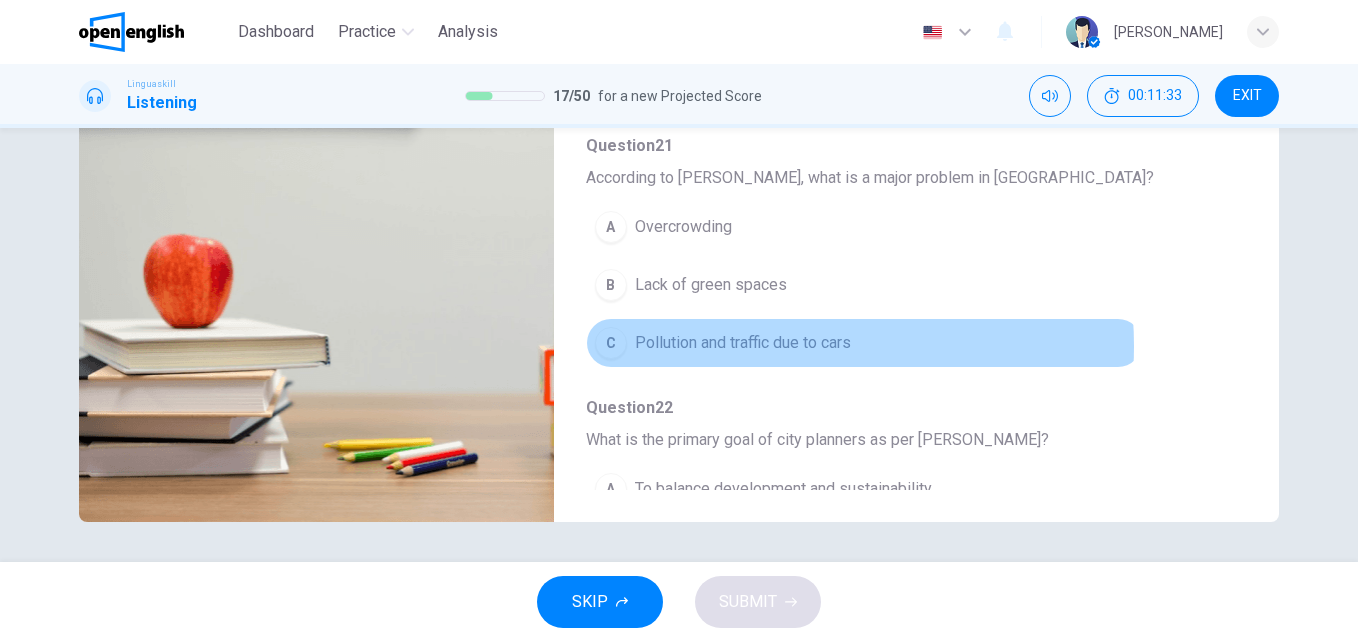 click on "Pollution and traffic due to cars" at bounding box center (743, 343) 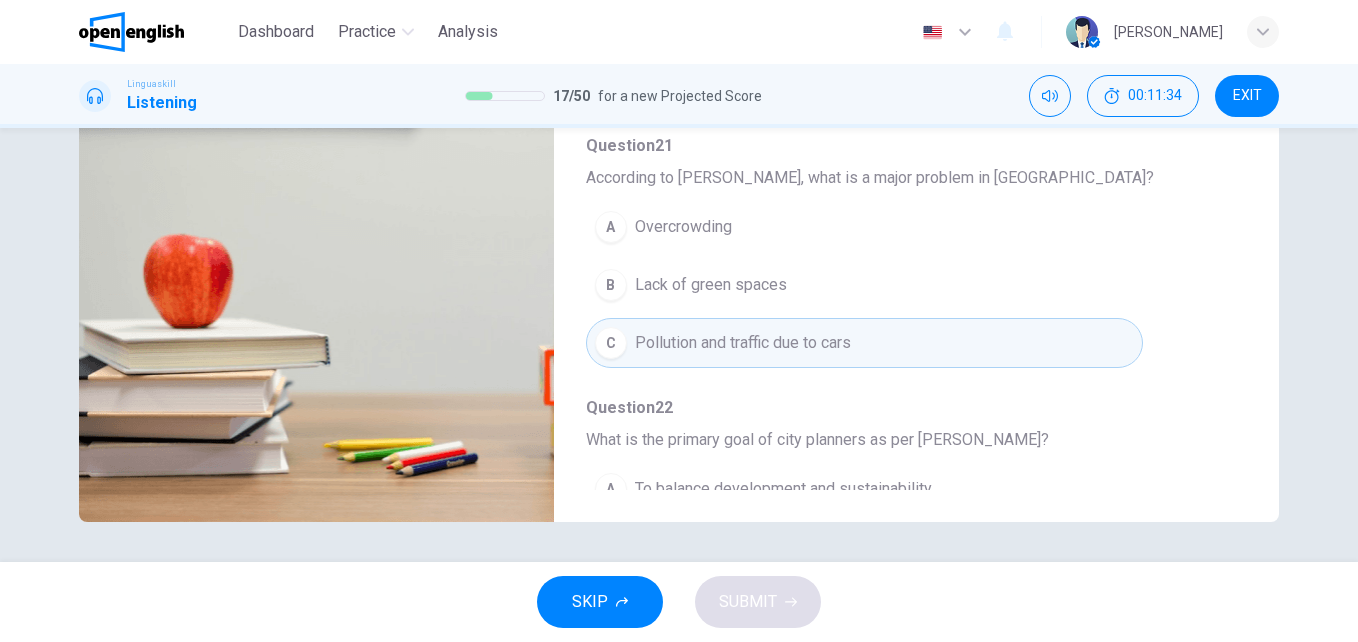 scroll, scrollTop: 863, scrollLeft: 0, axis: vertical 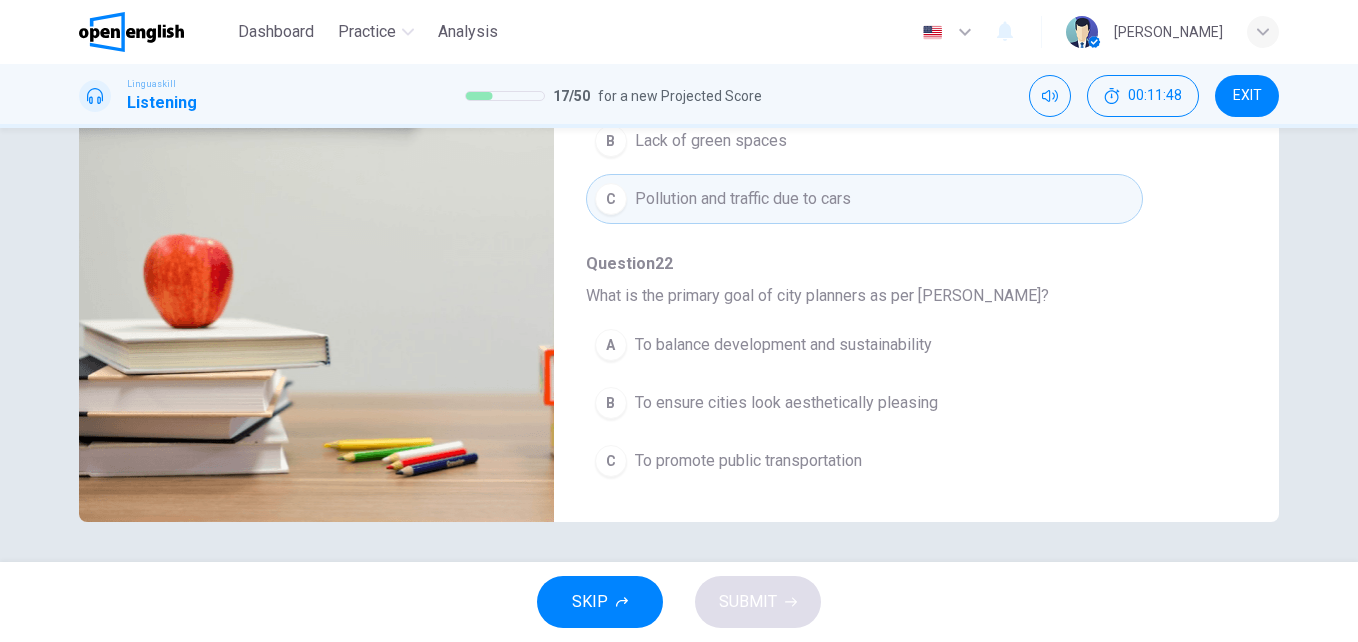 click on "To balance development and sustainability" at bounding box center (783, 345) 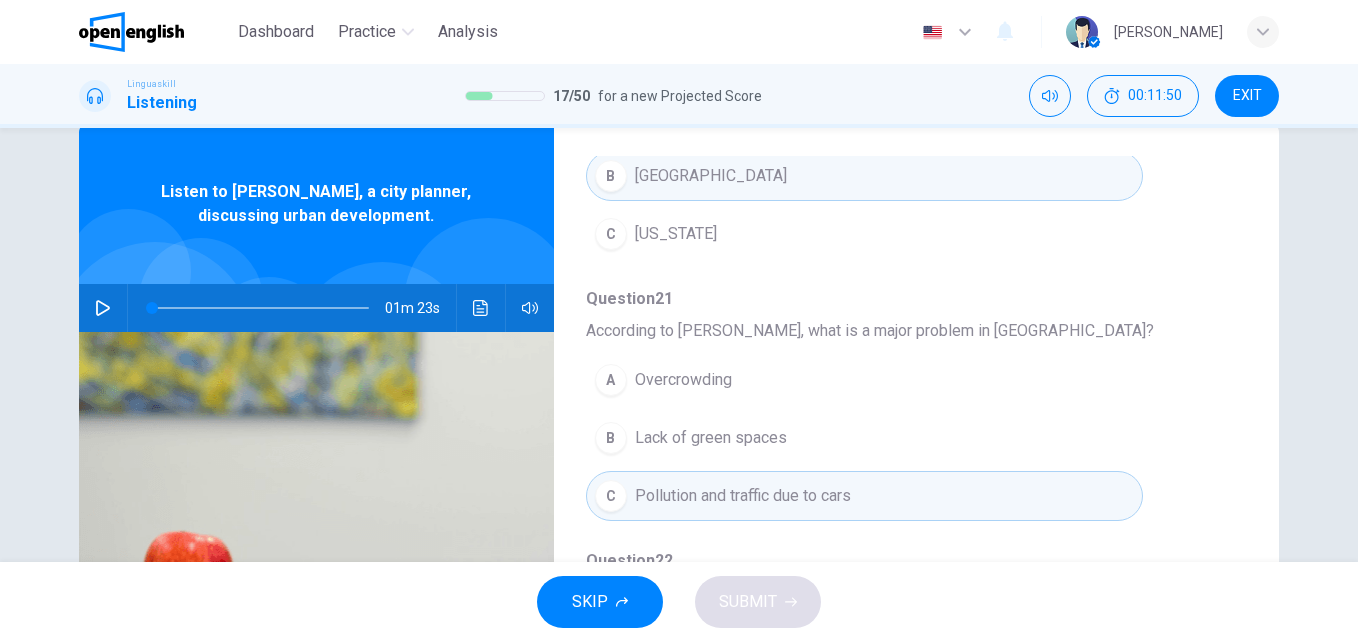 scroll, scrollTop: 0, scrollLeft: 0, axis: both 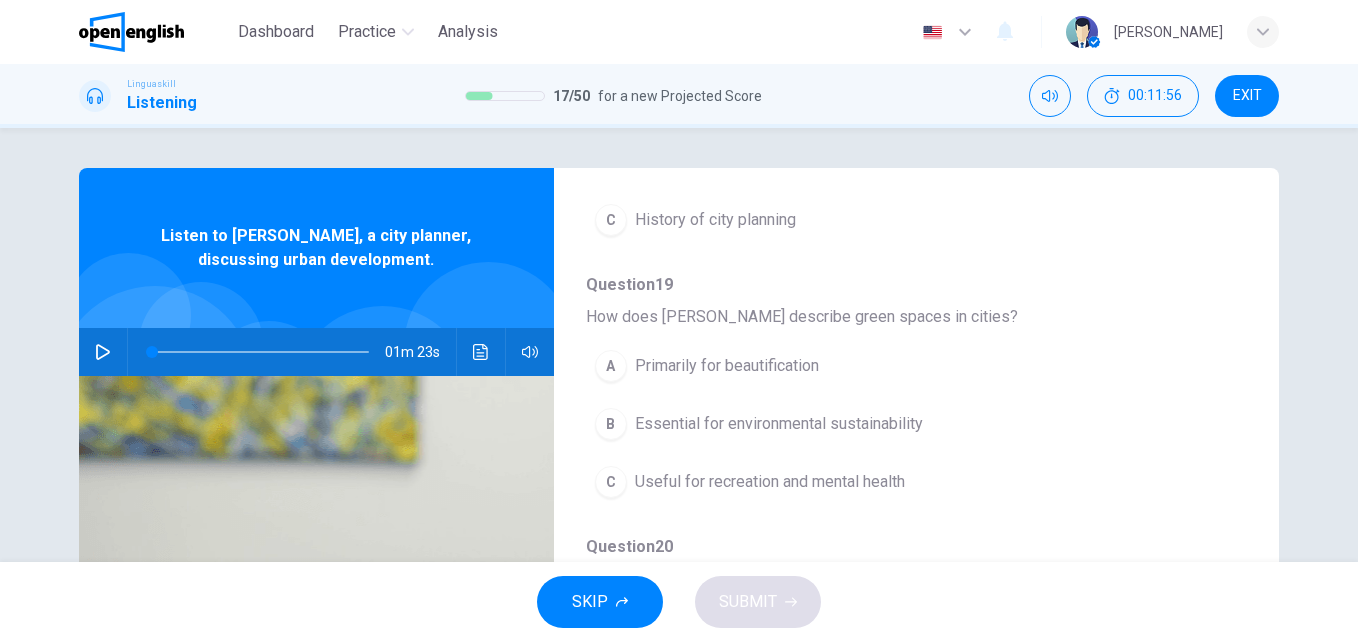 click 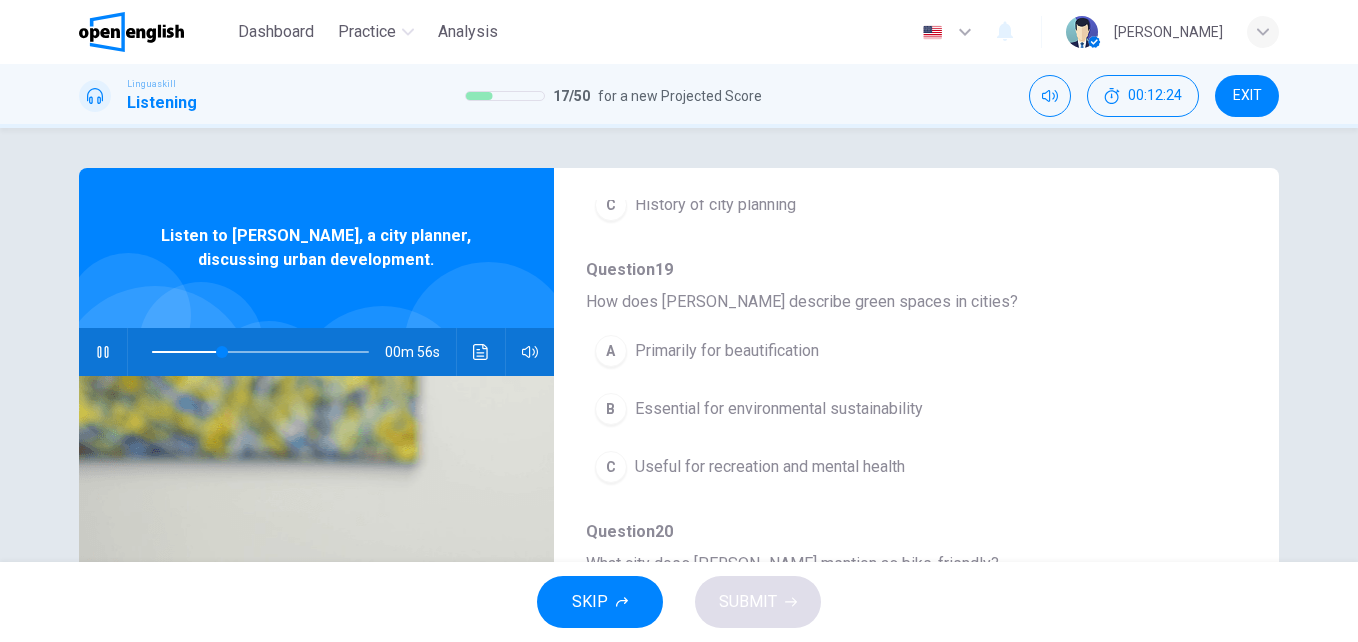 scroll, scrollTop: 459, scrollLeft: 0, axis: vertical 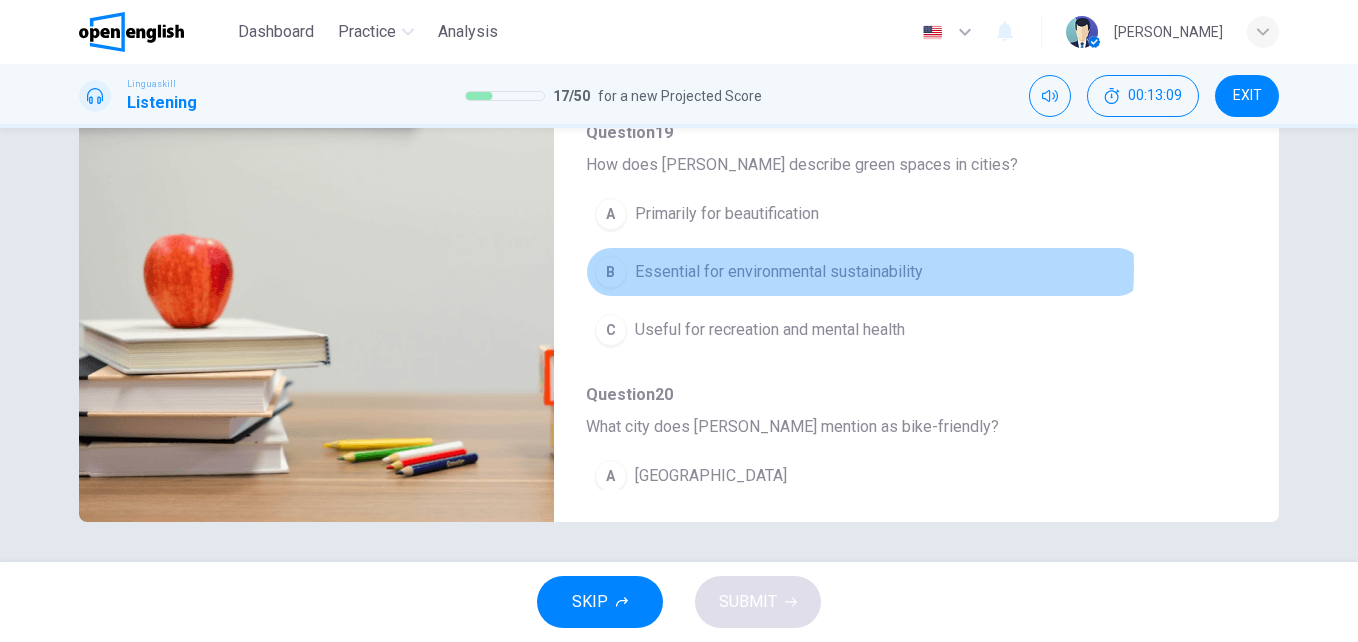 click on "Essential for environmental sustainability" at bounding box center (779, 272) 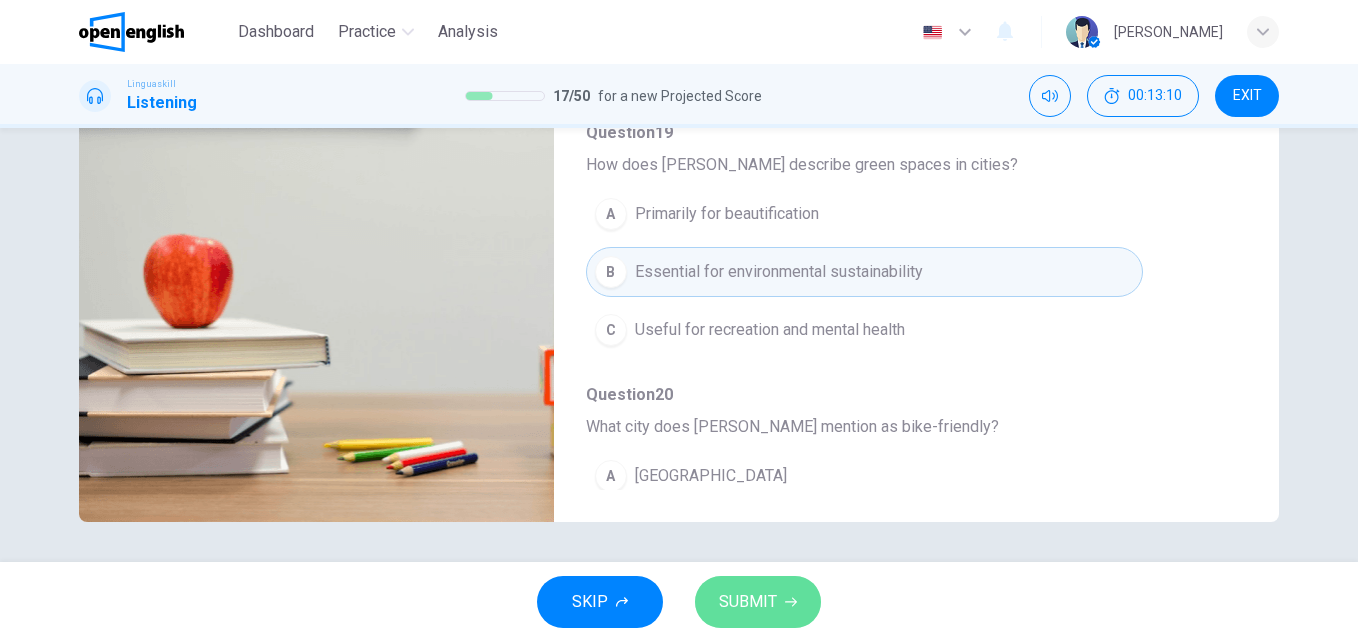 click on "SUBMIT" at bounding box center [748, 602] 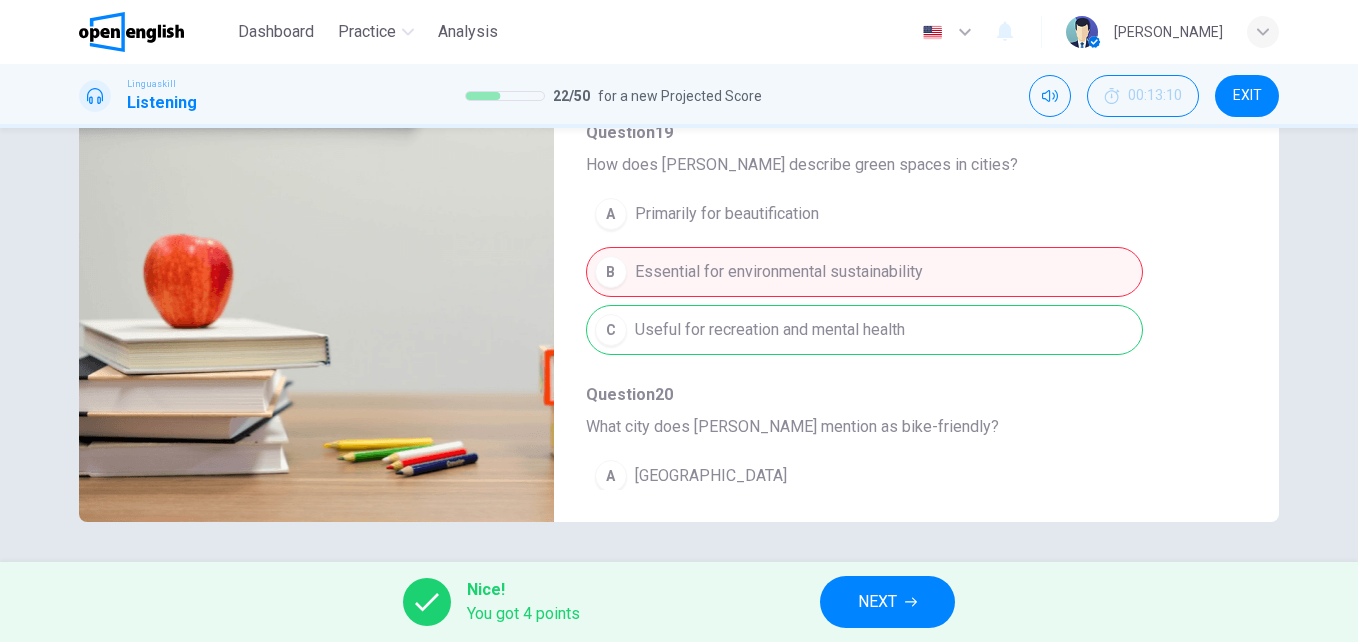 type on "**" 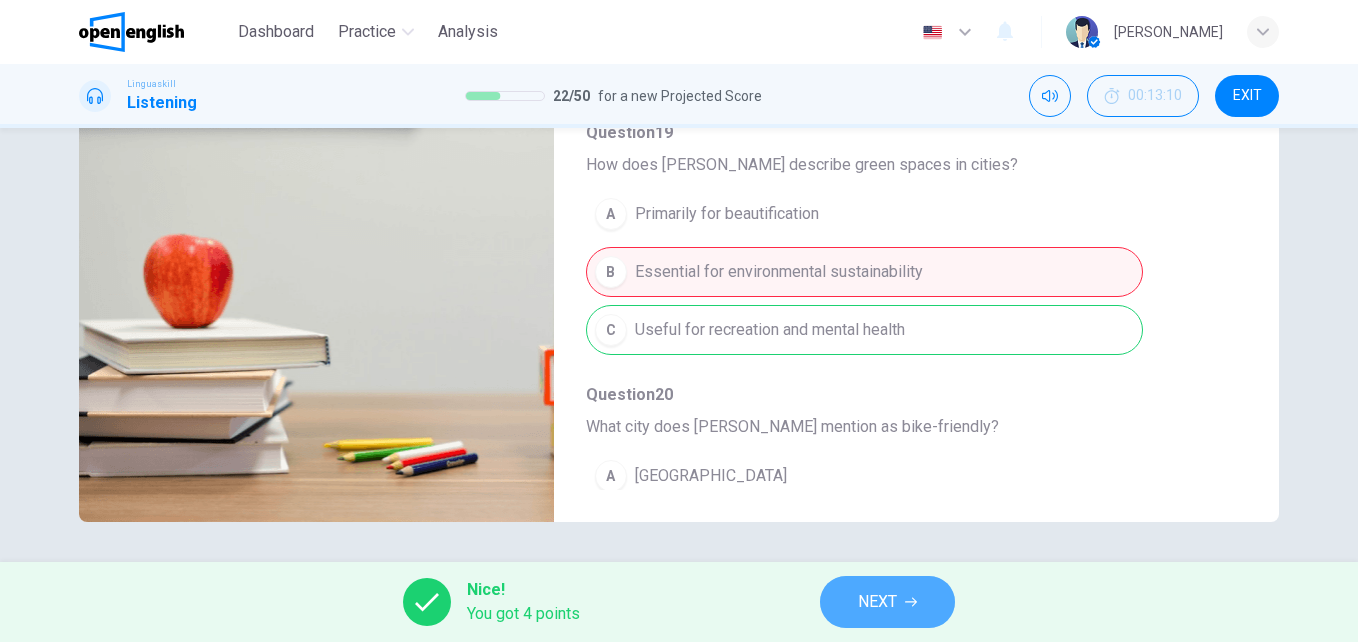 click on "NEXT" at bounding box center [877, 602] 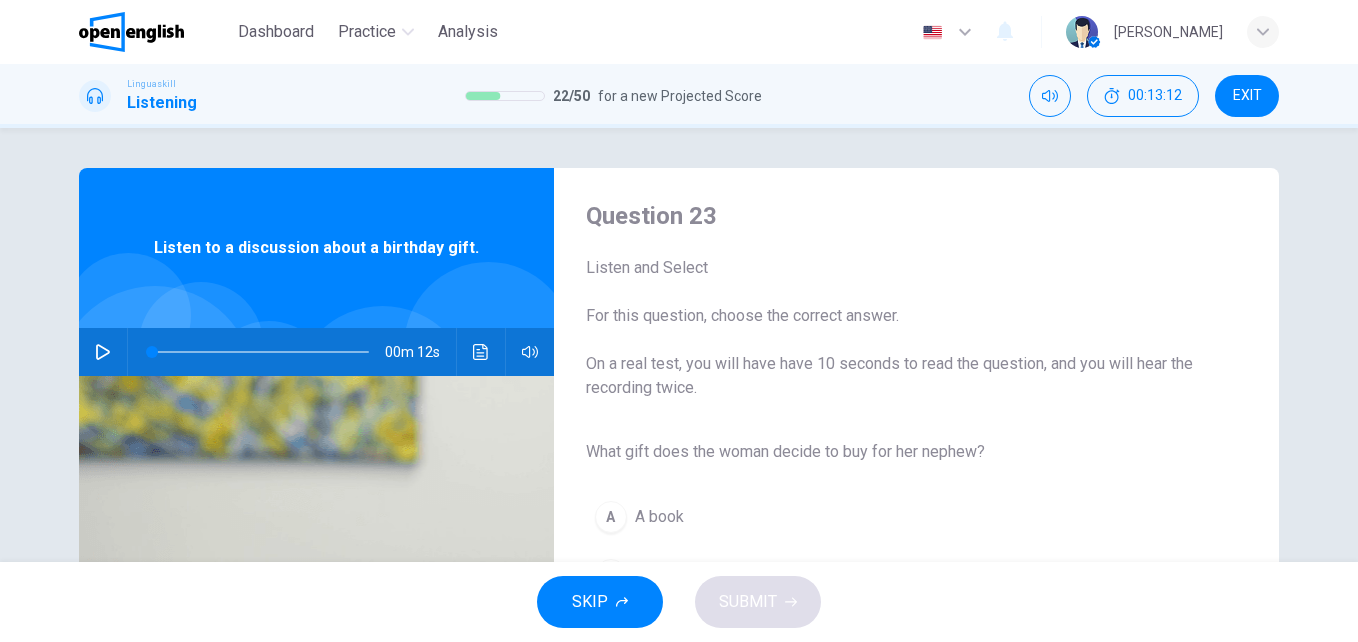 click 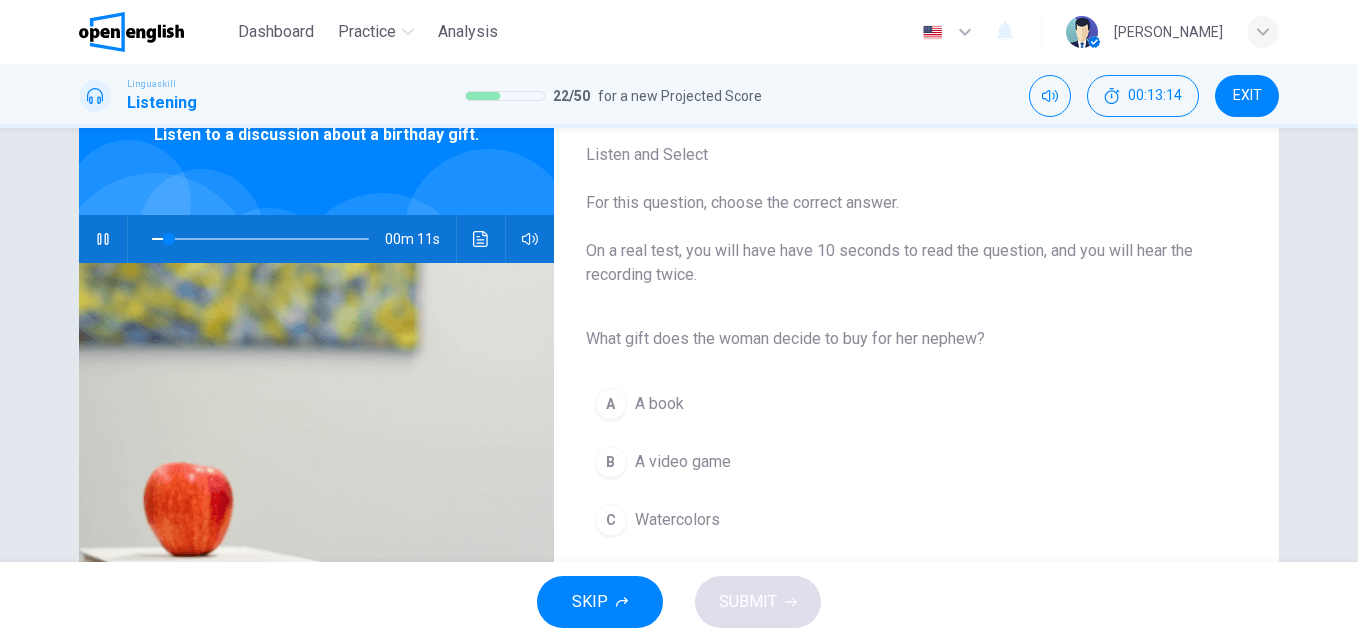 scroll, scrollTop: 159, scrollLeft: 0, axis: vertical 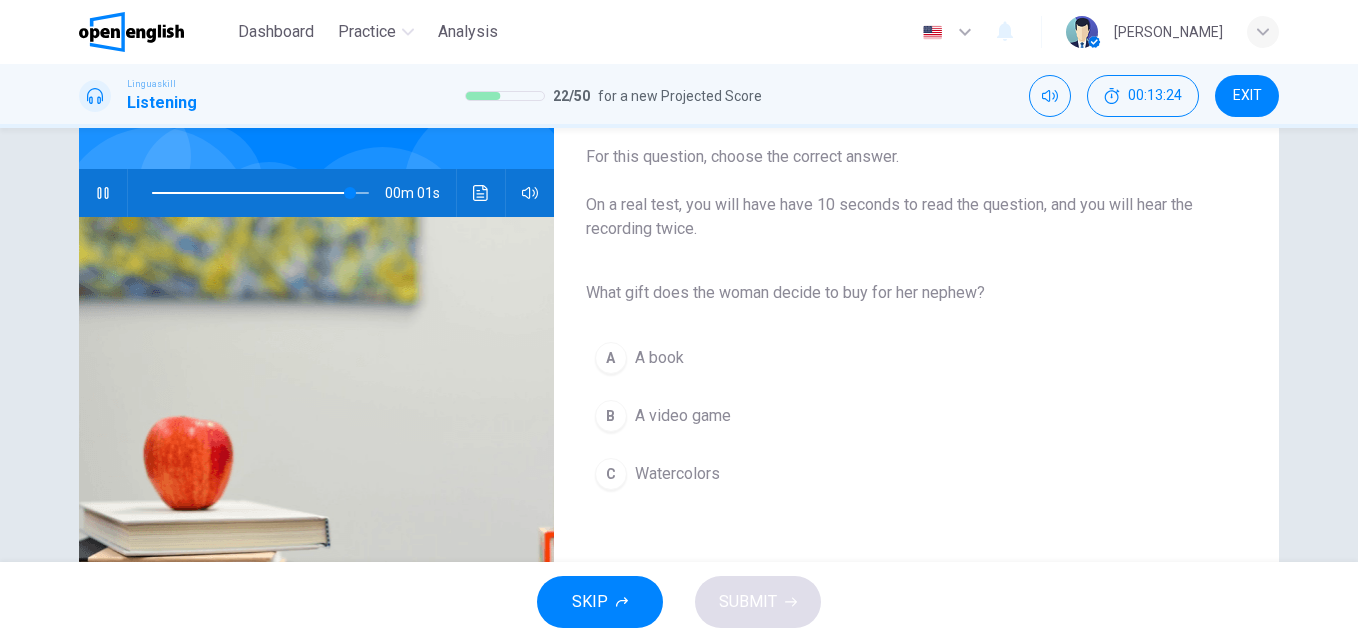 click on "Watercolors" at bounding box center (677, 474) 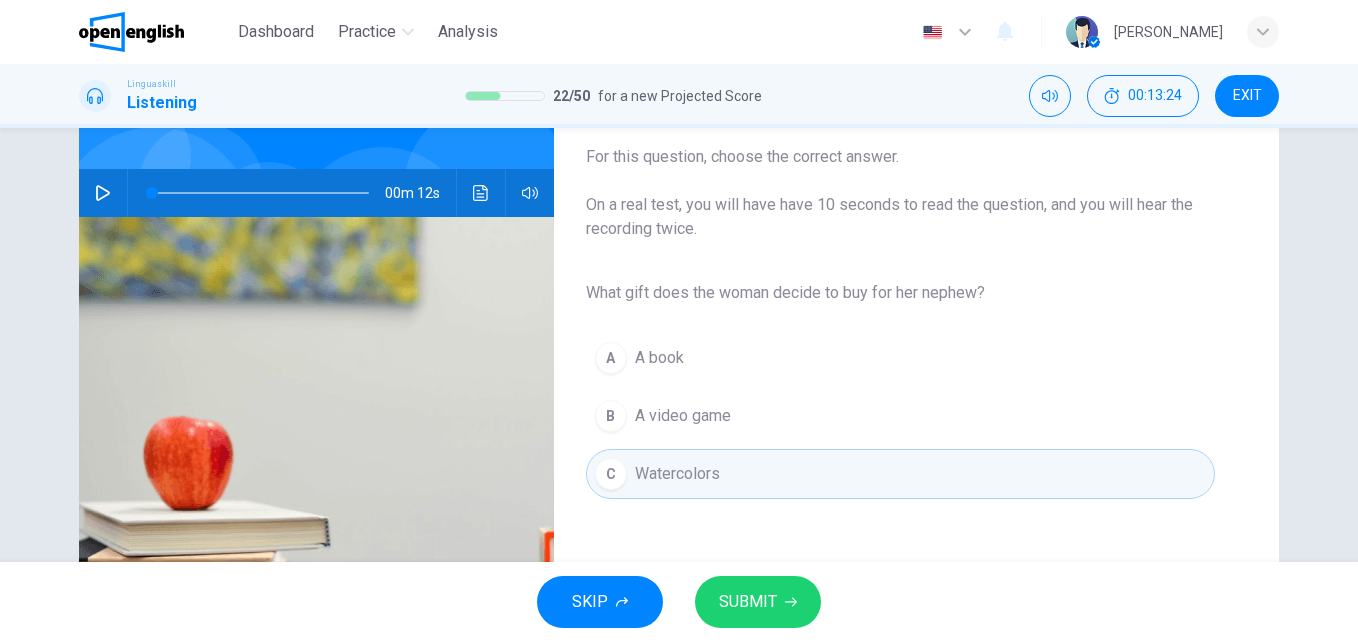 type on "*" 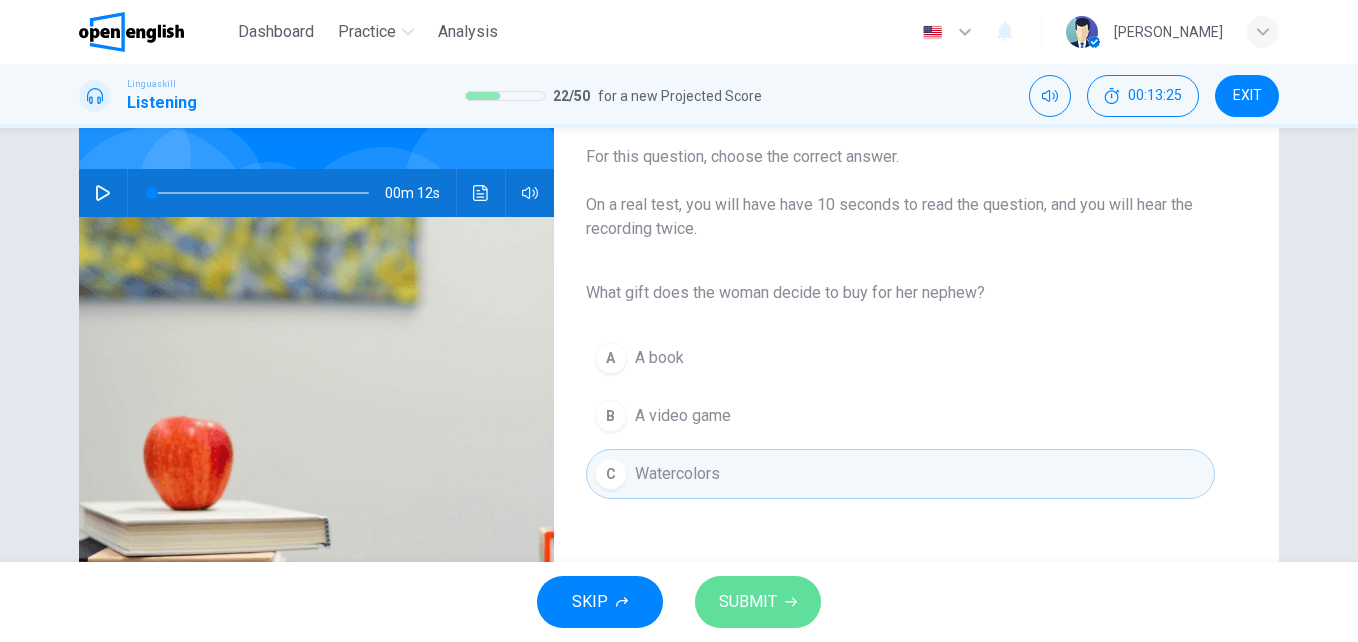 click on "SUBMIT" at bounding box center [748, 602] 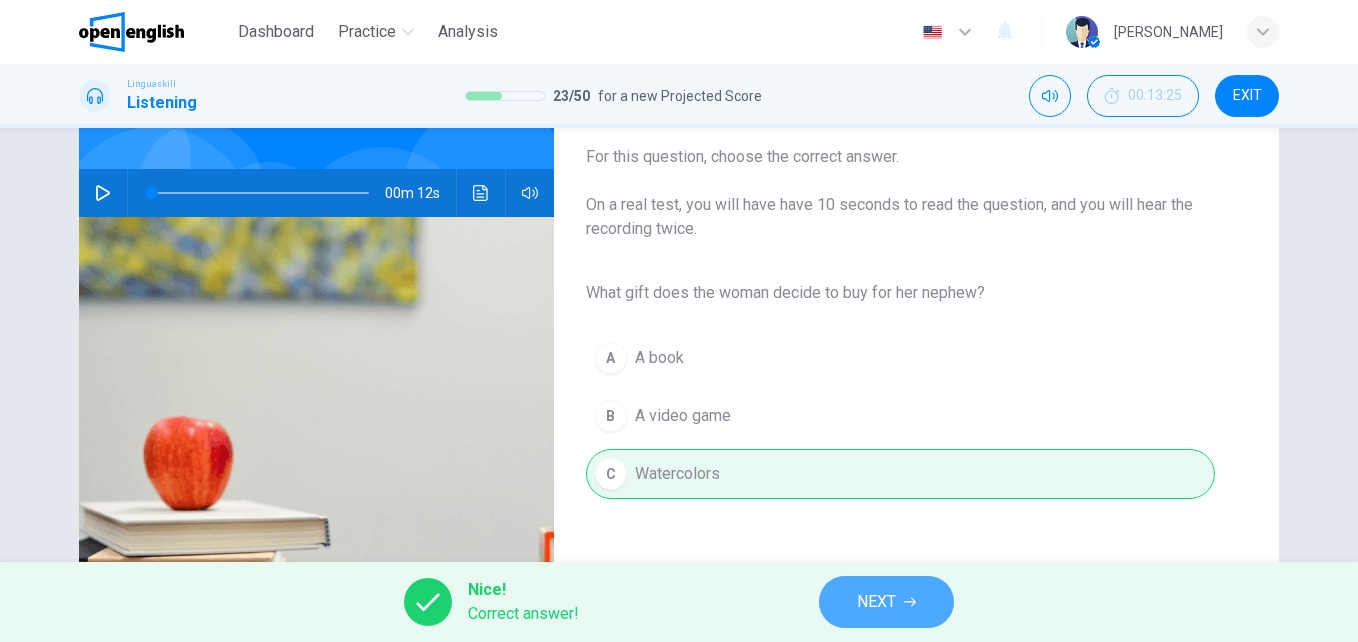 click on "NEXT" at bounding box center [886, 602] 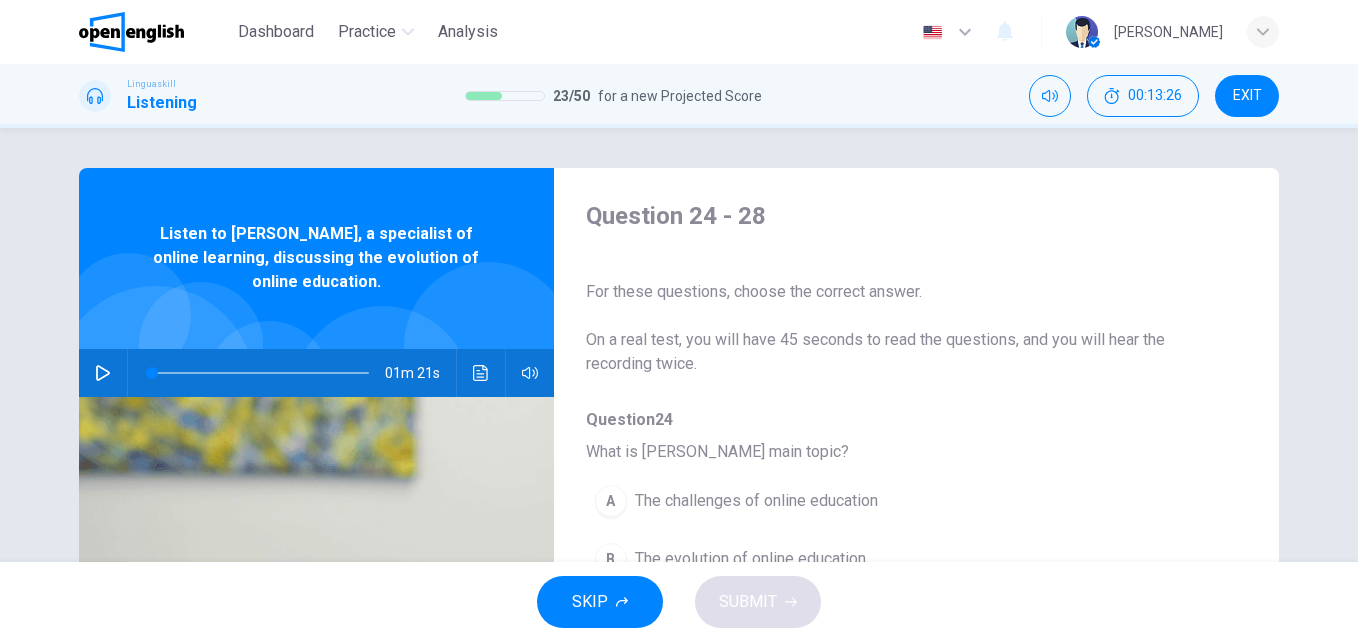 click 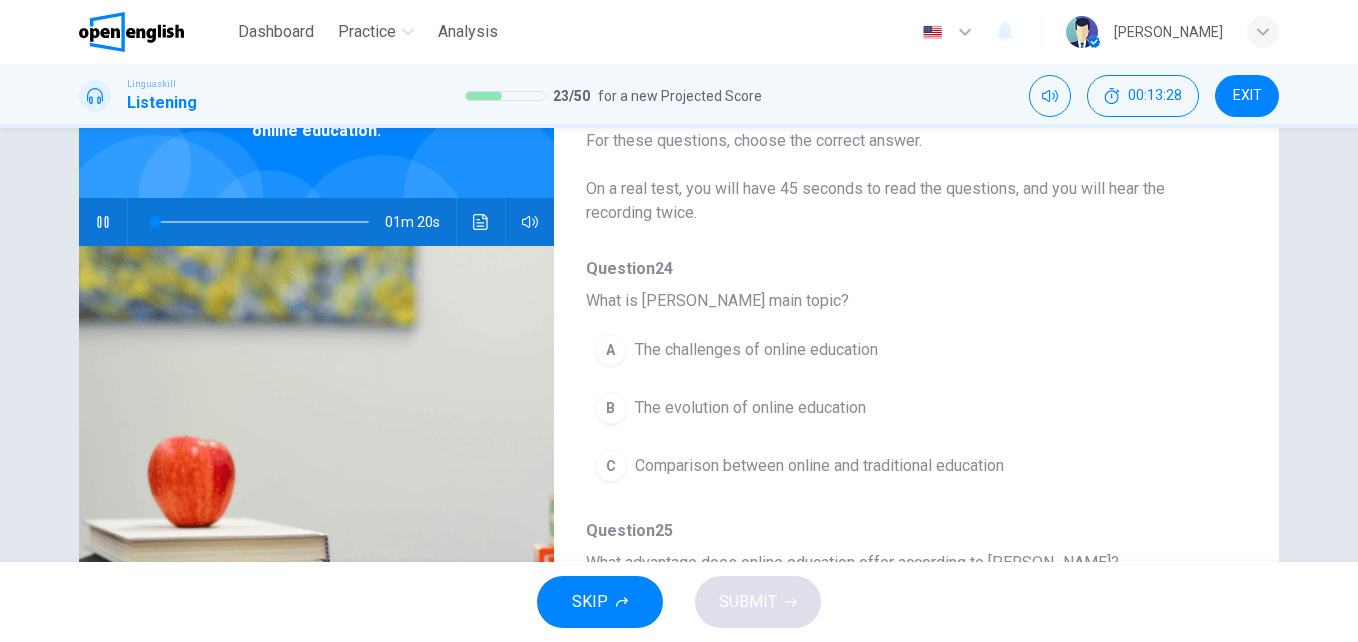 scroll, scrollTop: 153, scrollLeft: 0, axis: vertical 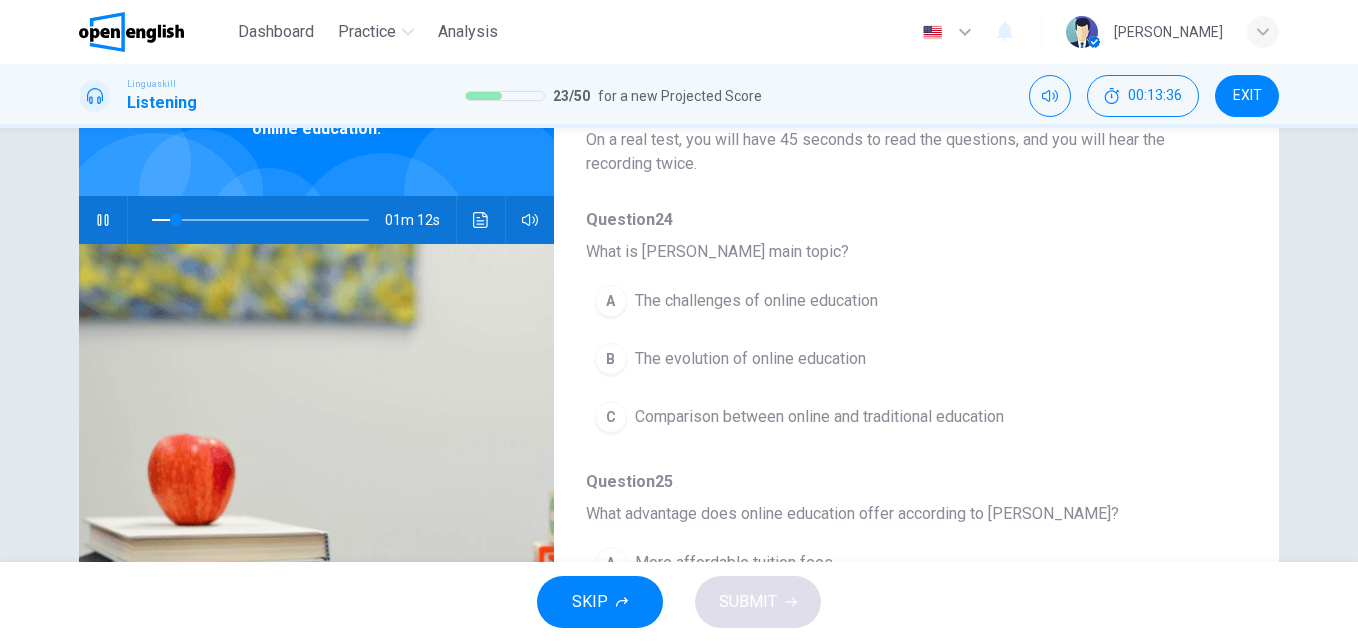 click at bounding box center [260, 220] 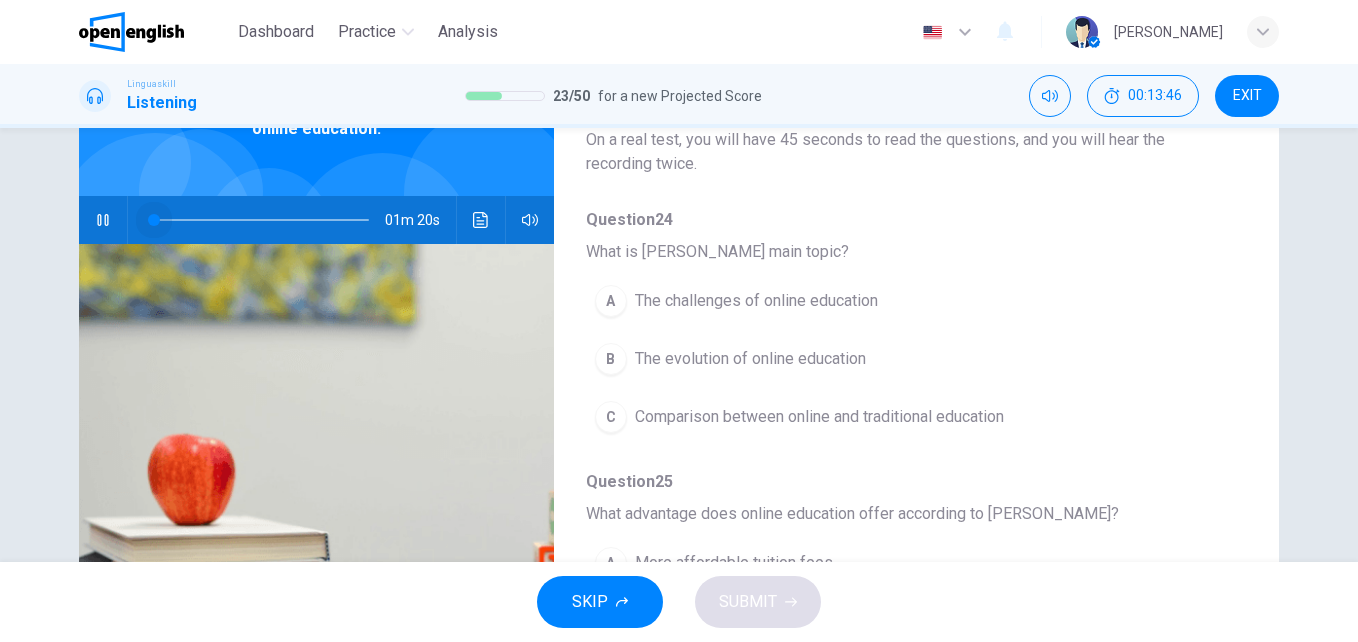 click at bounding box center (260, 220) 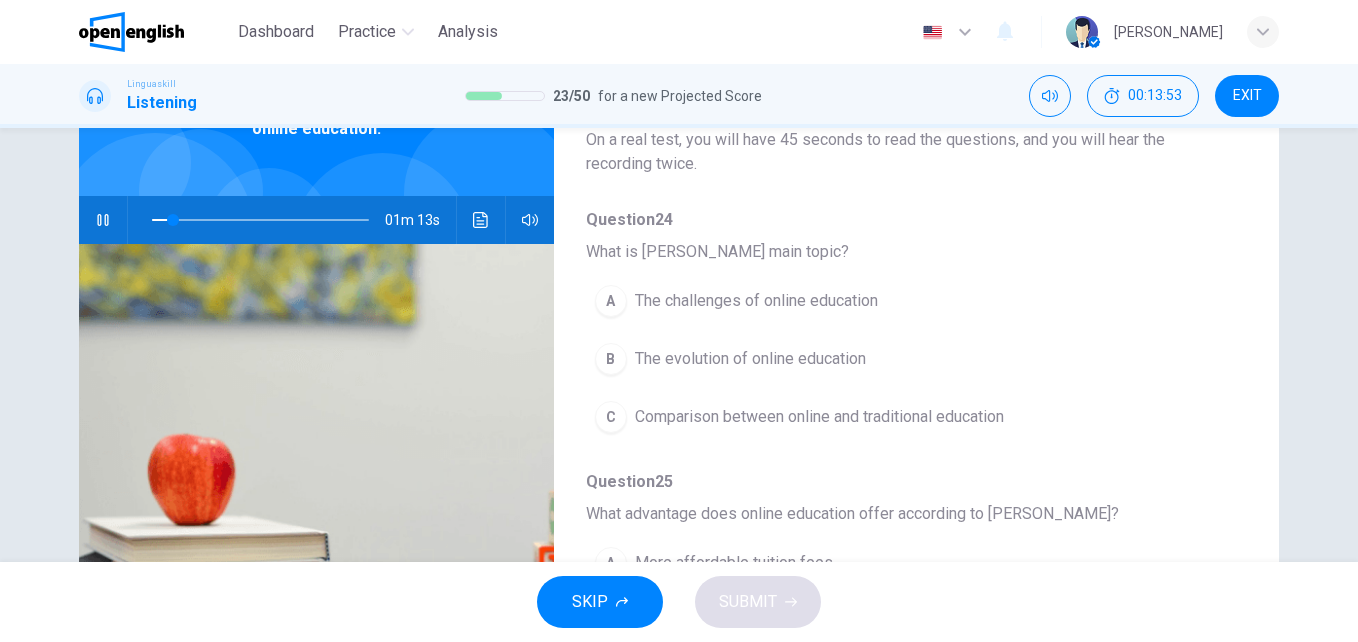 click on "The evolution of online education" at bounding box center (750, 359) 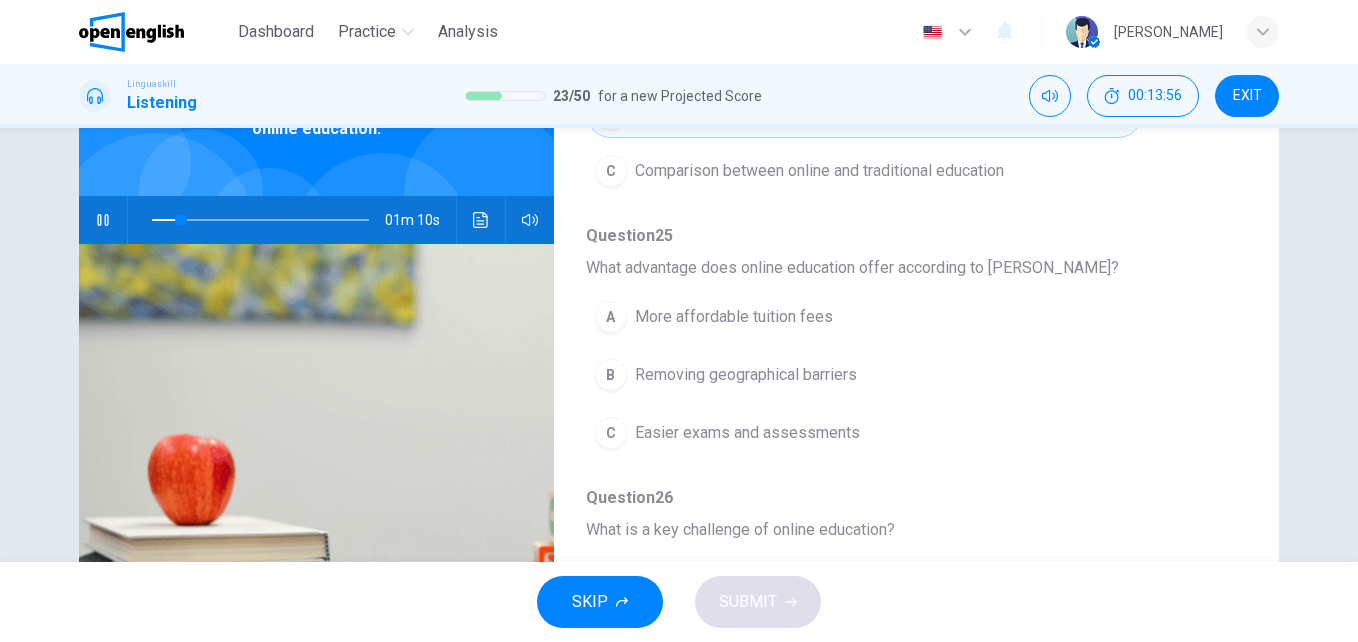 scroll, scrollTop: 318, scrollLeft: 0, axis: vertical 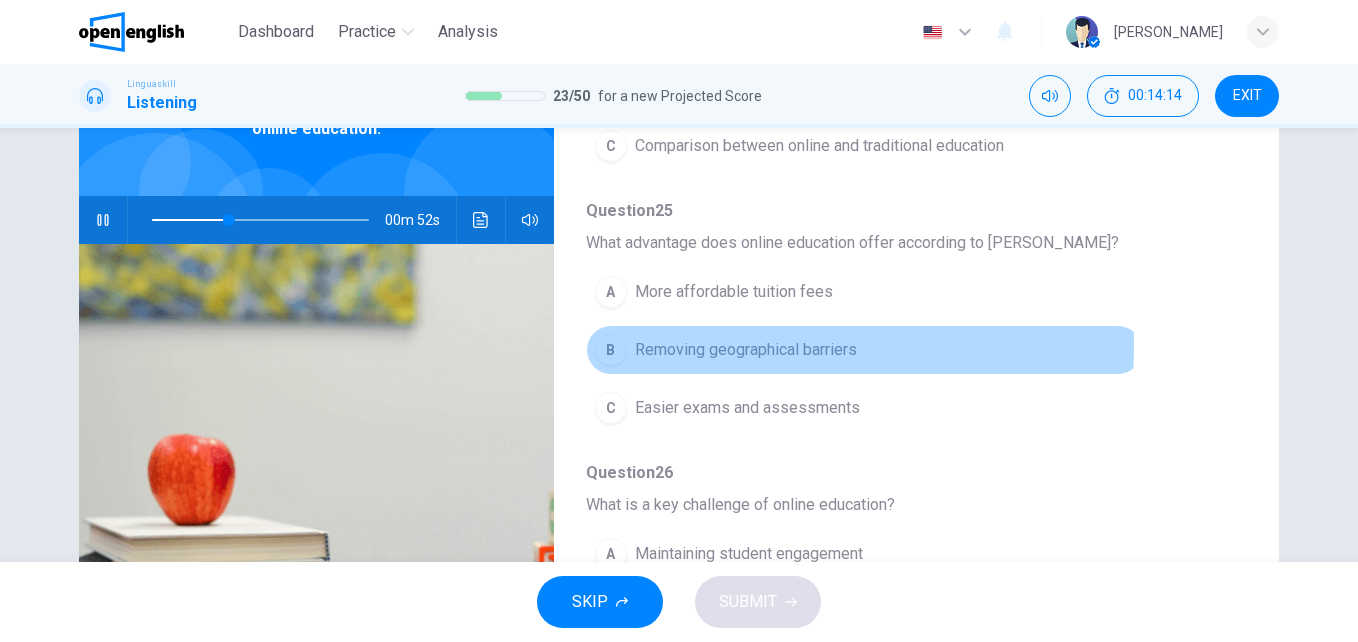 click on "Removing geographical barriers" at bounding box center [746, 350] 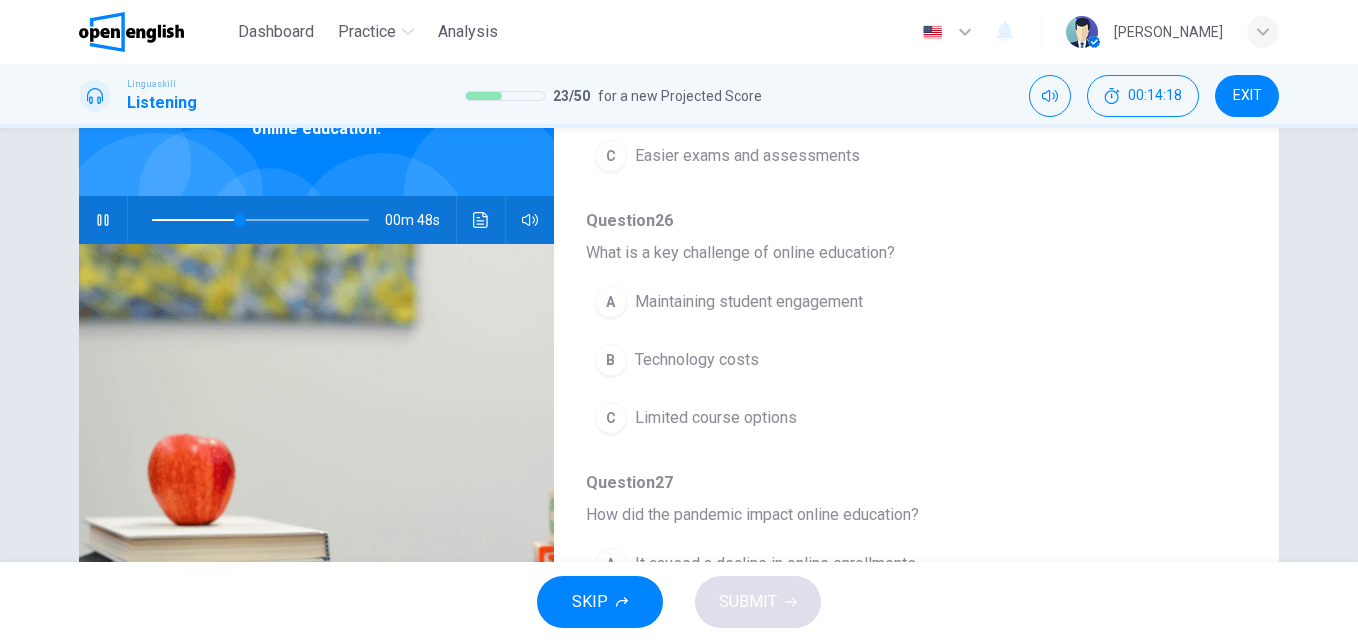 scroll, scrollTop: 617, scrollLeft: 0, axis: vertical 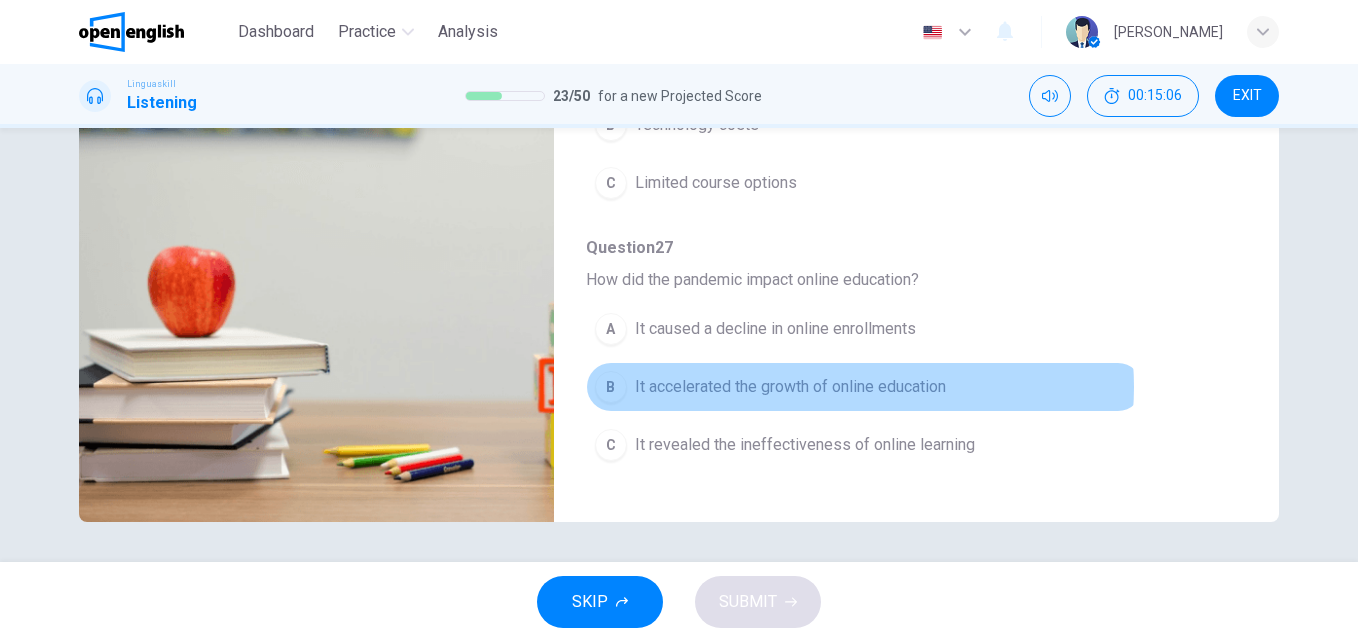 type on "*" 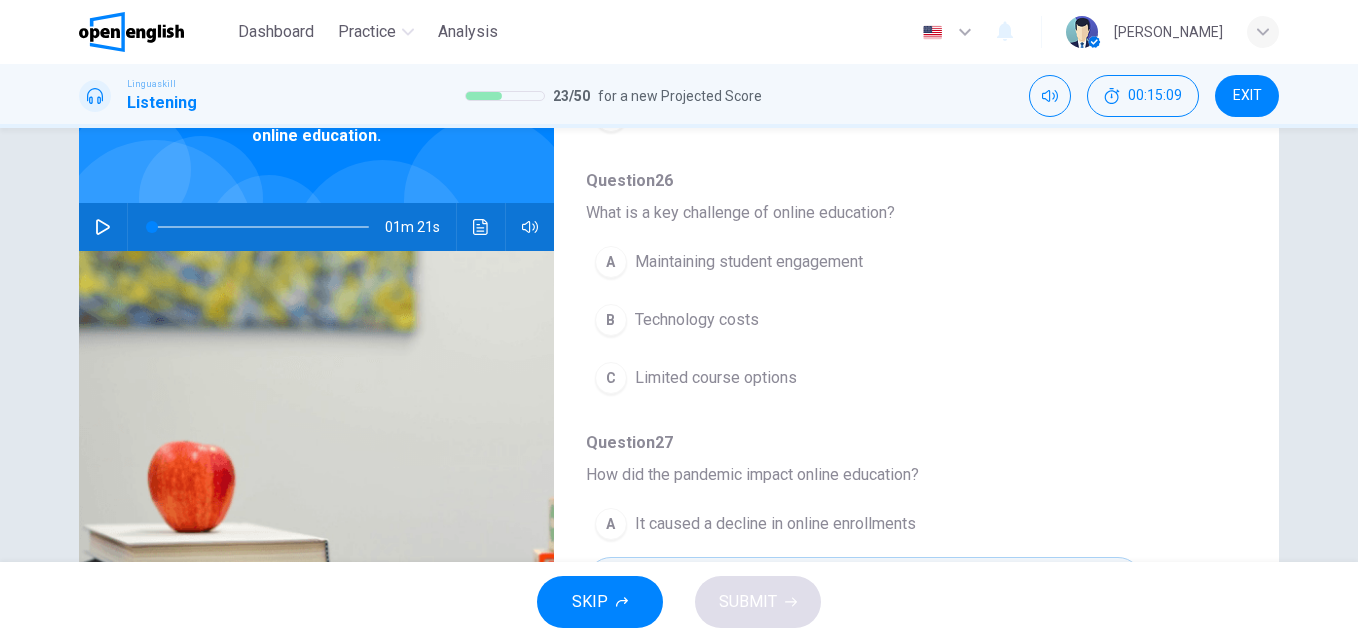 scroll, scrollTop: 144, scrollLeft: 0, axis: vertical 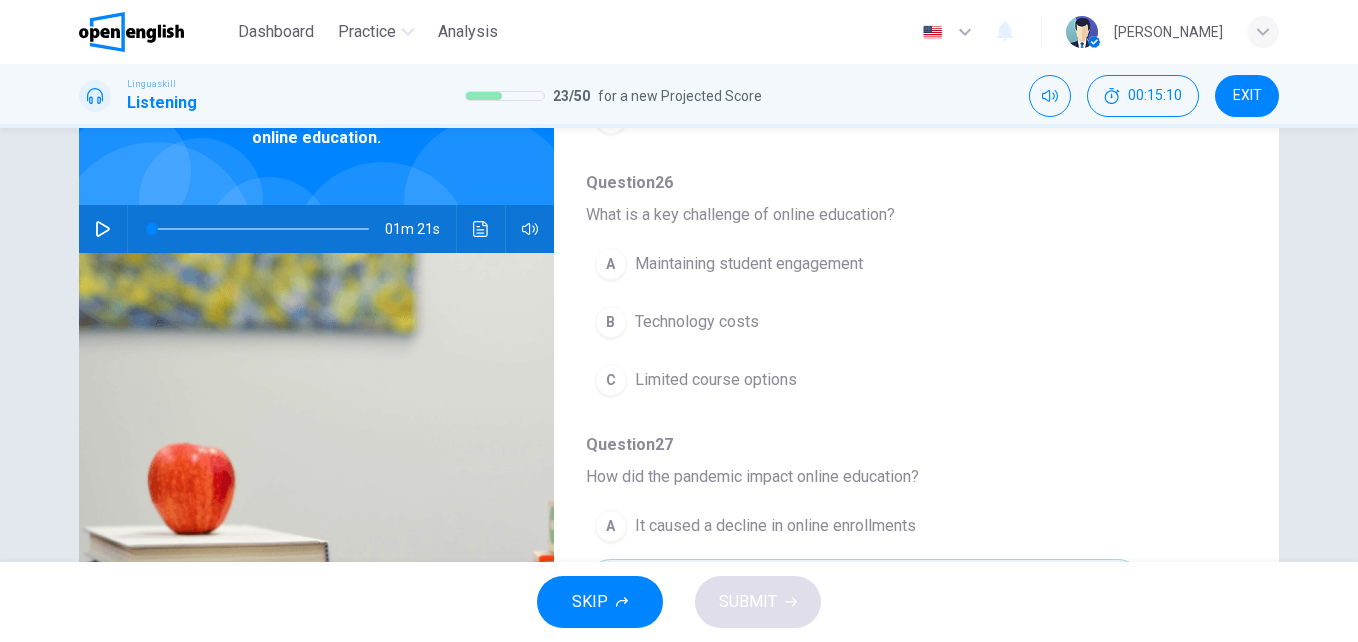 click on "Technology costs" at bounding box center (697, 322) 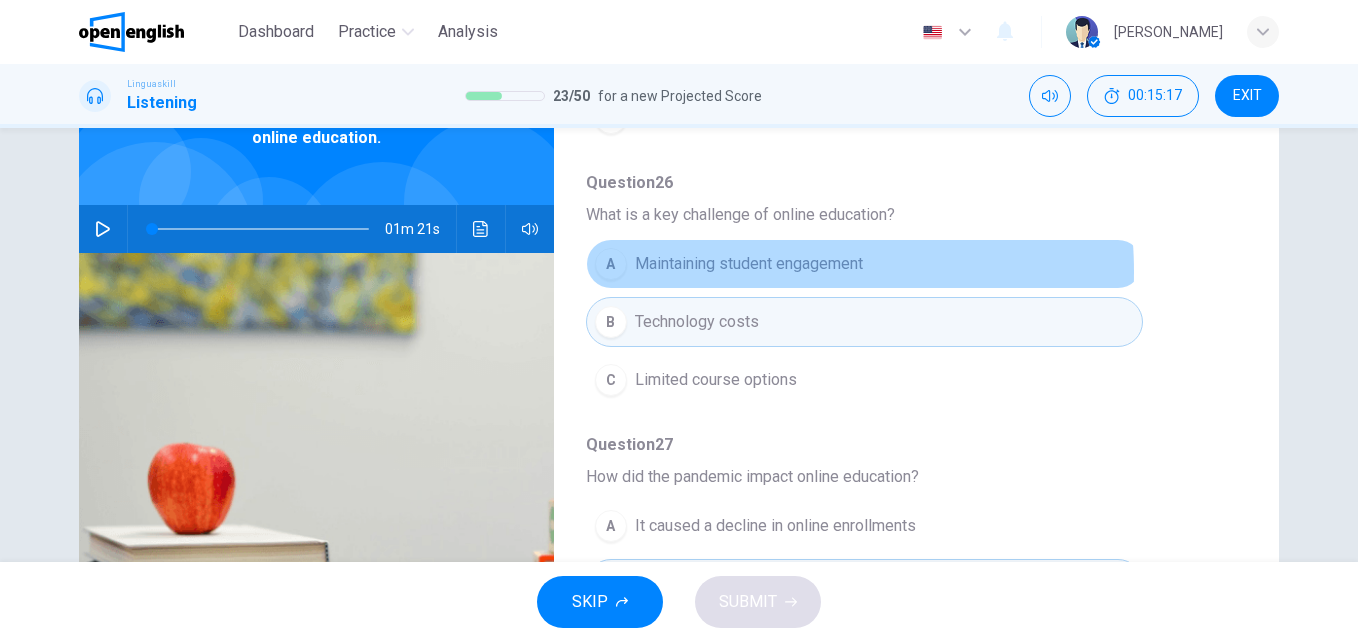 click on "Maintaining student engagement" at bounding box center (749, 264) 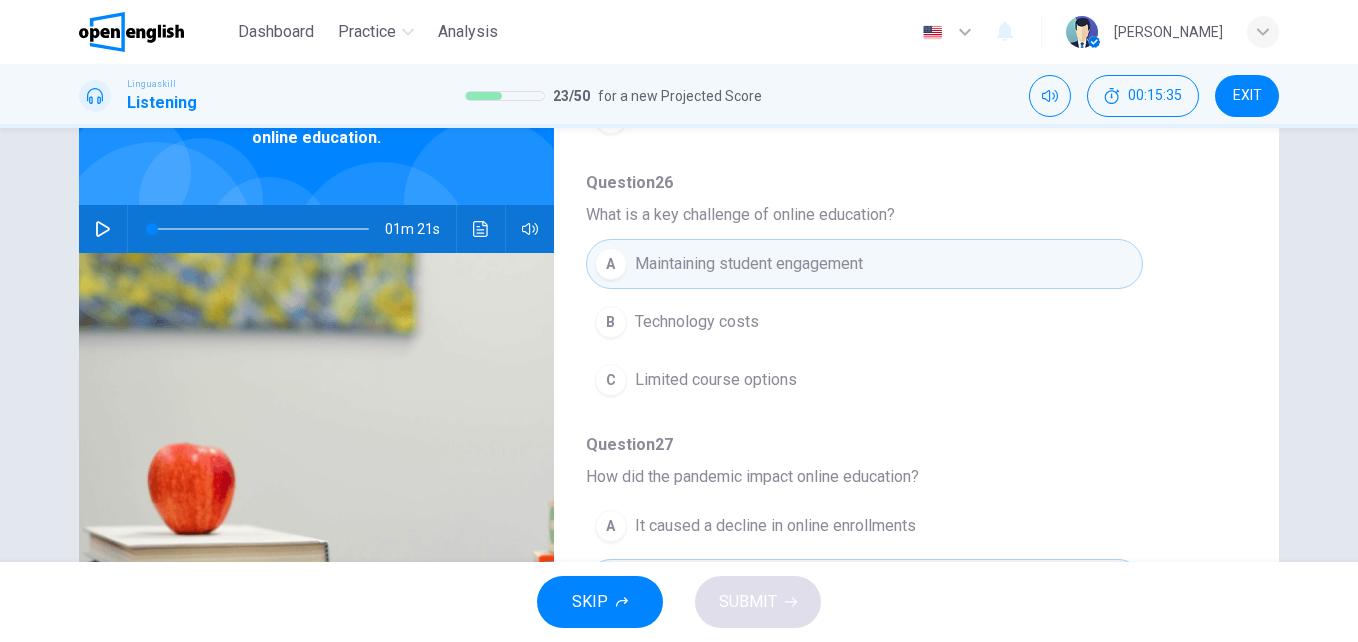 click on "SKIP" at bounding box center [590, 602] 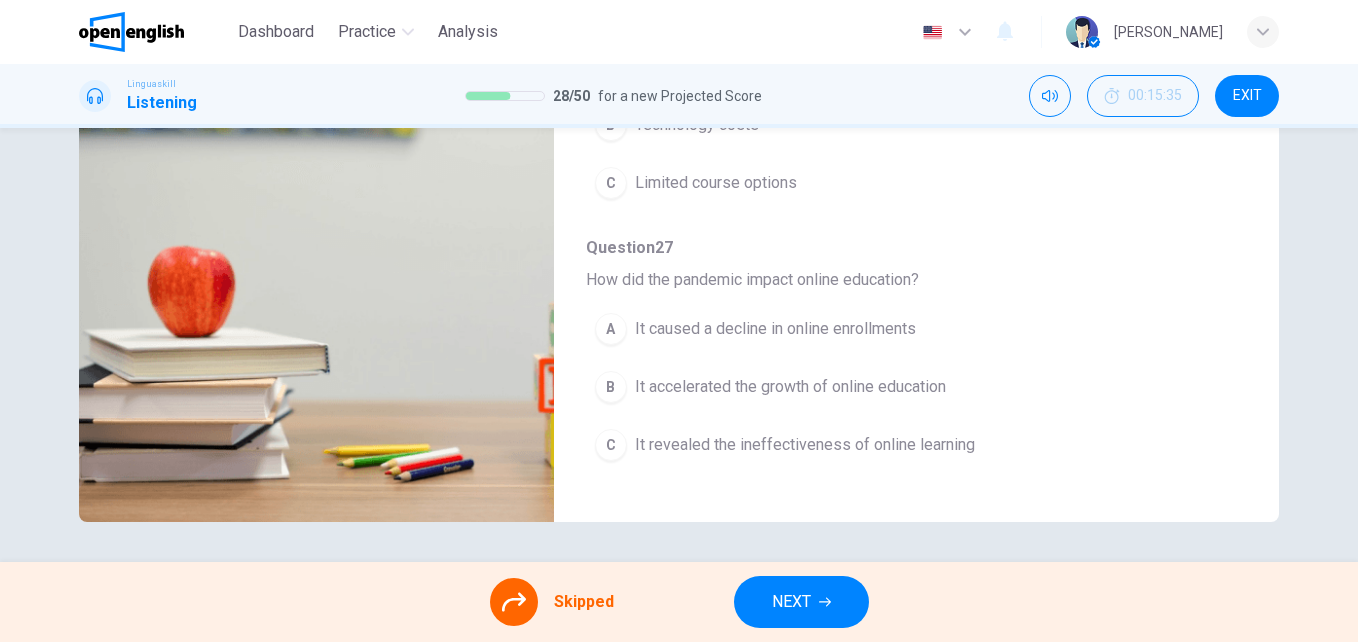 scroll, scrollTop: 0, scrollLeft: 0, axis: both 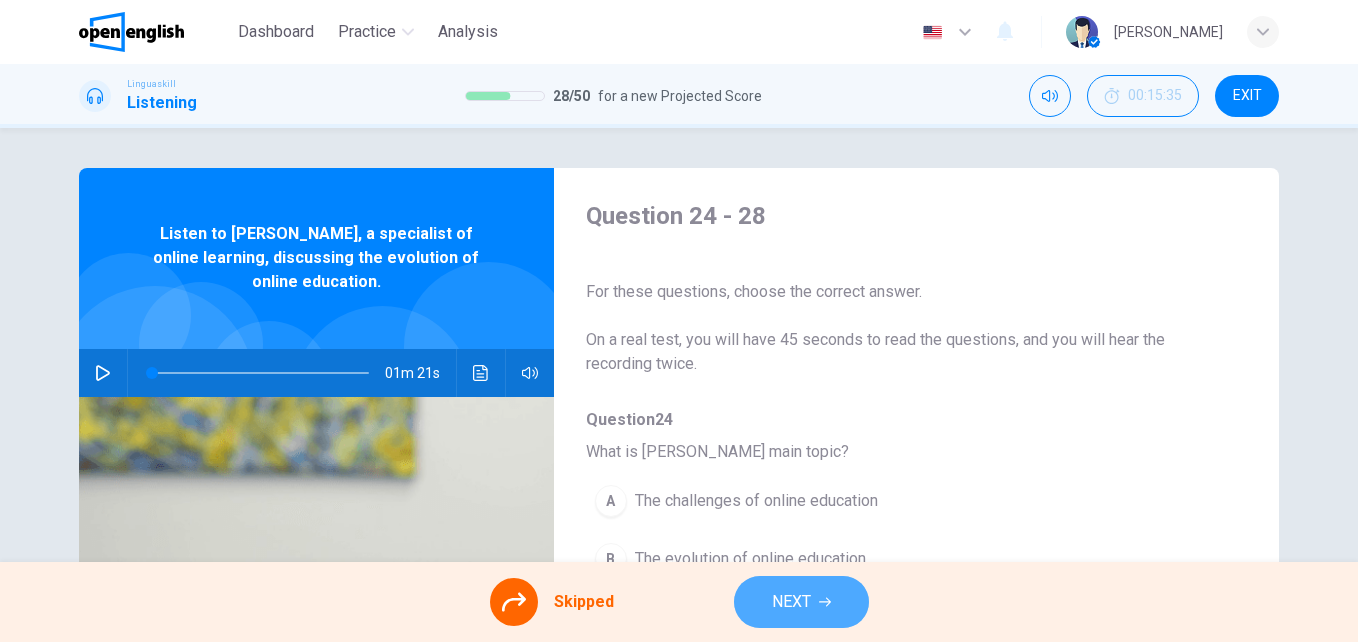 click on "NEXT" at bounding box center [791, 602] 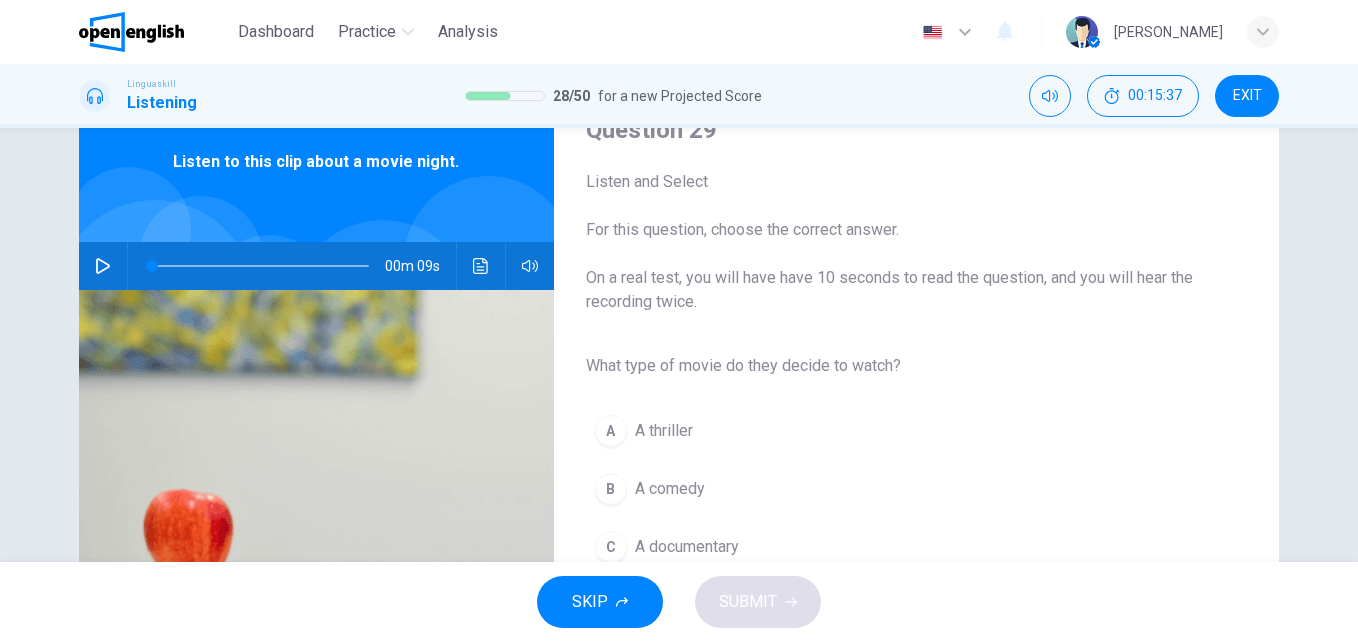 scroll, scrollTop: 0, scrollLeft: 0, axis: both 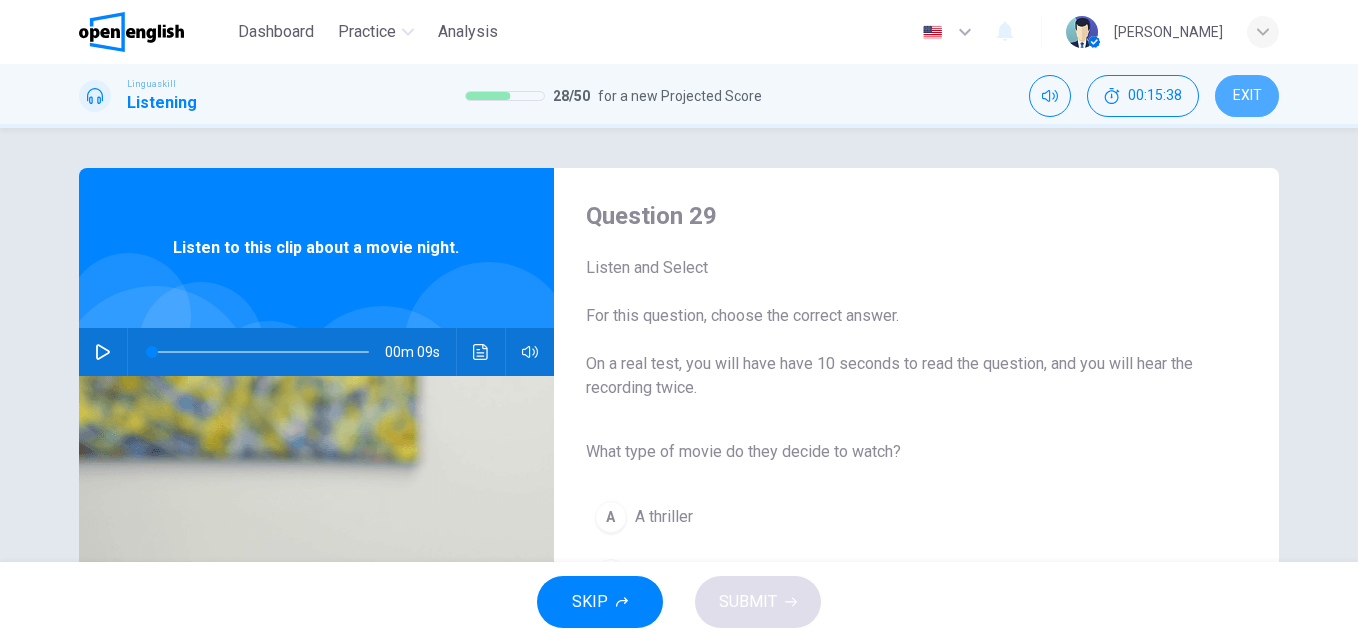 click on "EXIT" at bounding box center [1247, 96] 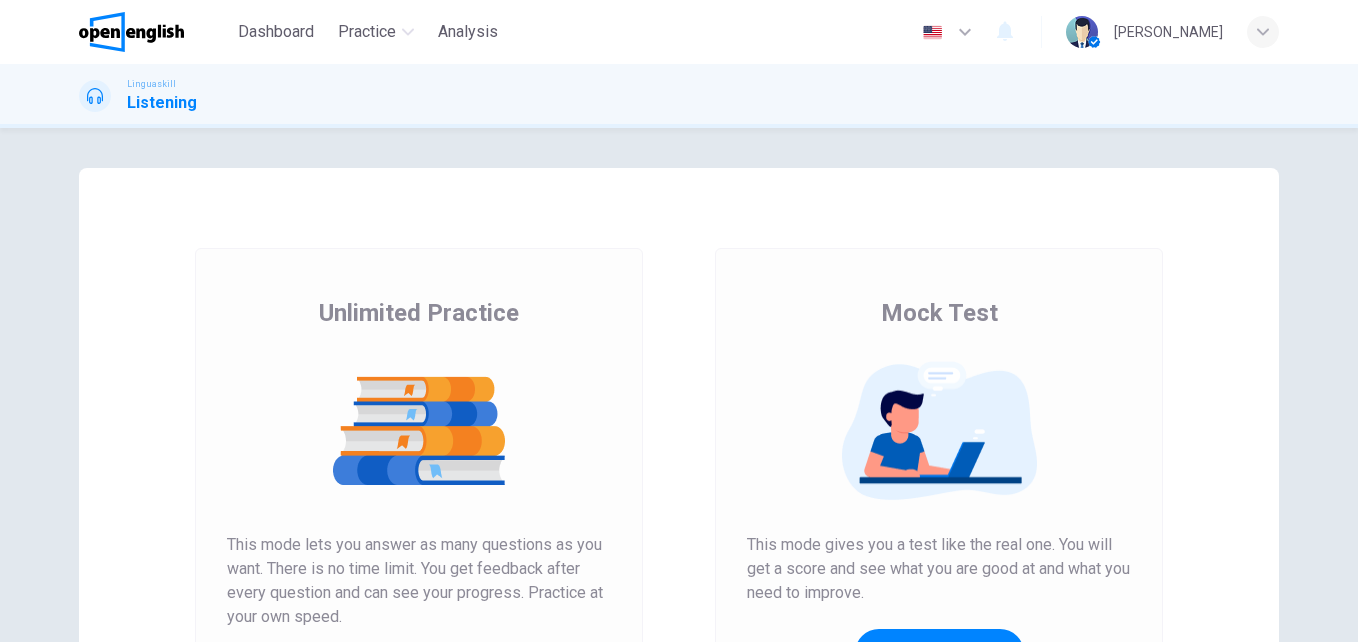 scroll, scrollTop: 0, scrollLeft: 0, axis: both 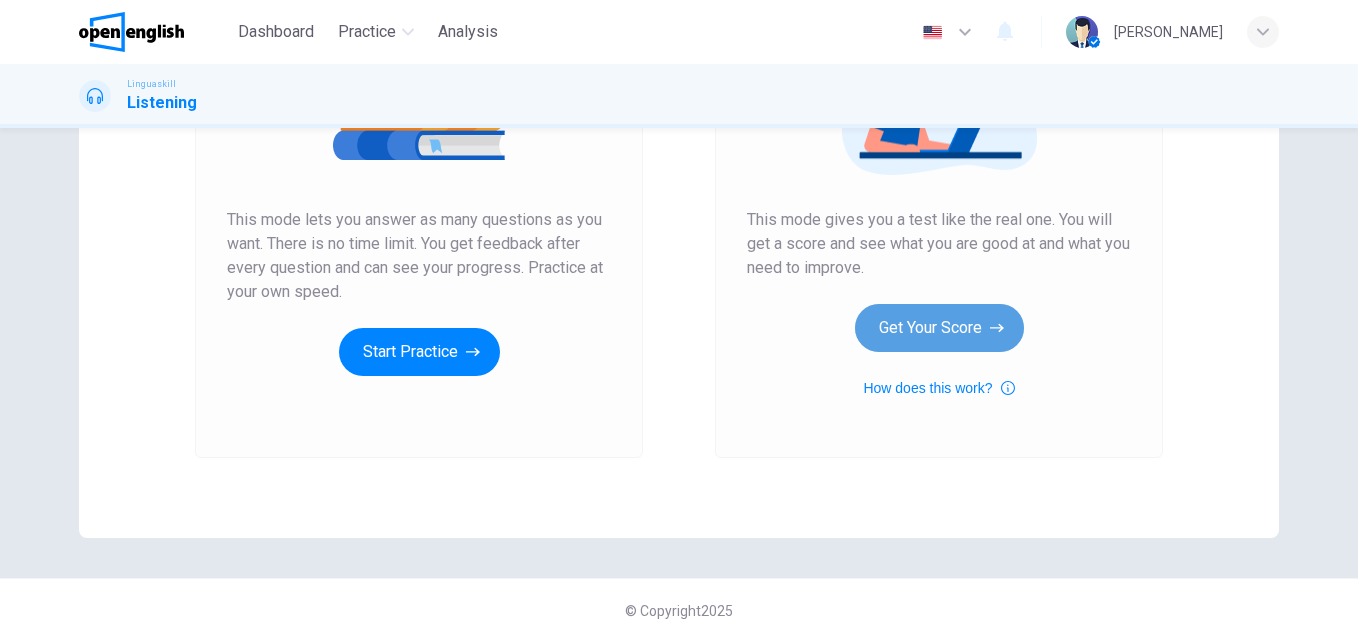 click on "Get Your Score" at bounding box center (939, 328) 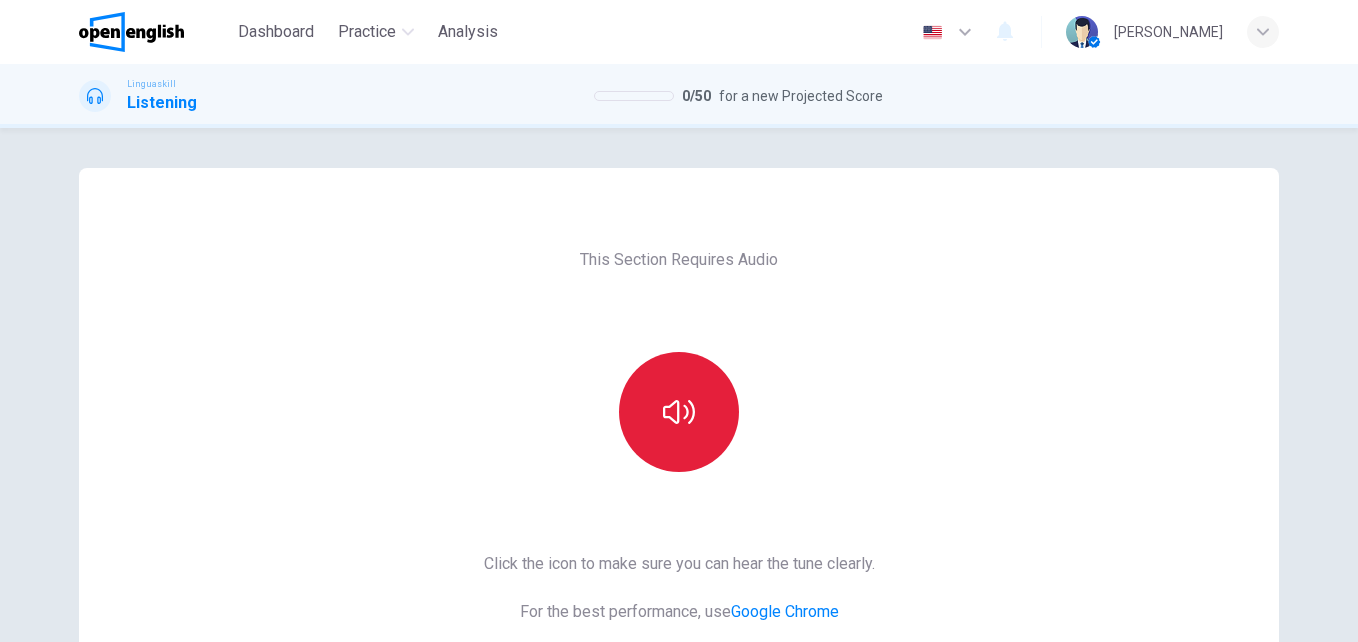 click 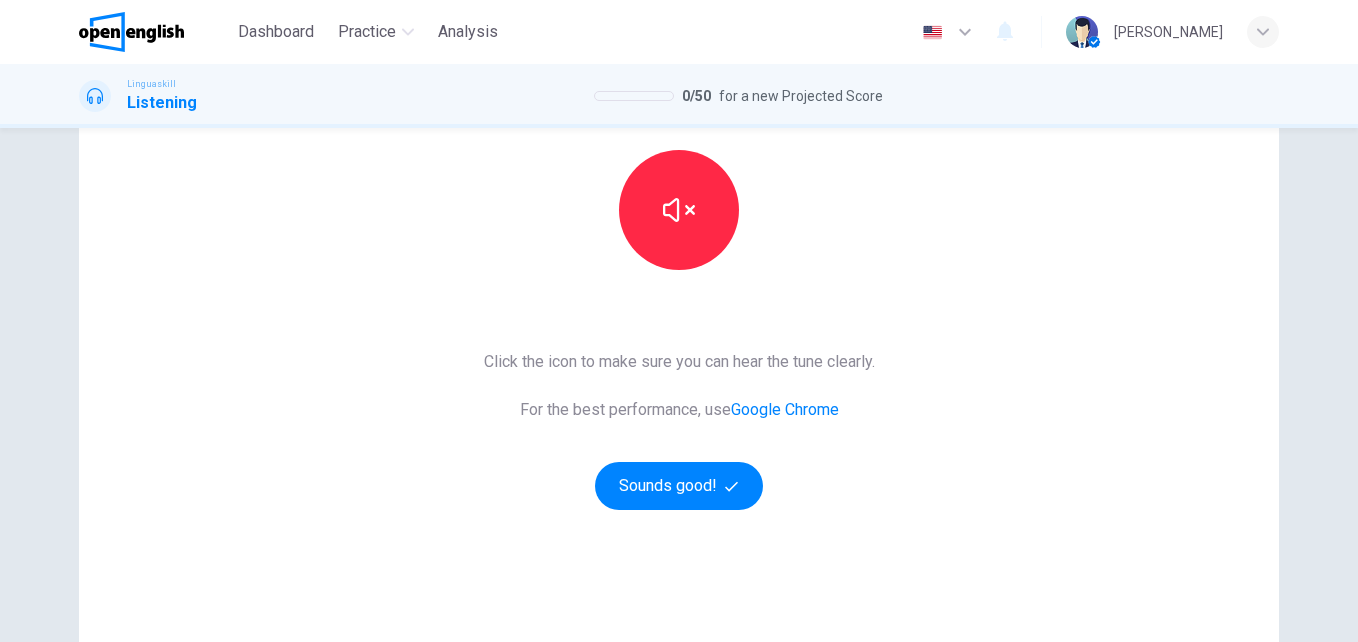 scroll, scrollTop: 325, scrollLeft: 0, axis: vertical 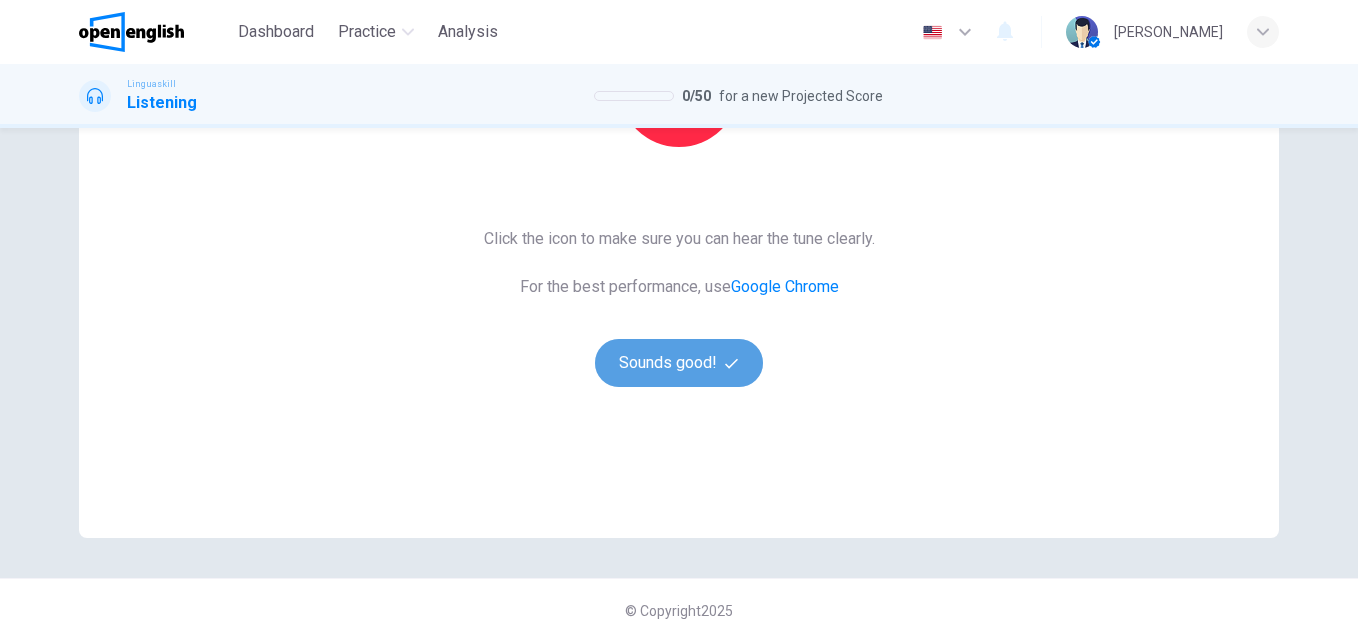 click on "Sounds good!" at bounding box center (679, 363) 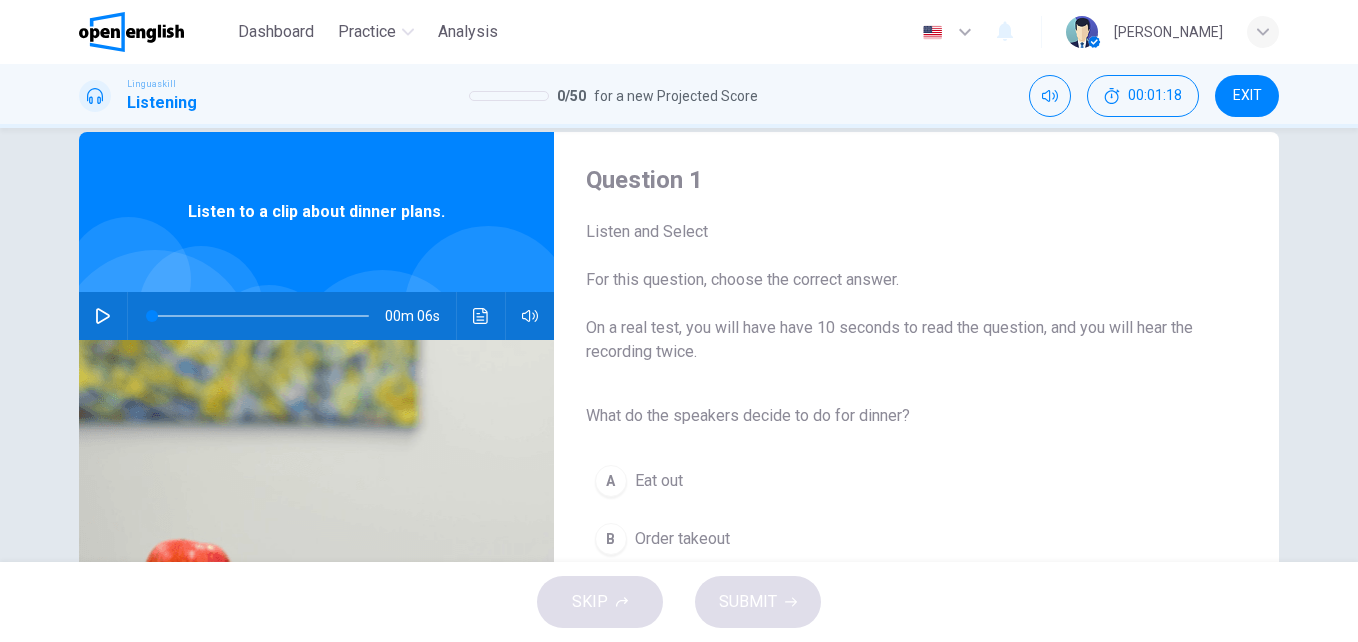 scroll, scrollTop: 0, scrollLeft: 0, axis: both 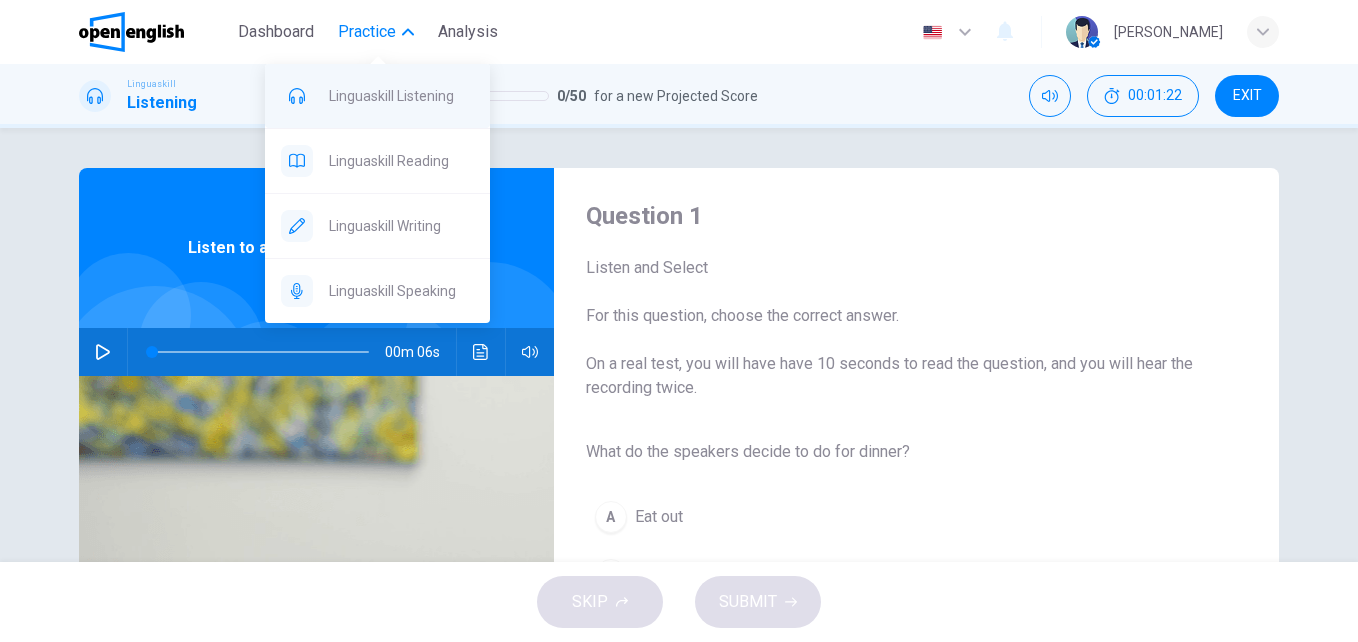 click on "Linguaskill Listening" at bounding box center (401, 96) 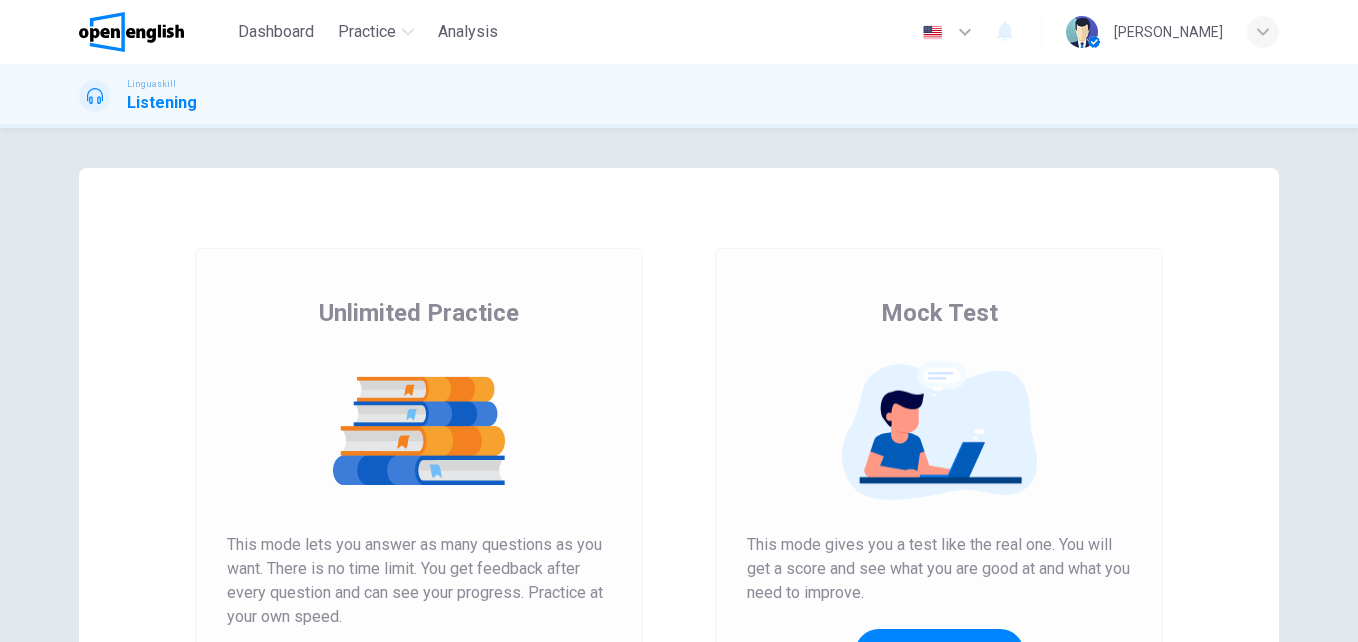 scroll, scrollTop: 0, scrollLeft: 0, axis: both 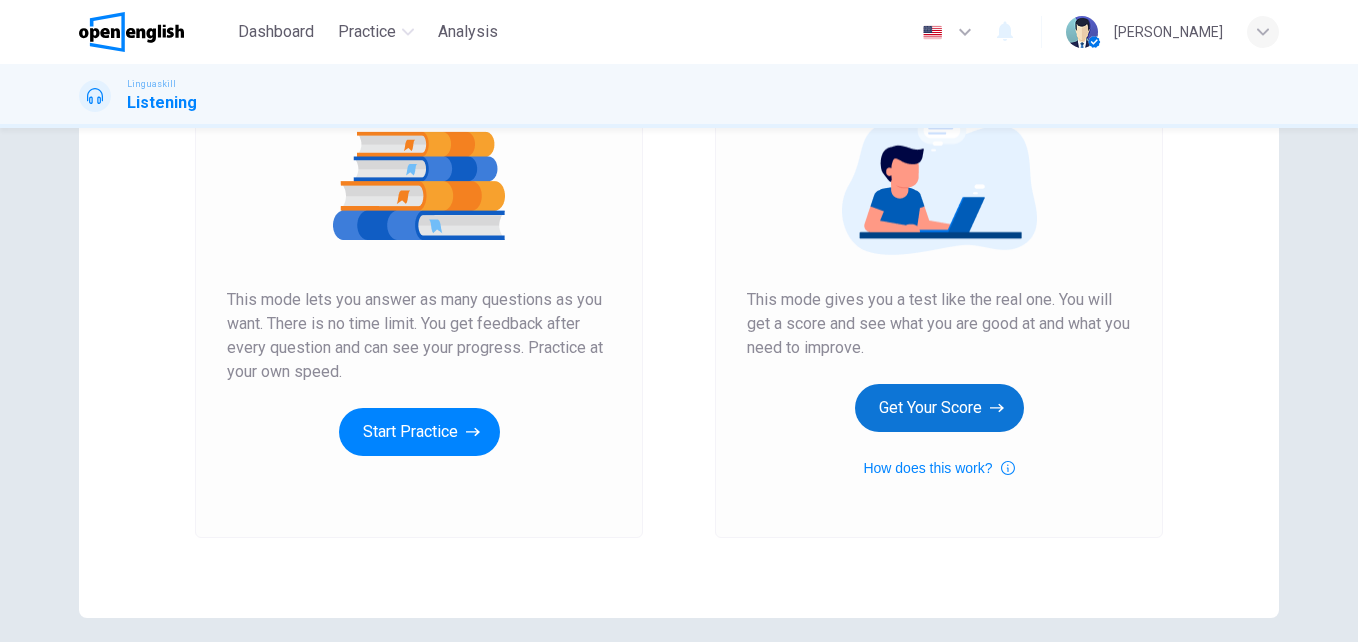 click on "Get Your Score" at bounding box center [939, 408] 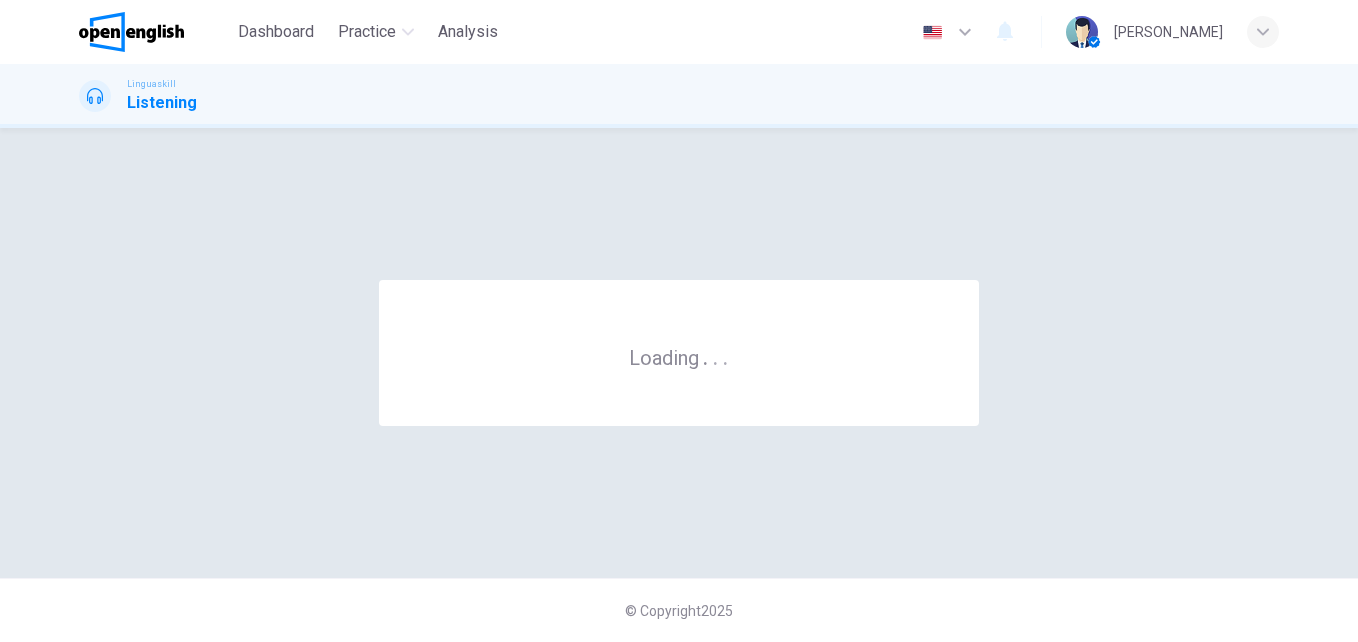 scroll, scrollTop: 0, scrollLeft: 0, axis: both 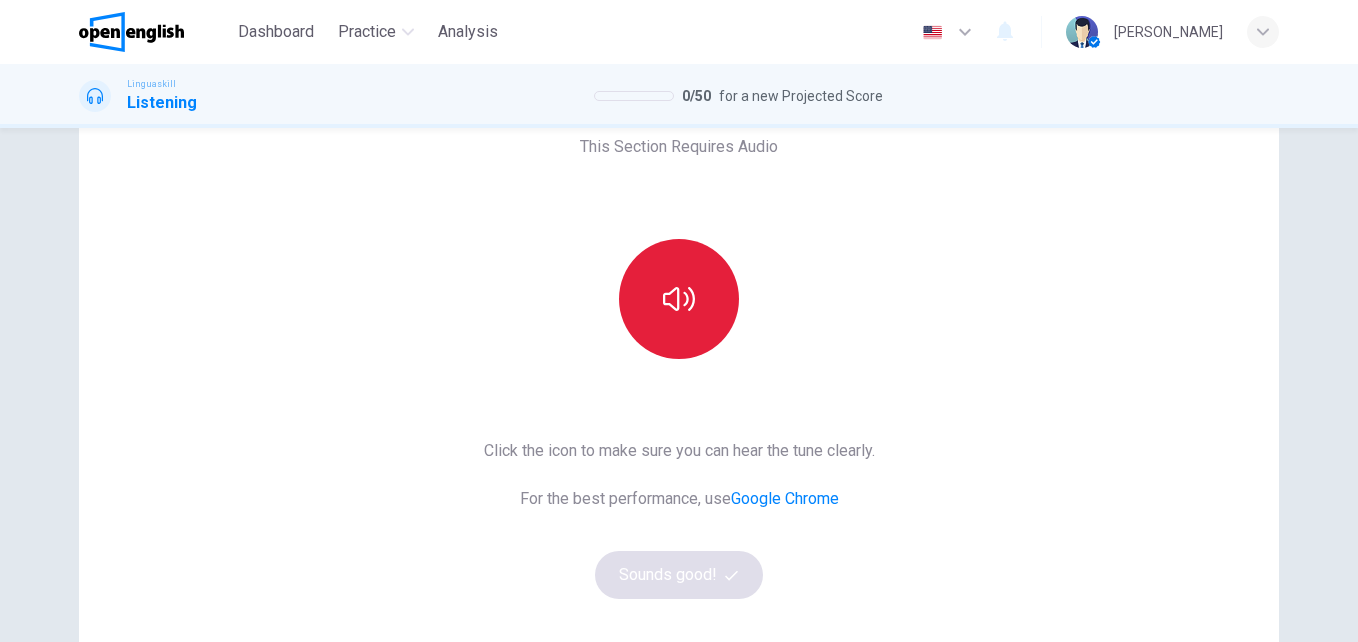 click 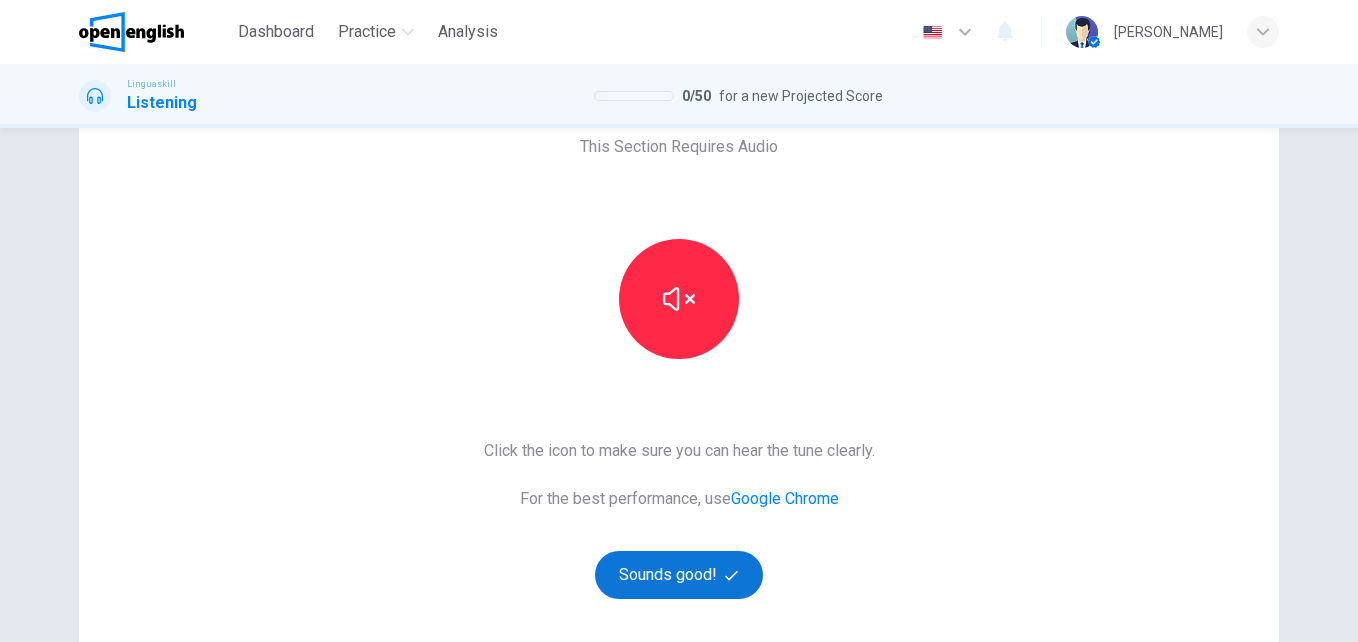 click on "Sounds good!" at bounding box center (679, 575) 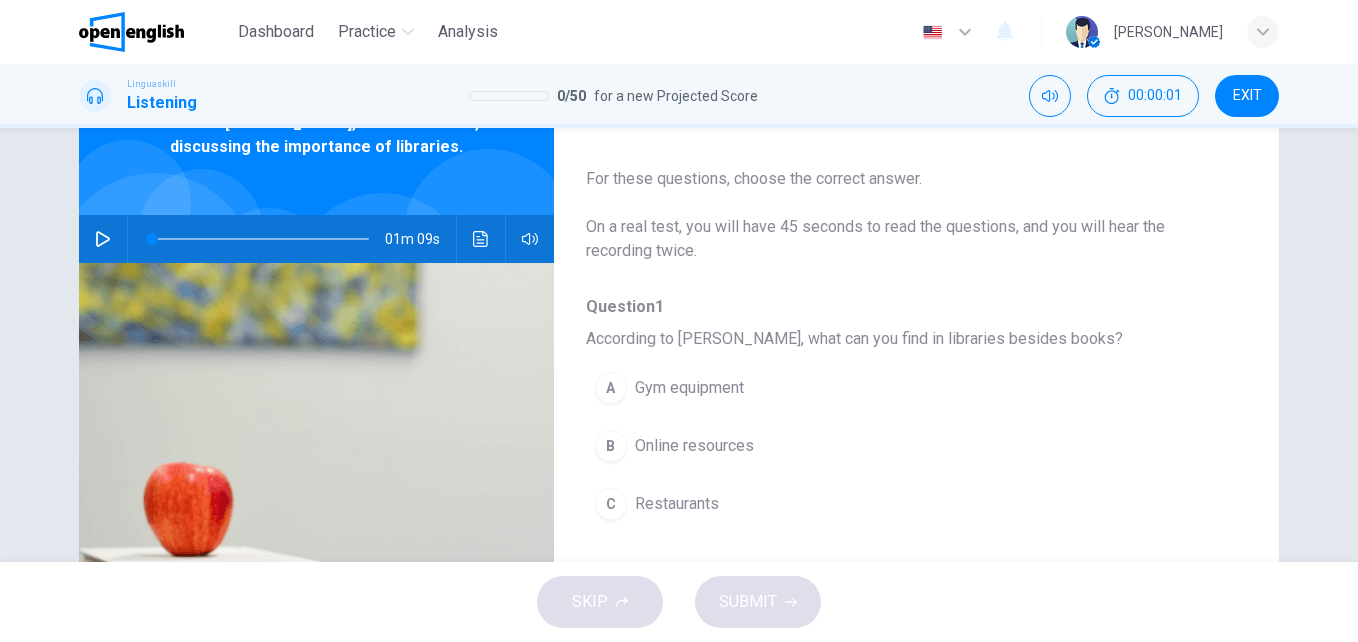 click 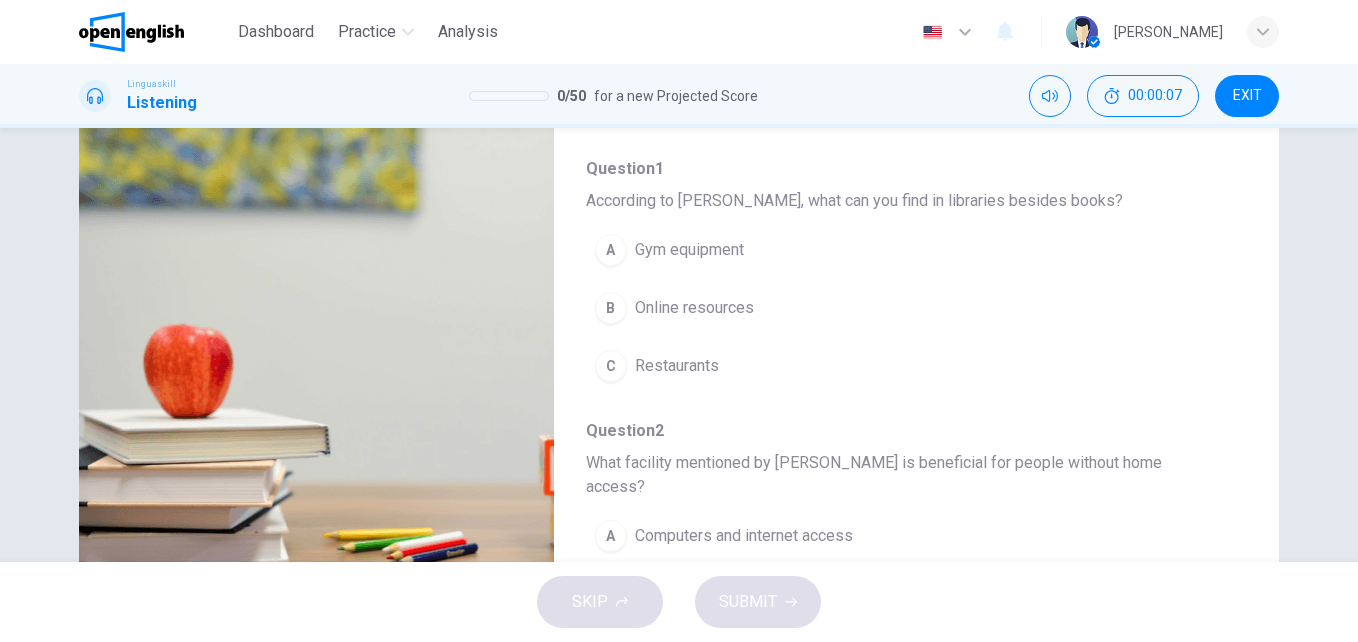 scroll, scrollTop: 266, scrollLeft: 0, axis: vertical 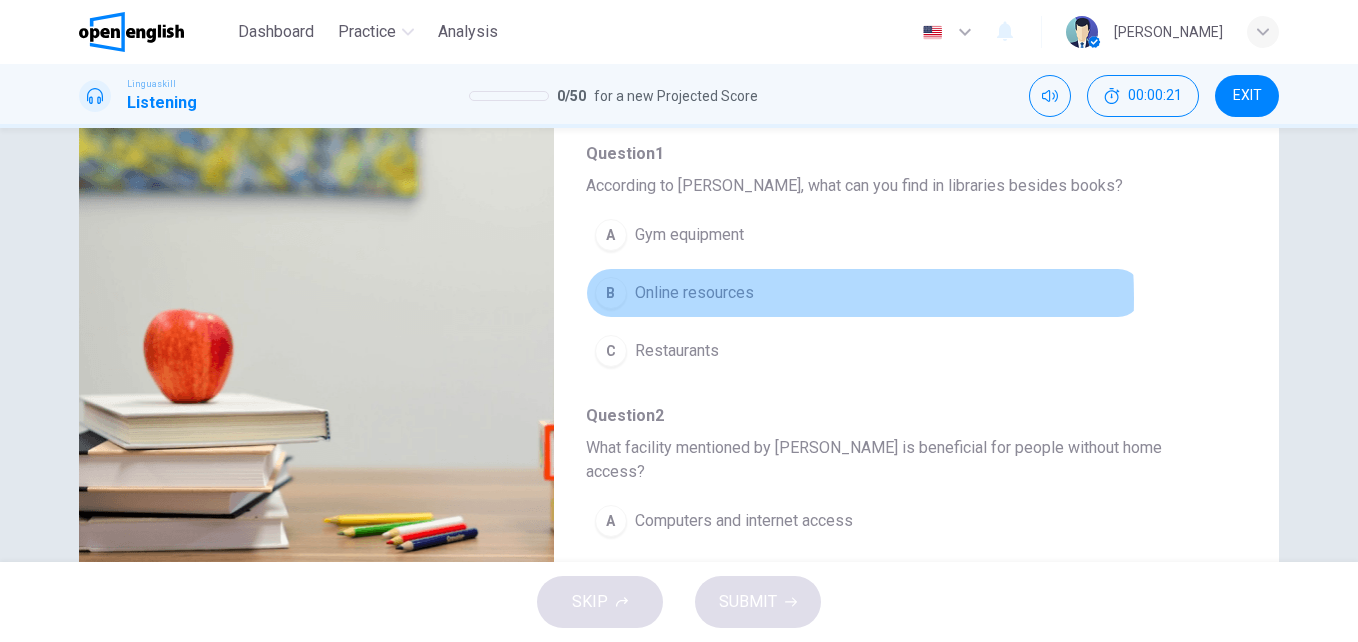 click on "Online resources" at bounding box center (694, 293) 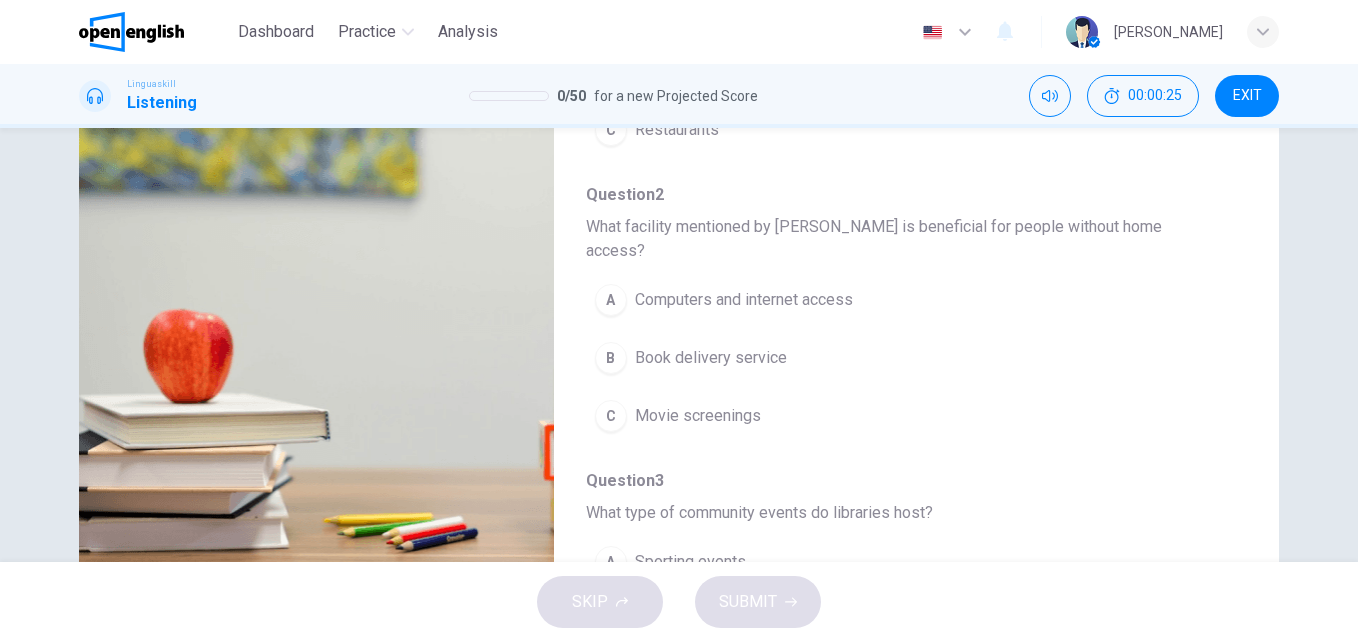 scroll, scrollTop: 226, scrollLeft: 0, axis: vertical 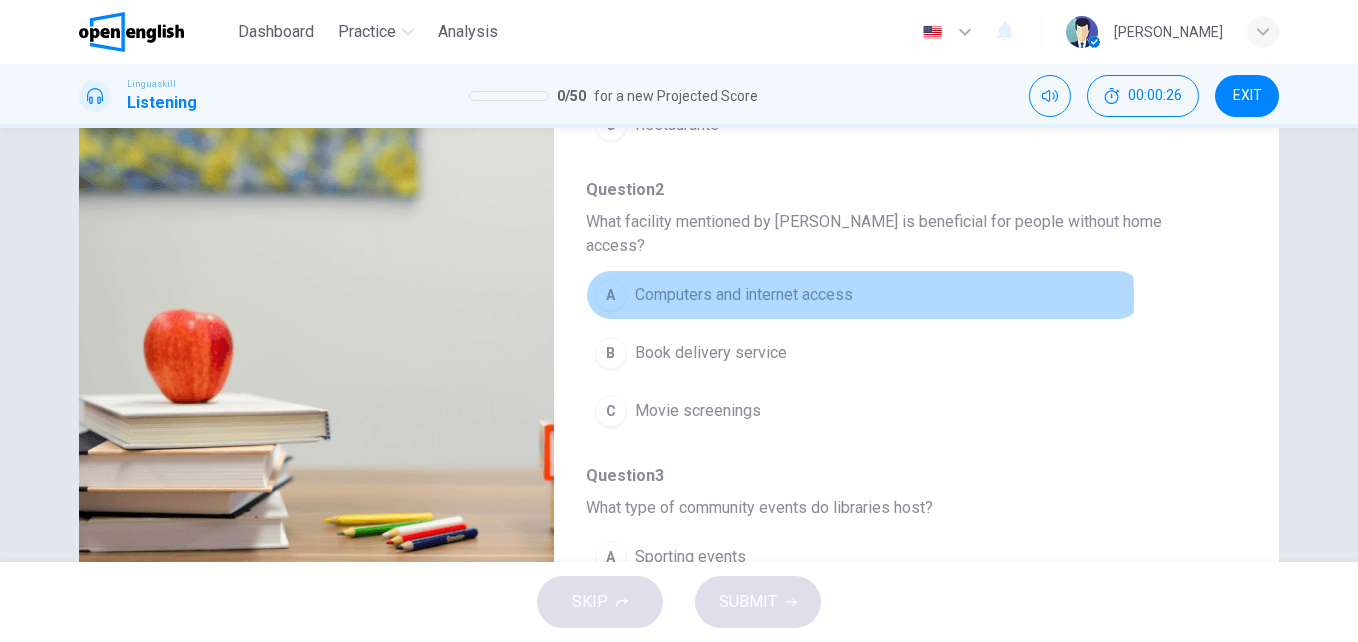 click on "Computers and internet access" at bounding box center (744, 295) 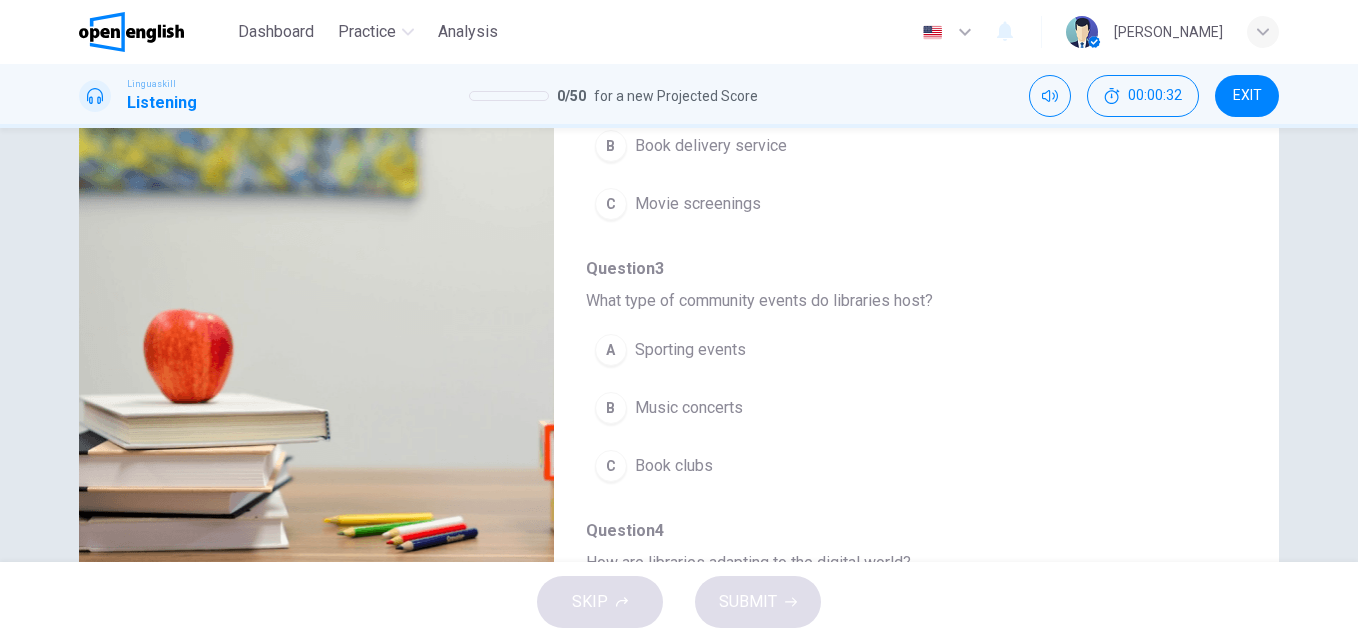 scroll, scrollTop: 440, scrollLeft: 0, axis: vertical 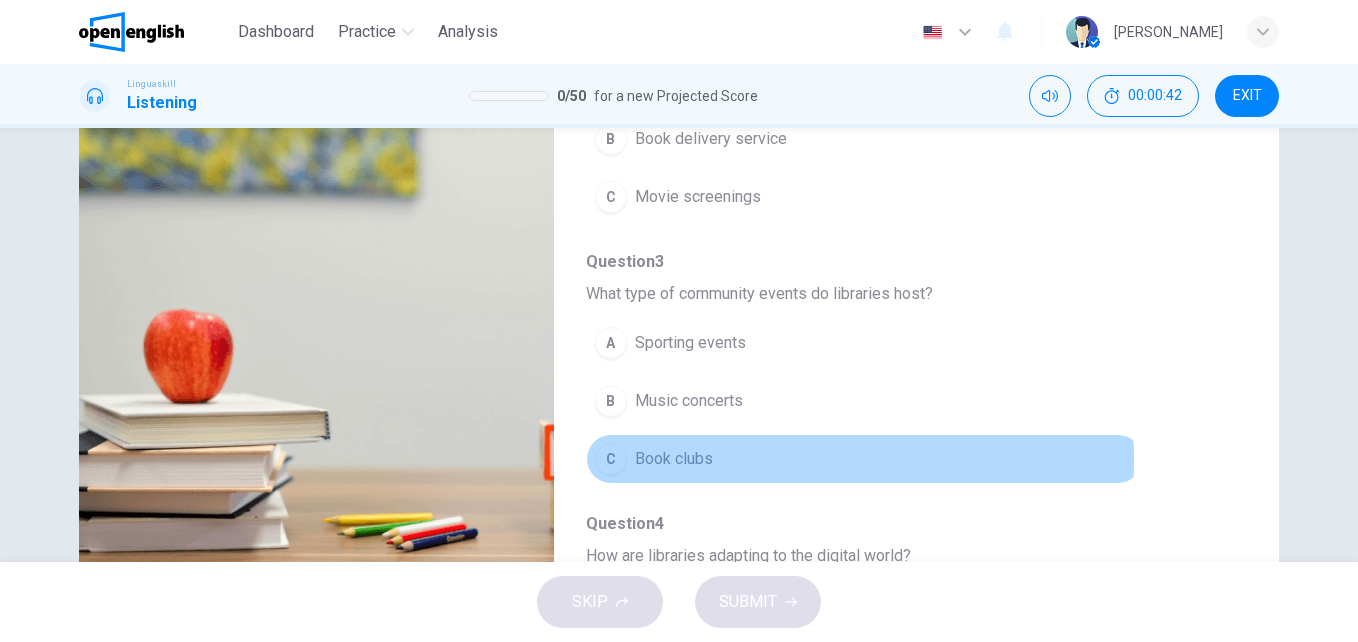 click on "Book clubs" at bounding box center (674, 459) 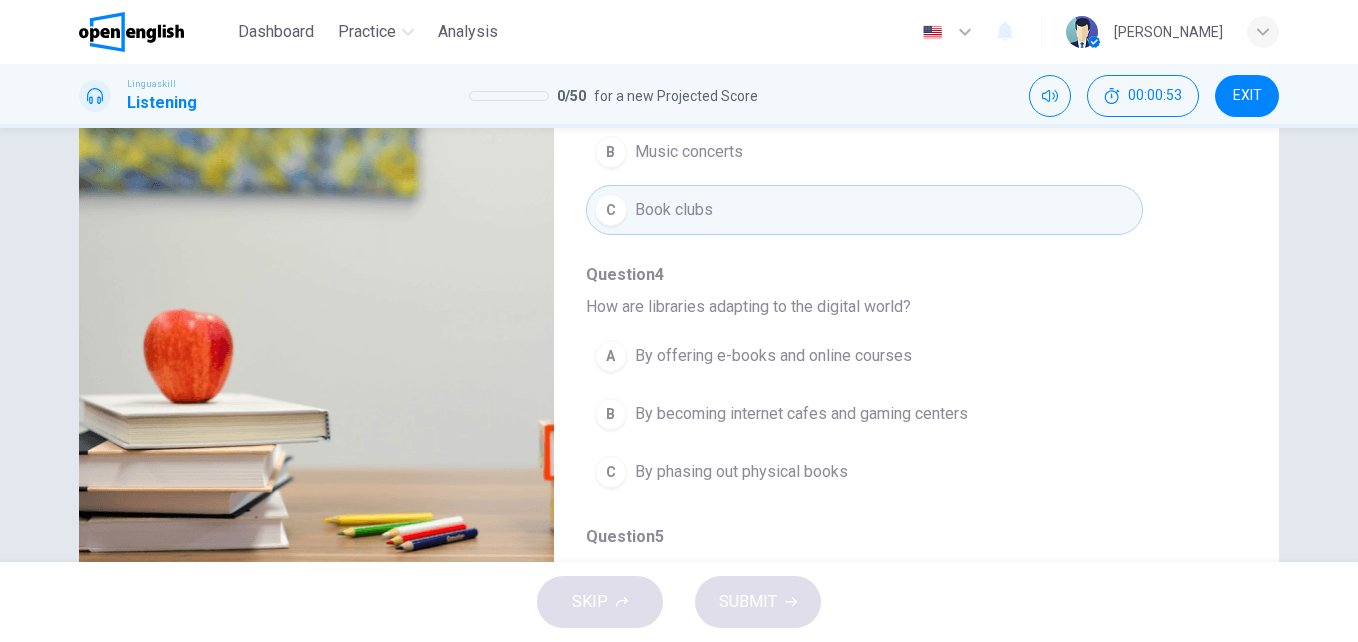 scroll, scrollTop: 696, scrollLeft: 0, axis: vertical 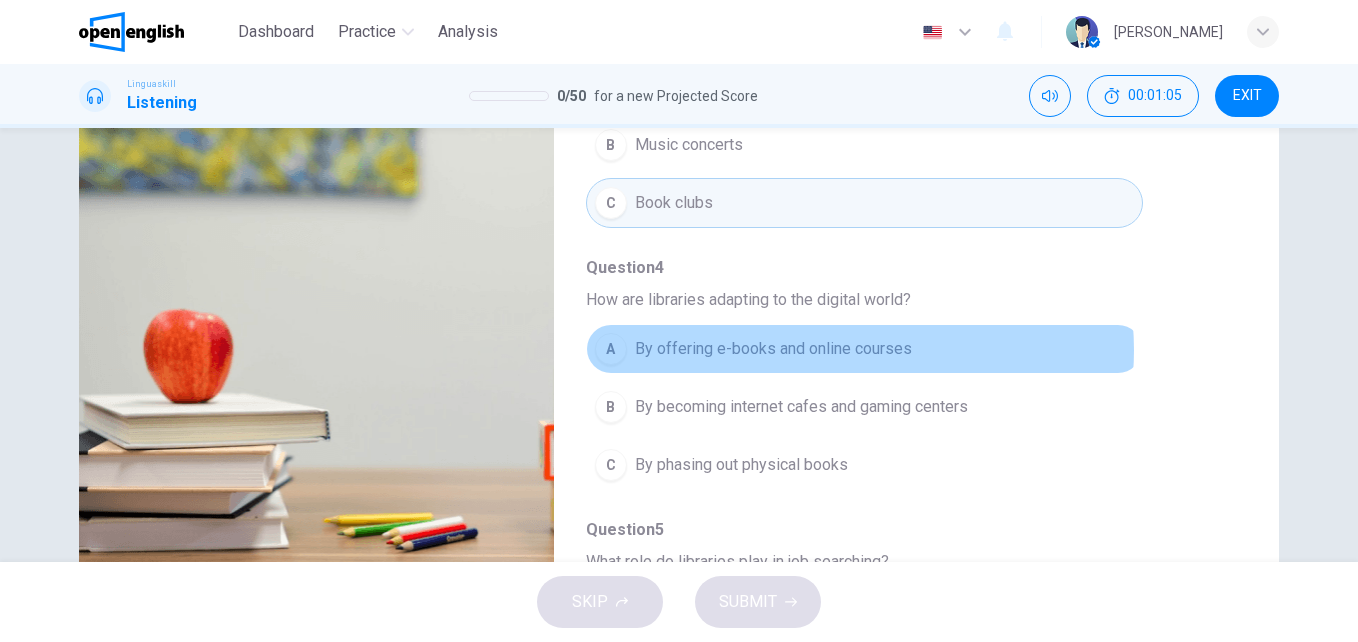 click on "By offering e-books and online courses" at bounding box center (773, 349) 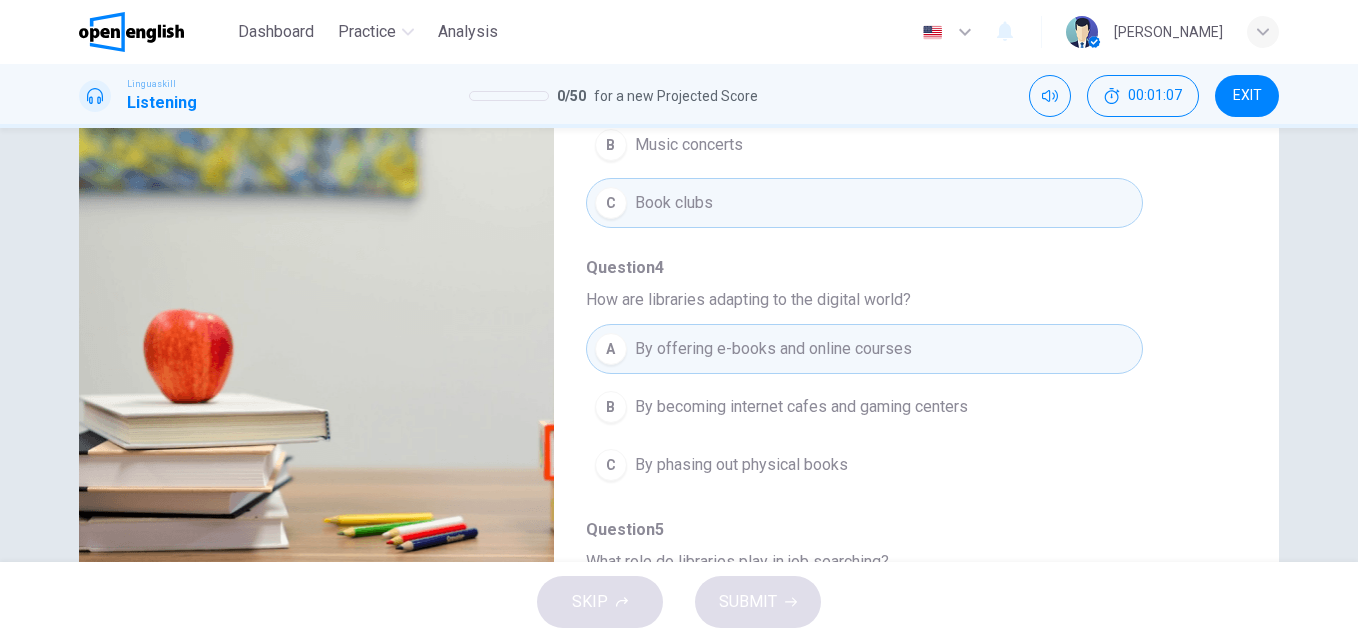 drag, startPoint x: 1242, startPoint y: 406, endPoint x: 1253, endPoint y: 488, distance: 82.73451 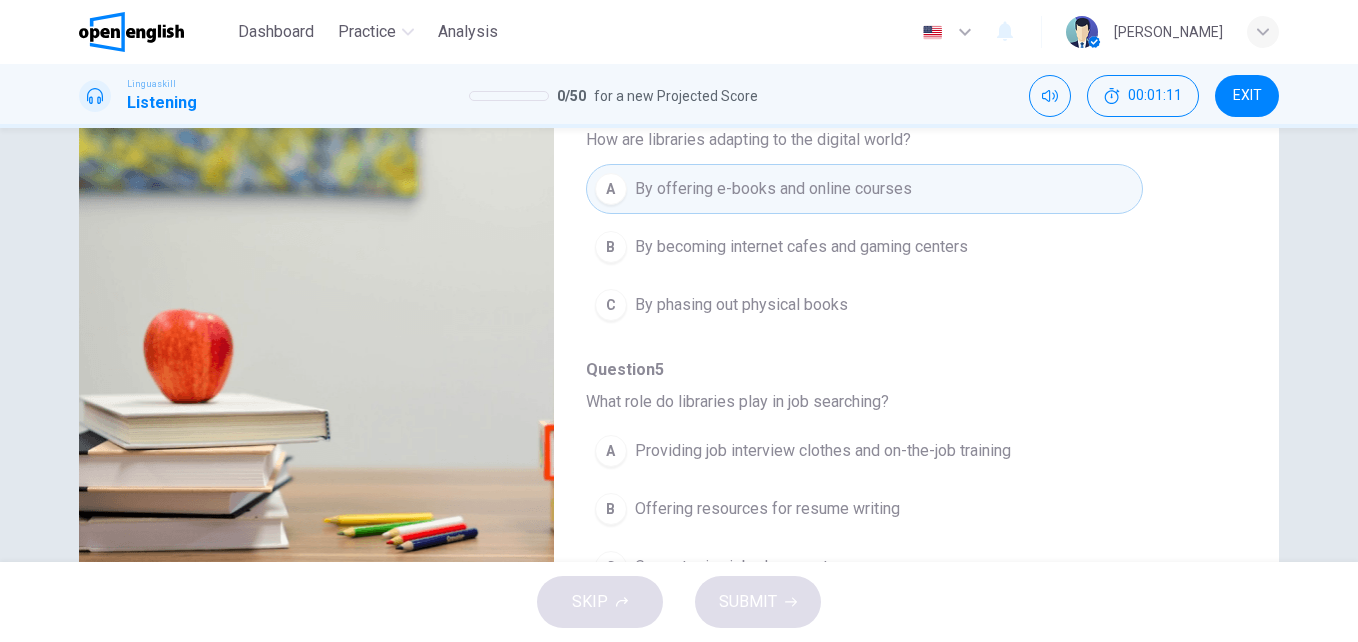 scroll, scrollTop: 863, scrollLeft: 0, axis: vertical 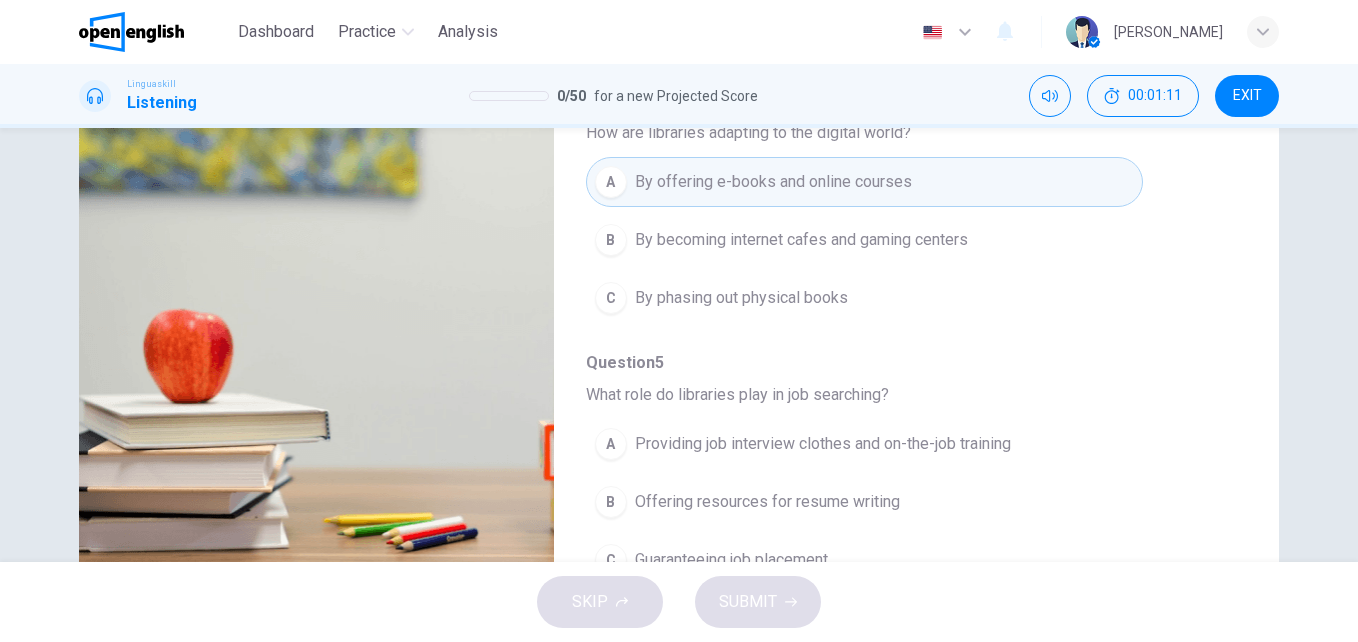 type on "*" 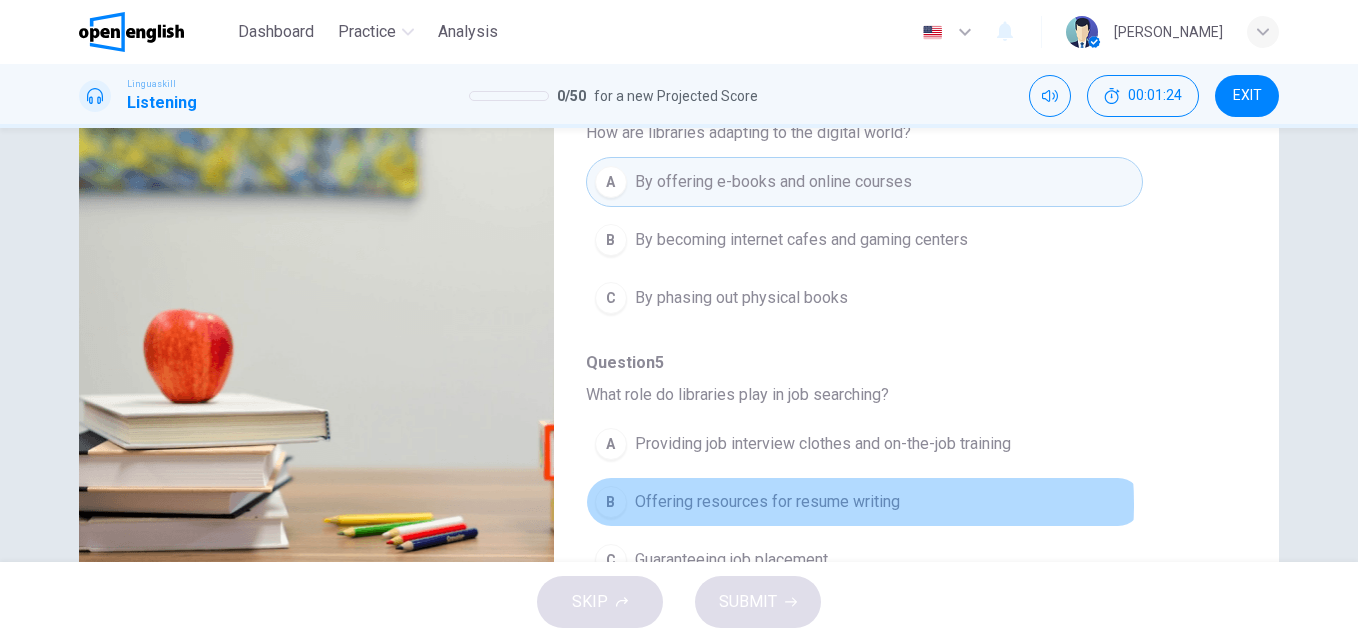 click on "Offering resources for resume writing" at bounding box center [767, 502] 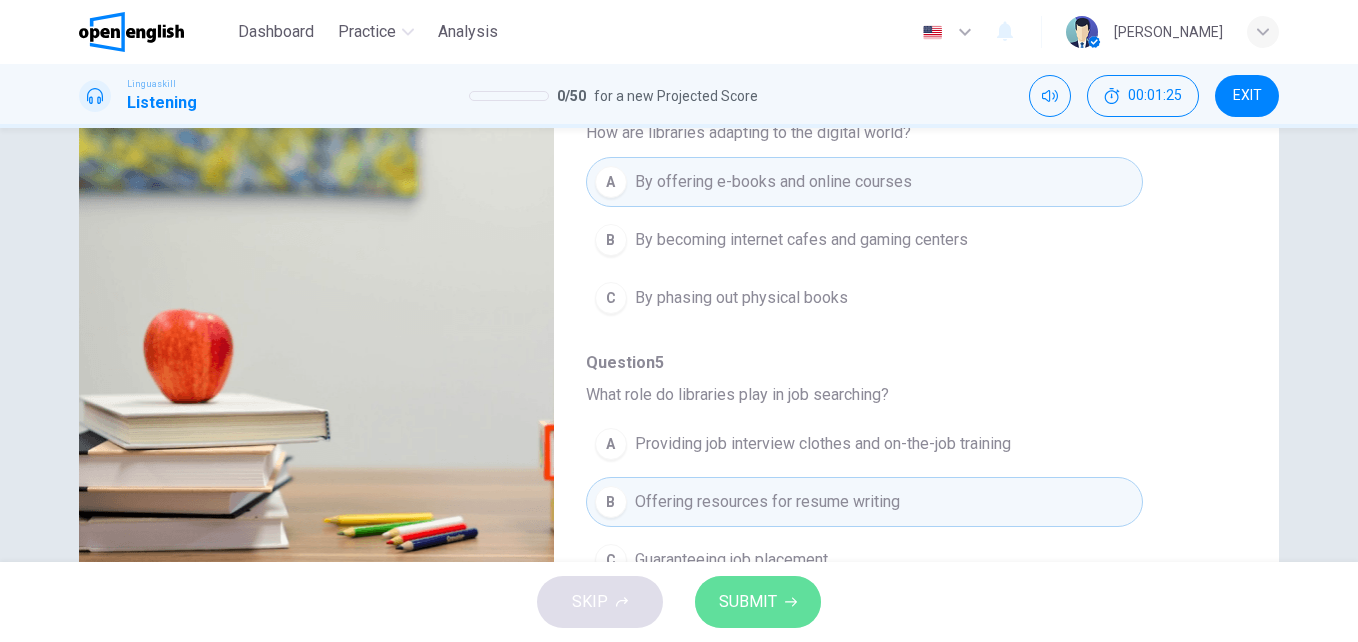 click on "SUBMIT" at bounding box center [748, 602] 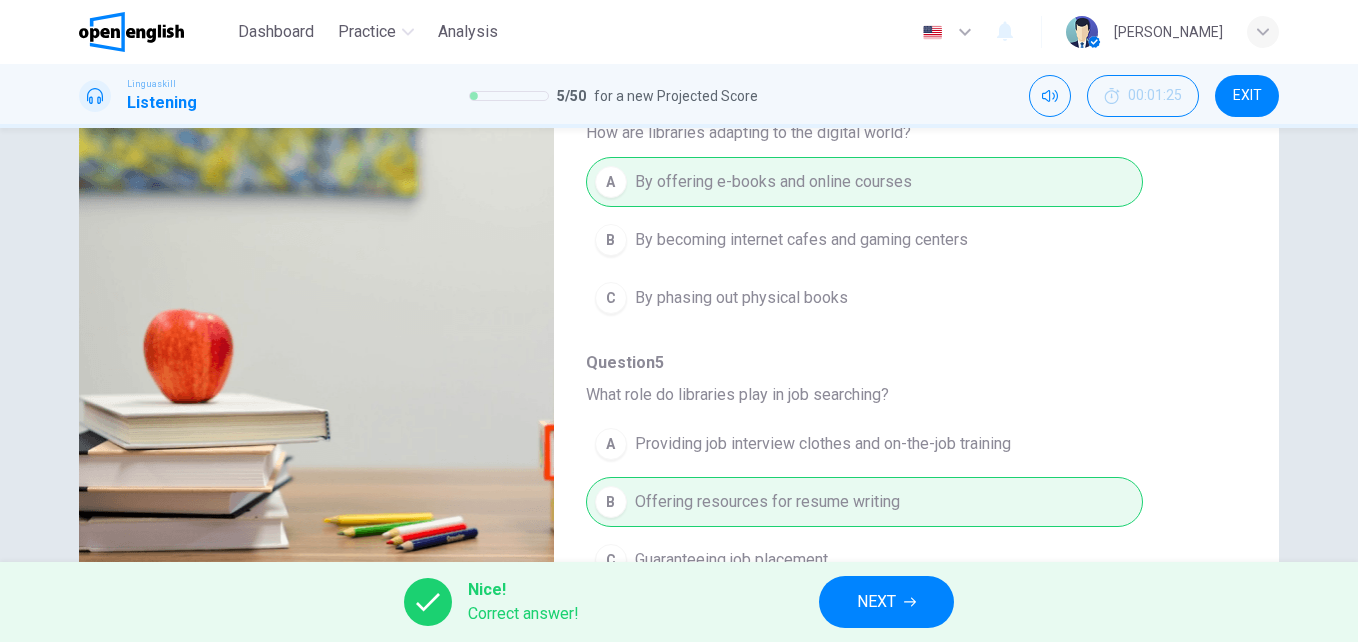 click on "NEXT" at bounding box center (886, 602) 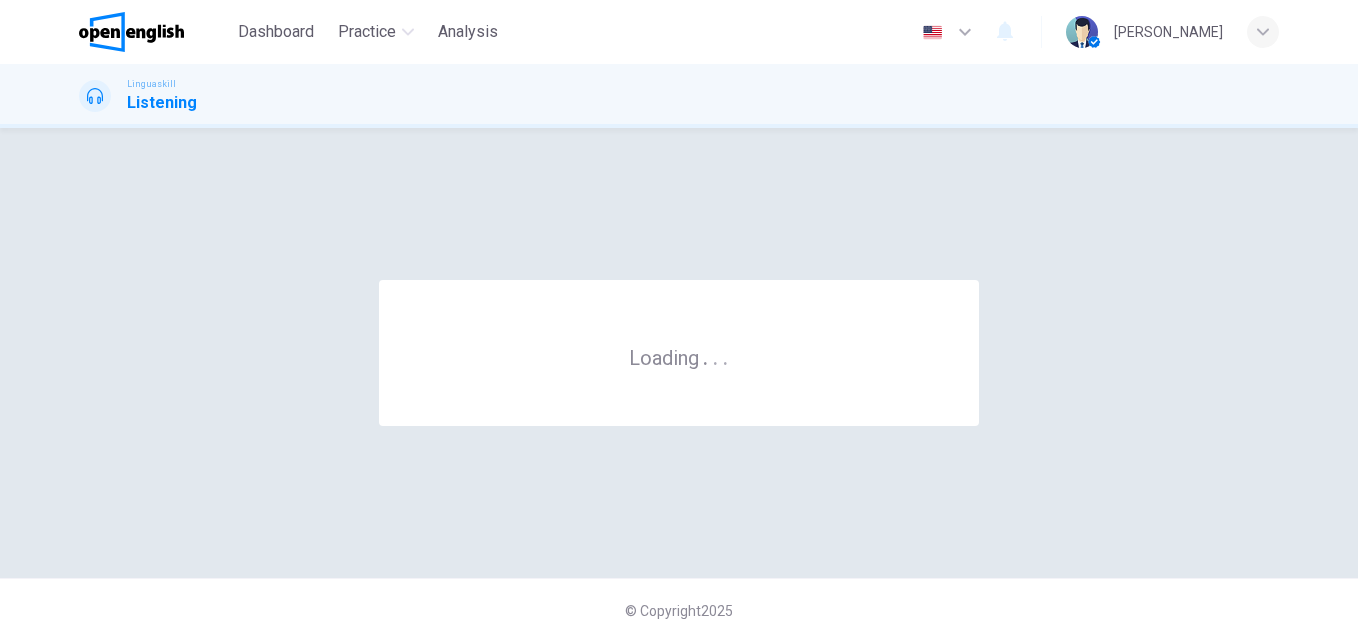 scroll, scrollTop: 0, scrollLeft: 0, axis: both 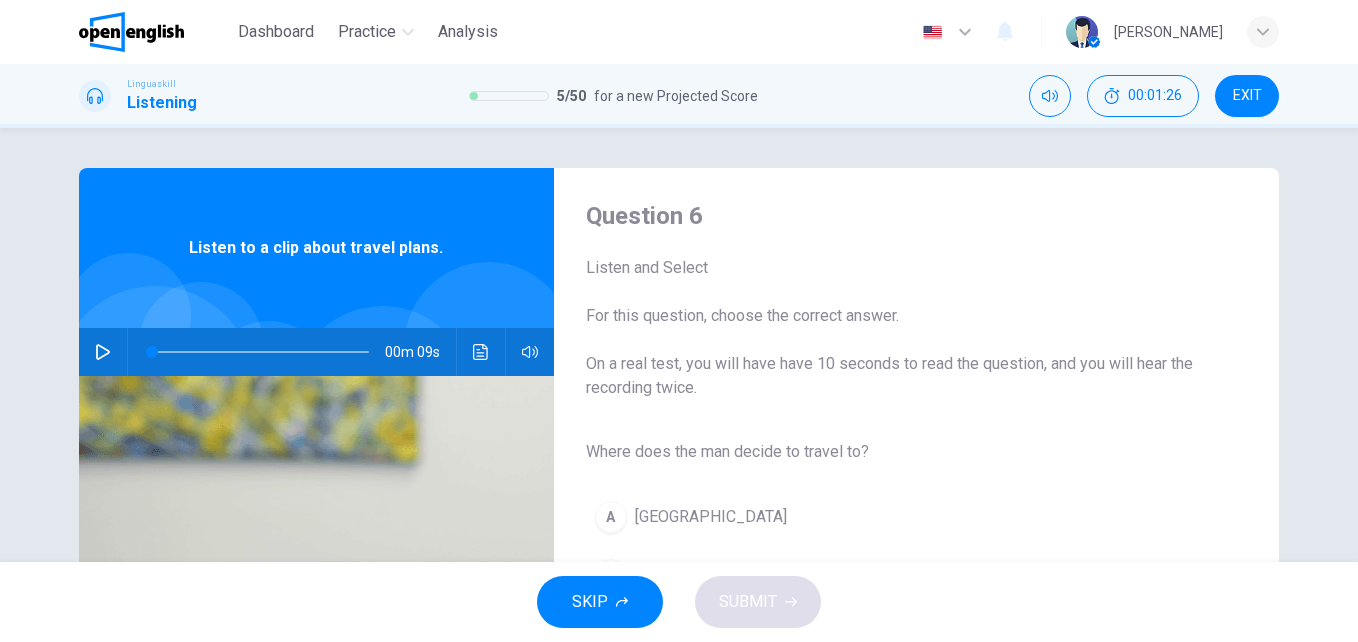 click 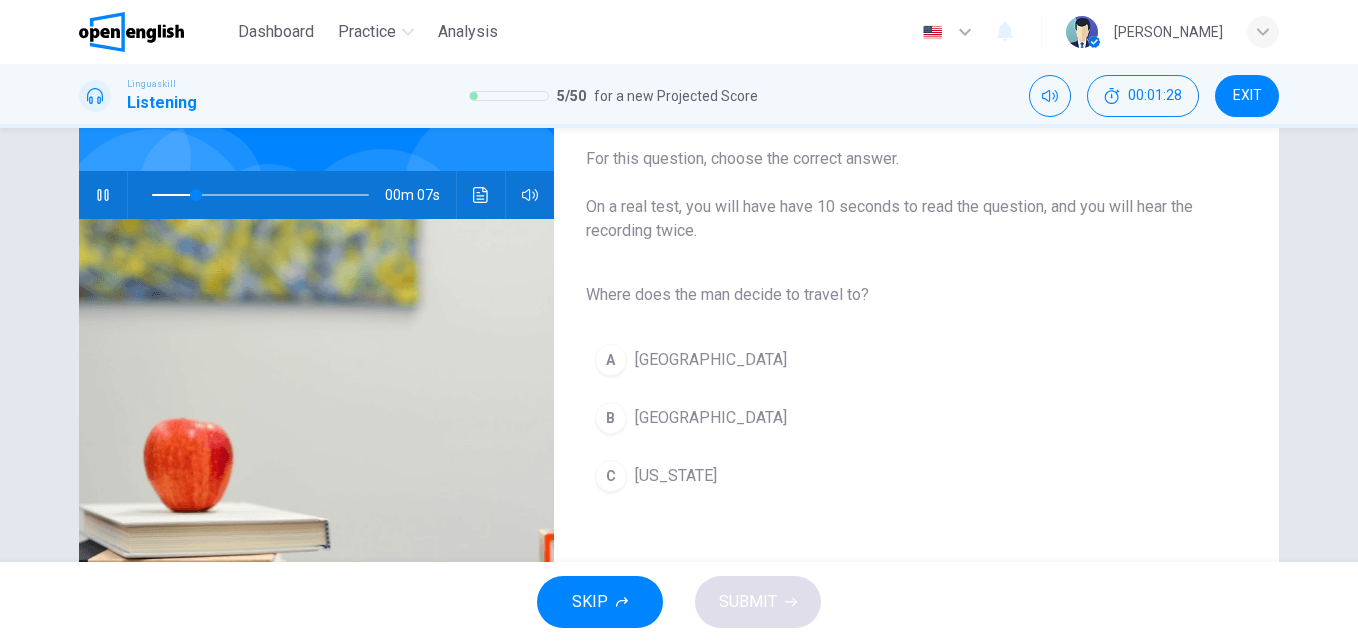 scroll, scrollTop: 159, scrollLeft: 0, axis: vertical 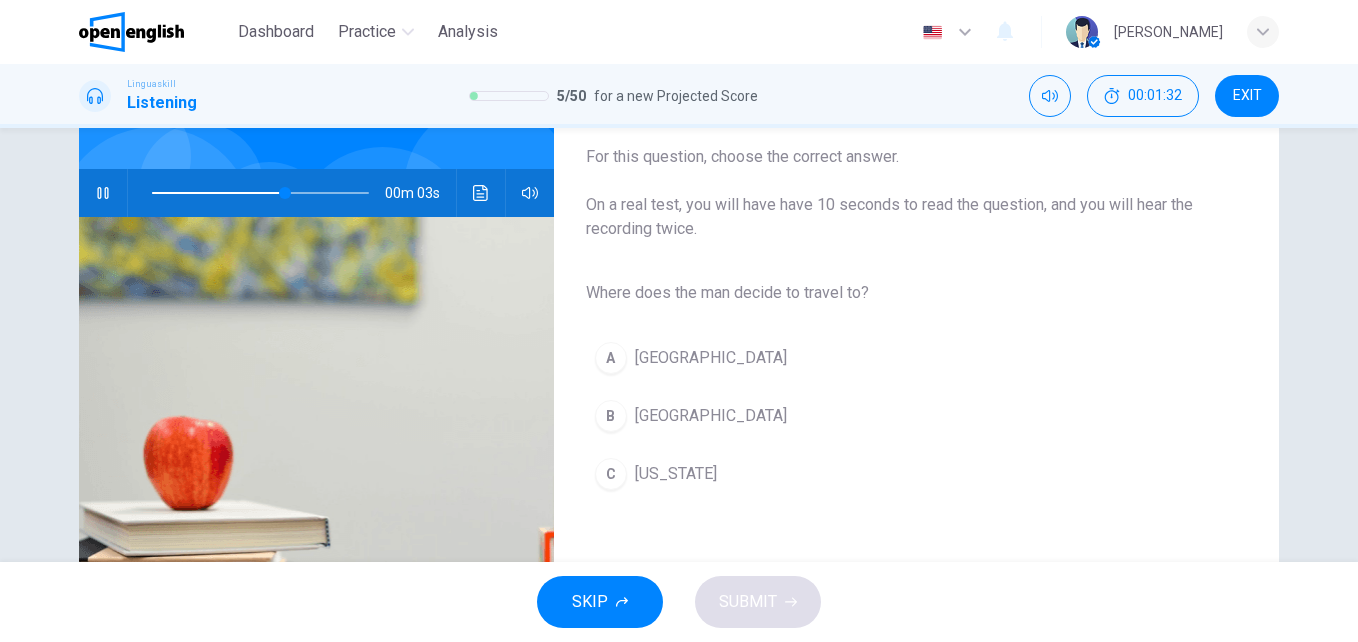 click on "Rome" at bounding box center [711, 416] 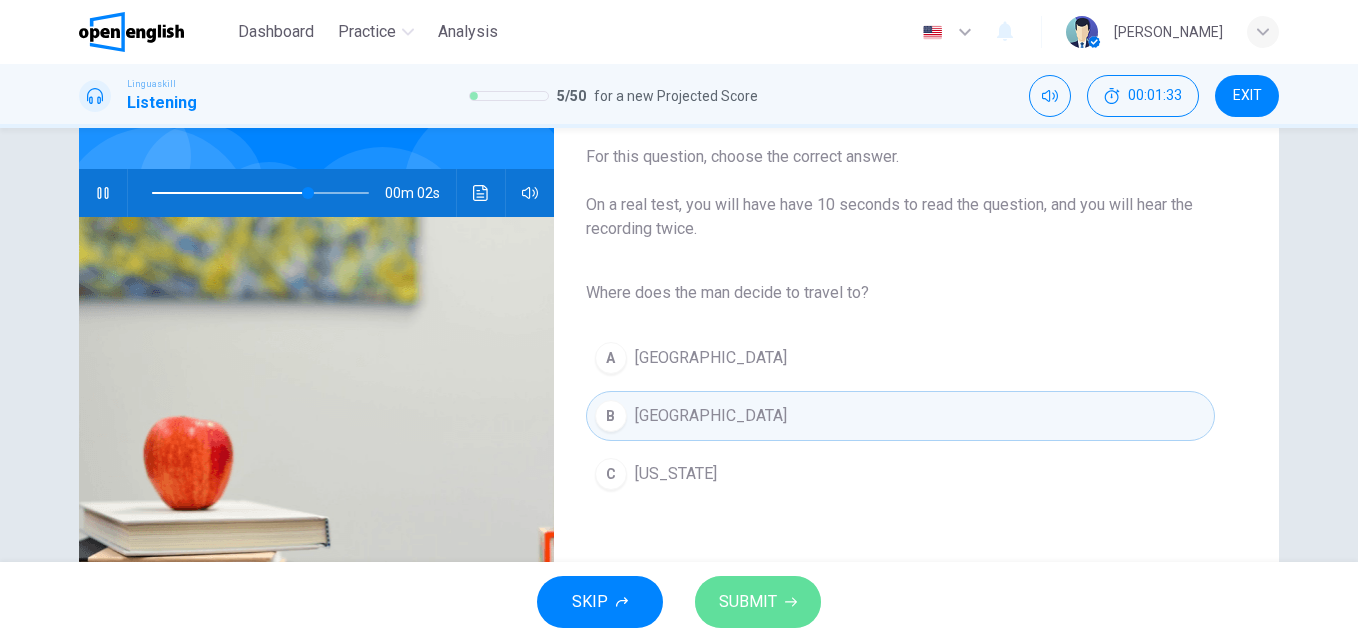 click on "SUBMIT" at bounding box center [758, 602] 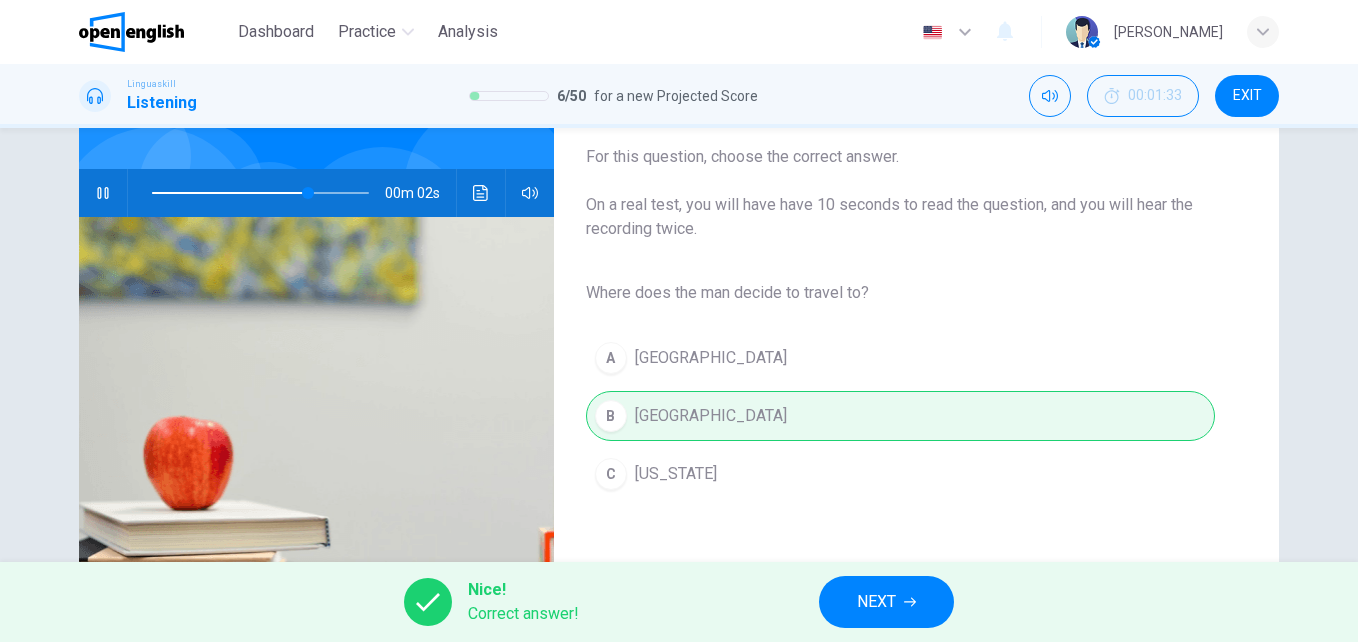 type on "**" 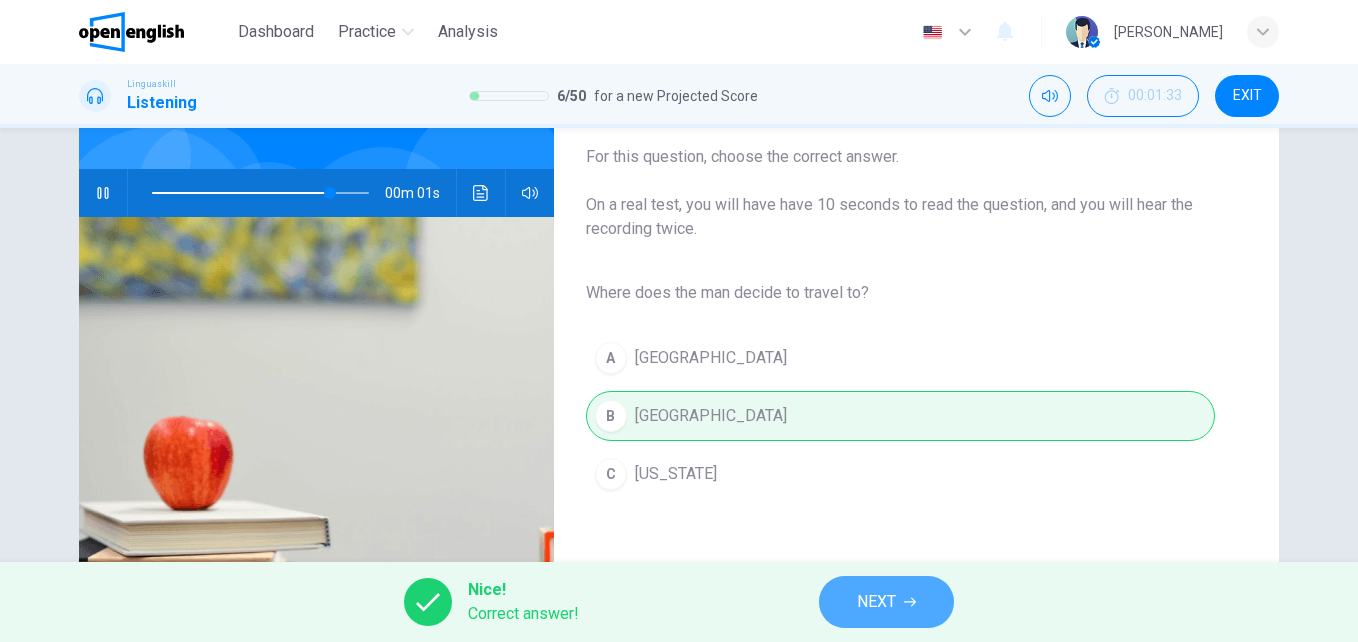 click on "NEXT" at bounding box center [876, 602] 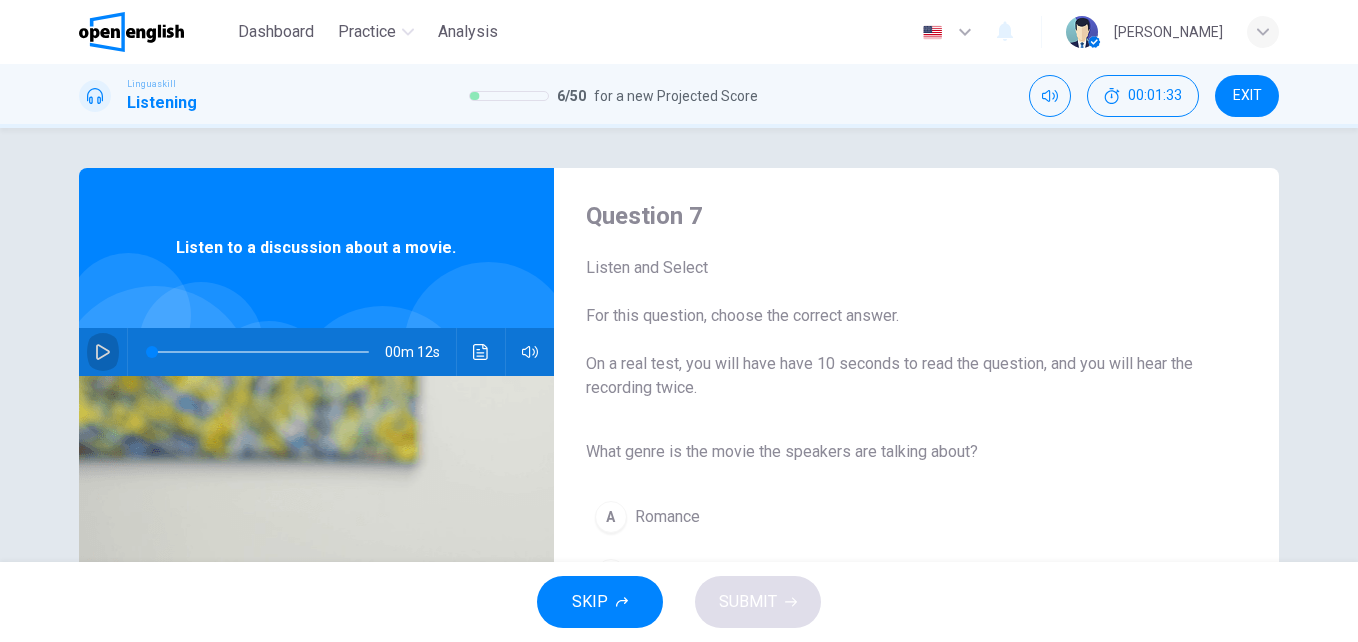 click 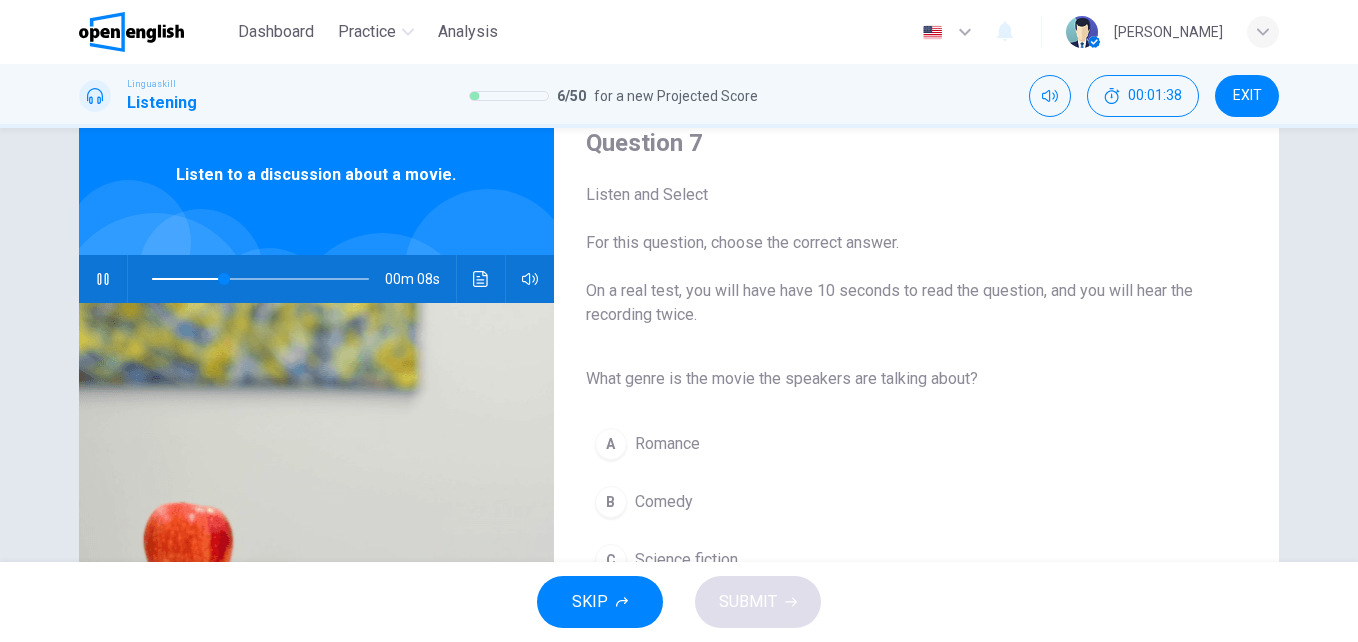 scroll, scrollTop: 117, scrollLeft: 0, axis: vertical 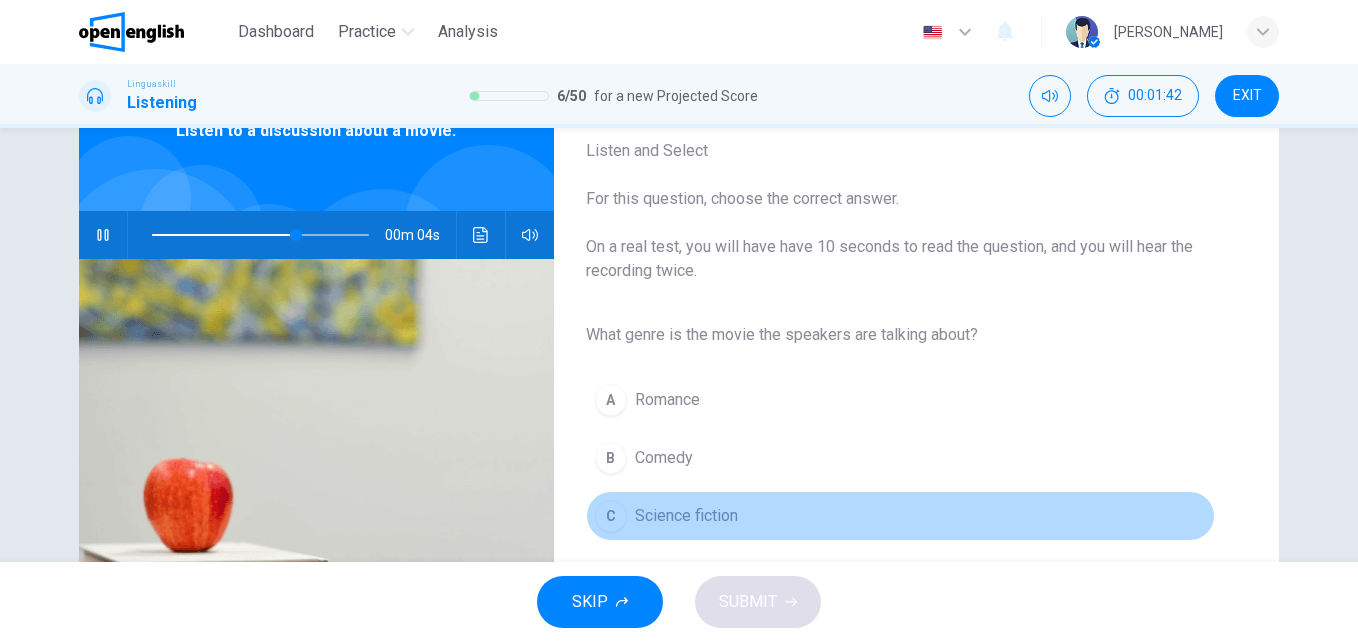 click on "Science fiction" at bounding box center [686, 516] 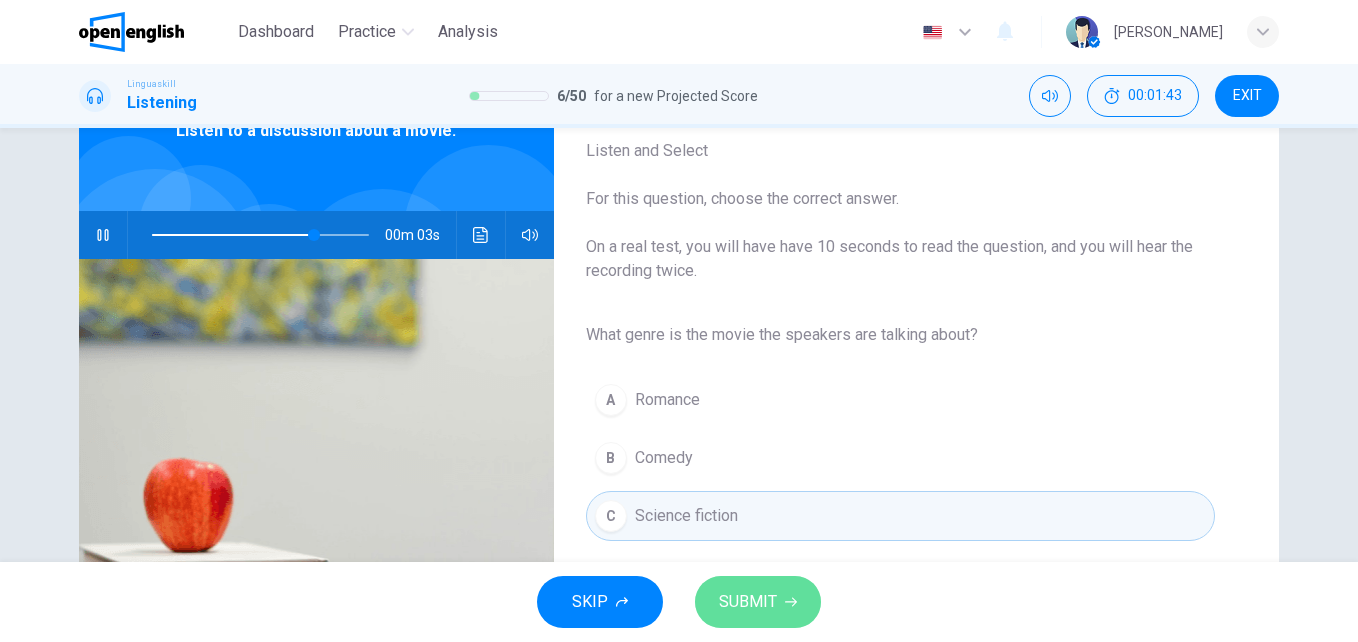click on "SUBMIT" at bounding box center (748, 602) 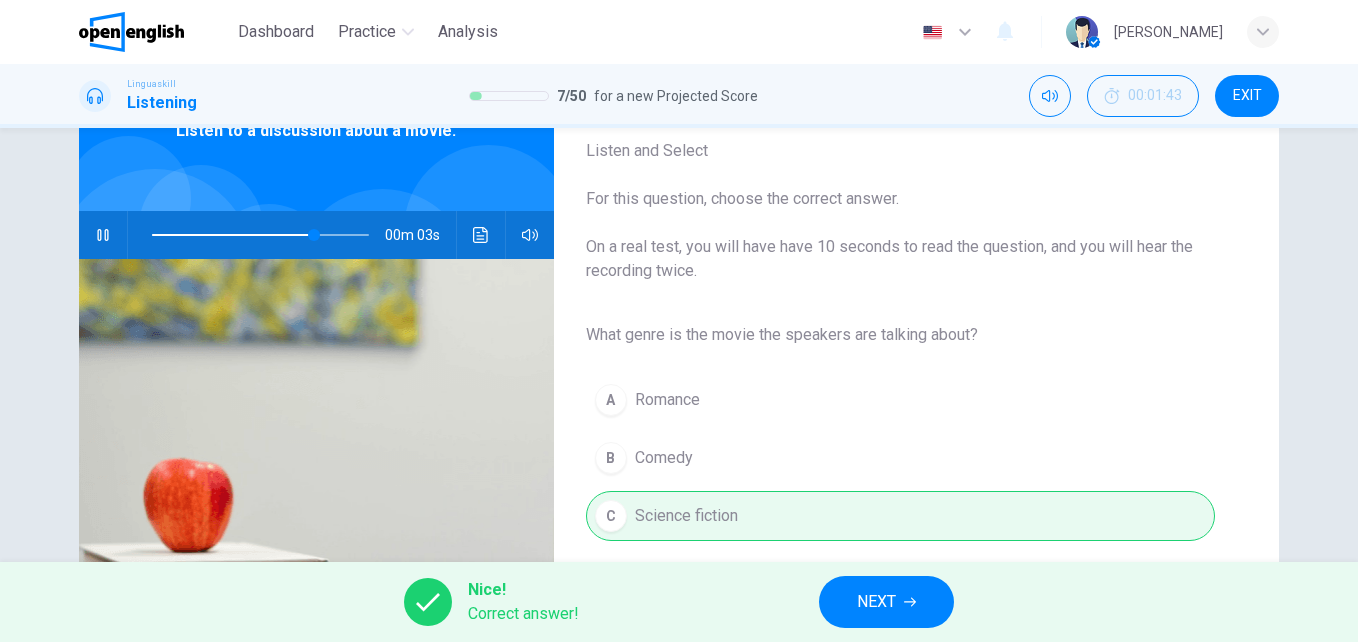 type on "**" 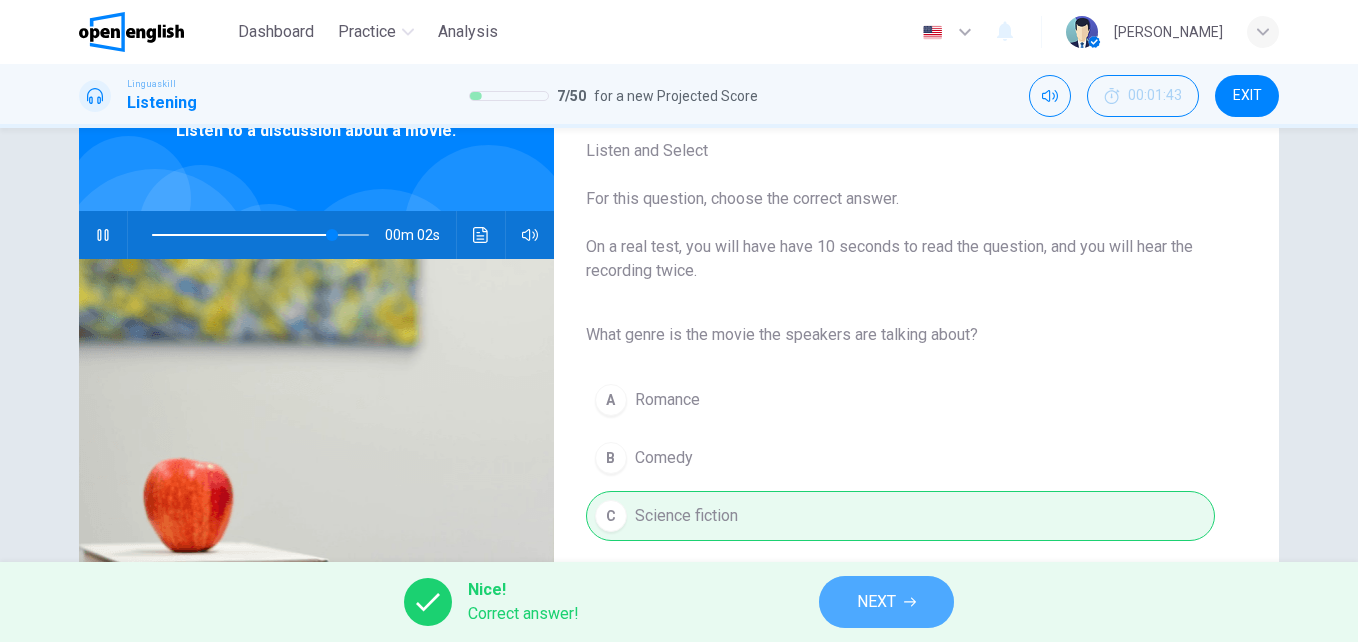 click on "NEXT" at bounding box center (886, 602) 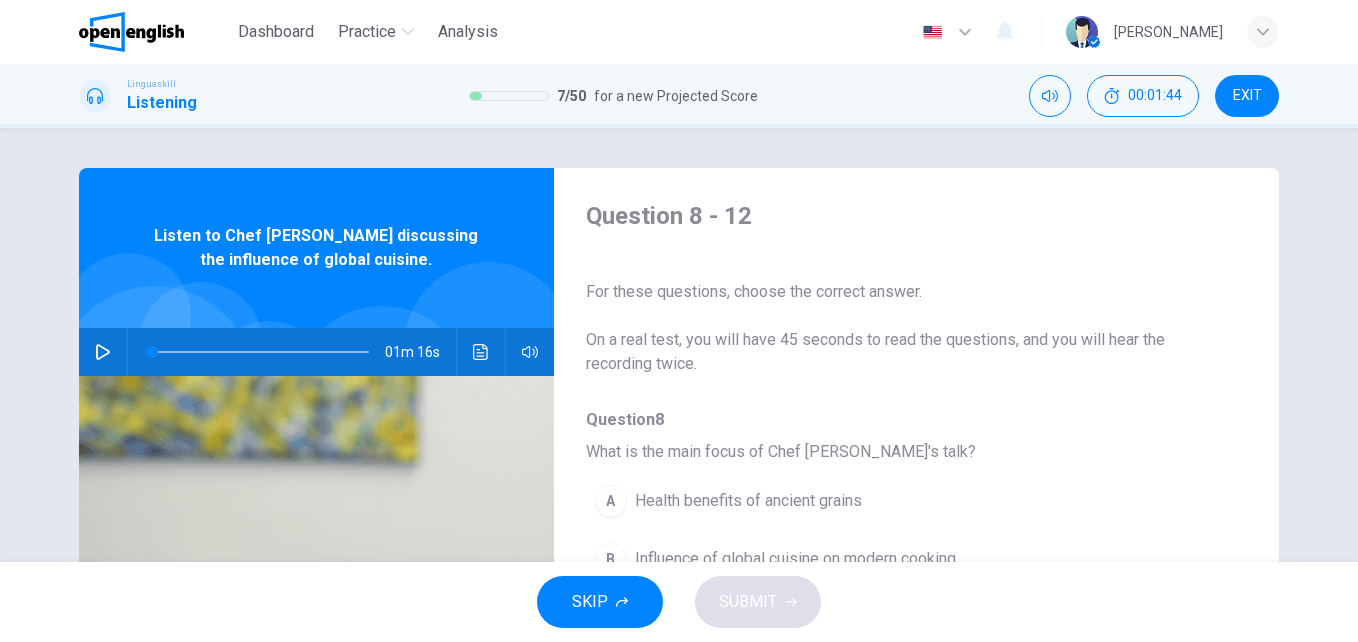 click 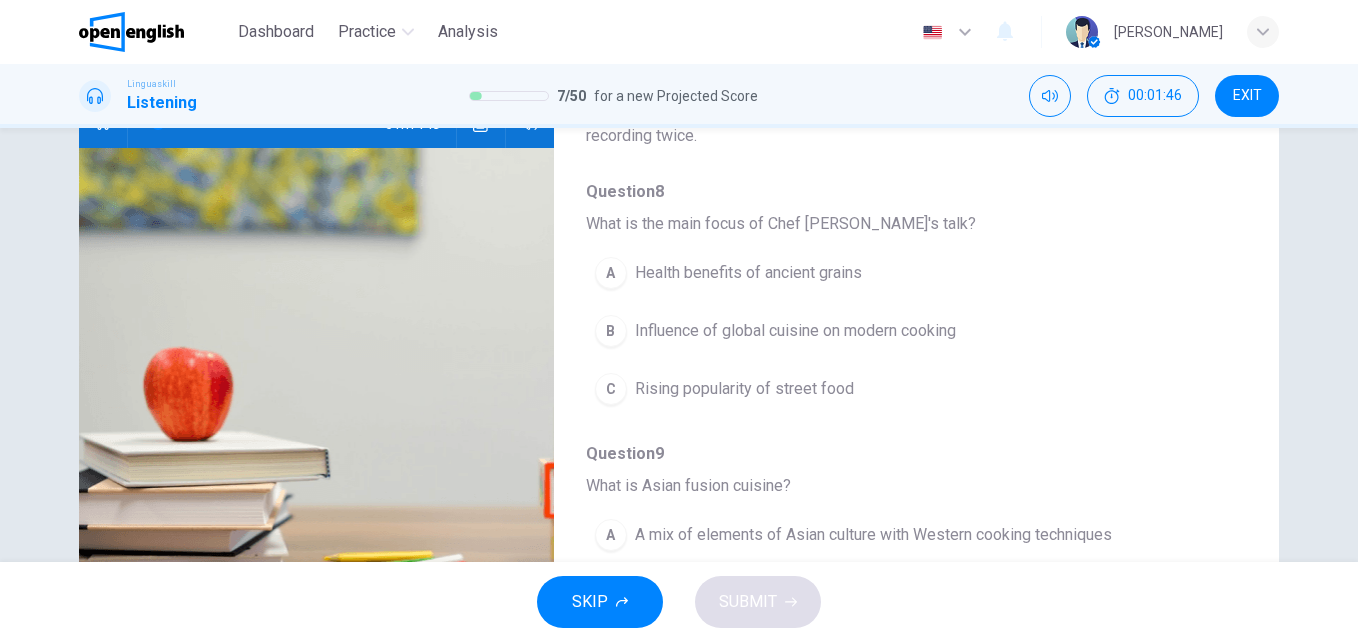 scroll, scrollTop: 236, scrollLeft: 0, axis: vertical 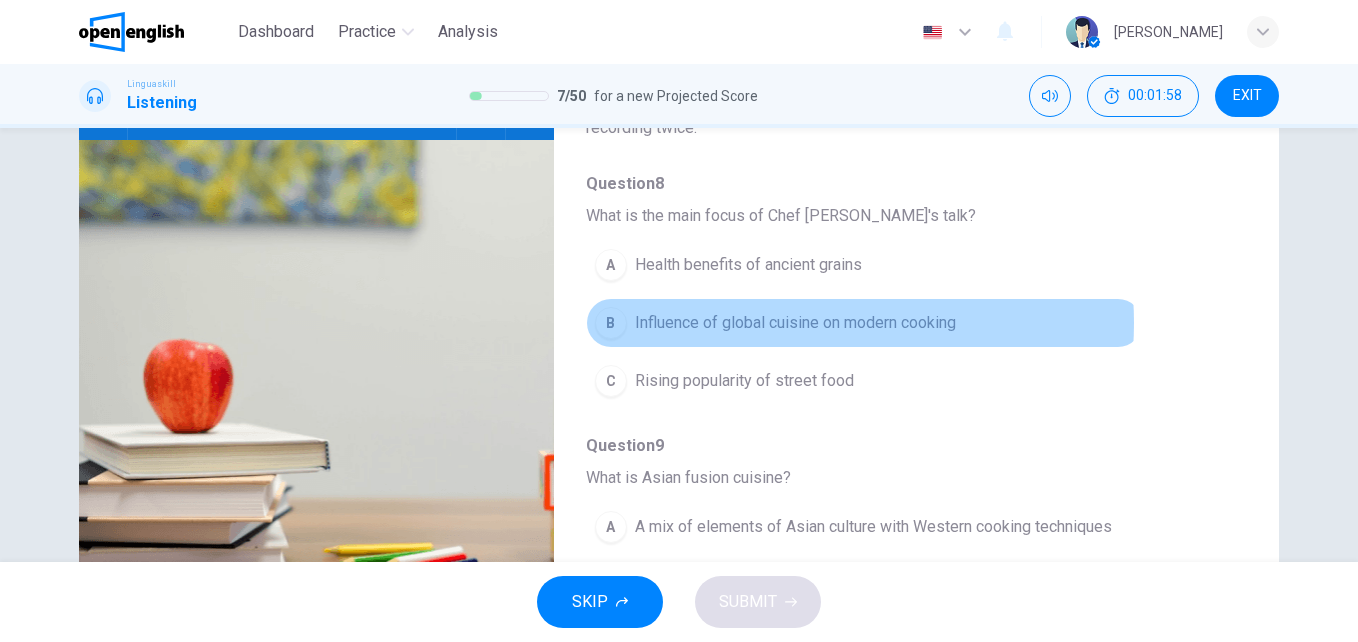 click on "Influence of global cuisine on modern cooking" at bounding box center (795, 323) 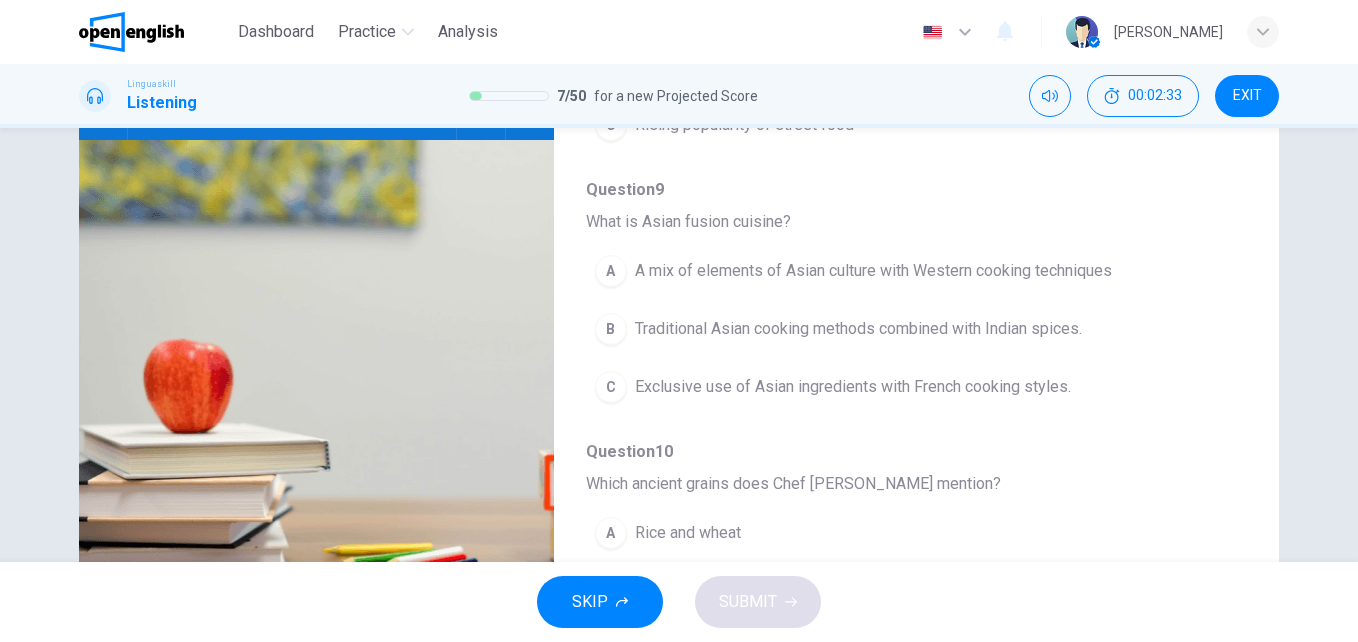 scroll, scrollTop: 179, scrollLeft: 0, axis: vertical 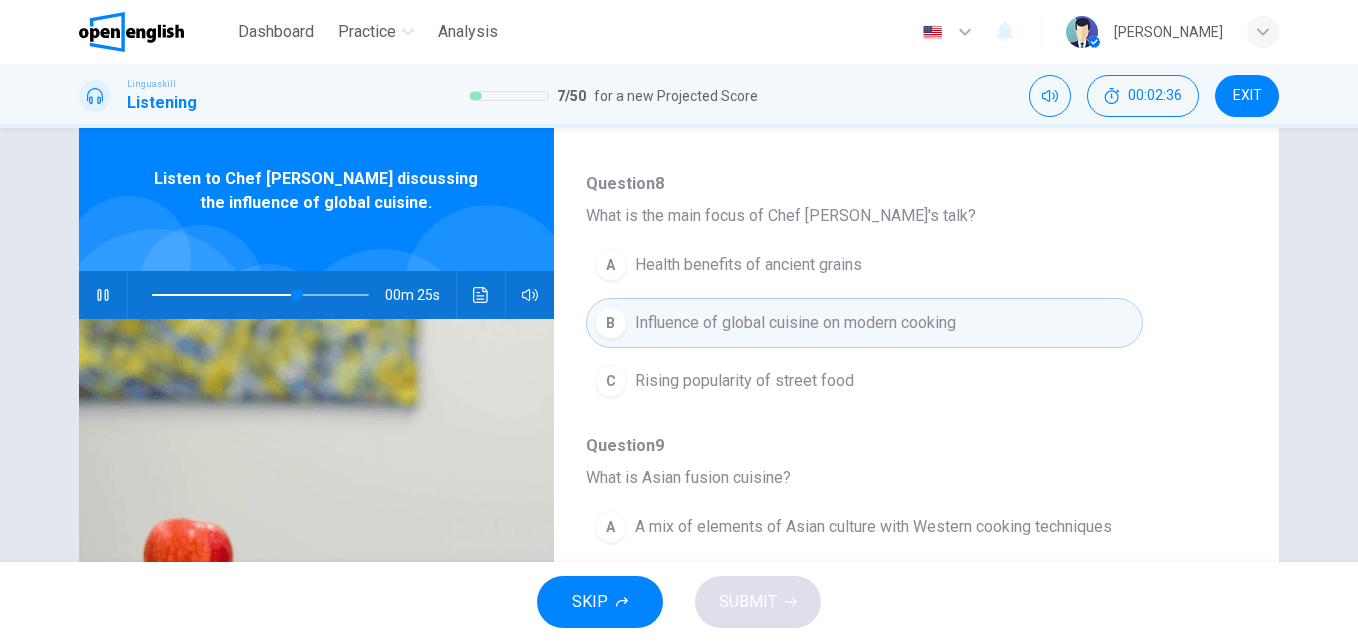 click at bounding box center (260, 295) 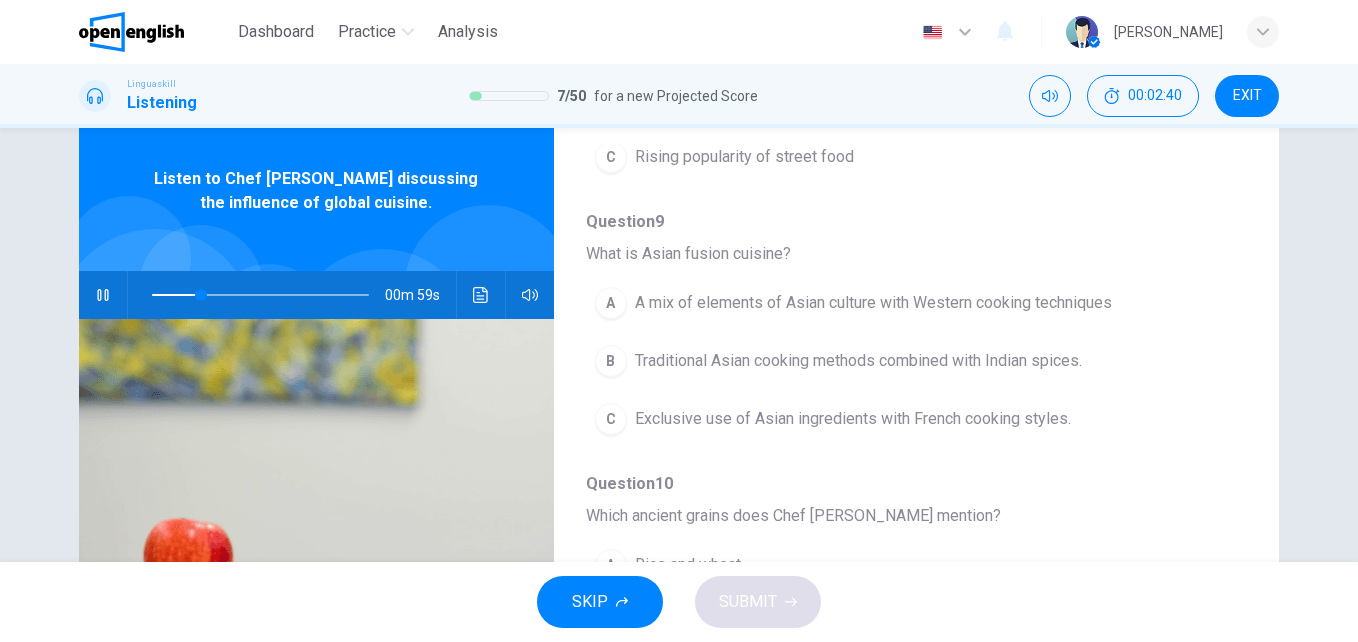 scroll, scrollTop: 405, scrollLeft: 0, axis: vertical 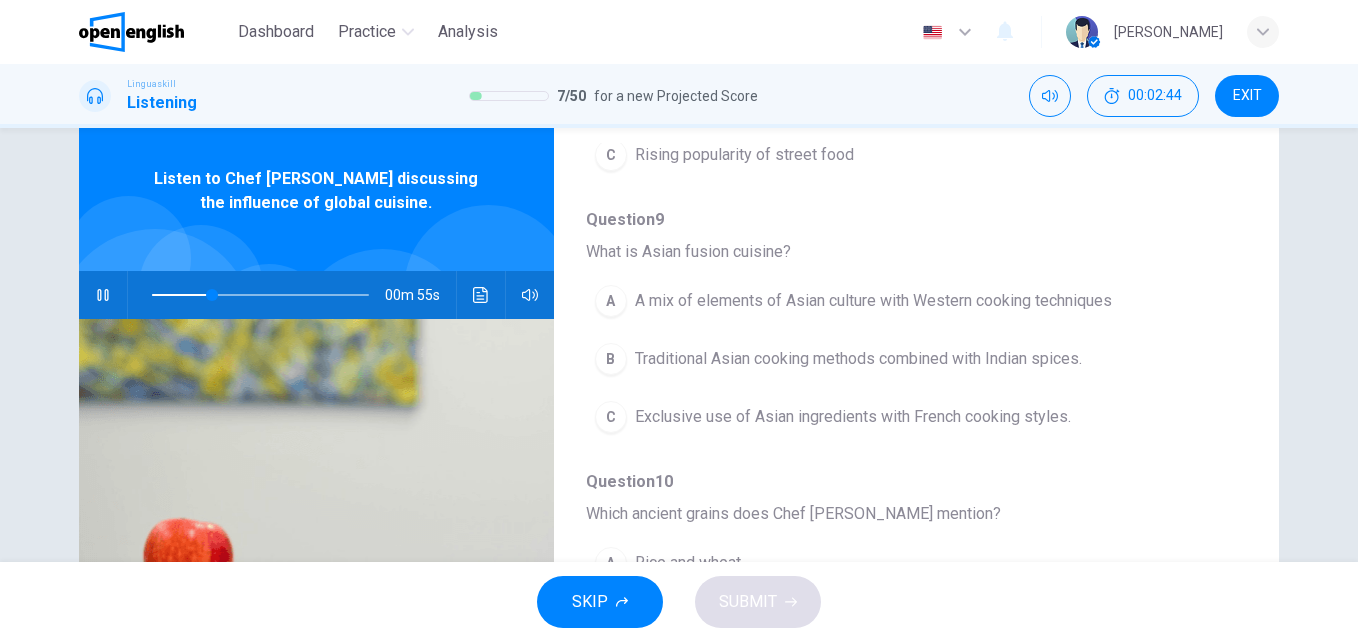 click on "A mix of elements of Asian culture with Western cooking techniques" at bounding box center [873, 301] 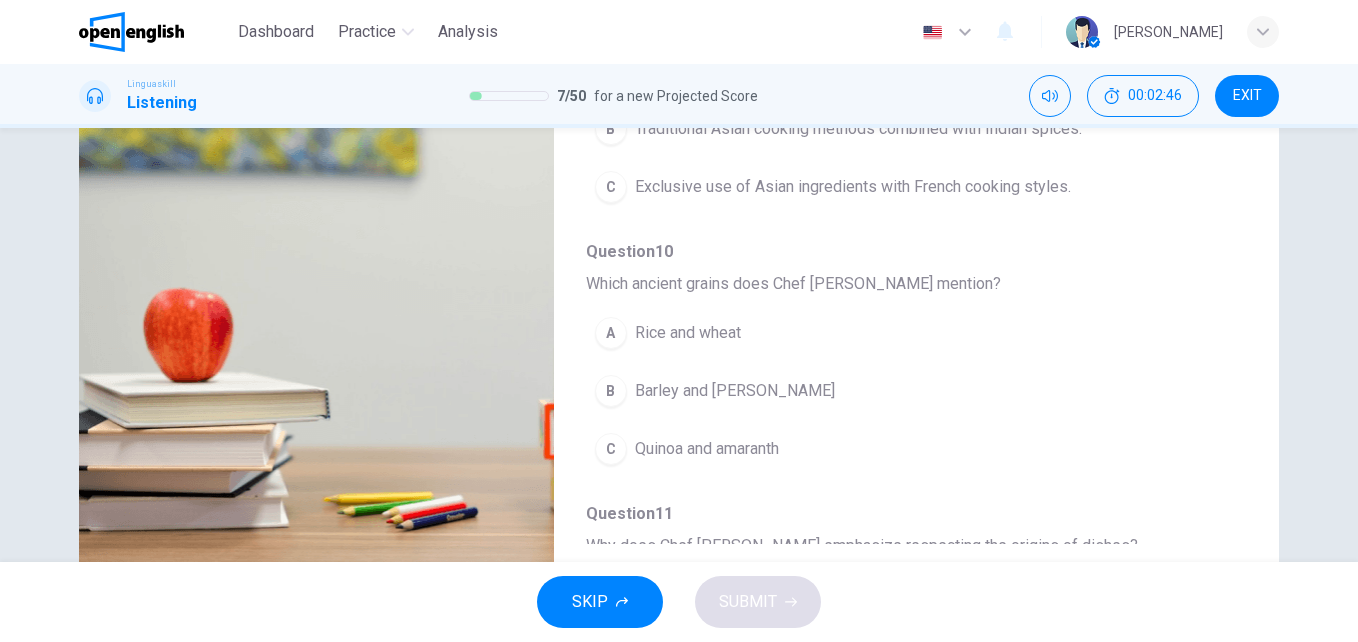 scroll, scrollTop: 289, scrollLeft: 0, axis: vertical 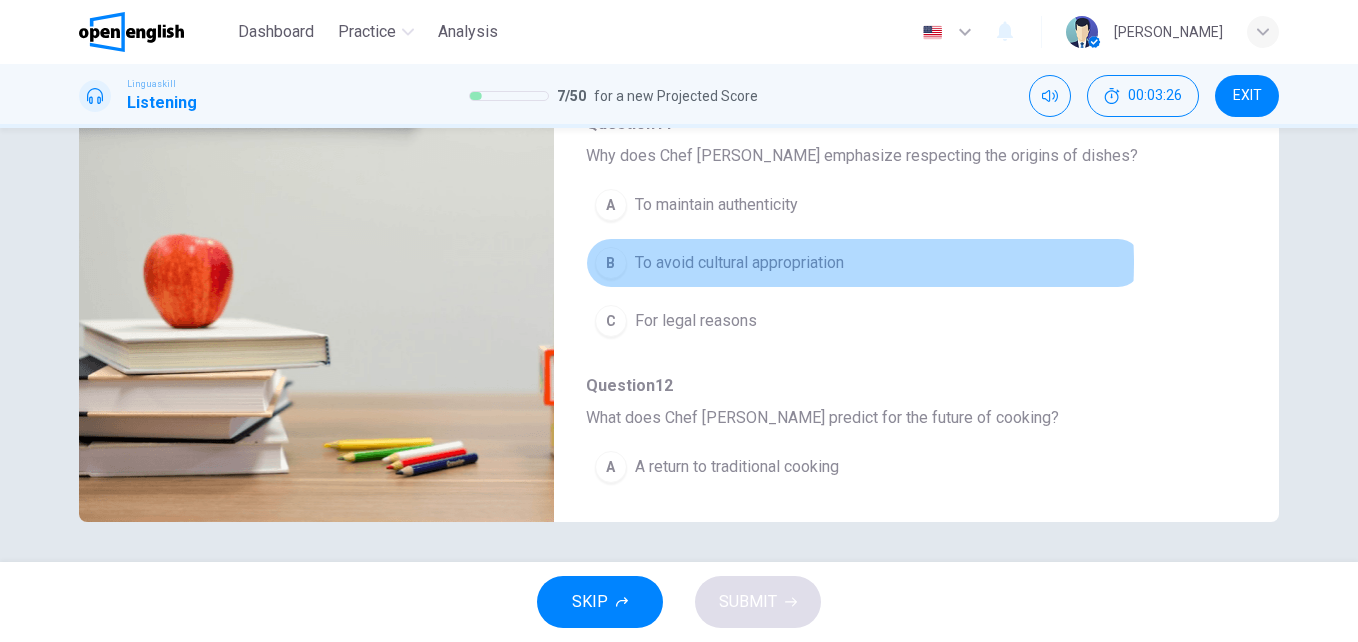click on "To avoid cultural appropriation" at bounding box center [739, 263] 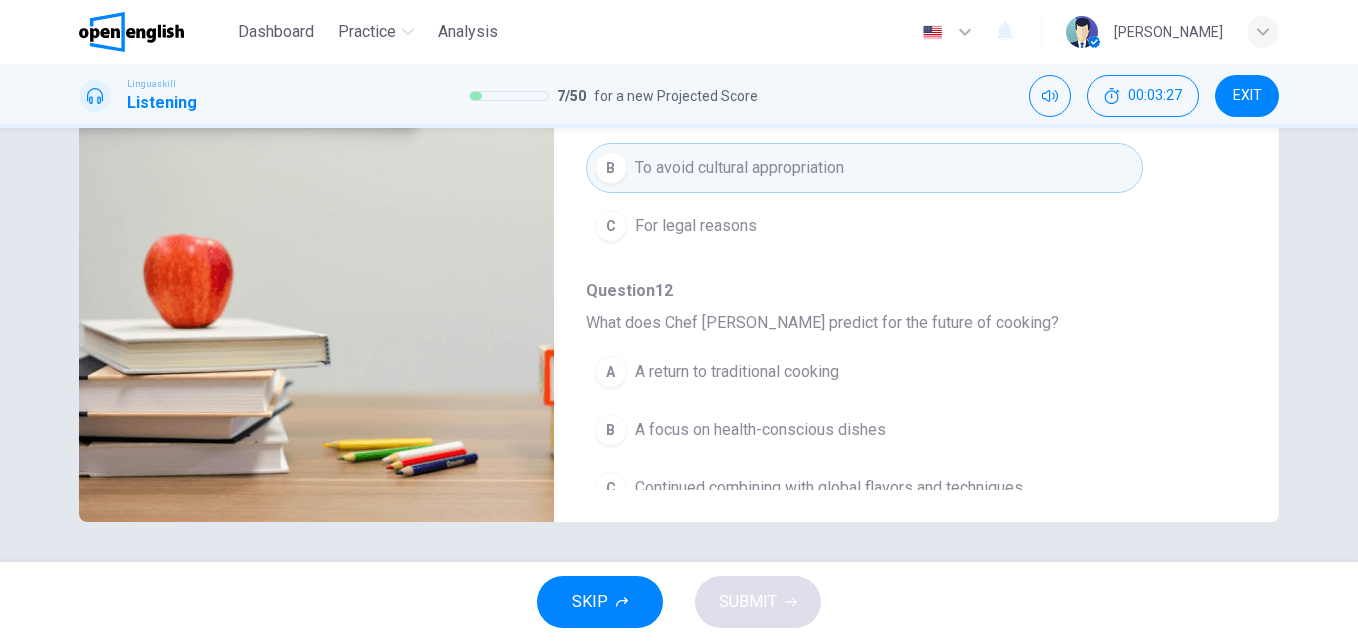 scroll, scrollTop: 863, scrollLeft: 0, axis: vertical 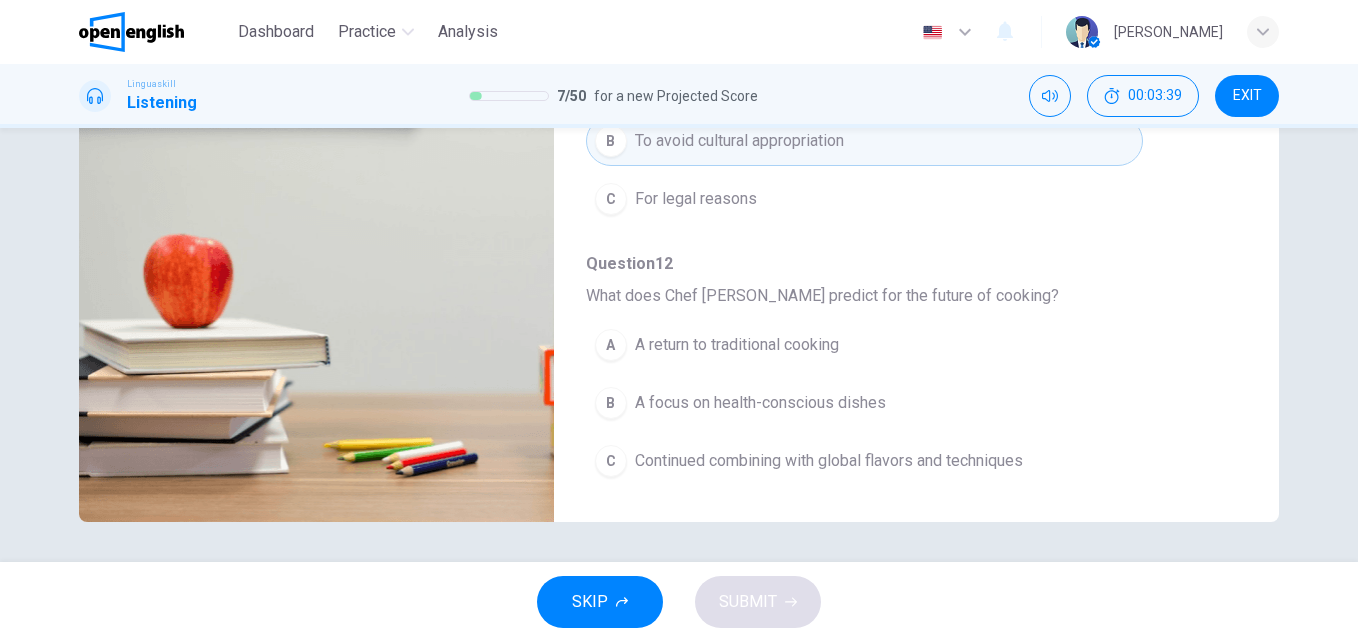 type on "*" 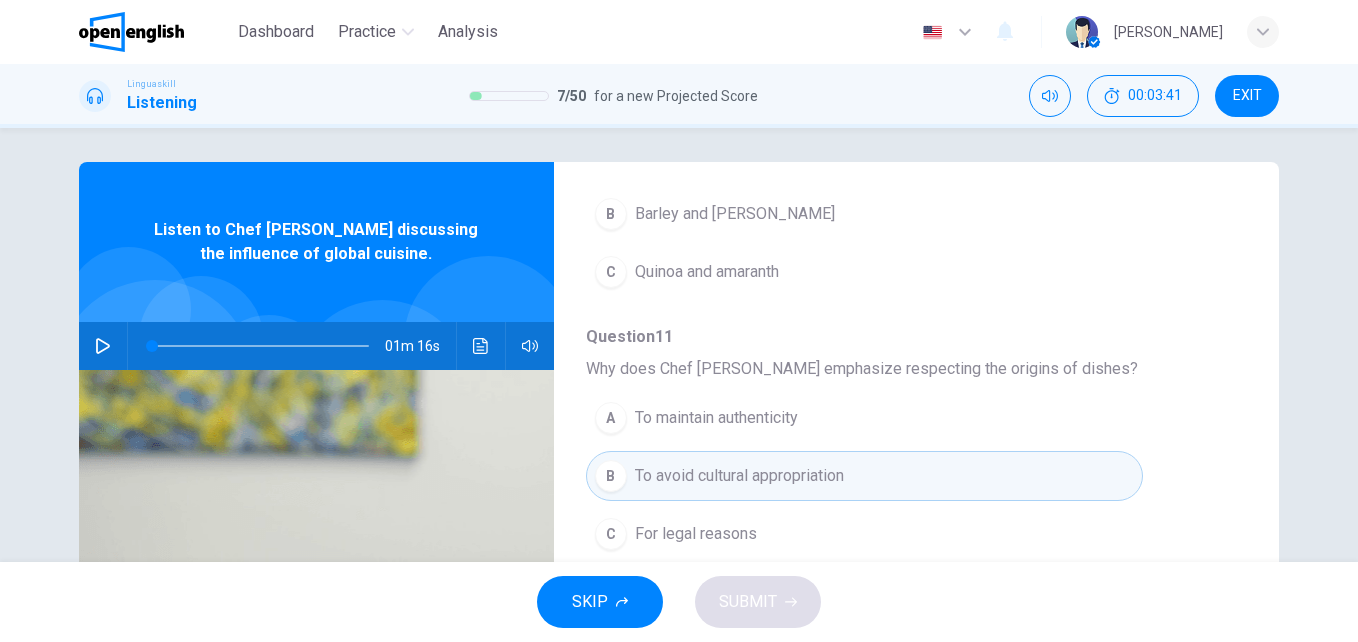 scroll, scrollTop: 0, scrollLeft: 0, axis: both 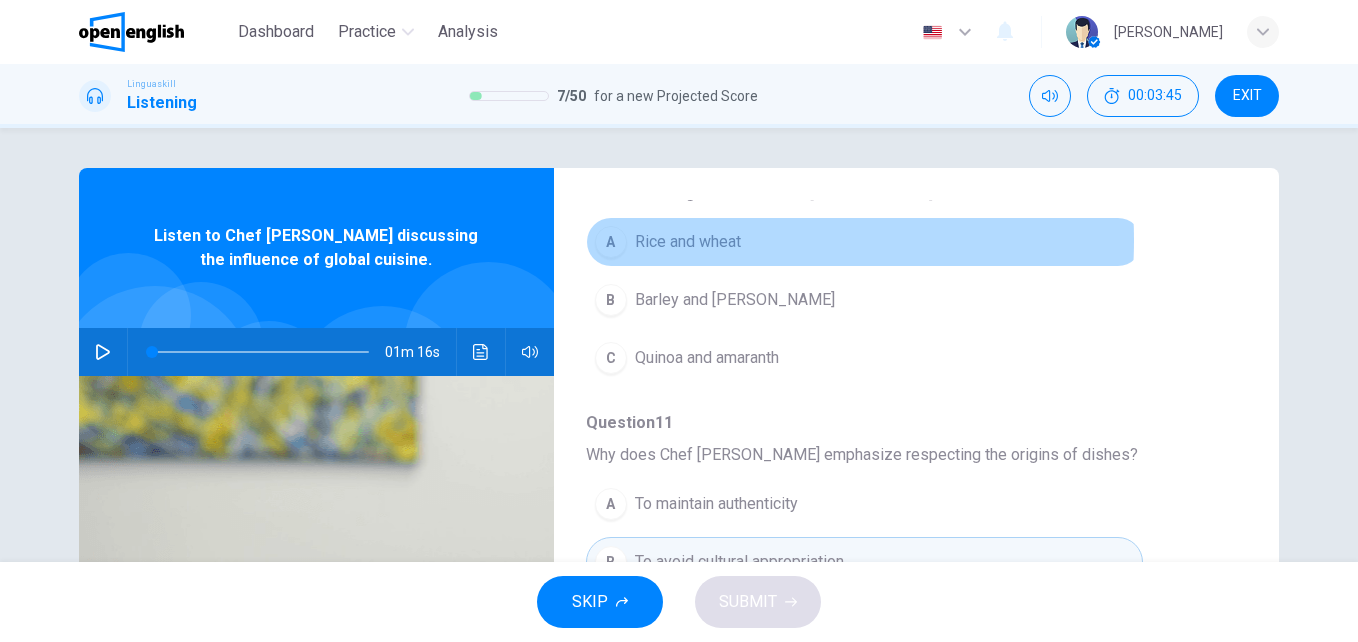 click on "Rice and wheat" at bounding box center [688, 242] 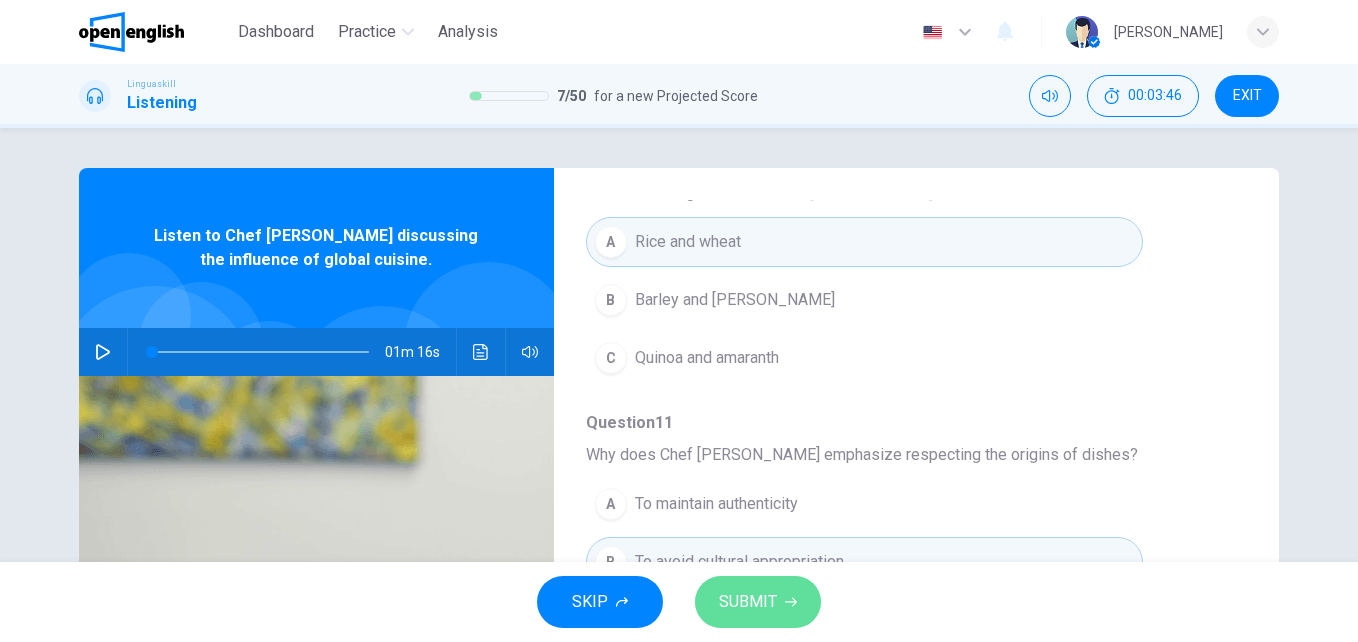 click on "SUBMIT" at bounding box center (748, 602) 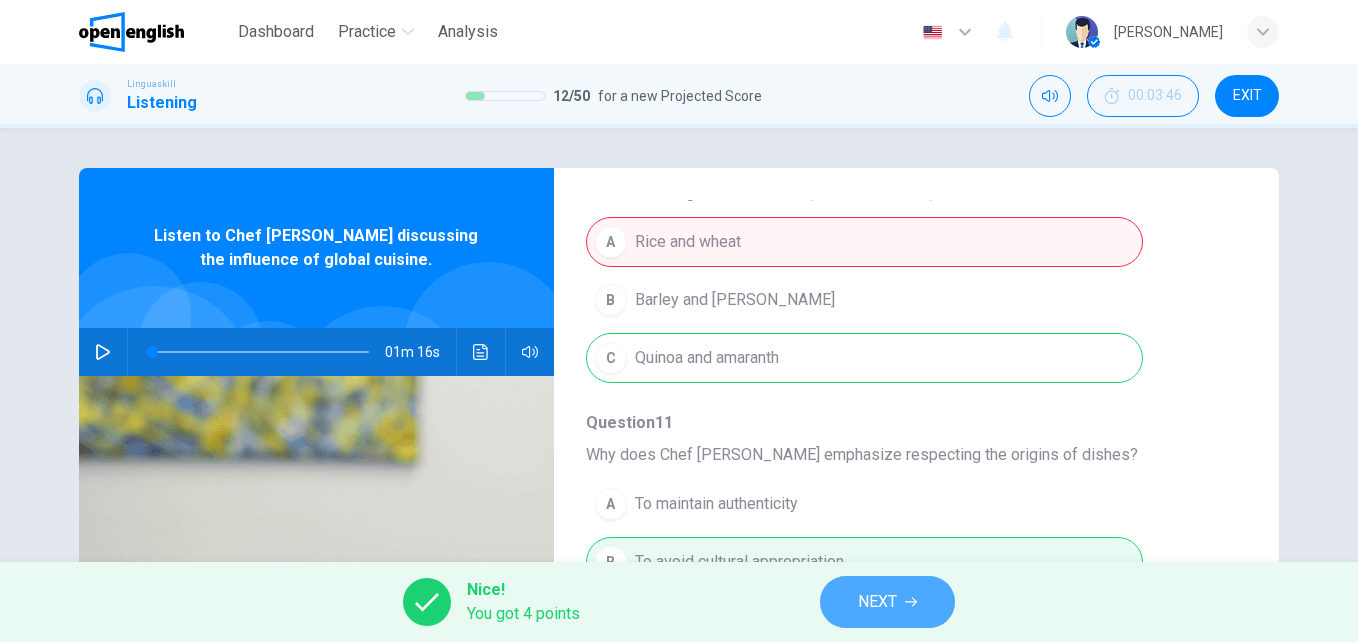 click on "NEXT" at bounding box center (877, 602) 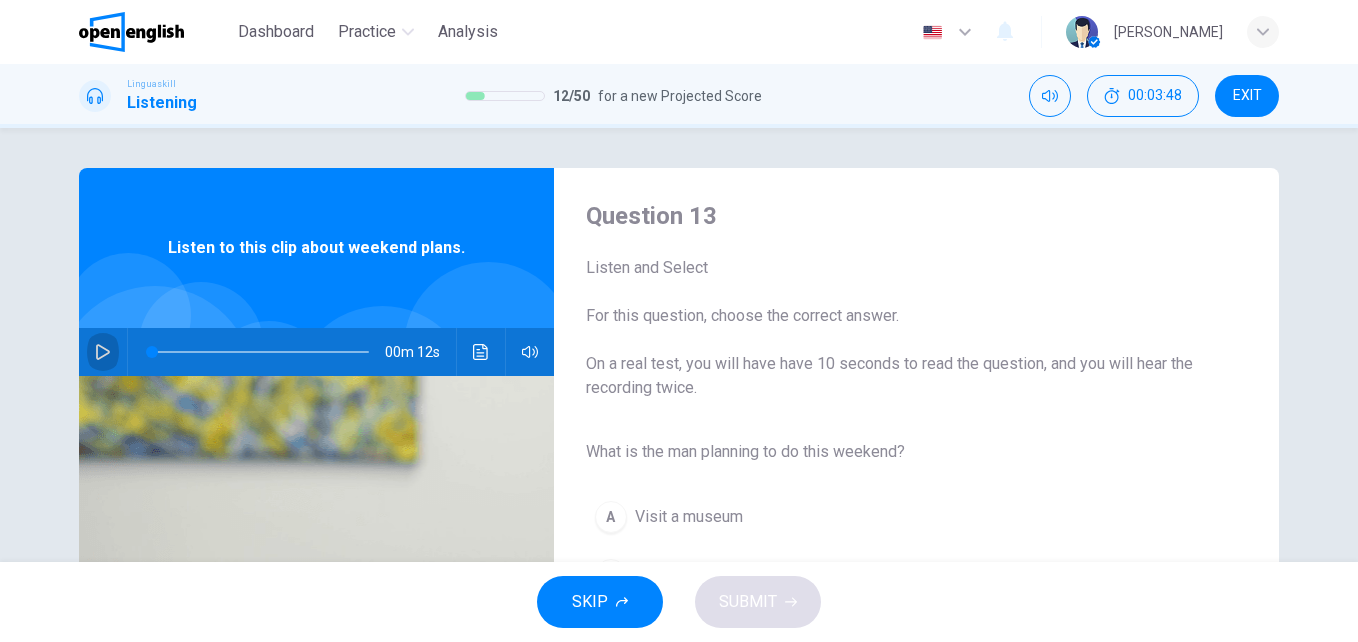 click 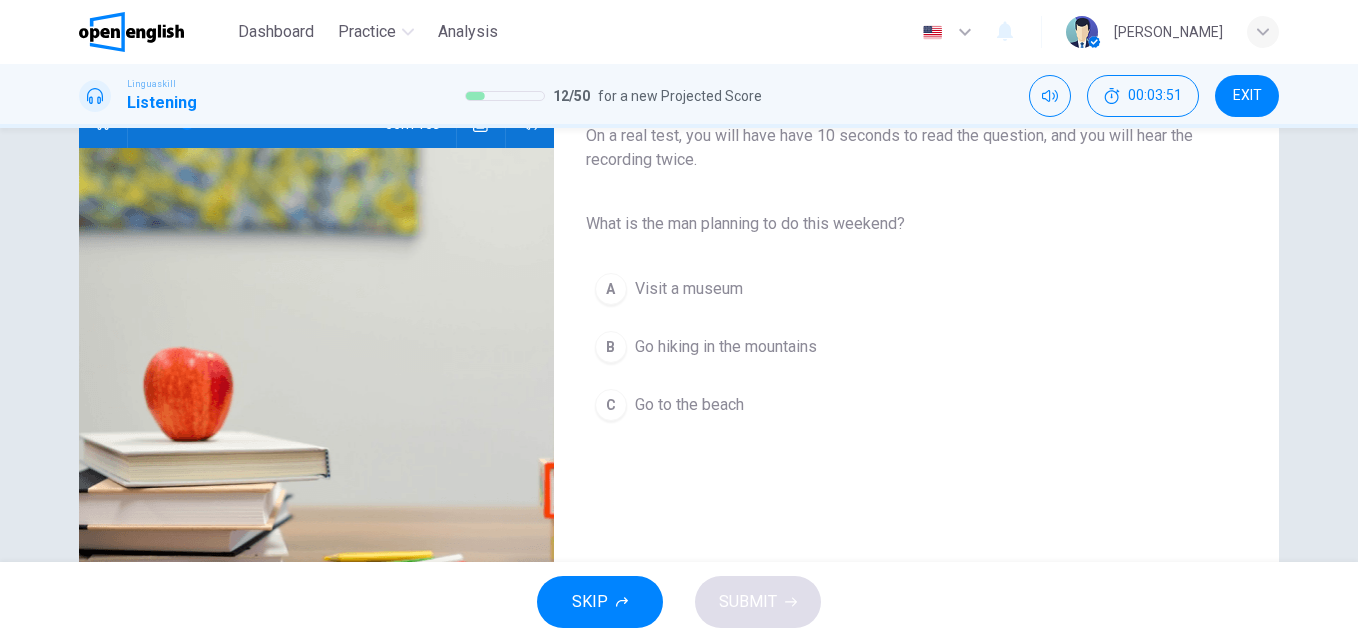 scroll, scrollTop: 255, scrollLeft: 0, axis: vertical 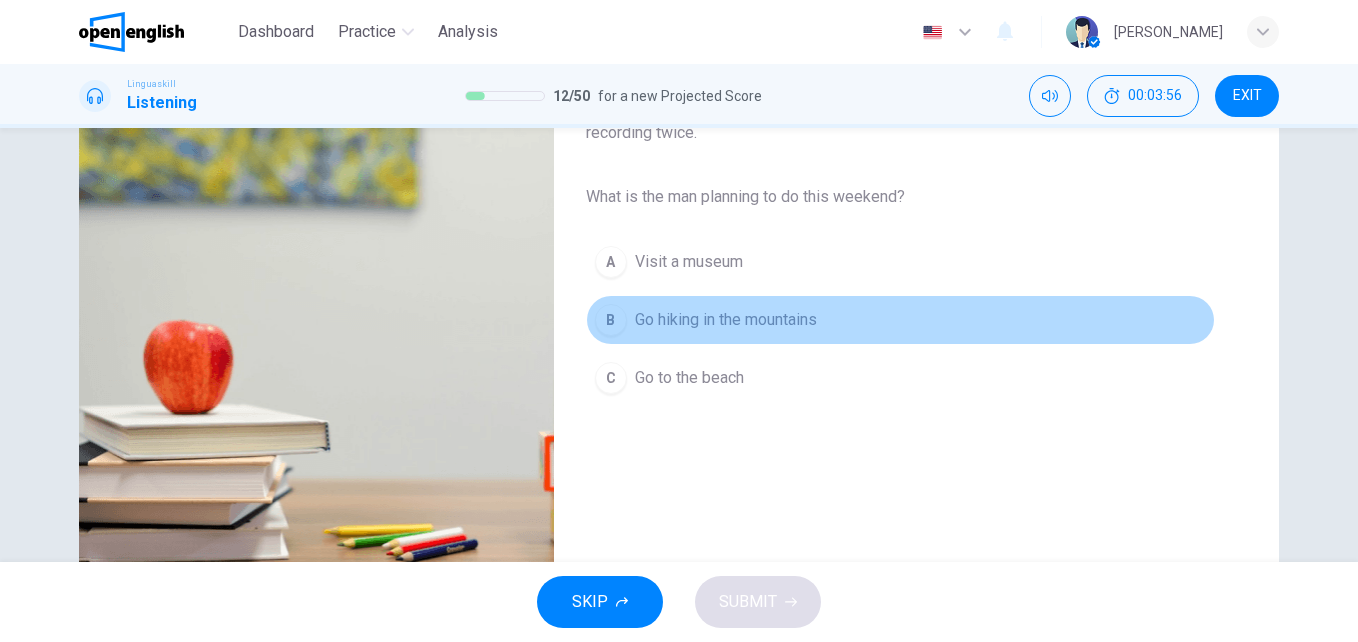 click on "Go hiking in the mountains" at bounding box center [726, 320] 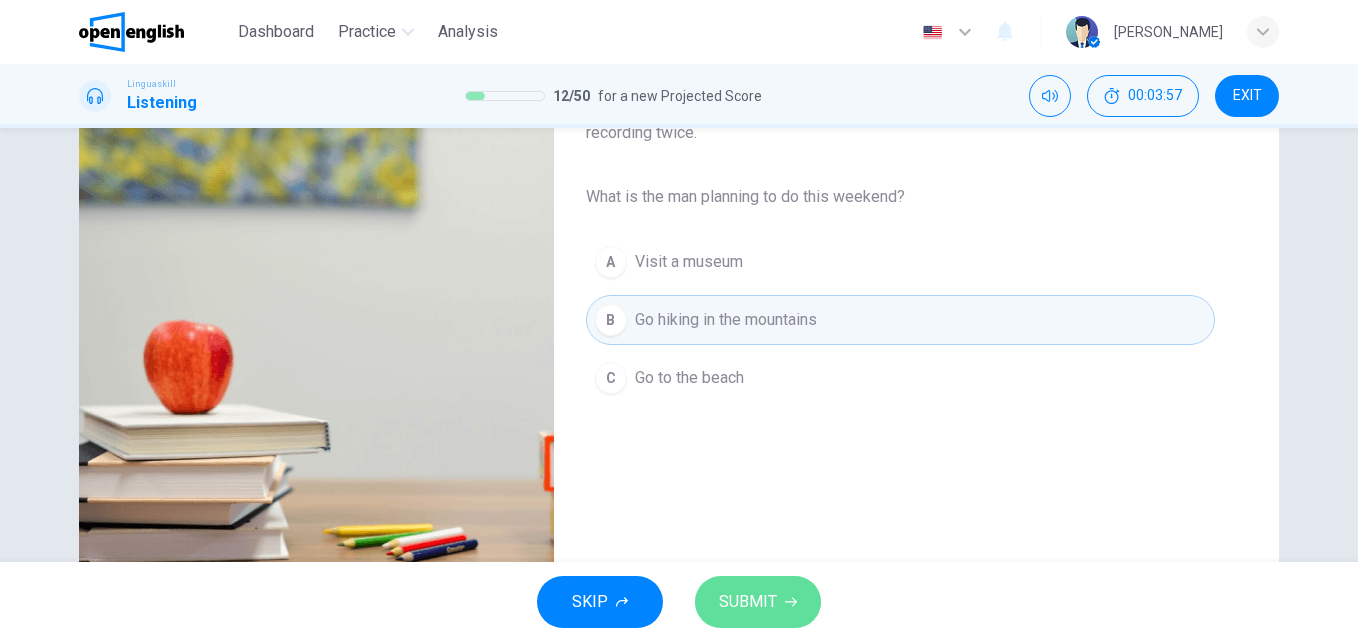 click on "SUBMIT" at bounding box center [748, 602] 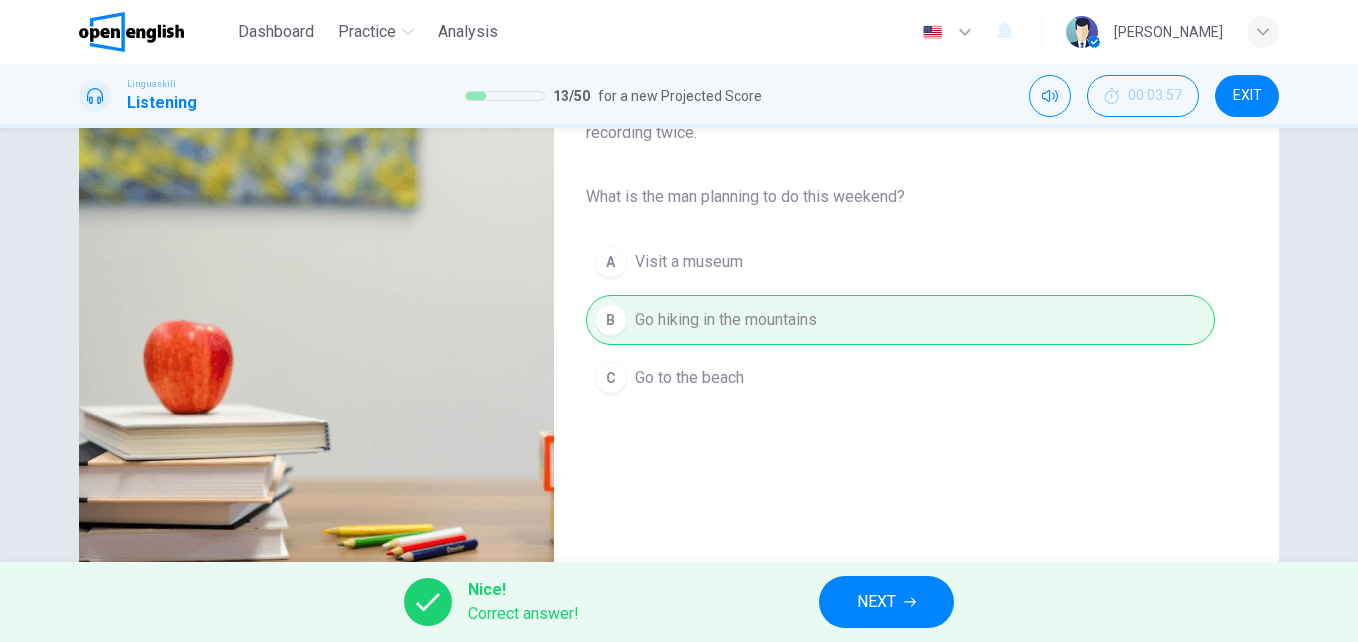 type on "**" 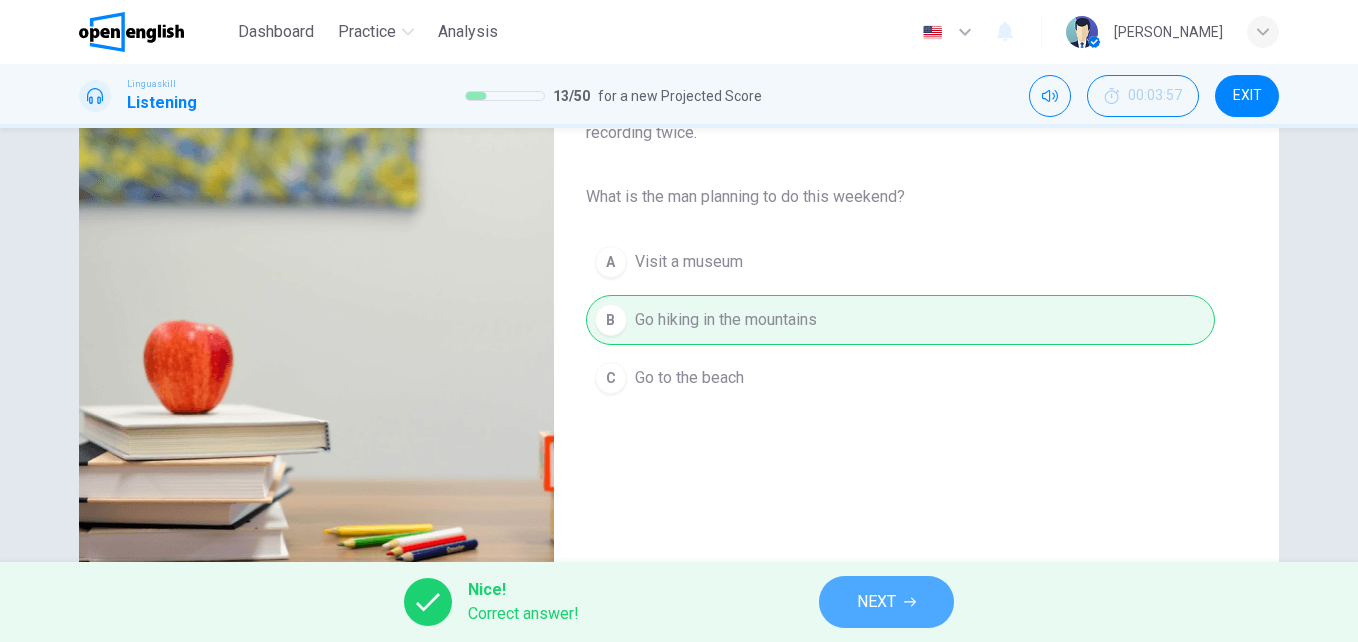 click on "NEXT" at bounding box center [876, 602] 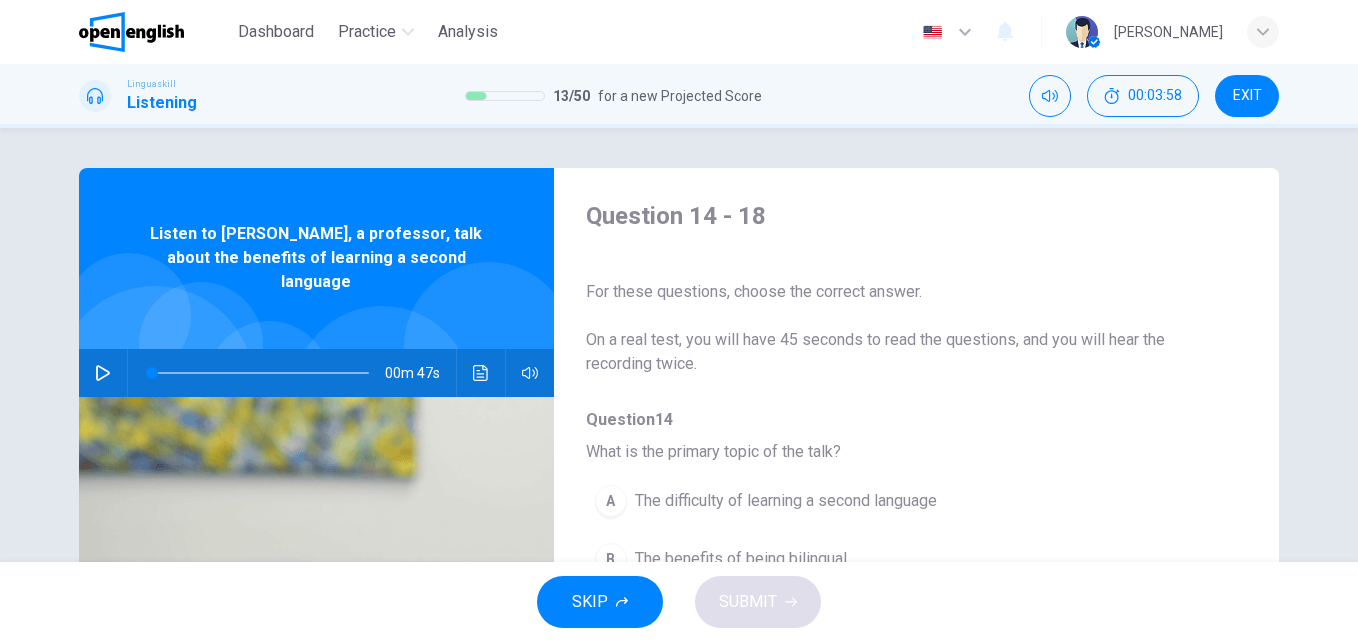 click 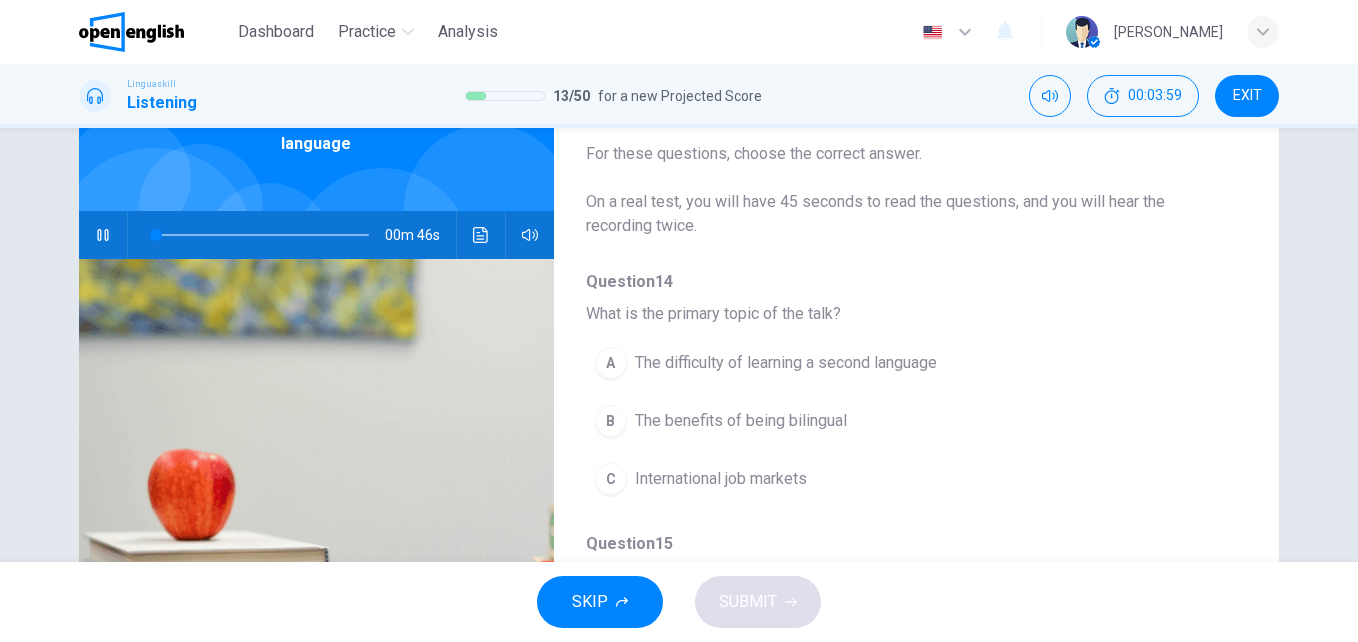 scroll, scrollTop: 180, scrollLeft: 0, axis: vertical 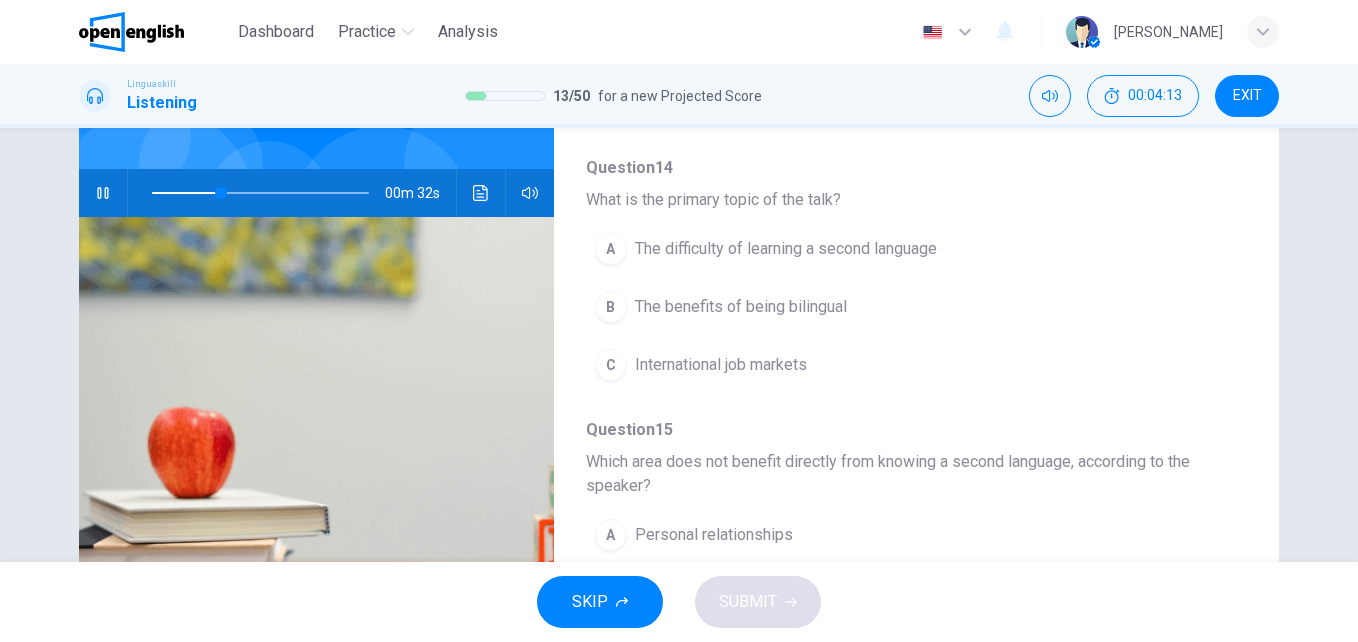 click at bounding box center (260, 193) 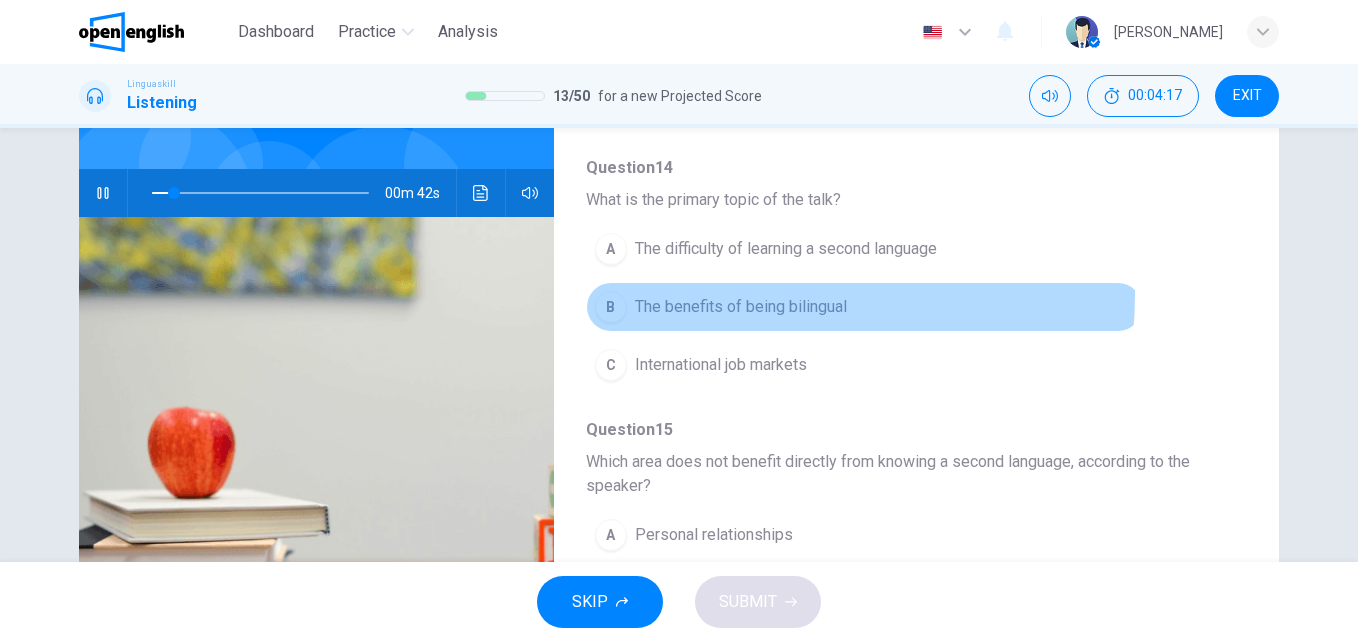 click on "B The benefits of being bilingual" at bounding box center [864, 307] 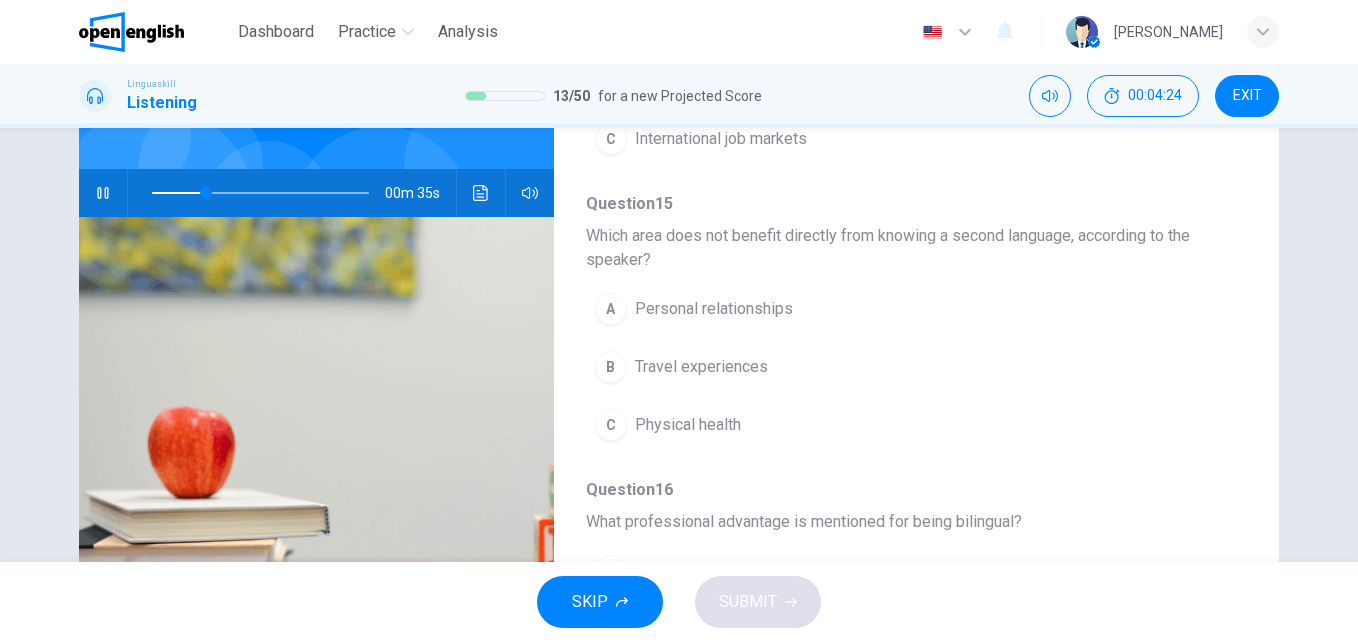 scroll, scrollTop: 331, scrollLeft: 0, axis: vertical 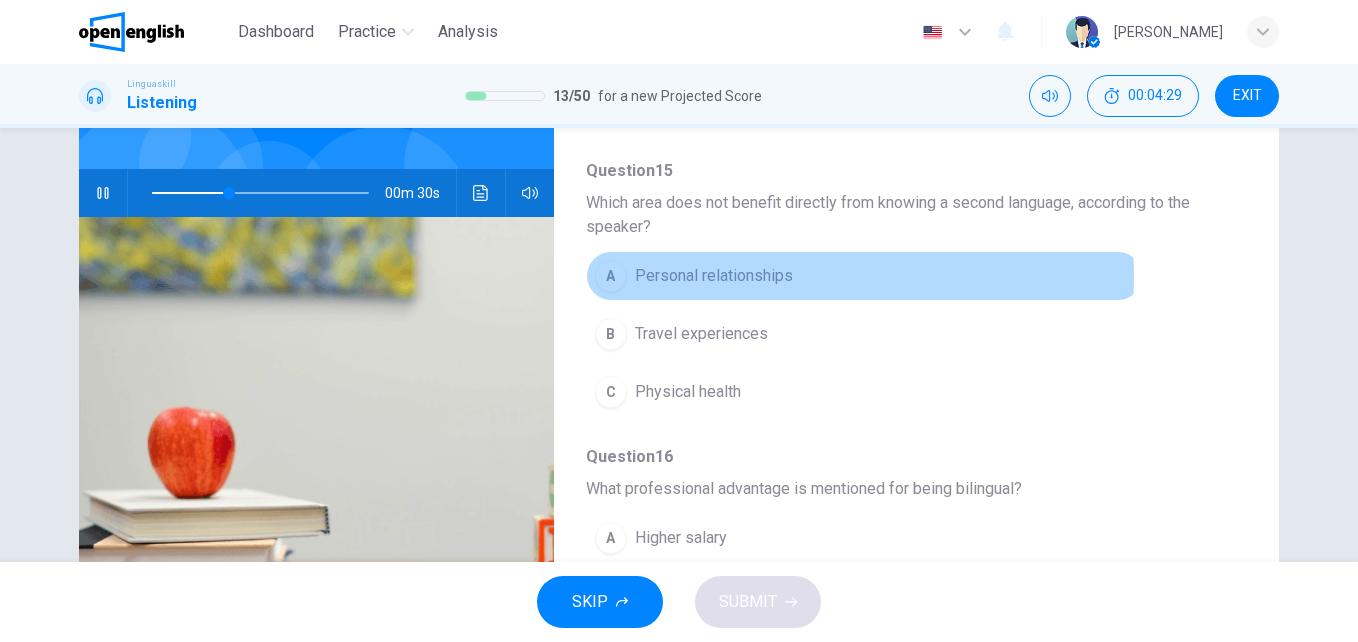 click on "Personal relationships" at bounding box center [714, 276] 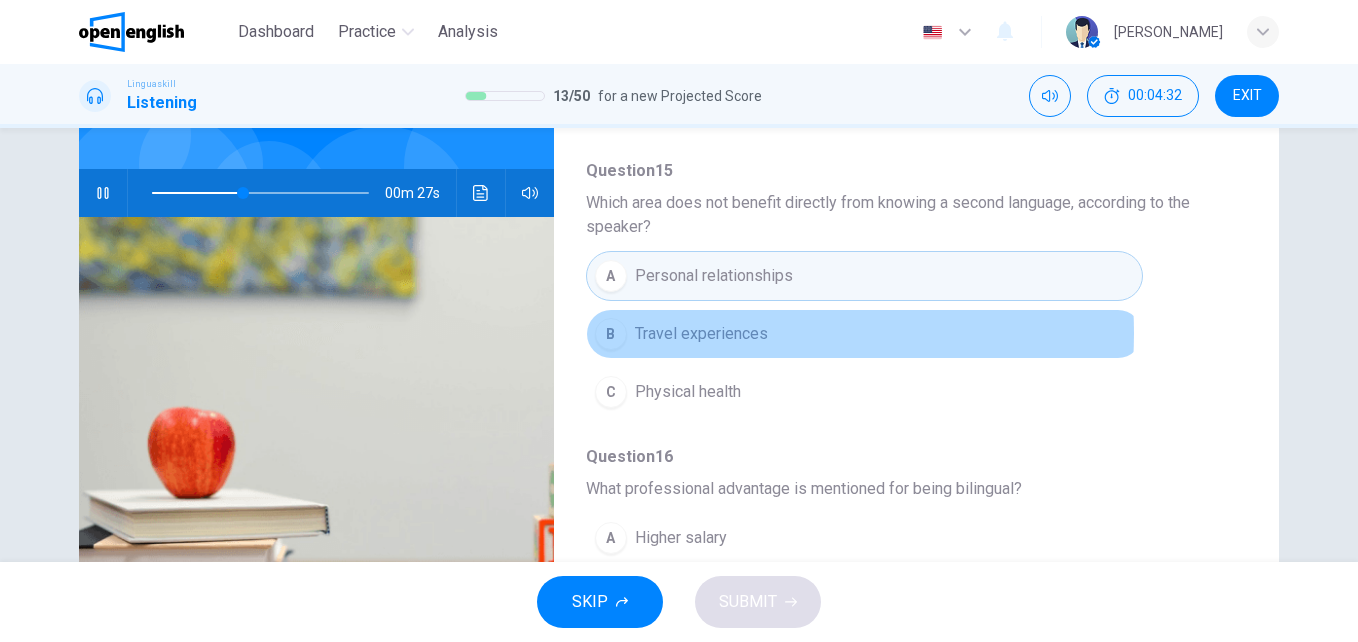 click on "Travel experiences" at bounding box center (701, 334) 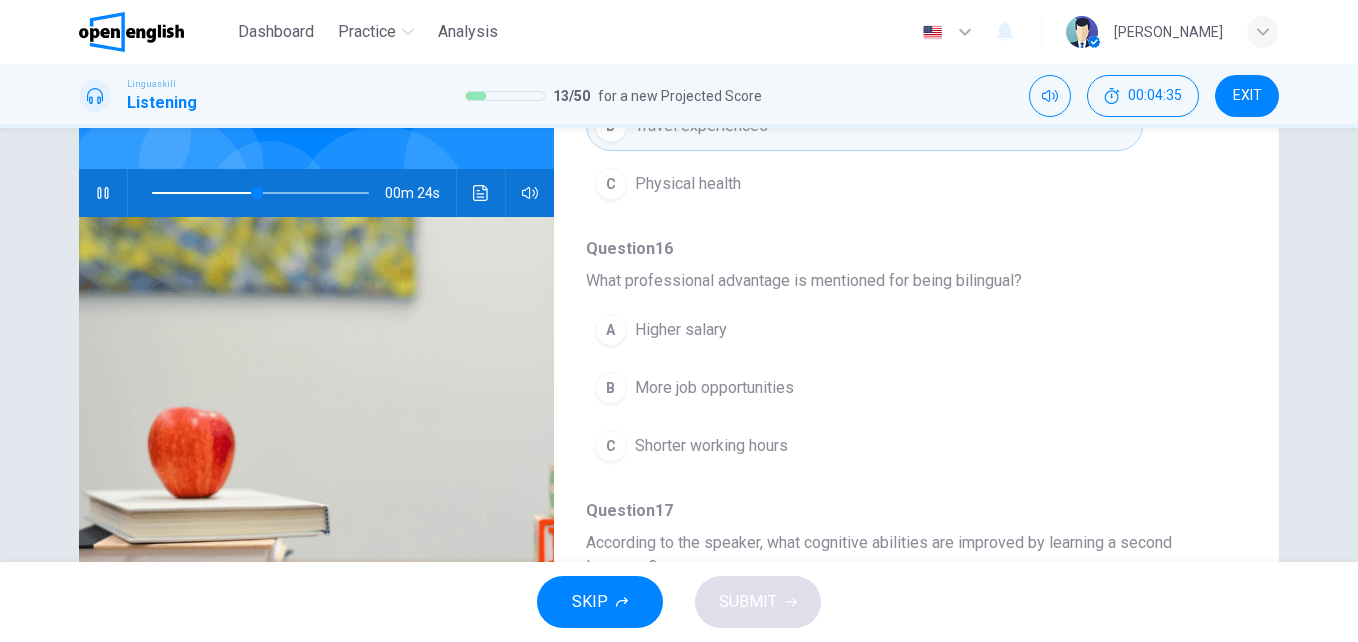 scroll, scrollTop: 562, scrollLeft: 0, axis: vertical 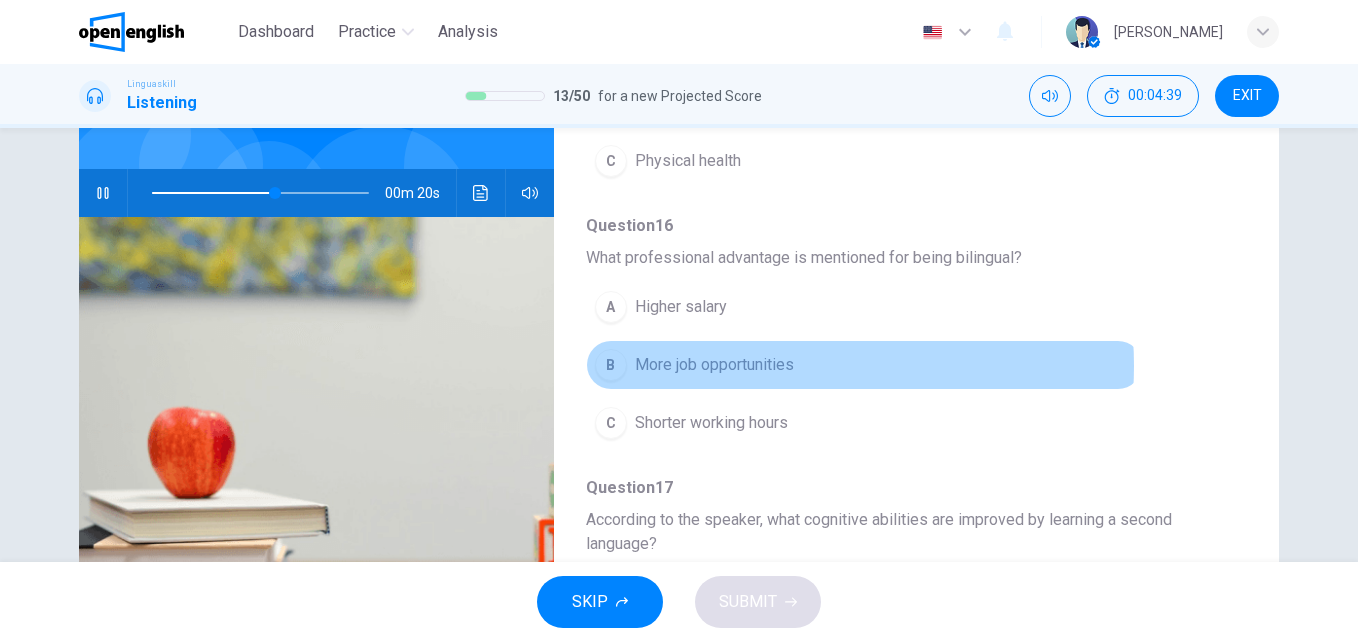 click on "More job opportunities" at bounding box center [714, 365] 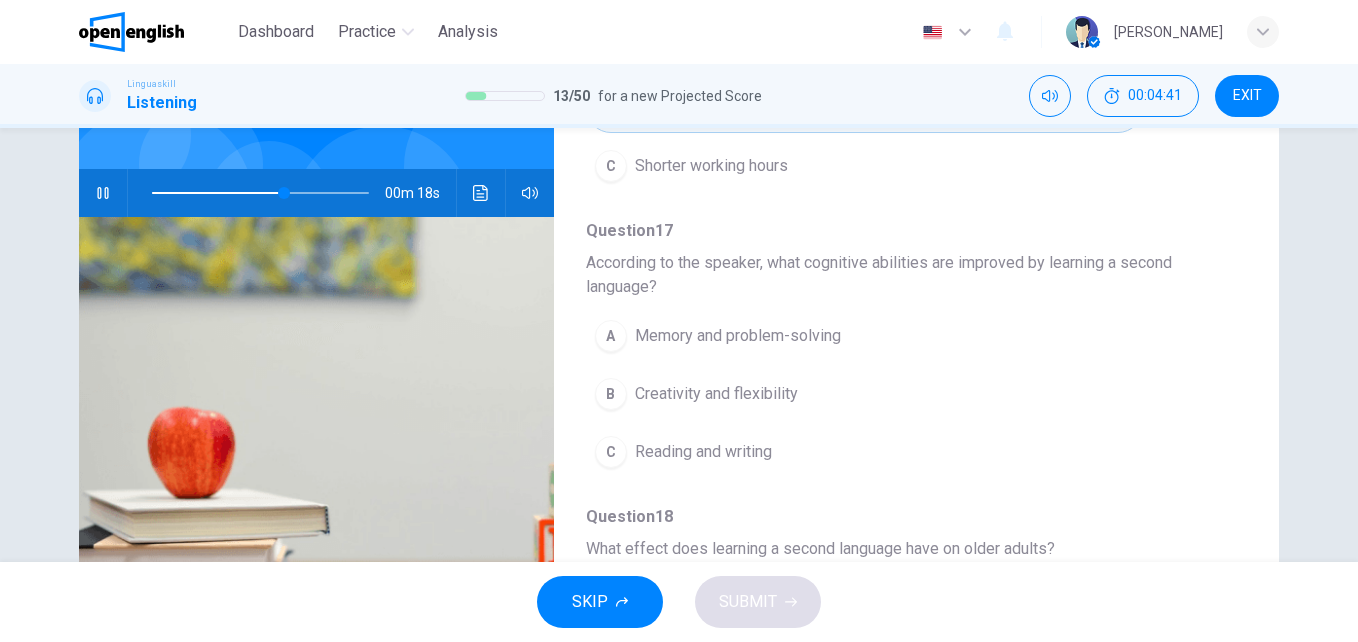 scroll, scrollTop: 821, scrollLeft: 0, axis: vertical 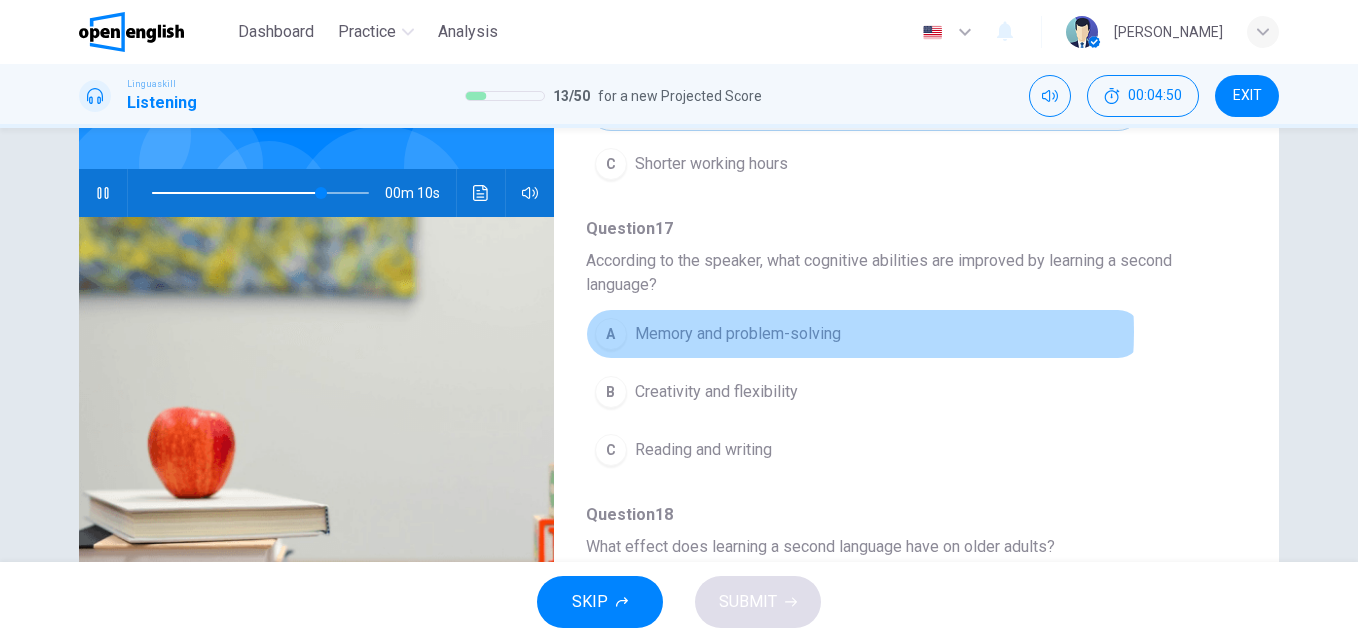 click on "Memory and problem-solving" at bounding box center (738, 334) 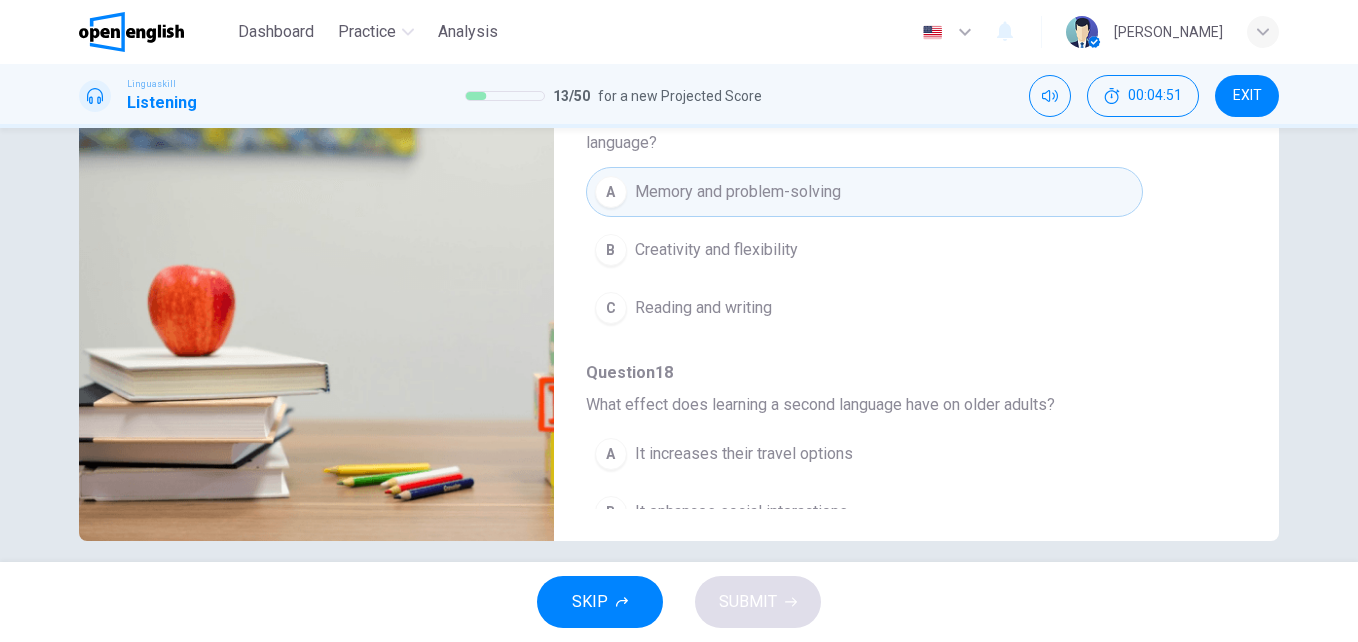 scroll, scrollTop: 341, scrollLeft: 0, axis: vertical 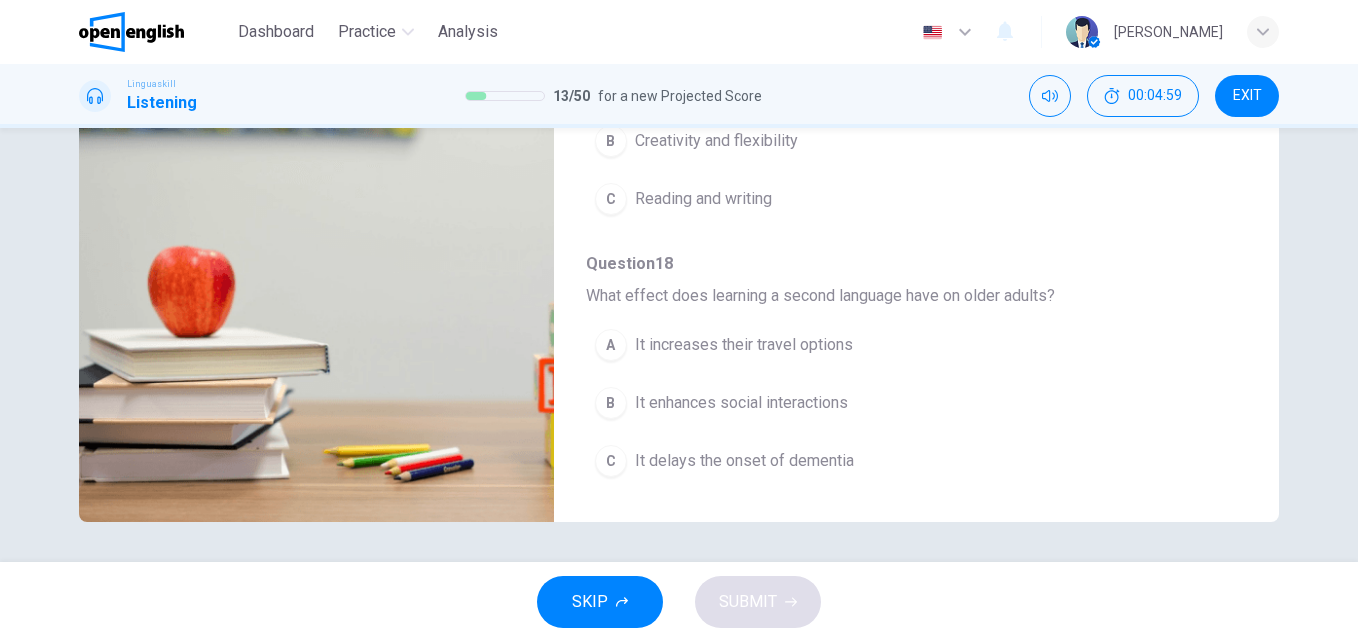 type on "*" 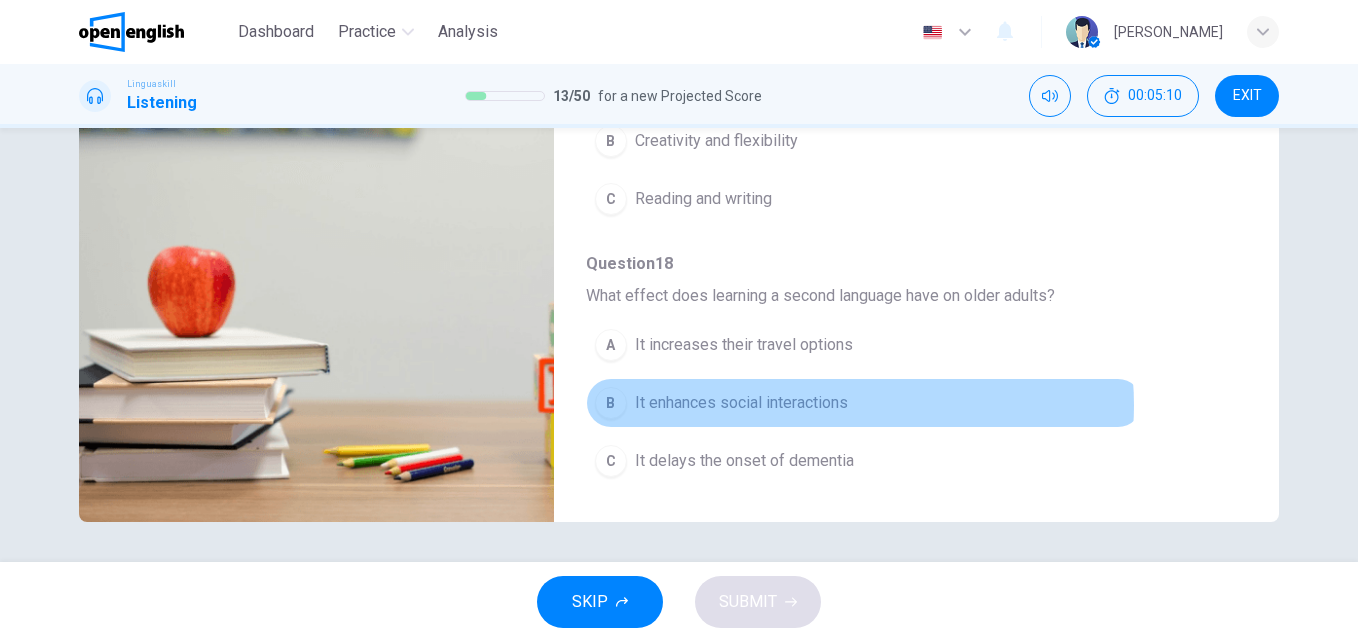 click on "It enhances social interactions" at bounding box center [741, 403] 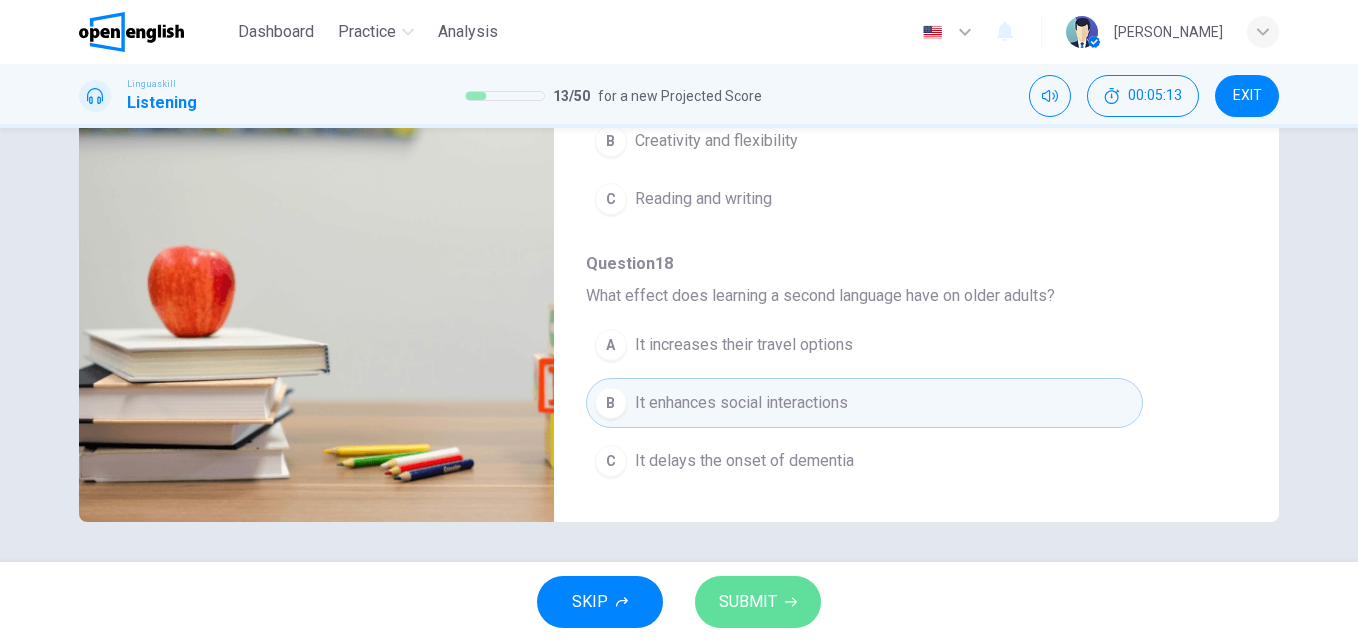 click on "SUBMIT" at bounding box center (748, 602) 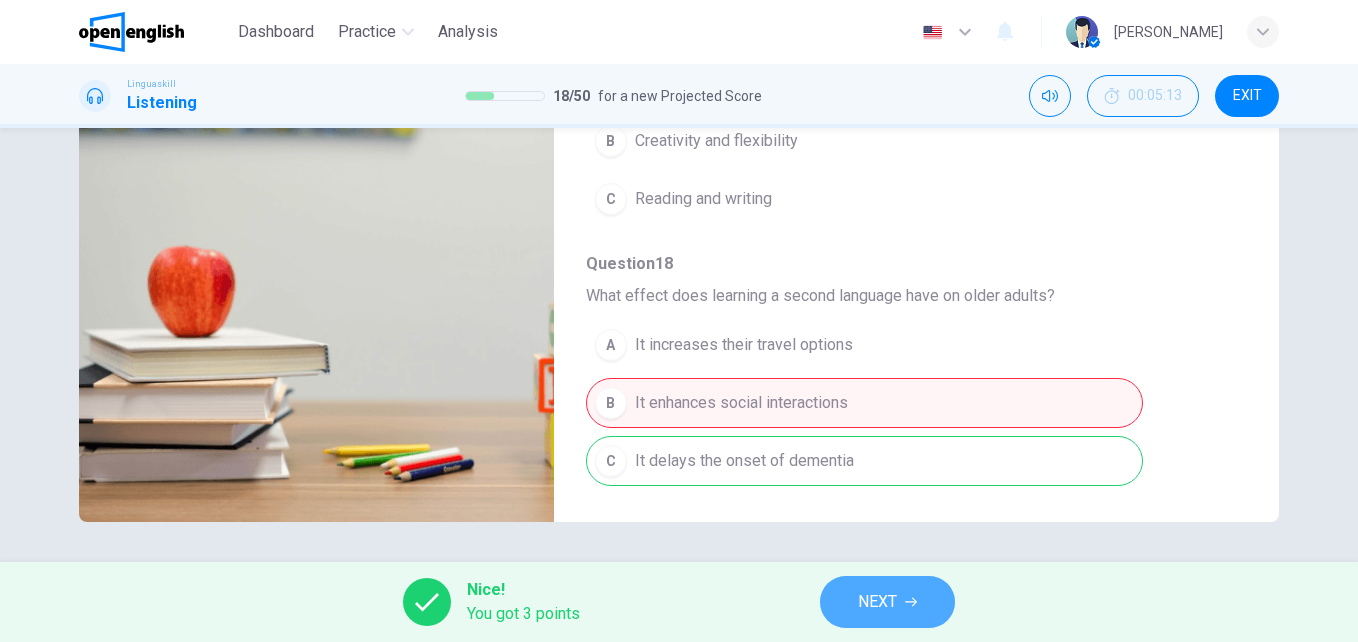 click on "NEXT" at bounding box center (877, 602) 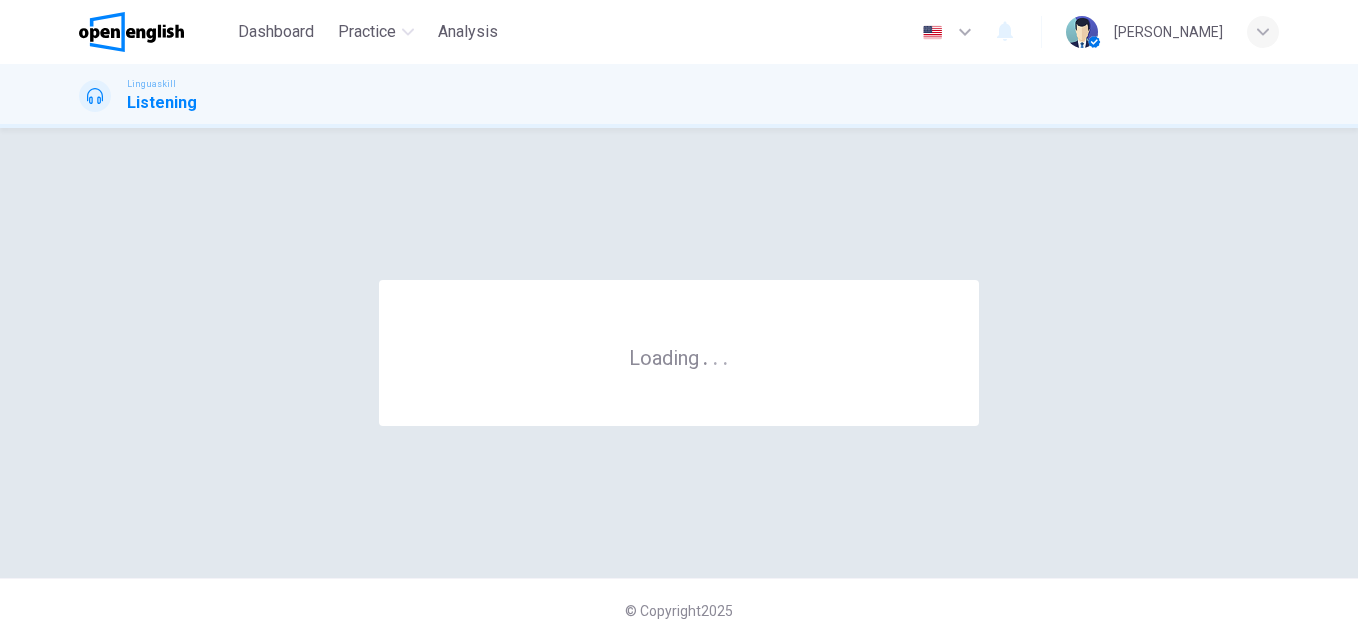 scroll, scrollTop: 0, scrollLeft: 0, axis: both 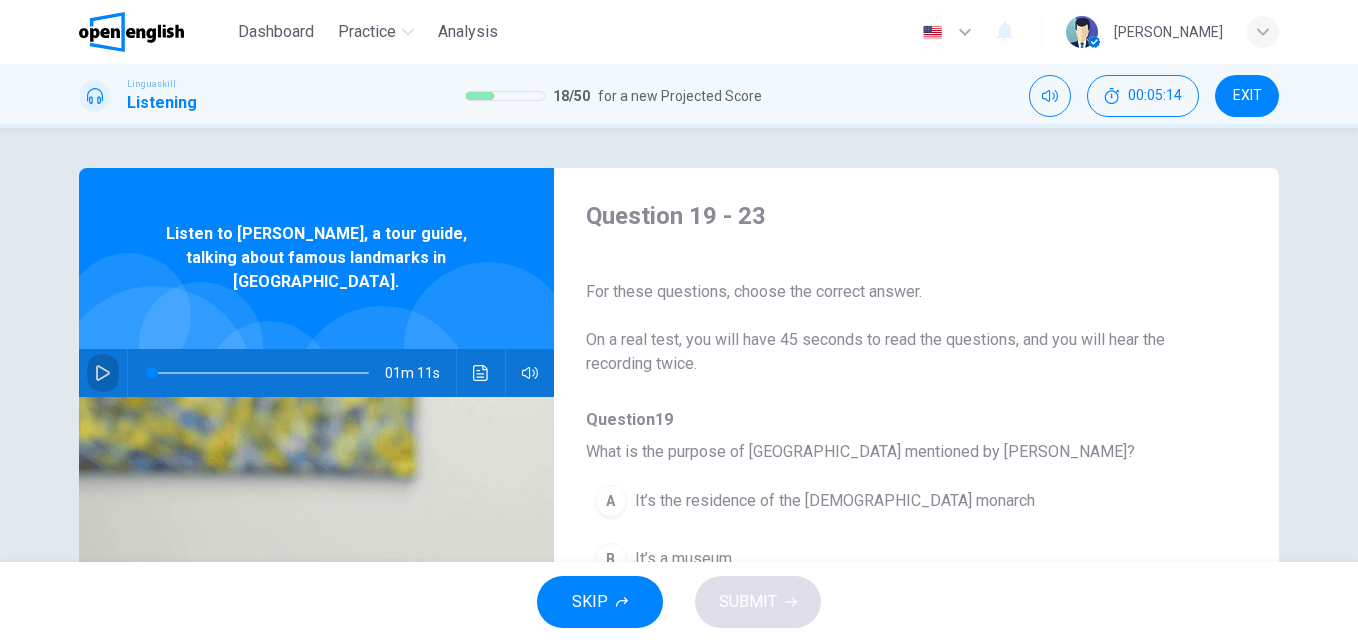 click at bounding box center (103, 373) 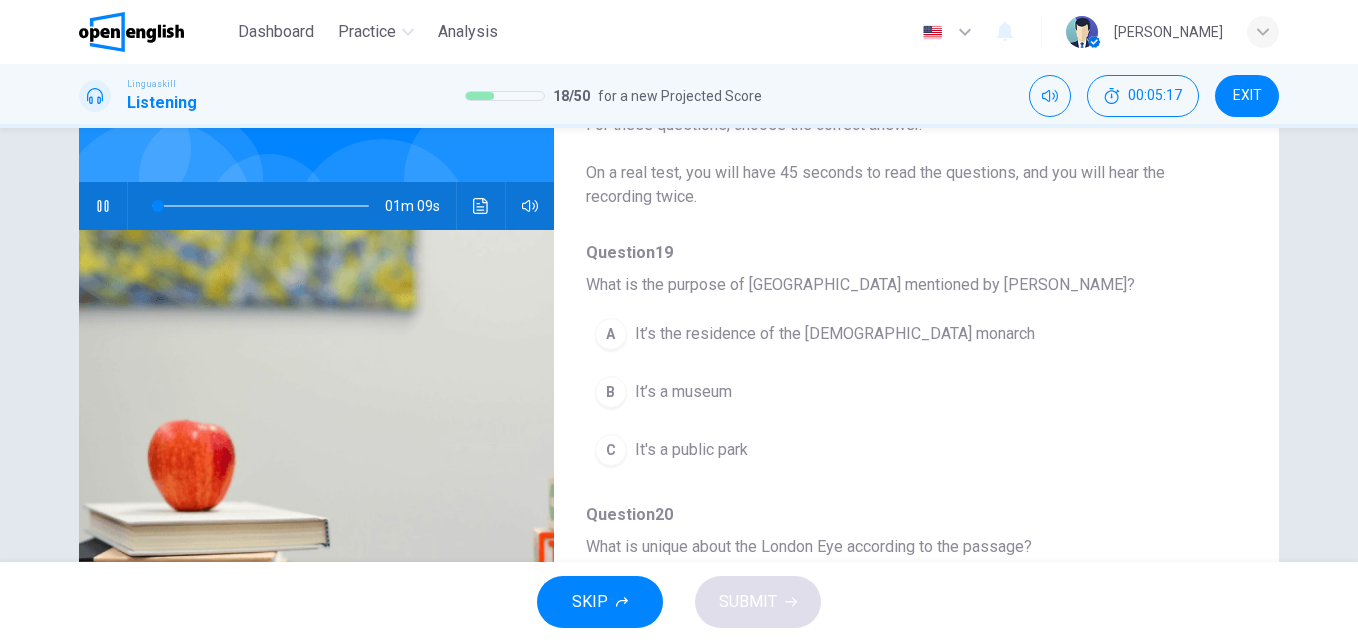 scroll, scrollTop: 184, scrollLeft: 0, axis: vertical 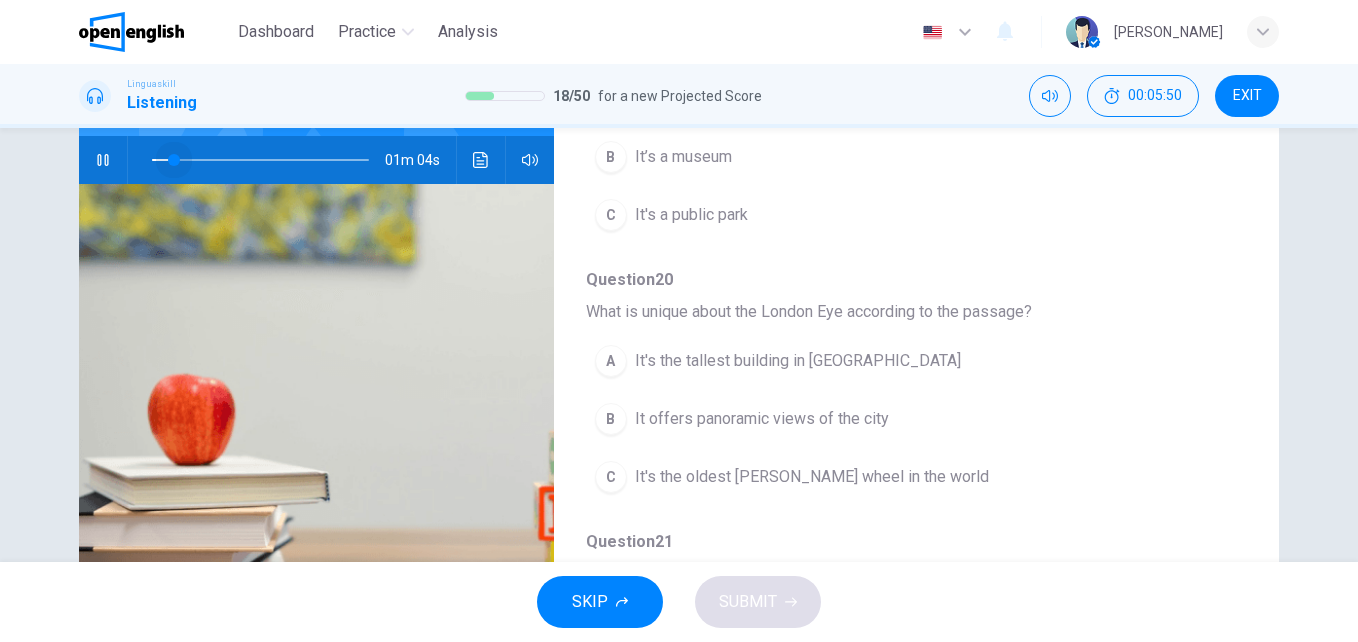 click at bounding box center [260, 160] 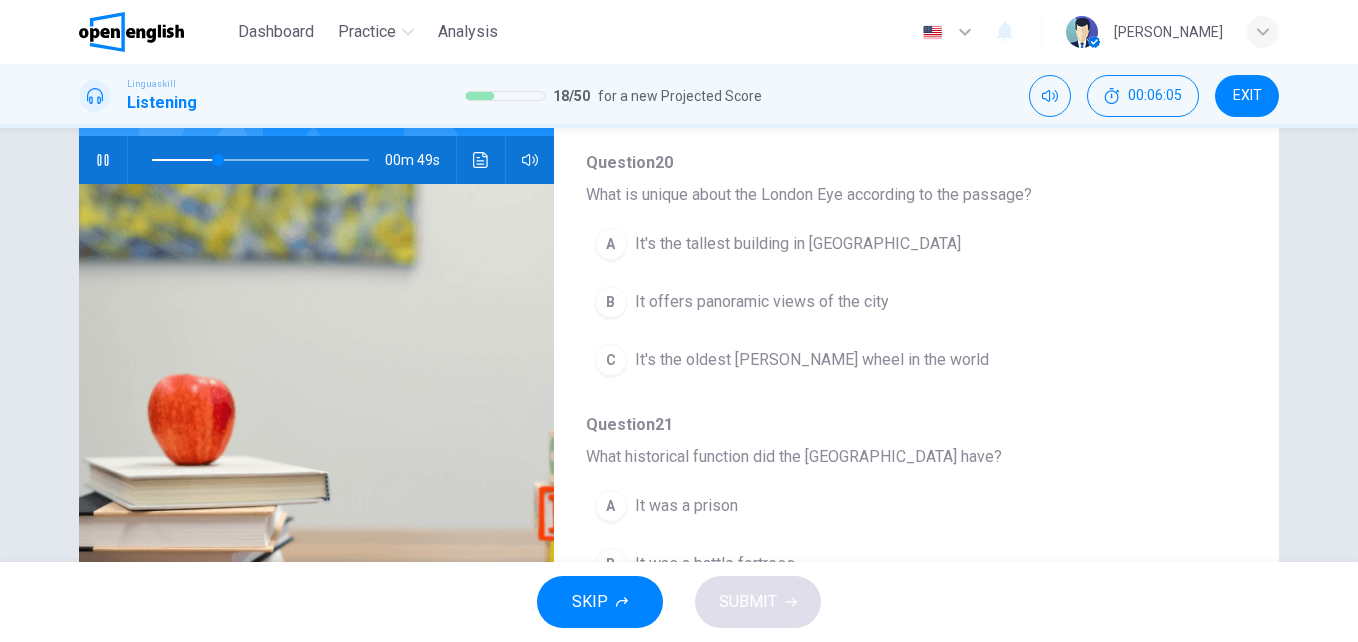 scroll, scrollTop: 311, scrollLeft: 0, axis: vertical 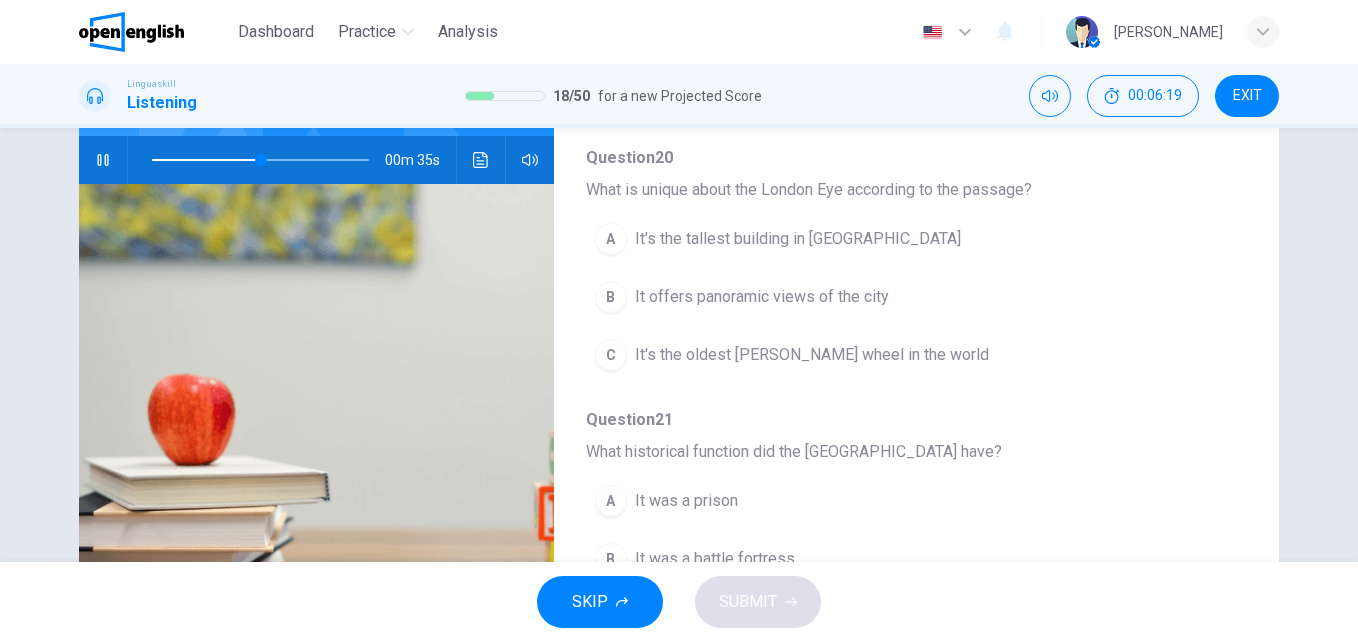 click on "It offers panoramic views of the city" at bounding box center (762, 297) 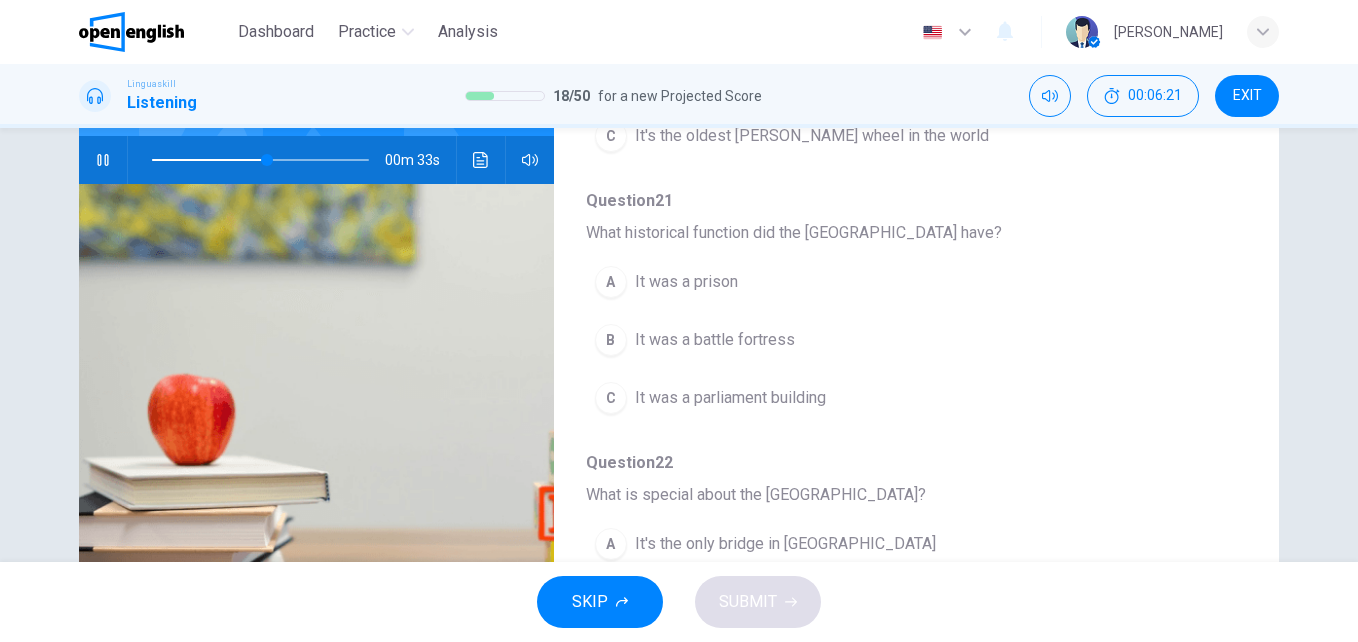 scroll, scrollTop: 535, scrollLeft: 0, axis: vertical 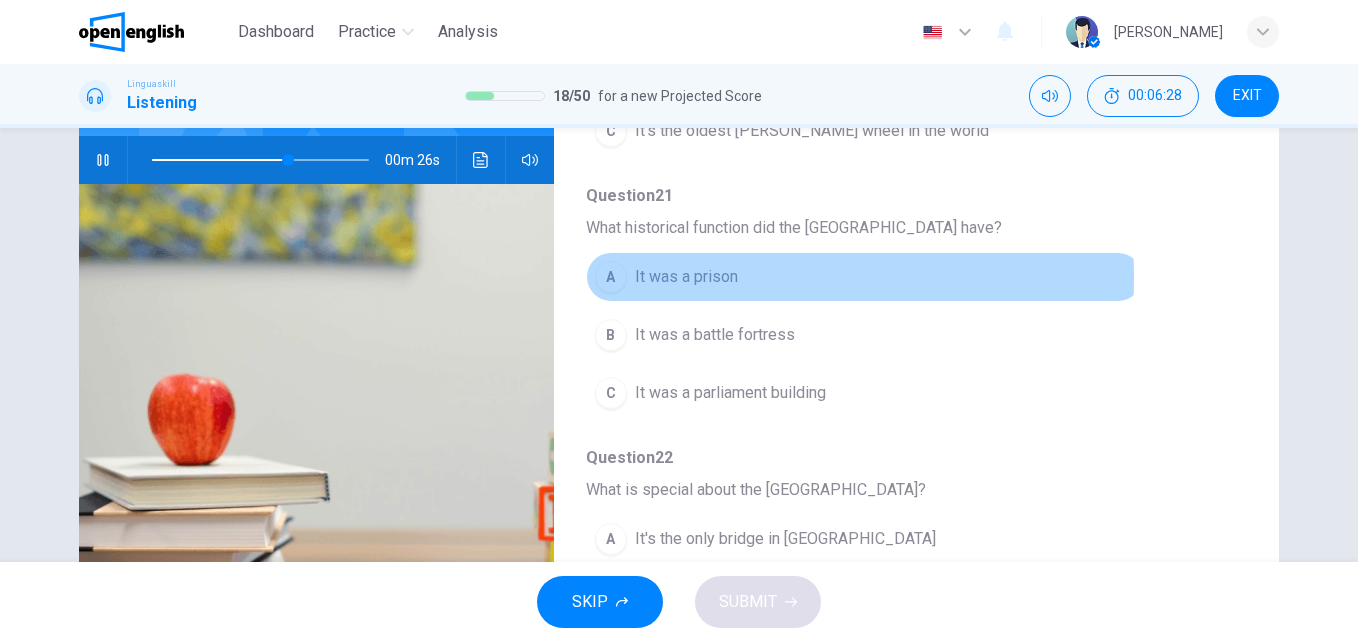 click on "It was a prison" at bounding box center (686, 277) 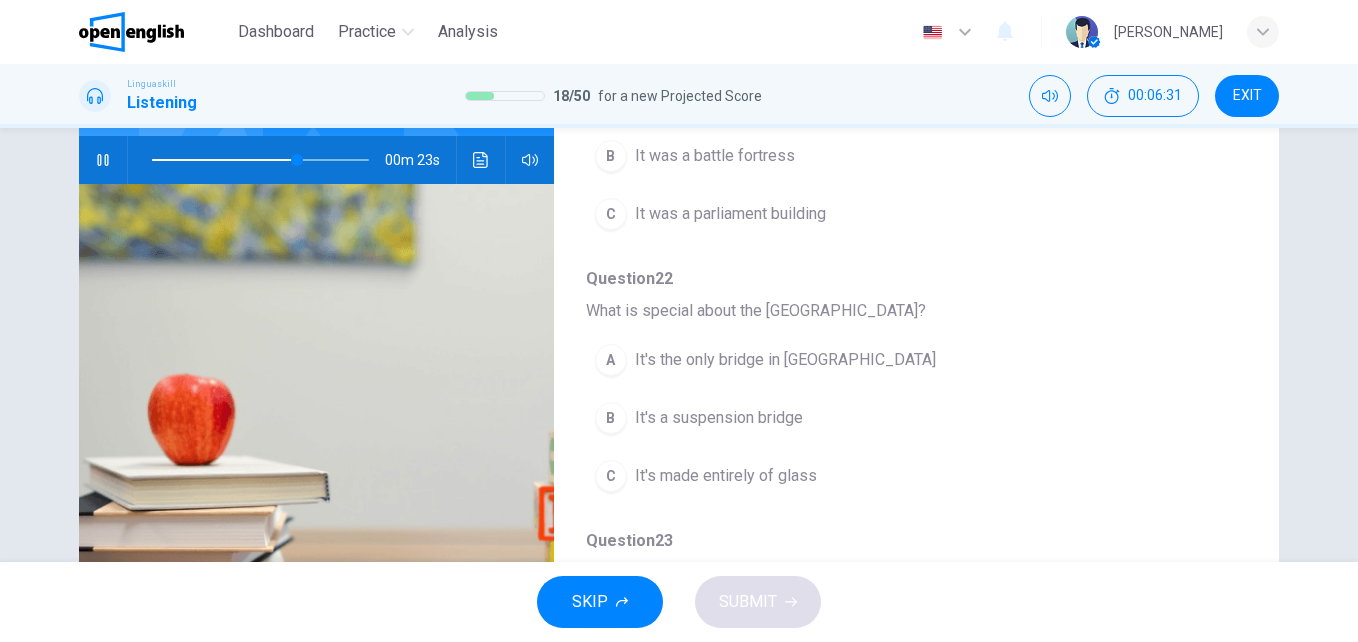 scroll, scrollTop: 761, scrollLeft: 0, axis: vertical 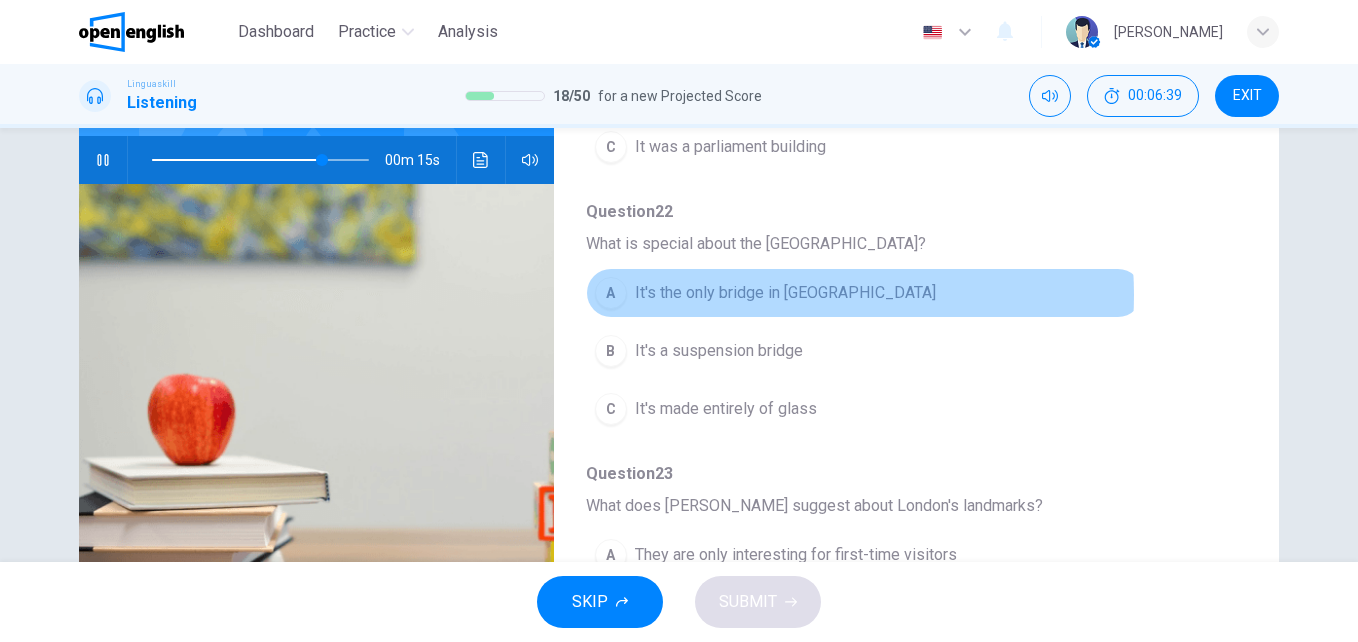 click on "It's the only bridge in London" at bounding box center [785, 293] 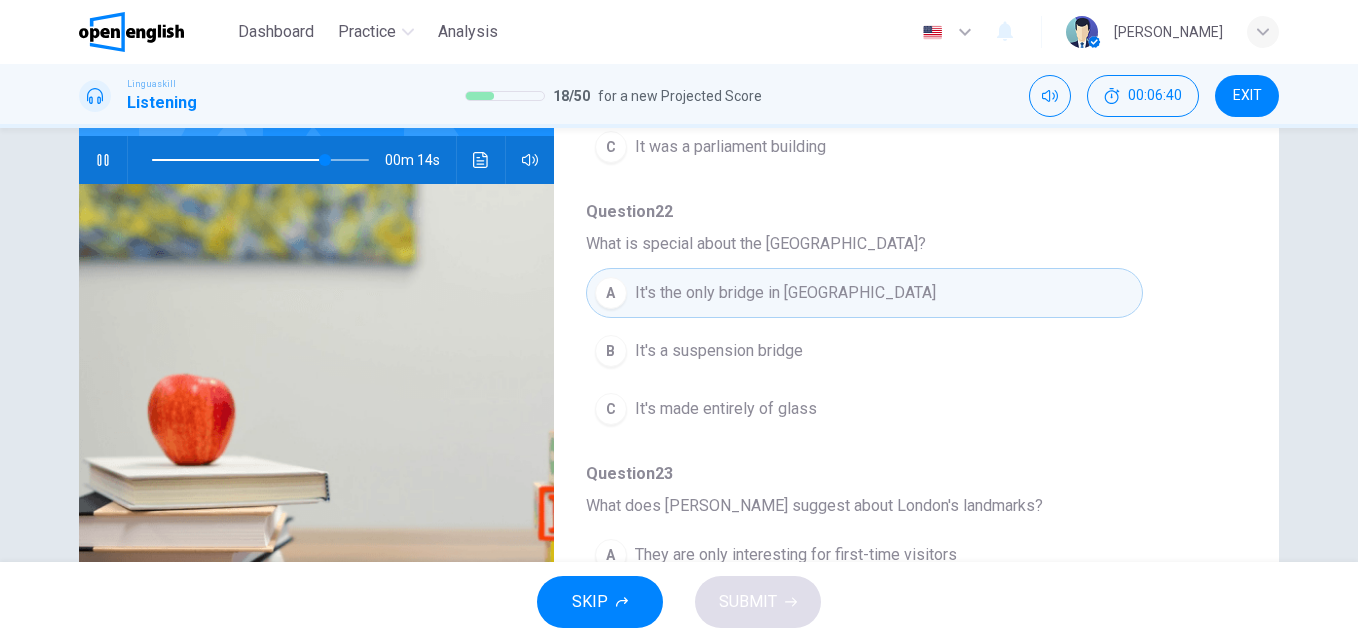 scroll, scrollTop: 341, scrollLeft: 0, axis: vertical 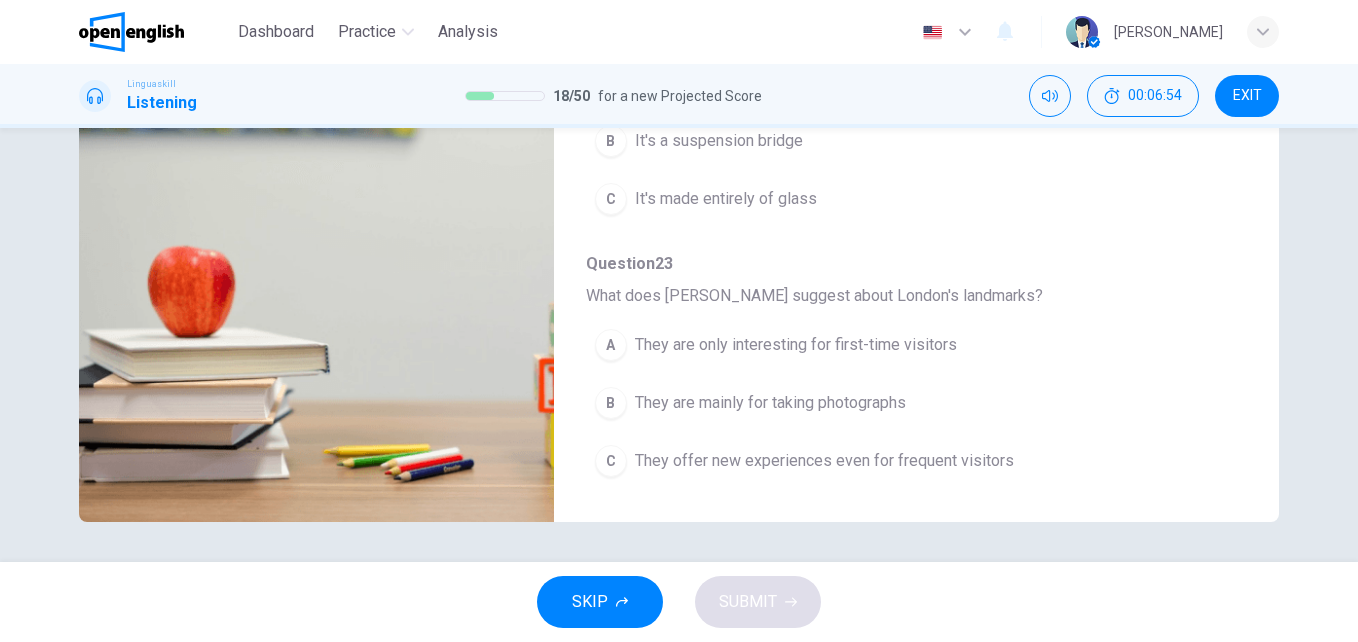 type on "*" 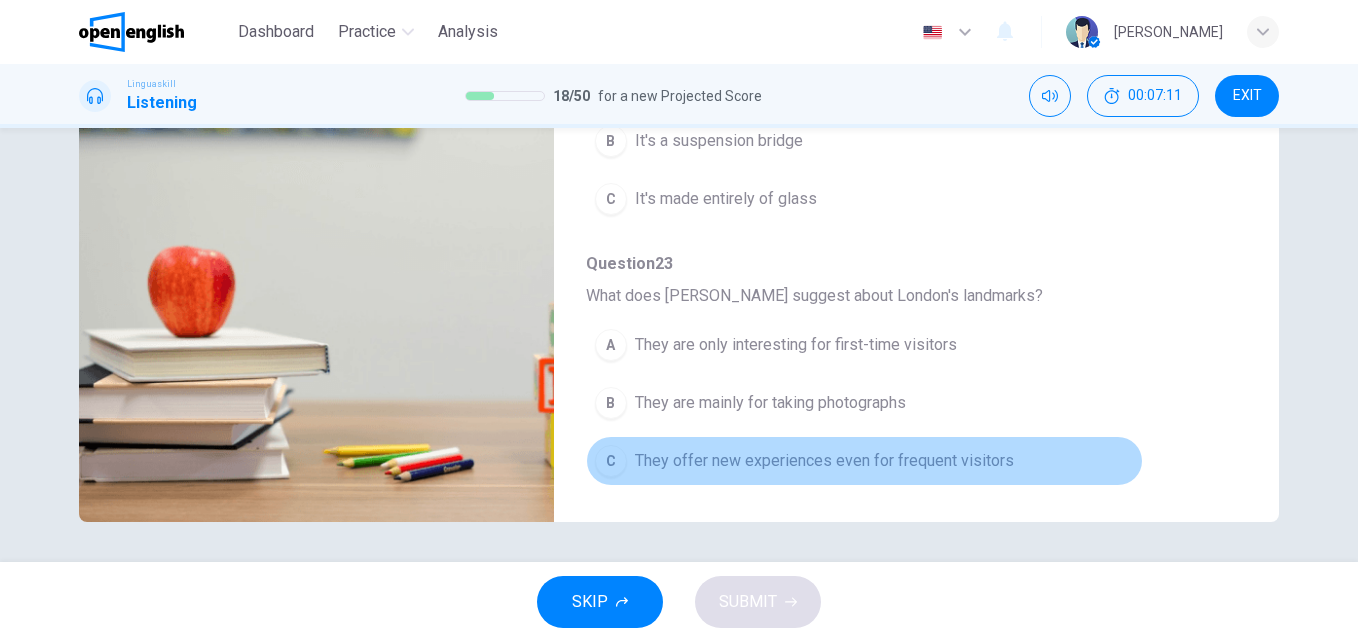 click on "They offer new experiences even for frequent visitors" at bounding box center [824, 461] 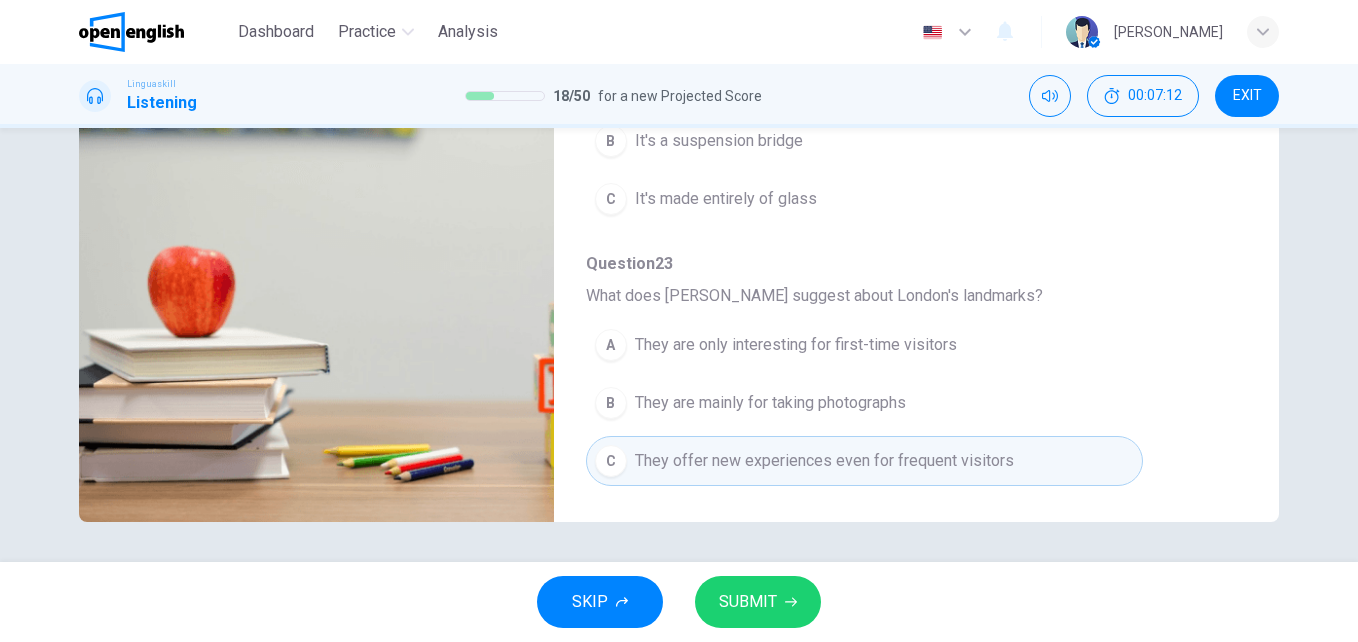 click on "SUBMIT" at bounding box center [748, 602] 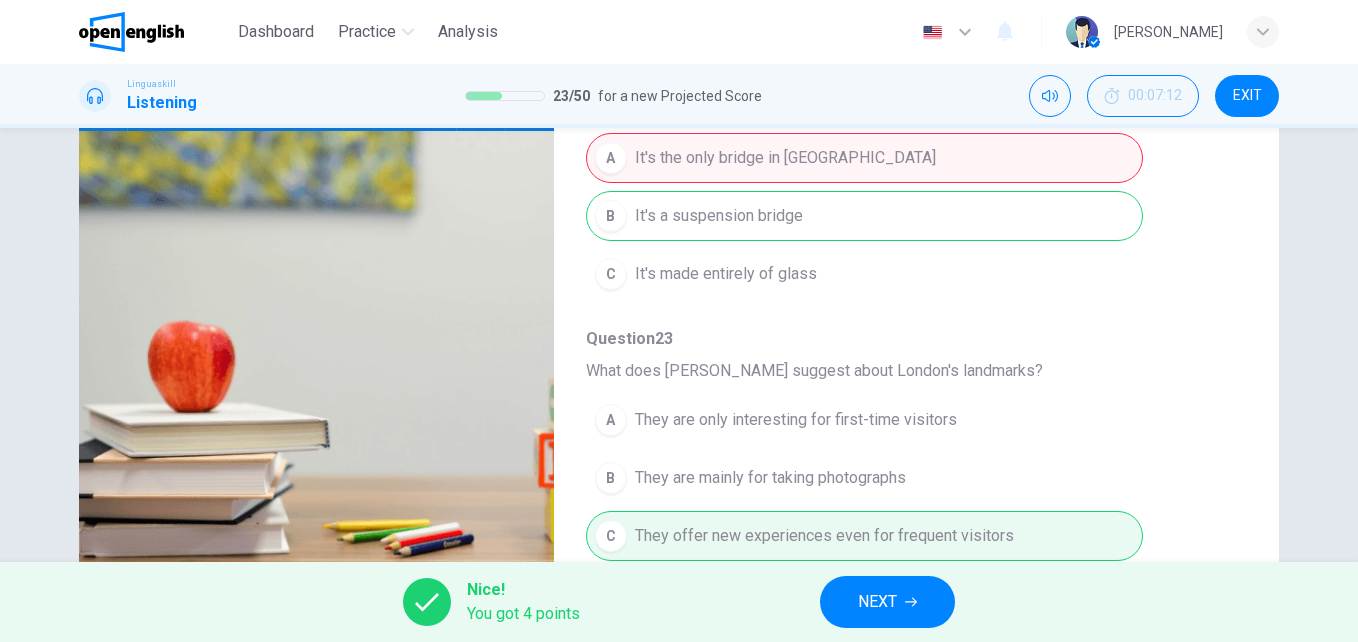 scroll, scrollTop: 293, scrollLeft: 0, axis: vertical 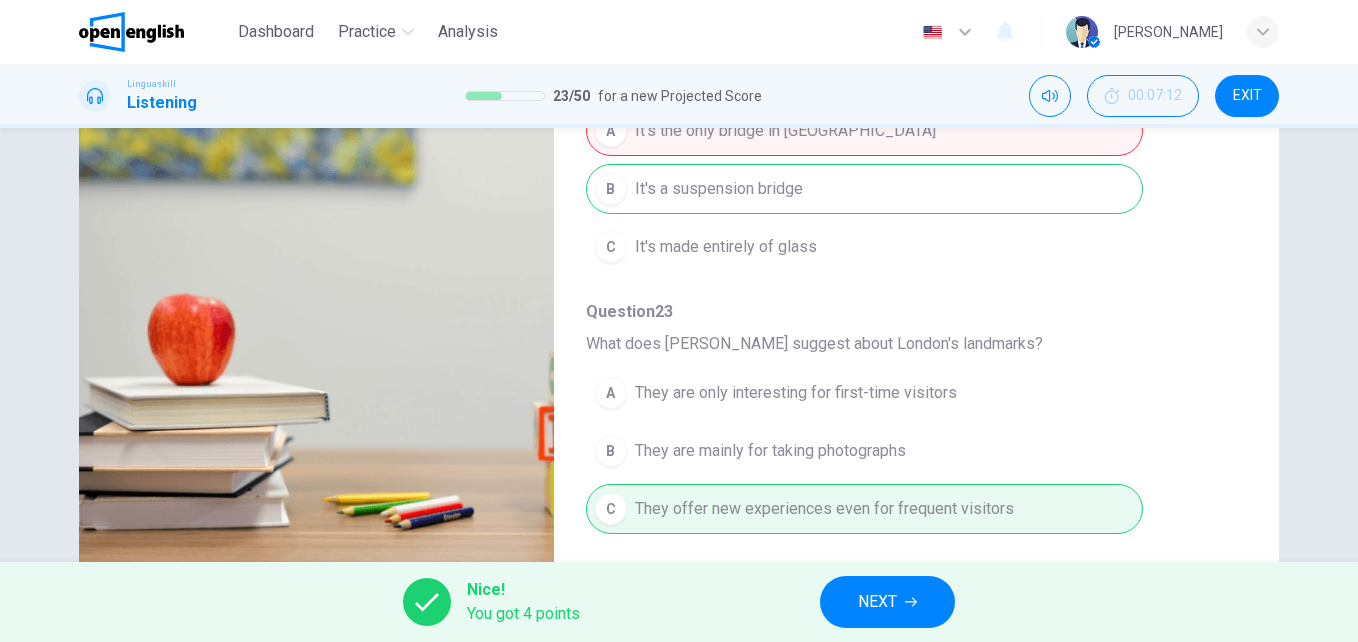 click on "NEXT" at bounding box center [877, 602] 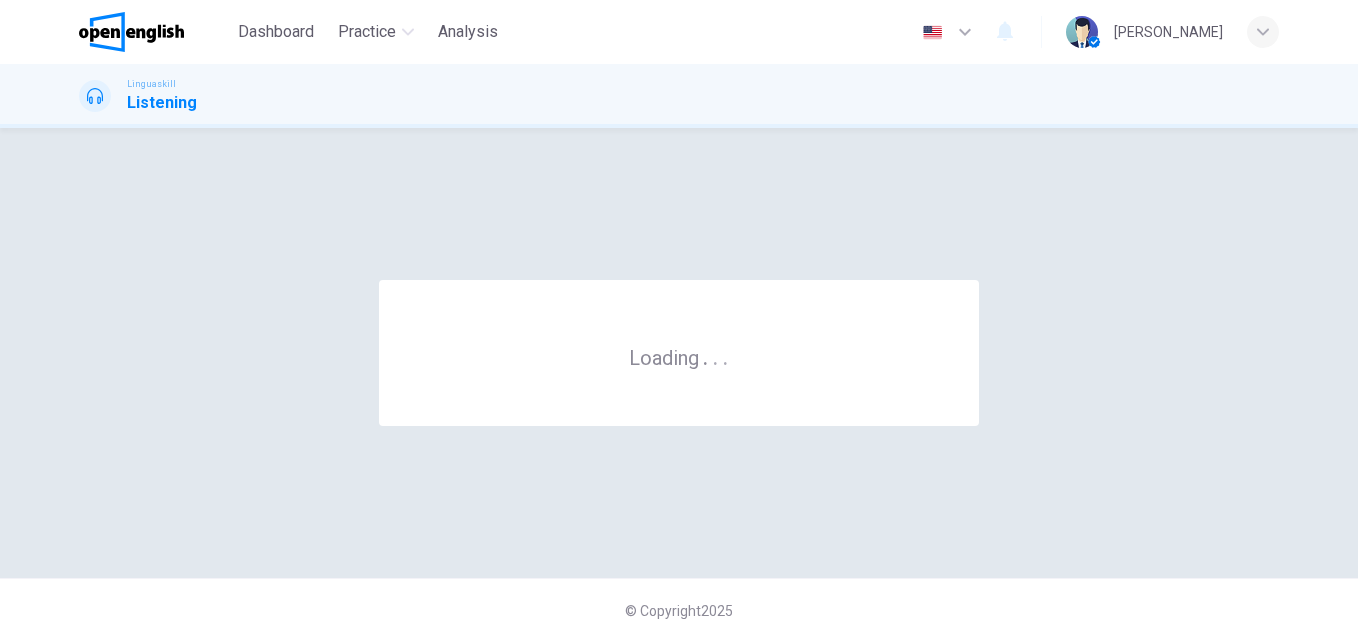 scroll, scrollTop: 0, scrollLeft: 0, axis: both 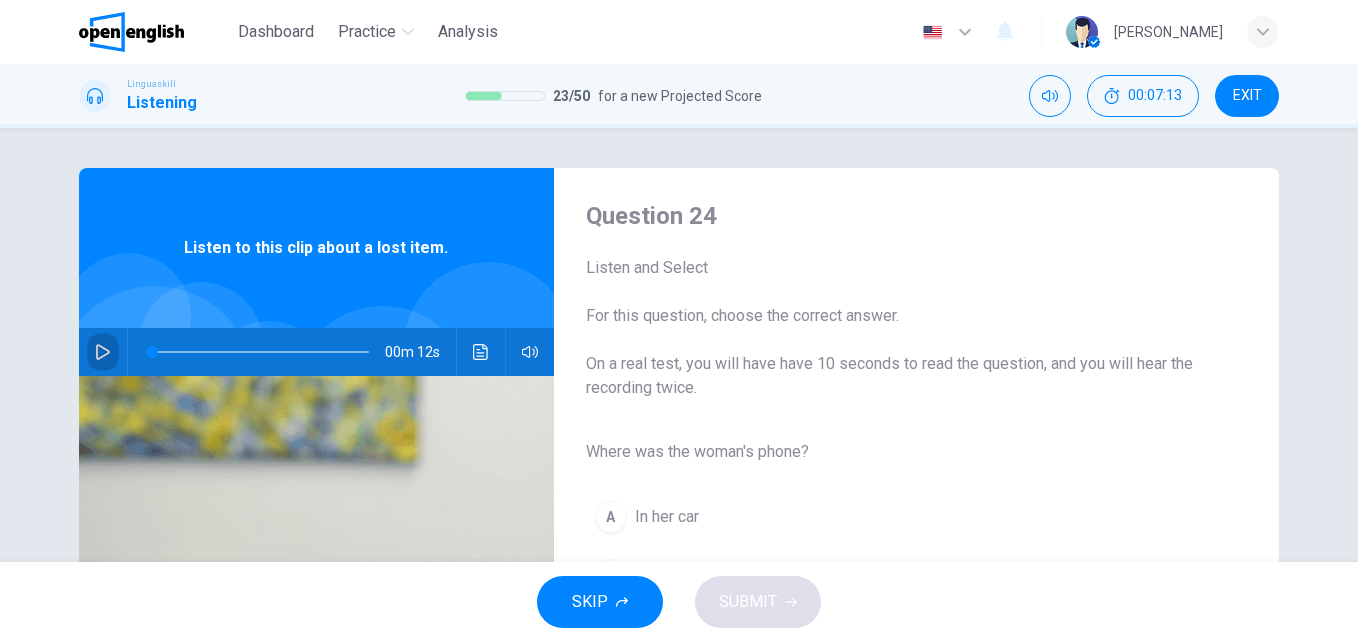 click 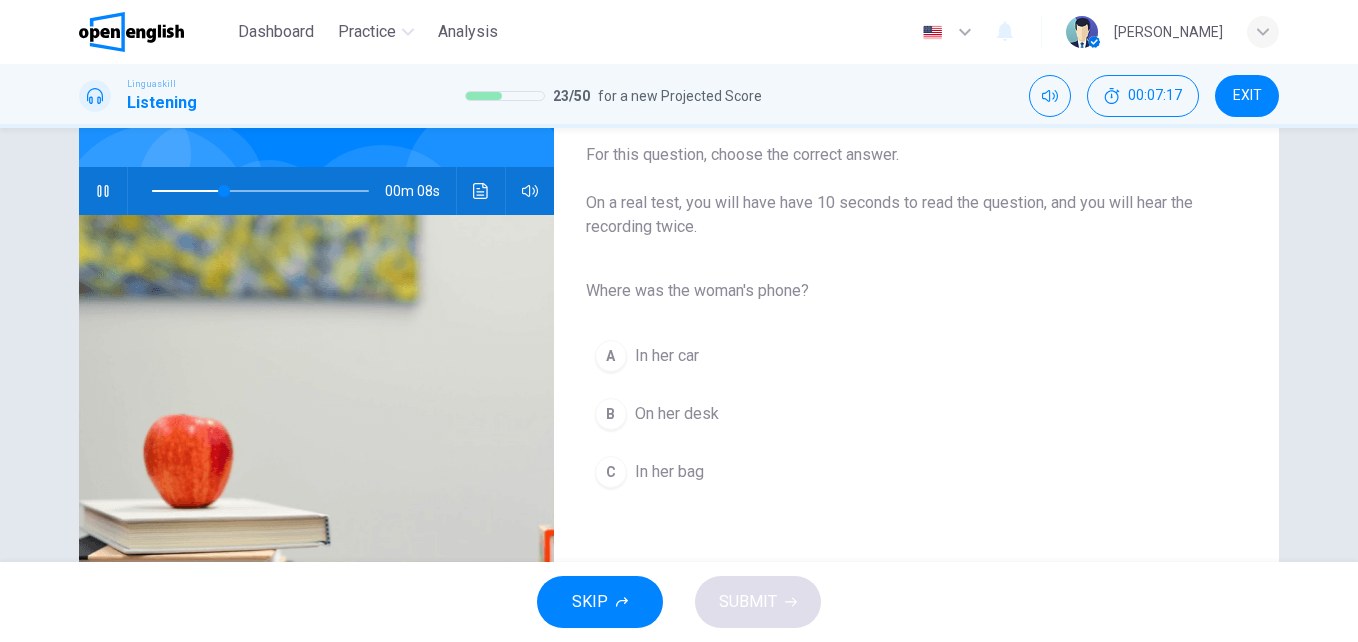 scroll, scrollTop: 172, scrollLeft: 0, axis: vertical 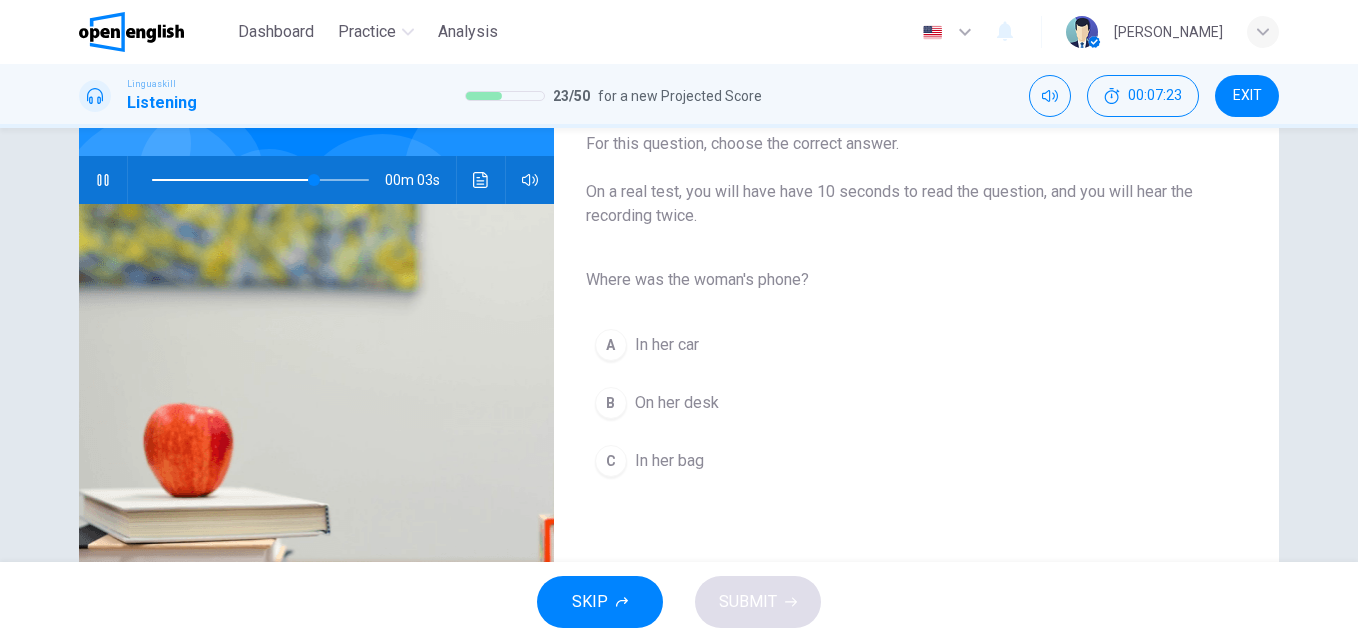 click on "In her bag" at bounding box center [669, 461] 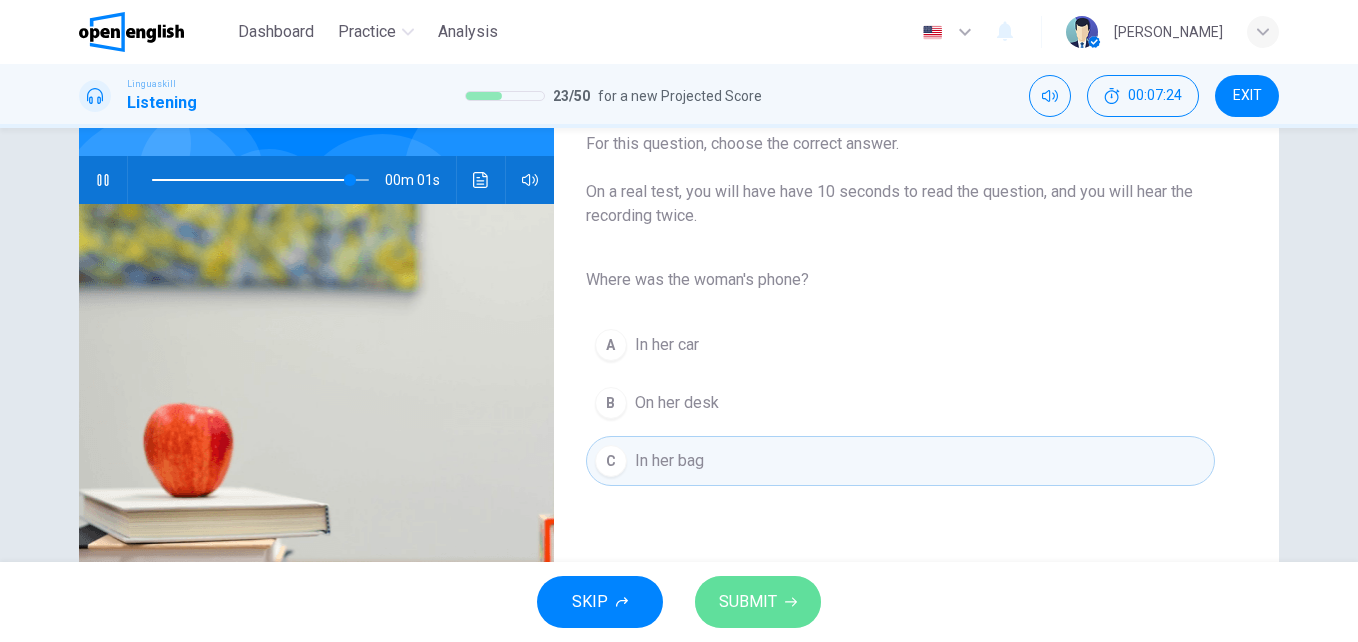 click on "SUBMIT" at bounding box center [758, 602] 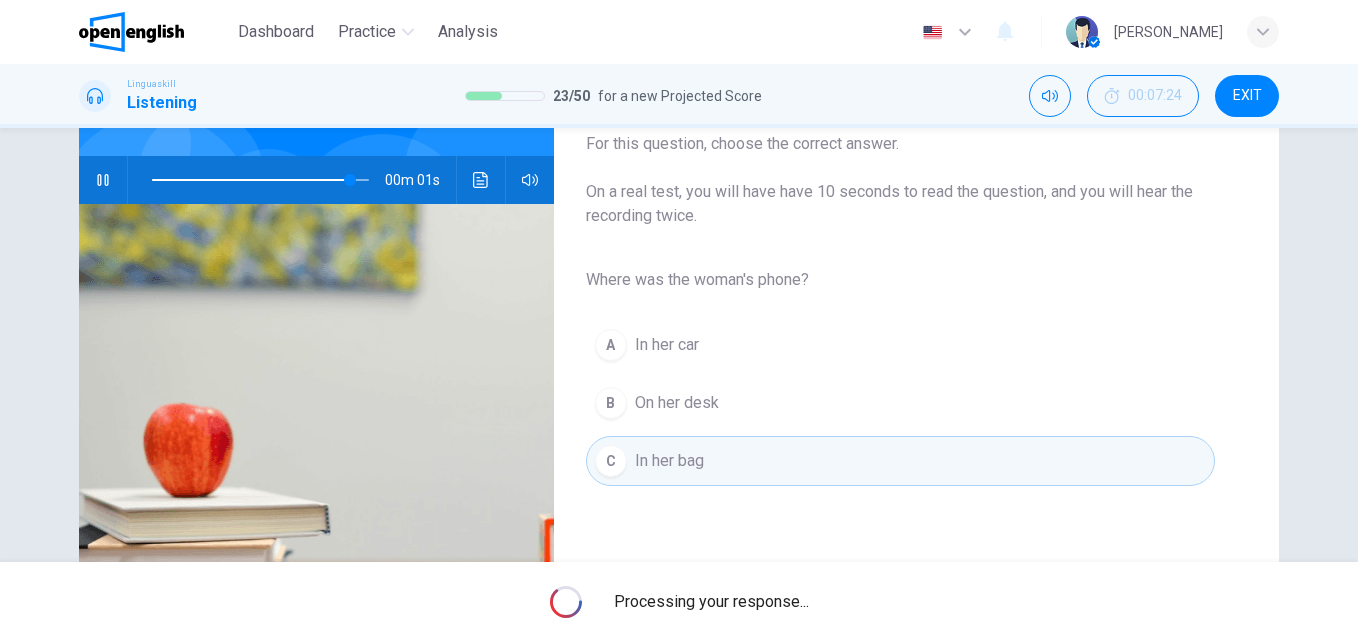 type on "*" 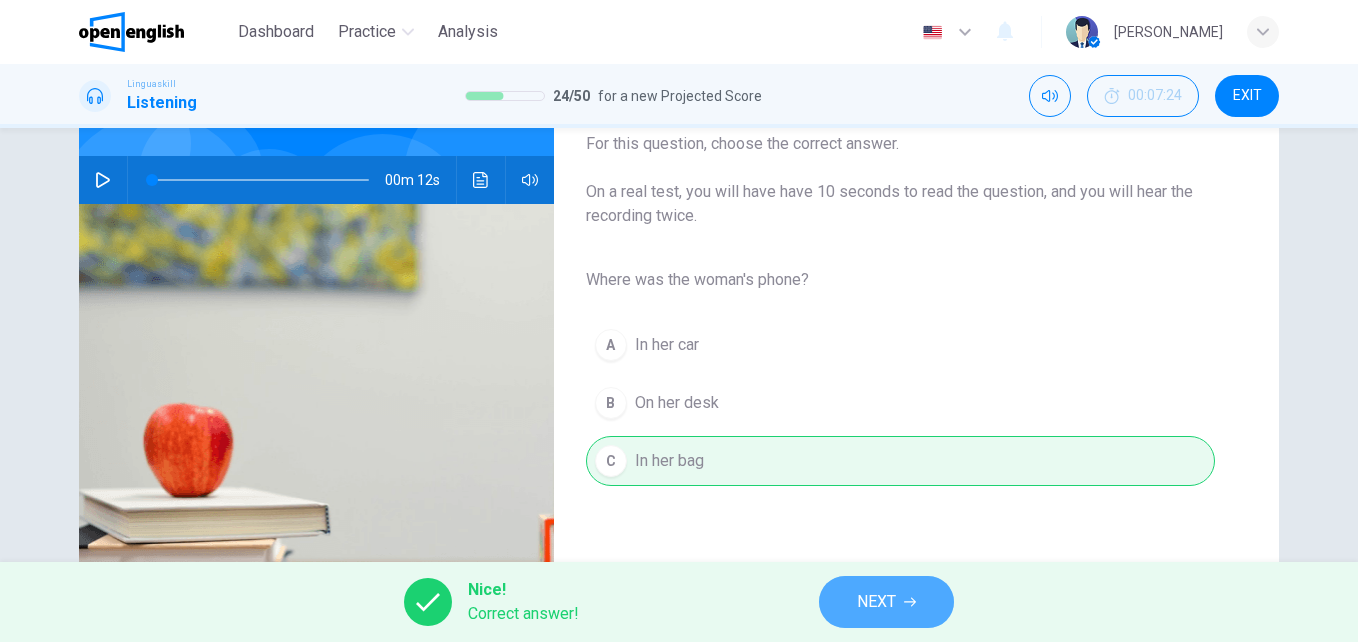 click on "NEXT" at bounding box center (876, 602) 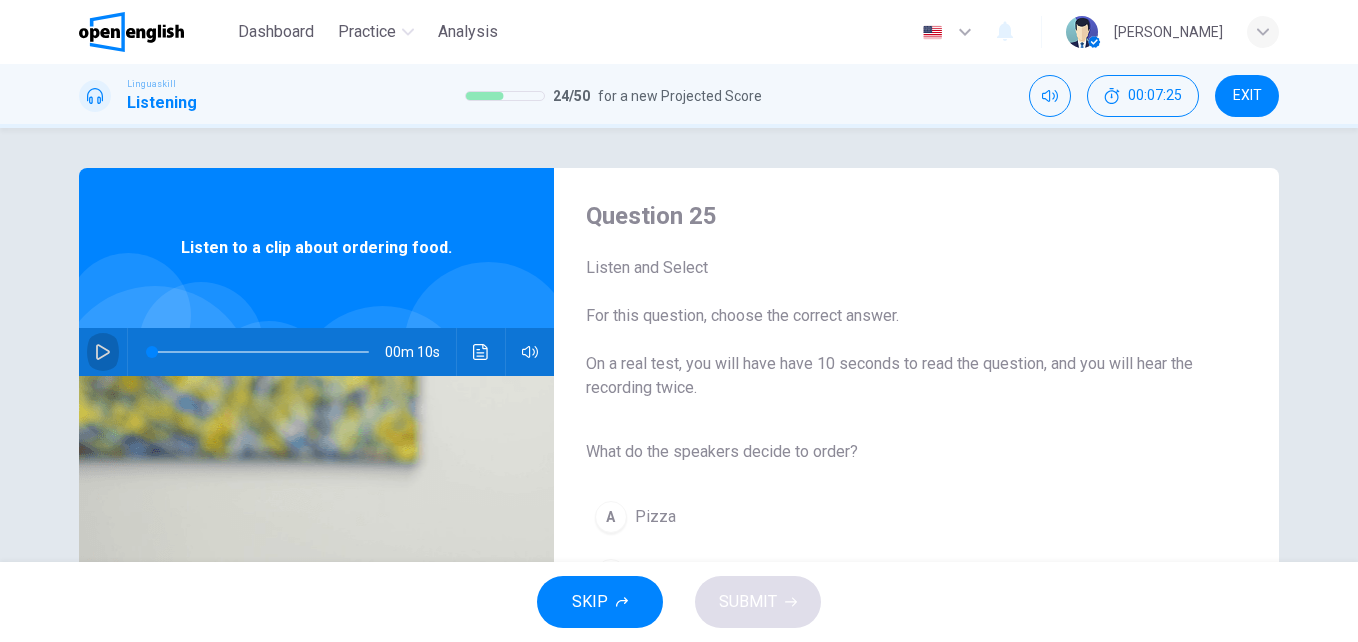 click at bounding box center [103, 352] 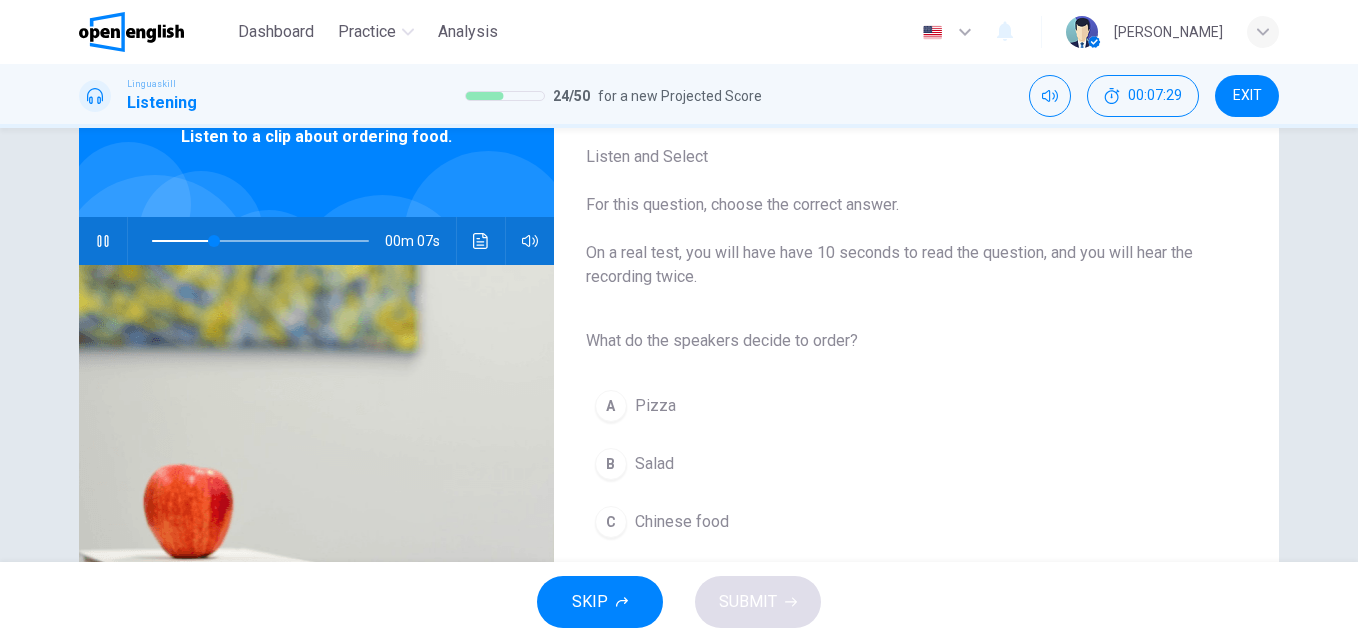 scroll, scrollTop: 125, scrollLeft: 0, axis: vertical 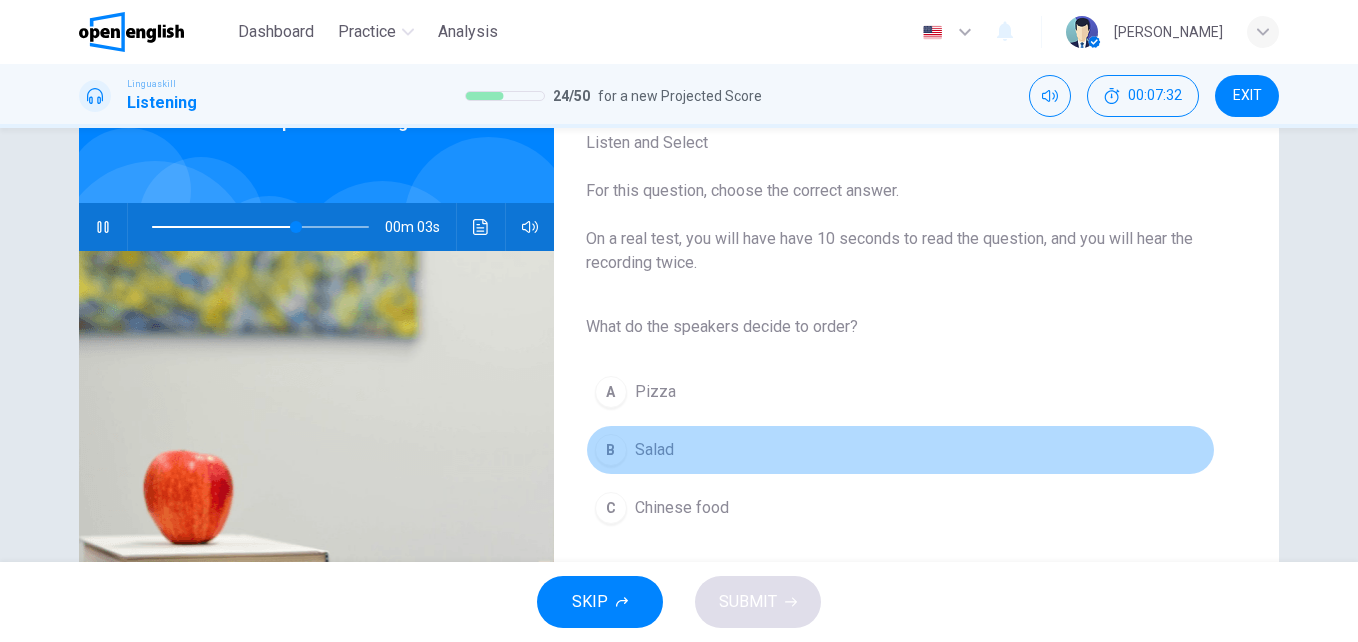 click on "Salad" at bounding box center (654, 450) 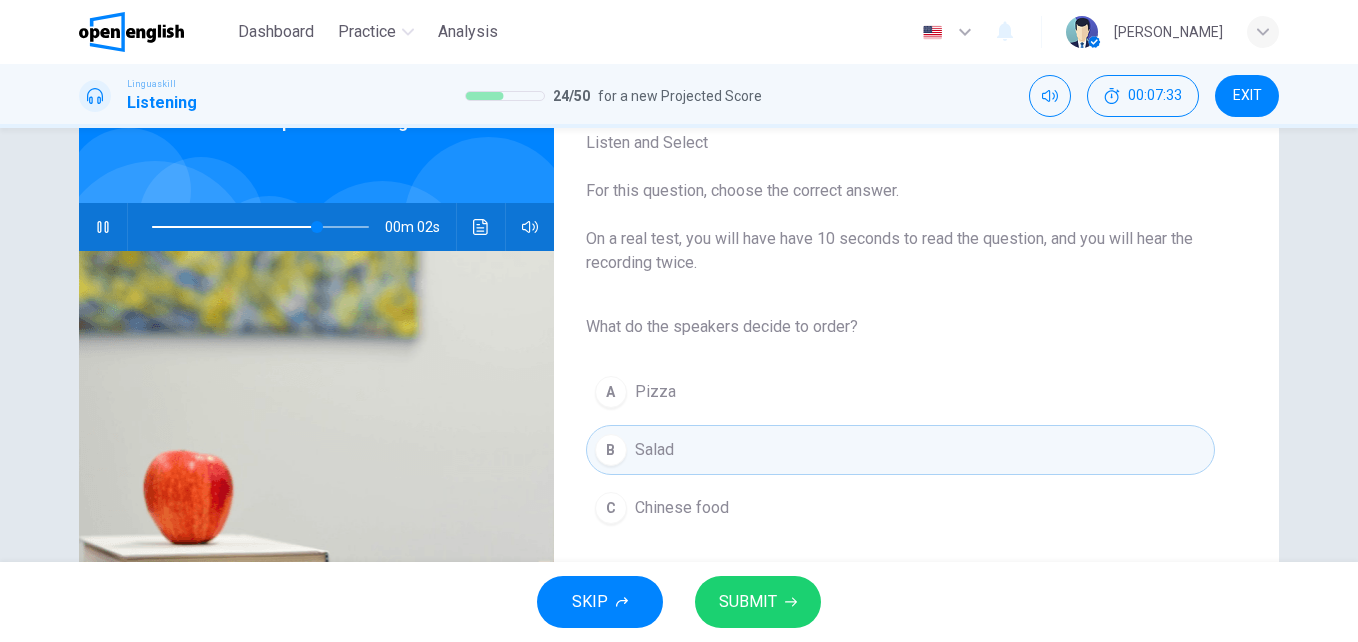 click on "SUBMIT" at bounding box center [748, 602] 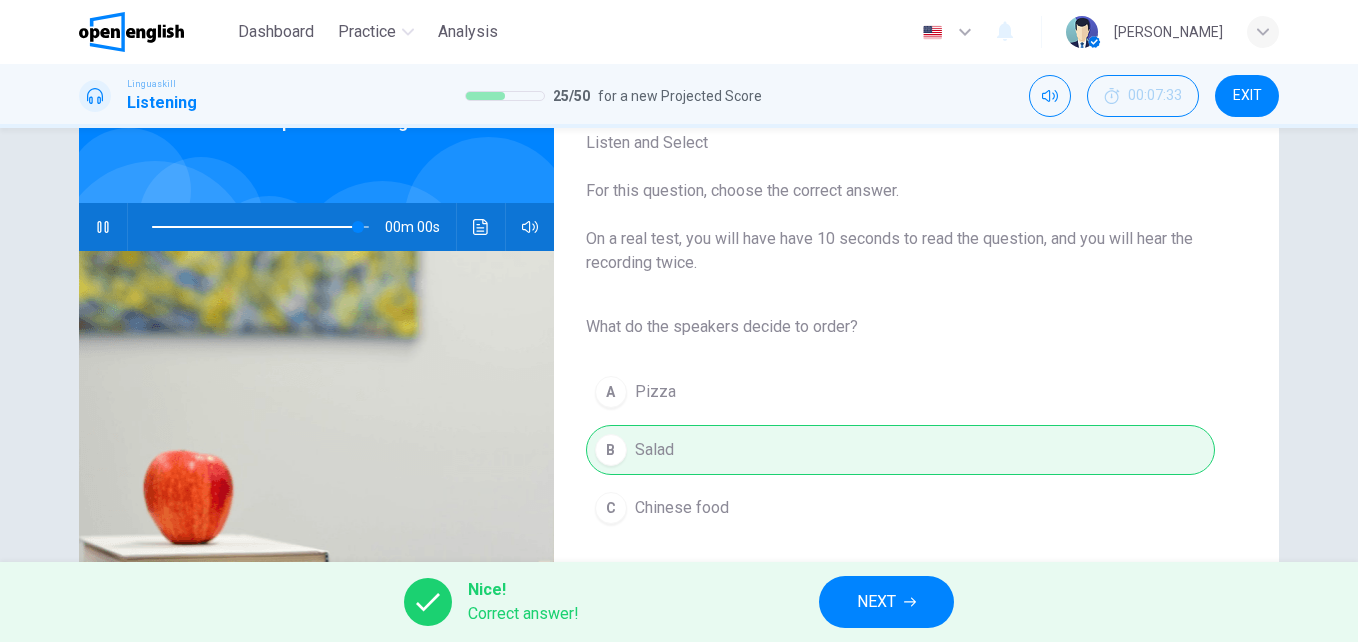 type on "*" 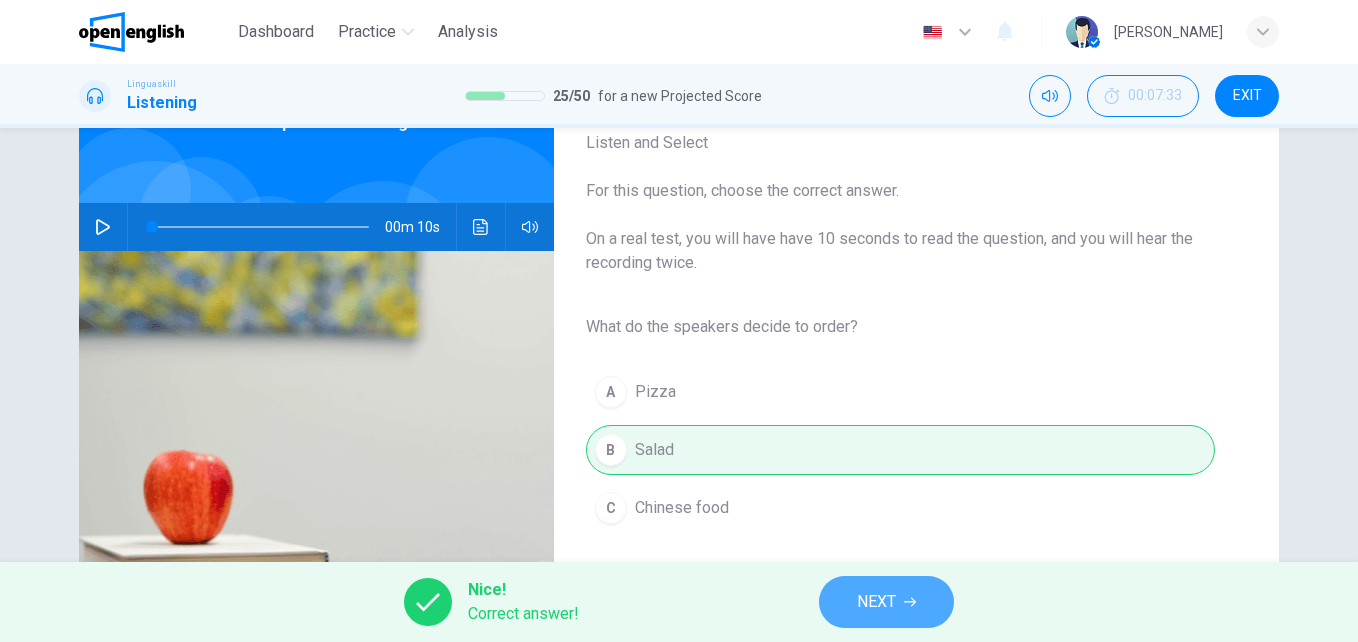 click on "NEXT" at bounding box center [876, 602] 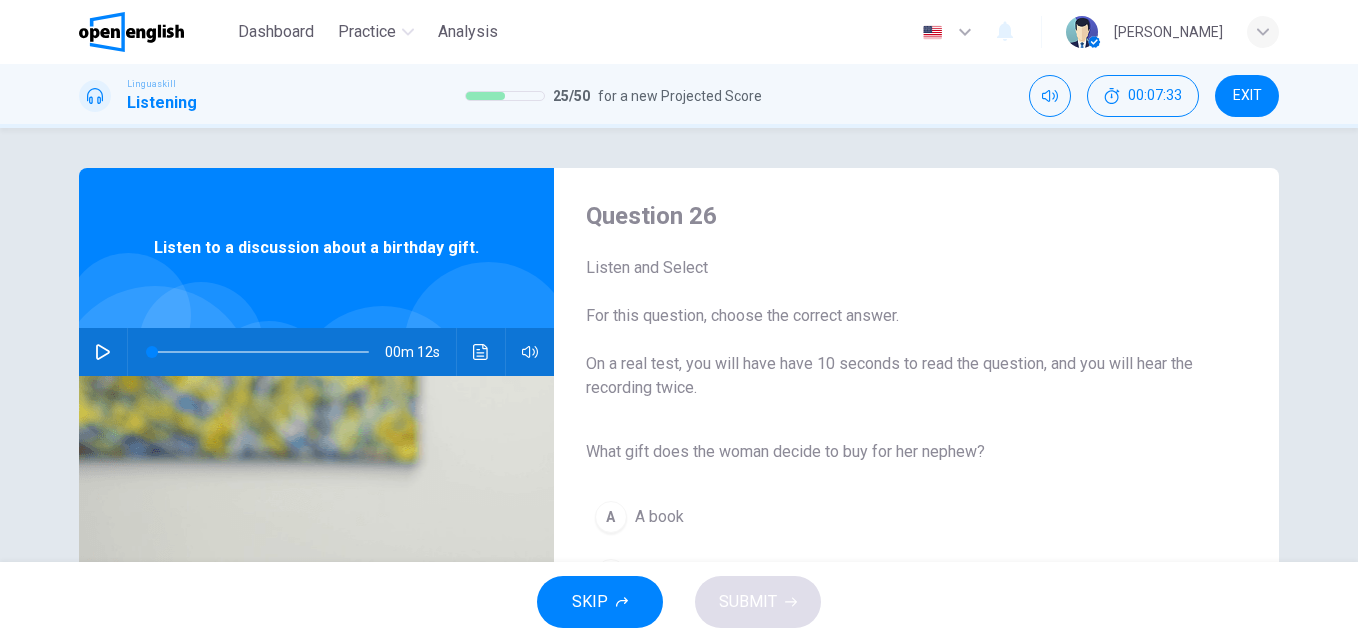drag, startPoint x: 89, startPoint y: 346, endPoint x: 101, endPoint y: 346, distance: 12 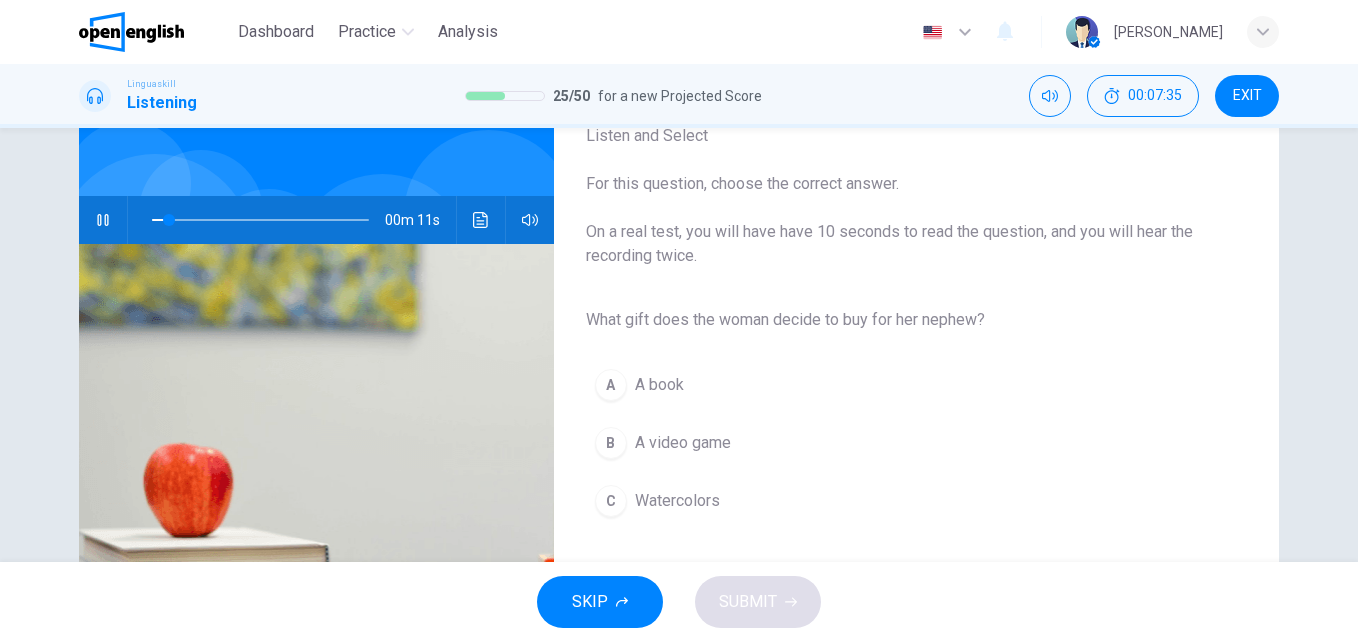 scroll, scrollTop: 169, scrollLeft: 0, axis: vertical 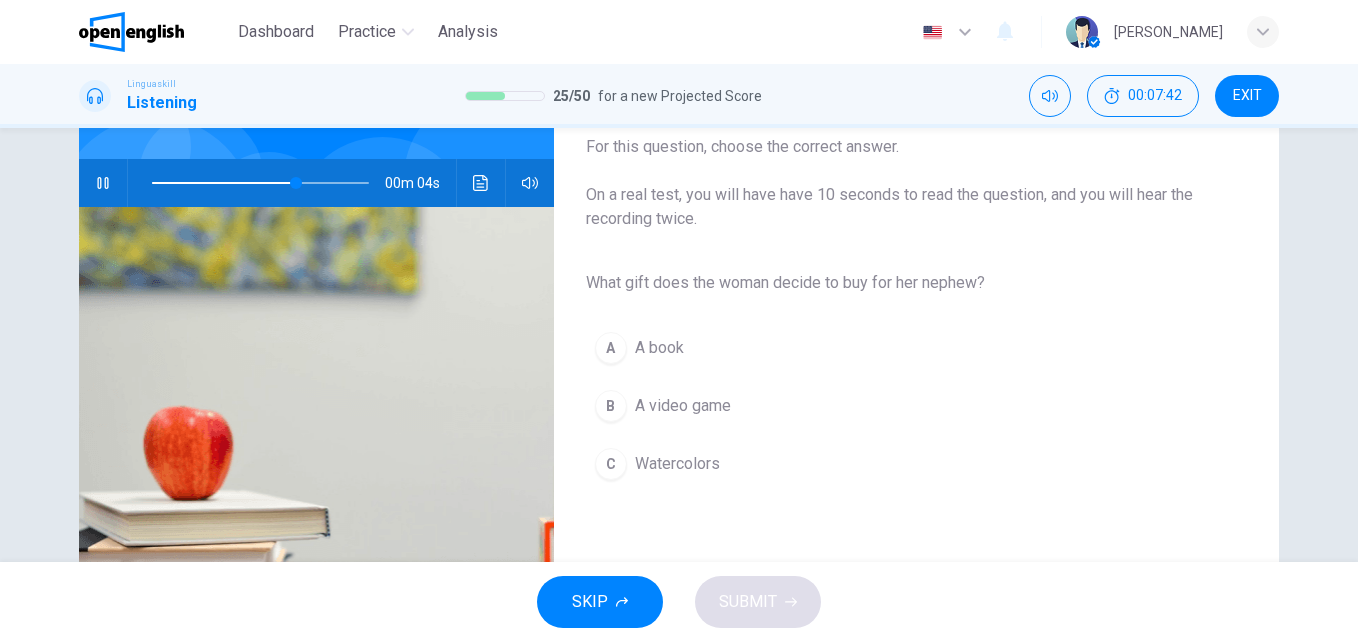 click on "Watercolors" at bounding box center [677, 464] 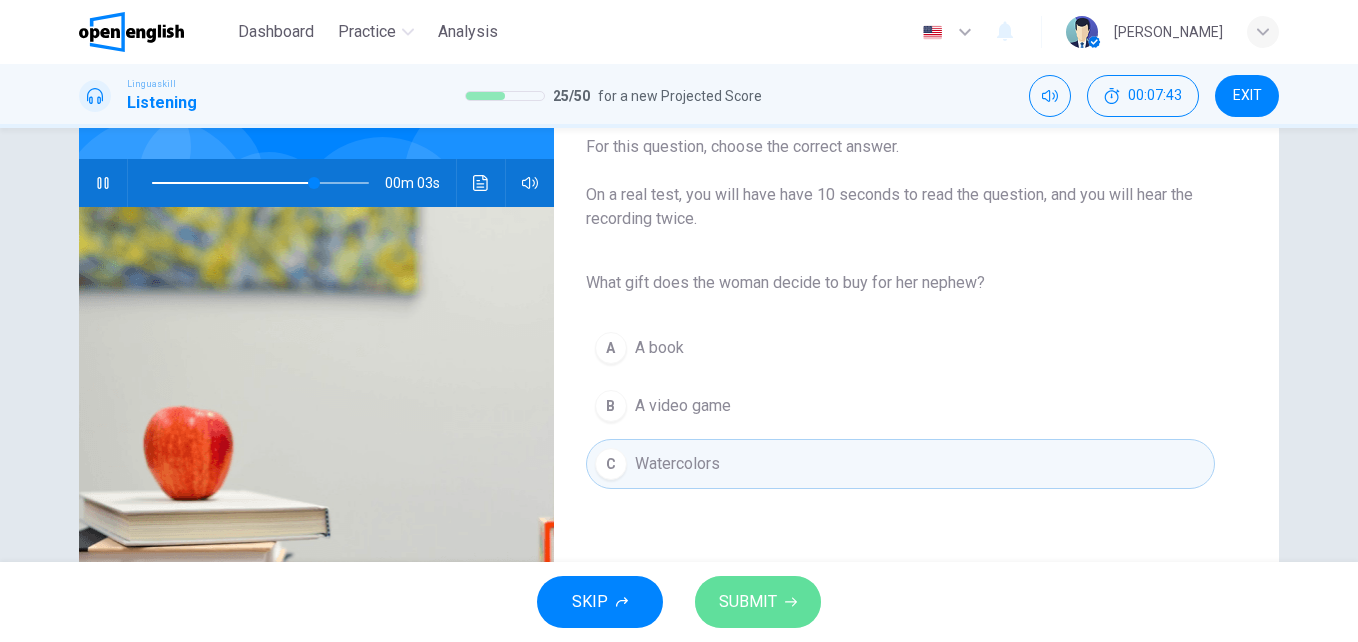 click on "SUBMIT" at bounding box center (748, 602) 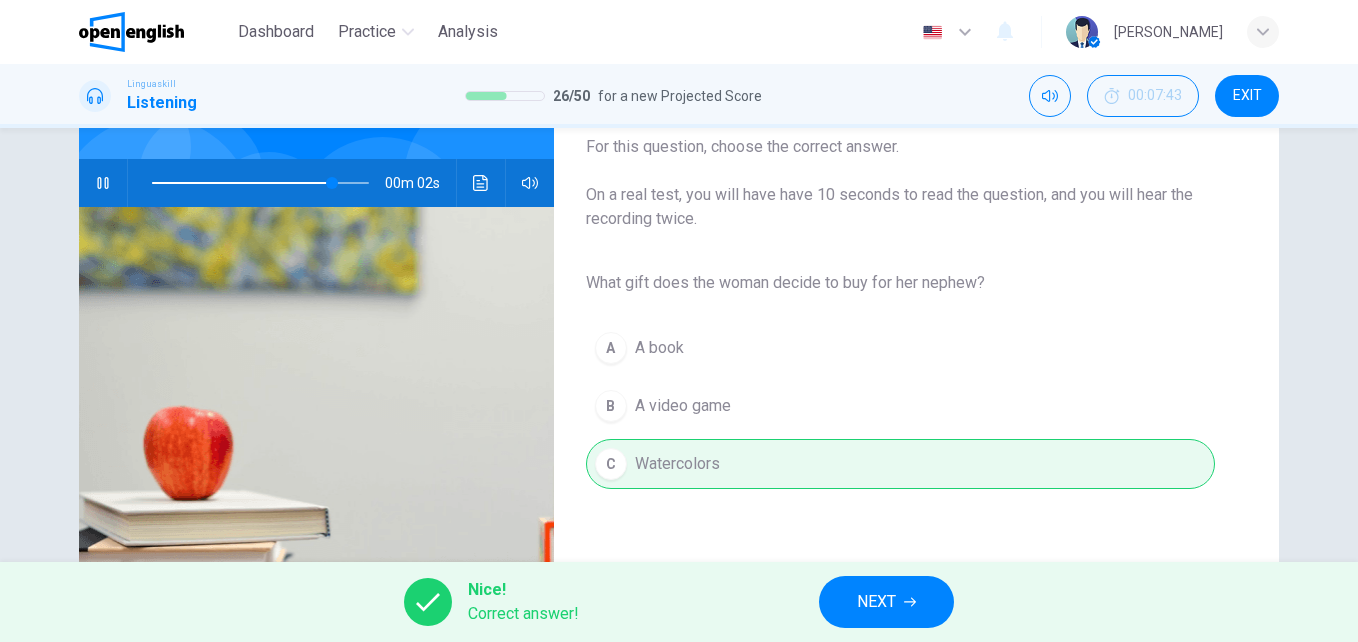 type on "**" 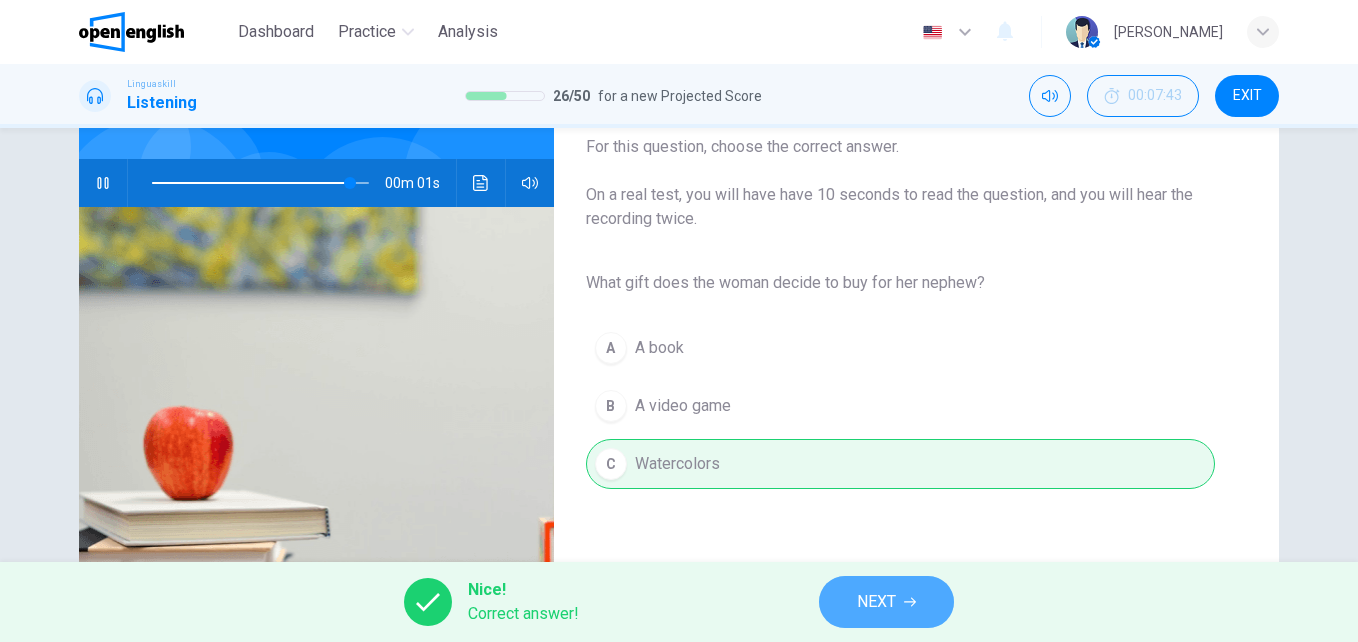 click on "NEXT" at bounding box center [876, 602] 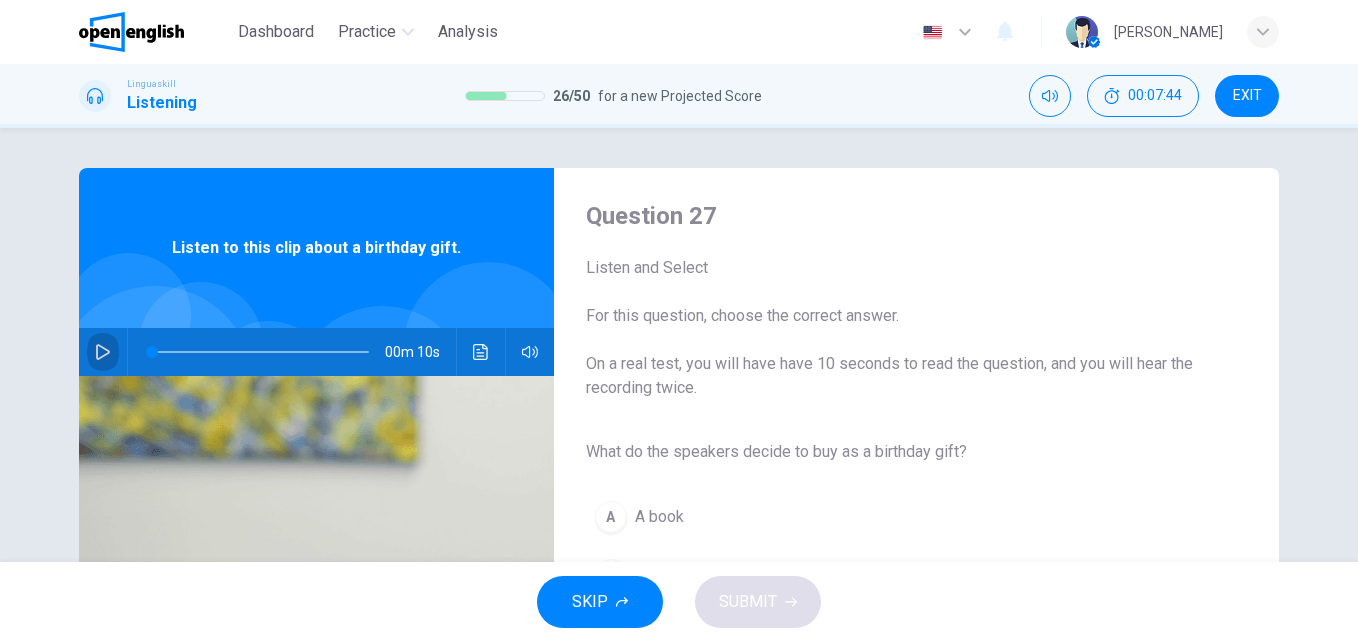 click 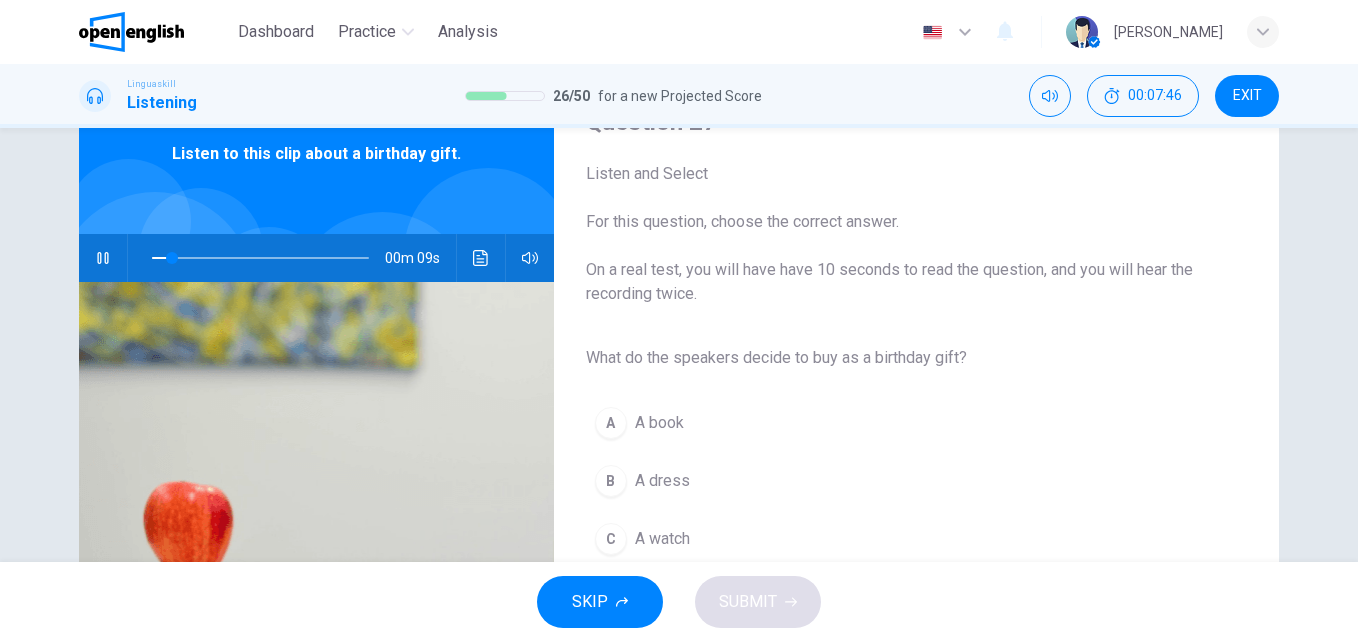 scroll, scrollTop: 146, scrollLeft: 0, axis: vertical 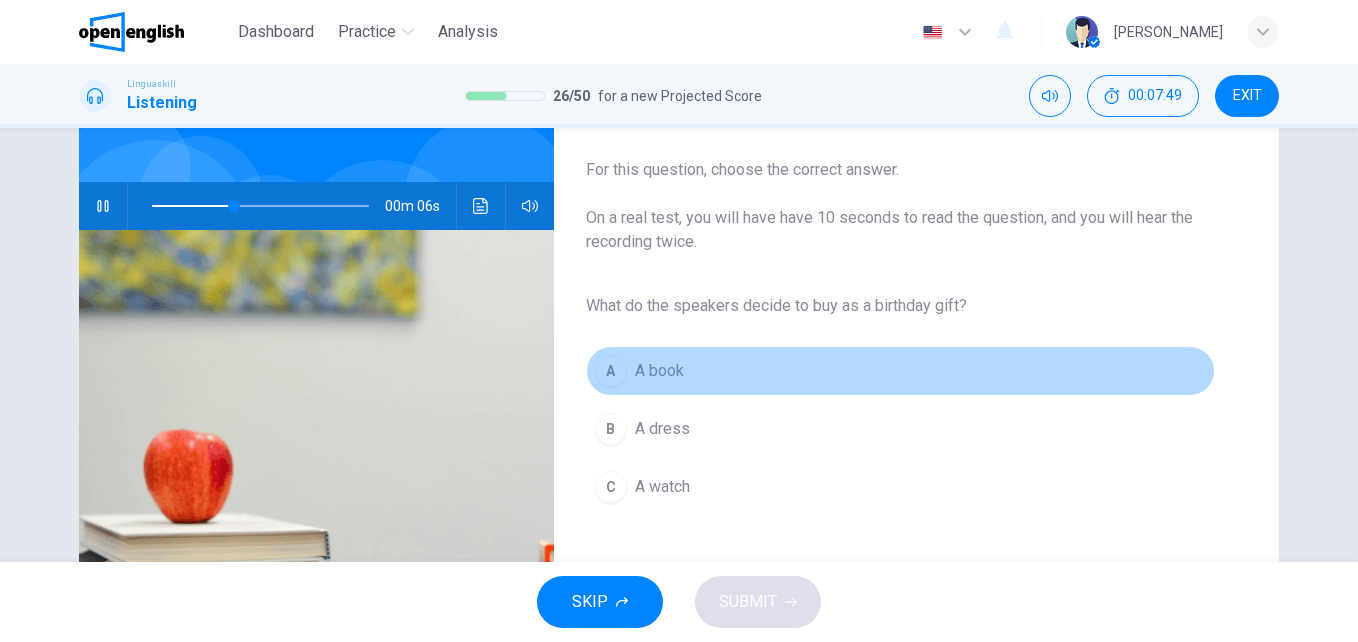 click on "A book" at bounding box center (659, 371) 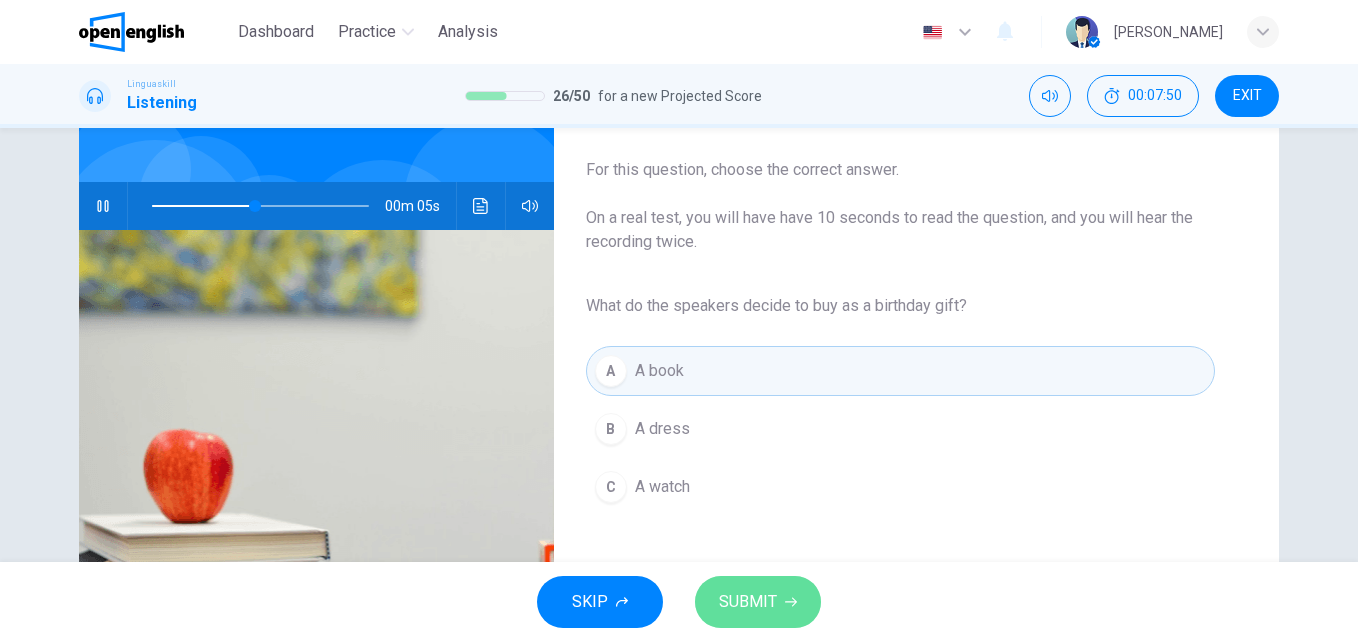 click on "SUBMIT" at bounding box center [748, 602] 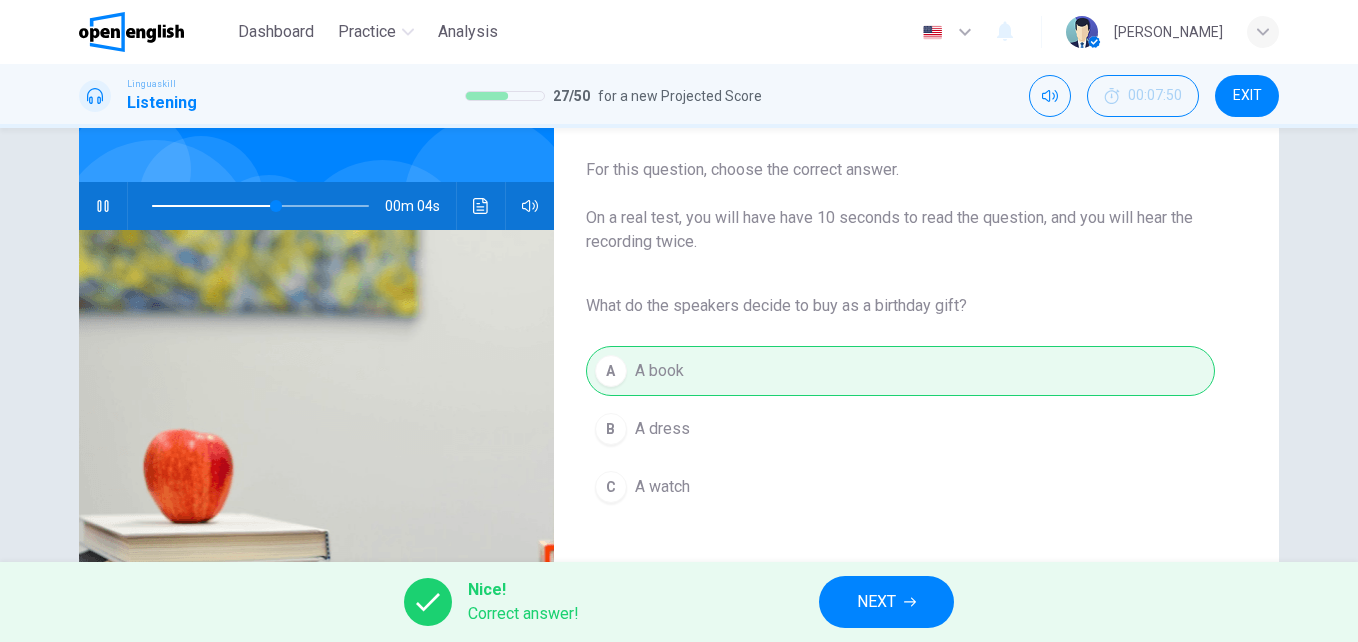 type on "**" 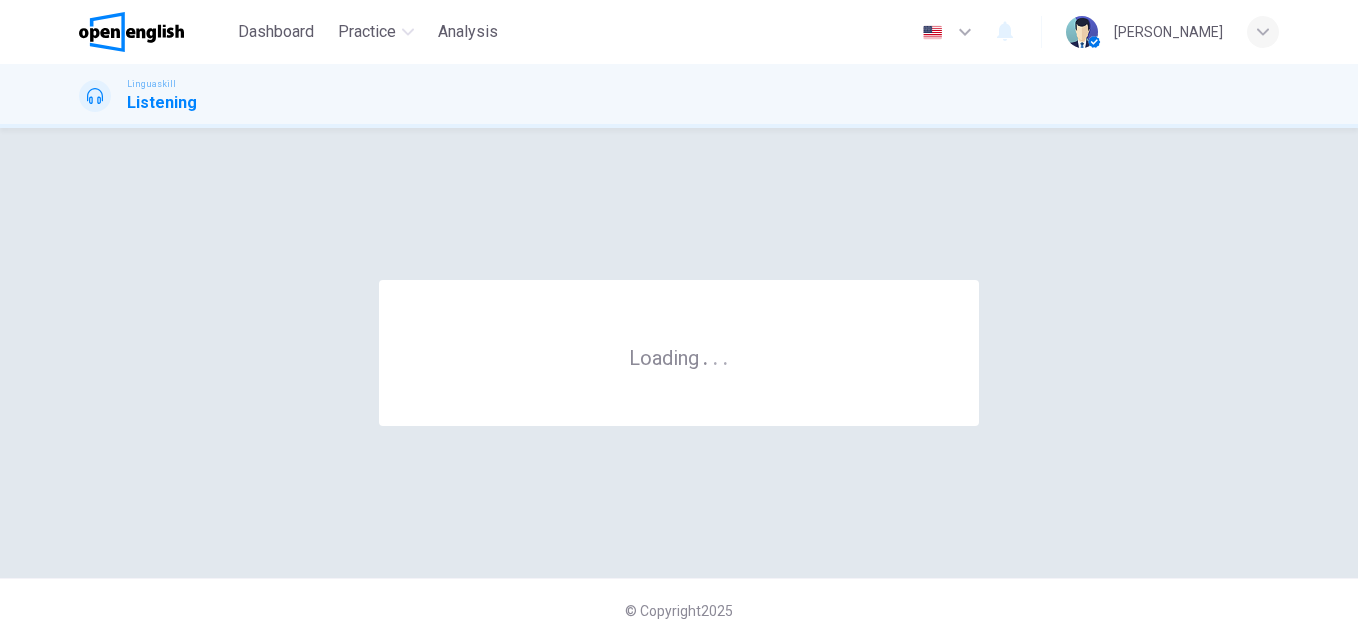 scroll, scrollTop: 0, scrollLeft: 0, axis: both 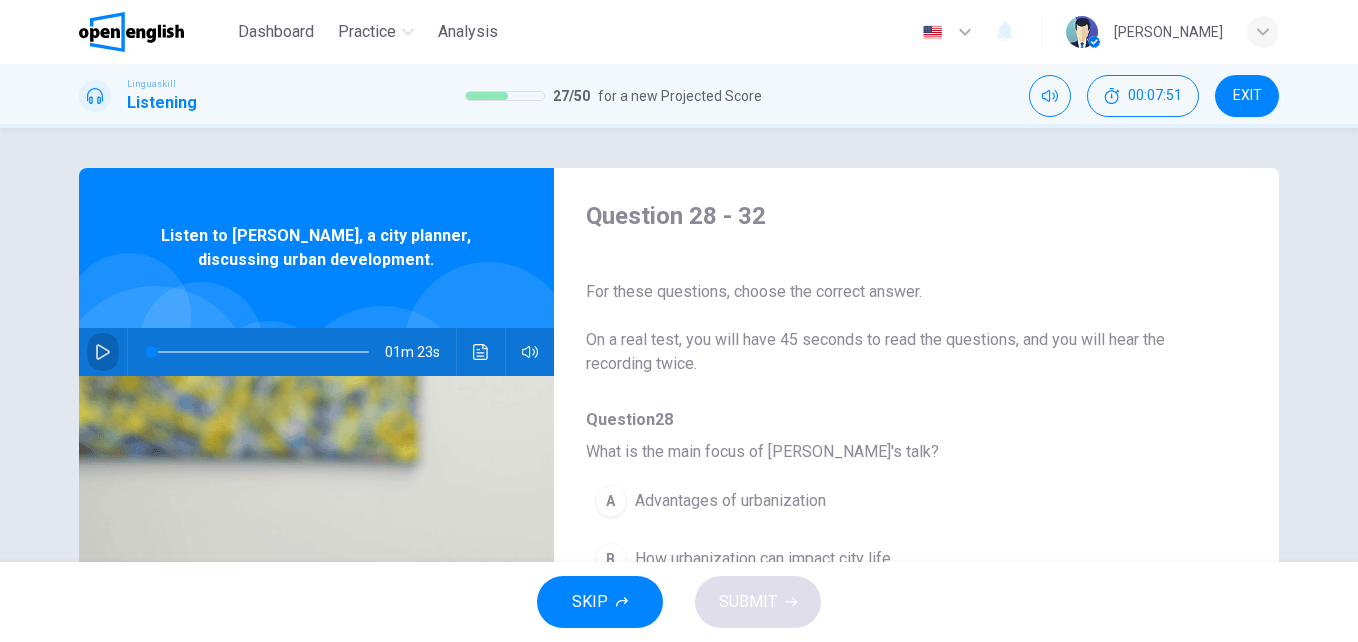 click at bounding box center [103, 352] 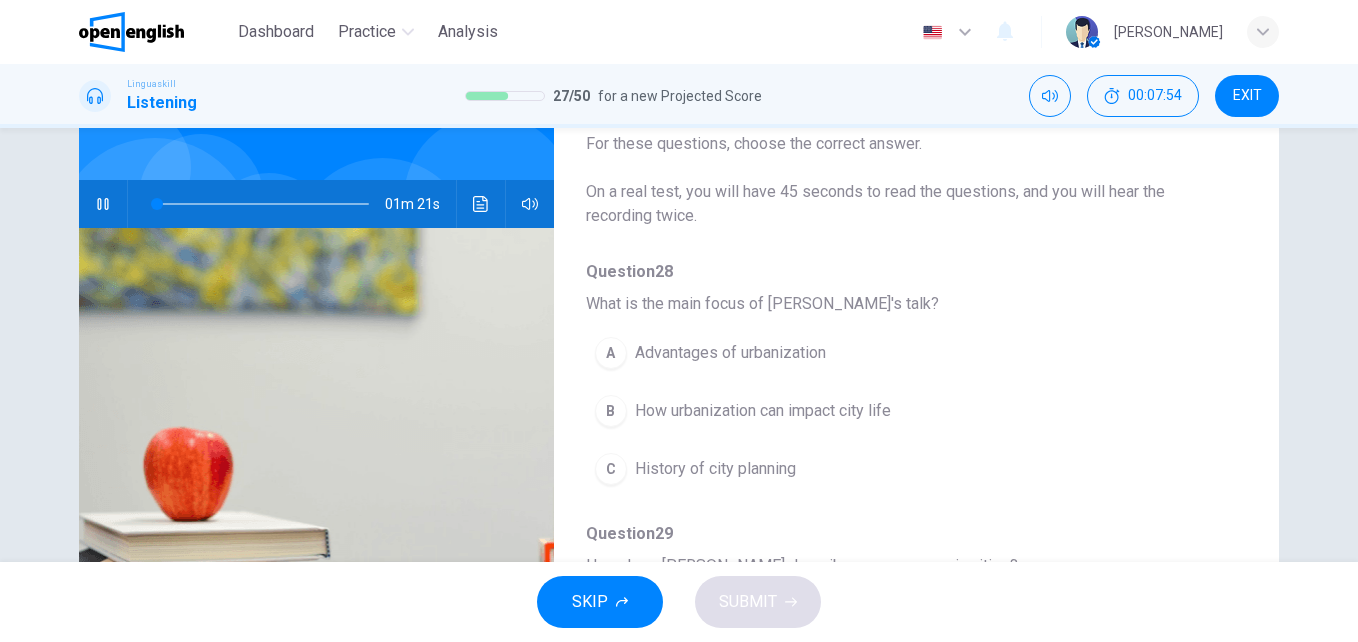 scroll, scrollTop: 176, scrollLeft: 0, axis: vertical 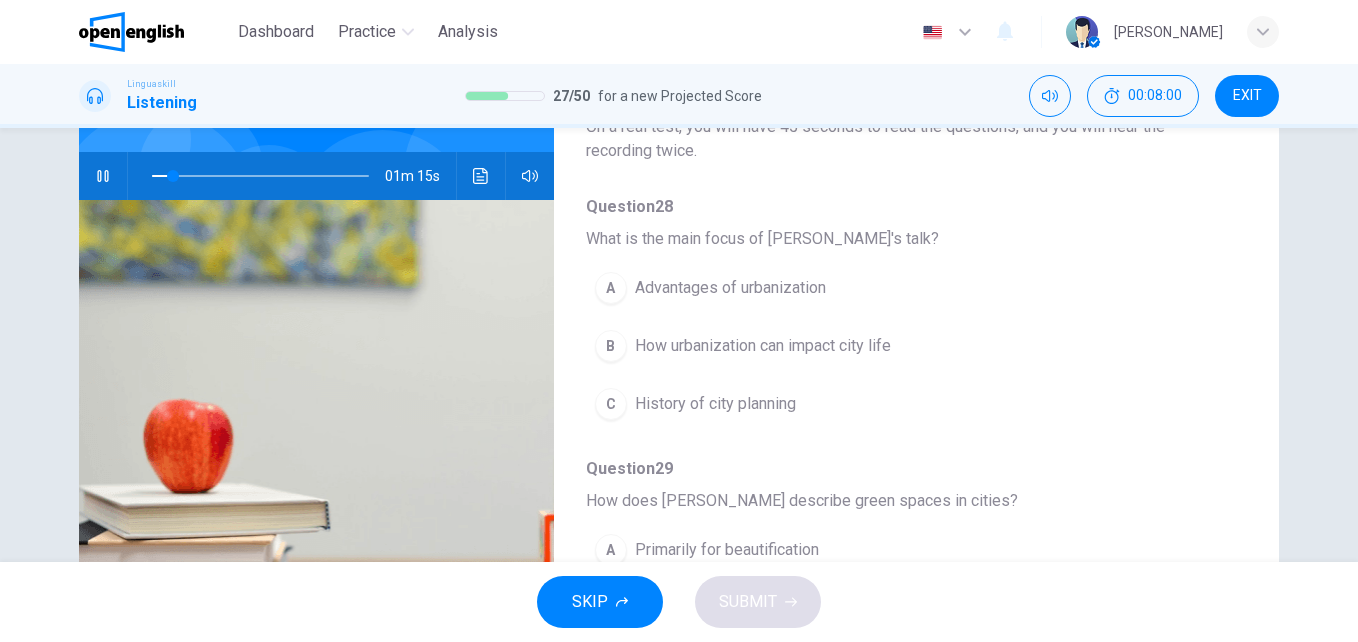 click on "How urbanization can impact city life" at bounding box center [763, 346] 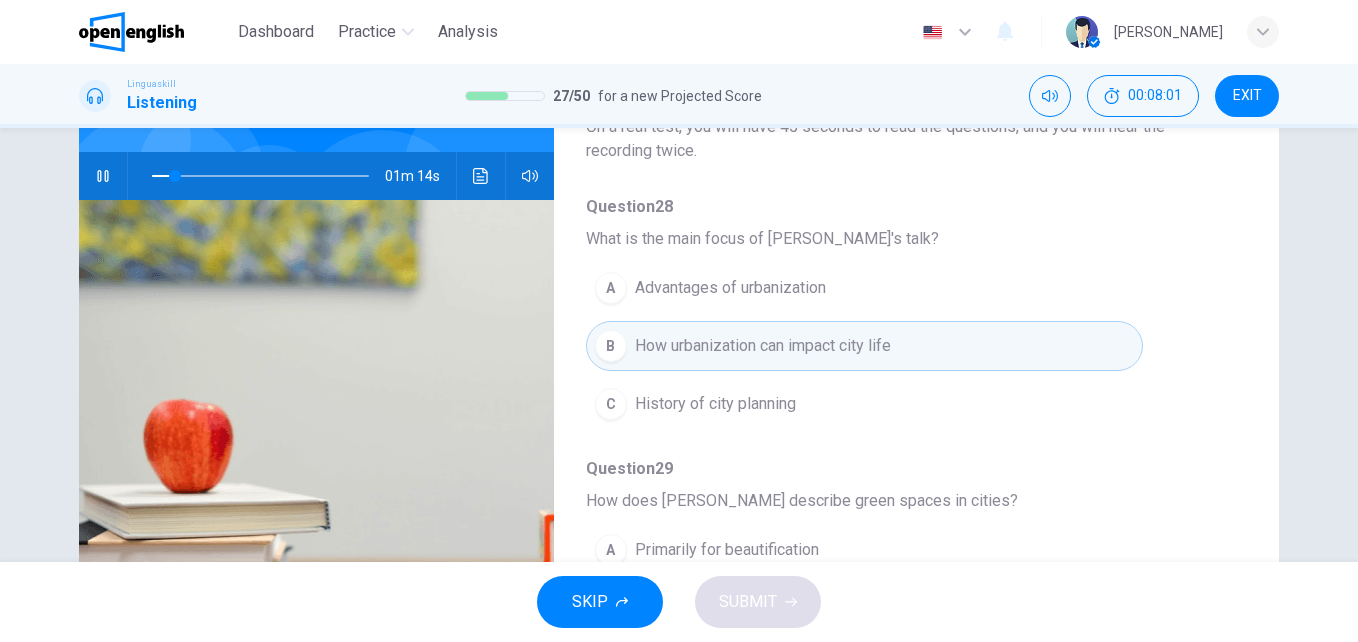 drag, startPoint x: 1242, startPoint y: 295, endPoint x: 1248, endPoint y: 383, distance: 88.20431 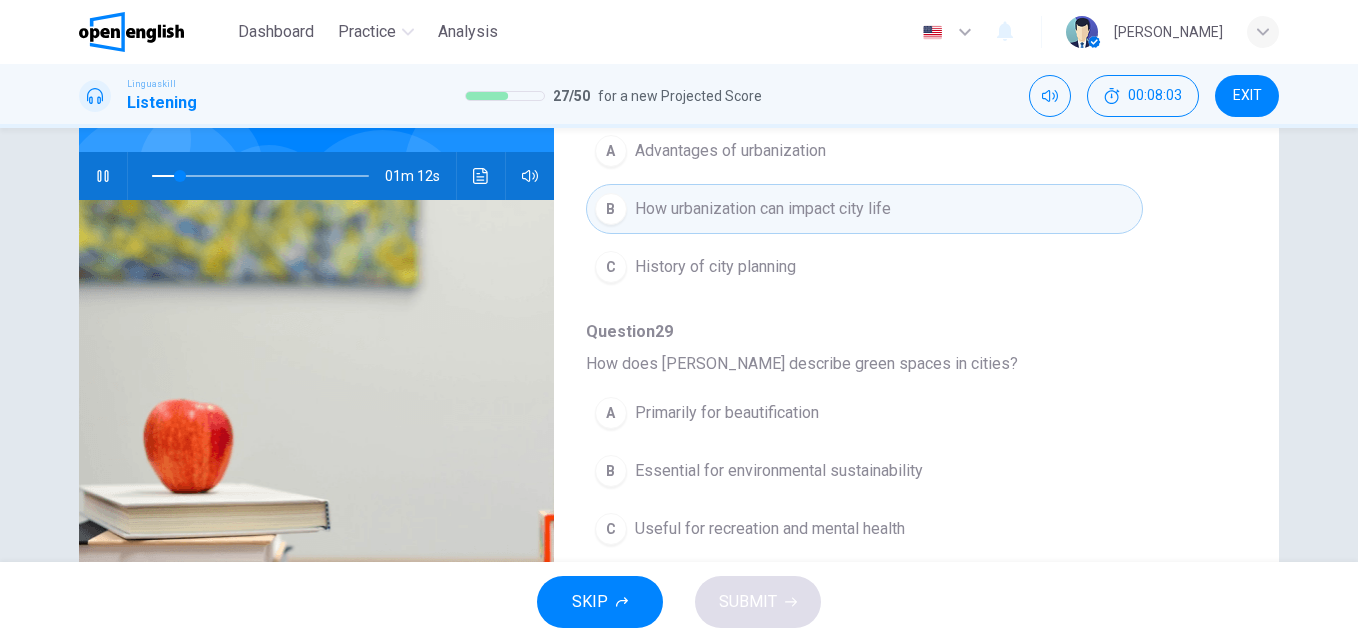 scroll, scrollTop: 274, scrollLeft: 0, axis: vertical 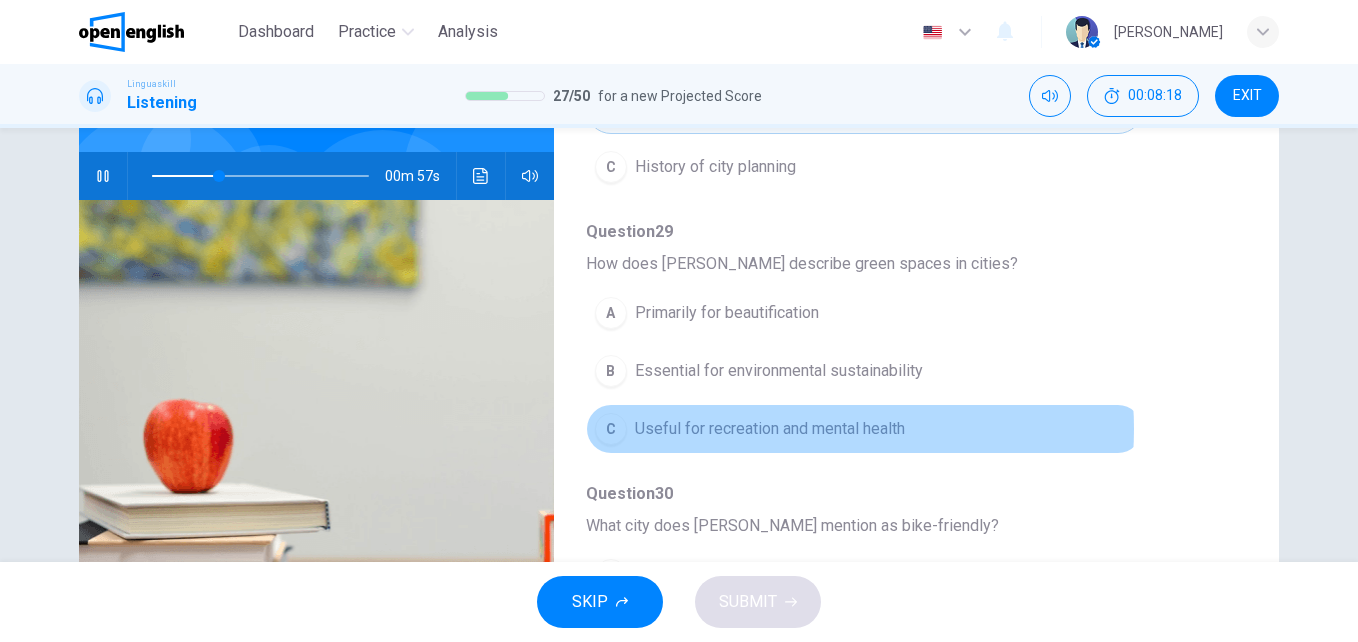 click on "Useful for recreation and mental health" at bounding box center [770, 429] 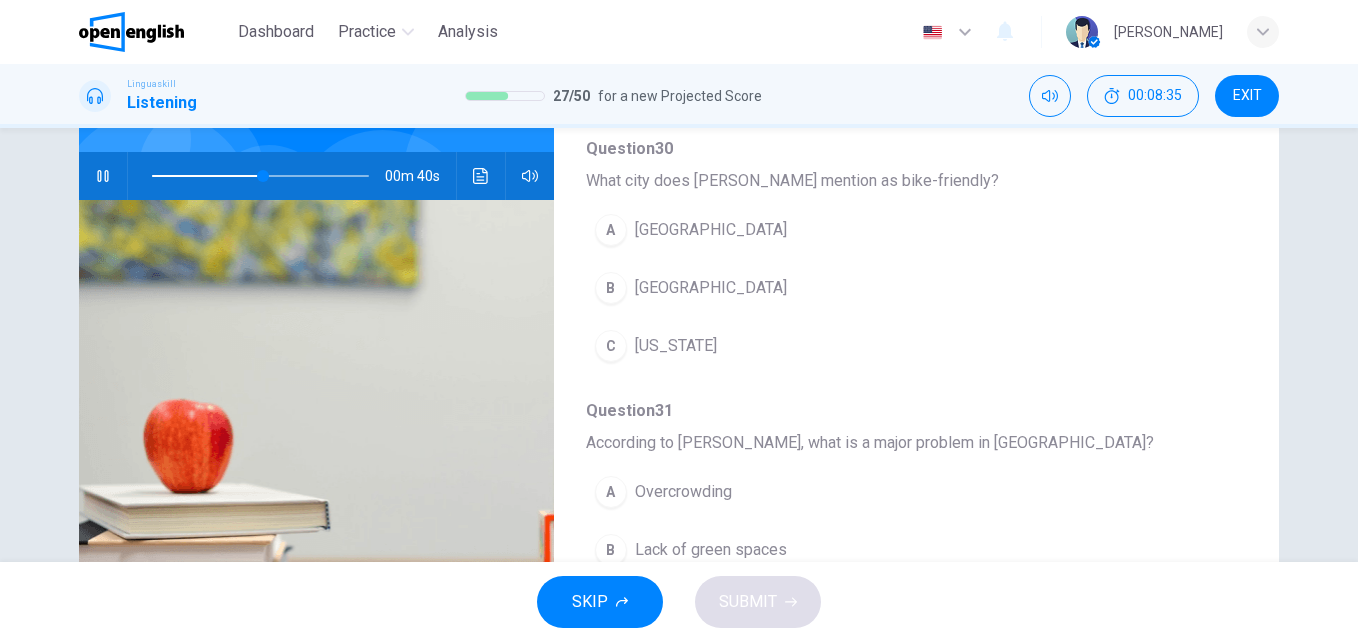 scroll, scrollTop: 622, scrollLeft: 0, axis: vertical 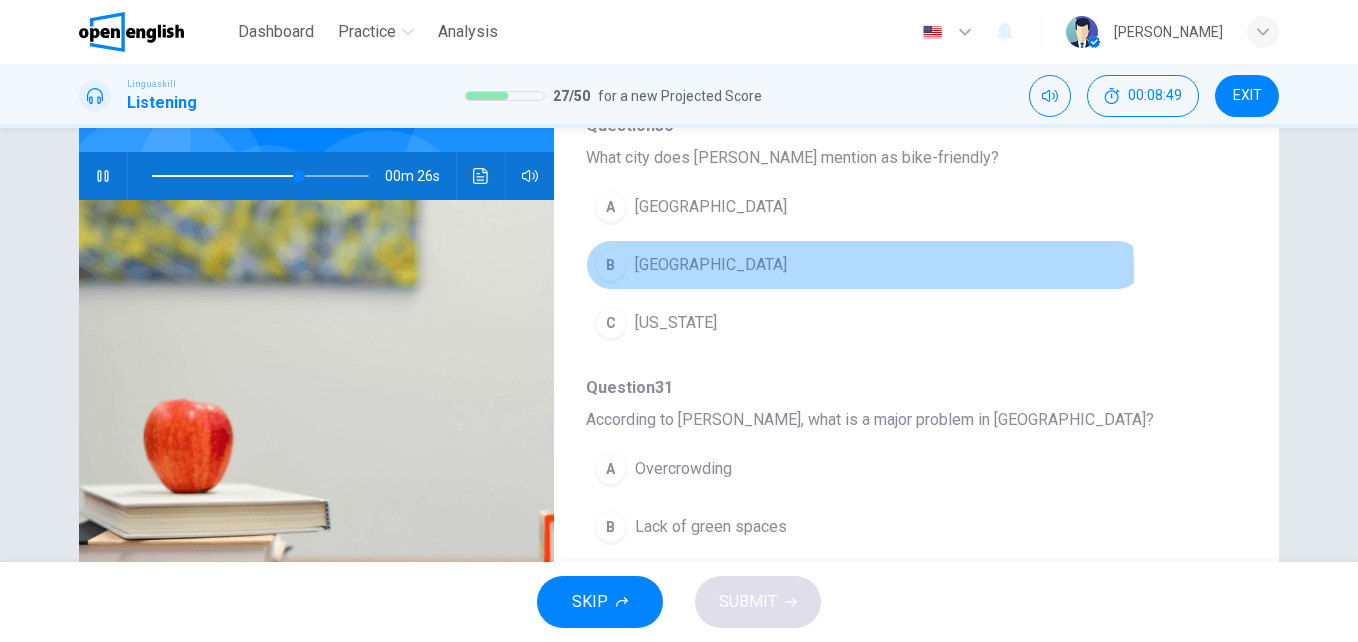 click on "Copenhagen" at bounding box center [711, 265] 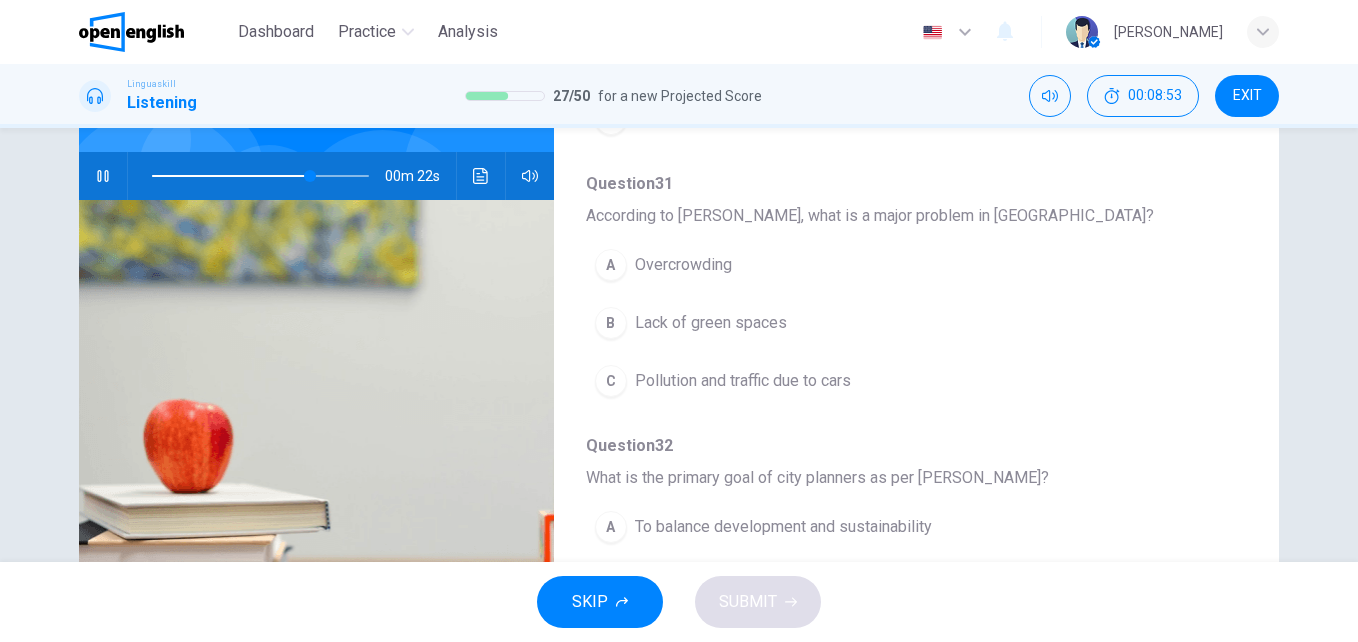 scroll, scrollTop: 853, scrollLeft: 0, axis: vertical 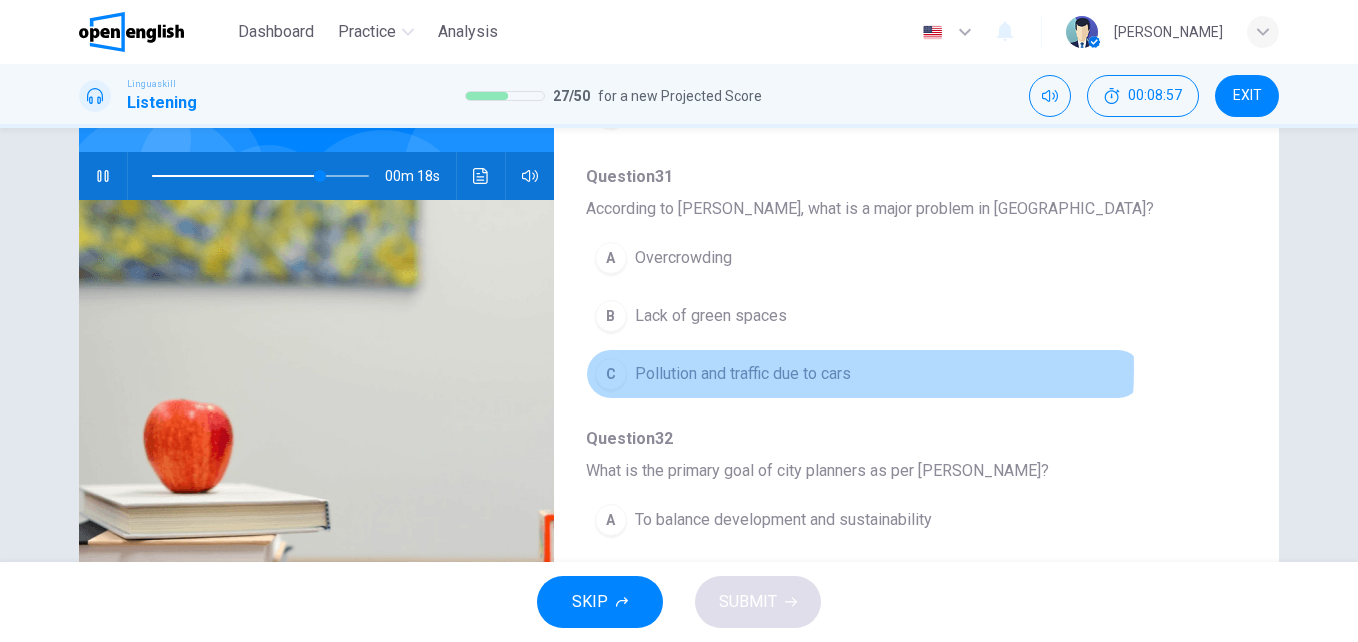 click on "Pollution and traffic due to cars" at bounding box center [743, 374] 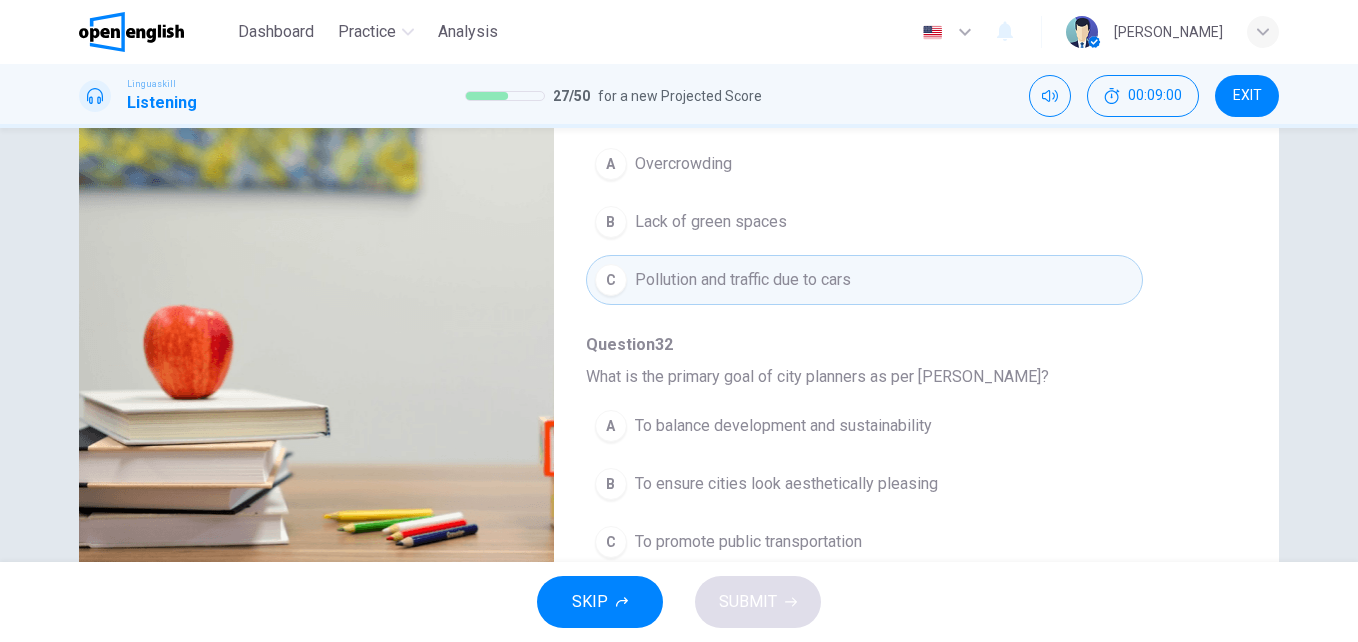 scroll, scrollTop: 341, scrollLeft: 0, axis: vertical 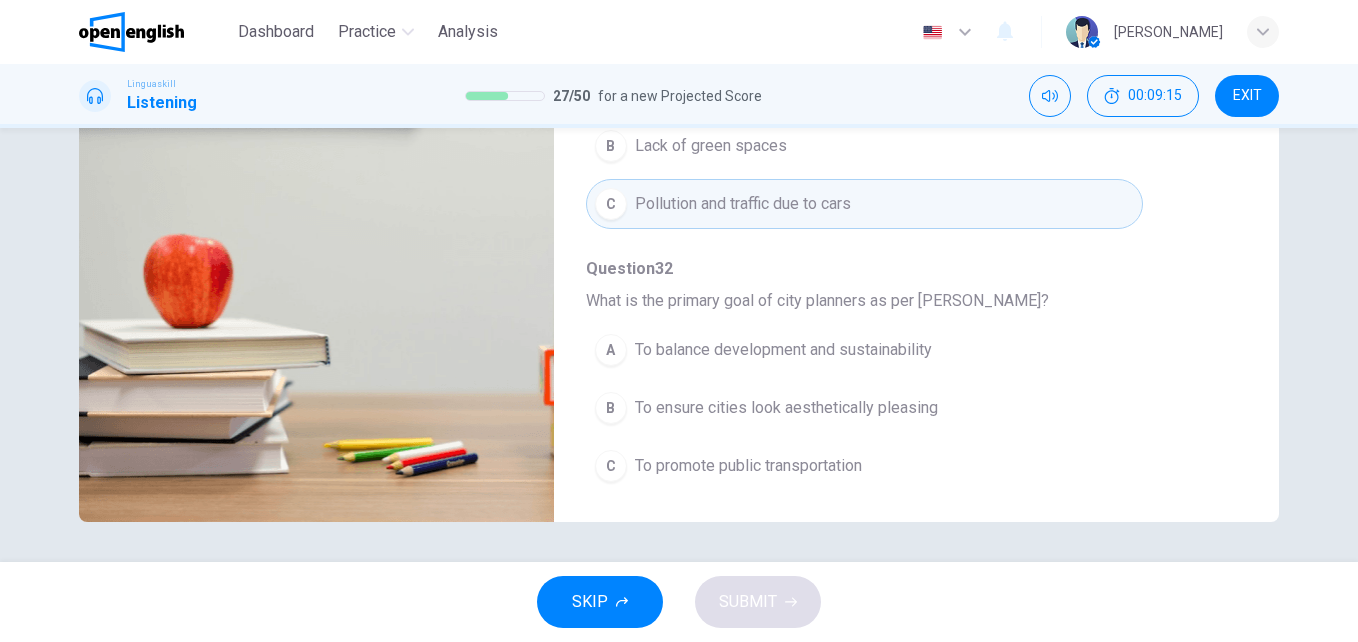 type on "*" 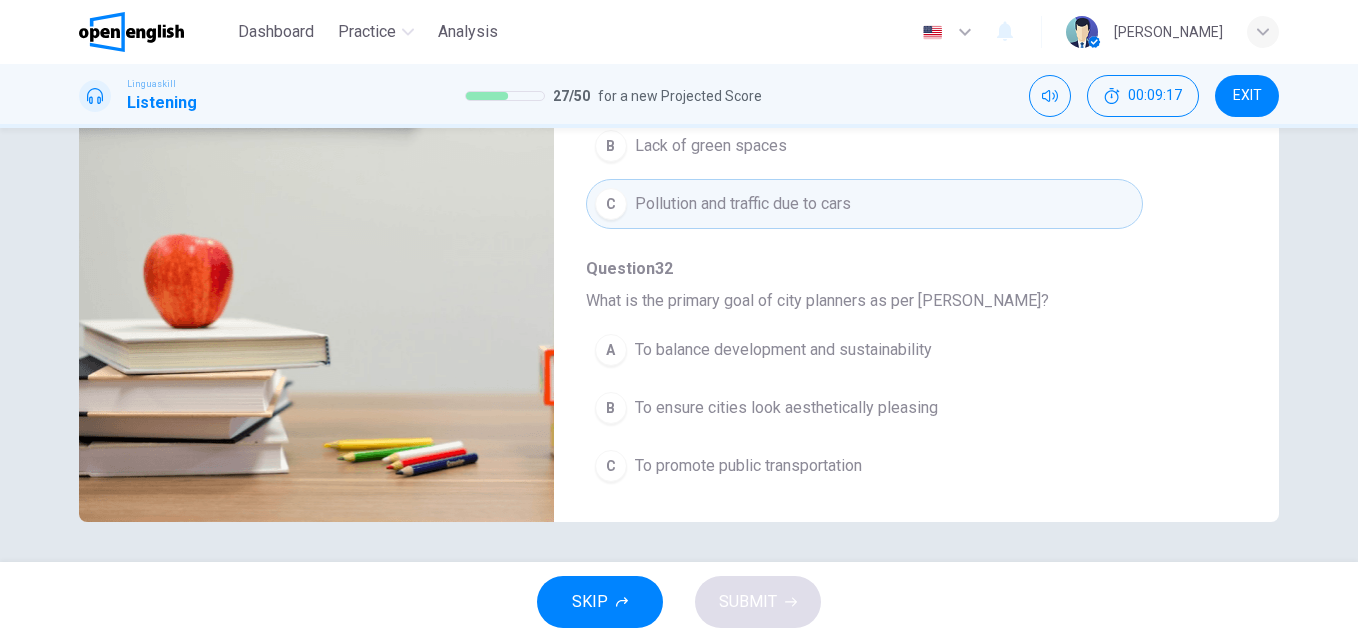 click on "To balance development and sustainability" at bounding box center (783, 350) 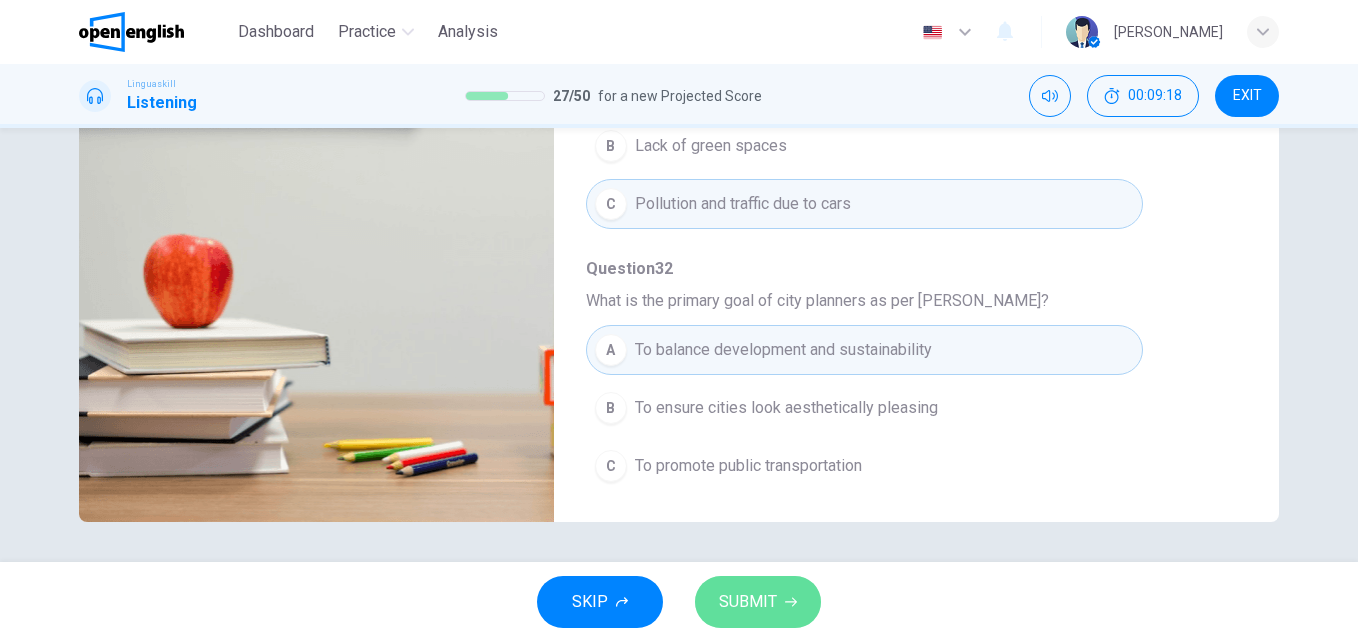 click on "SUBMIT" at bounding box center [748, 602] 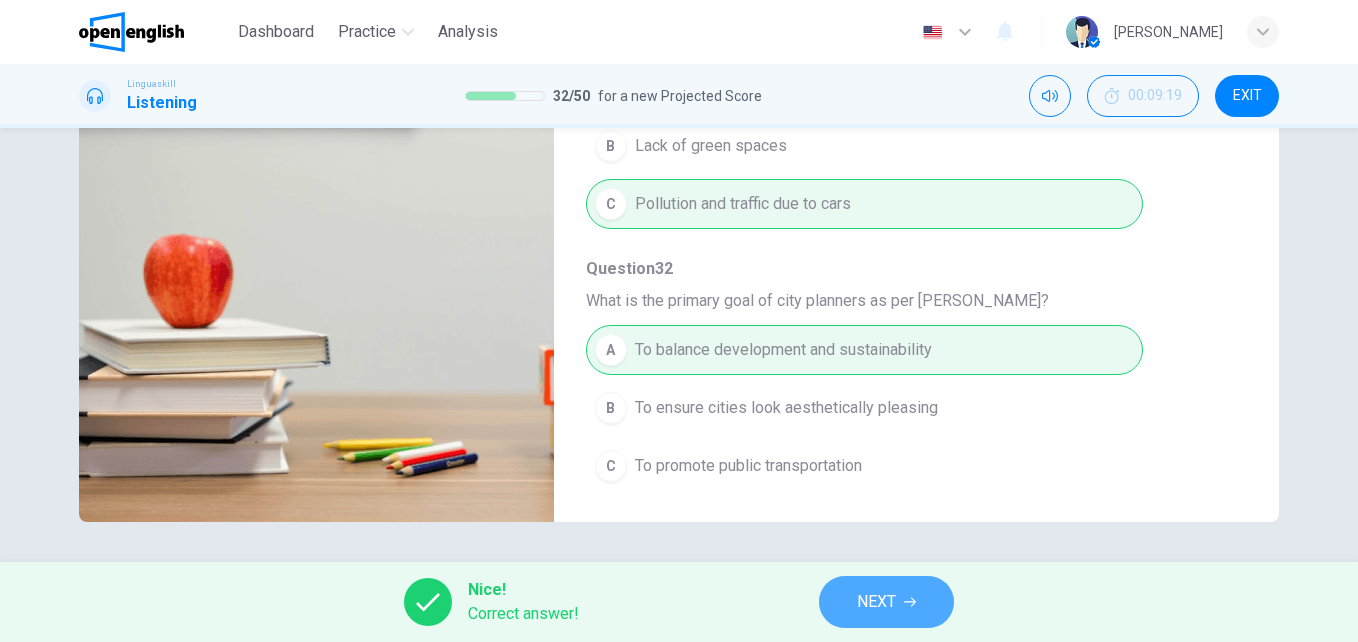 click on "NEXT" at bounding box center [876, 602] 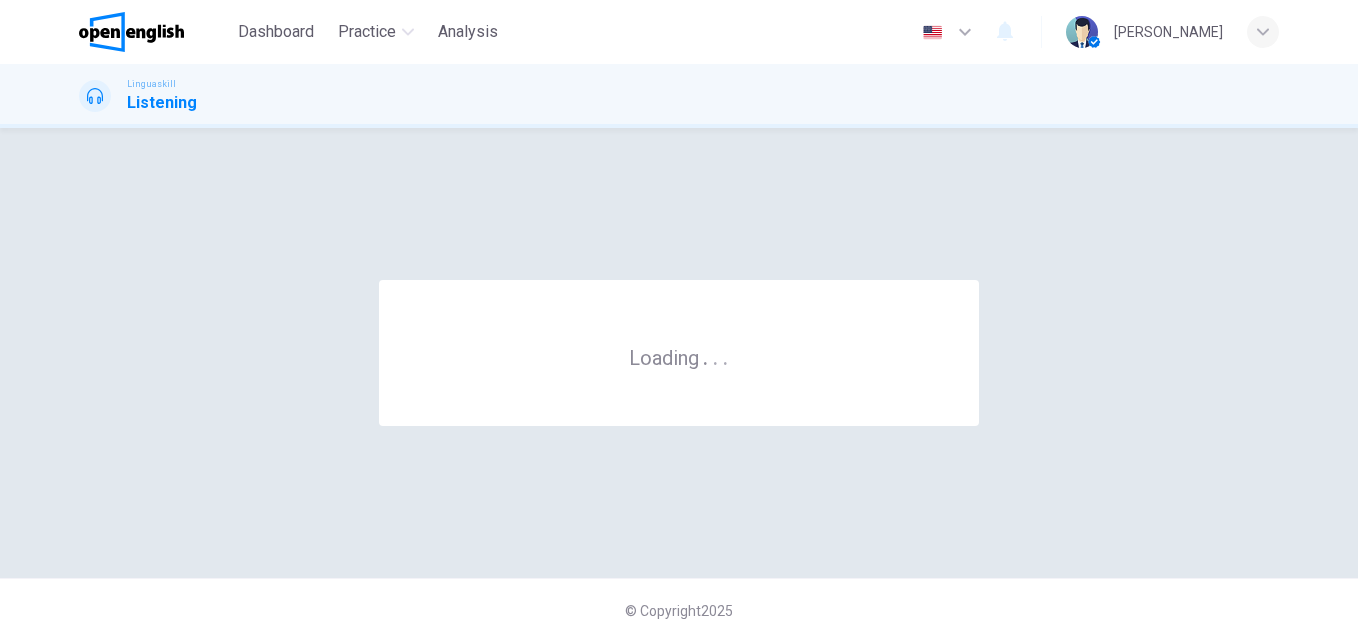 scroll, scrollTop: 0, scrollLeft: 0, axis: both 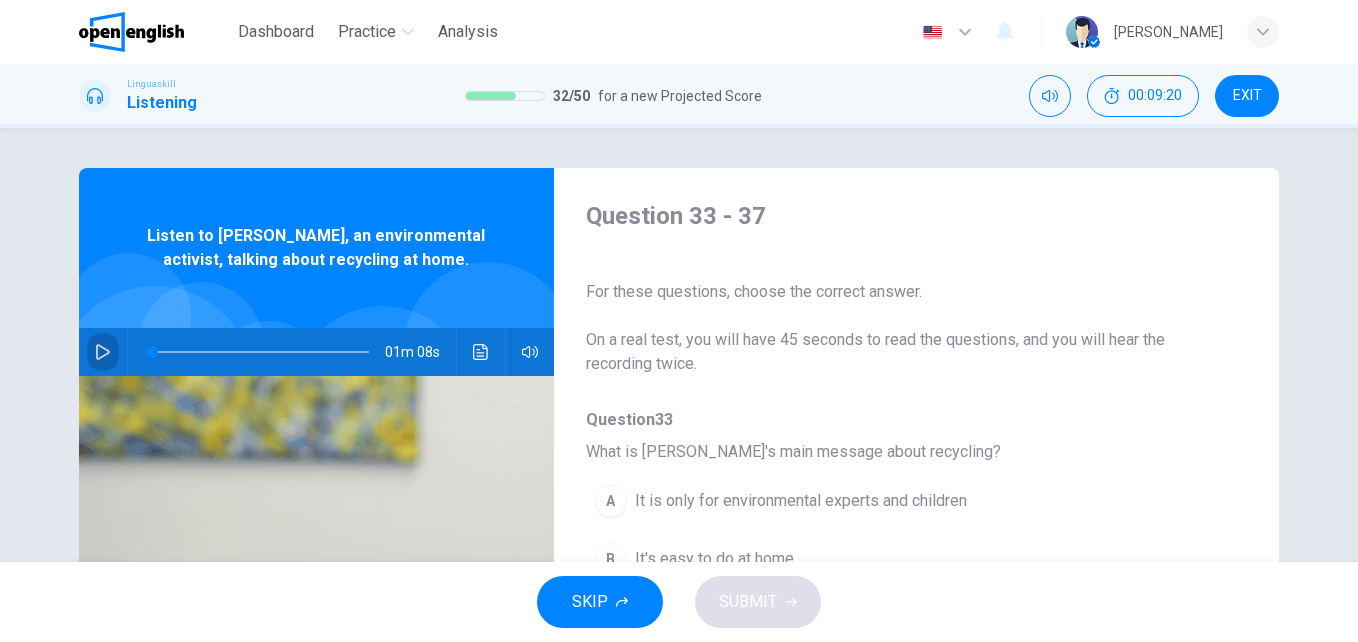 click 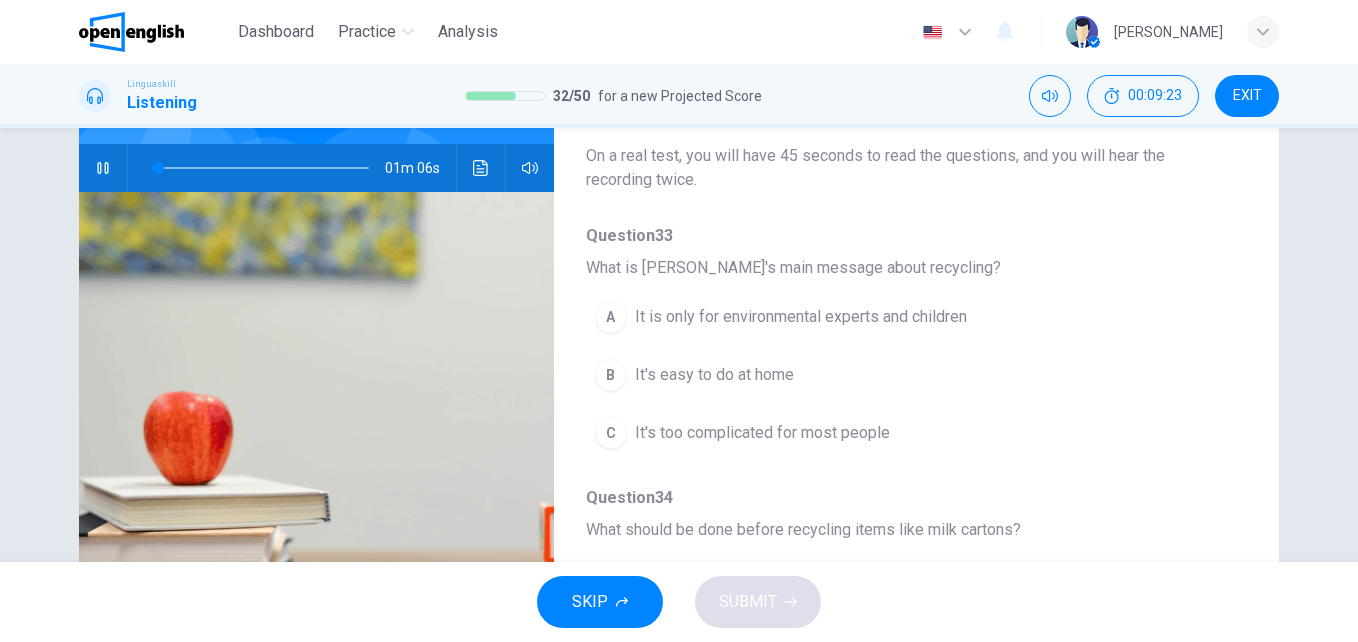 scroll, scrollTop: 192, scrollLeft: 0, axis: vertical 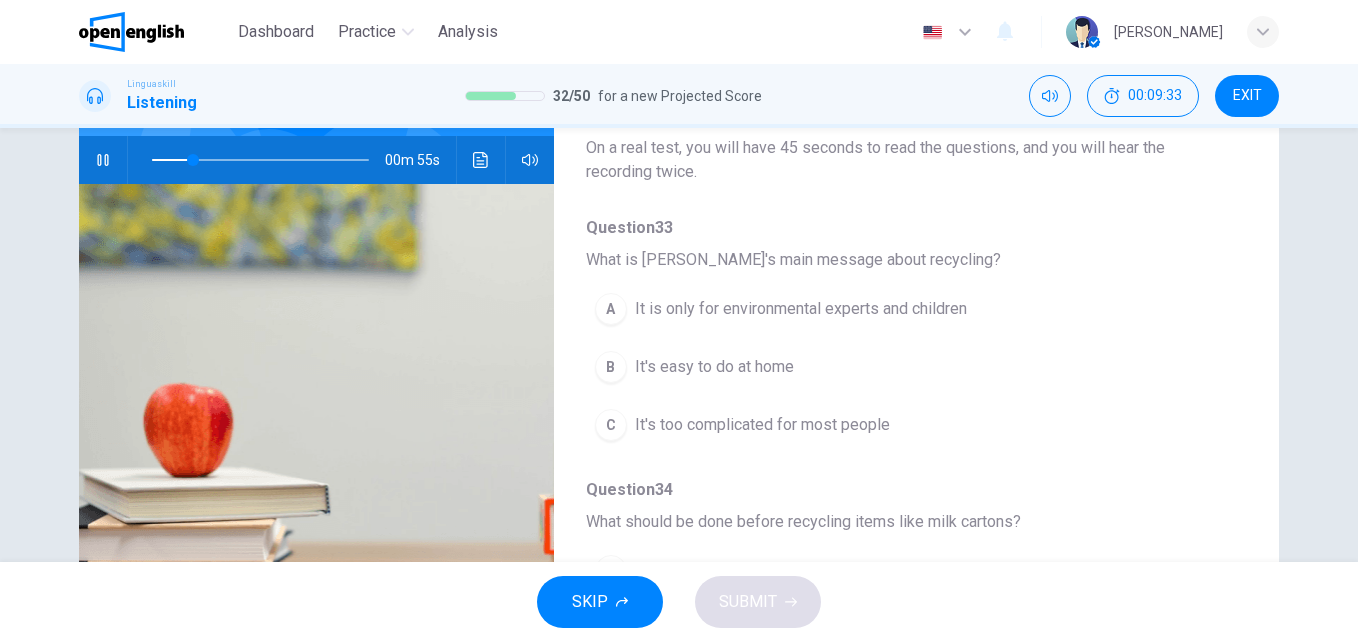 click at bounding box center [260, 160] 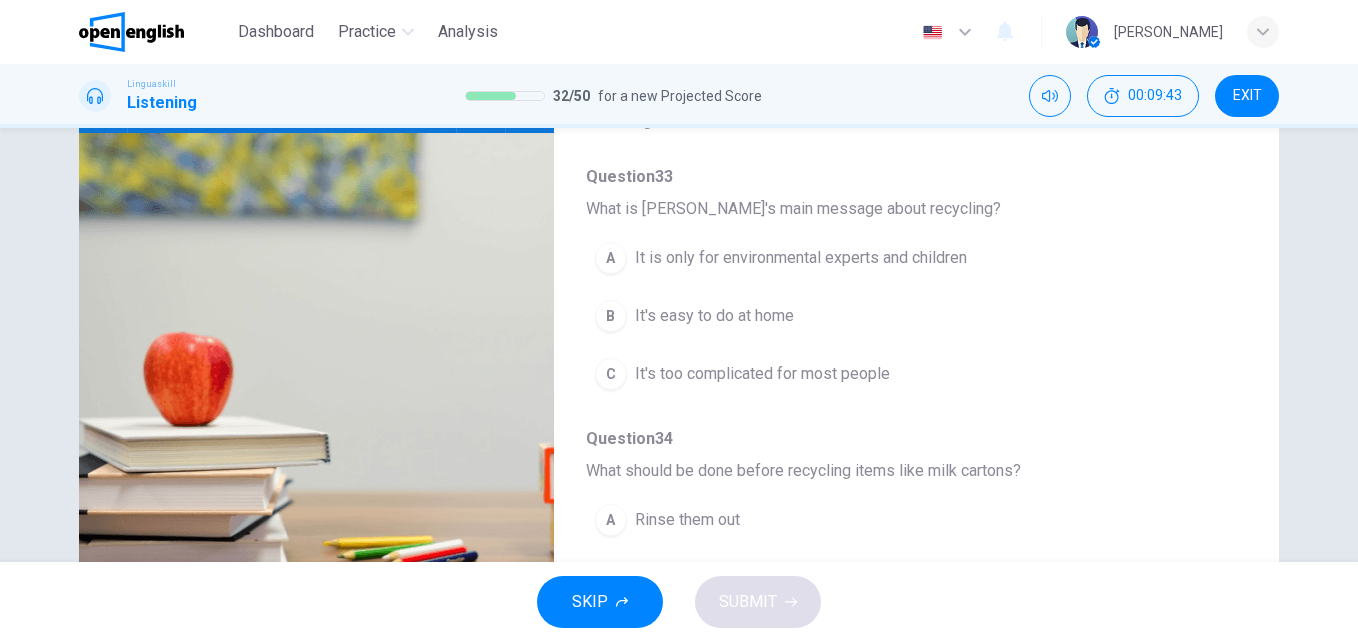 scroll, scrollTop: 247, scrollLeft: 0, axis: vertical 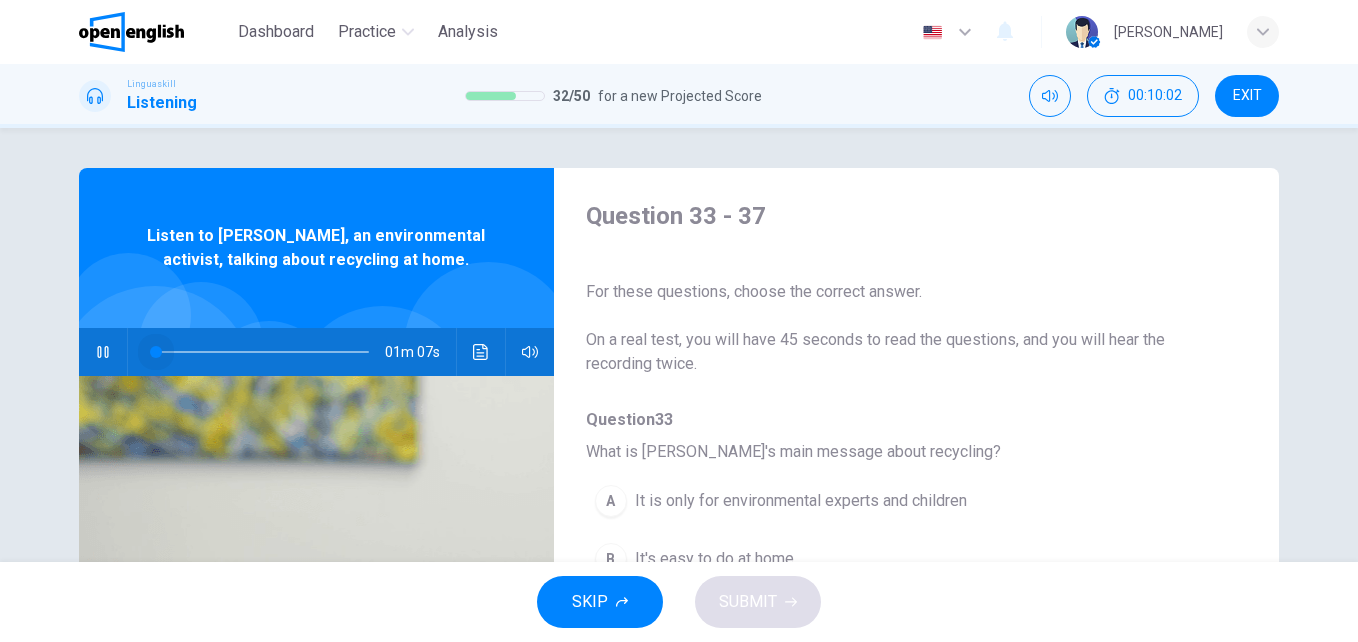 click at bounding box center [260, 352] 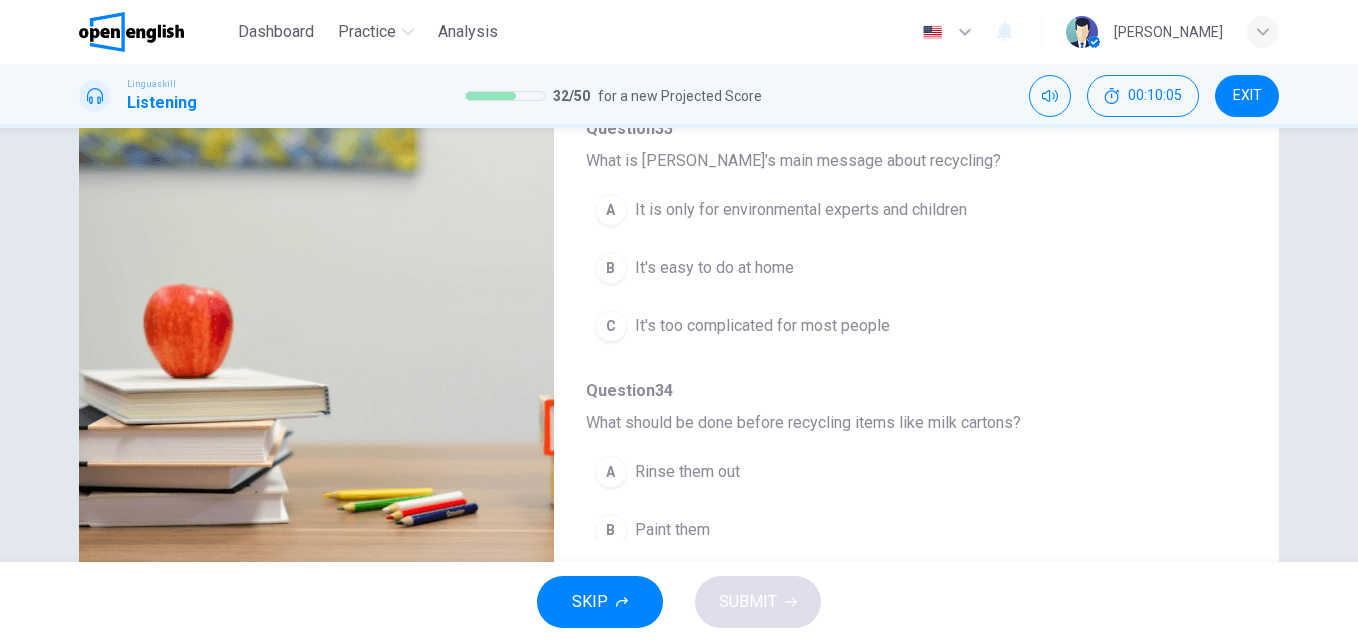 scroll, scrollTop: 293, scrollLeft: 0, axis: vertical 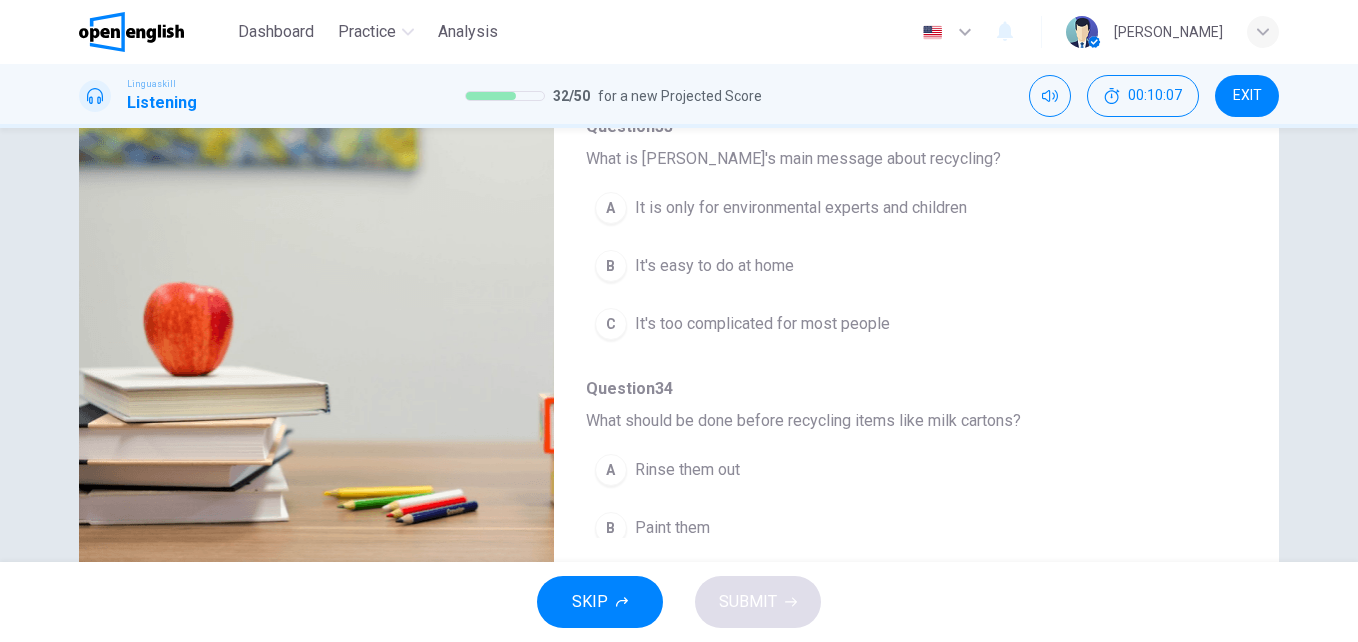 click on "It is only for environmental experts and children" at bounding box center [801, 208] 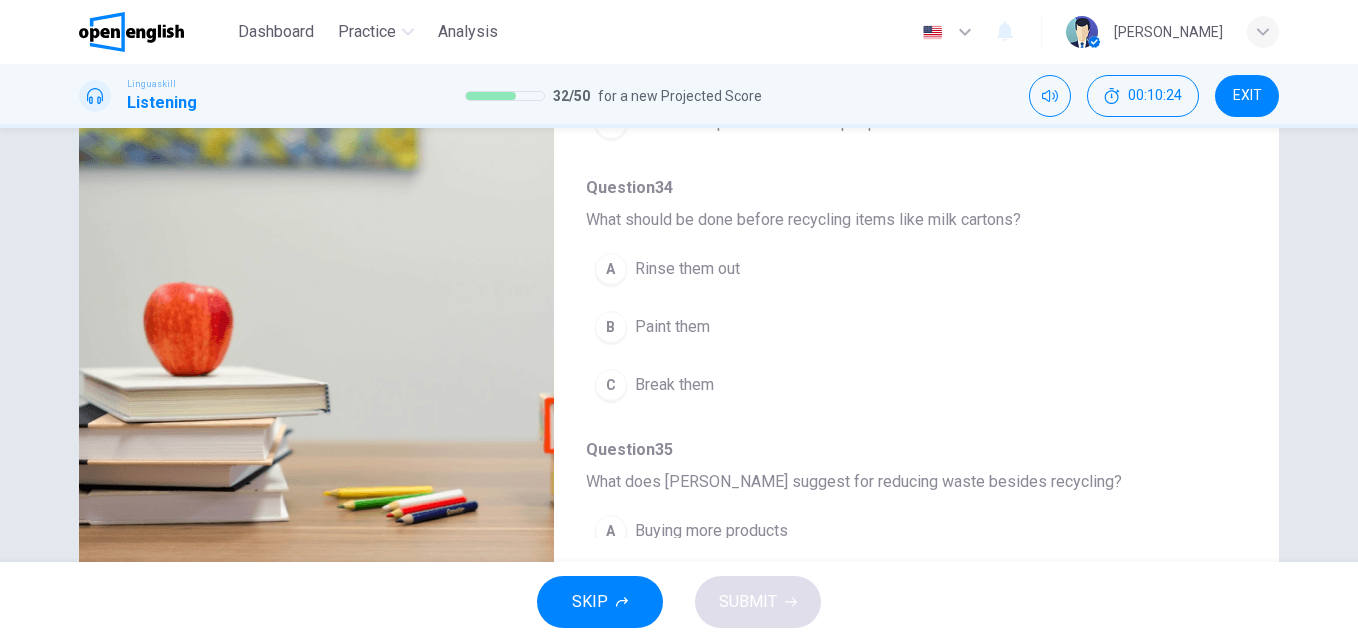 scroll, scrollTop: 206, scrollLeft: 0, axis: vertical 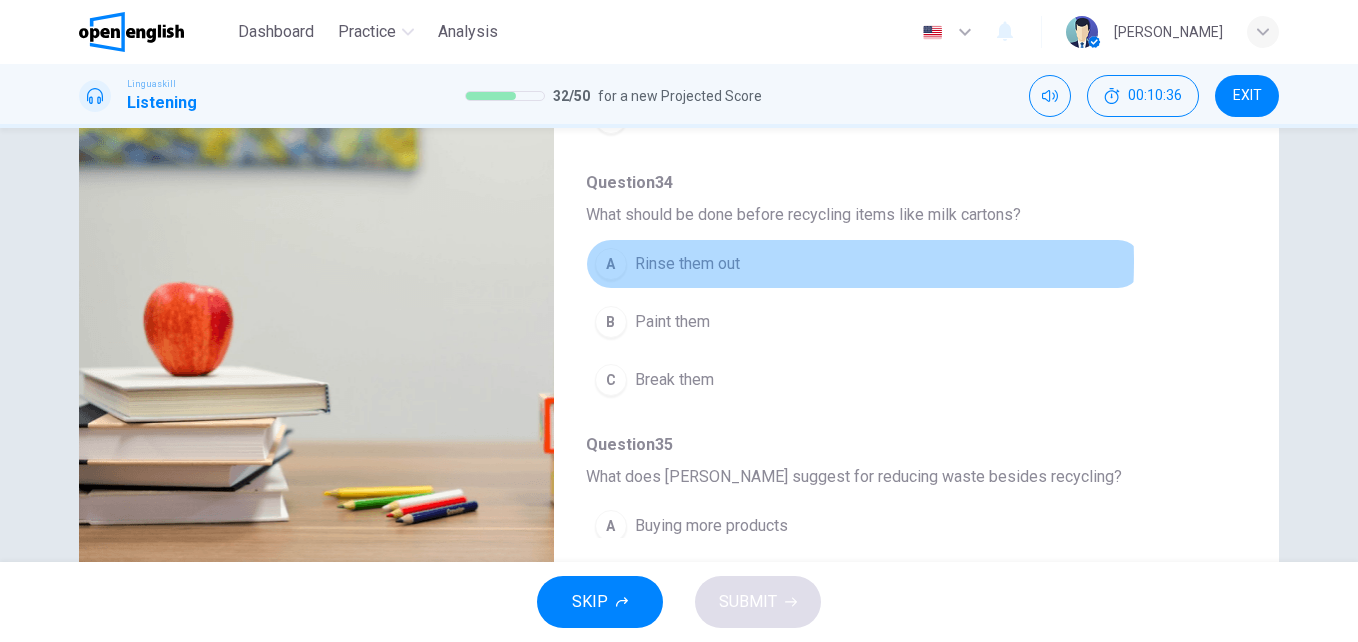 click on "Rinse them out" at bounding box center (687, 264) 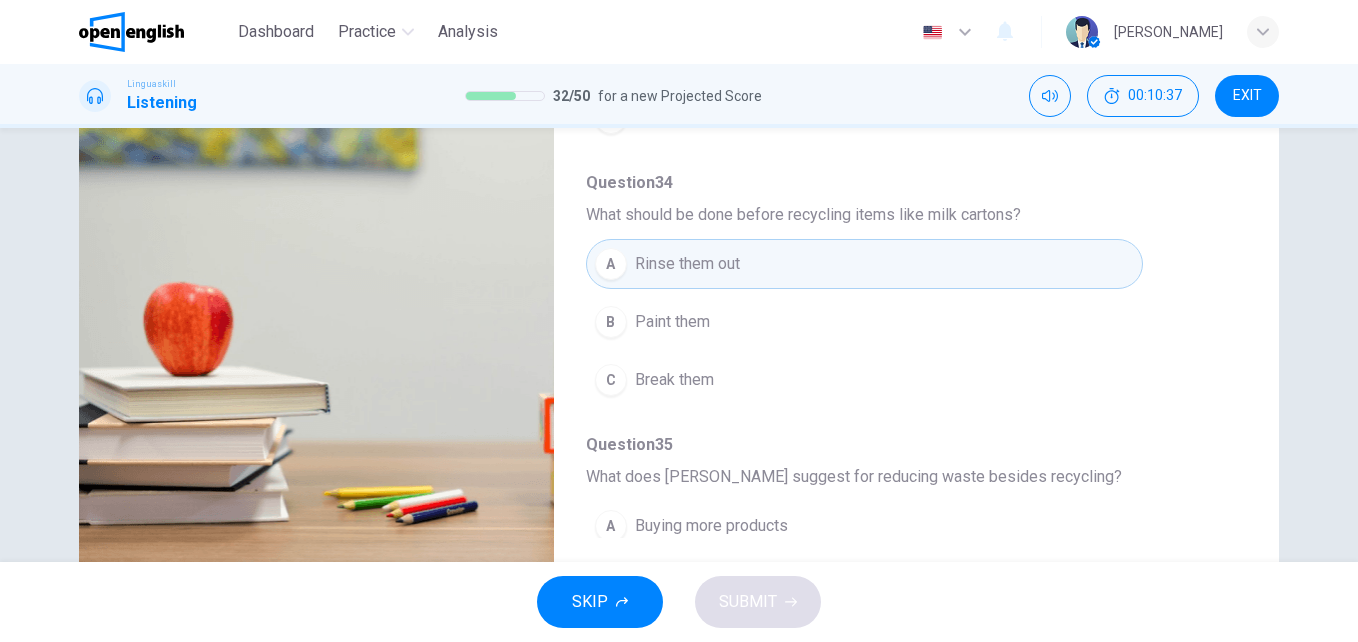 drag, startPoint x: 1231, startPoint y: 242, endPoint x: 1249, endPoint y: 328, distance: 87.86353 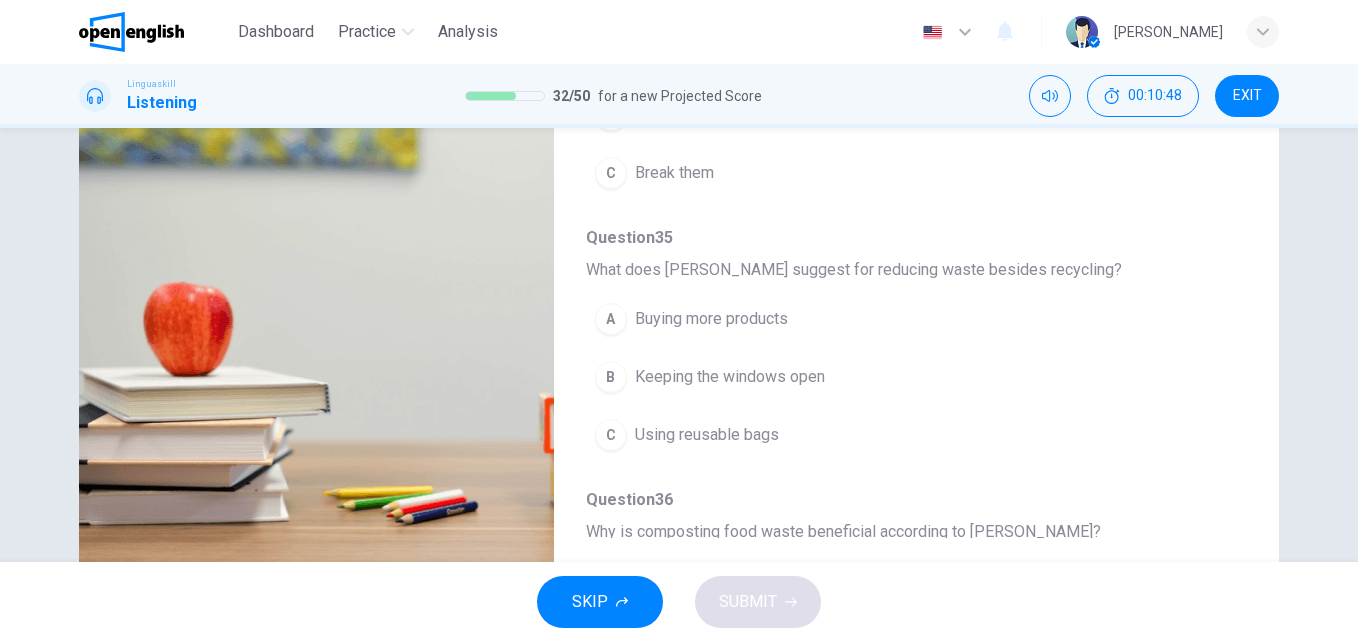 scroll, scrollTop: 582, scrollLeft: 0, axis: vertical 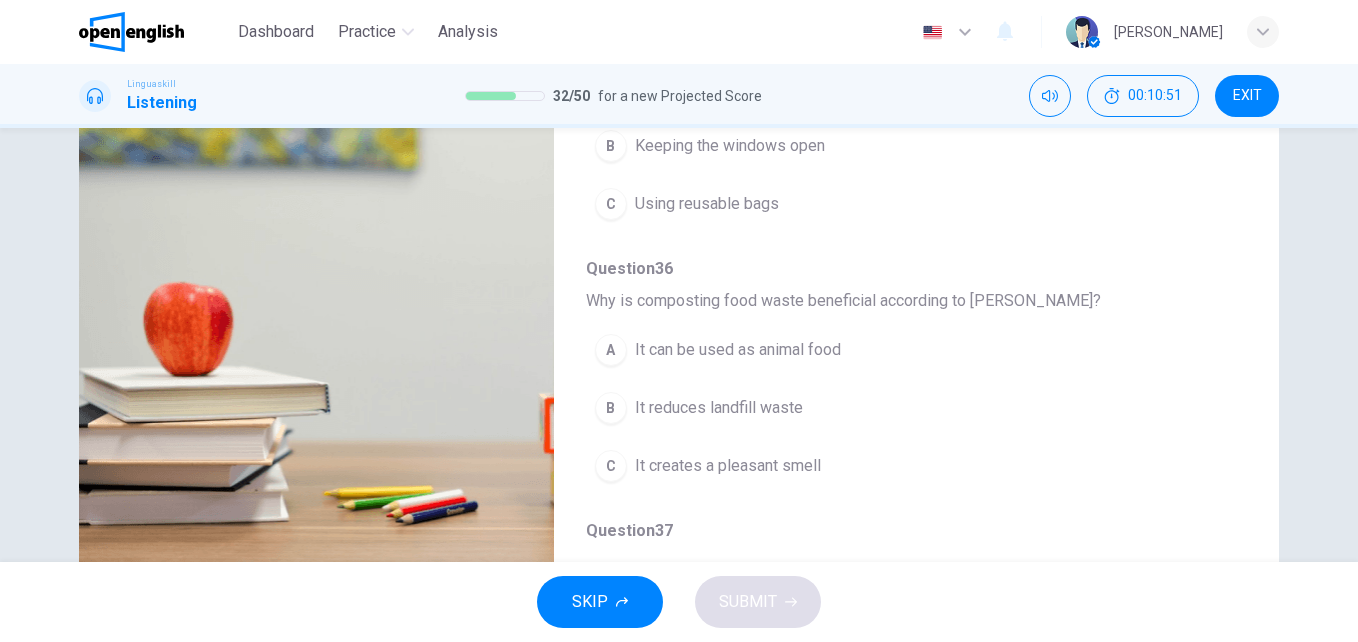 drag, startPoint x: 780, startPoint y: 404, endPoint x: 811, endPoint y: 396, distance: 32.01562 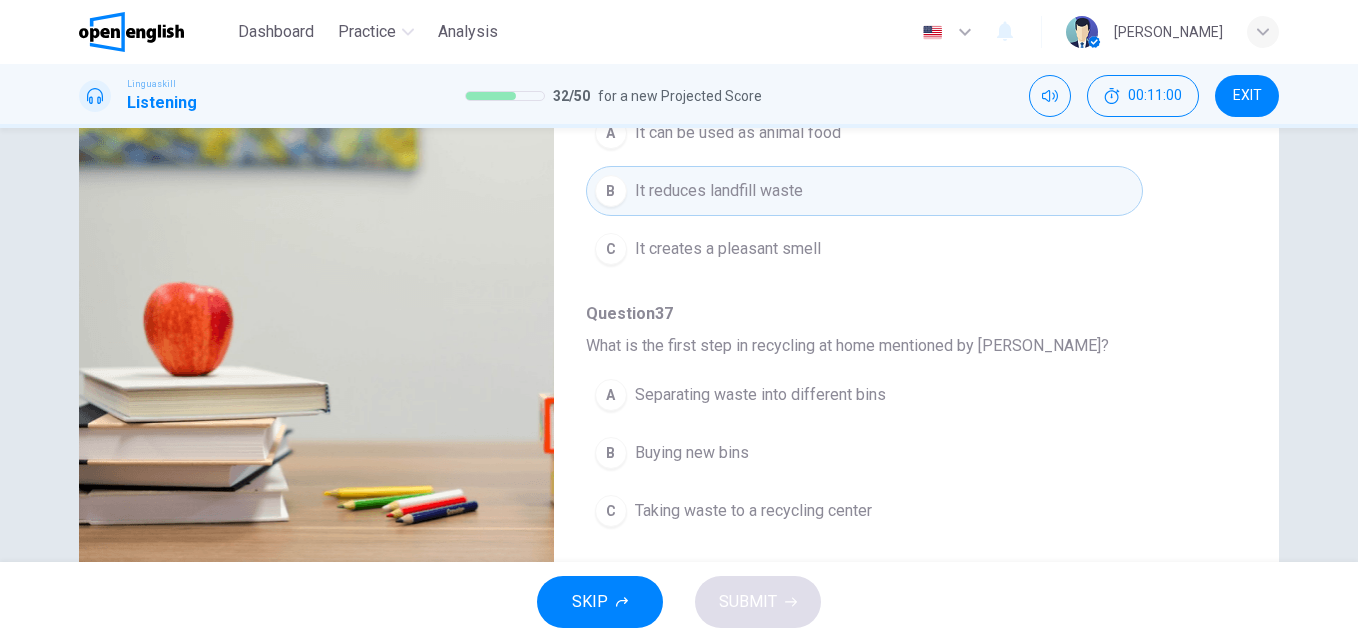 scroll, scrollTop: 863, scrollLeft: 0, axis: vertical 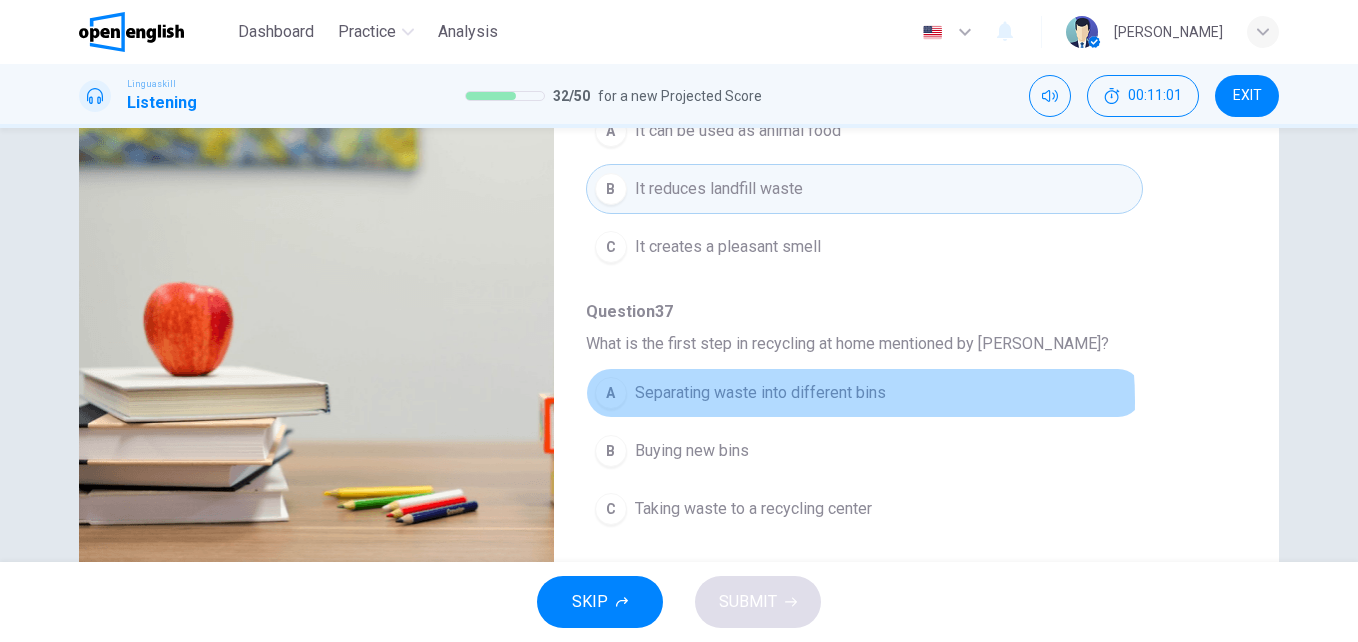 click on "Separating waste into different bins" at bounding box center [760, 393] 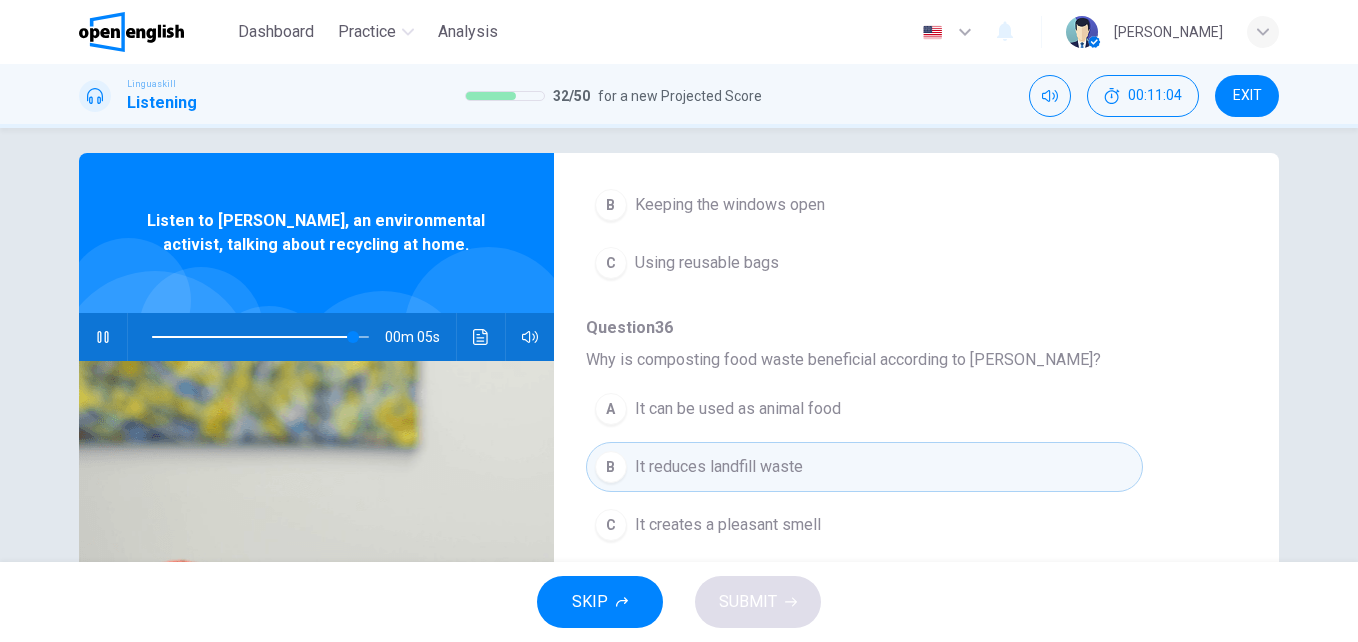 scroll, scrollTop: 0, scrollLeft: 0, axis: both 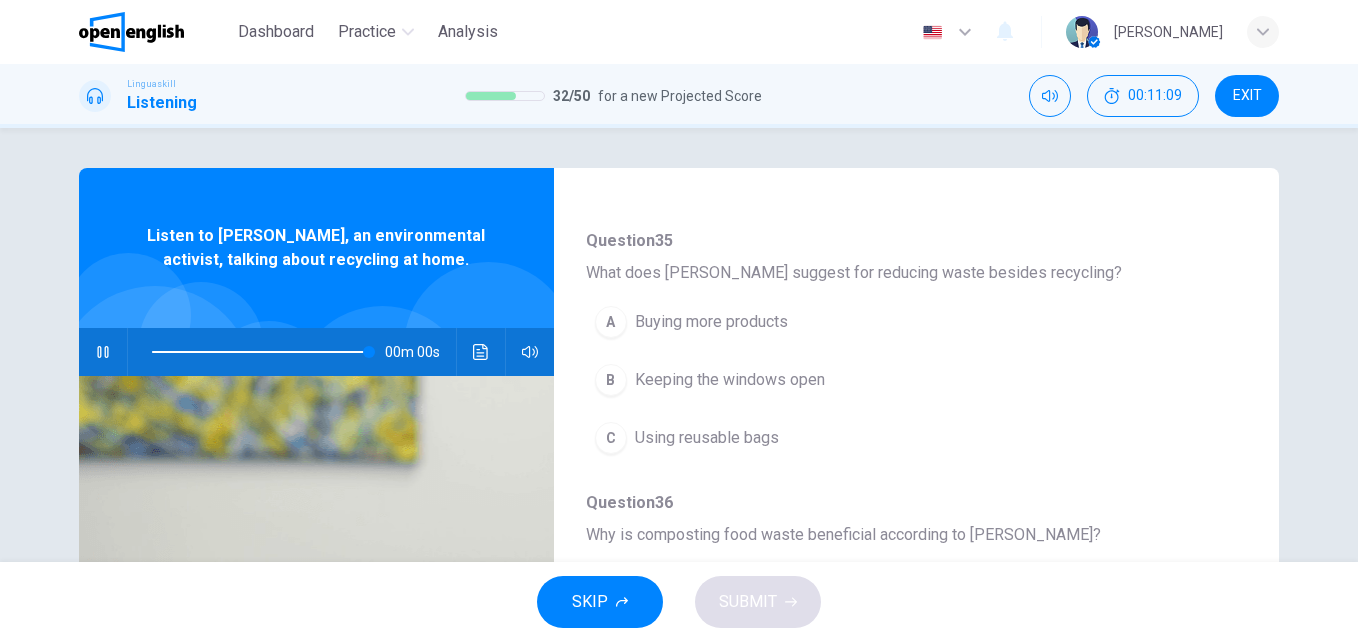 type on "*" 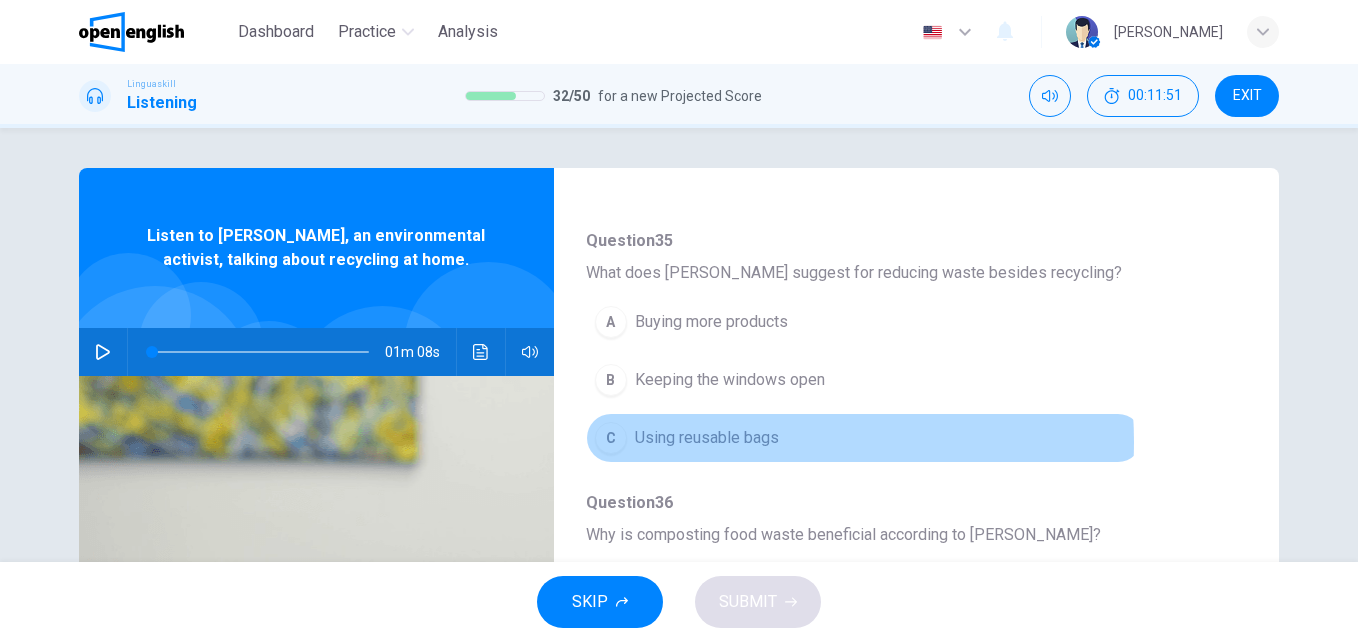 click on "Using reusable bags" at bounding box center (707, 438) 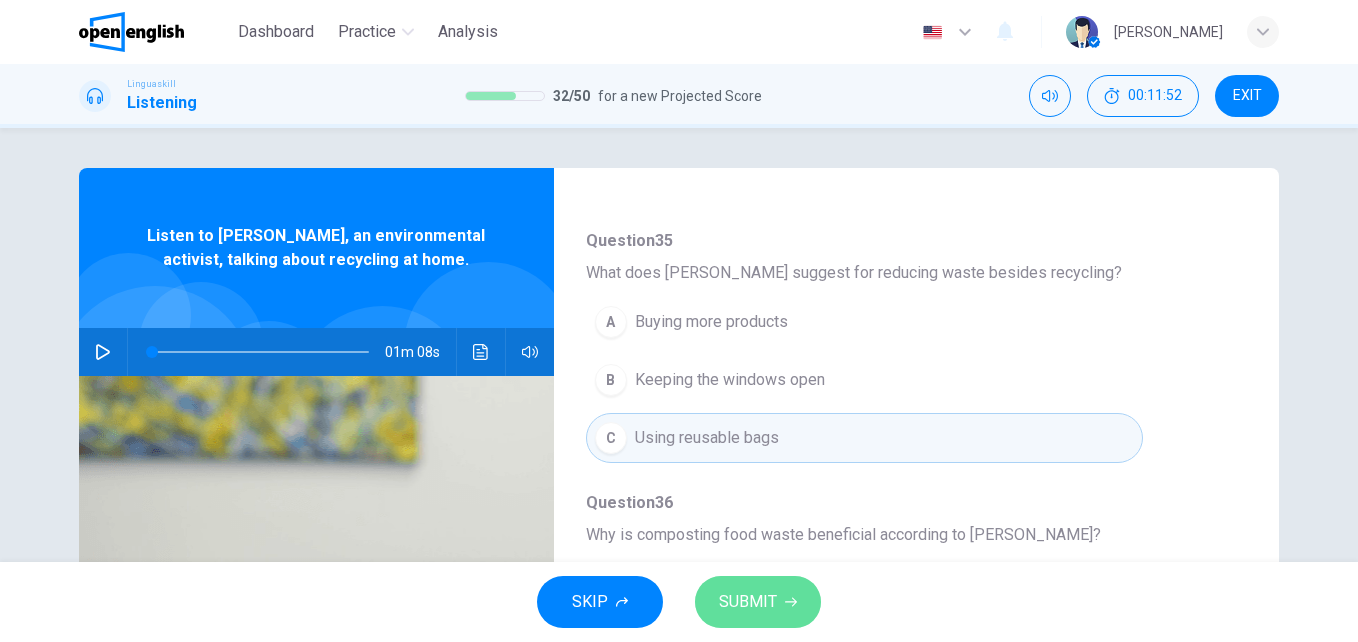 click on "SUBMIT" at bounding box center (758, 602) 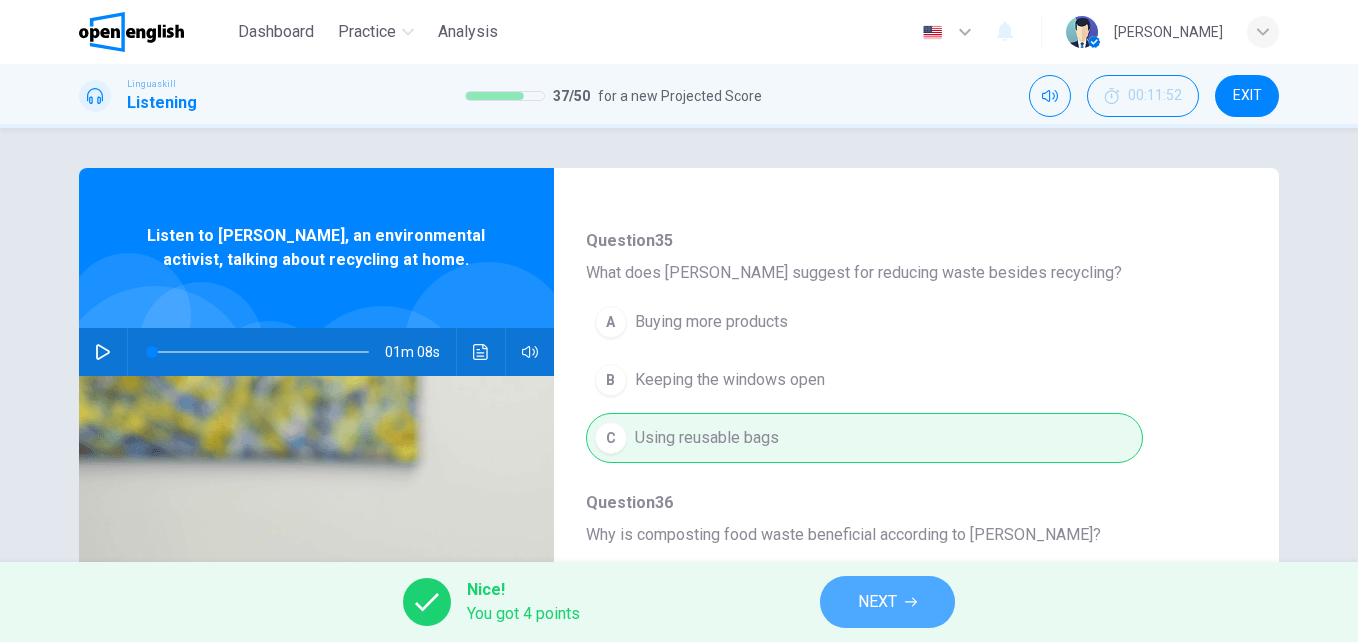click on "NEXT" at bounding box center (877, 602) 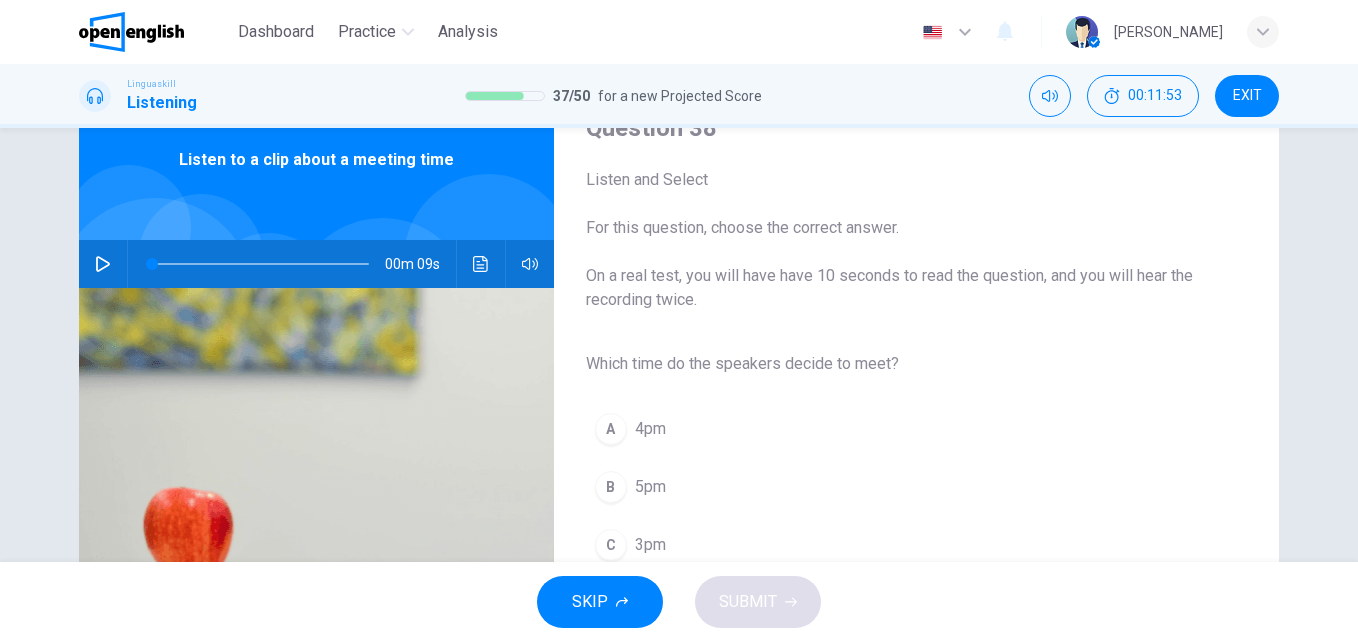 scroll, scrollTop: 79, scrollLeft: 0, axis: vertical 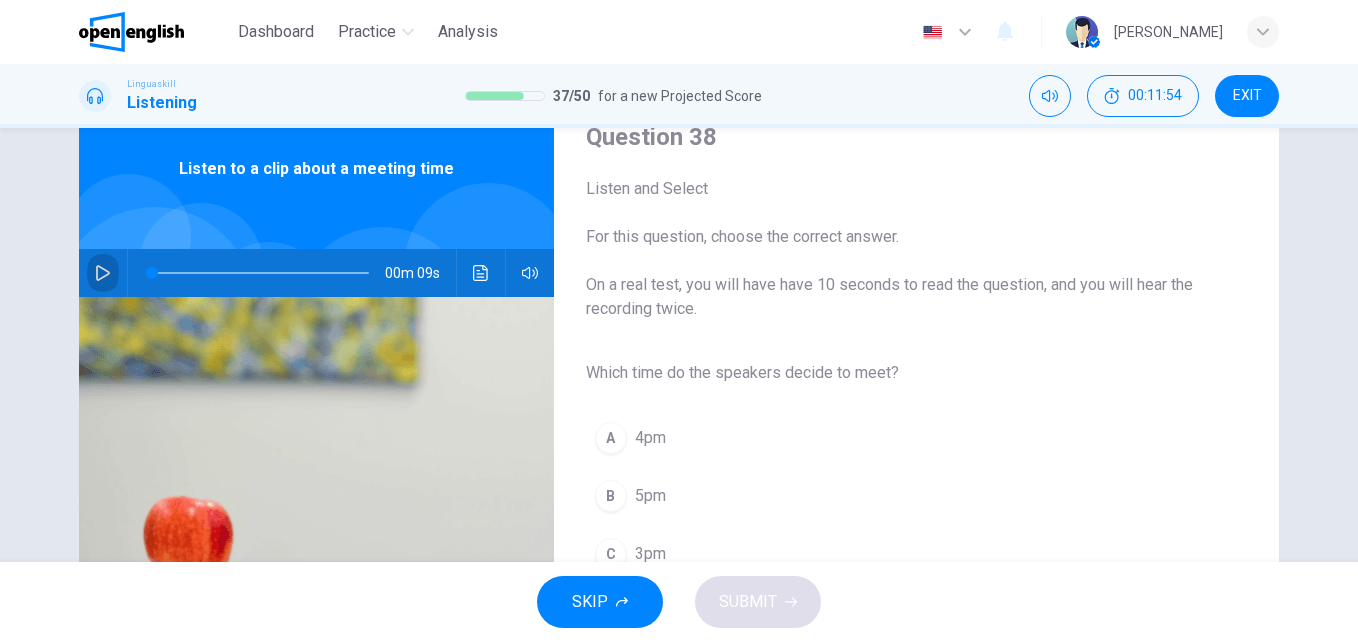 click at bounding box center [103, 273] 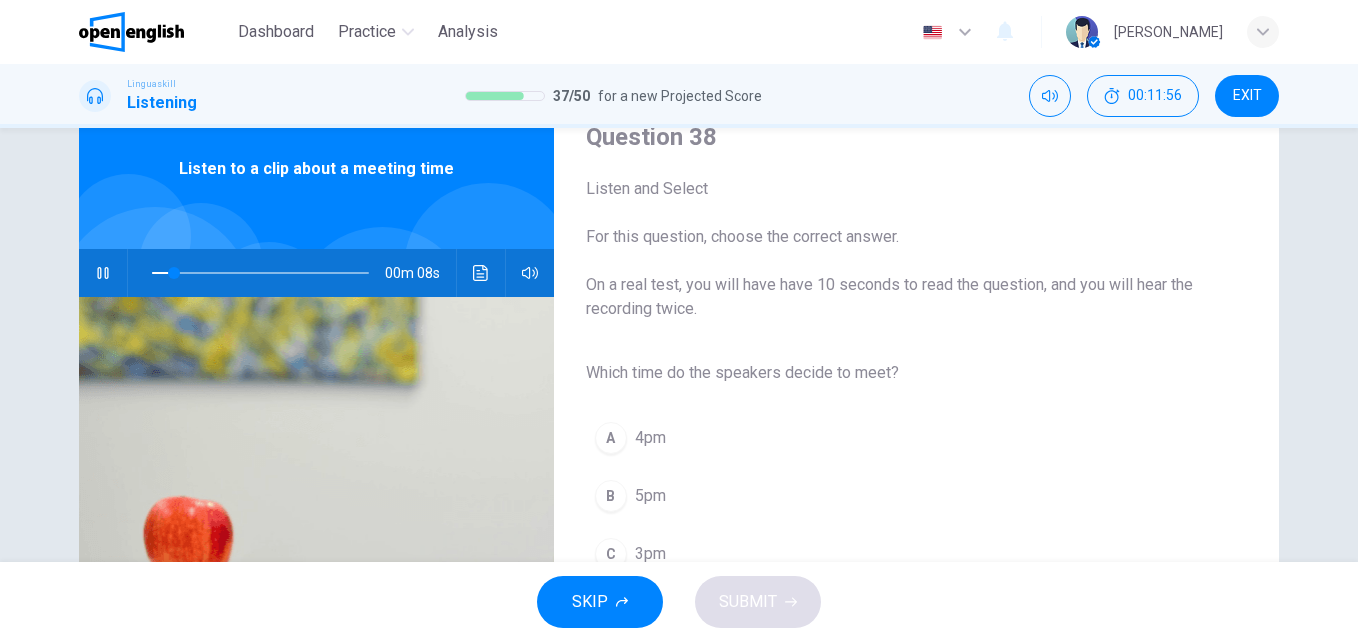 scroll, scrollTop: 151, scrollLeft: 0, axis: vertical 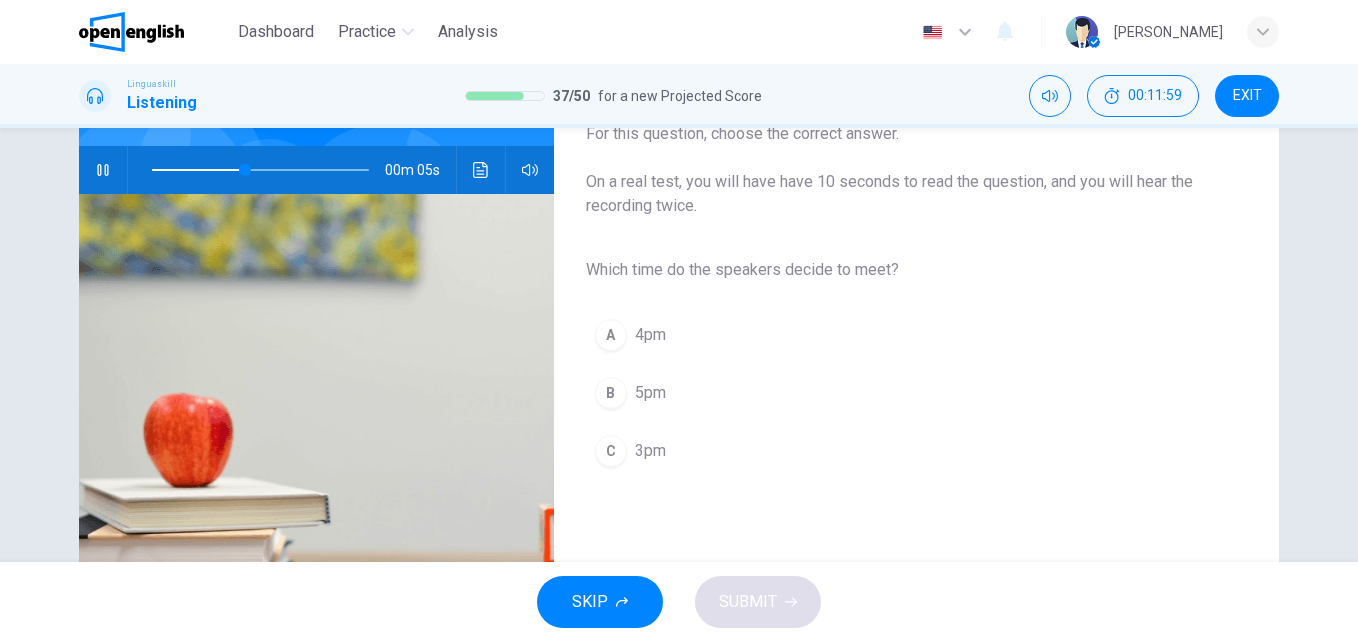 click on "3pm" at bounding box center (650, 451) 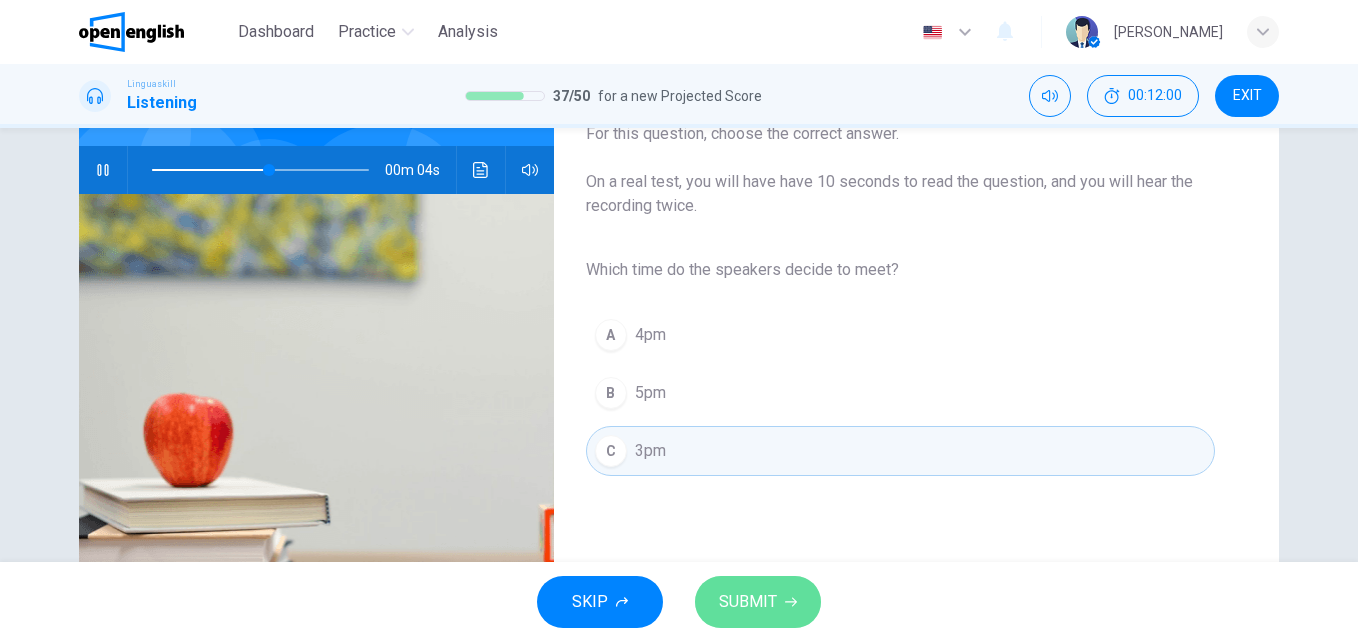click on "SUBMIT" at bounding box center [758, 602] 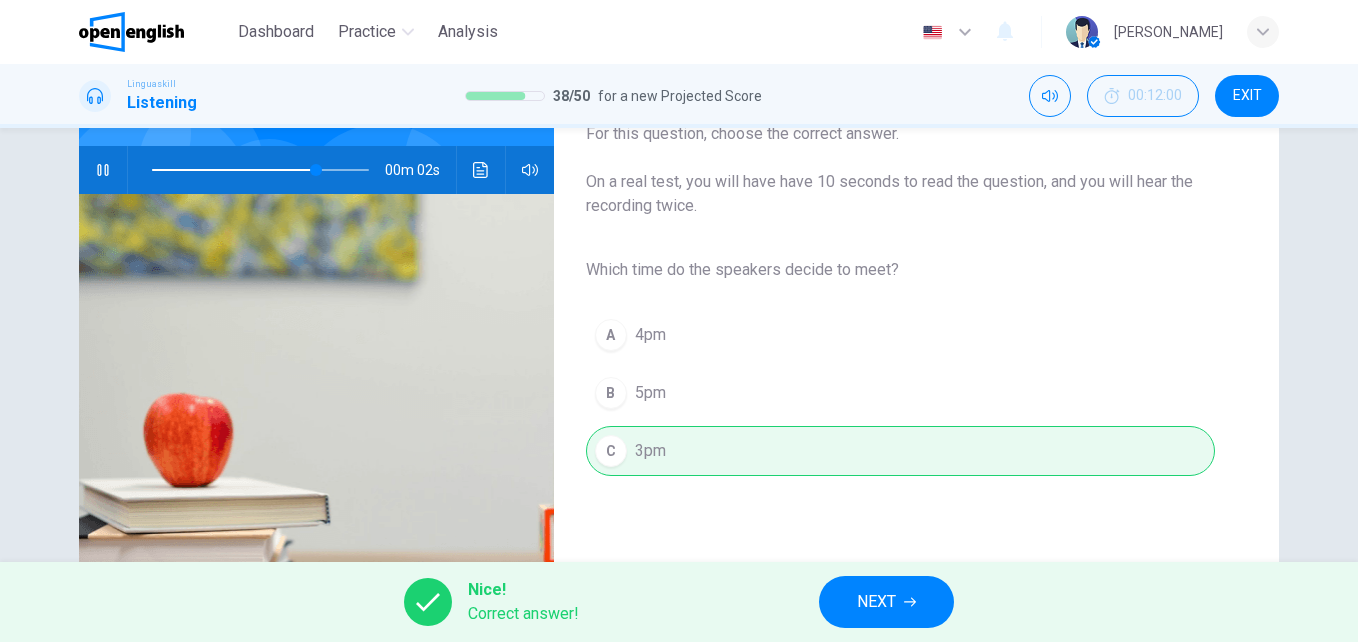 click 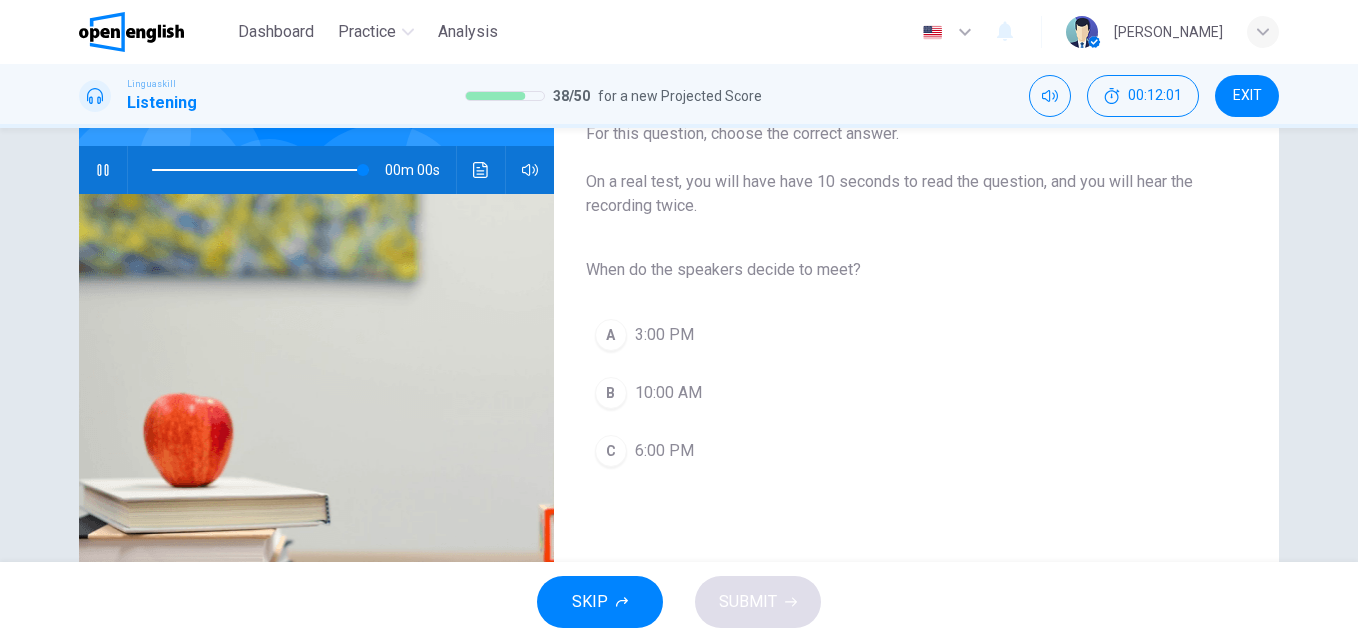 type on "*" 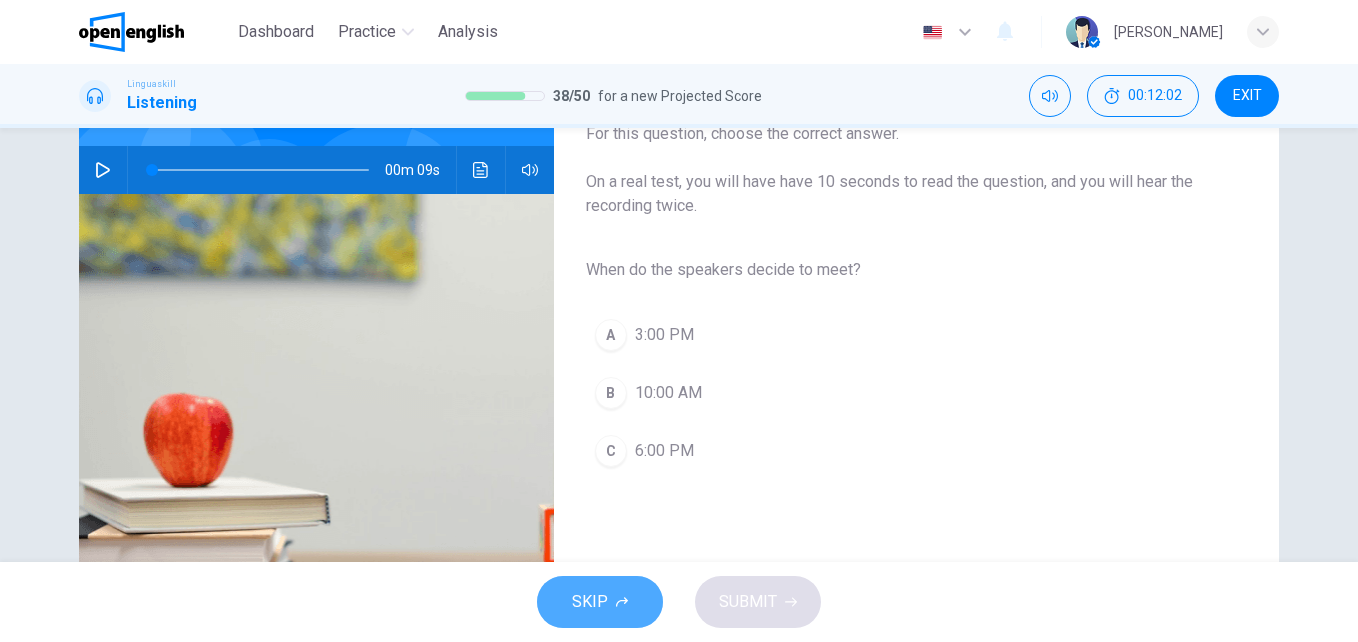 click on "SKIP" at bounding box center [600, 602] 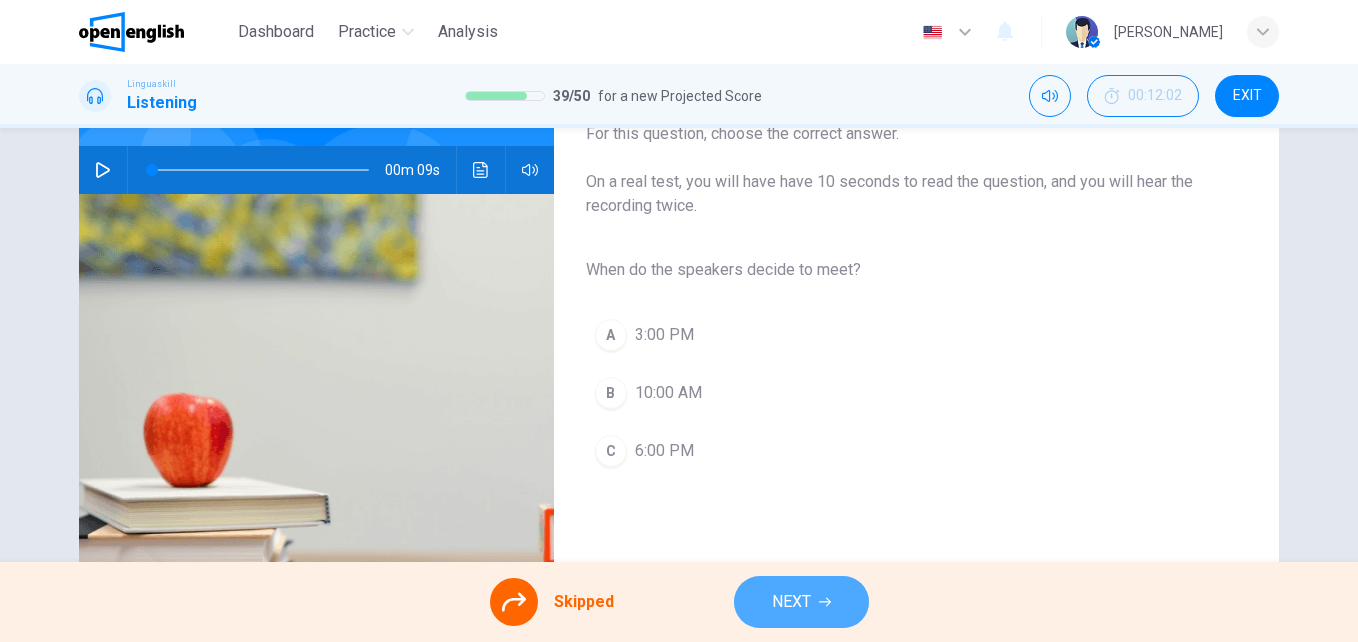 click on "NEXT" at bounding box center (791, 602) 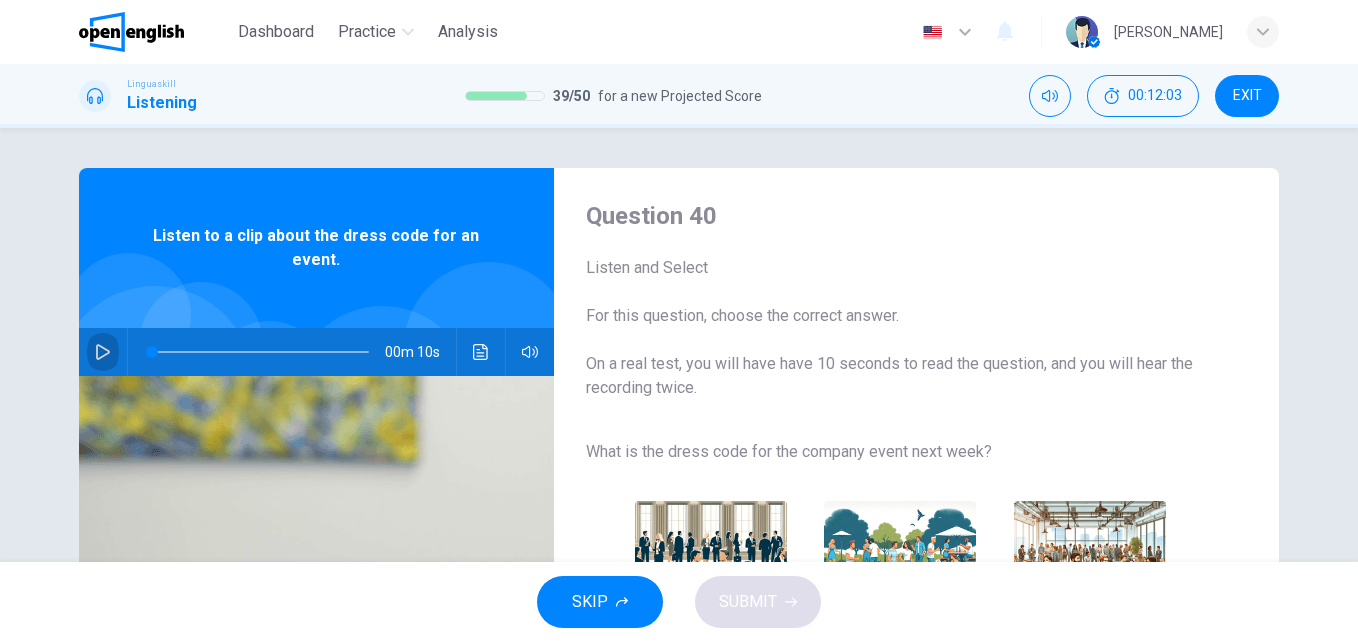 click 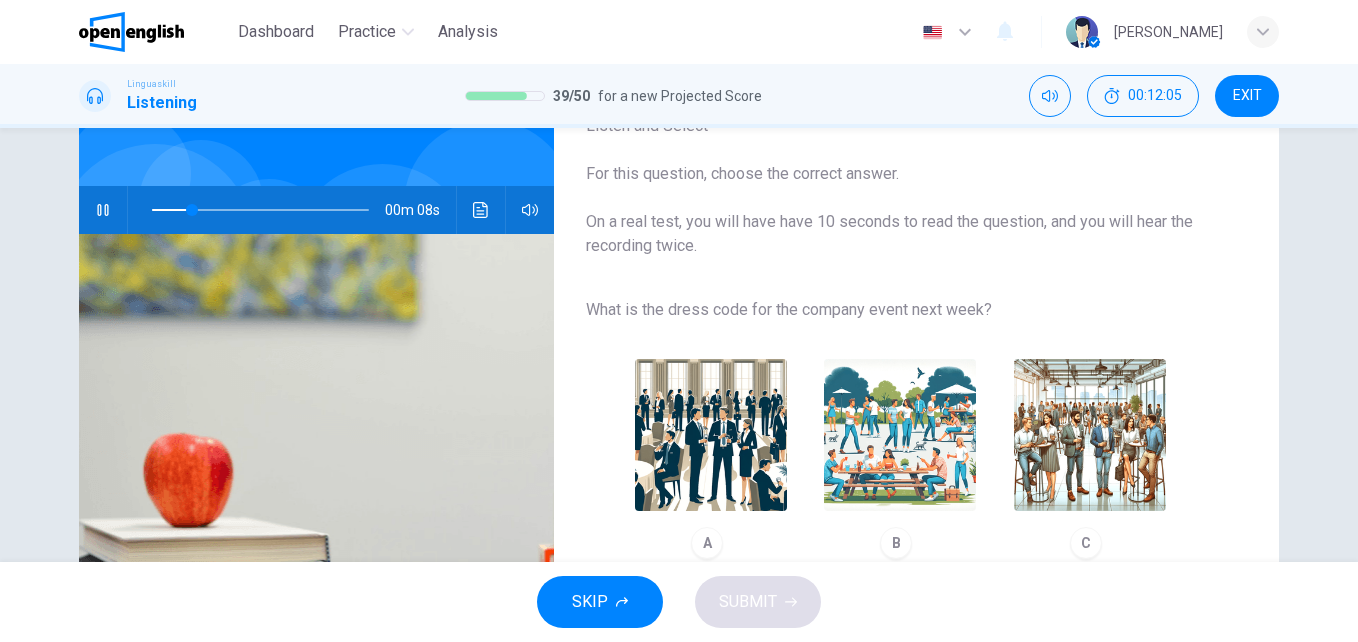 scroll, scrollTop: 157, scrollLeft: 0, axis: vertical 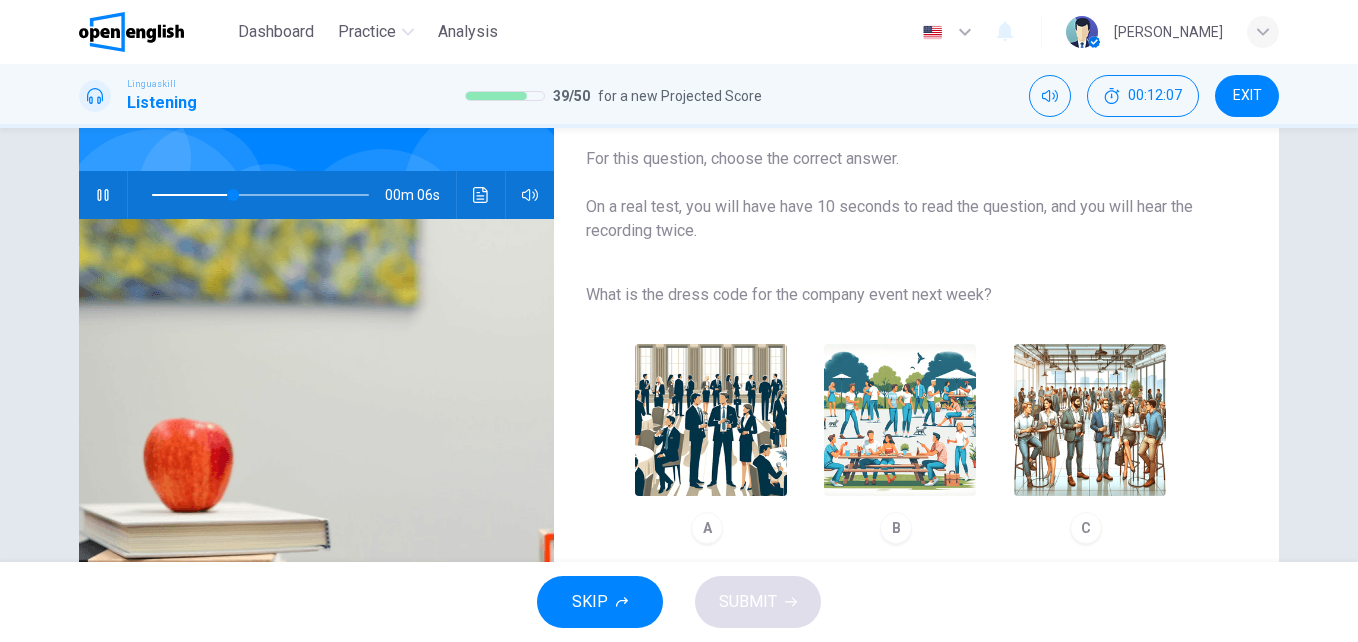 click at bounding box center [1090, 420] 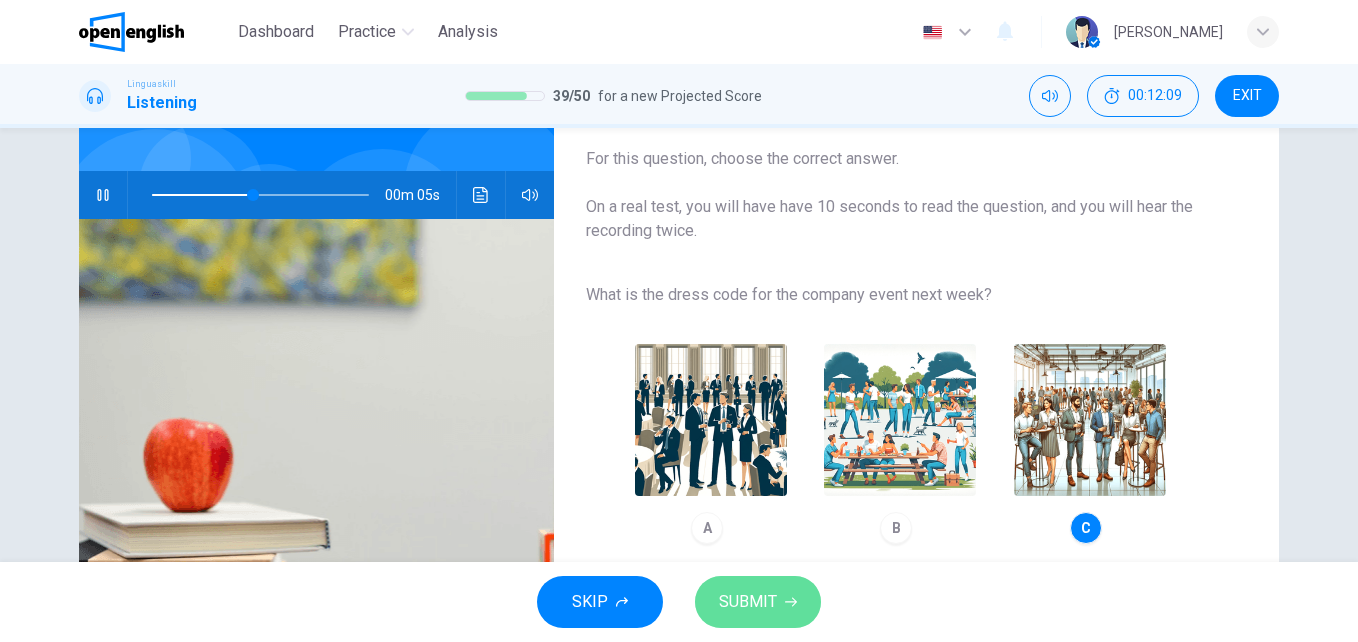 click on "SUBMIT" at bounding box center [748, 602] 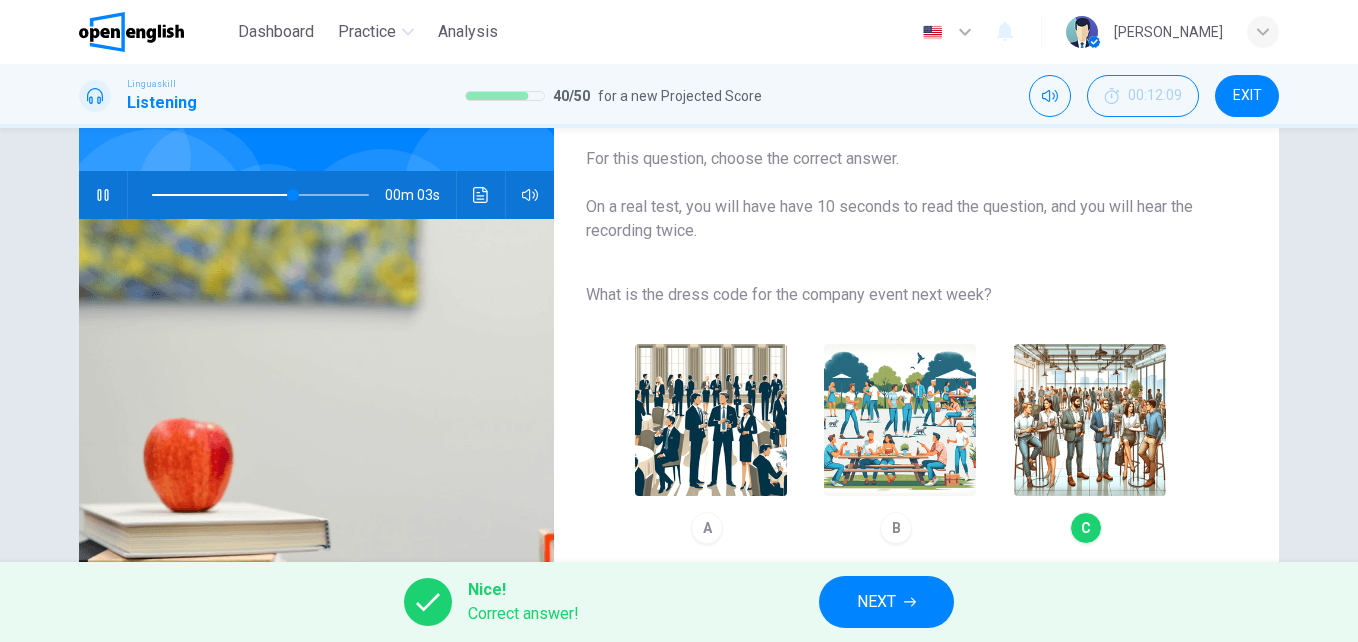 scroll, scrollTop: 341, scrollLeft: 0, axis: vertical 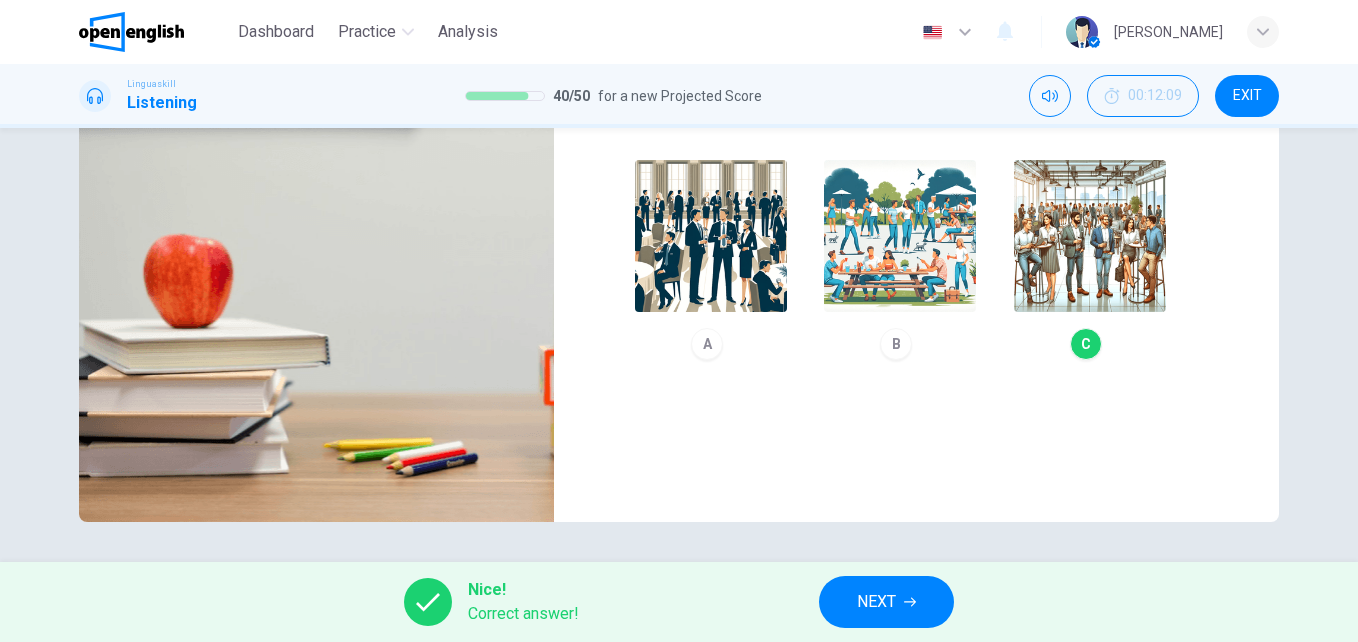 type on "**" 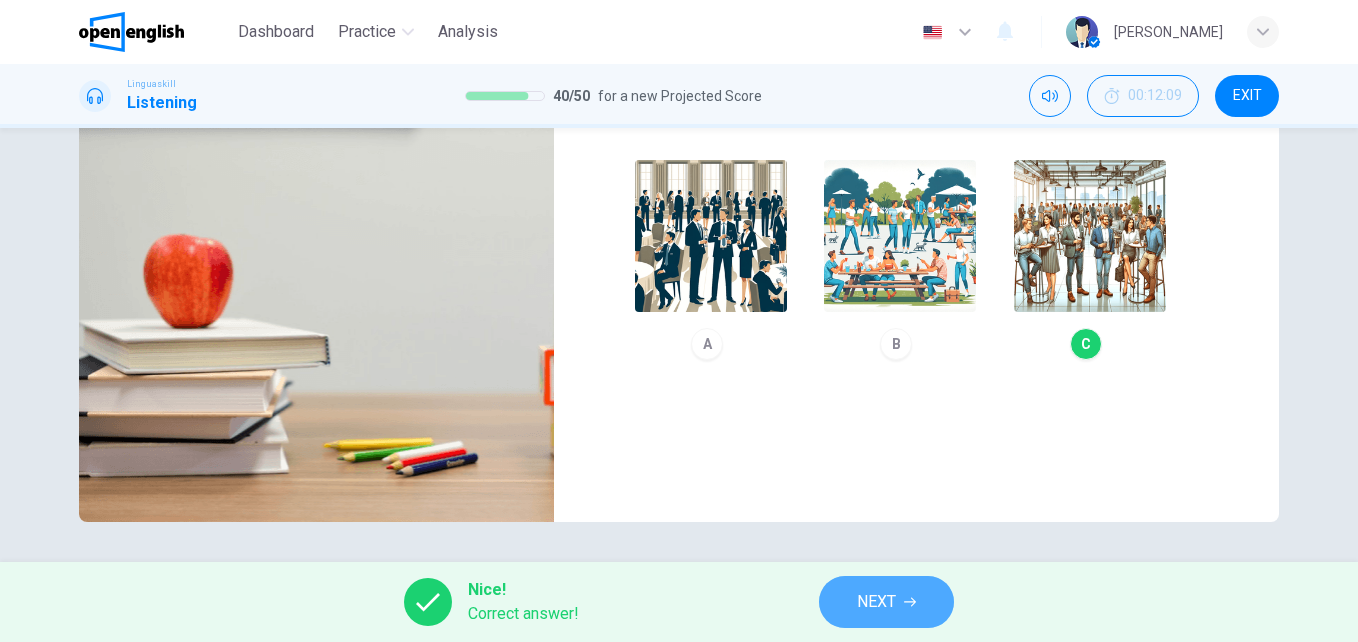click on "NEXT" at bounding box center [876, 602] 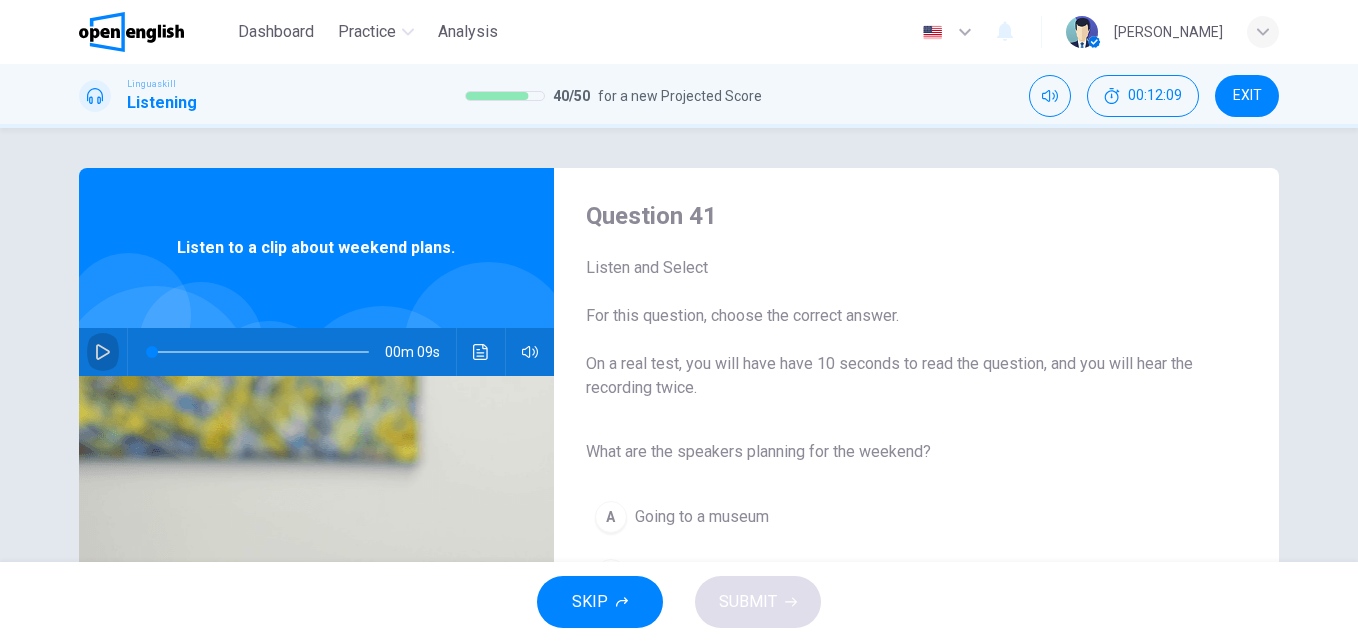 click at bounding box center [103, 352] 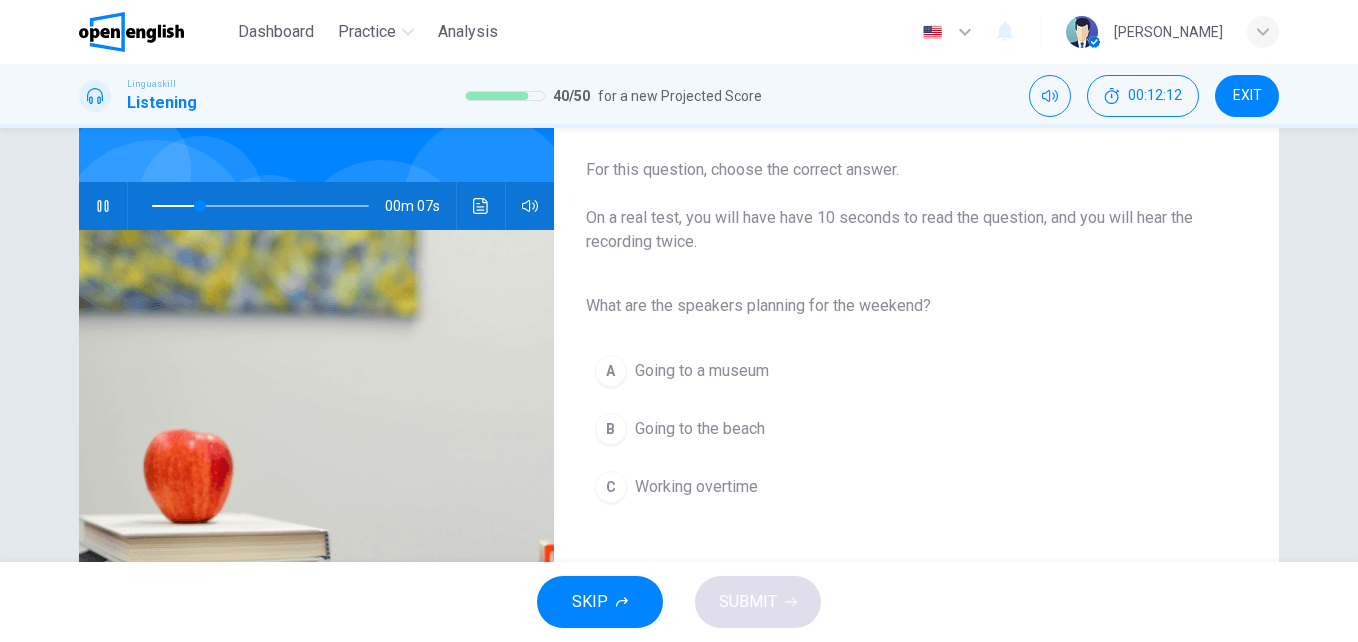 scroll, scrollTop: 148, scrollLeft: 0, axis: vertical 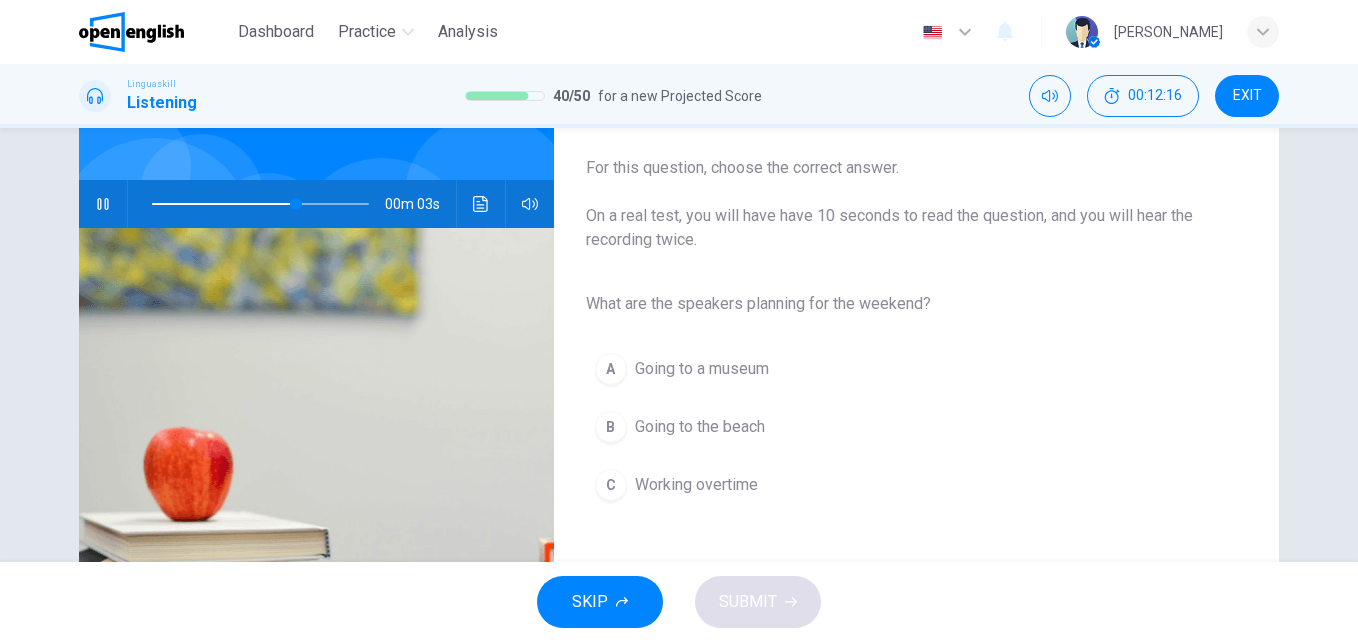 click on "Going to the beach" at bounding box center [700, 427] 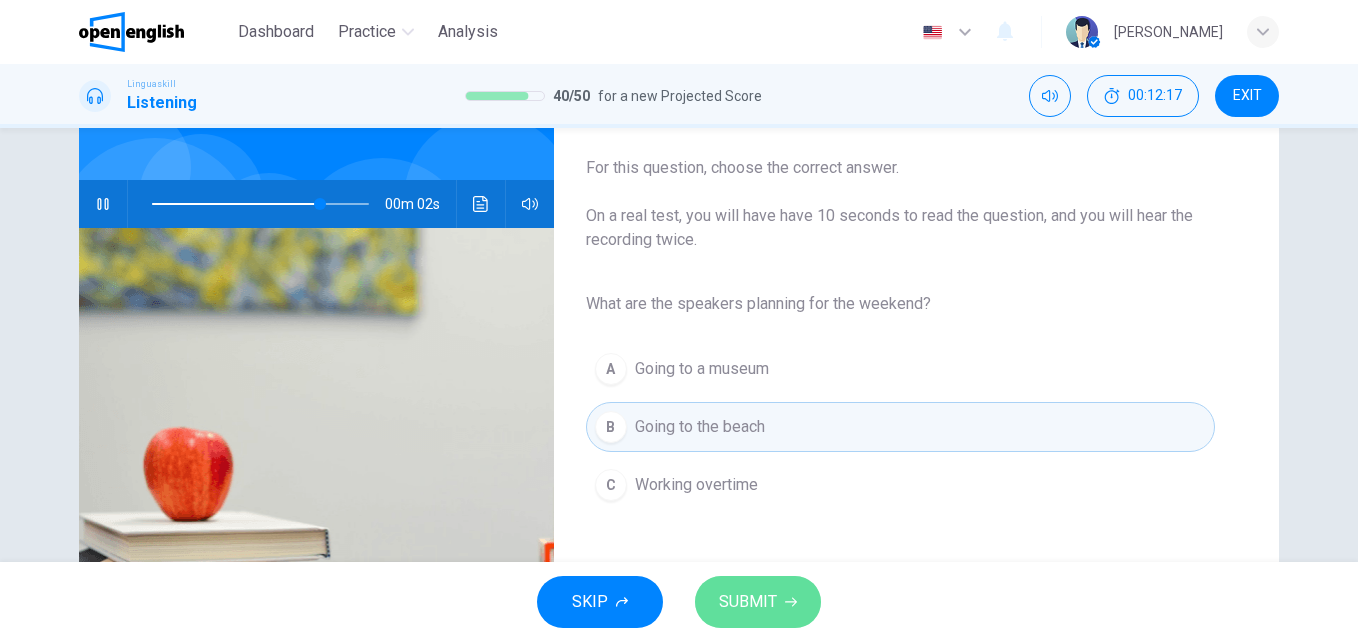 click on "SUBMIT" at bounding box center [748, 602] 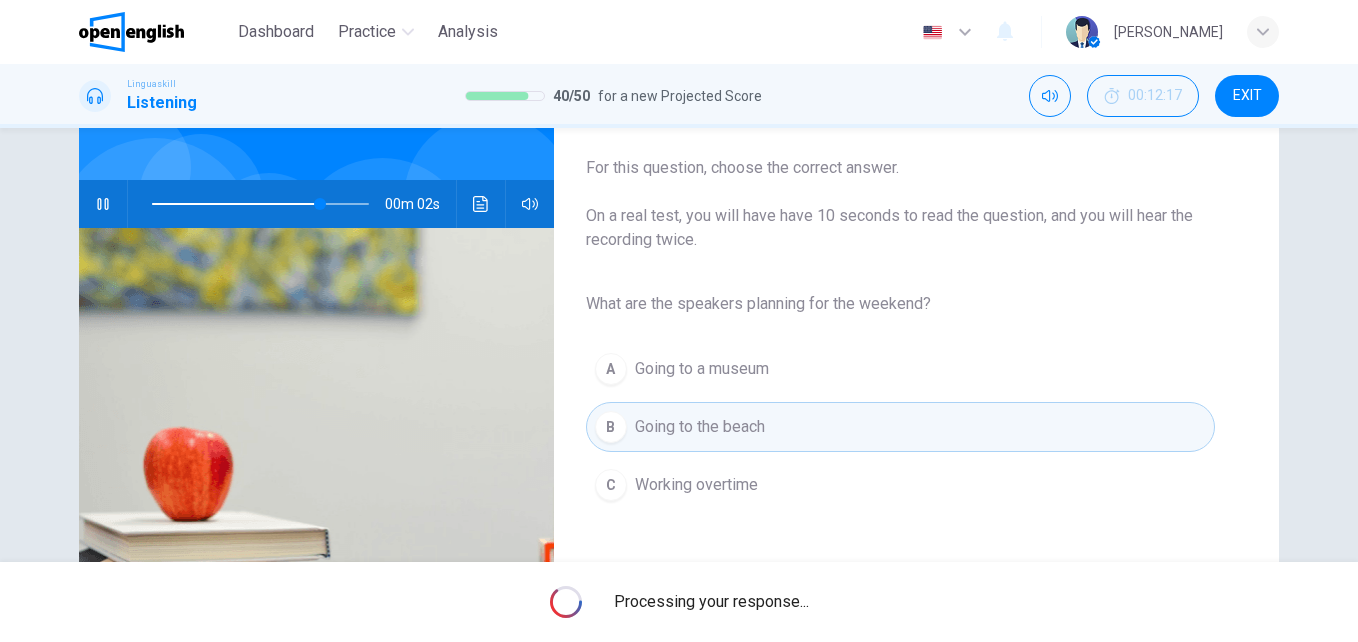 type on "**" 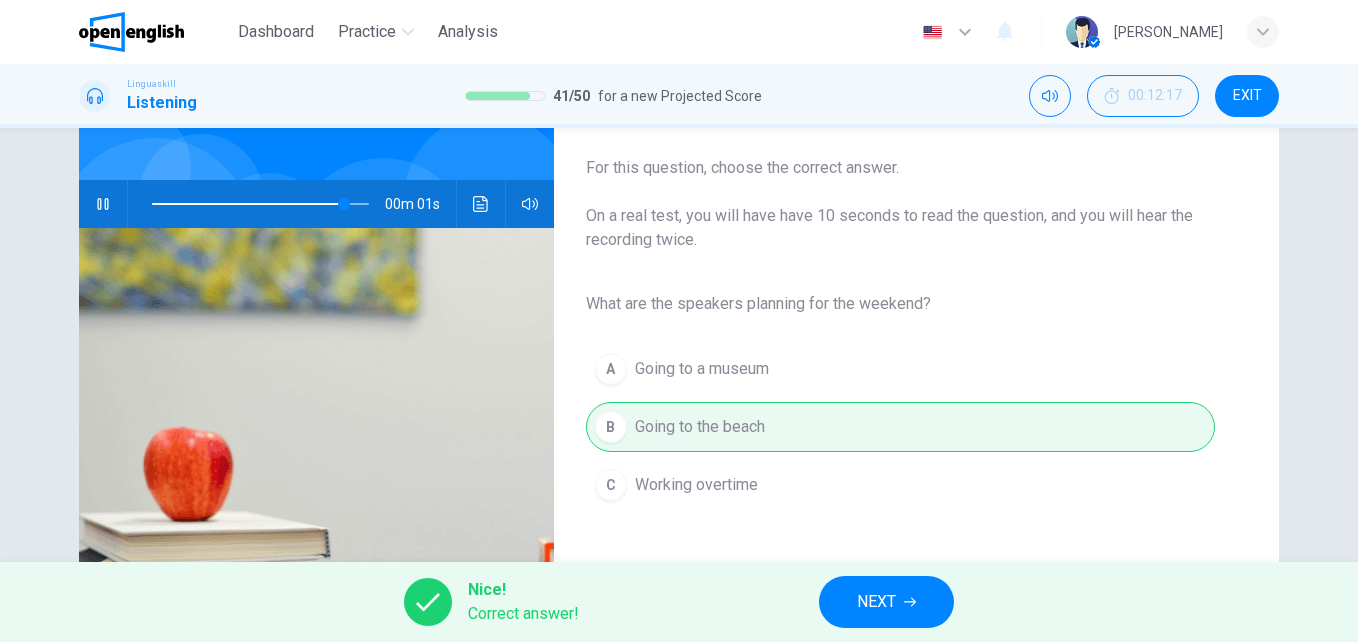 click on "NEXT" at bounding box center [886, 602] 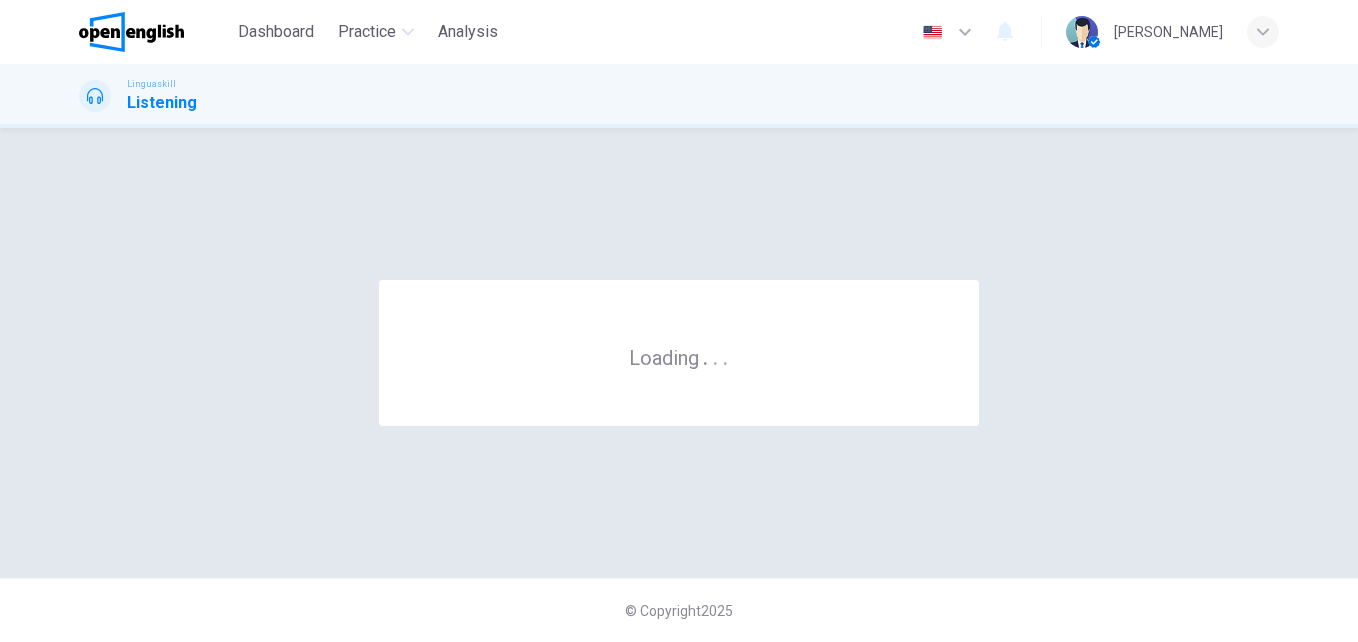 scroll, scrollTop: 0, scrollLeft: 0, axis: both 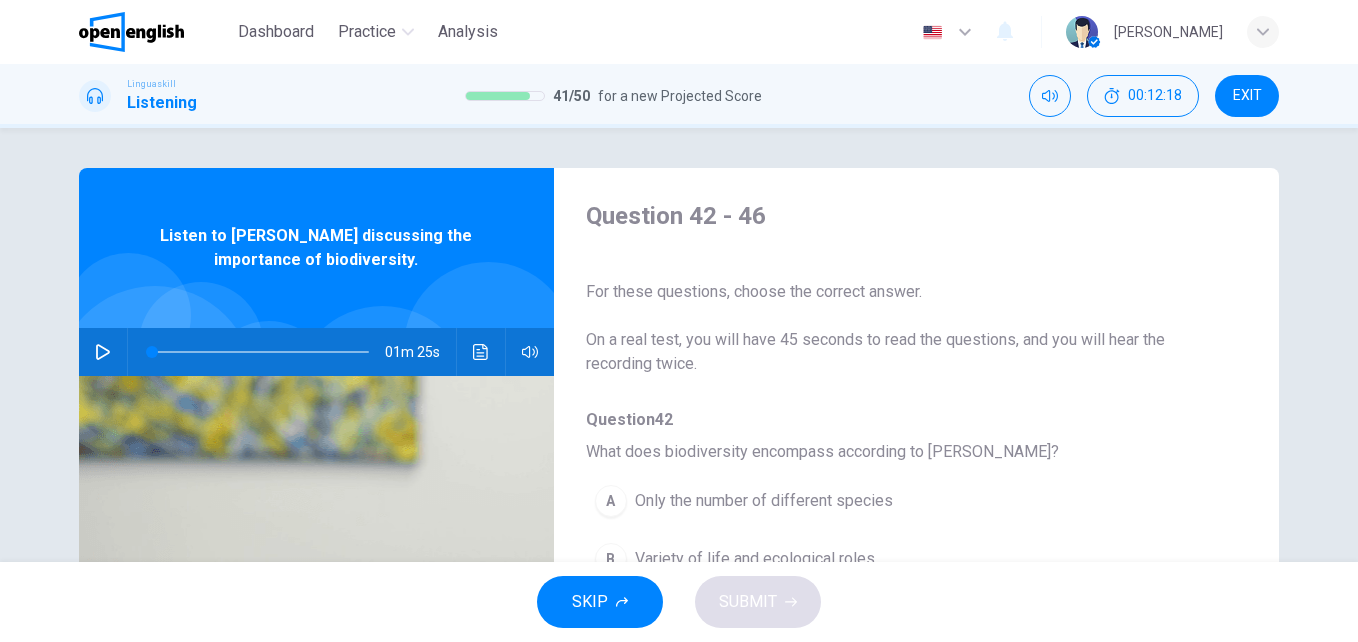 click 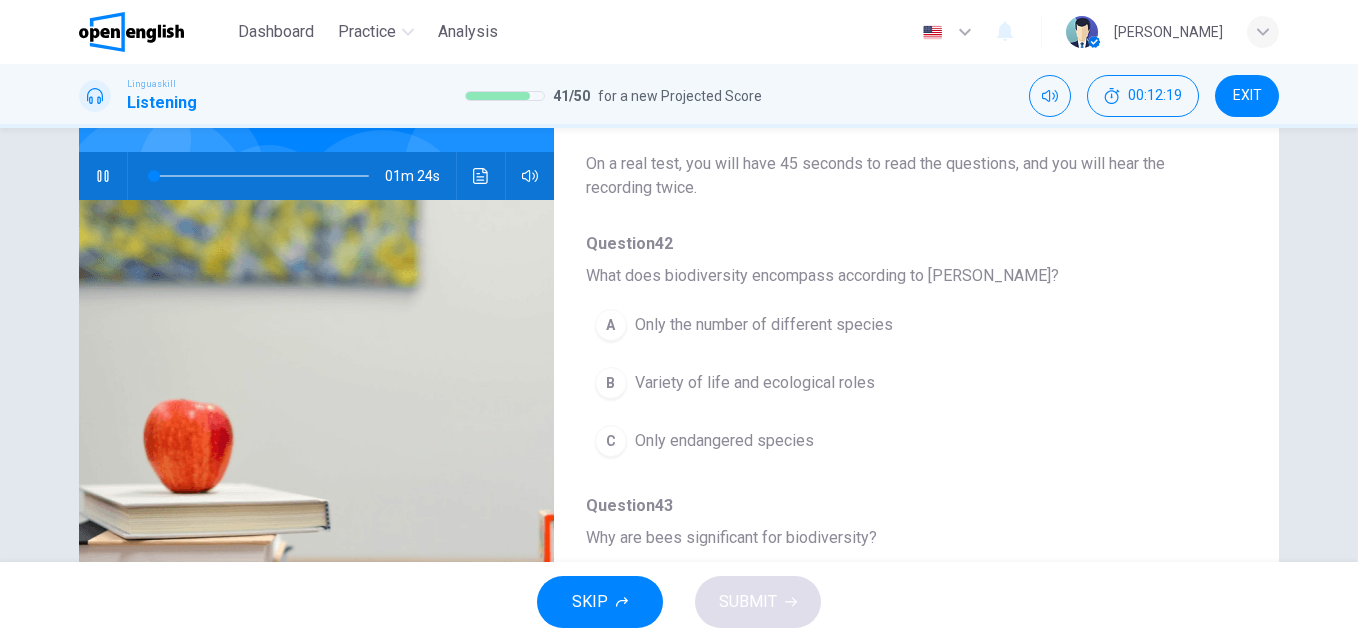 scroll, scrollTop: 178, scrollLeft: 0, axis: vertical 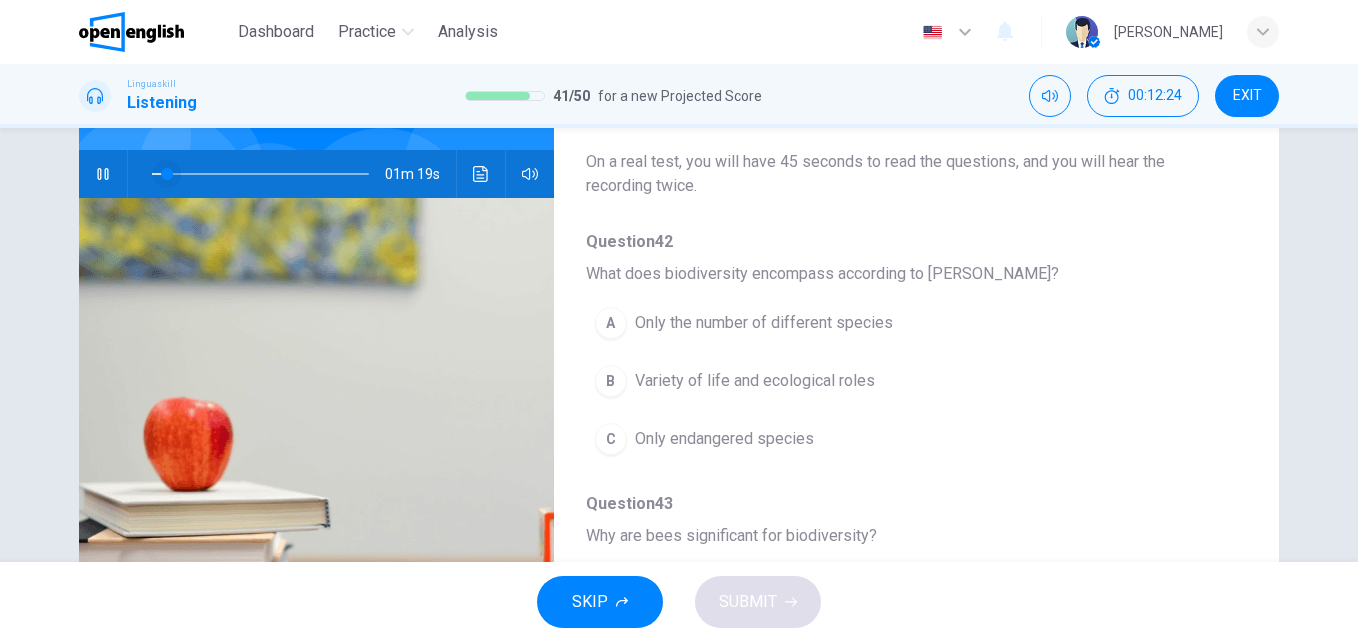 click at bounding box center (167, 174) 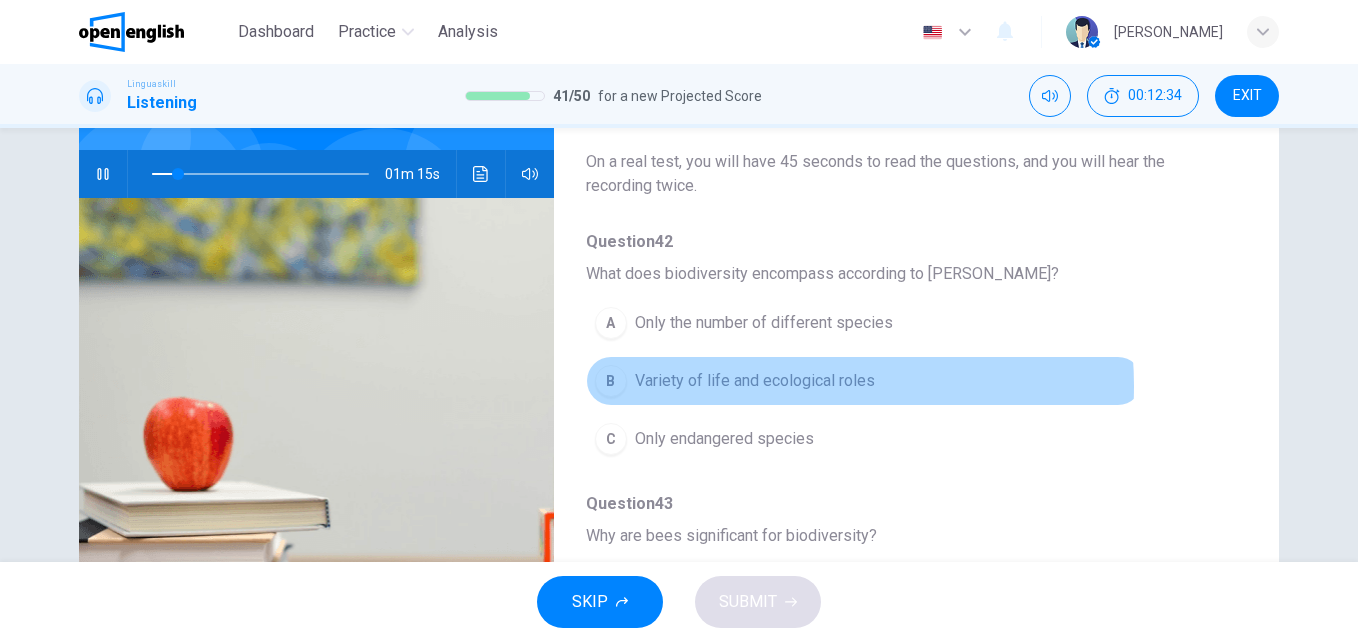 click on "Variety of life and ecological roles" at bounding box center [755, 381] 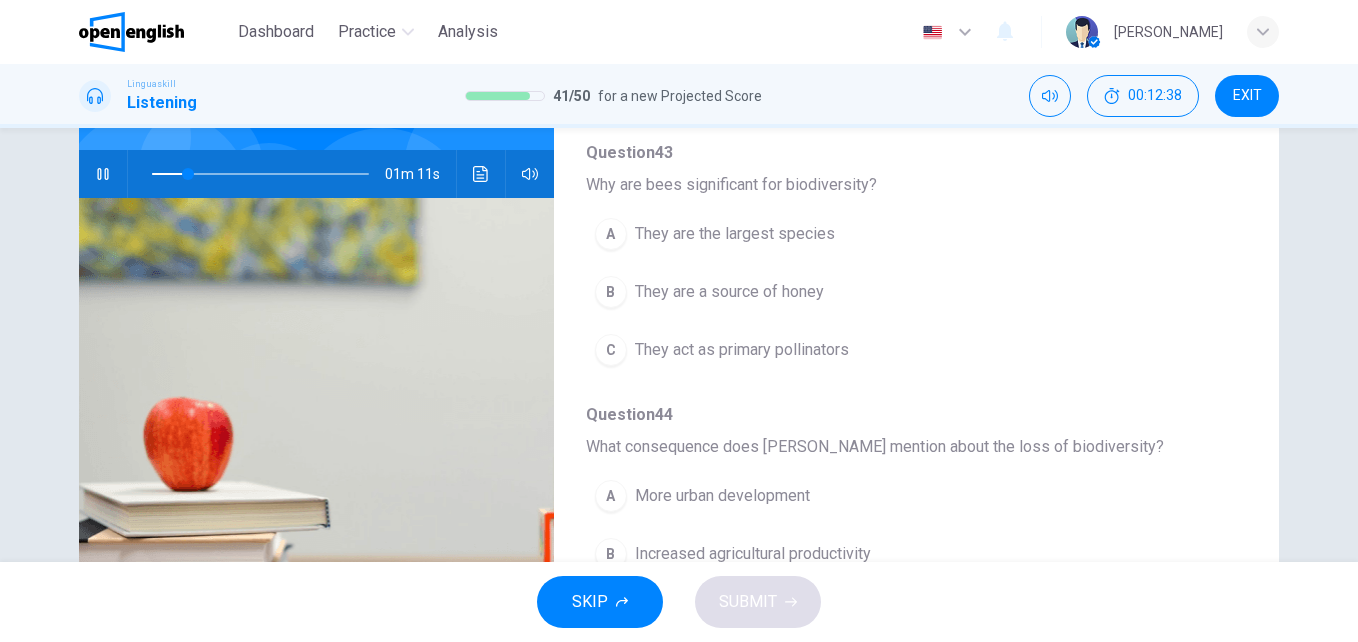 scroll, scrollTop: 358, scrollLeft: 0, axis: vertical 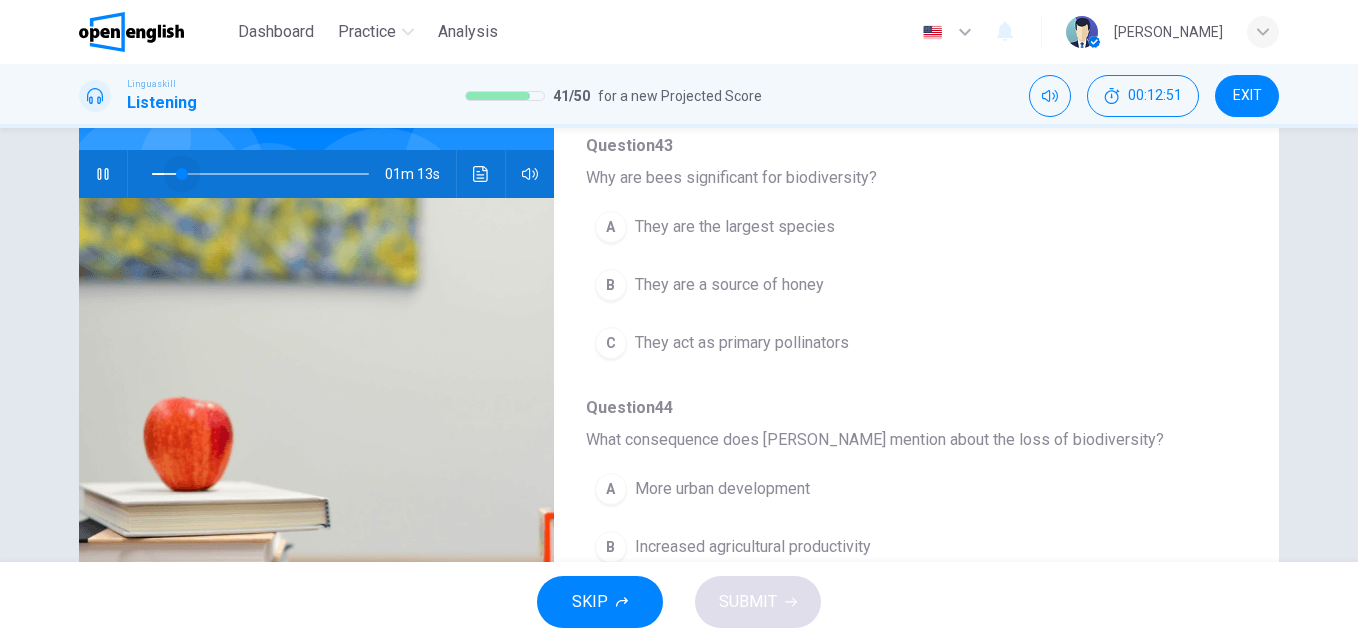 click at bounding box center (260, 174) 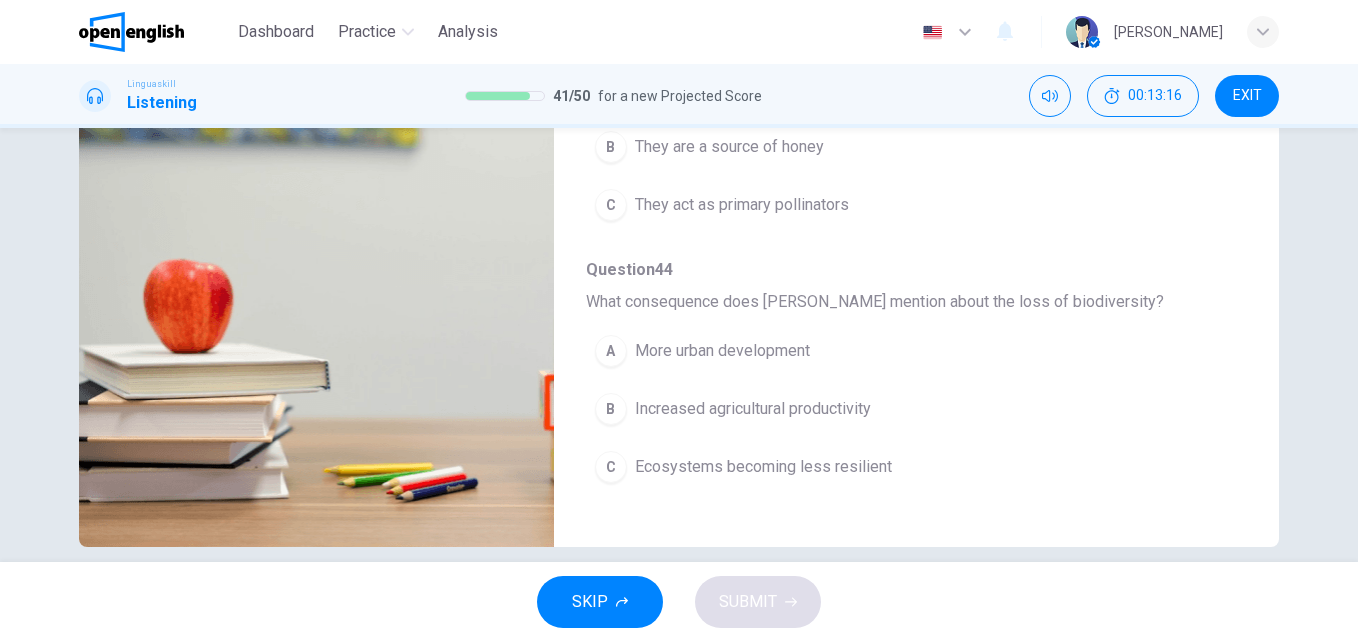 scroll, scrollTop: 318, scrollLeft: 0, axis: vertical 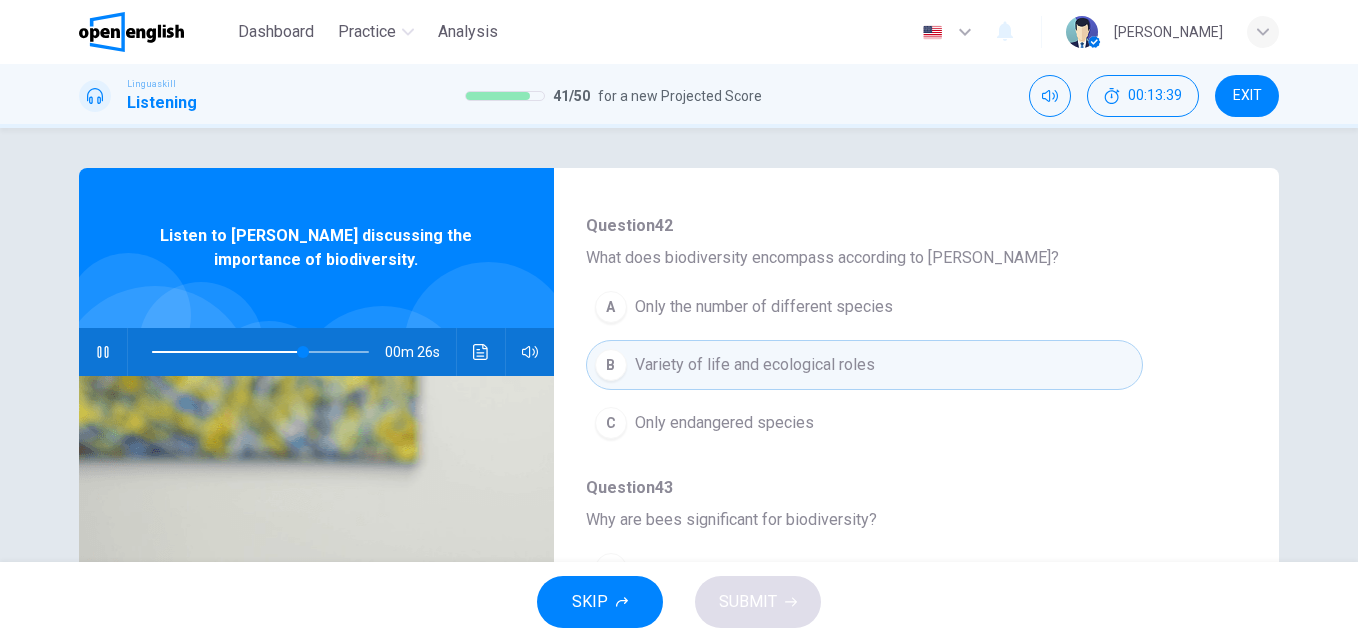 click at bounding box center (260, 352) 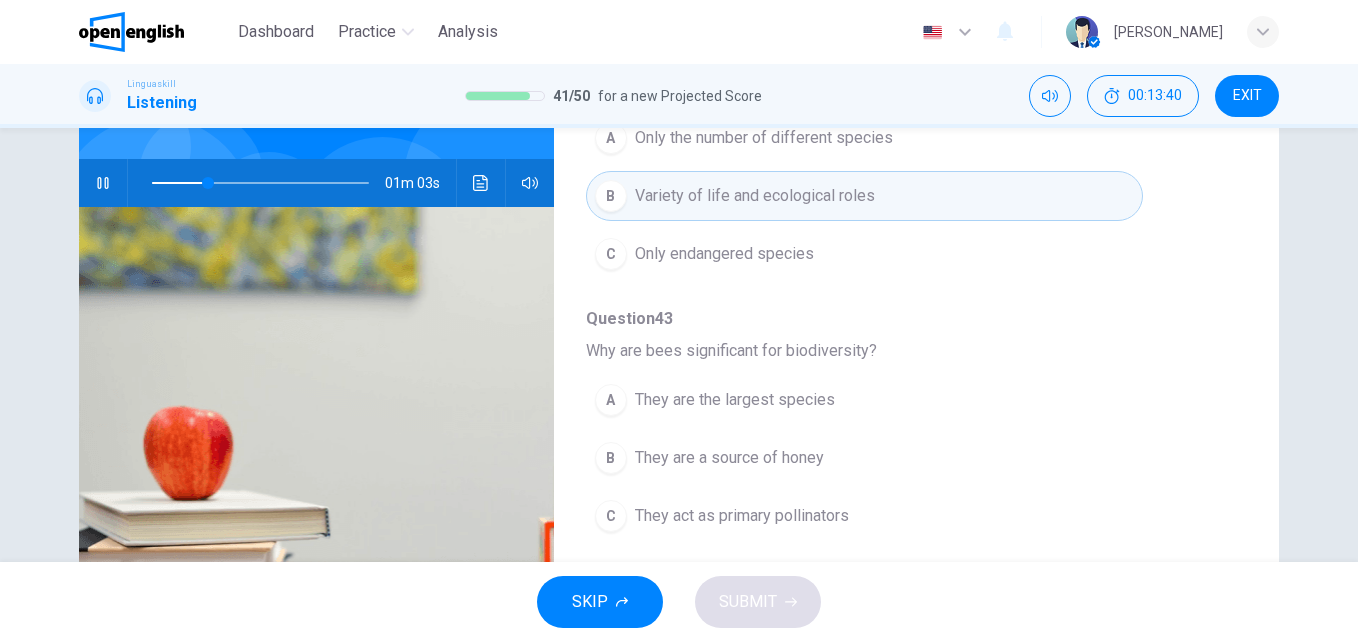 scroll, scrollTop: 203, scrollLeft: 0, axis: vertical 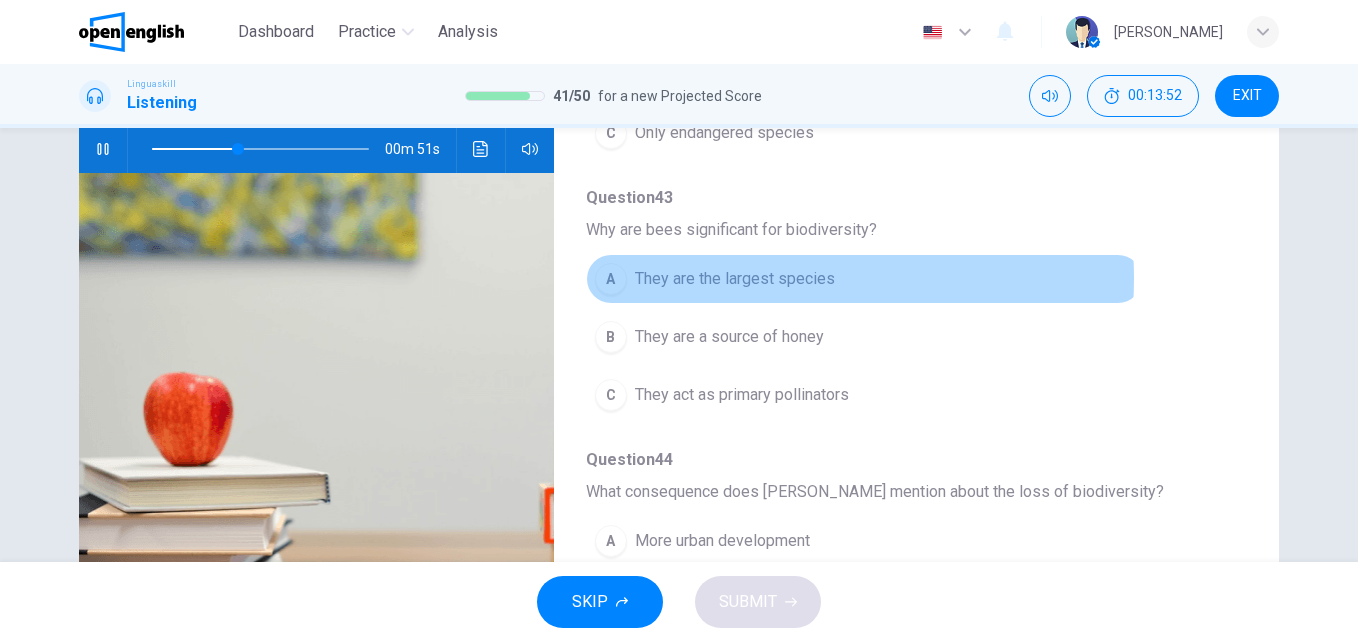 click on "They are the largest species" at bounding box center (735, 279) 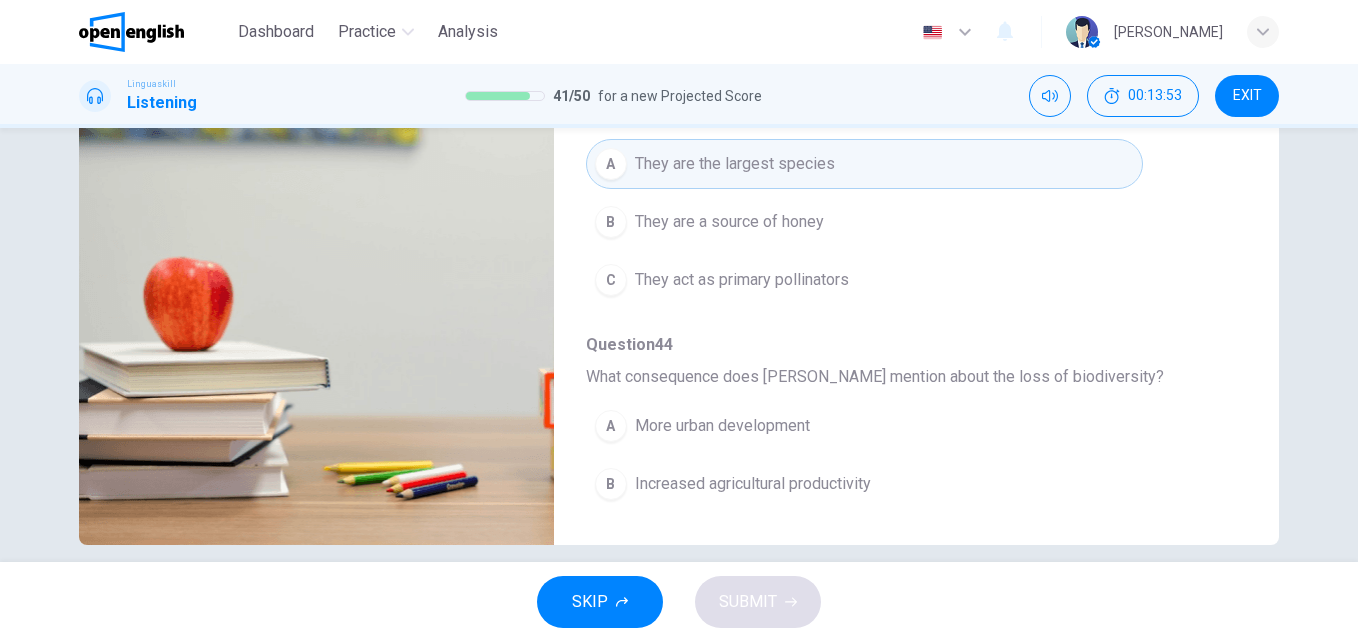 scroll, scrollTop: 341, scrollLeft: 0, axis: vertical 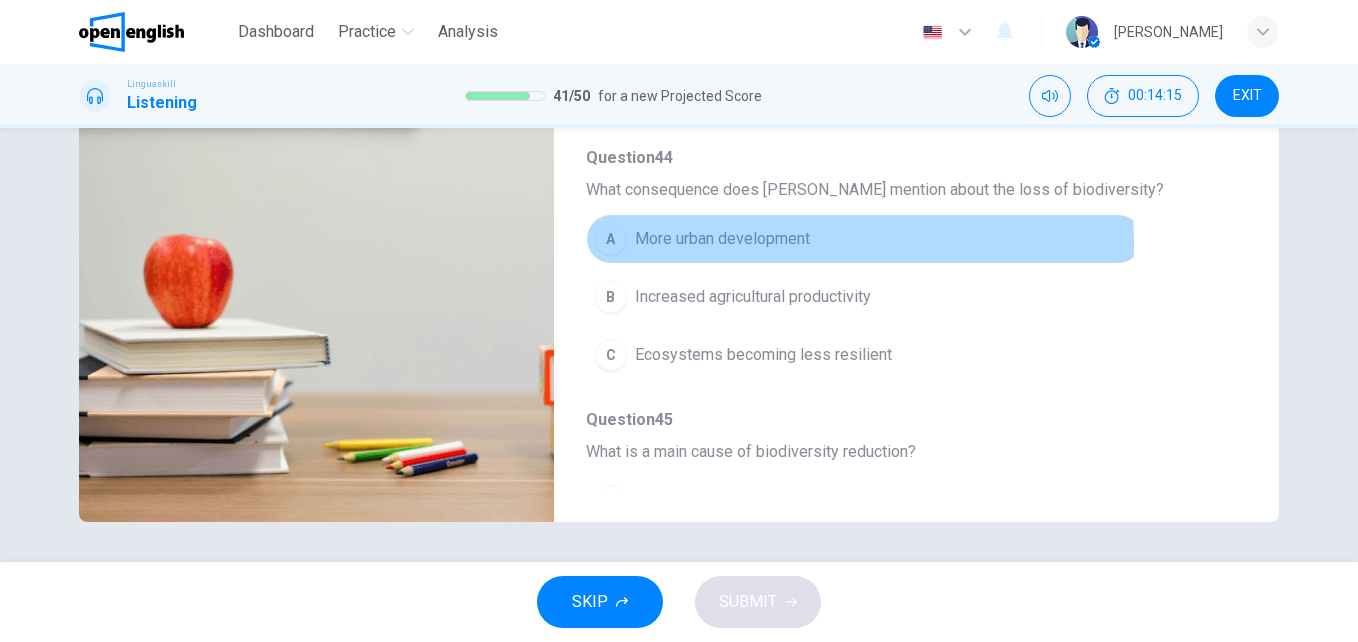 click on "More urban development" at bounding box center (722, 239) 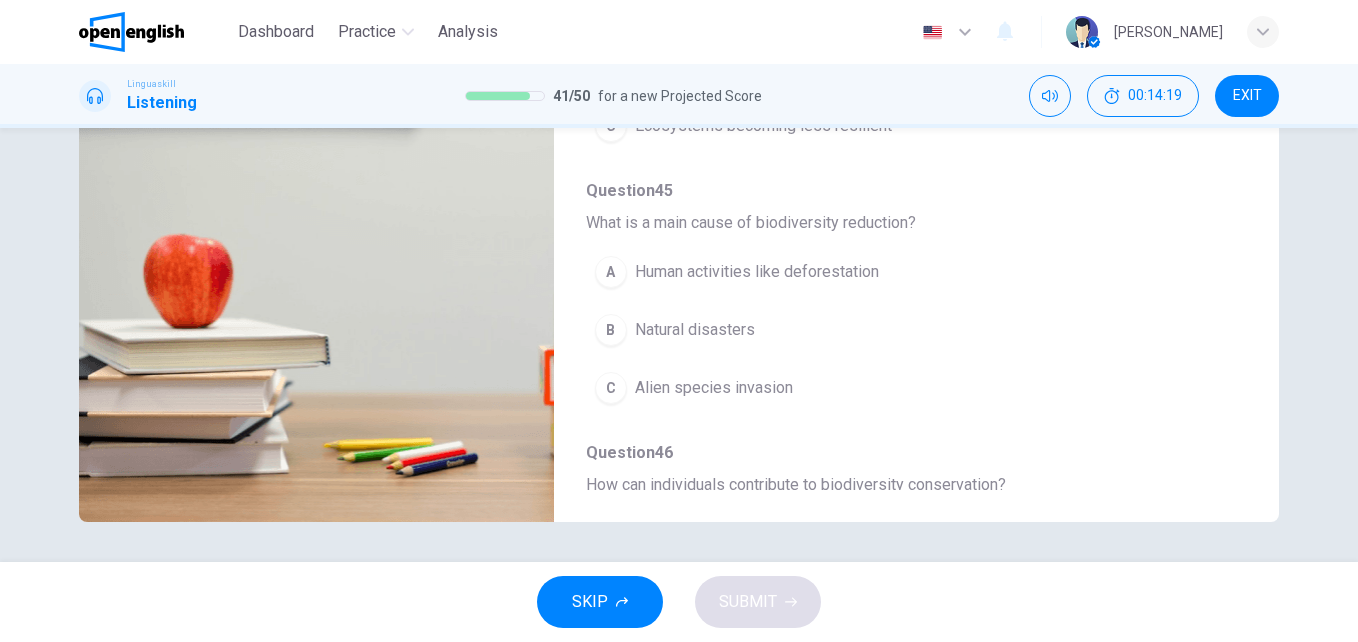 scroll, scrollTop: 701, scrollLeft: 0, axis: vertical 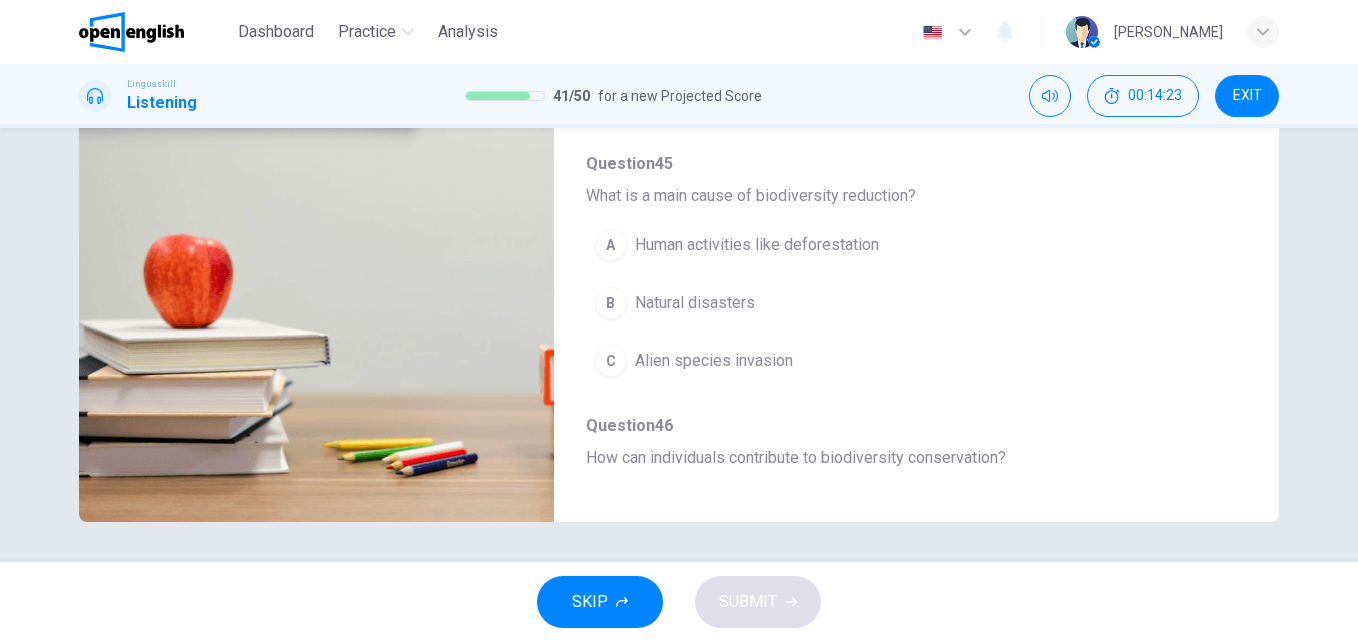 click on "Human activities like deforestation" at bounding box center (757, 245) 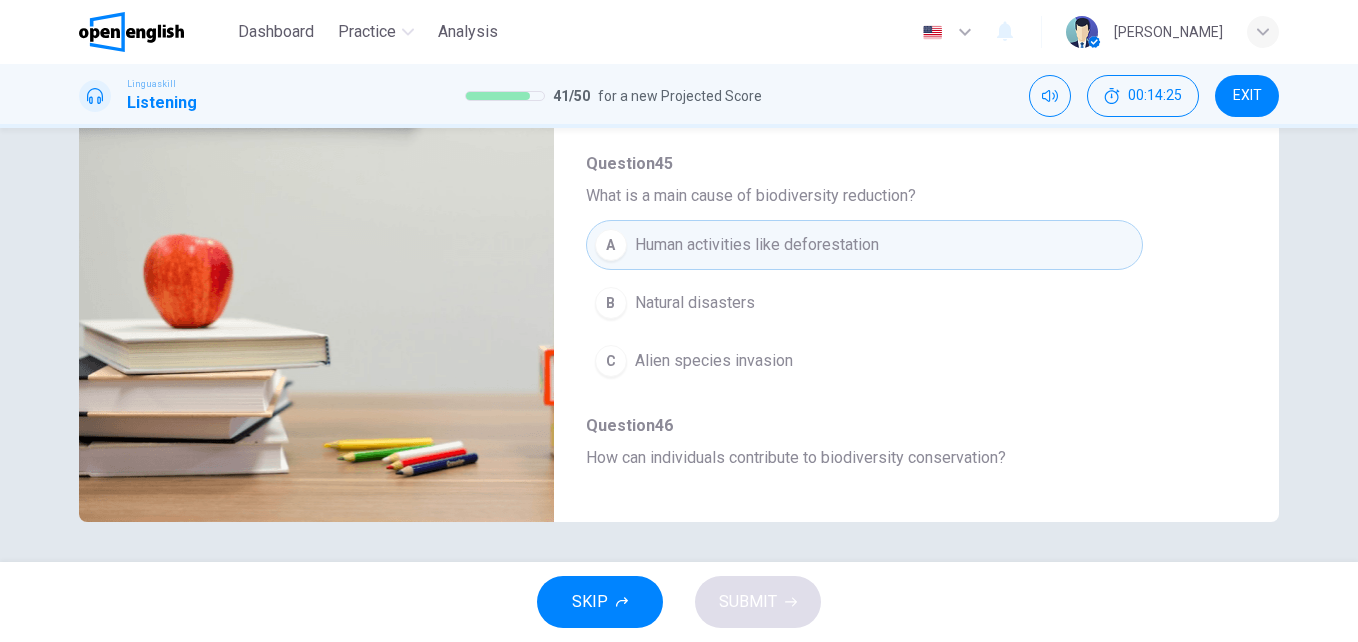scroll, scrollTop: 863, scrollLeft: 0, axis: vertical 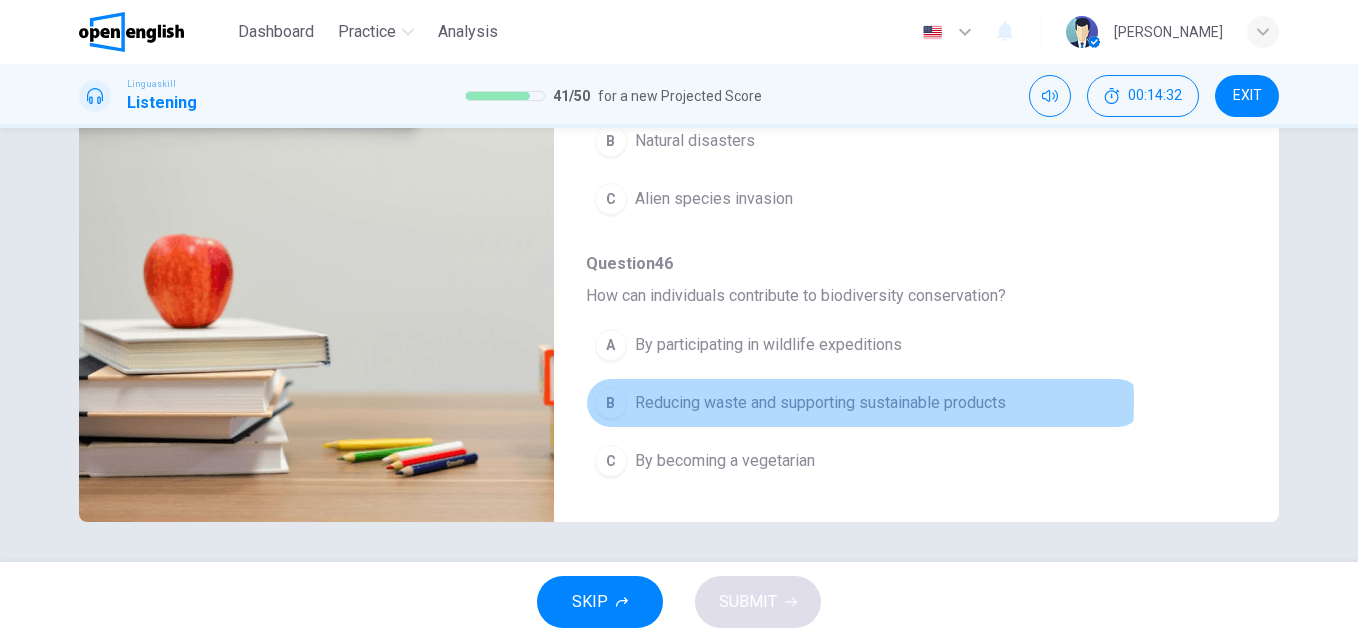 click on "Reducing waste and supporting sustainable products" at bounding box center (820, 403) 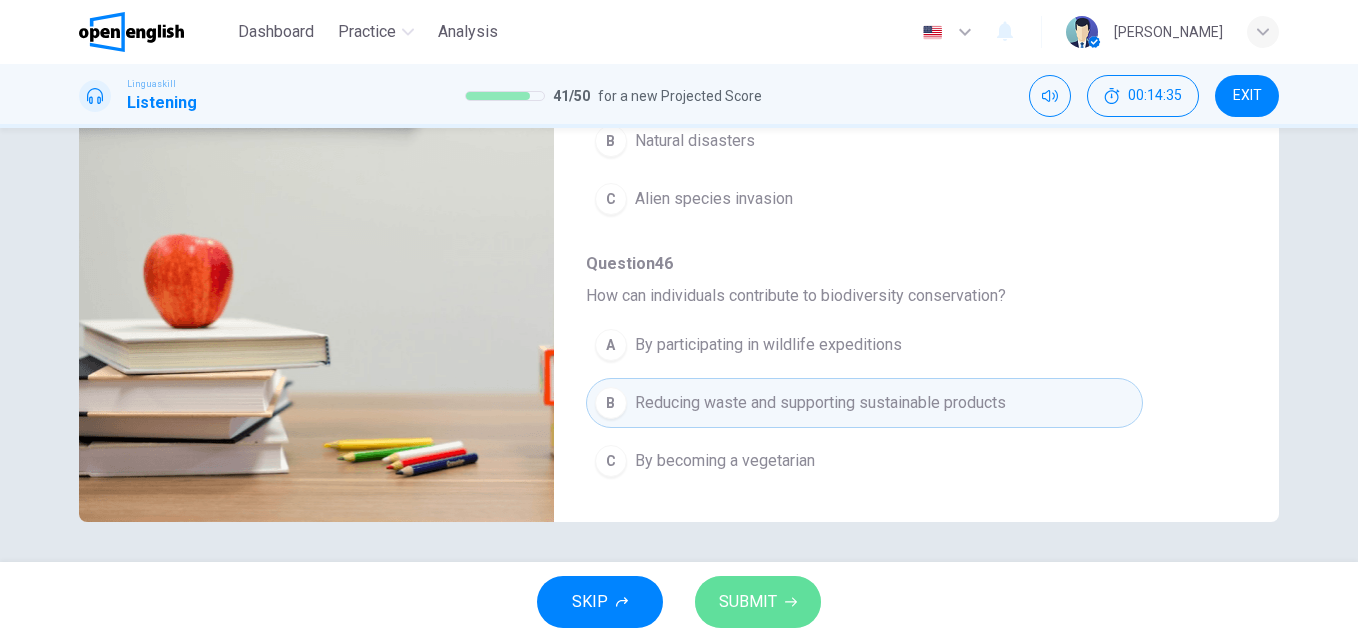 click on "SUBMIT" at bounding box center [758, 602] 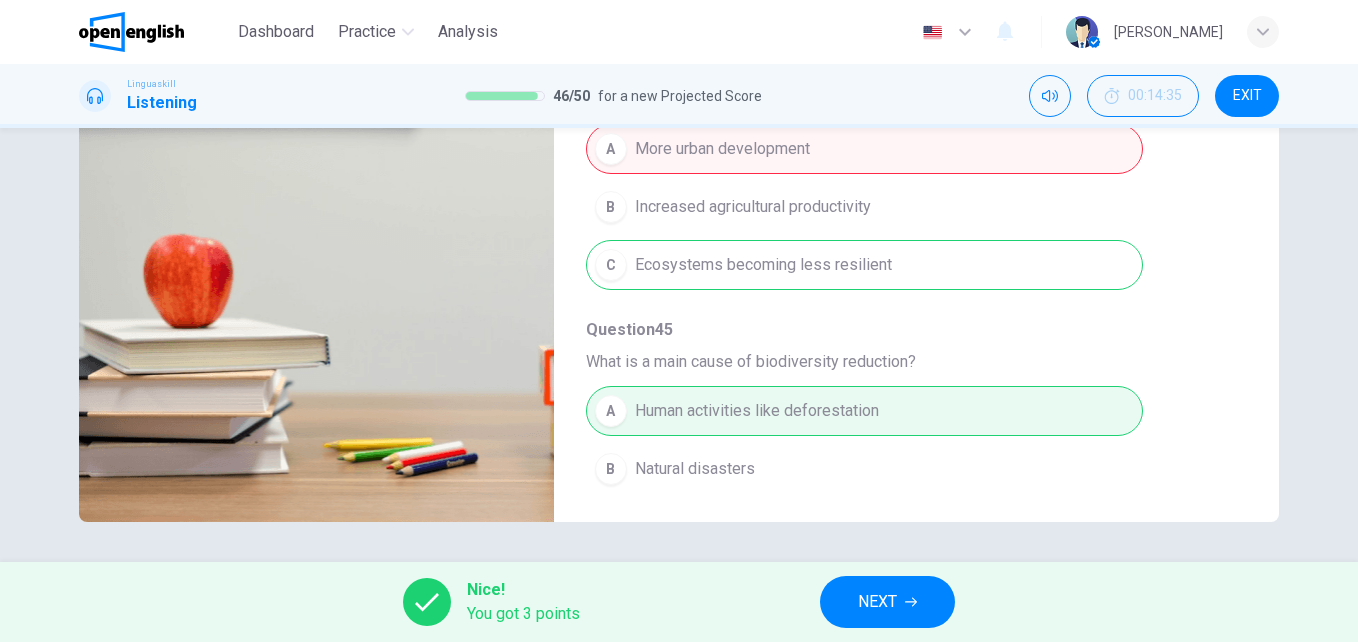 scroll, scrollTop: 480, scrollLeft: 0, axis: vertical 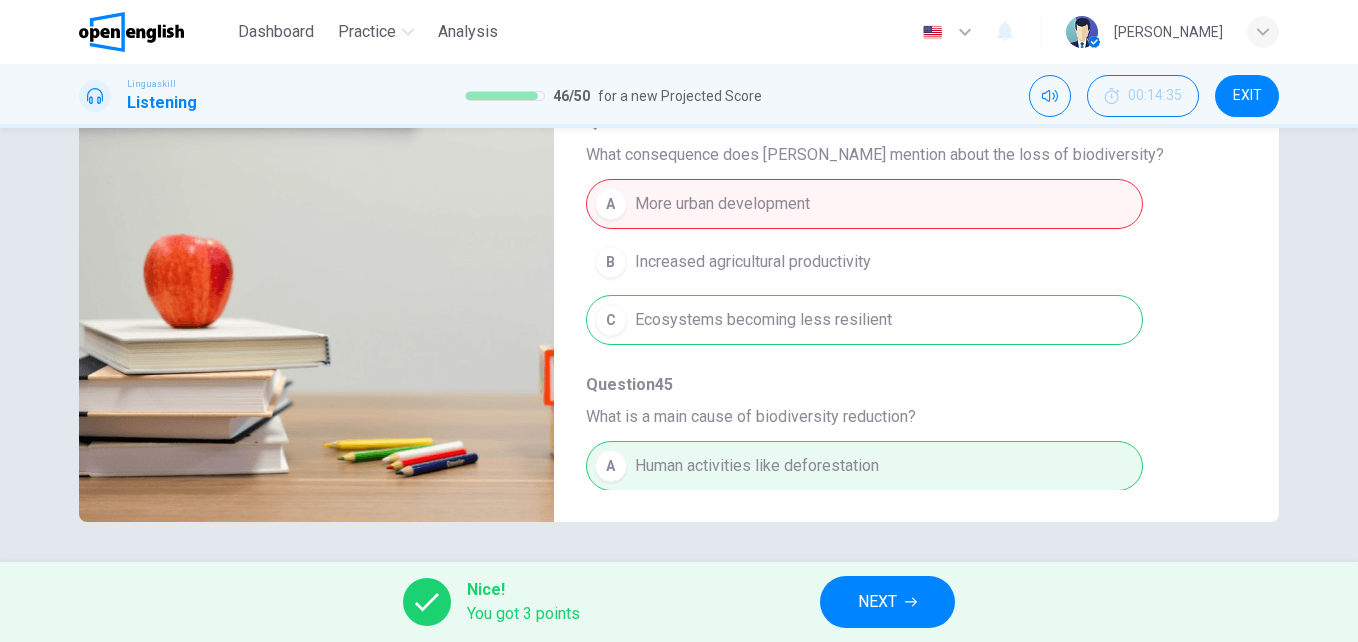 type on "*" 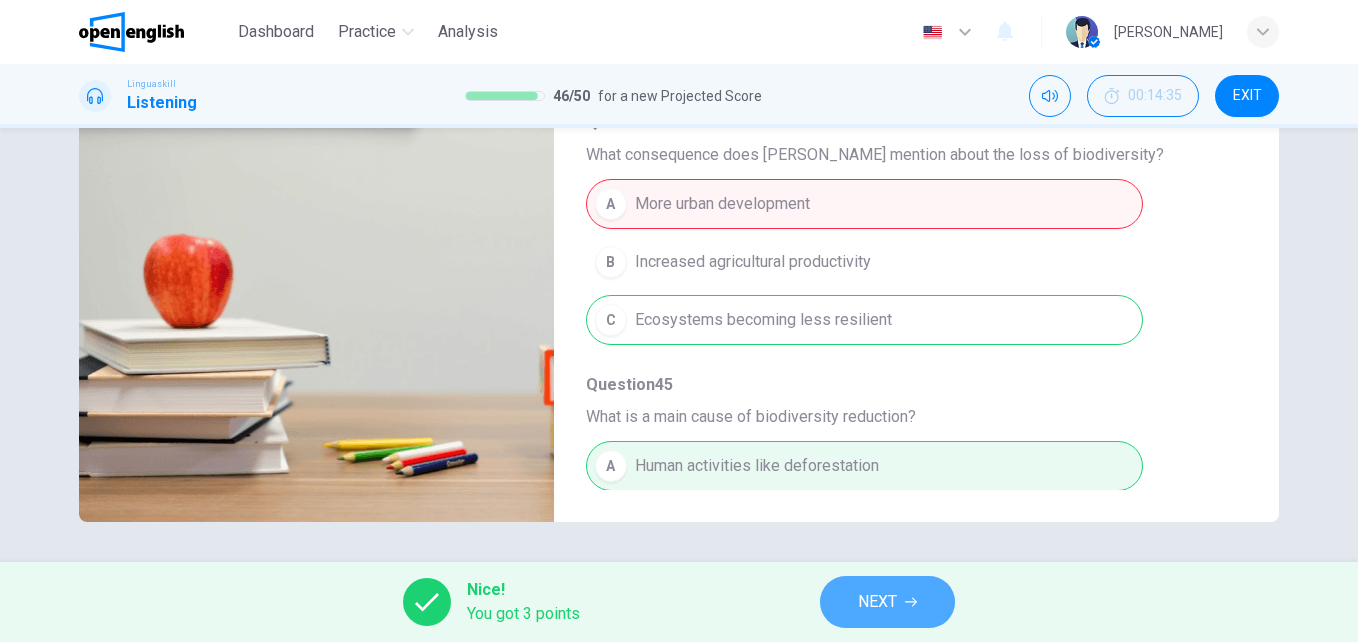 click on "NEXT" at bounding box center [877, 602] 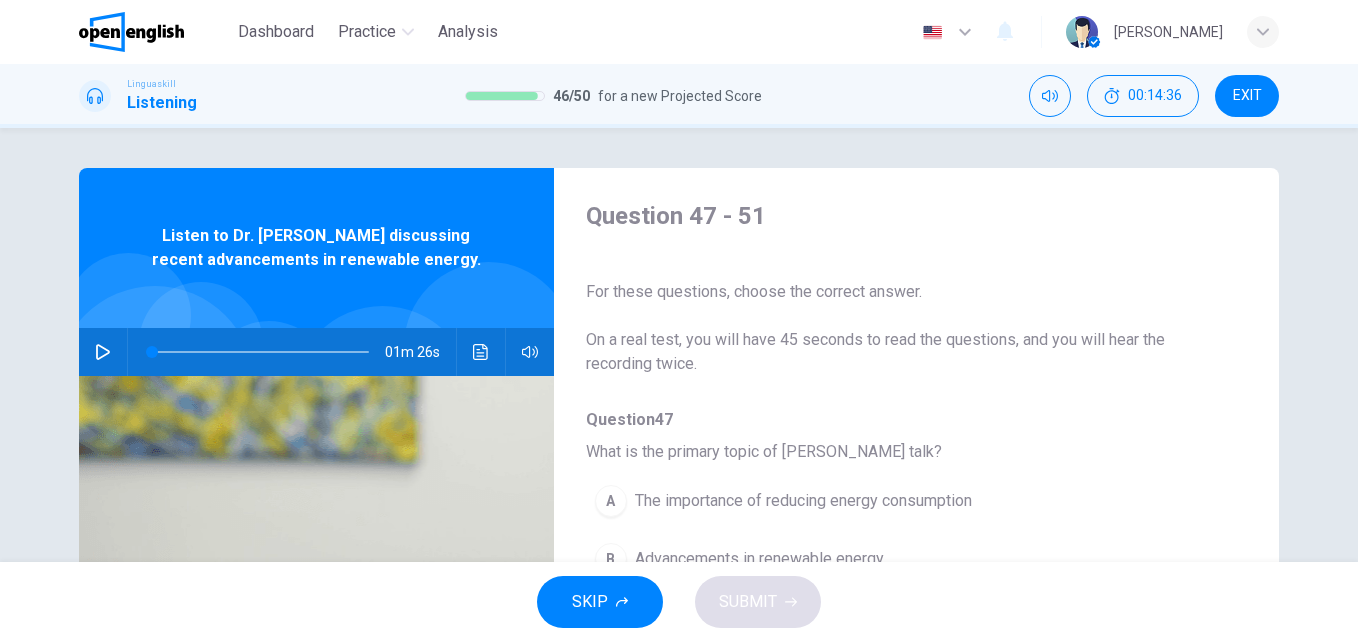 click on "SKIP" at bounding box center [590, 602] 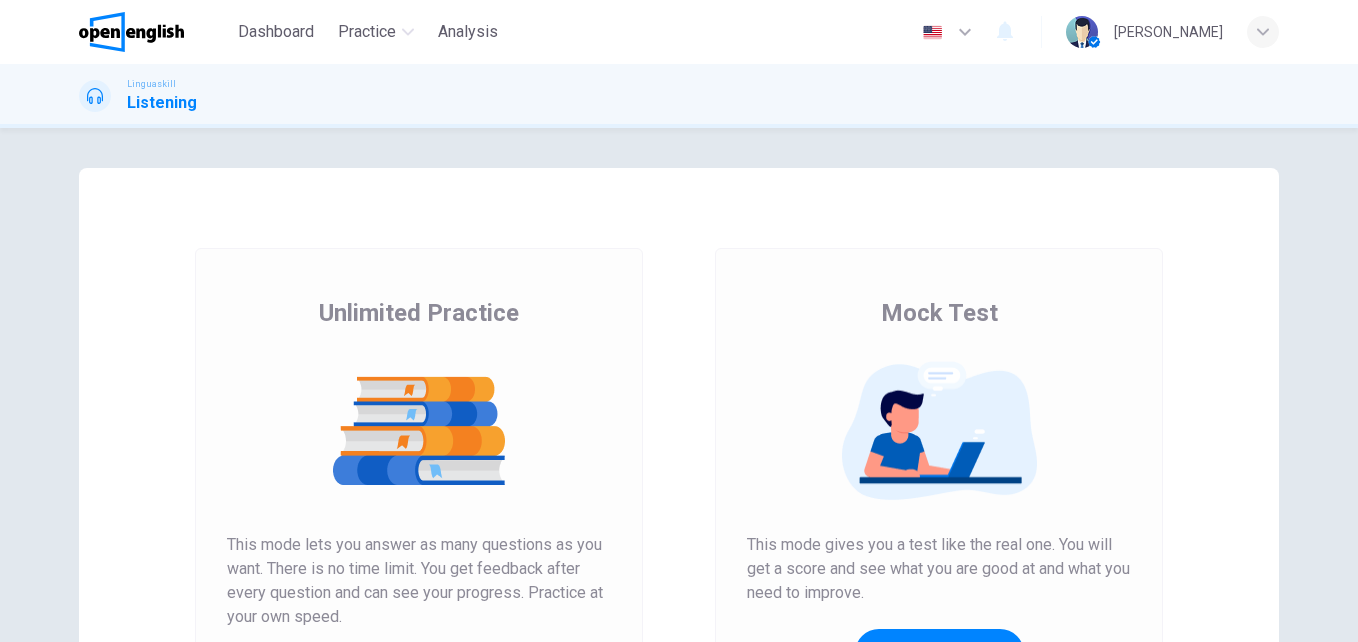 scroll, scrollTop: 0, scrollLeft: 0, axis: both 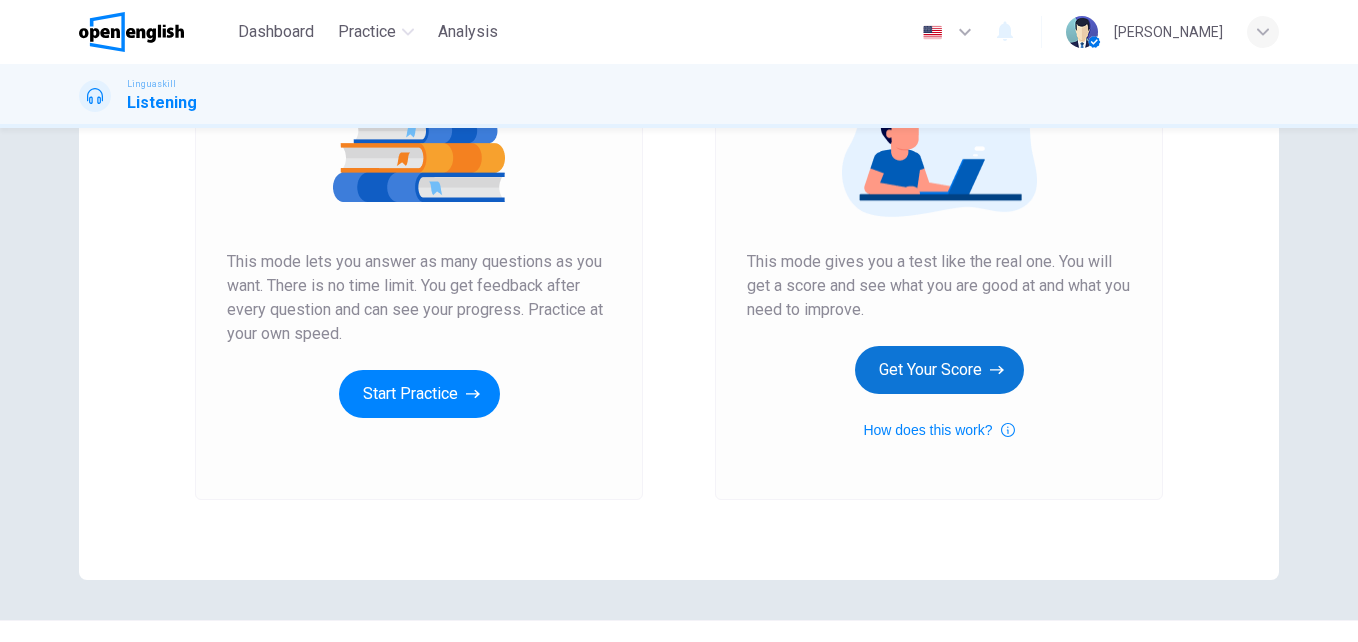 click on "Get Your Score" at bounding box center (939, 370) 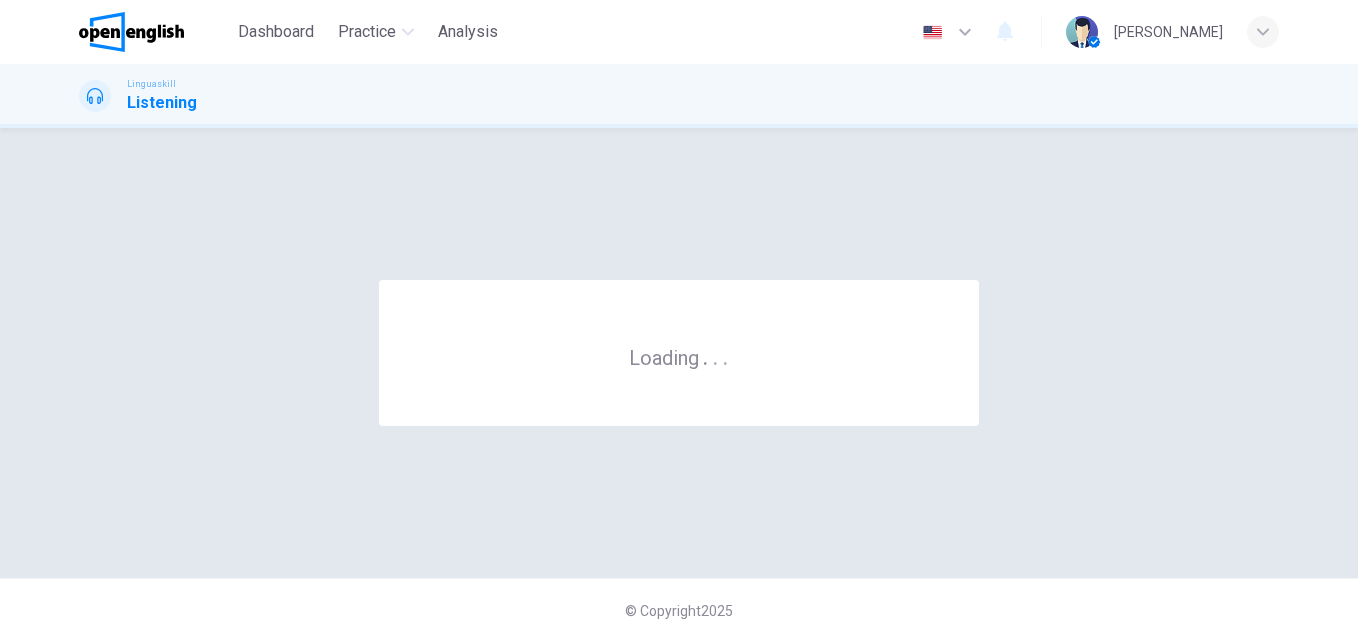 scroll, scrollTop: 0, scrollLeft: 0, axis: both 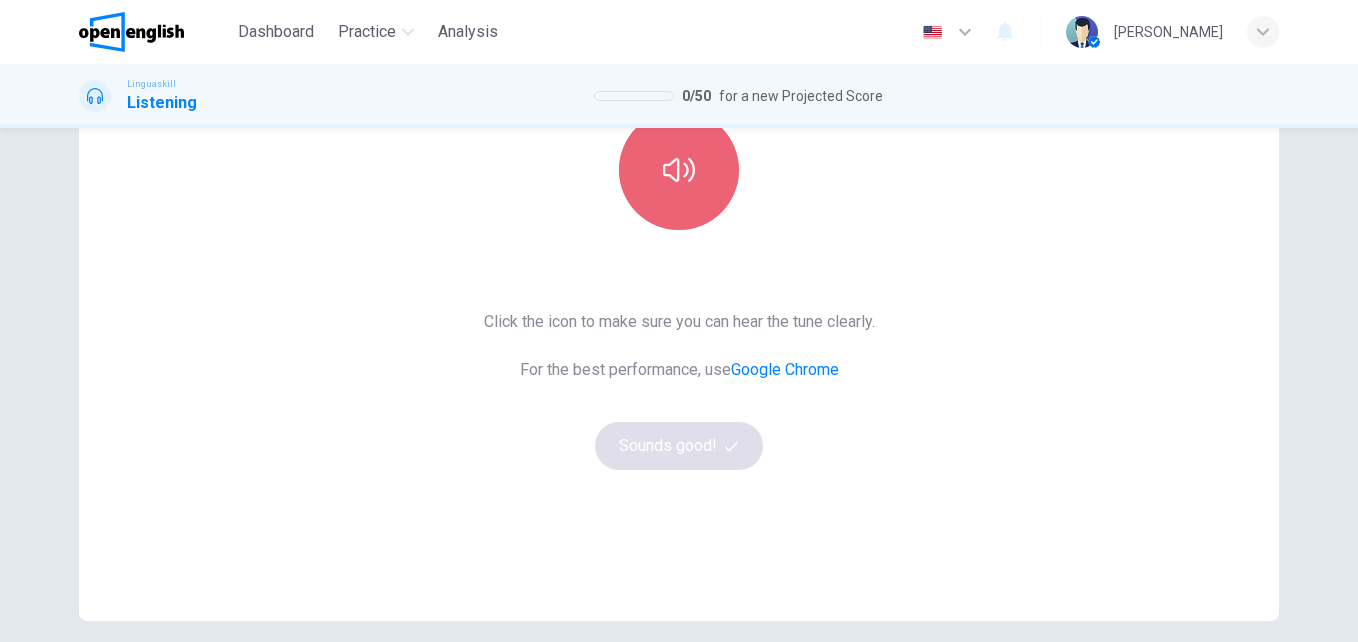 click at bounding box center (679, 170) 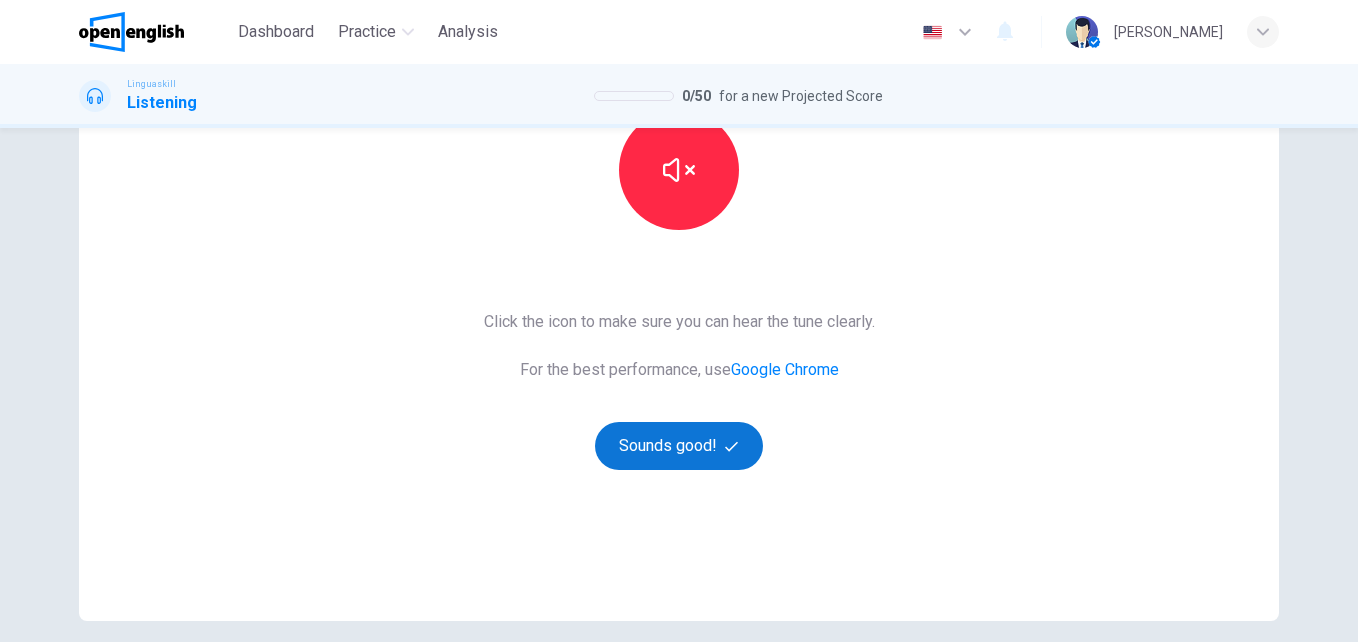 click on "Sounds good!" at bounding box center [679, 446] 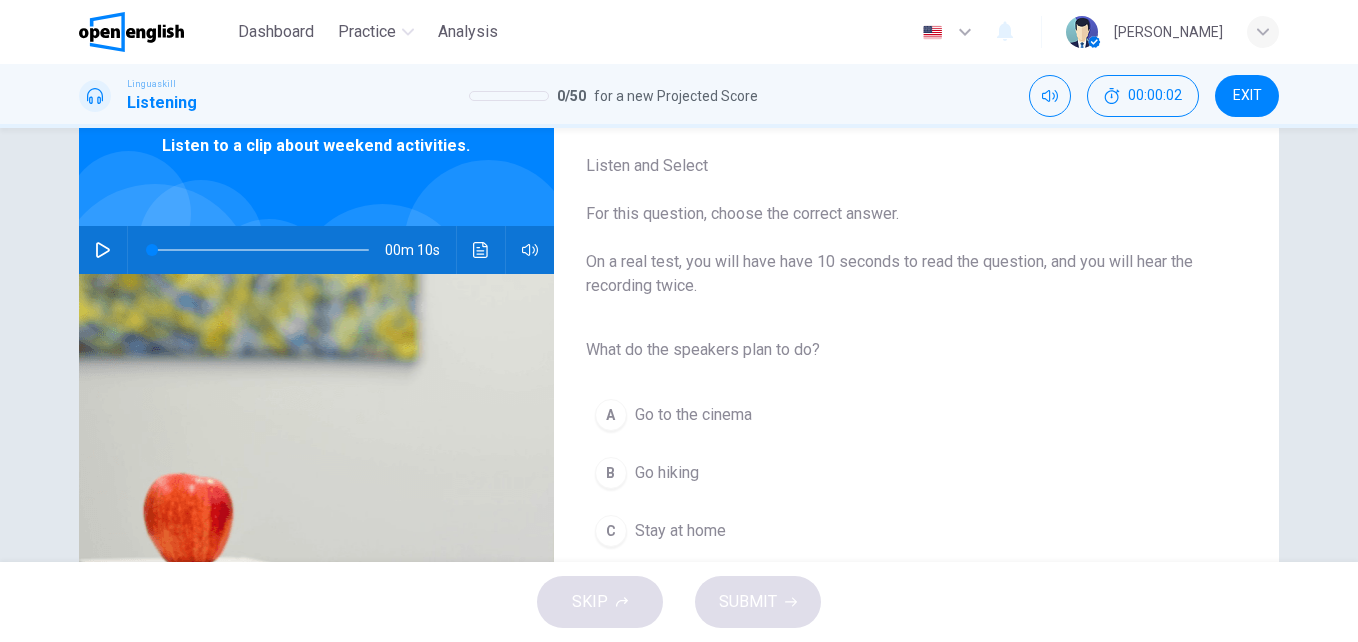 scroll, scrollTop: 98, scrollLeft: 0, axis: vertical 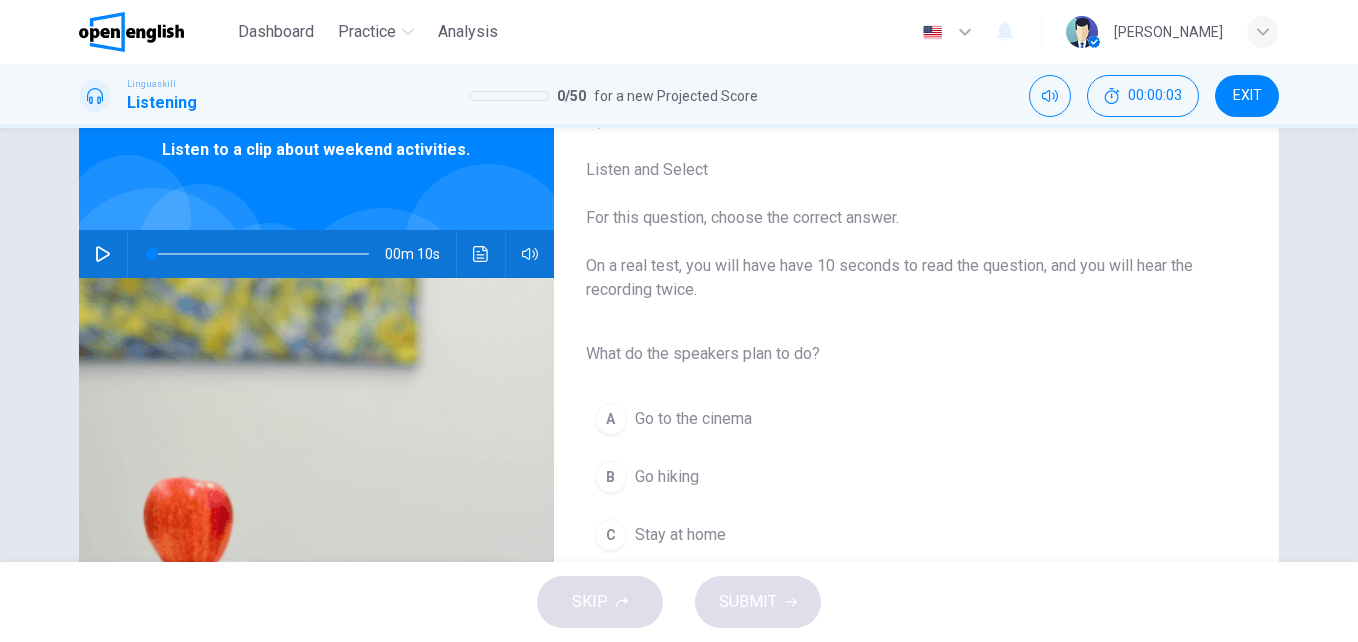 click 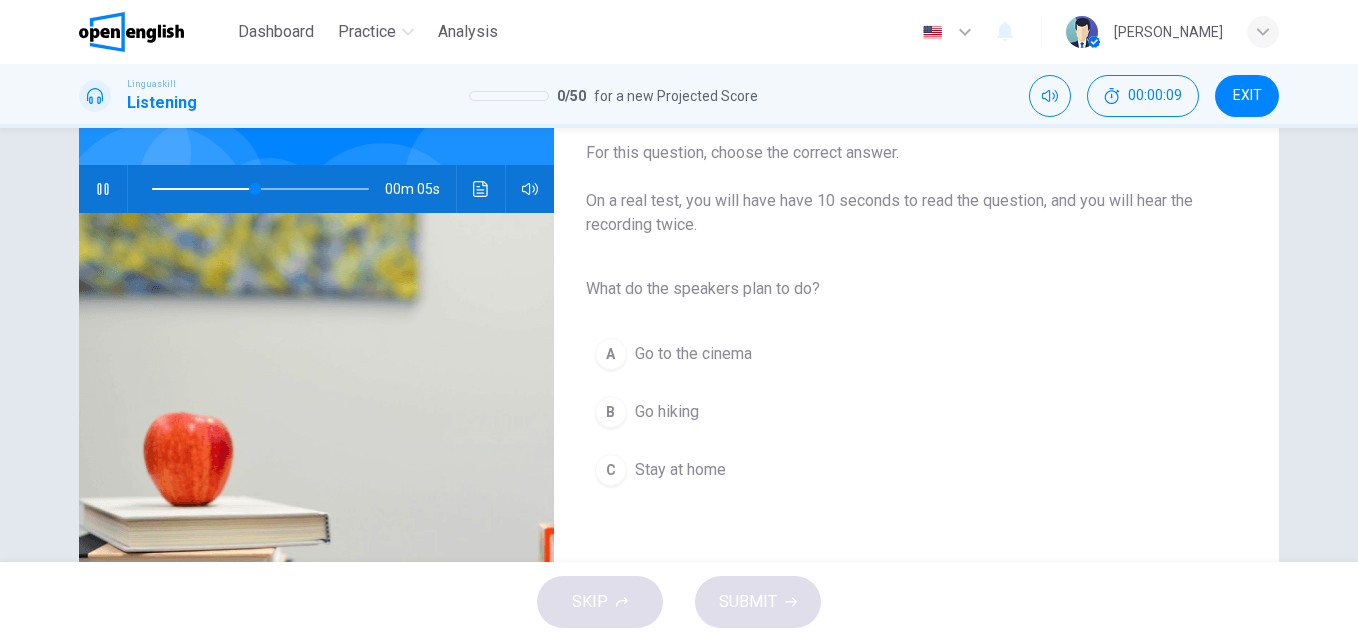 scroll, scrollTop: 171, scrollLeft: 0, axis: vertical 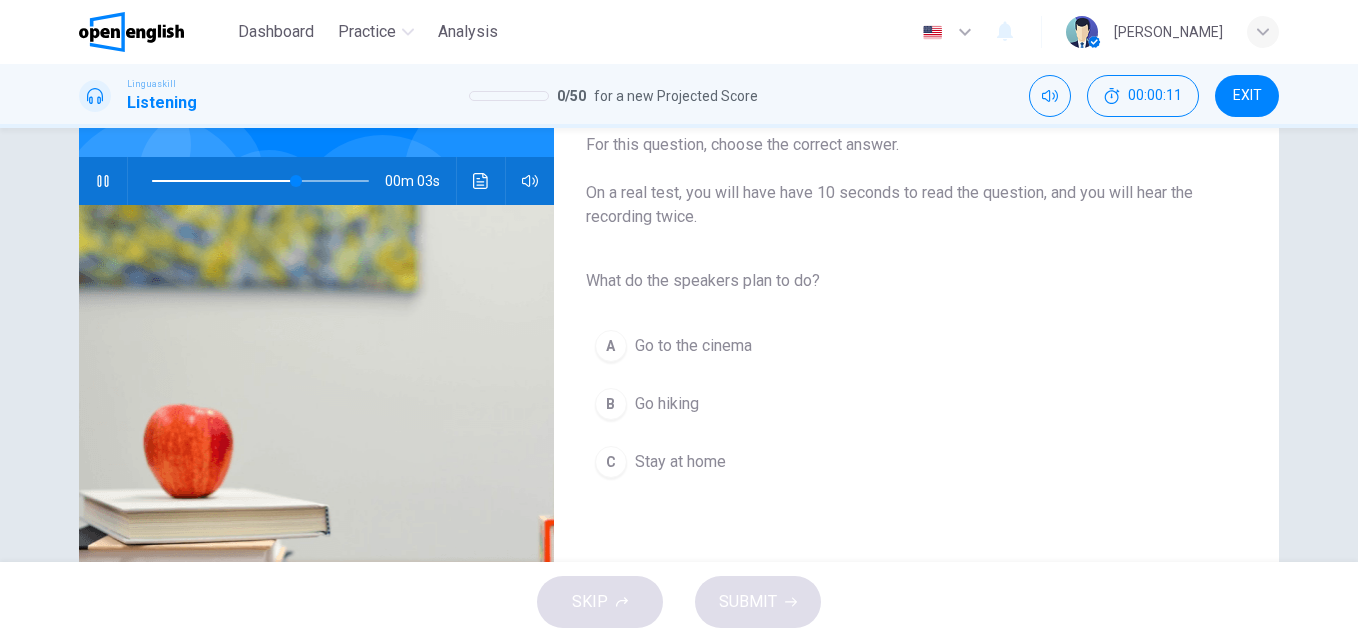 click on "Go hiking" at bounding box center [667, 404] 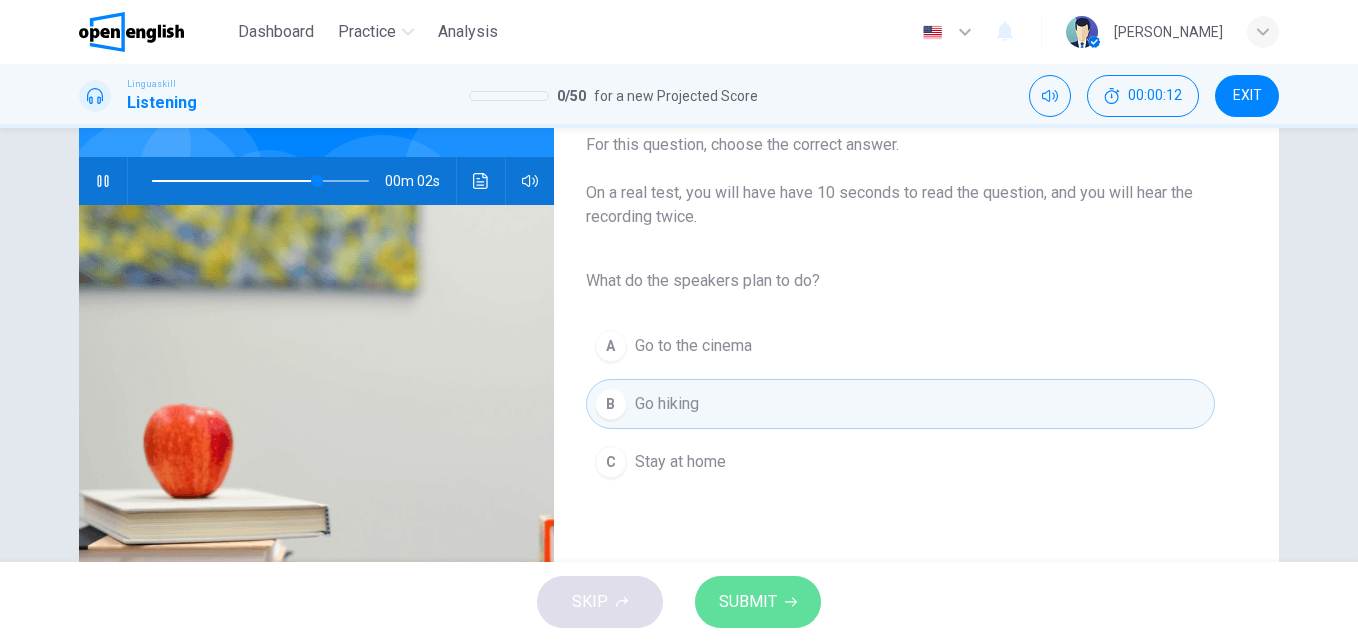 click on "SUBMIT" at bounding box center (748, 602) 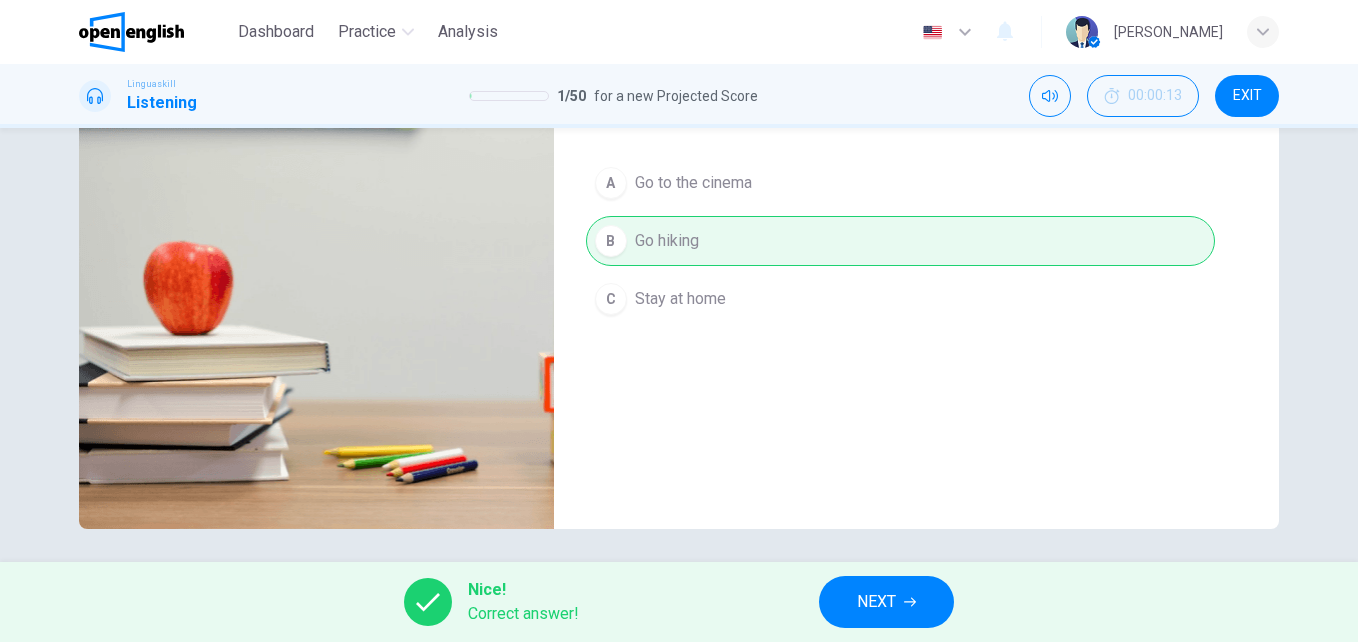 scroll, scrollTop: 341, scrollLeft: 0, axis: vertical 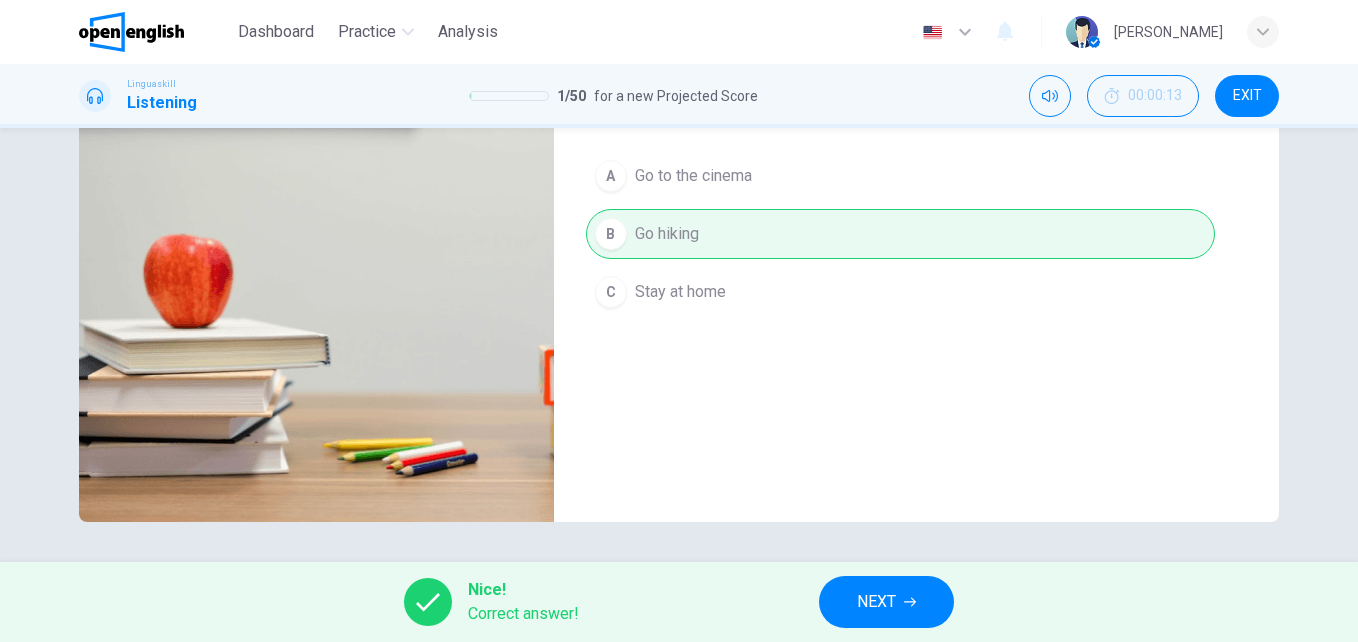 type on "*" 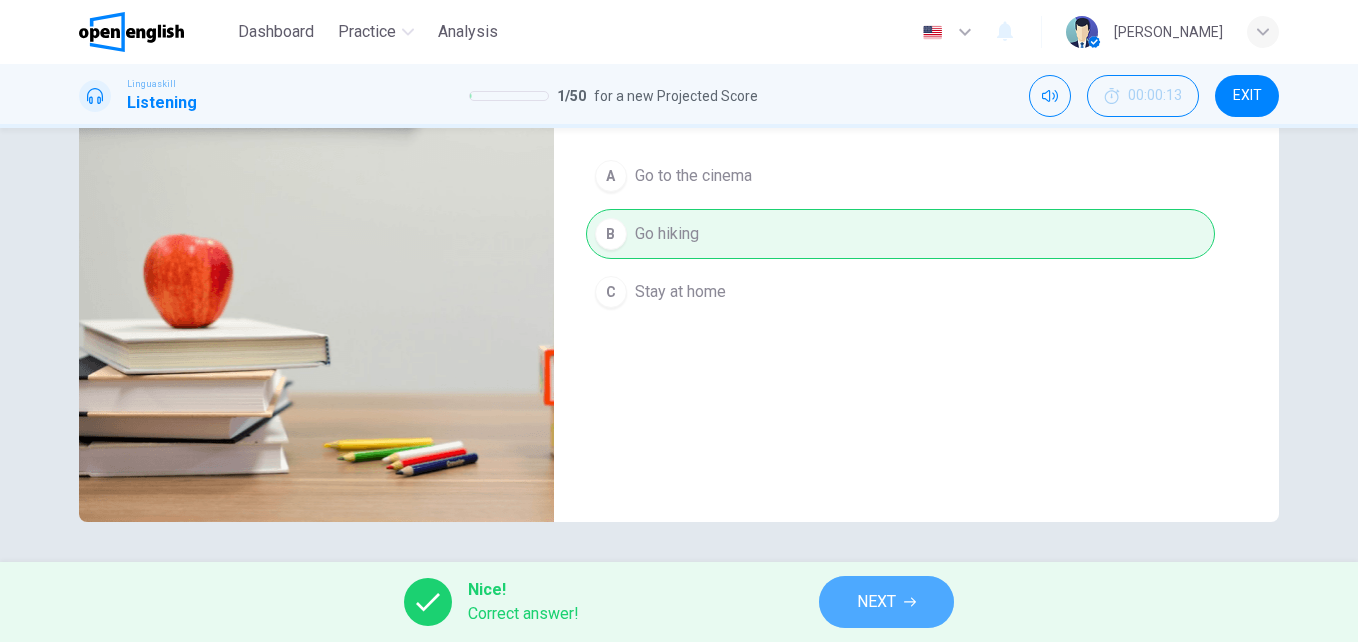 click on "NEXT" at bounding box center [886, 602] 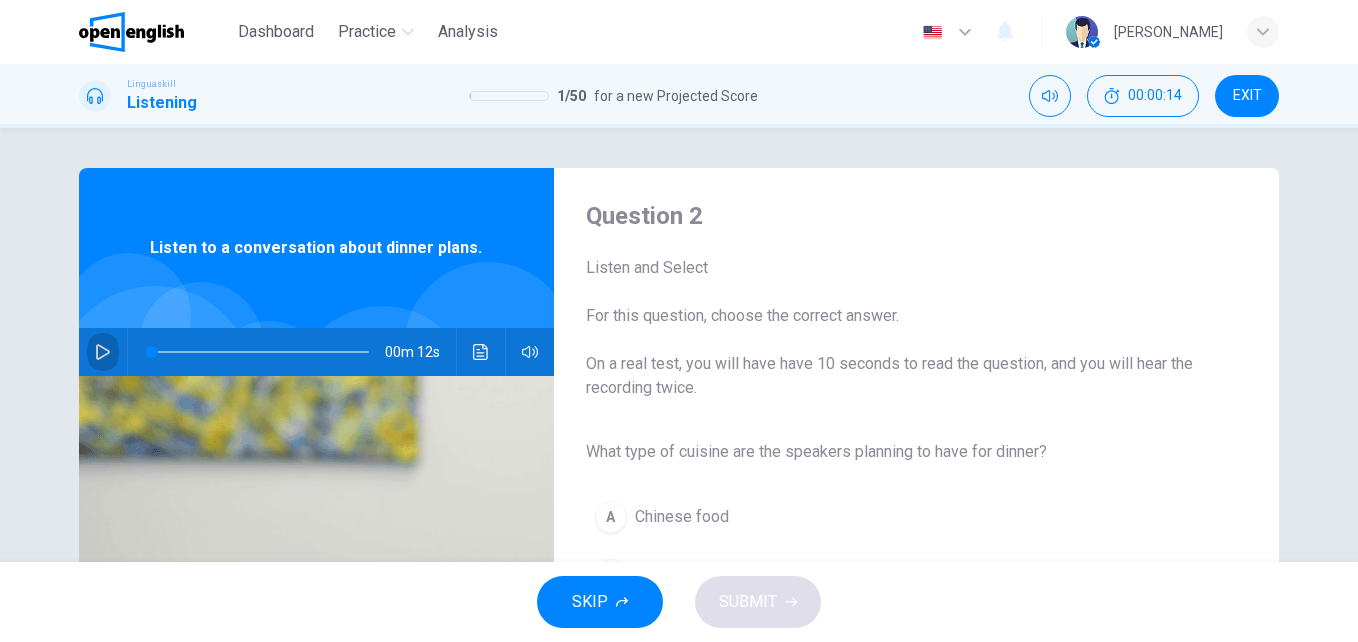 click 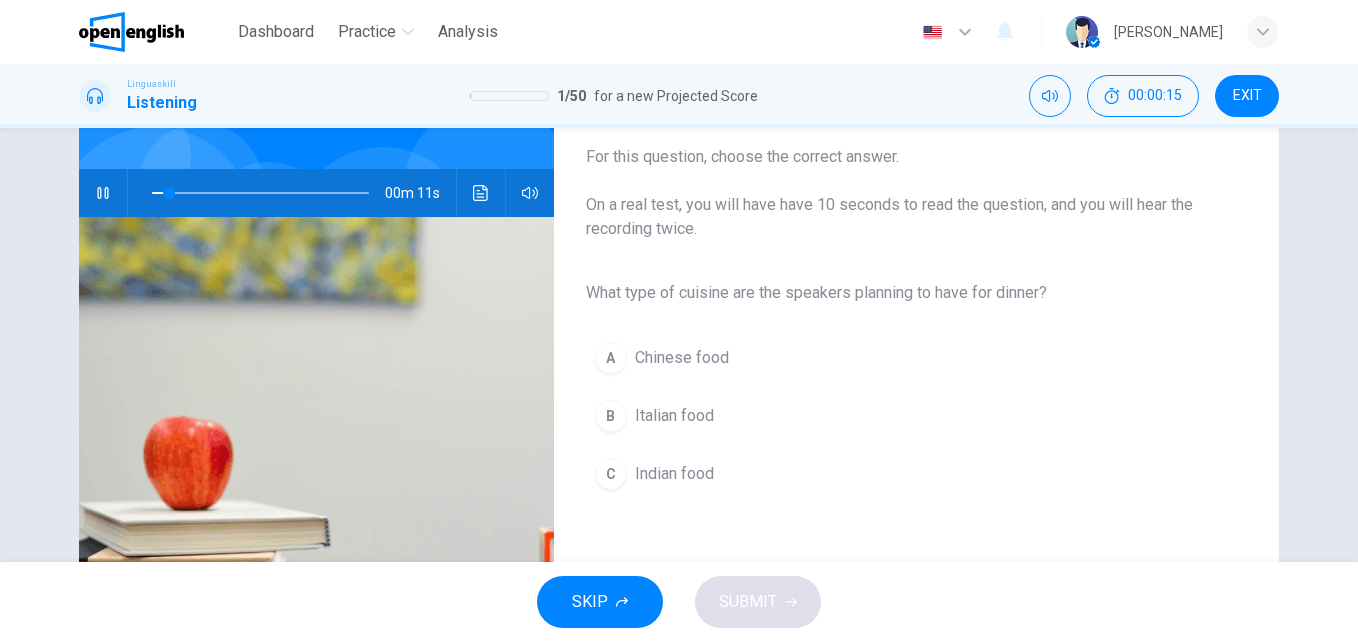 scroll, scrollTop: 178, scrollLeft: 0, axis: vertical 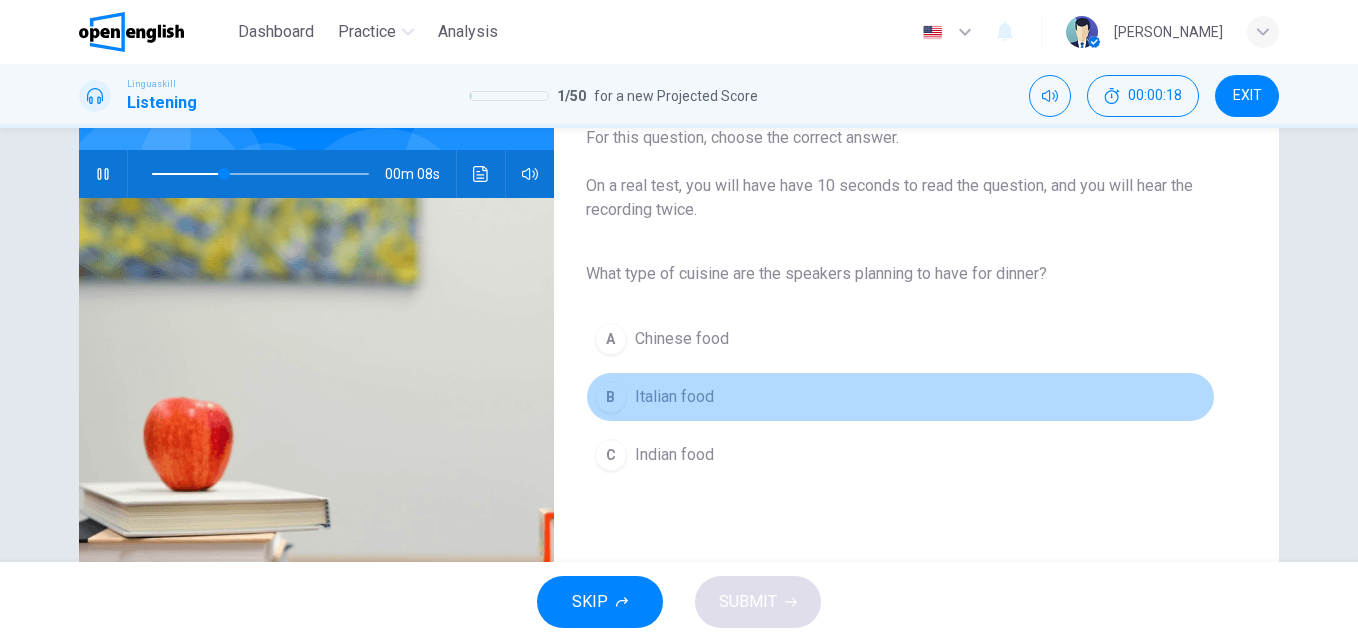 click on "Italian food" at bounding box center (674, 397) 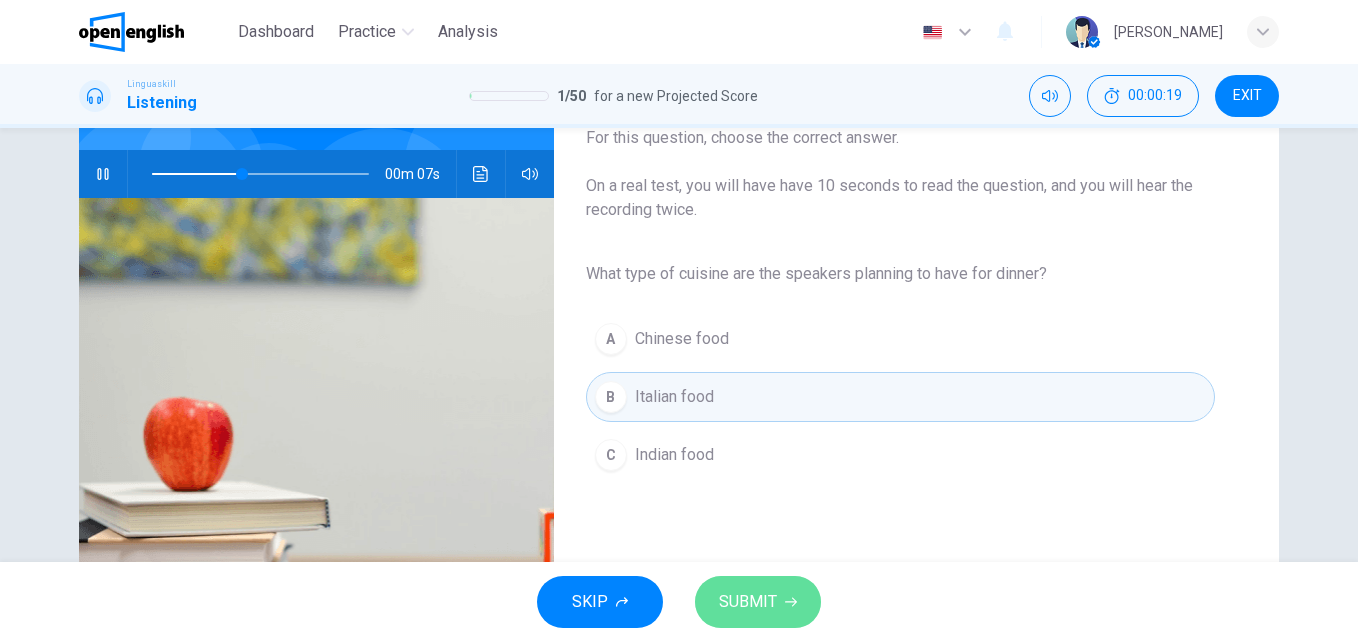 click on "SUBMIT" at bounding box center (748, 602) 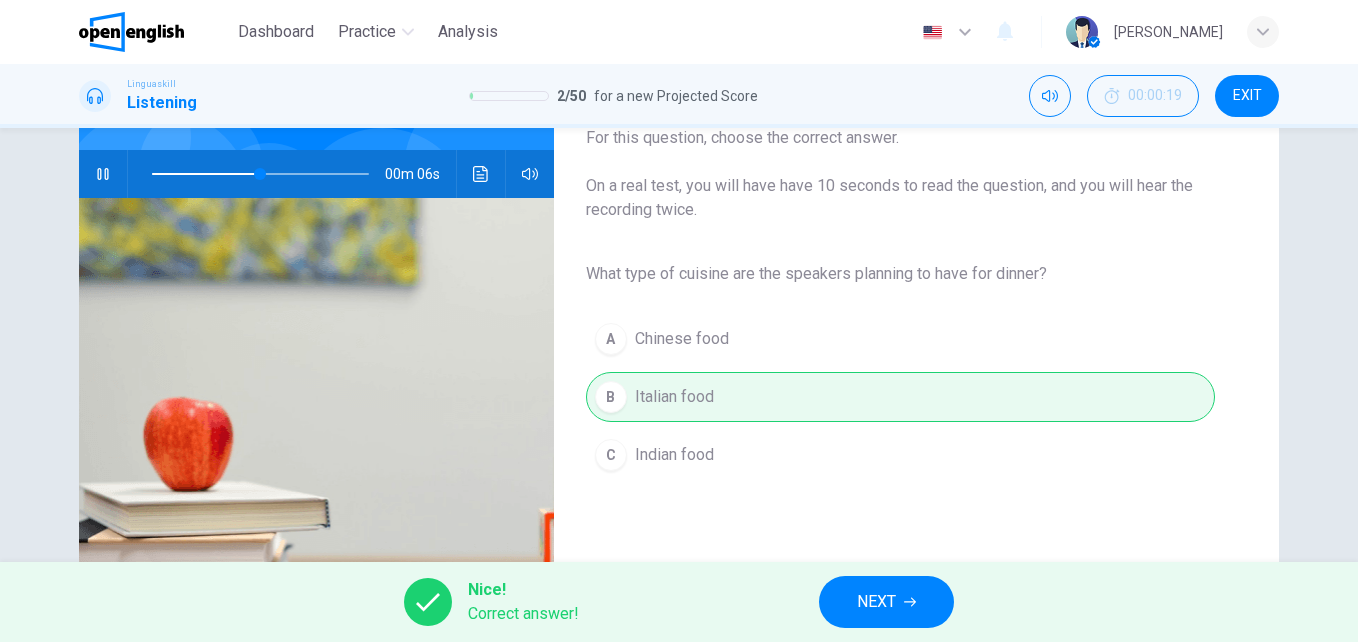 type on "**" 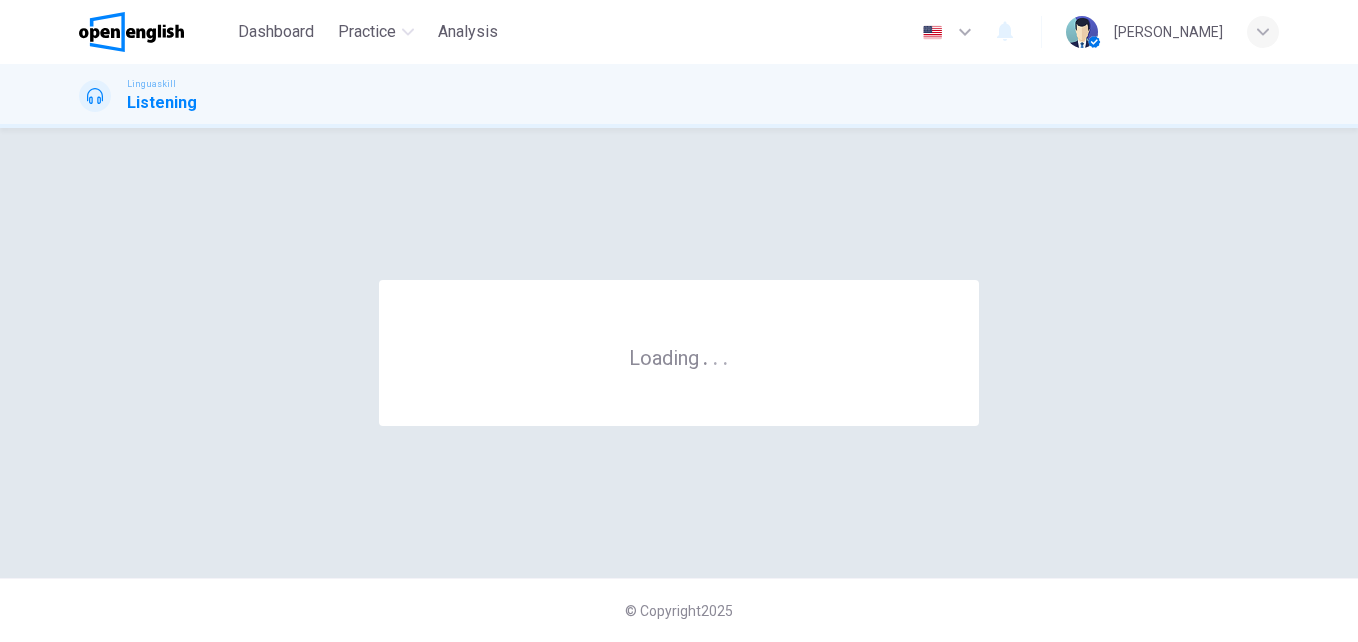 scroll, scrollTop: 0, scrollLeft: 0, axis: both 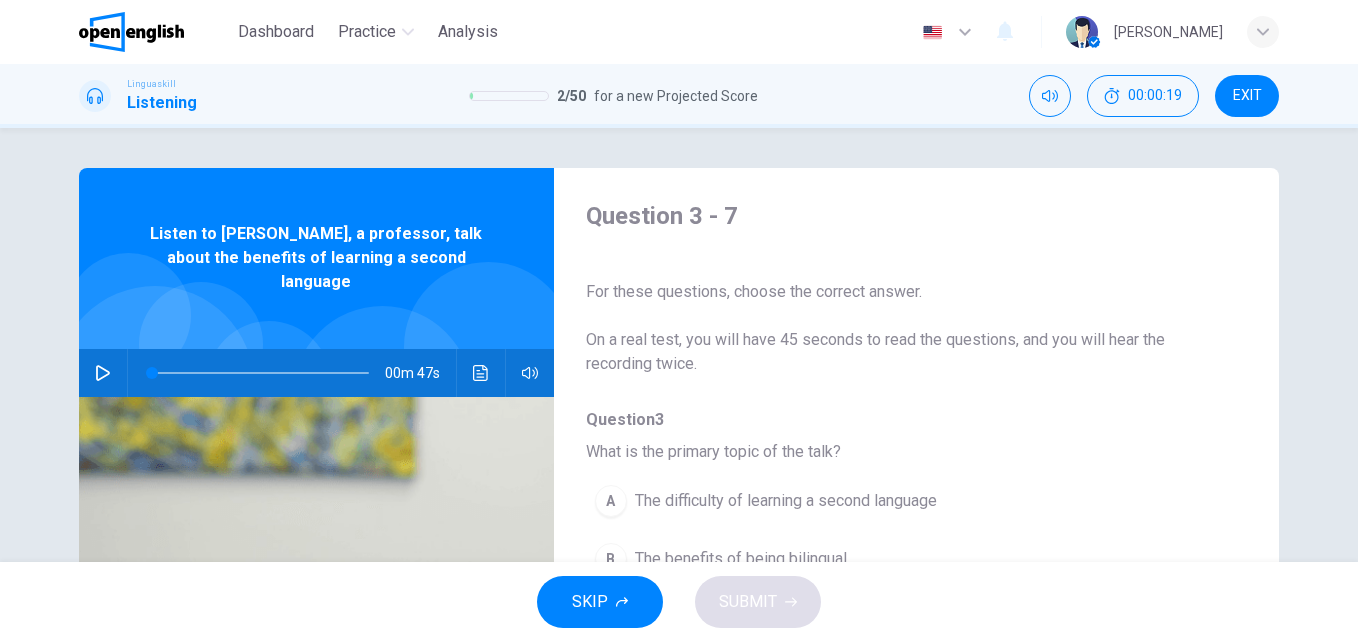 click 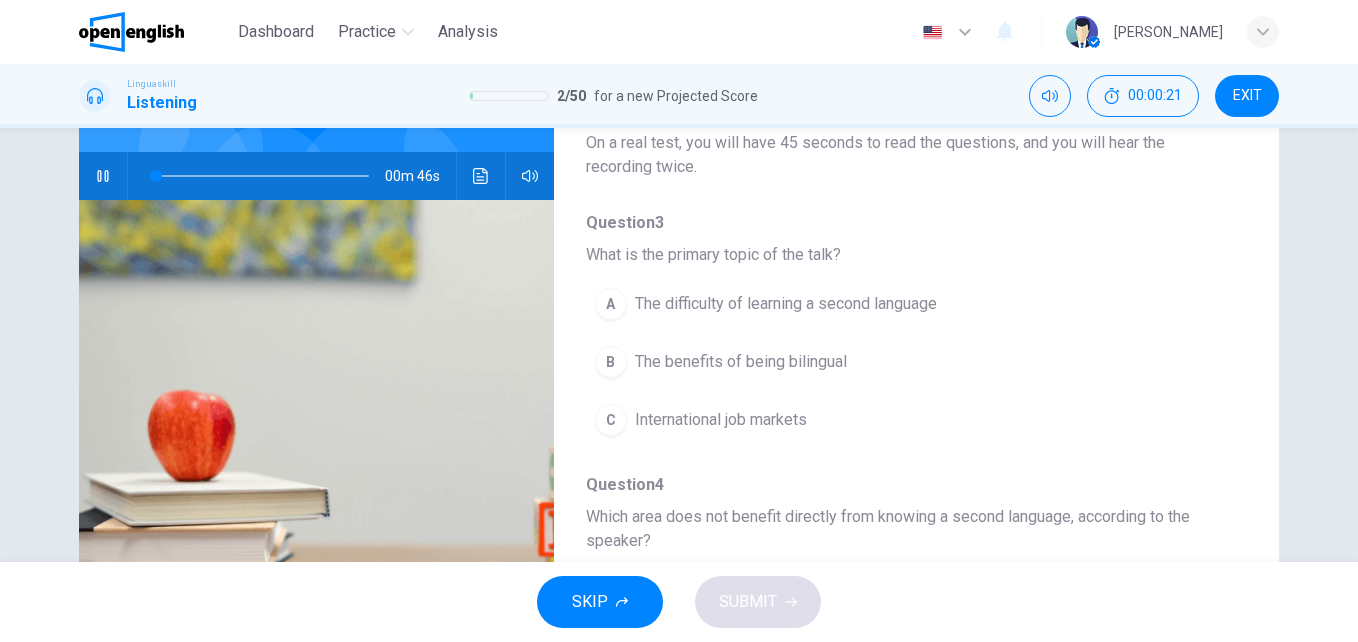 scroll, scrollTop: 207, scrollLeft: 0, axis: vertical 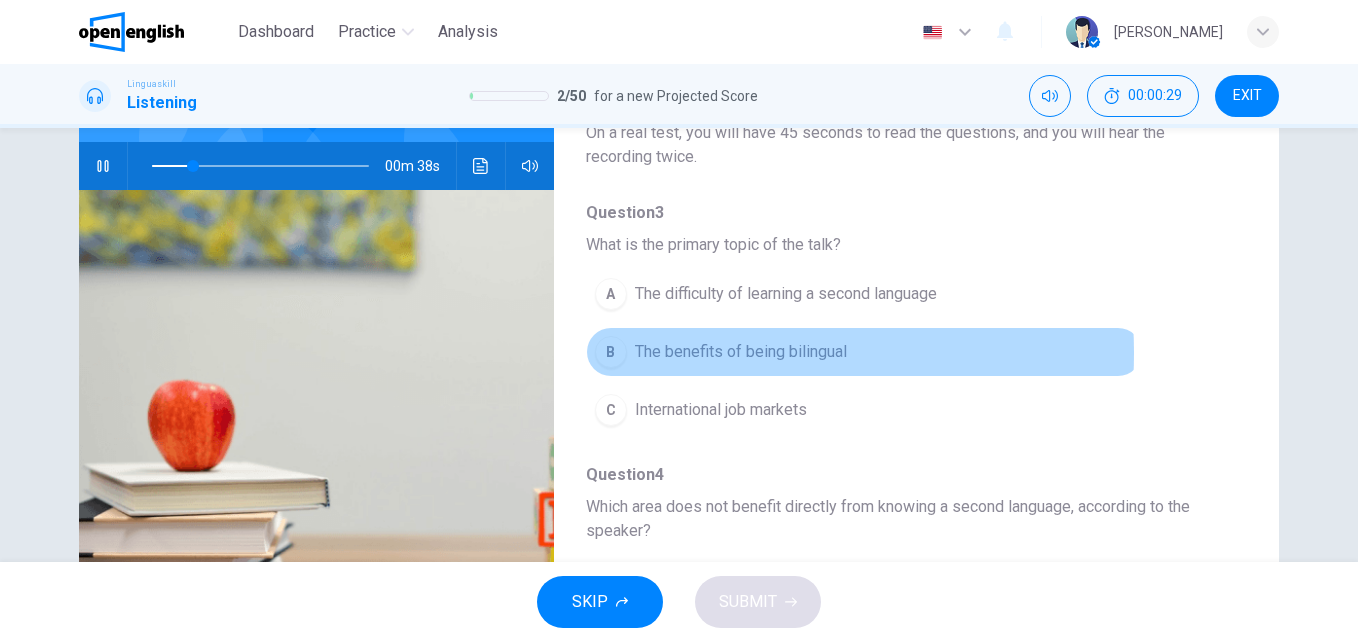 click on "The benefits of being bilingual" at bounding box center [741, 352] 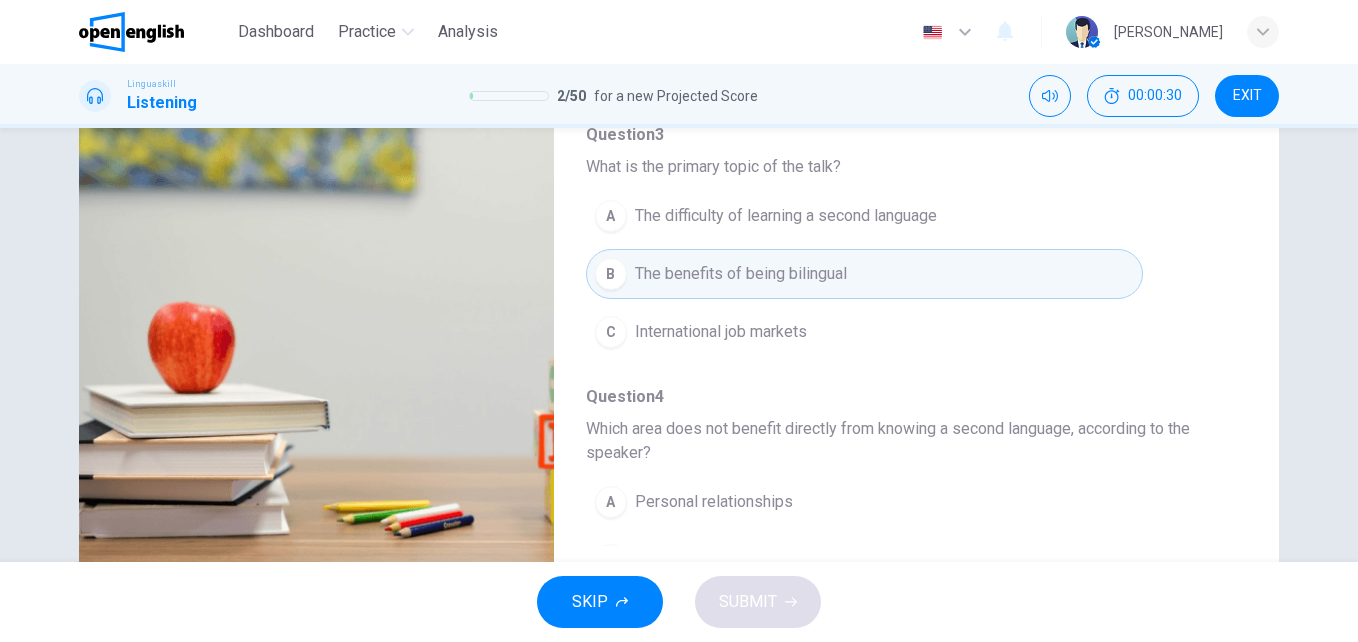 scroll, scrollTop: 341, scrollLeft: 0, axis: vertical 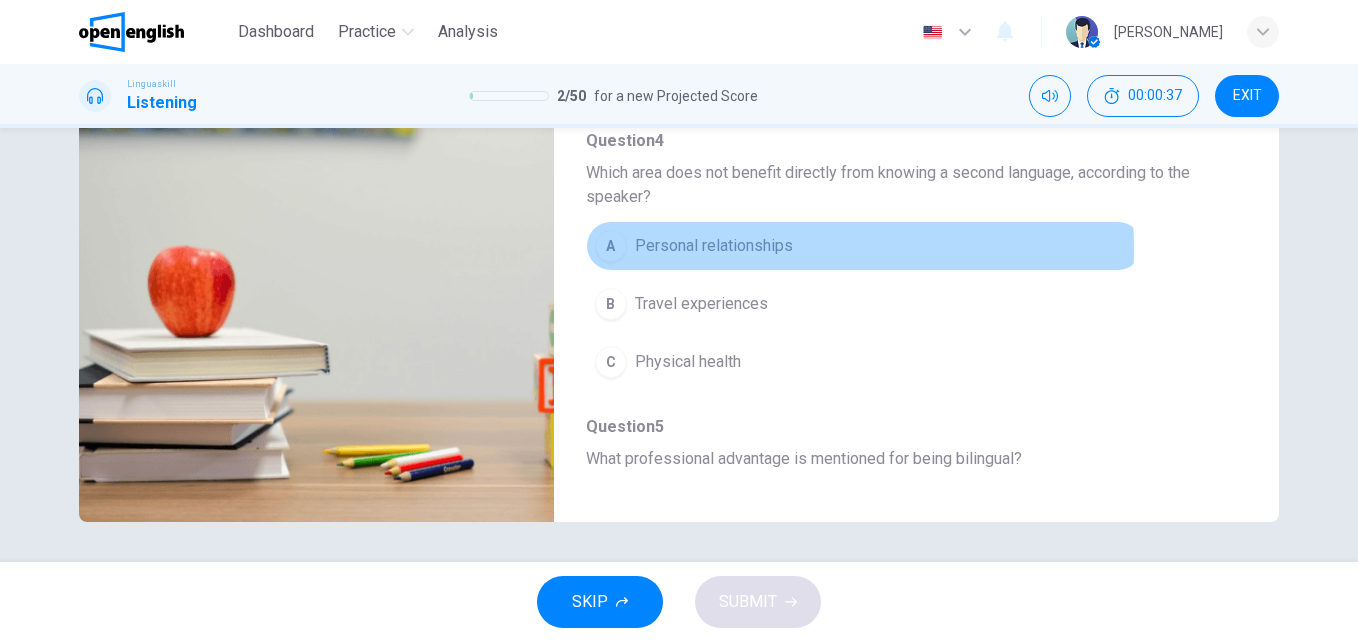 click on "Personal relationships" at bounding box center (714, 246) 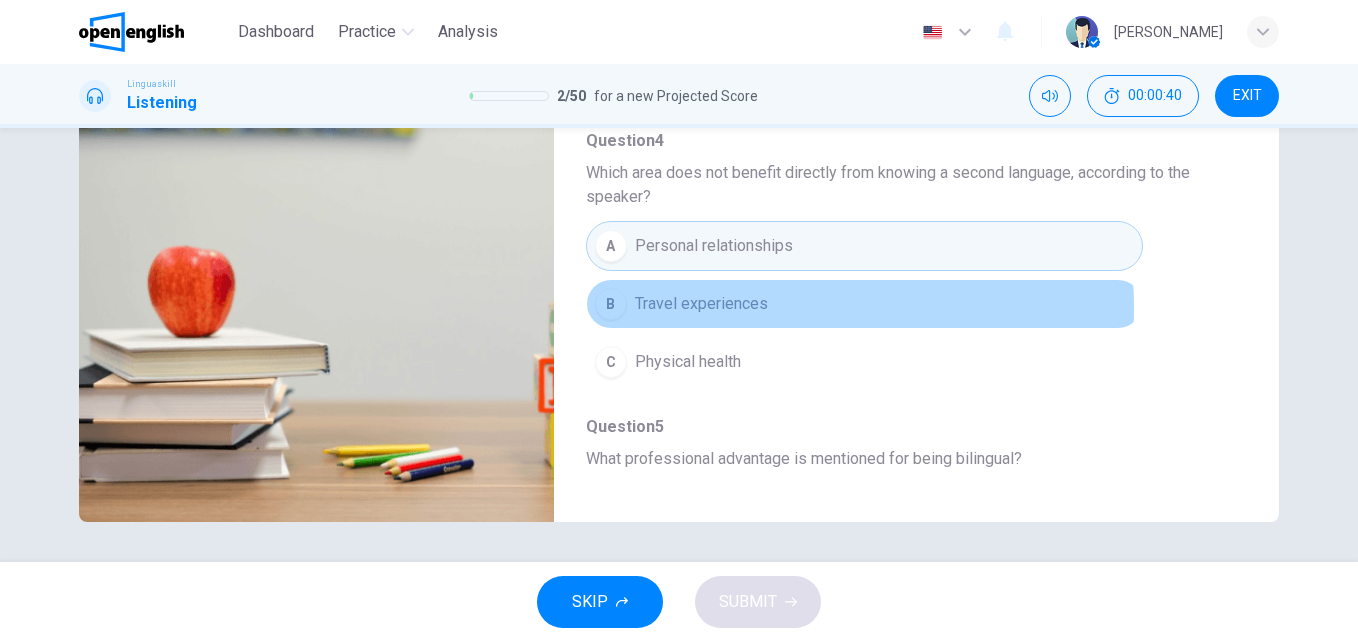 click on "Travel experiences" at bounding box center [701, 304] 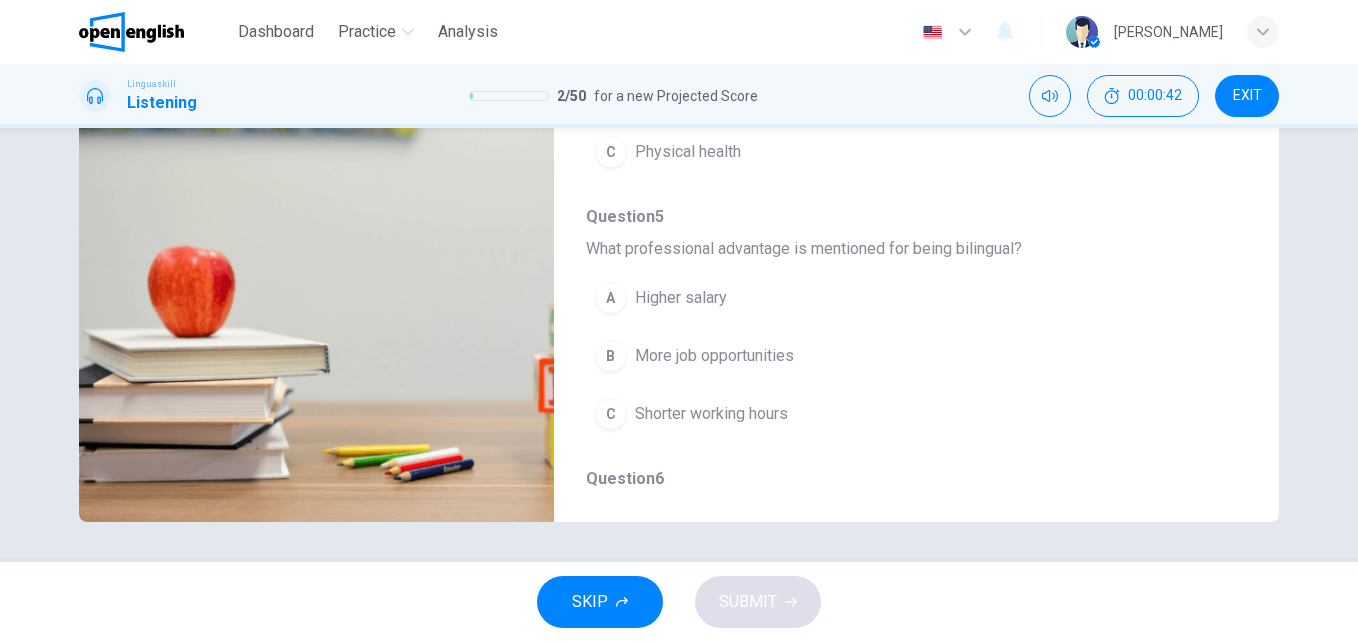 scroll, scrollTop: 440, scrollLeft: 0, axis: vertical 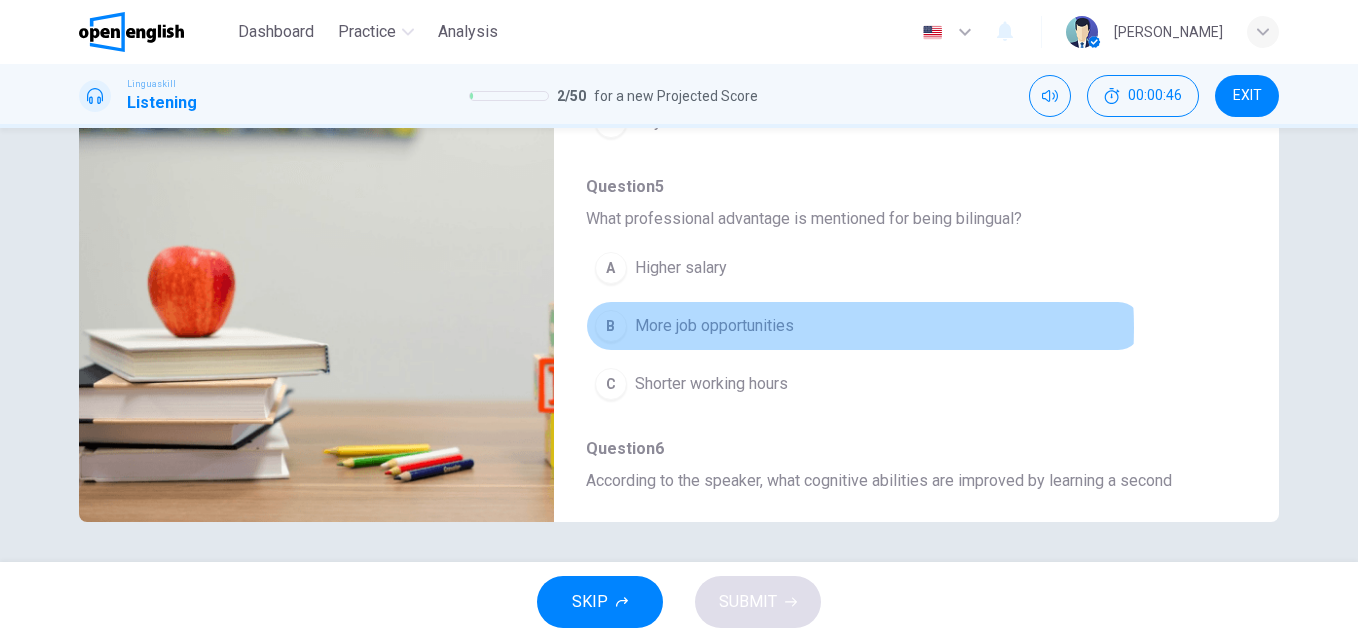 click on "More job opportunities" at bounding box center [714, 326] 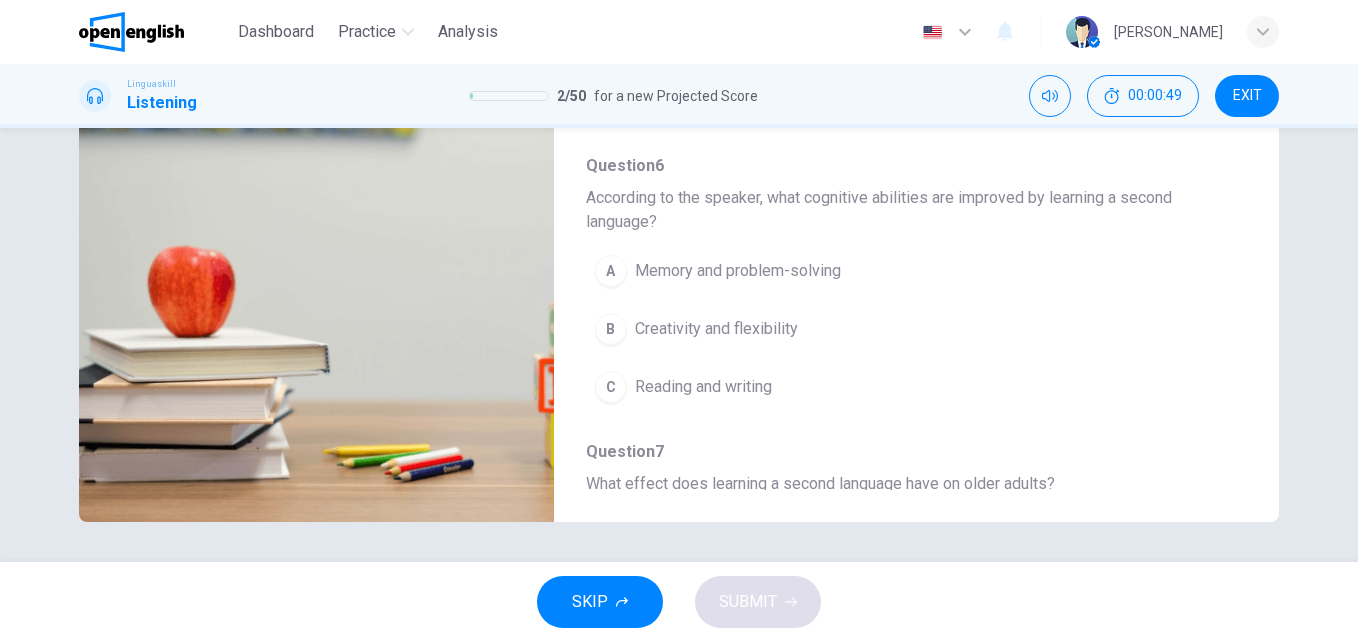 scroll, scrollTop: 760, scrollLeft: 0, axis: vertical 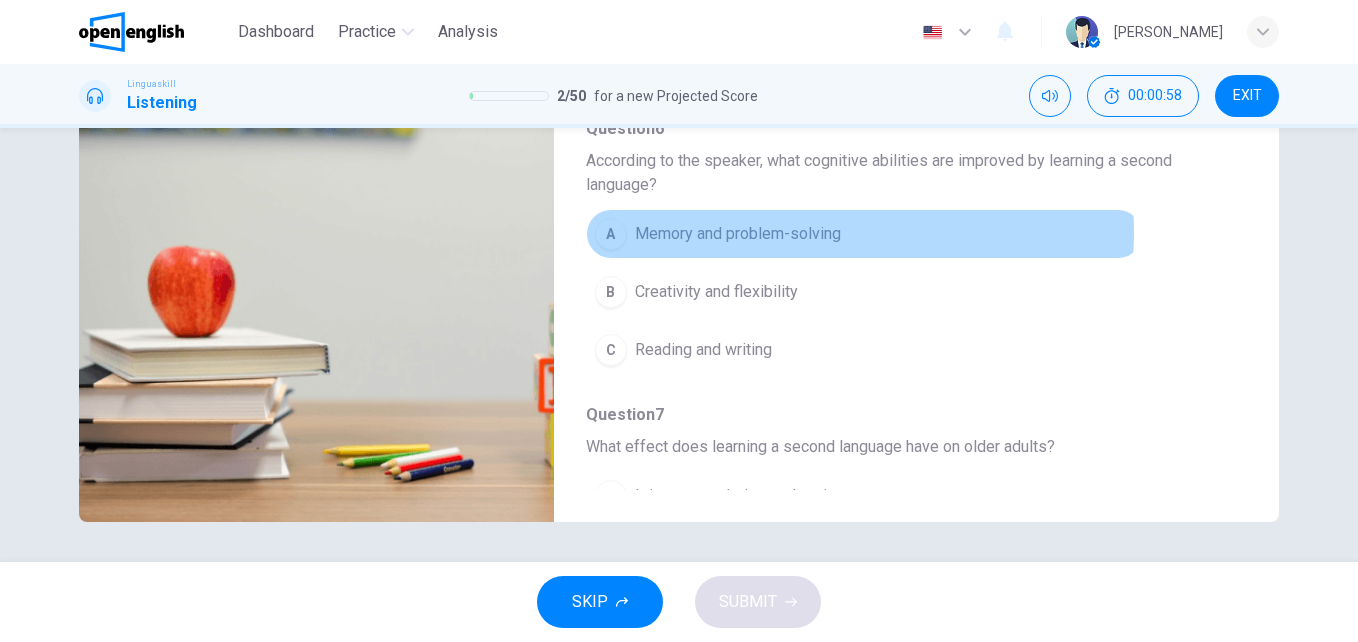click on "Memory and problem-solving" at bounding box center [738, 234] 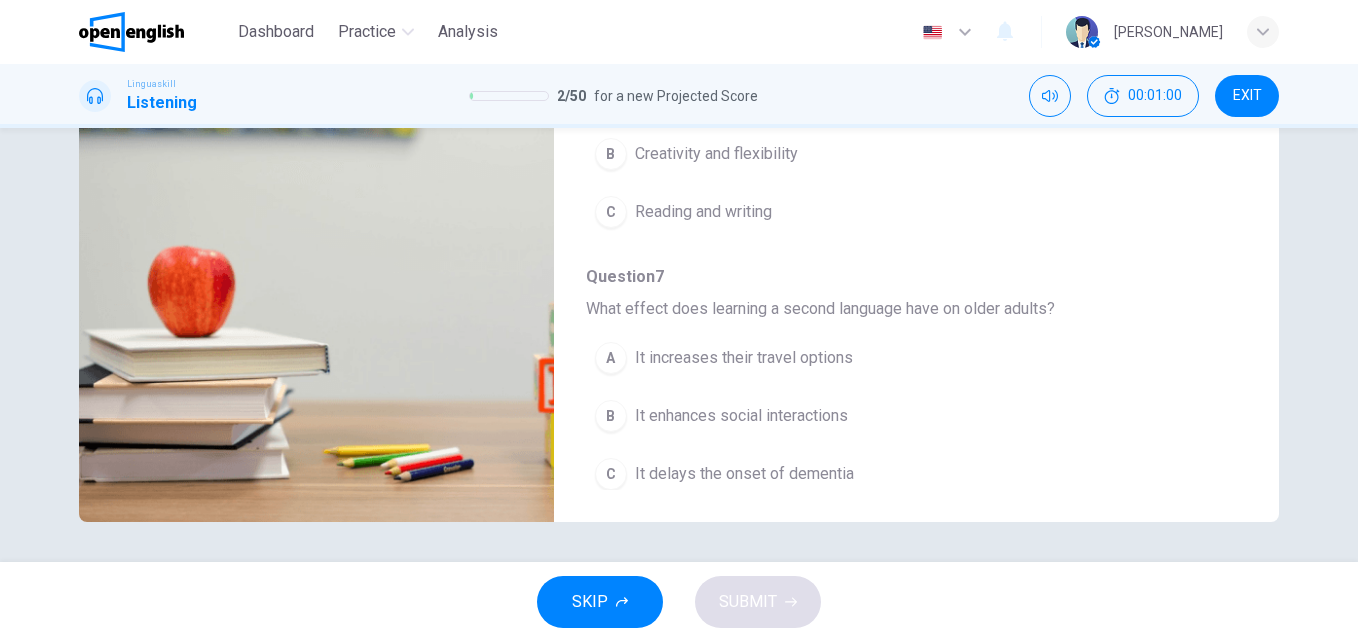 scroll, scrollTop: 911, scrollLeft: 0, axis: vertical 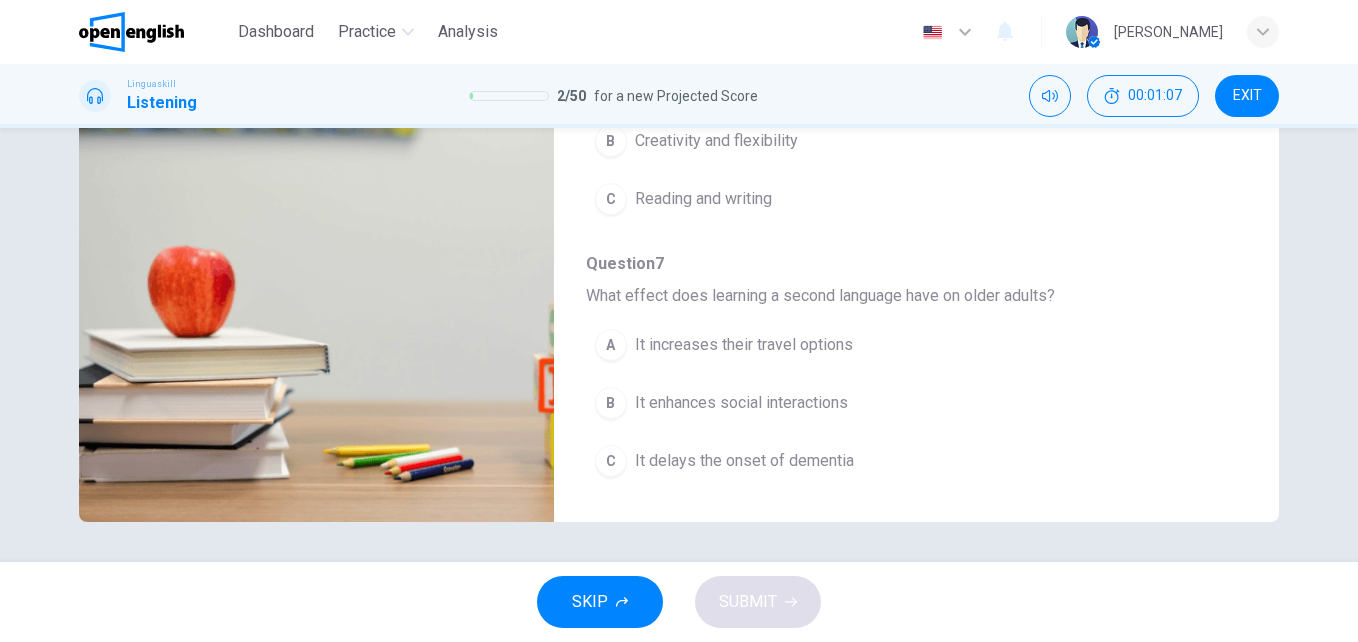 type on "*" 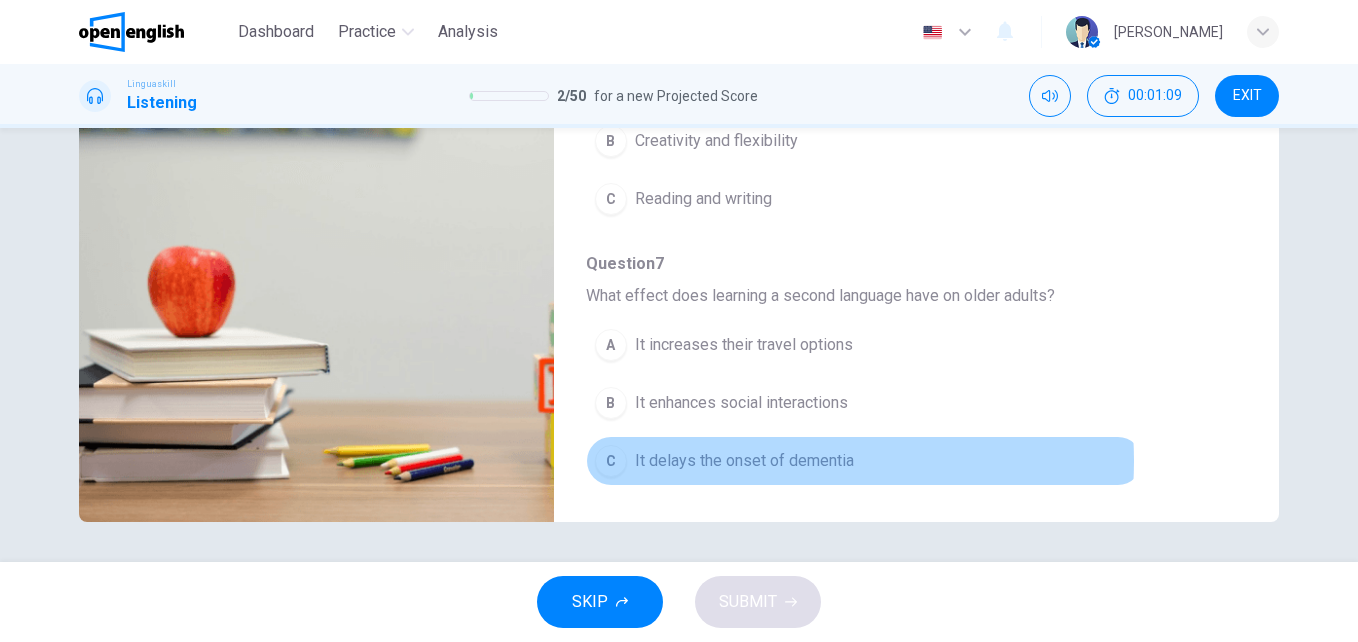 click on "It delays the onset of dementia" at bounding box center (744, 461) 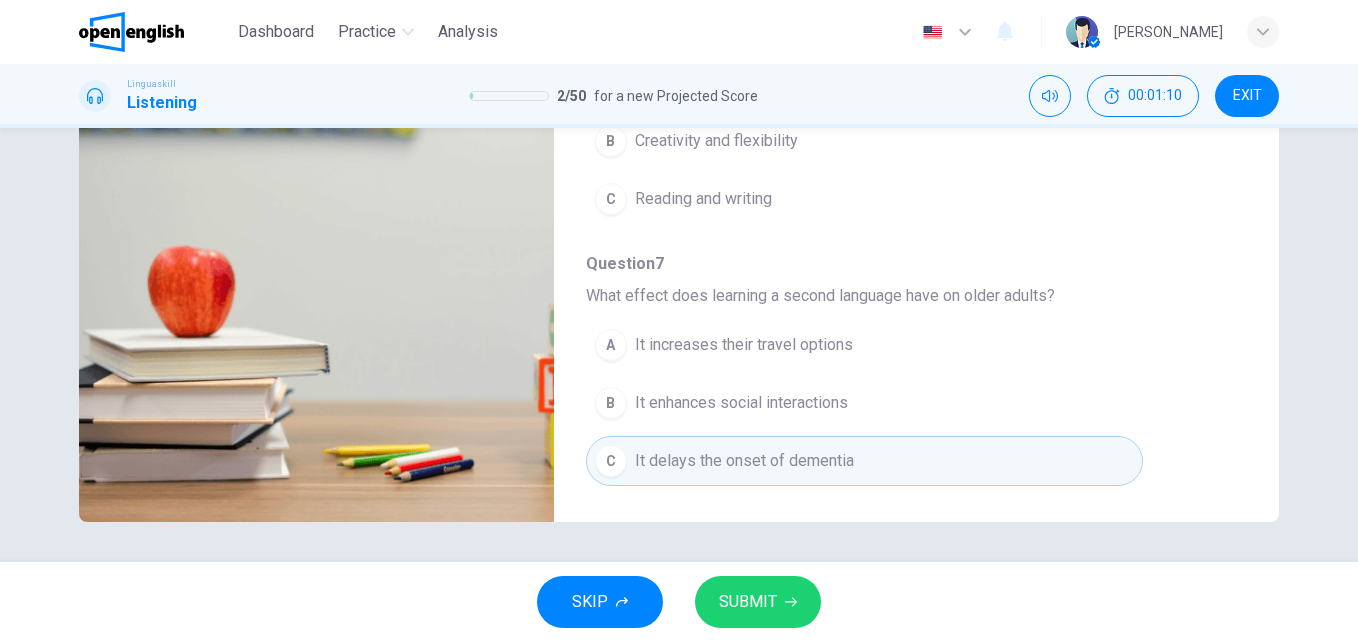 click on "SUBMIT" at bounding box center [748, 602] 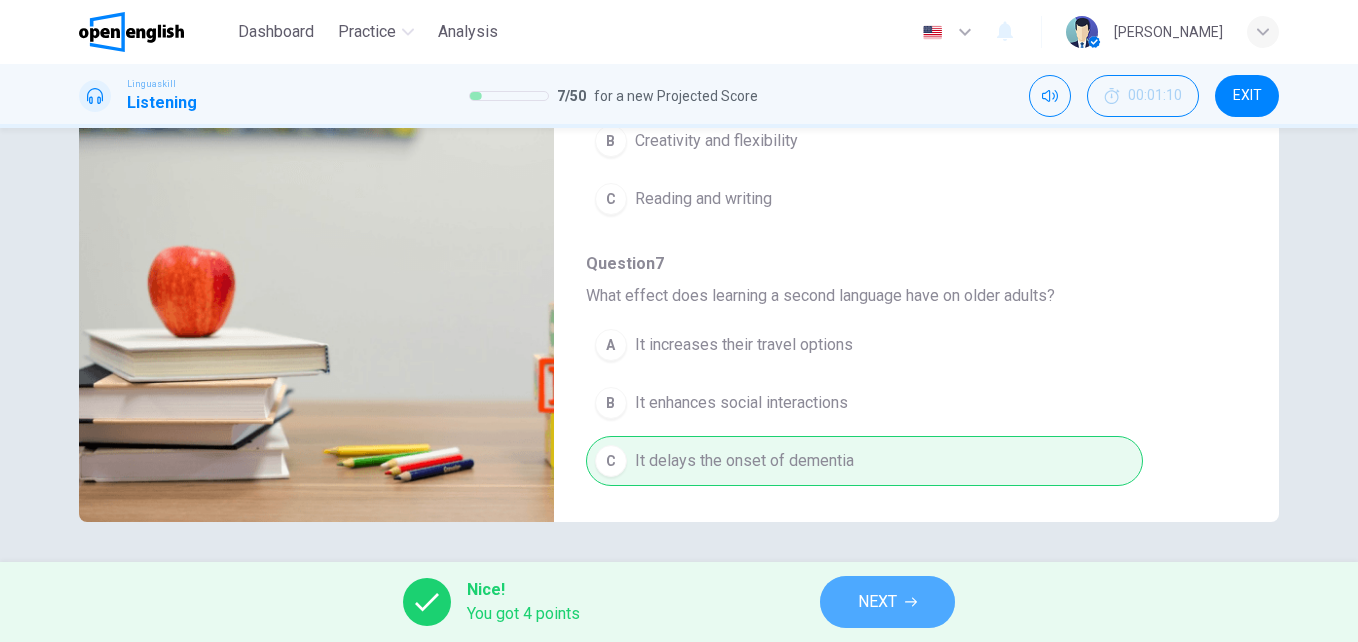 click on "NEXT" at bounding box center (877, 602) 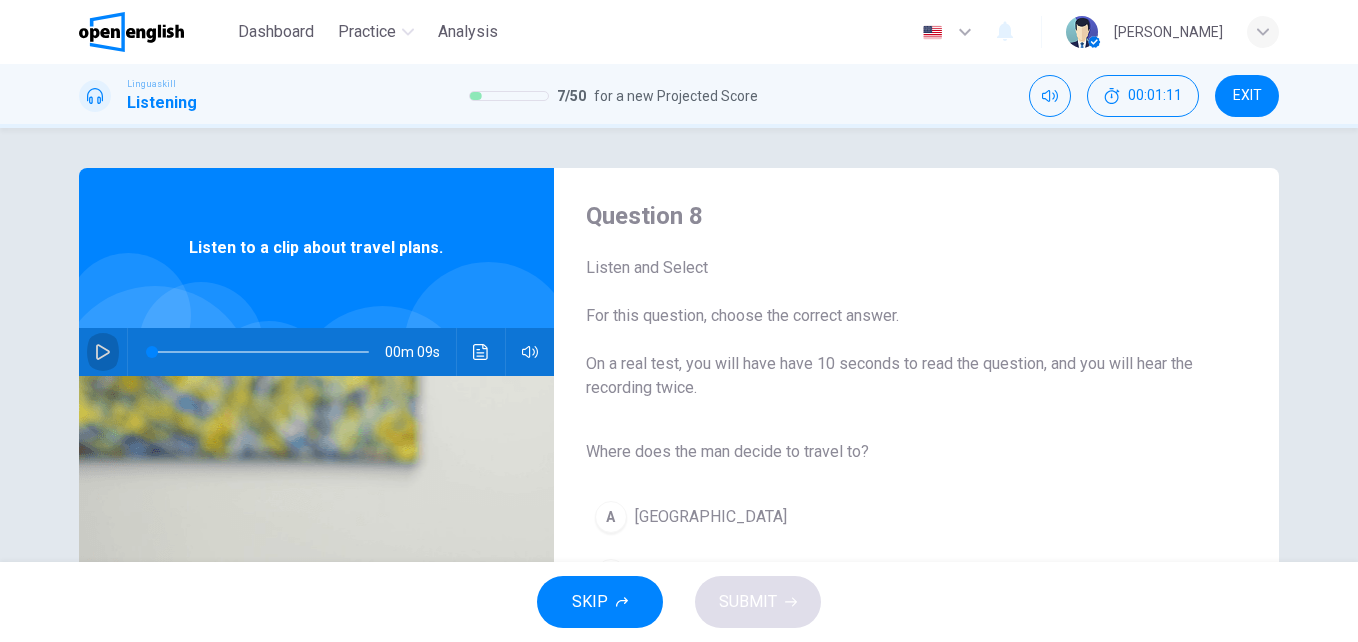 click 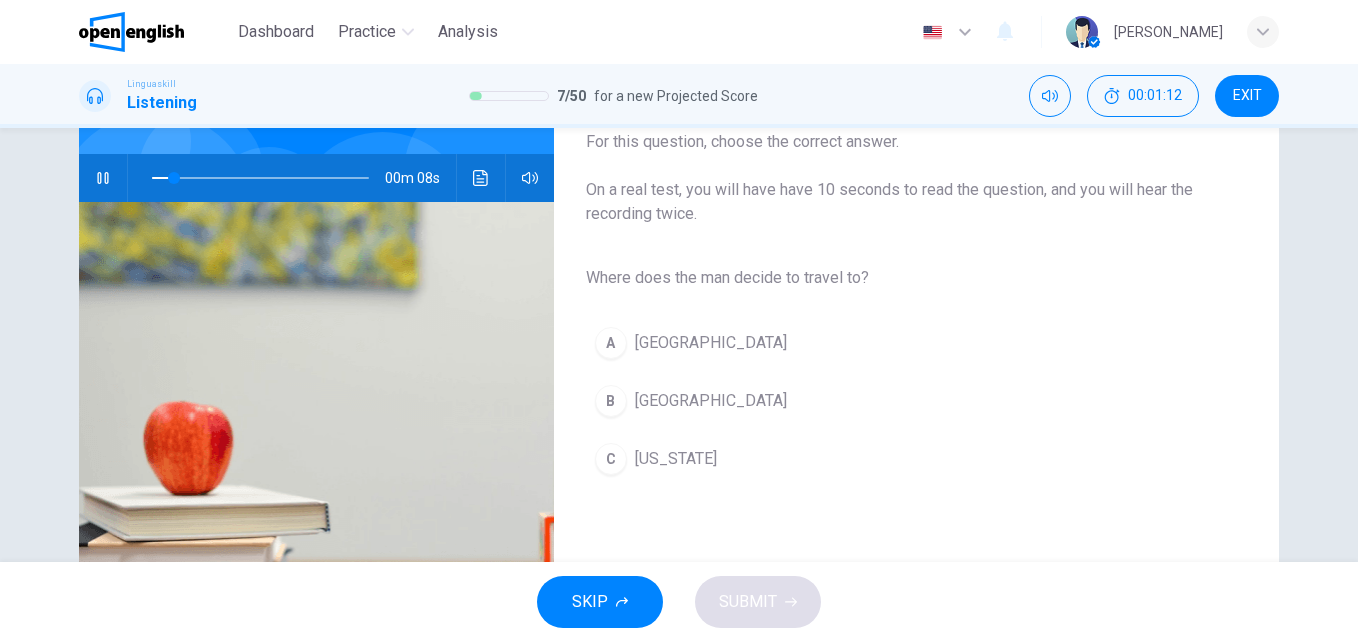 scroll, scrollTop: 180, scrollLeft: 0, axis: vertical 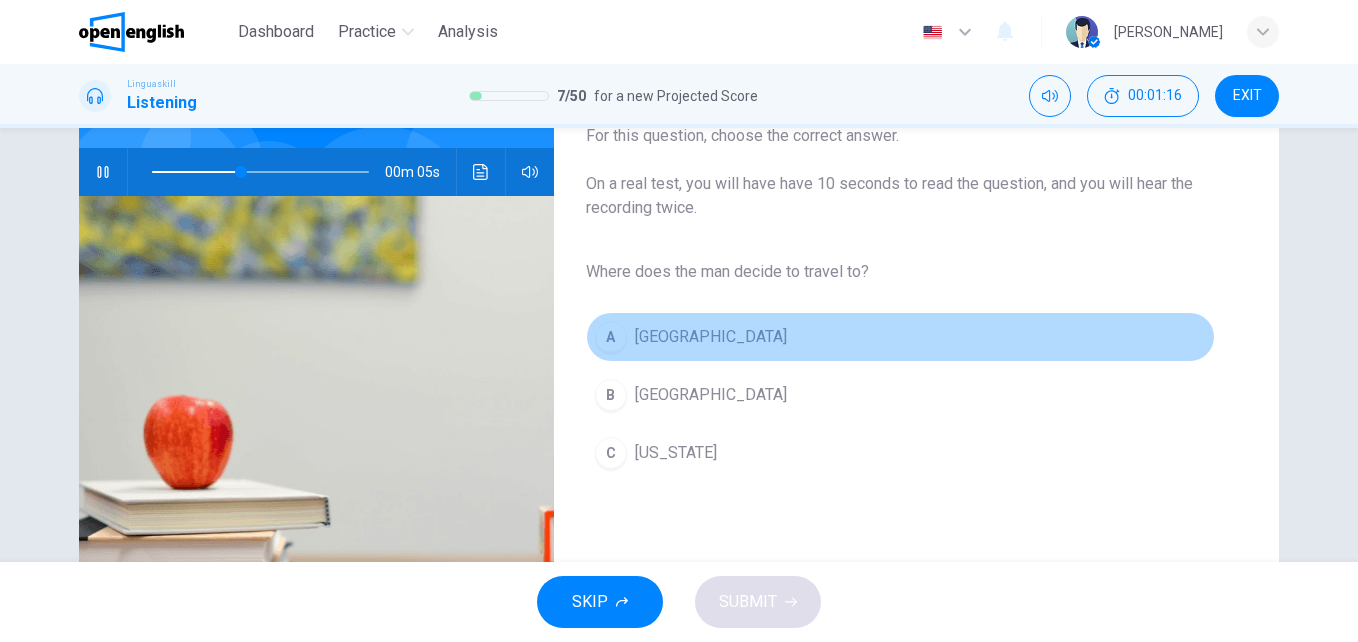 click on "A Paris" at bounding box center (900, 337) 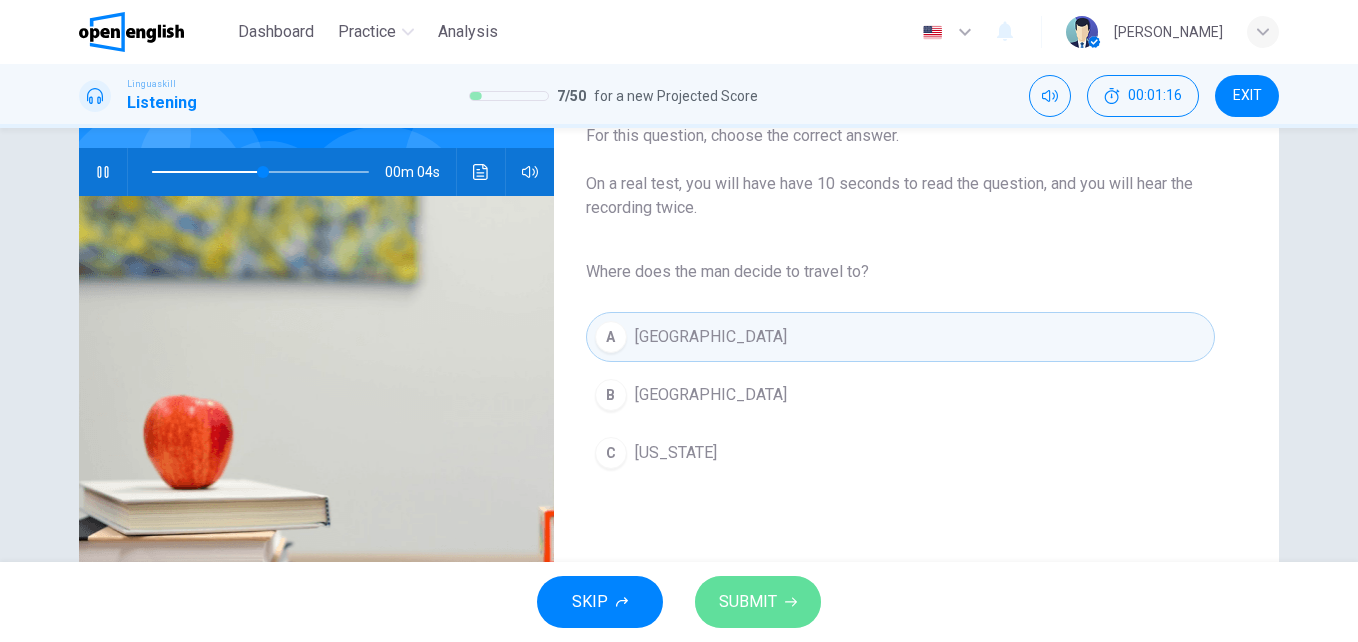 click on "SUBMIT" at bounding box center (748, 602) 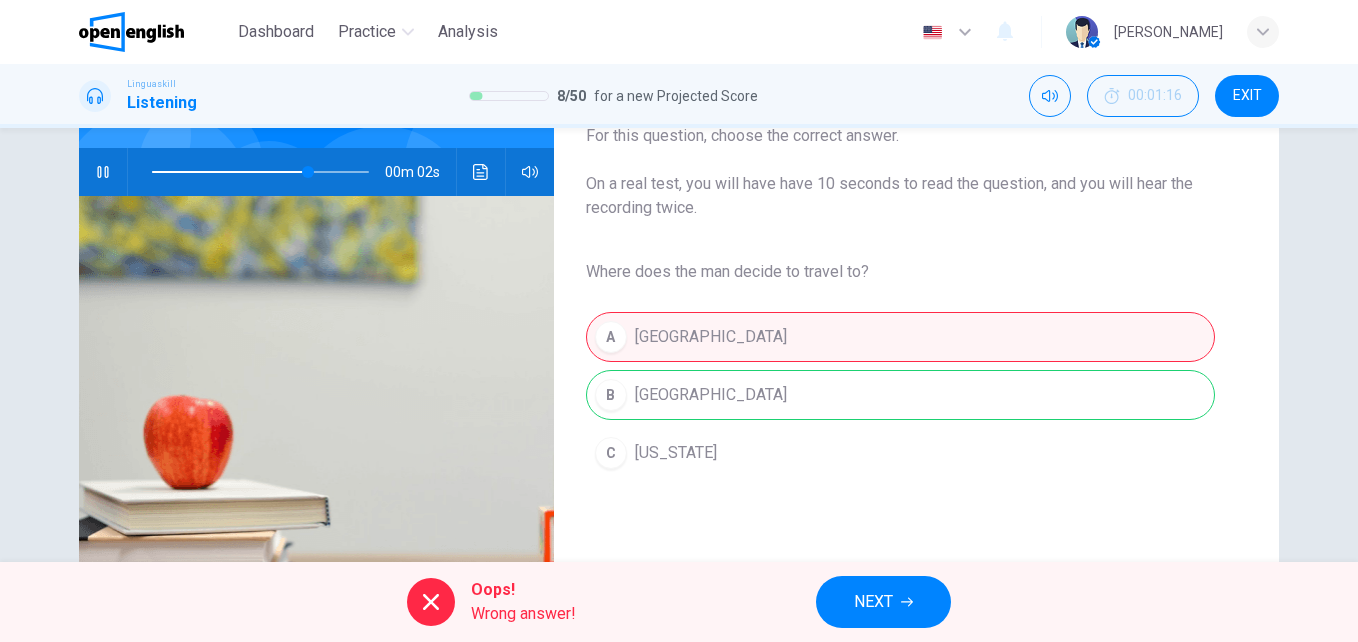 type on "**" 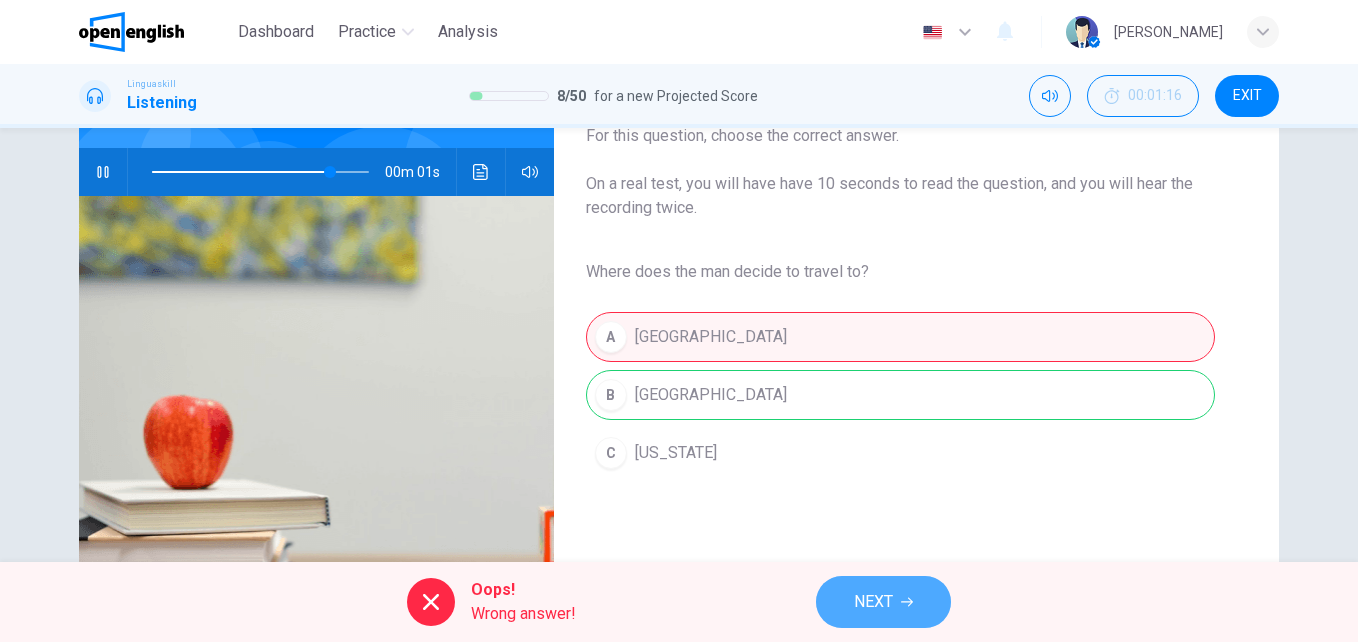 click on "NEXT" at bounding box center (883, 602) 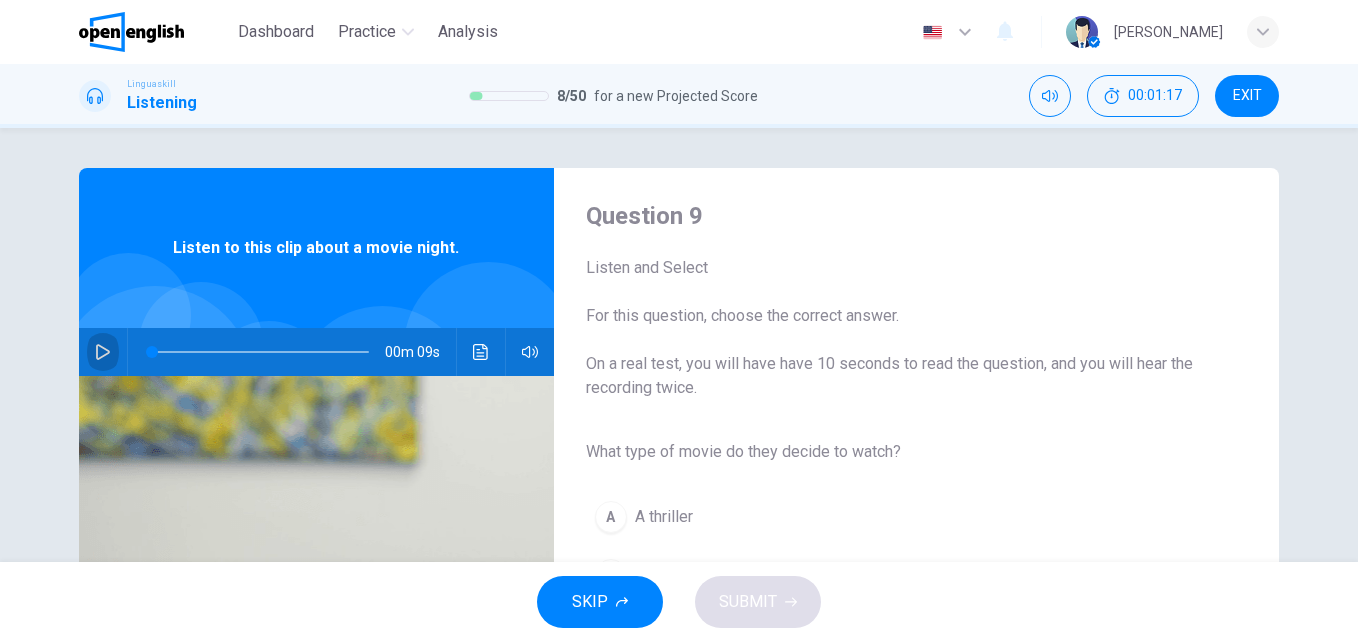 click 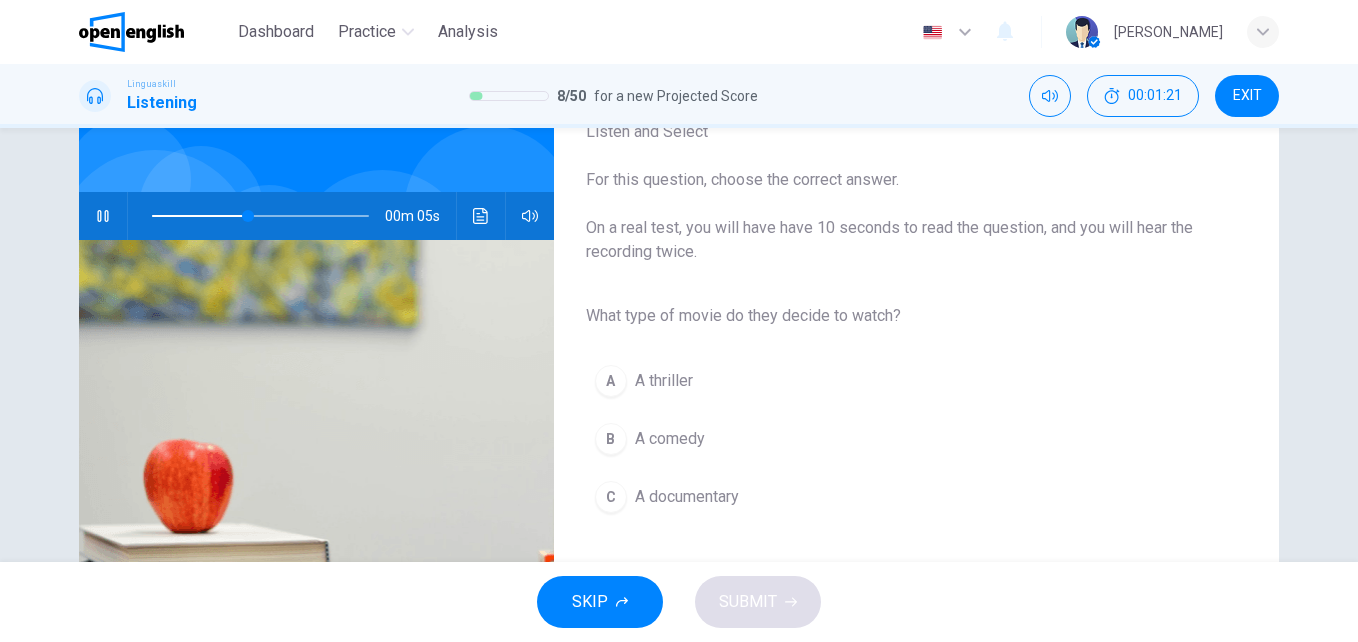 scroll, scrollTop: 130, scrollLeft: 0, axis: vertical 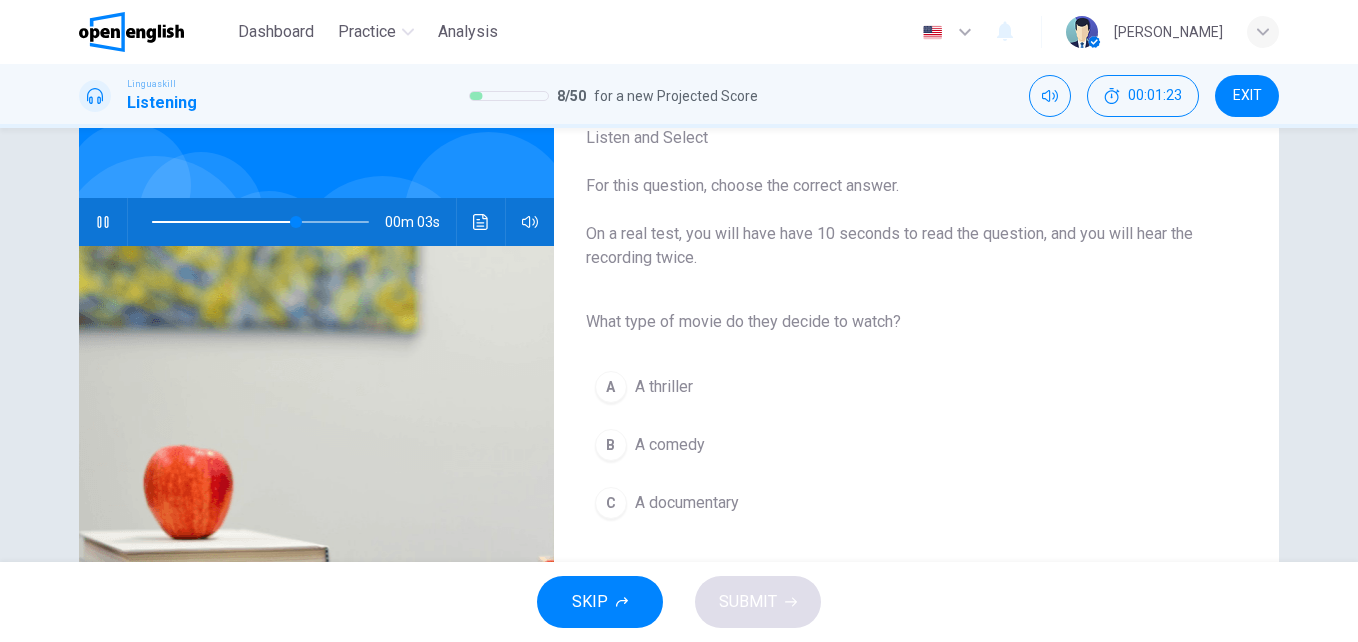 click on "A comedy" at bounding box center (670, 445) 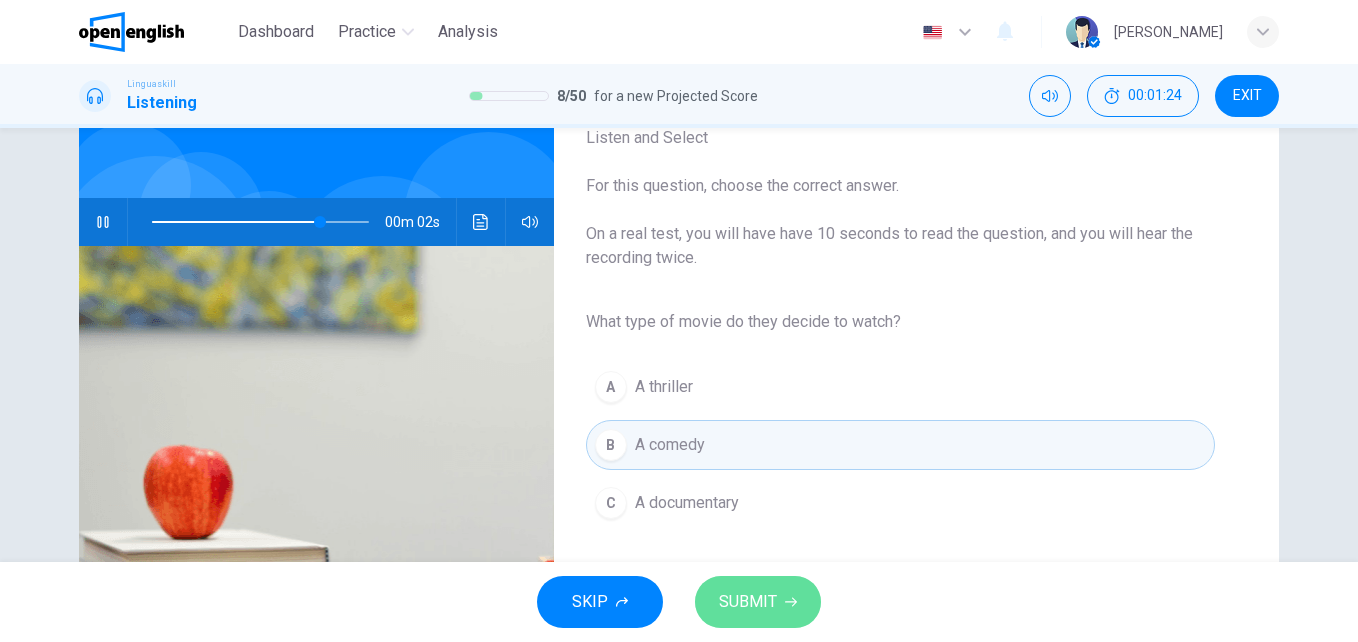 click on "SUBMIT" at bounding box center (758, 602) 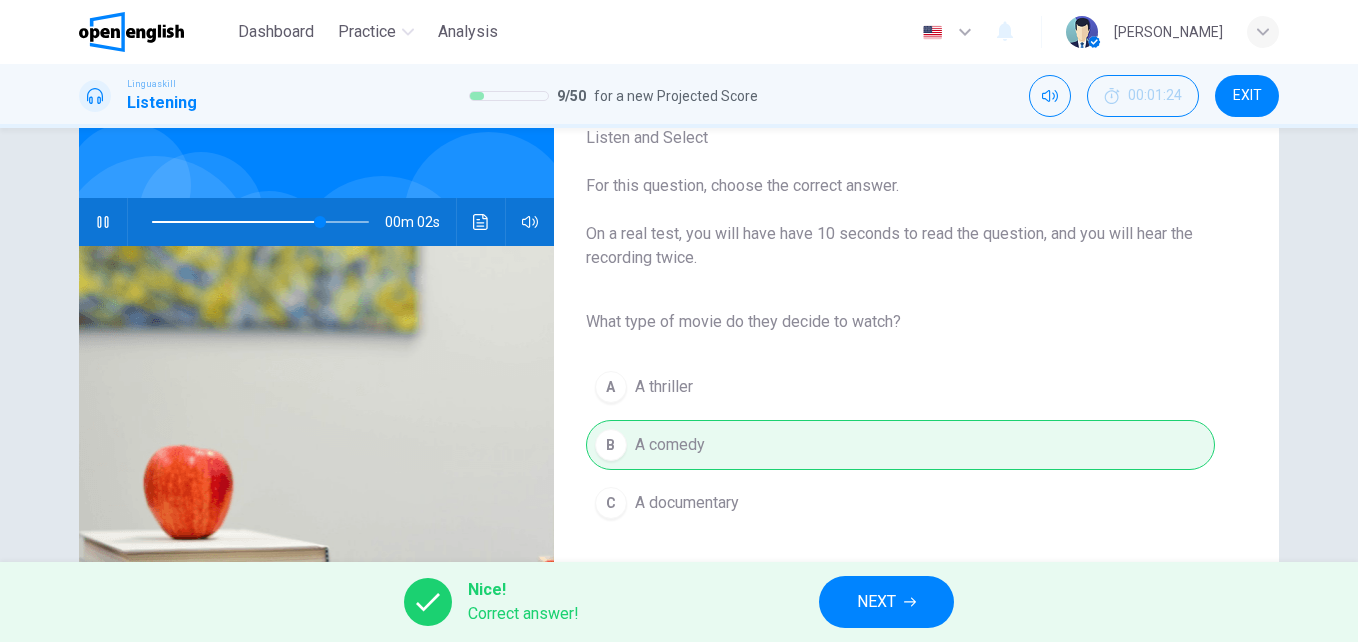 type on "**" 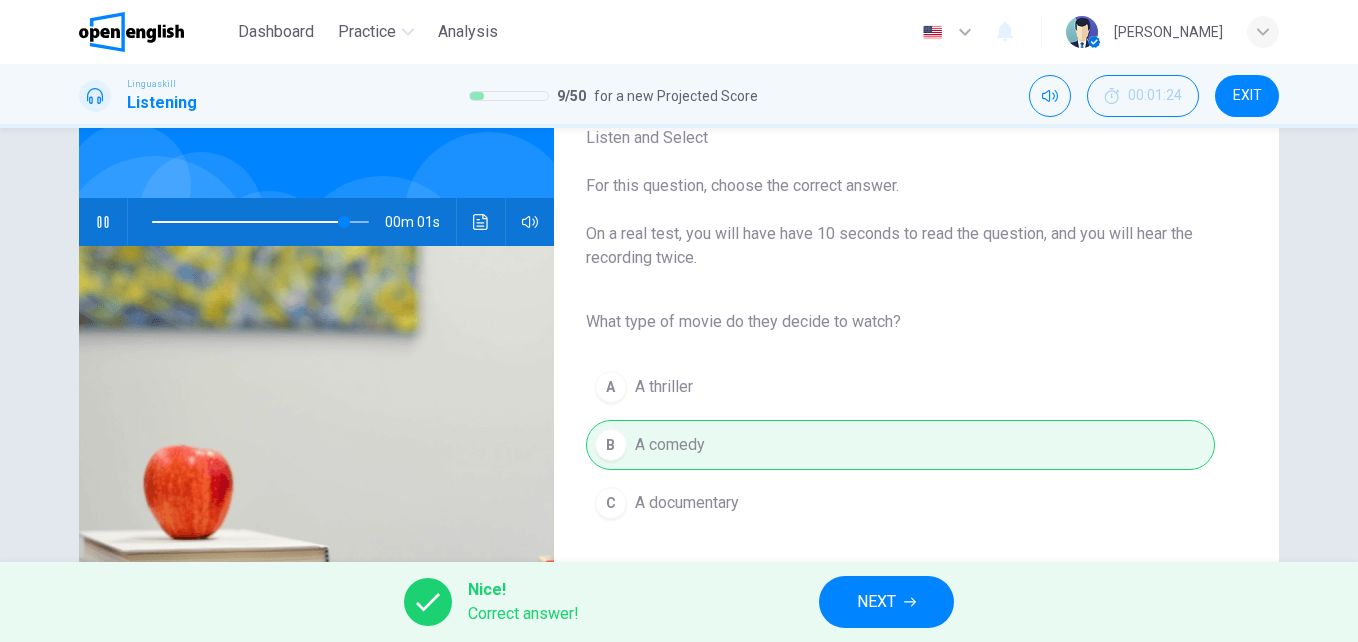 click on "NEXT" at bounding box center [876, 602] 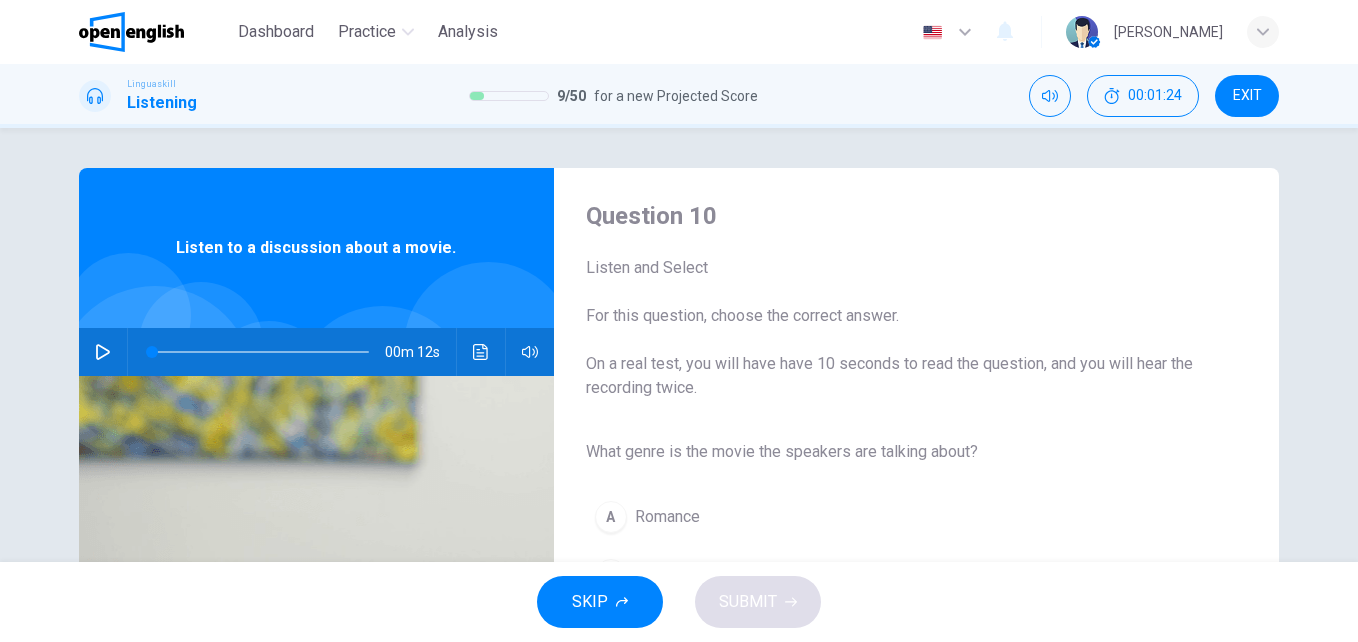 click 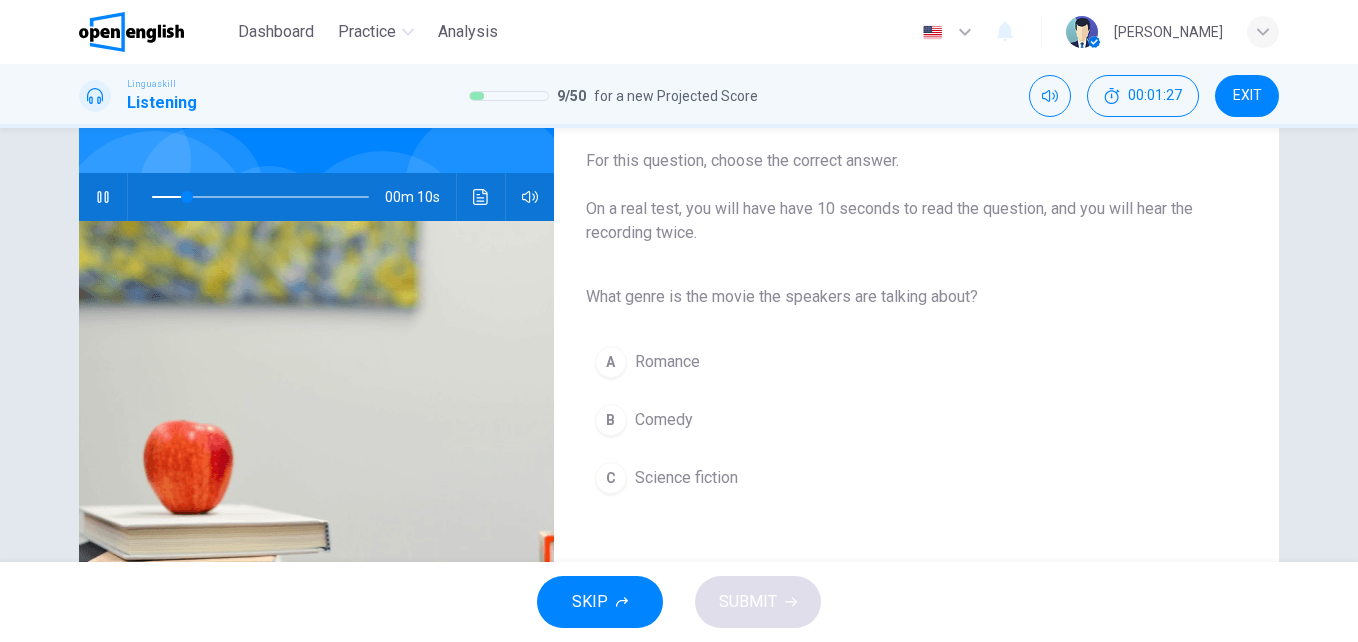 scroll, scrollTop: 159, scrollLeft: 0, axis: vertical 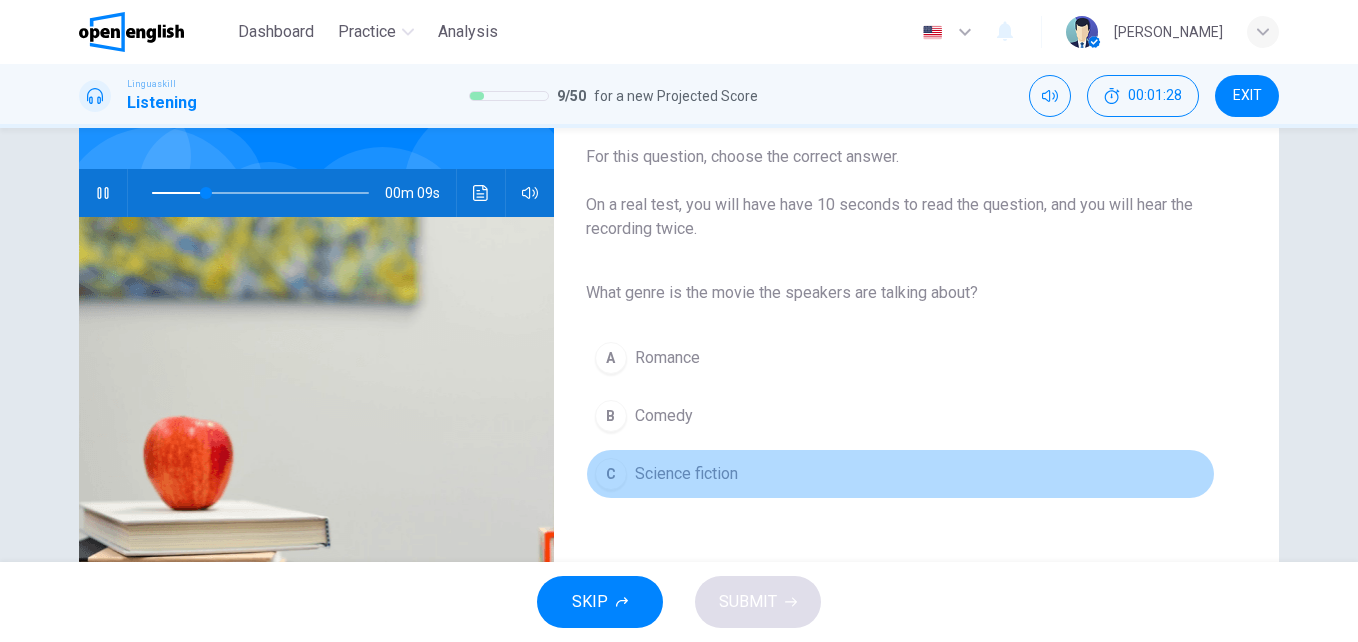 click on "Science fiction" at bounding box center (686, 474) 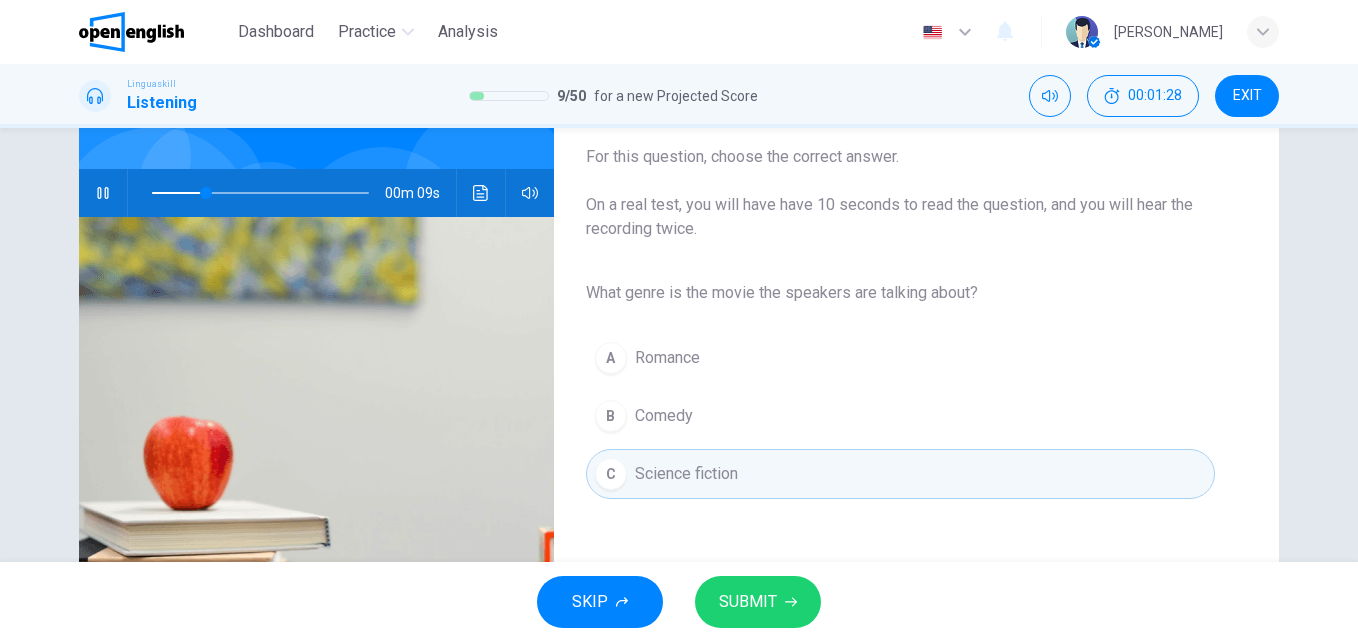 click on "SUBMIT" at bounding box center [748, 602] 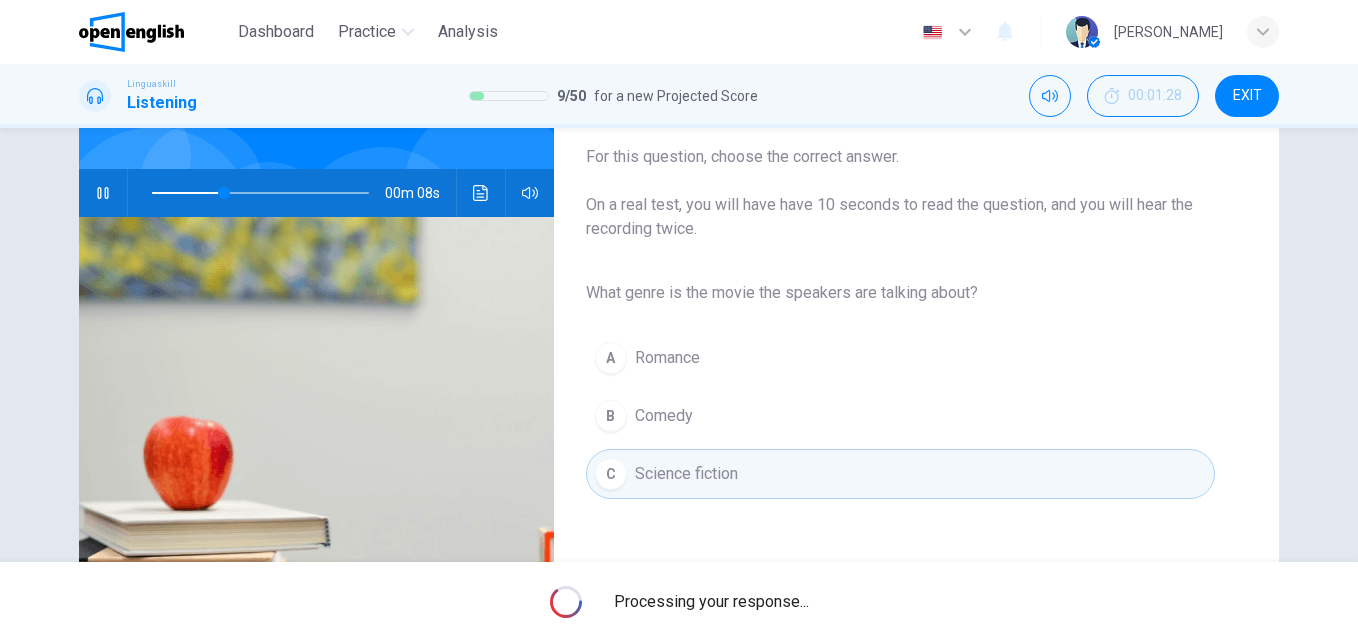 type on "**" 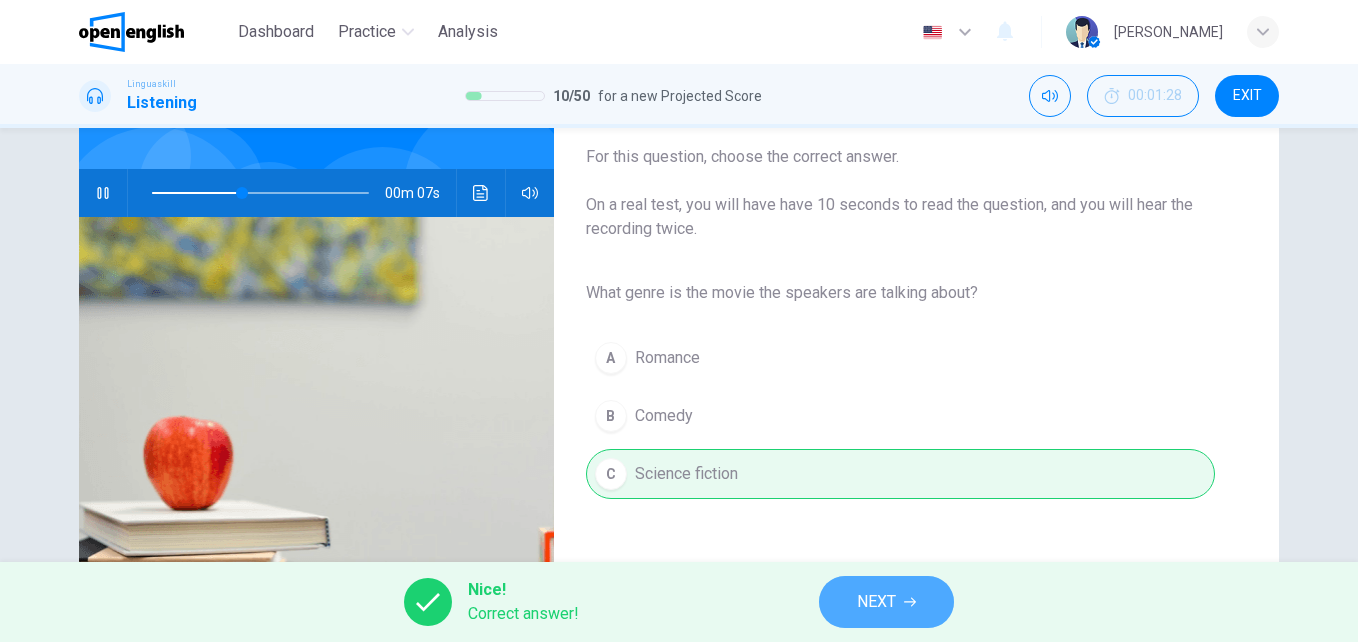 click on "NEXT" at bounding box center [886, 602] 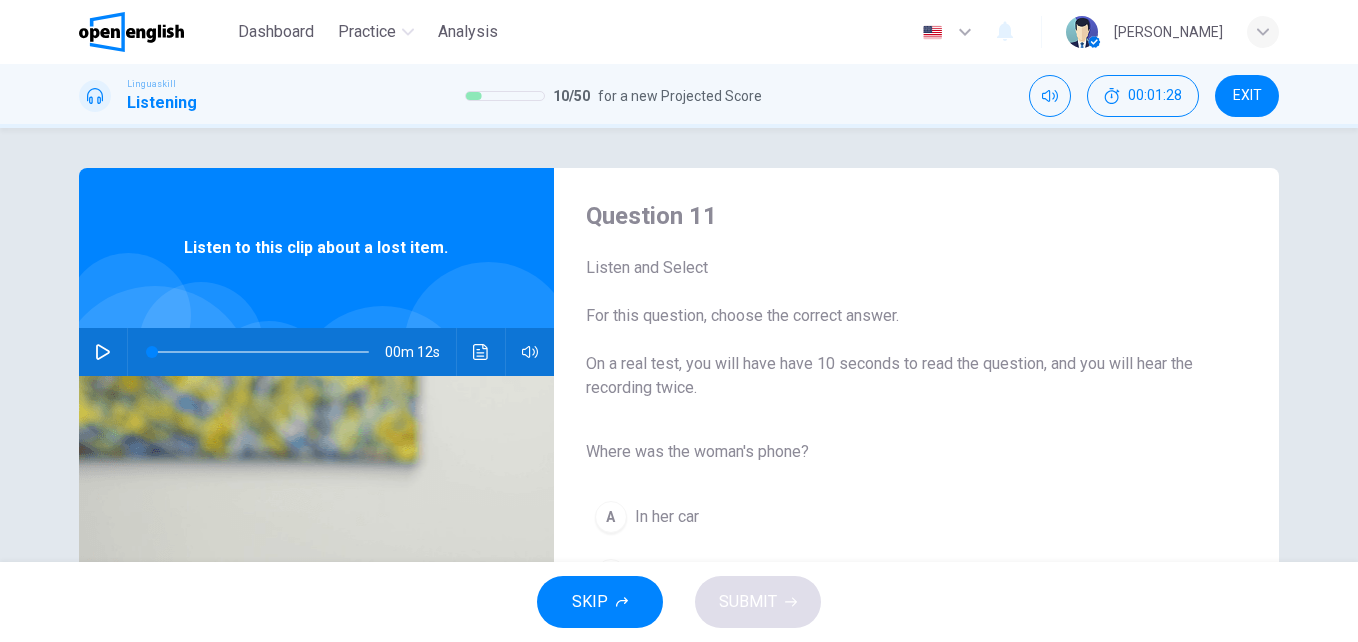 click 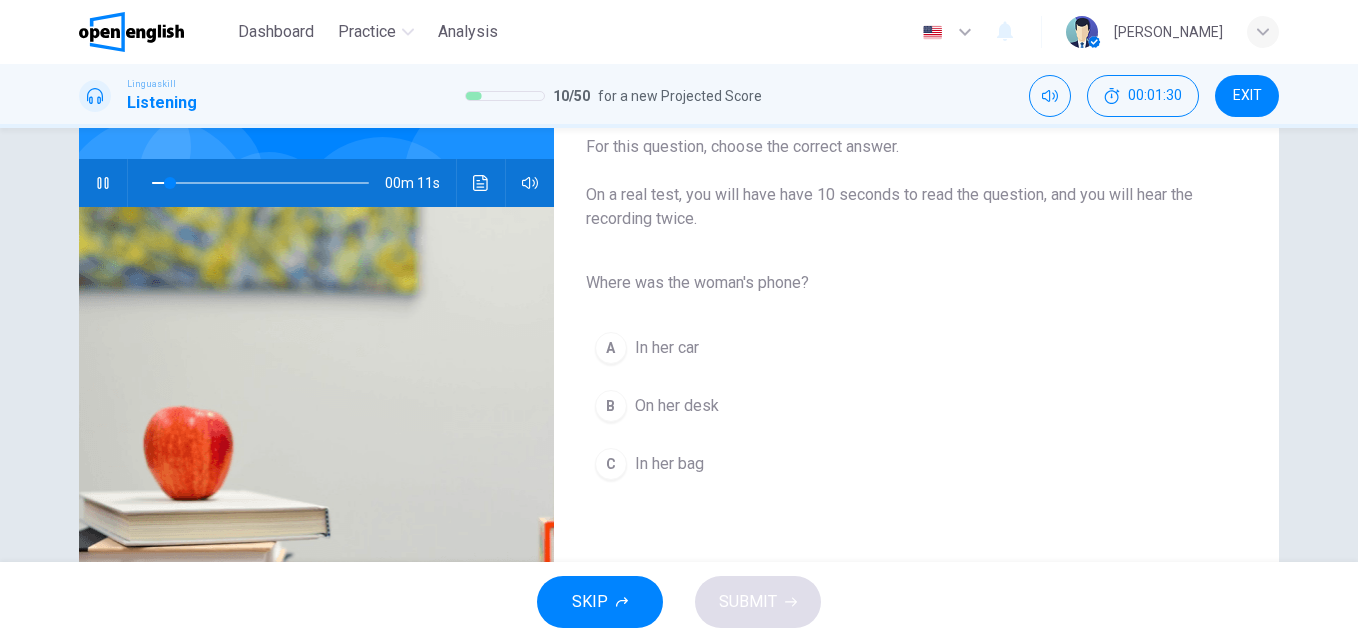 scroll, scrollTop: 197, scrollLeft: 0, axis: vertical 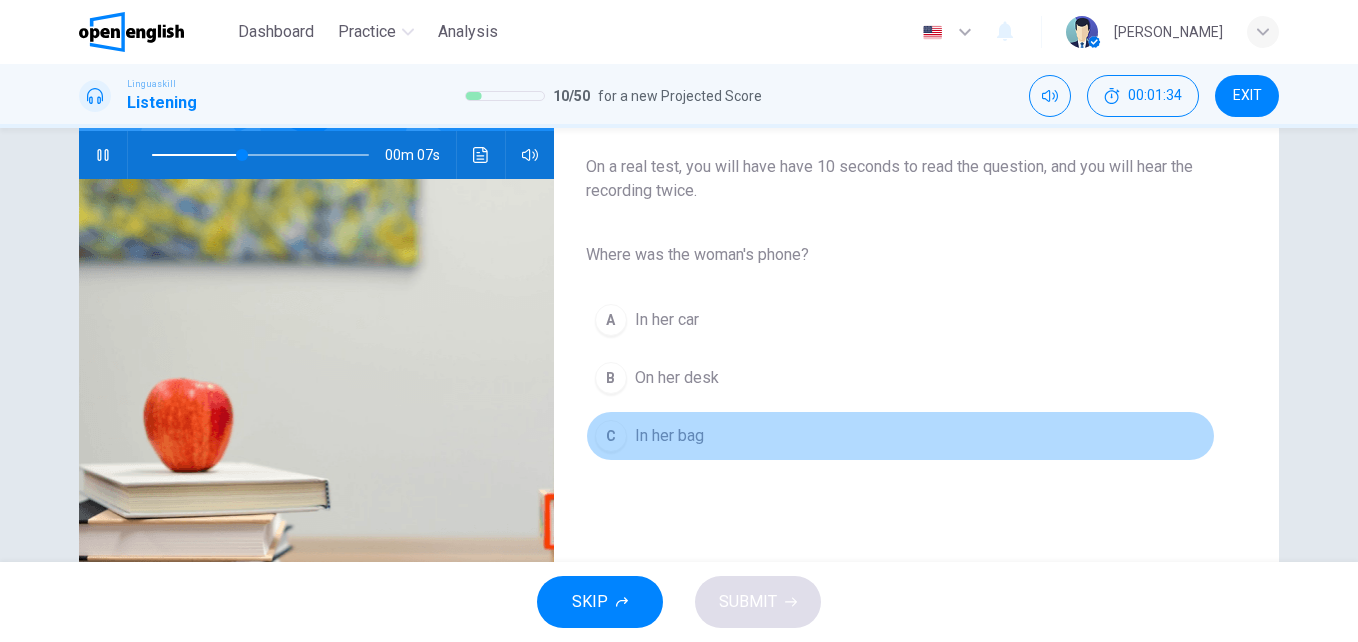 click on "In her bag" at bounding box center [669, 436] 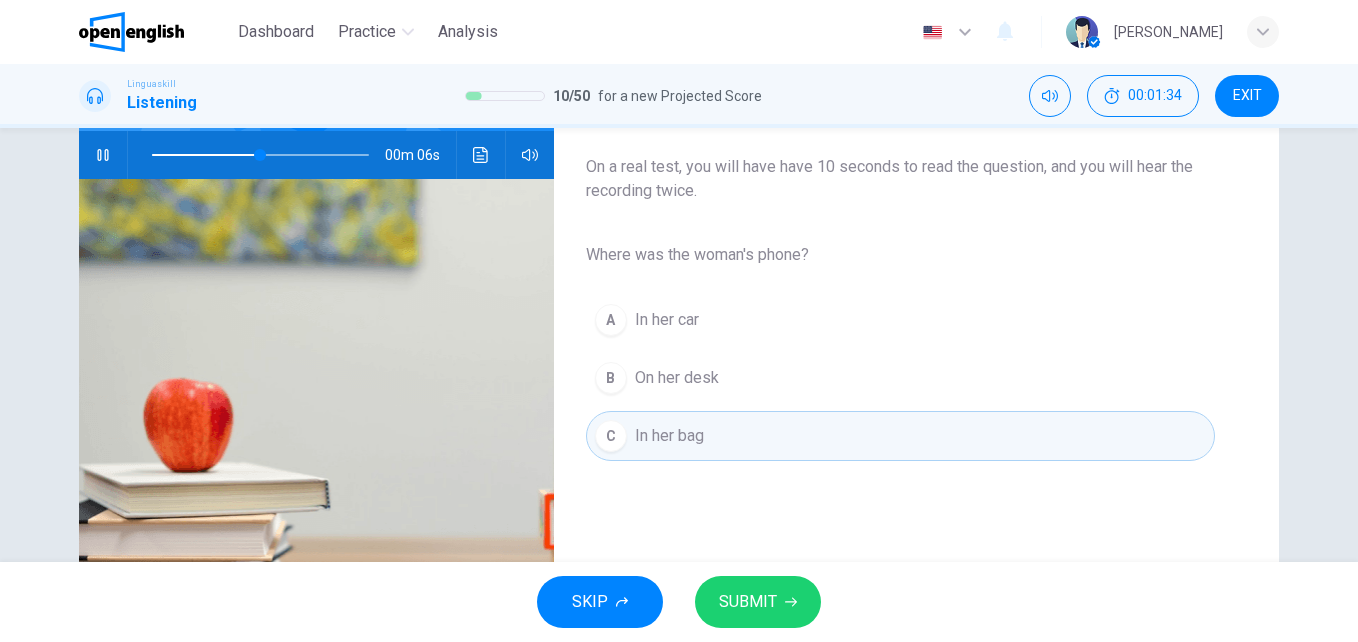 click on "SUBMIT" at bounding box center (748, 602) 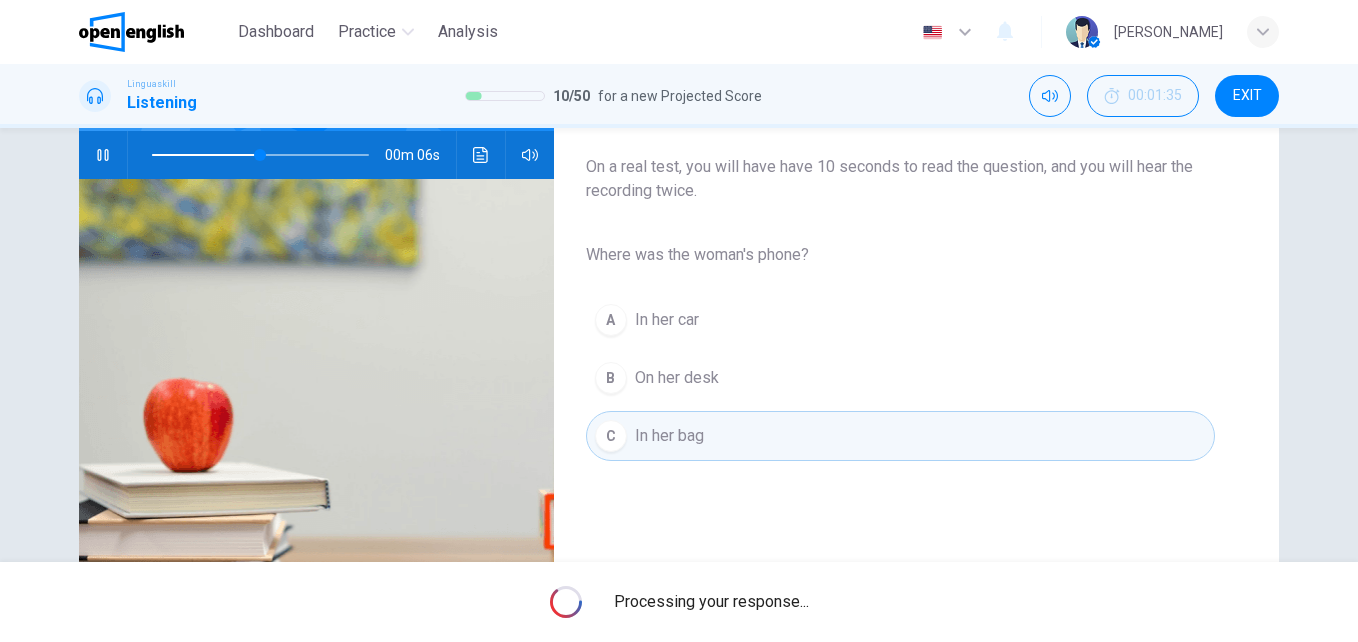 click on "Processing your response..." at bounding box center (711, 602) 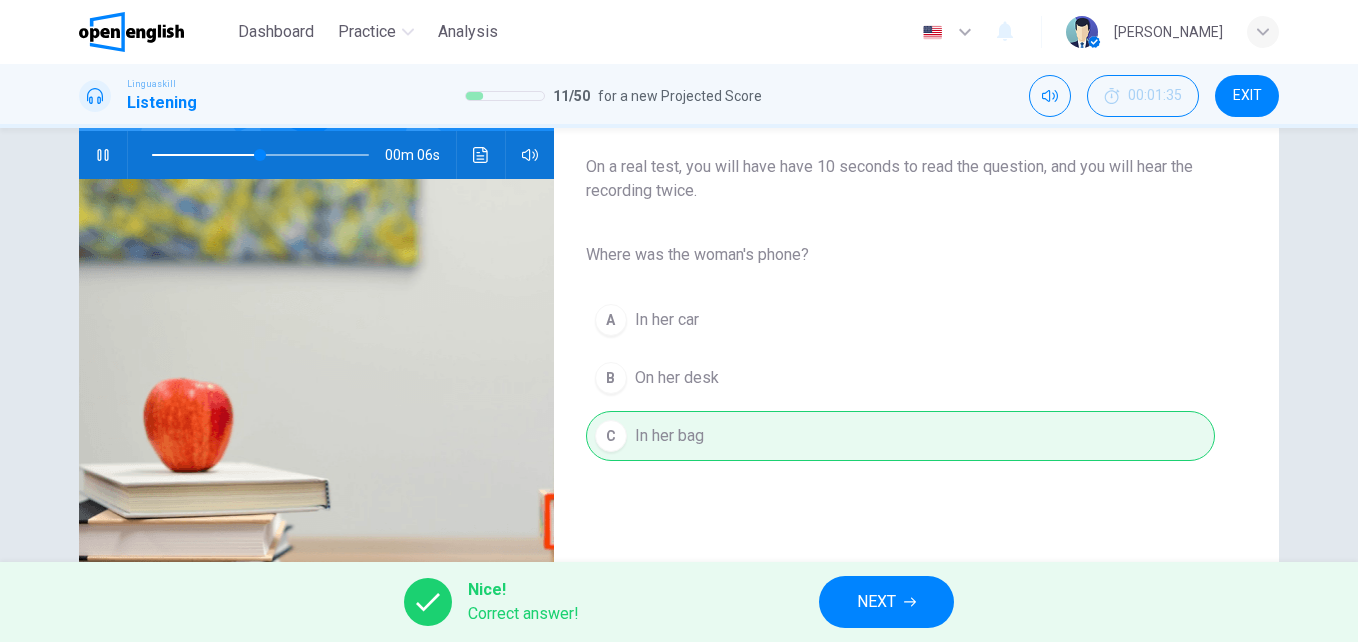 type on "**" 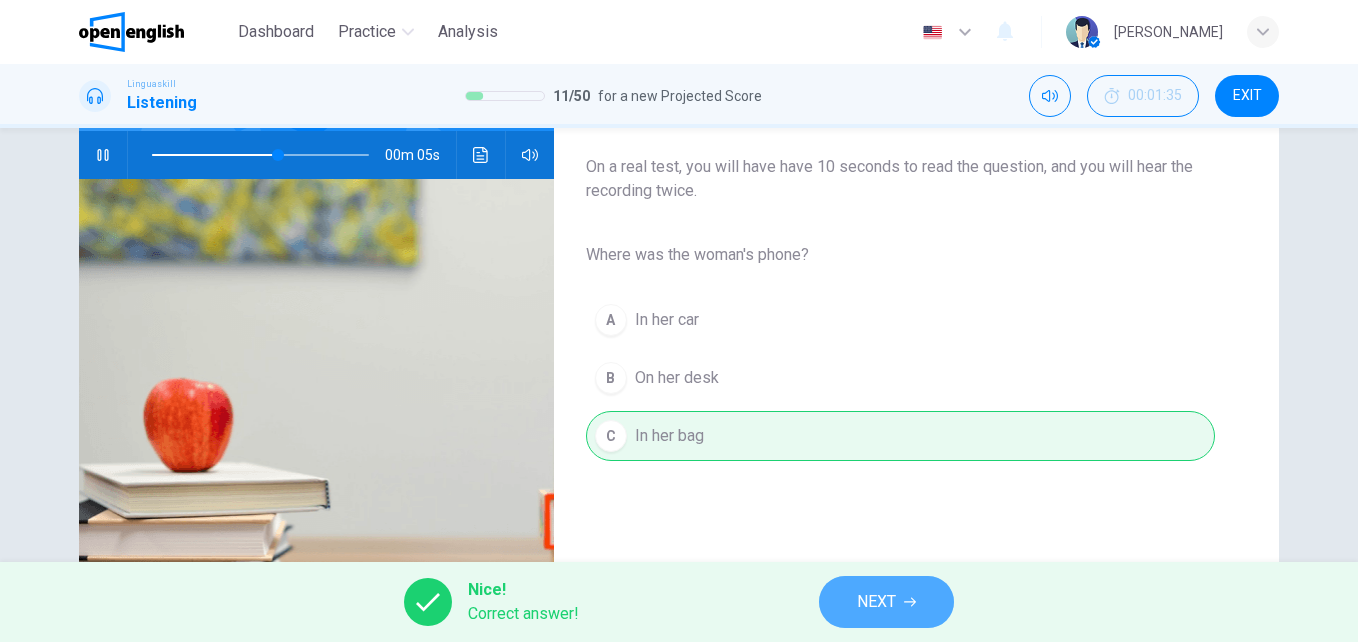 click on "NEXT" at bounding box center (886, 602) 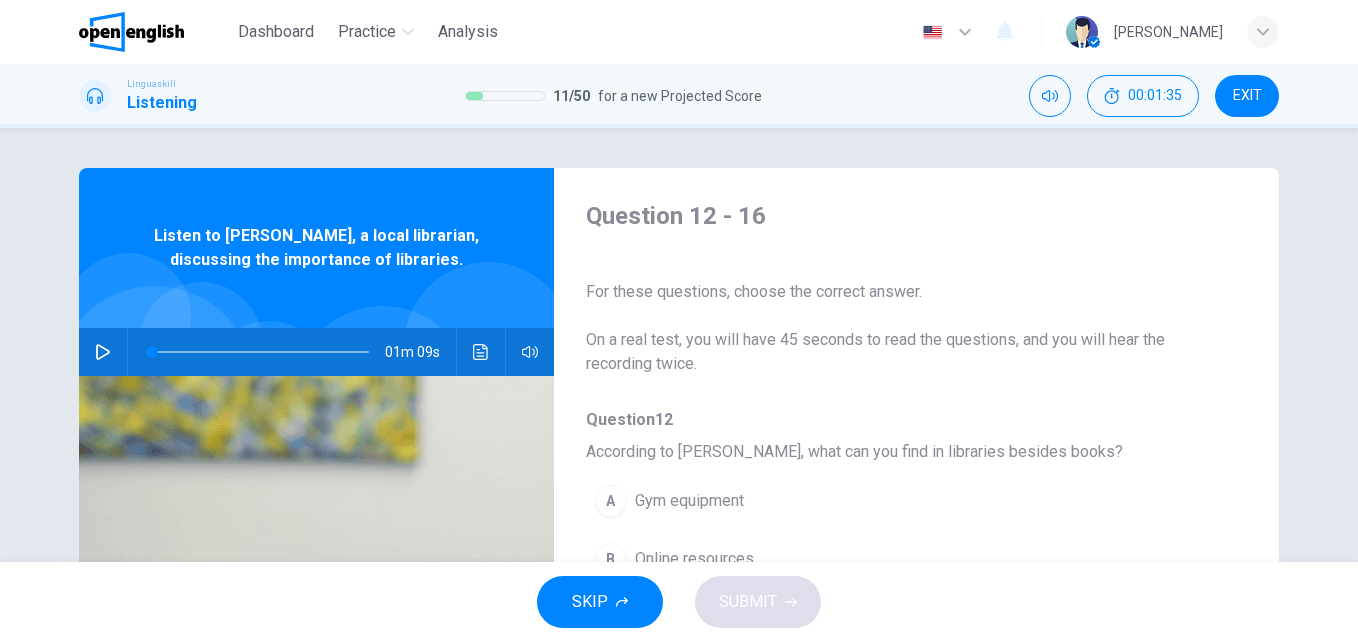 click 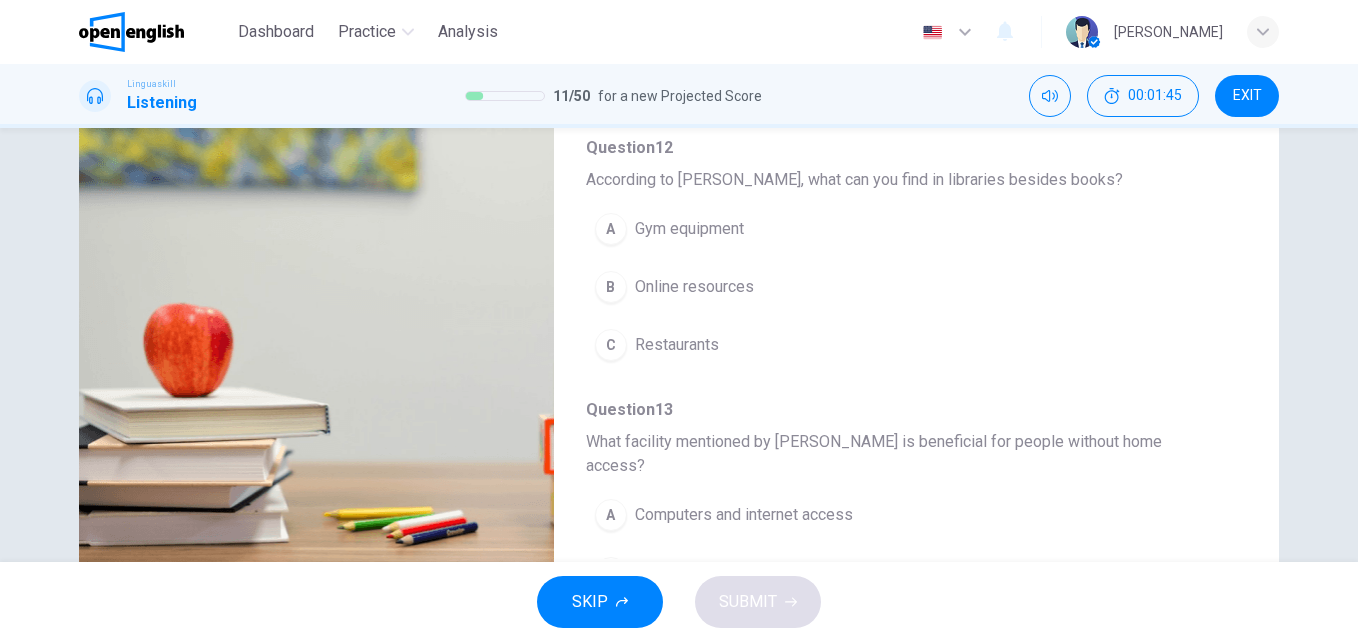scroll, scrollTop: 274, scrollLeft: 0, axis: vertical 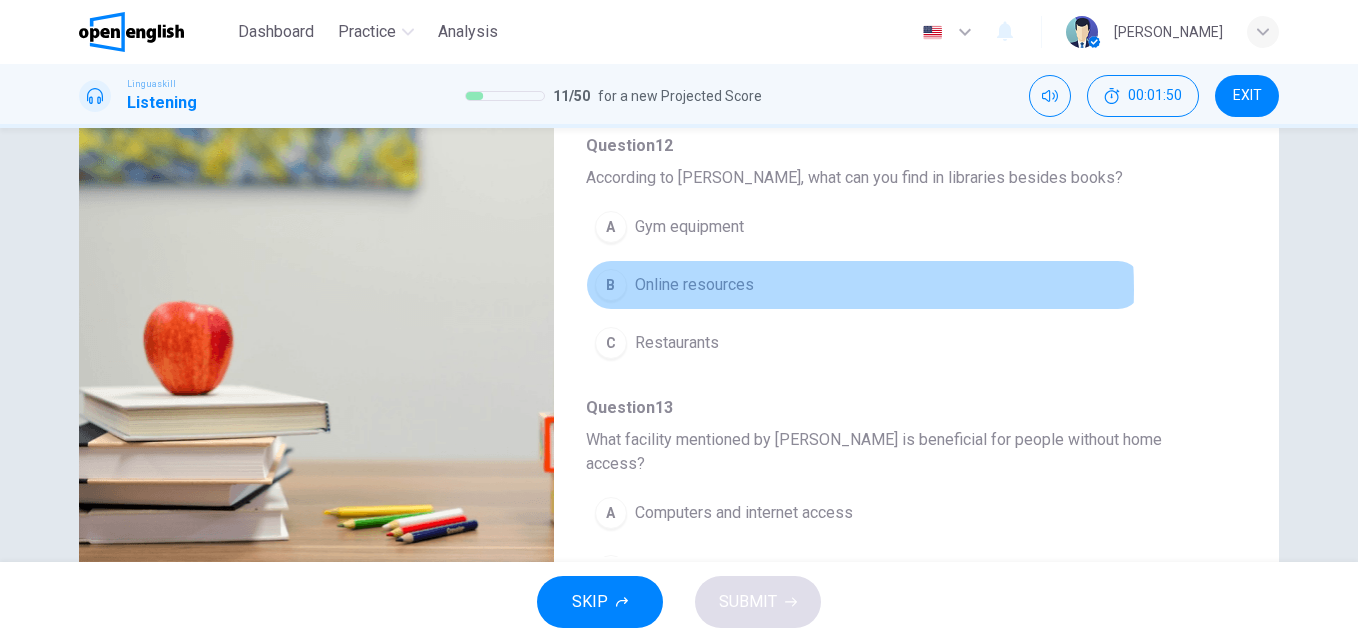 click on "Online resources" at bounding box center [694, 285] 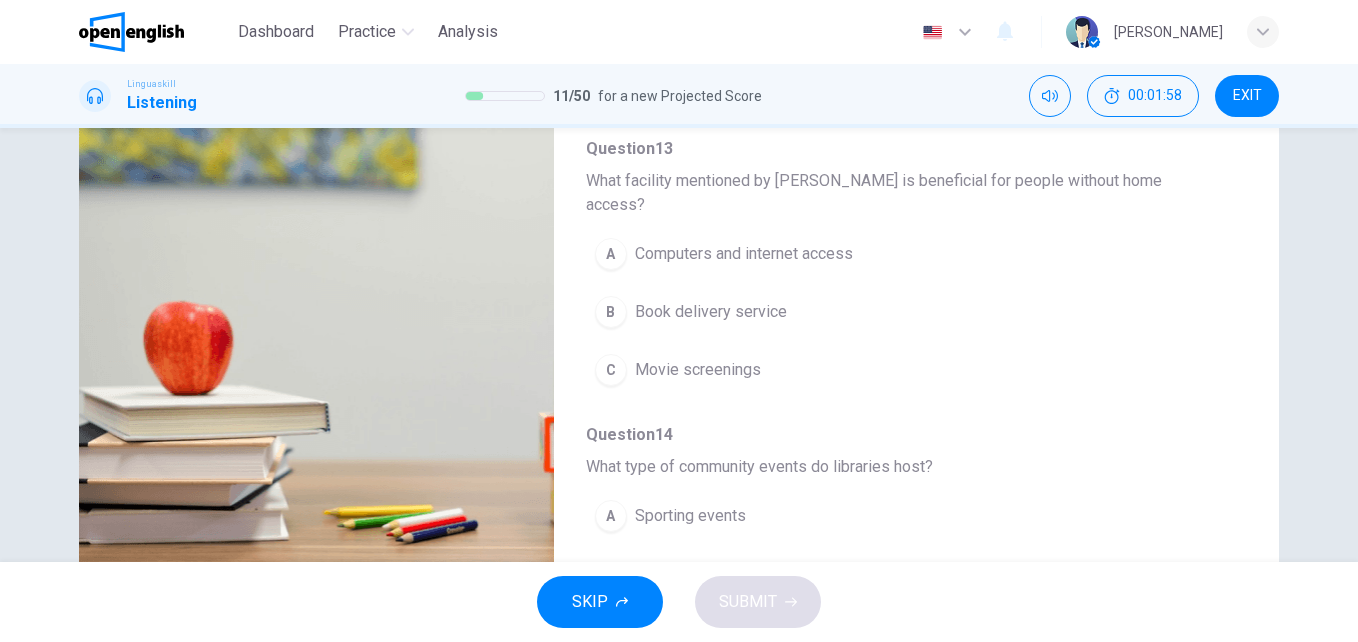 scroll, scrollTop: 276, scrollLeft: 0, axis: vertical 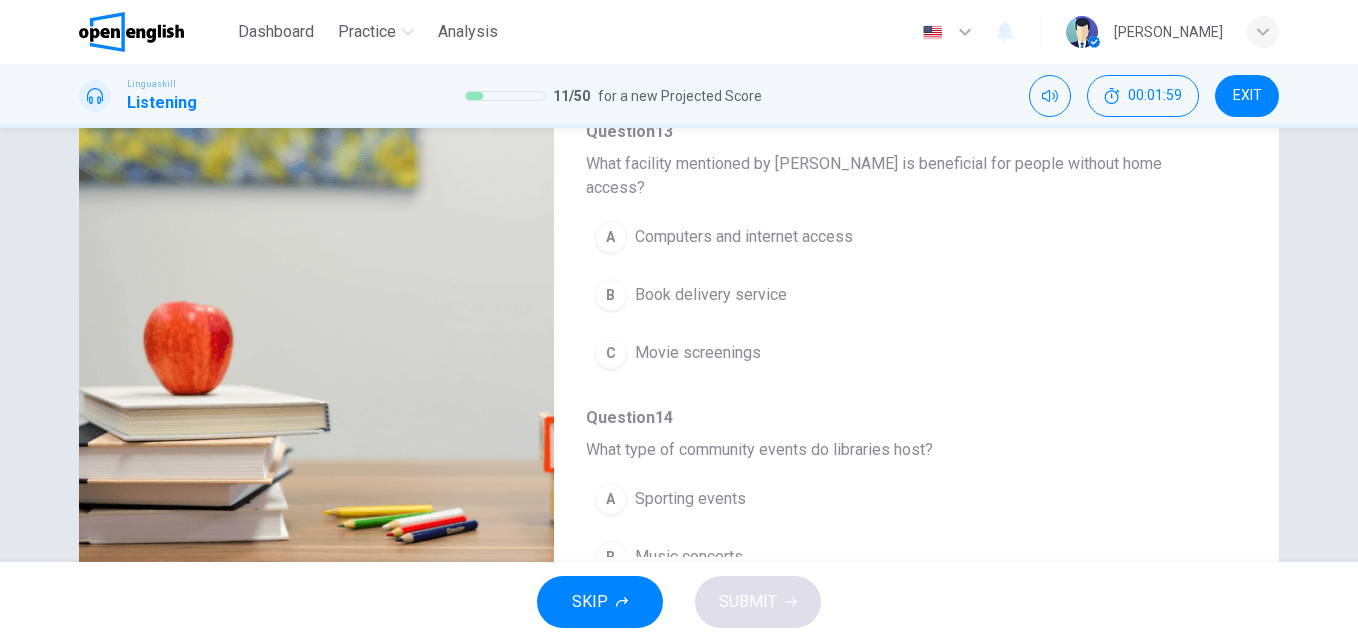 drag, startPoint x: 827, startPoint y: 212, endPoint x: 837, endPoint y: 211, distance: 10.049875 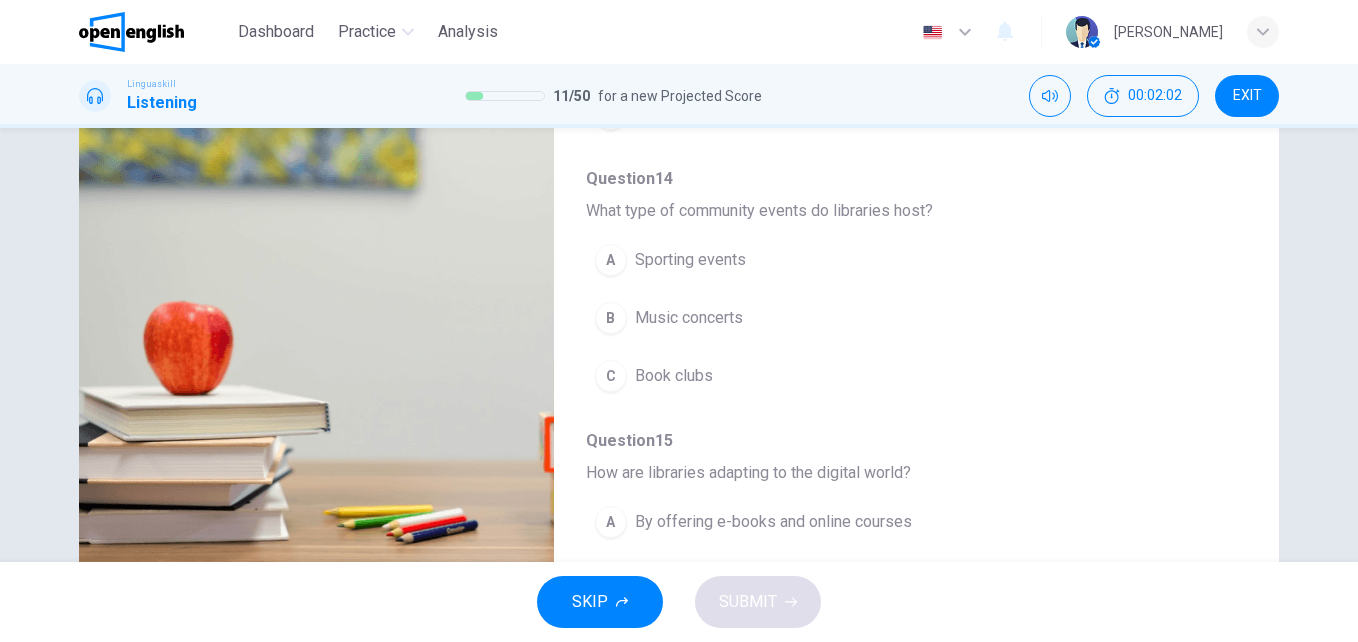 scroll, scrollTop: 542, scrollLeft: 0, axis: vertical 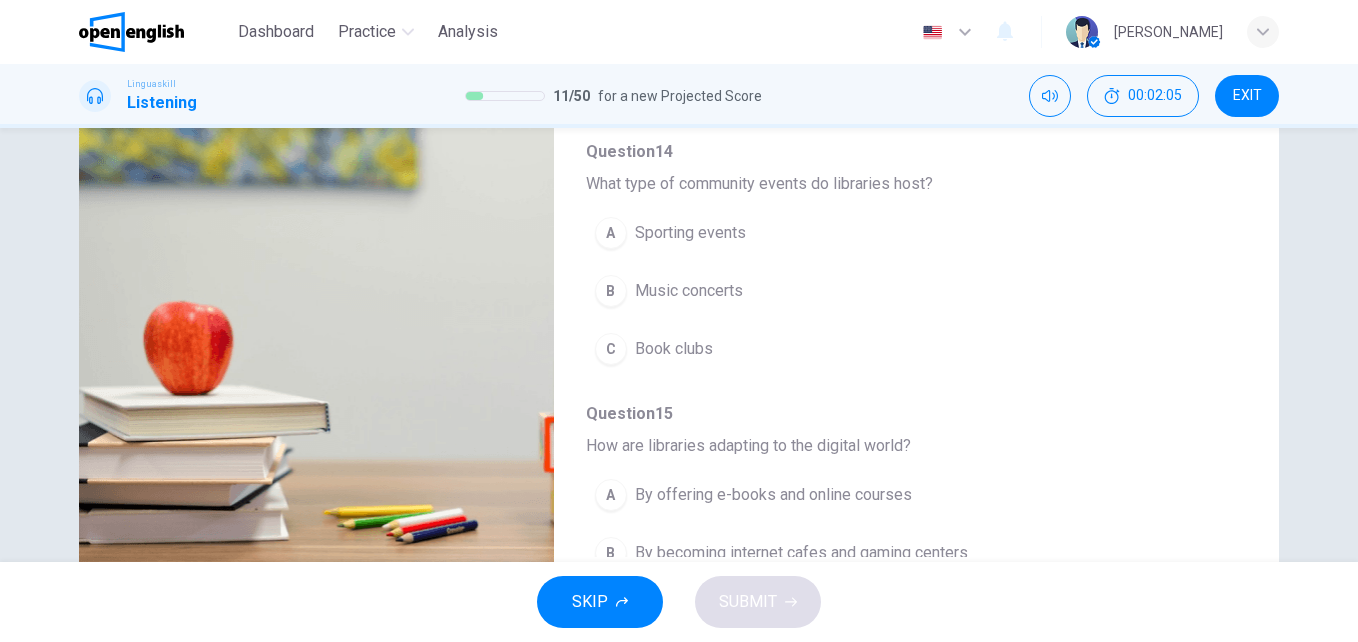 drag, startPoint x: 679, startPoint y: 324, endPoint x: 696, endPoint y: 329, distance: 17.720045 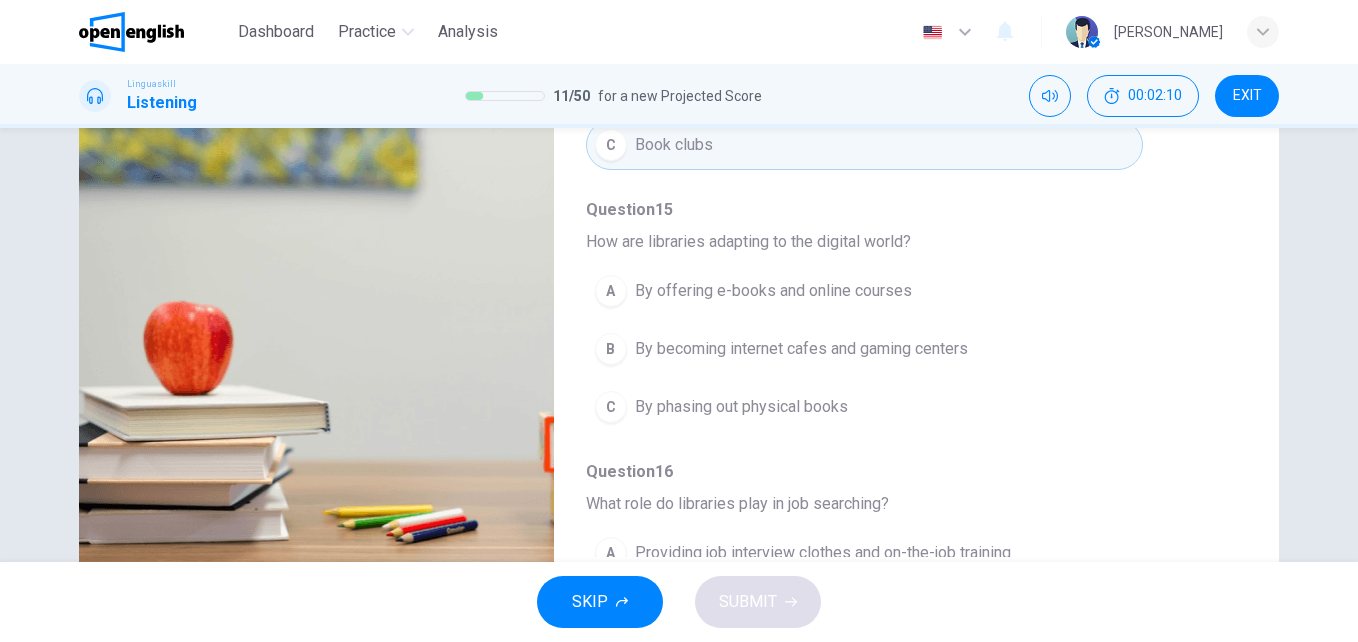 scroll, scrollTop: 751, scrollLeft: 0, axis: vertical 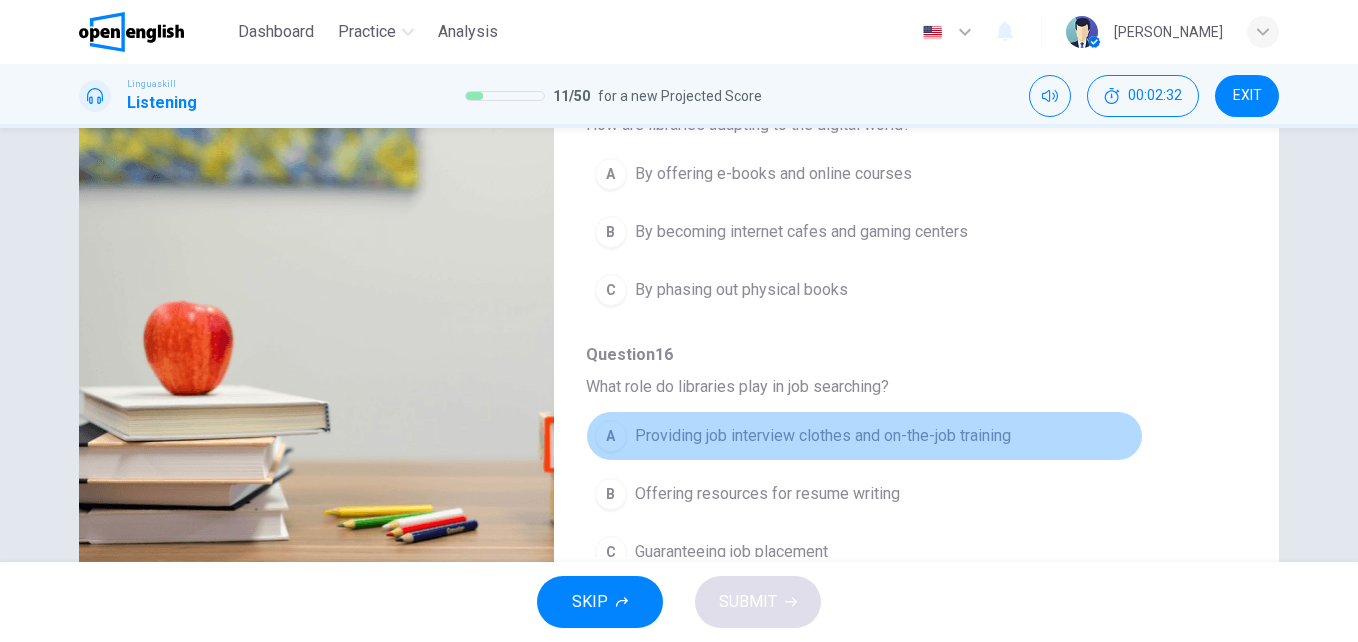 click on "Providing job interview clothes and on-the-job training" at bounding box center (823, 436) 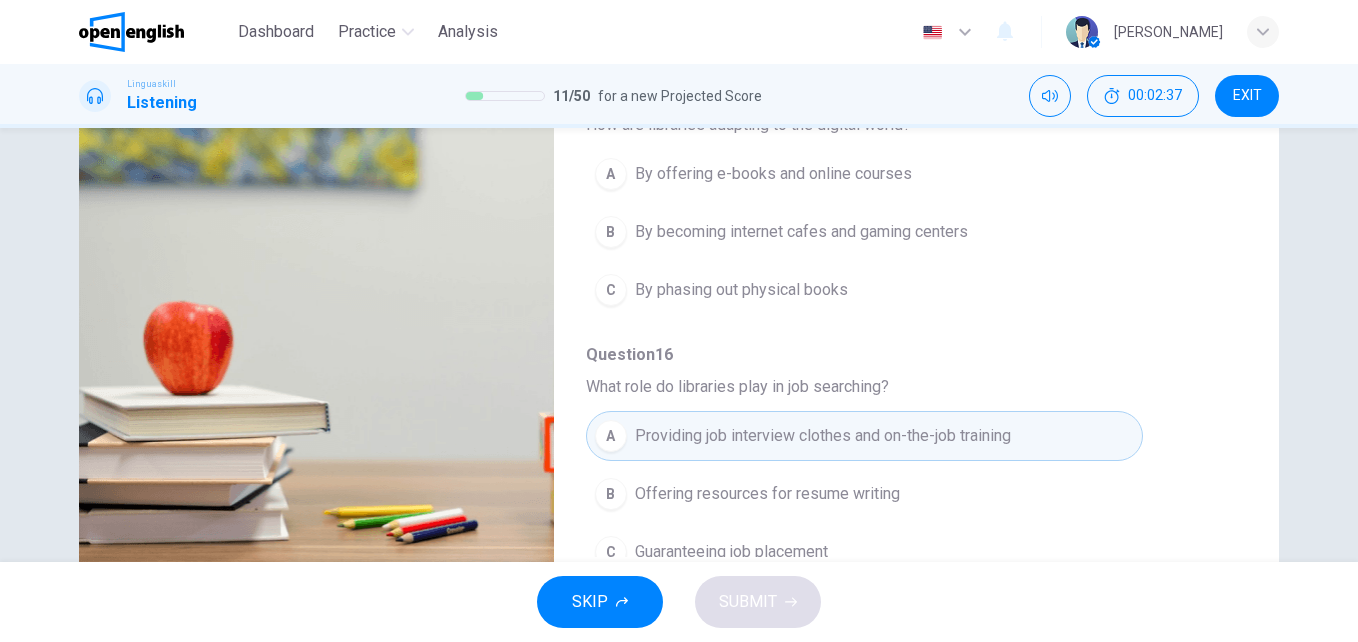 click on "By offering e-books and online courses" at bounding box center [773, 174] 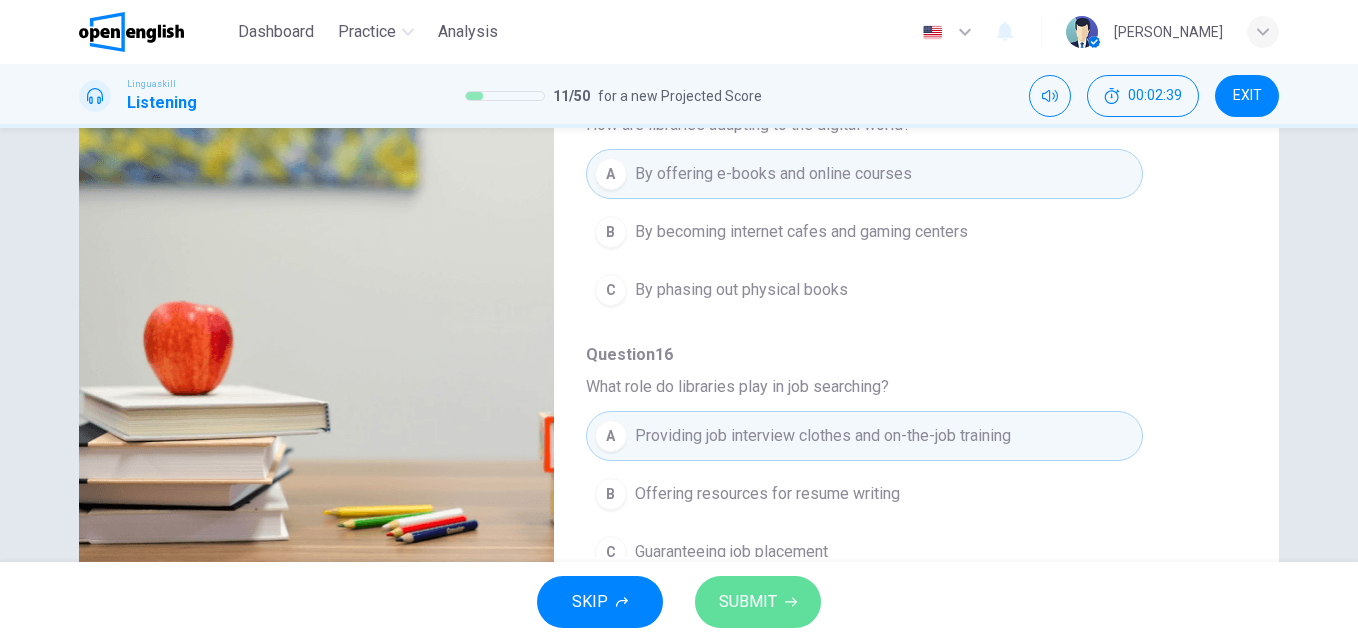 click on "SUBMIT" at bounding box center [758, 602] 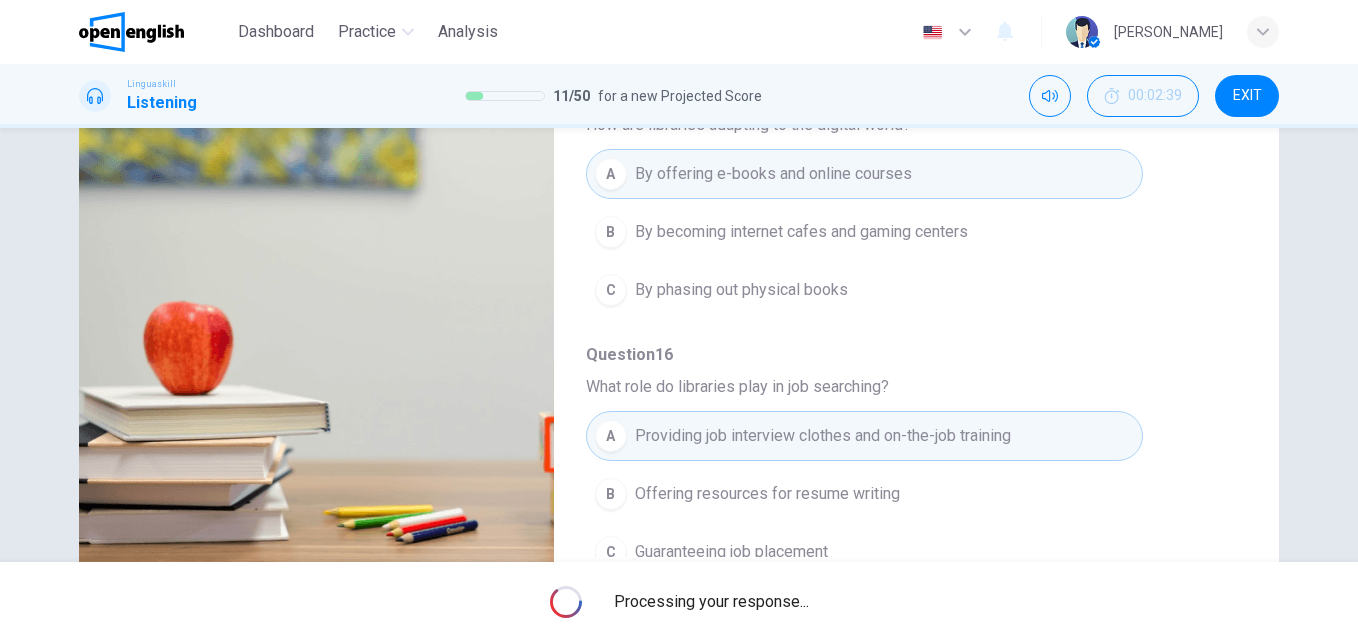 type on "**" 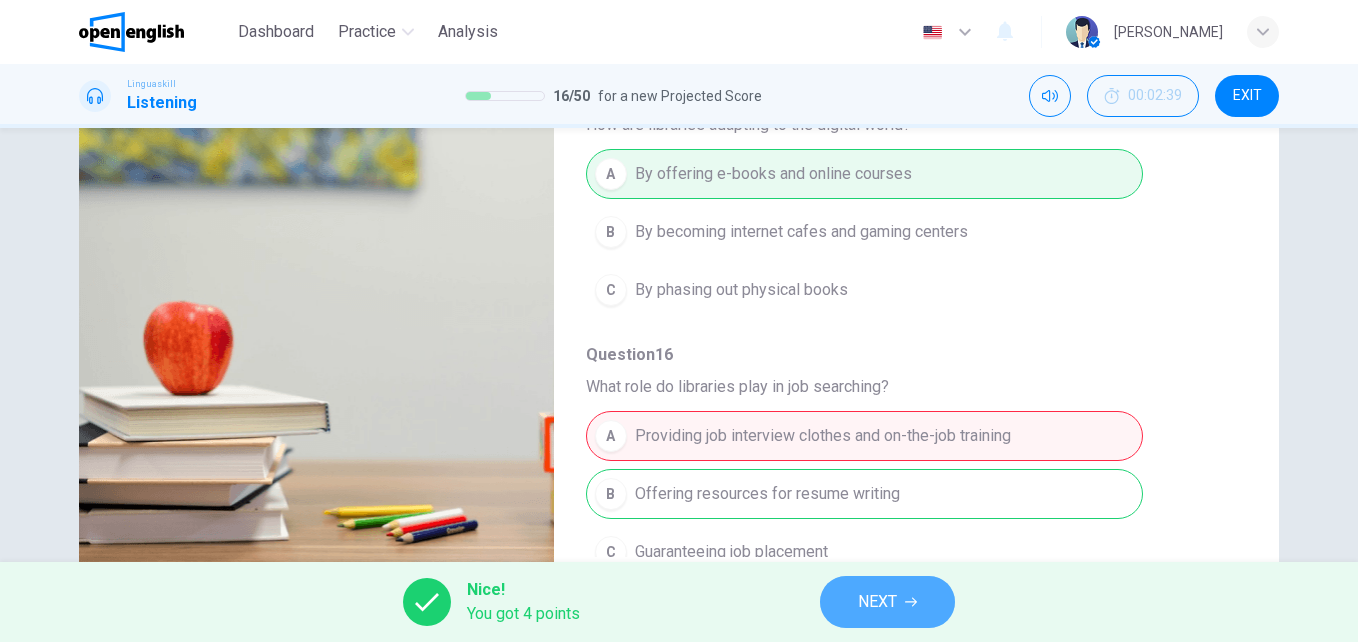click on "NEXT" at bounding box center (877, 602) 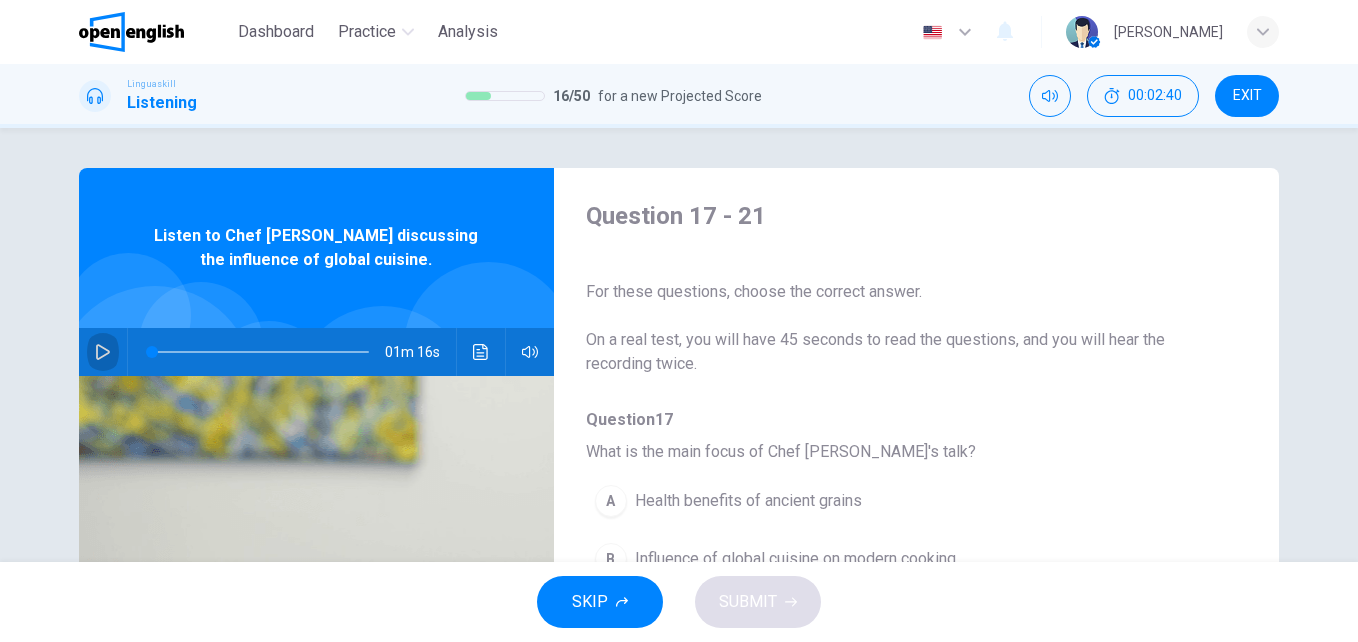 click 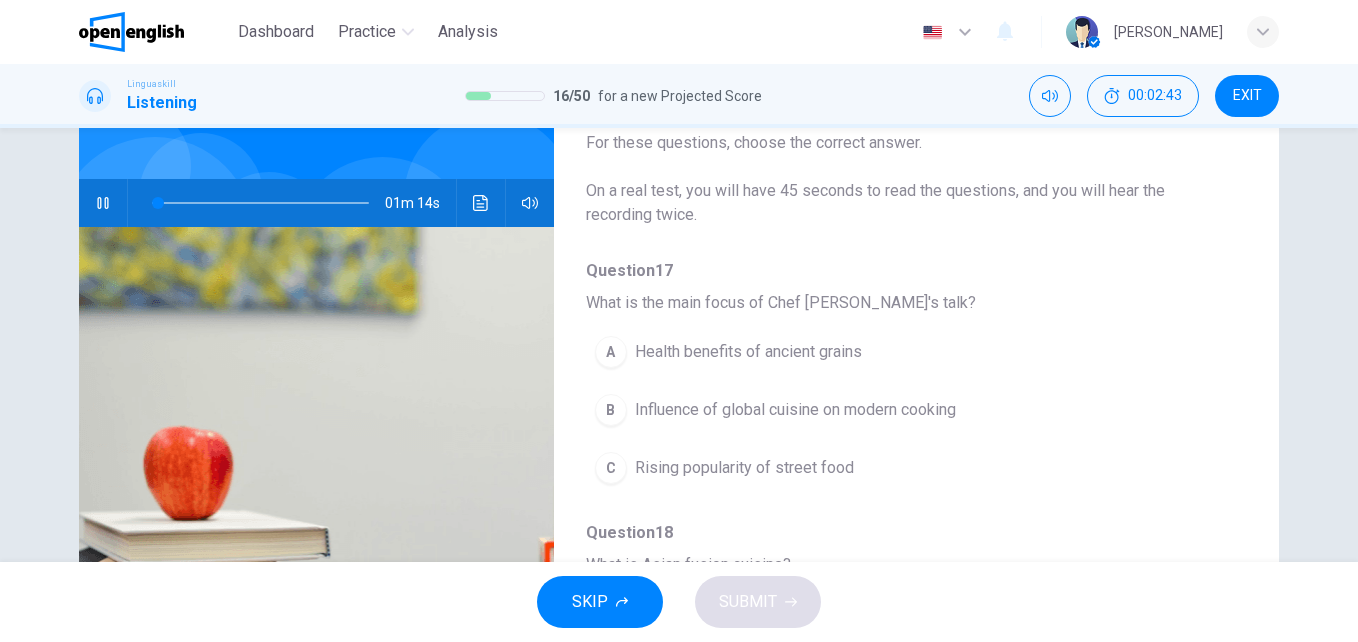 scroll, scrollTop: 155, scrollLeft: 0, axis: vertical 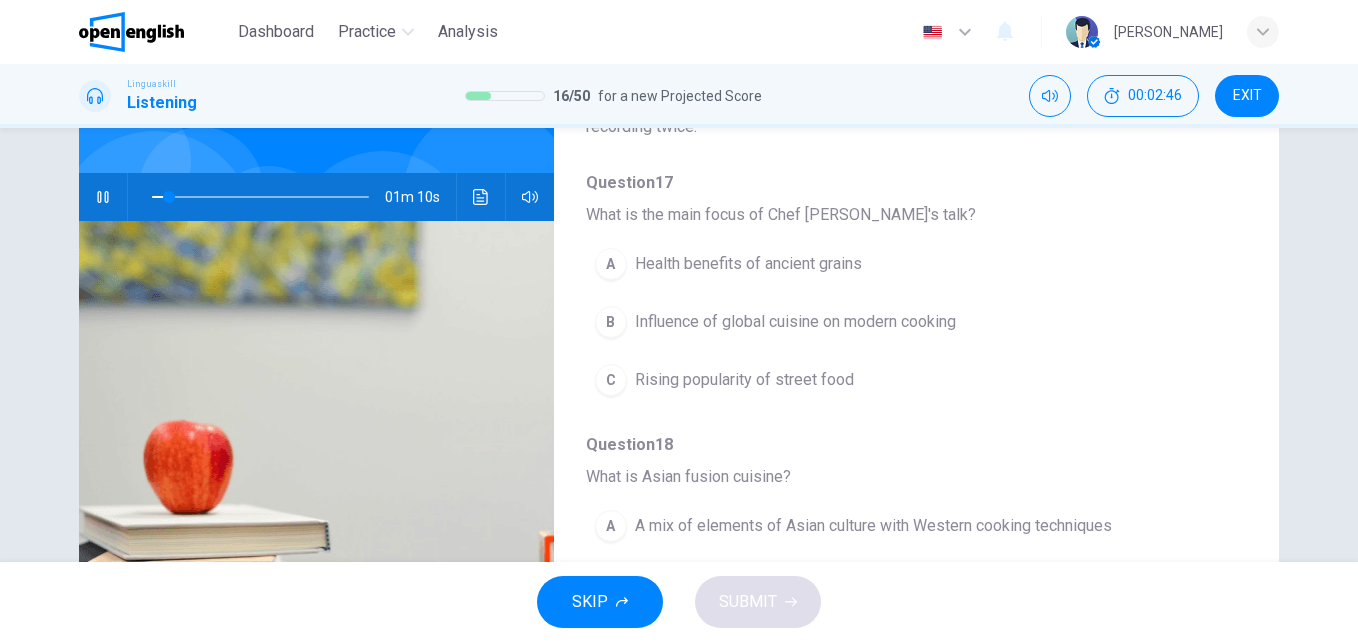 click on "Influence of global cuisine on modern cooking" at bounding box center [795, 322] 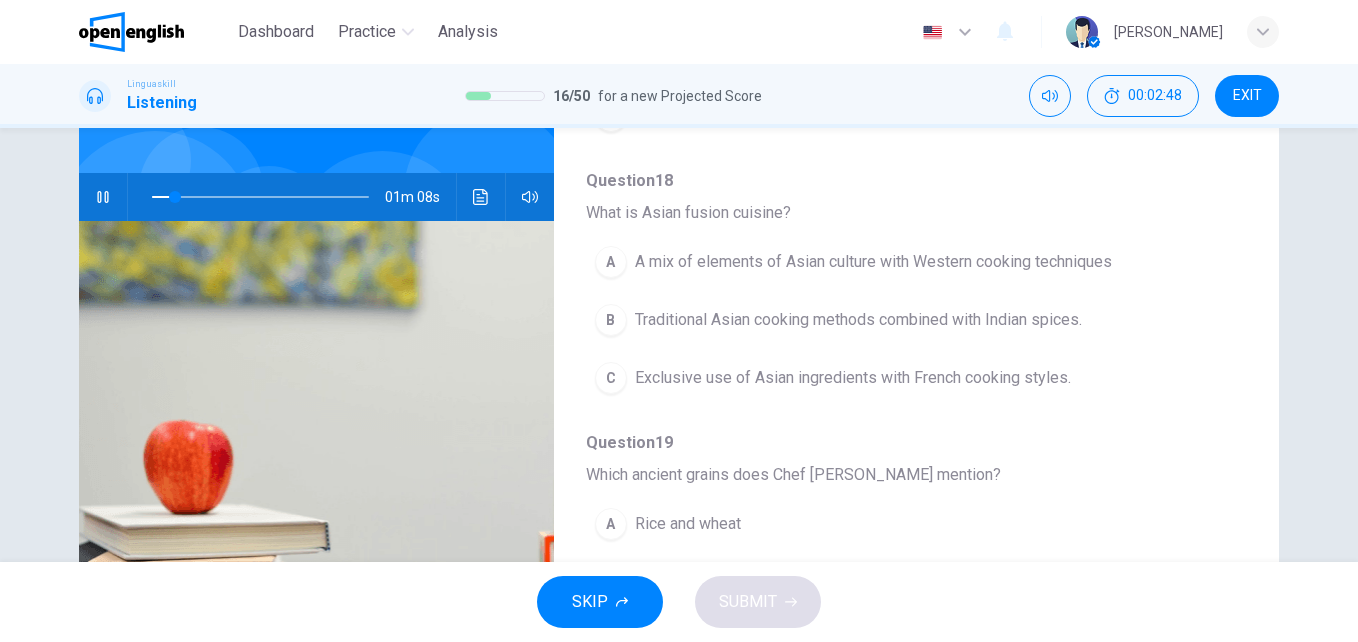 scroll, scrollTop: 376, scrollLeft: 0, axis: vertical 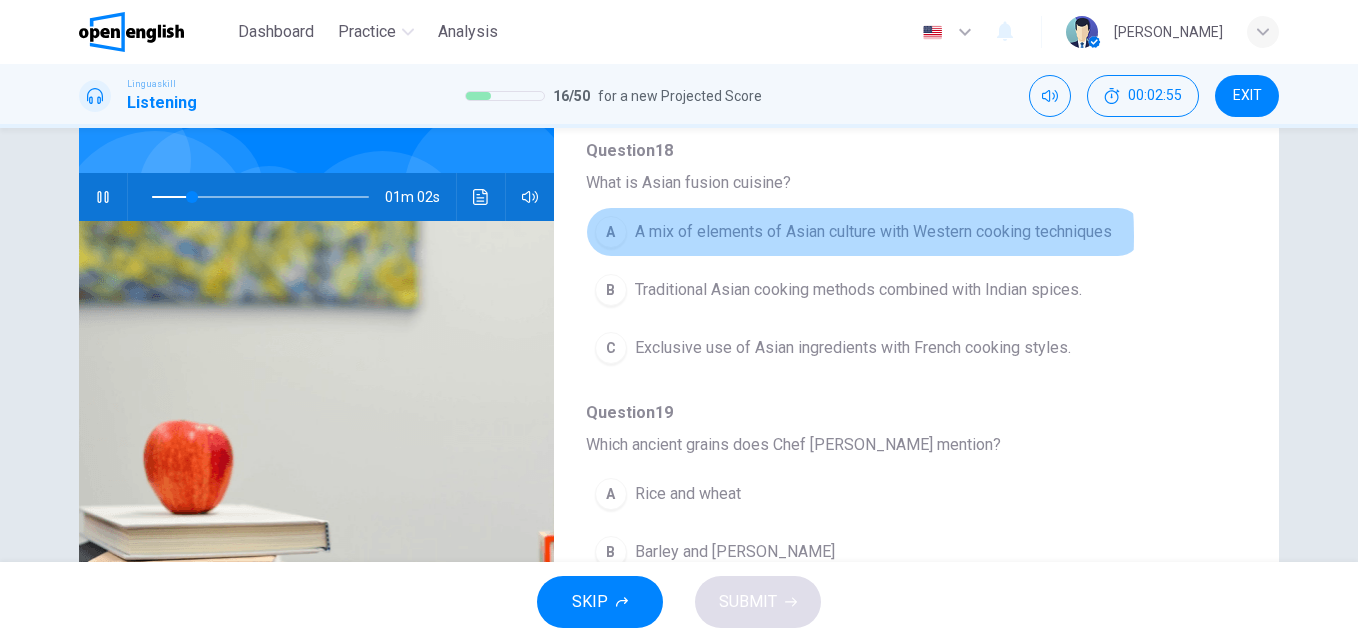 click on "A mix of elements of Asian culture with Western cooking techniques" at bounding box center (873, 232) 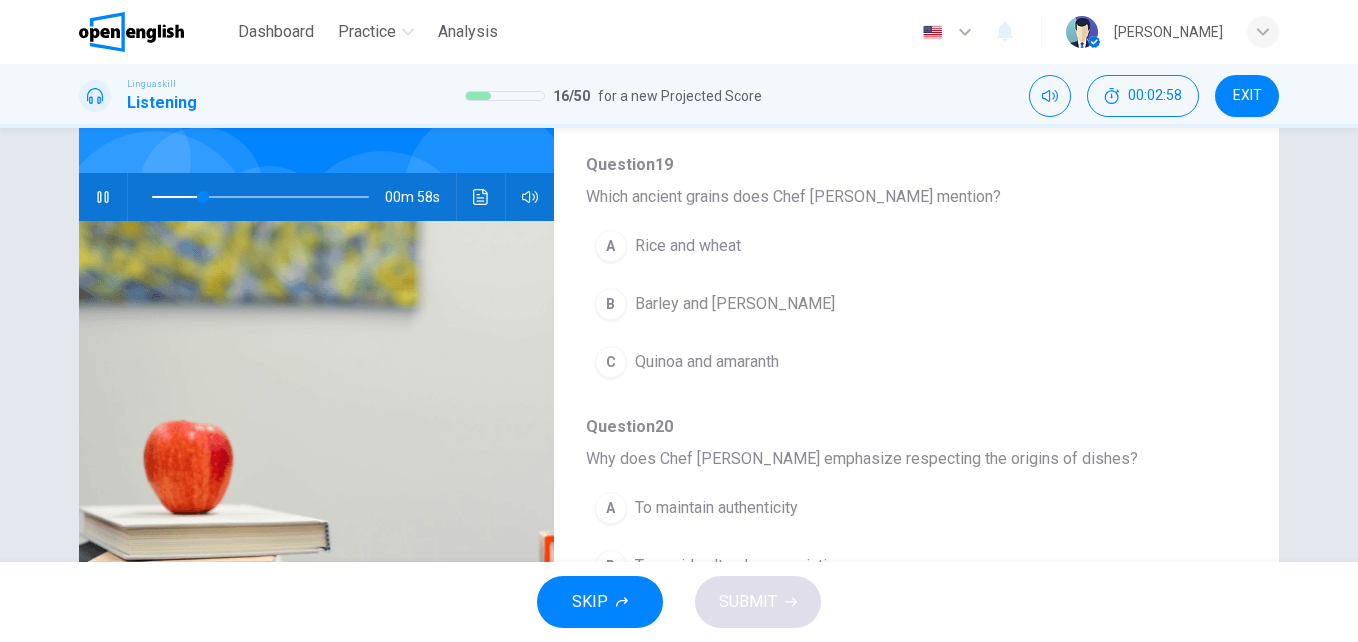 scroll, scrollTop: 637, scrollLeft: 0, axis: vertical 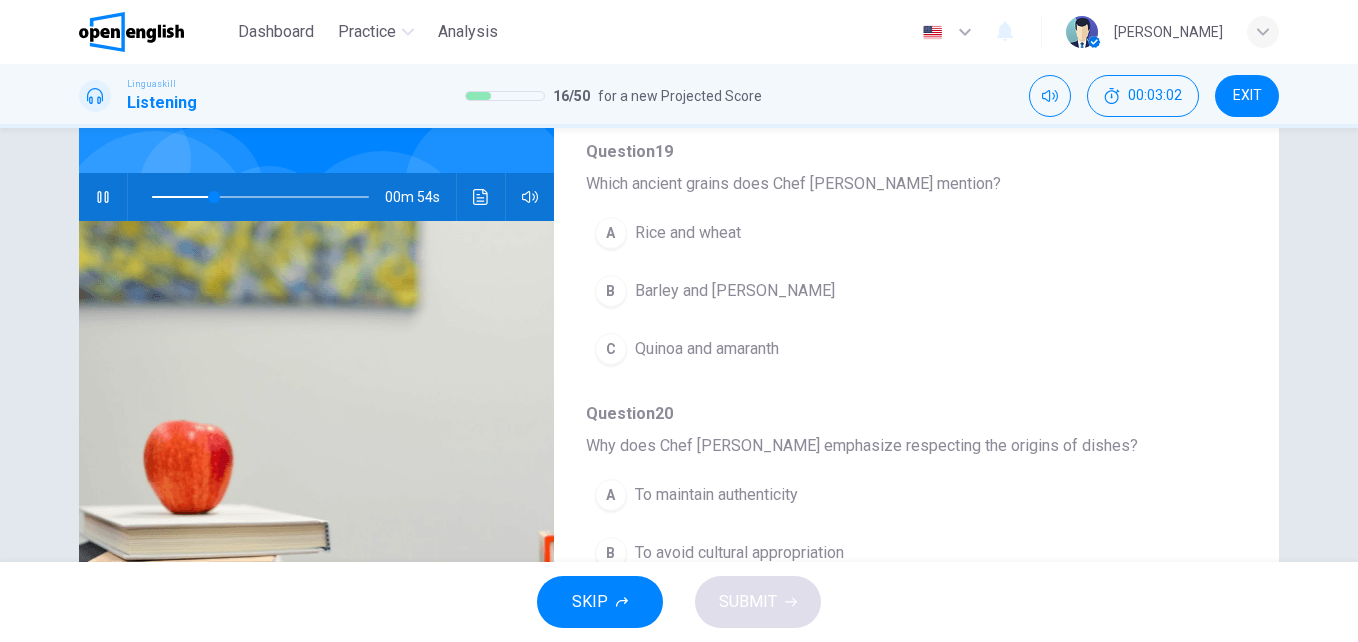 click on "Quinoa and amaranth" at bounding box center [707, 349] 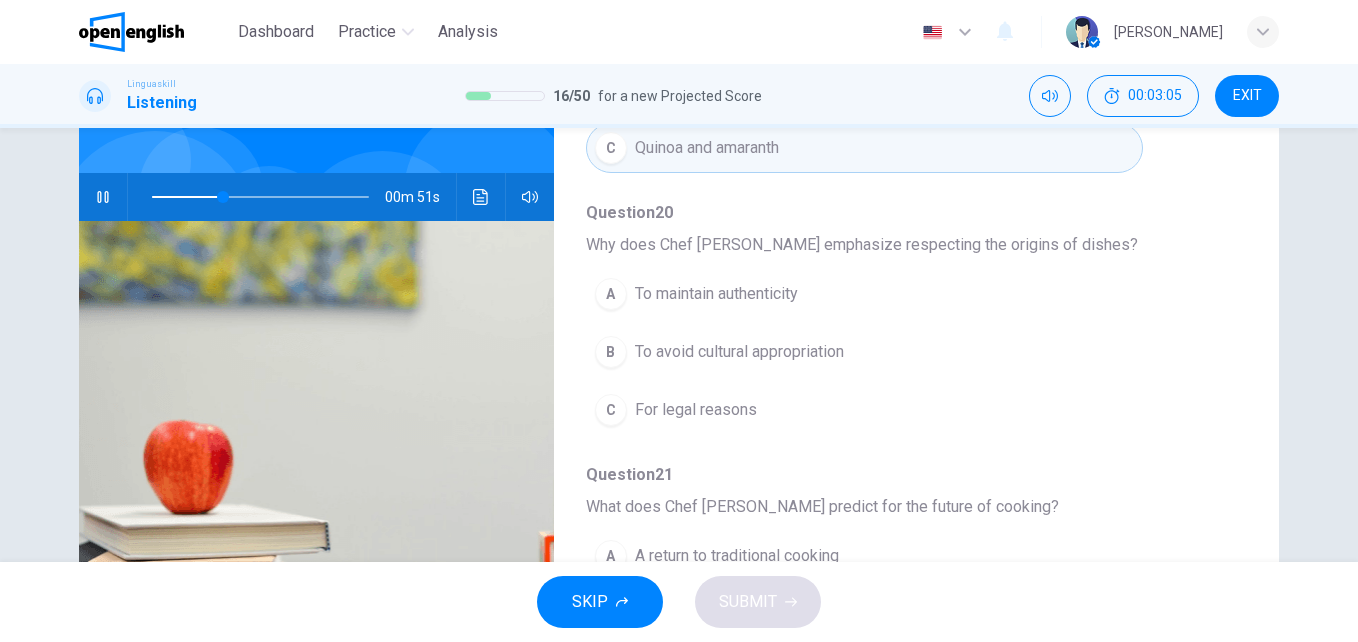 scroll, scrollTop: 841, scrollLeft: 0, axis: vertical 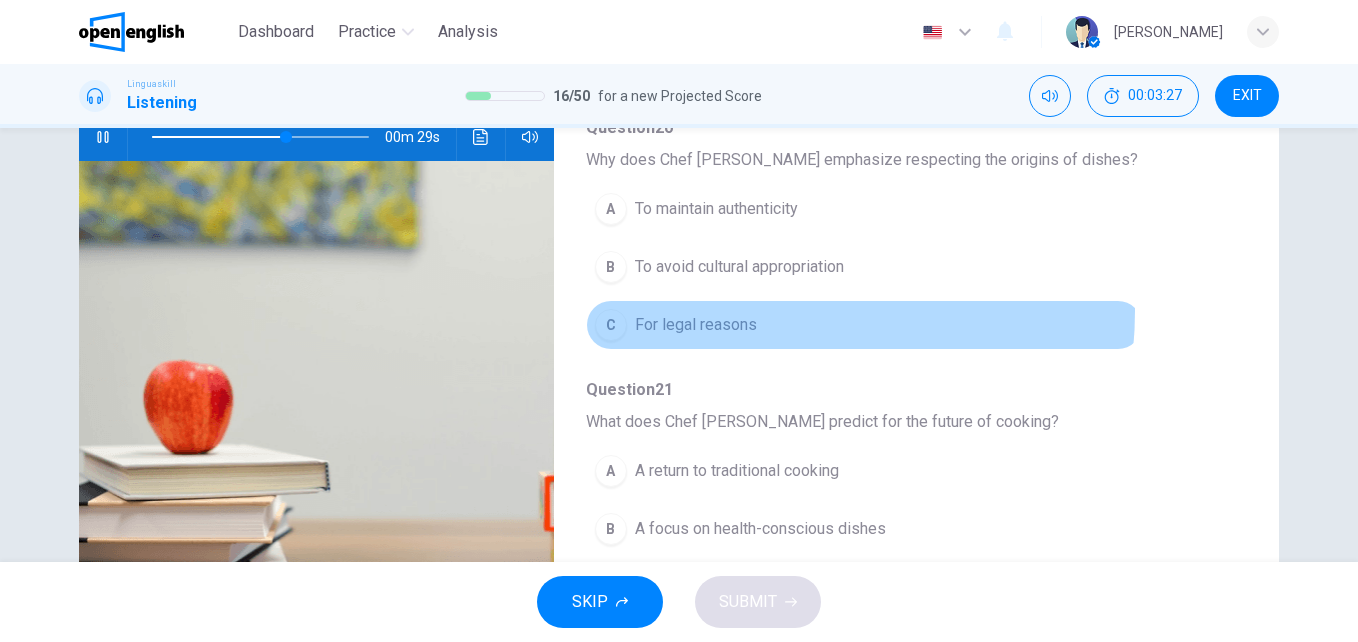drag, startPoint x: 745, startPoint y: 311, endPoint x: 1170, endPoint y: 374, distance: 429.64404 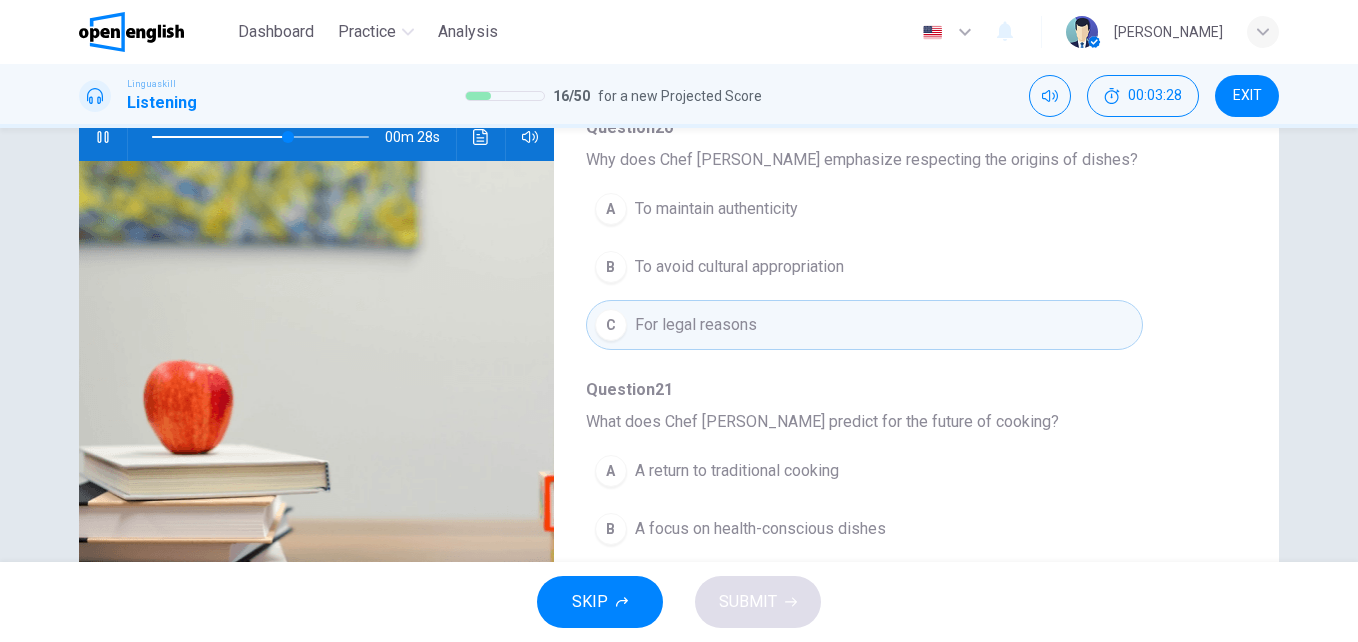 scroll, scrollTop: 341, scrollLeft: 0, axis: vertical 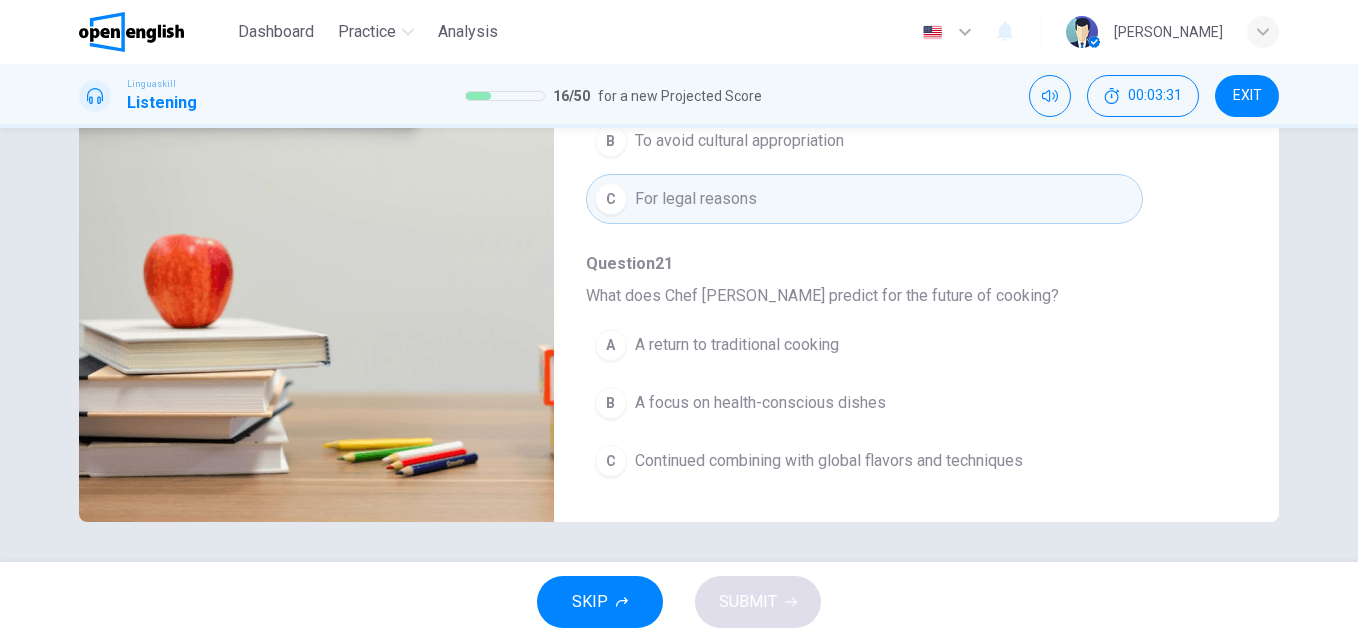 click on "Continued combining with global flavors and techniques" at bounding box center (829, 461) 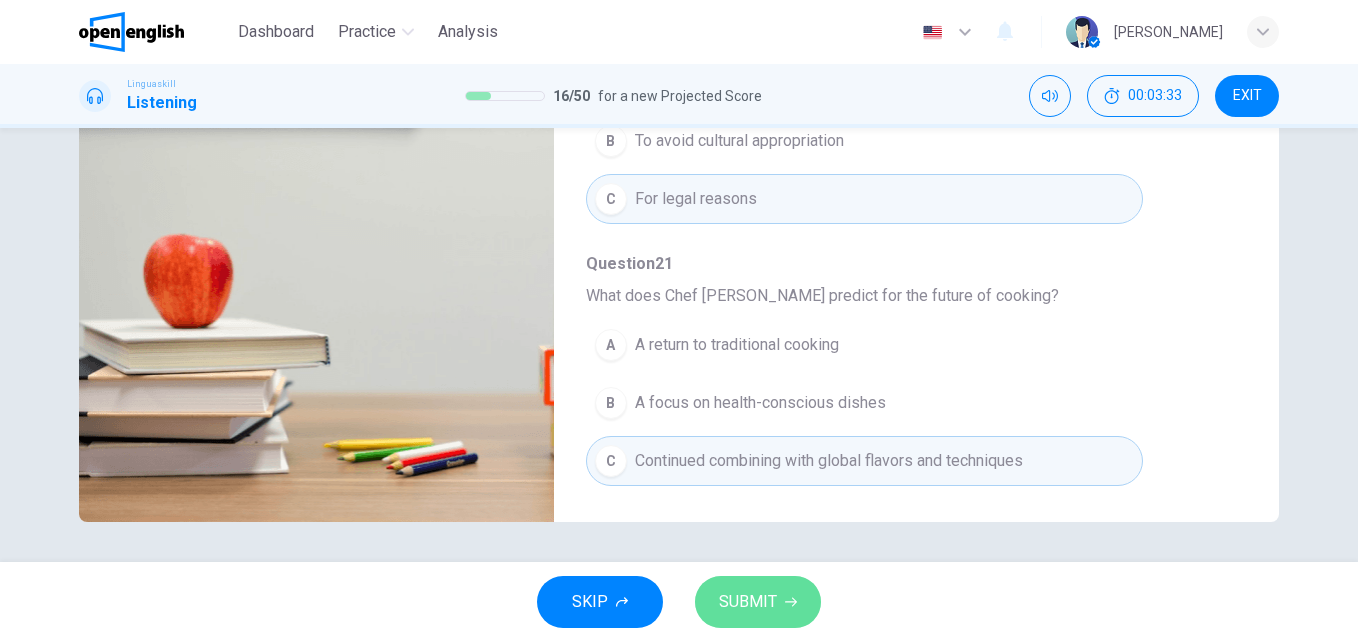 click on "SUBMIT" at bounding box center [748, 602] 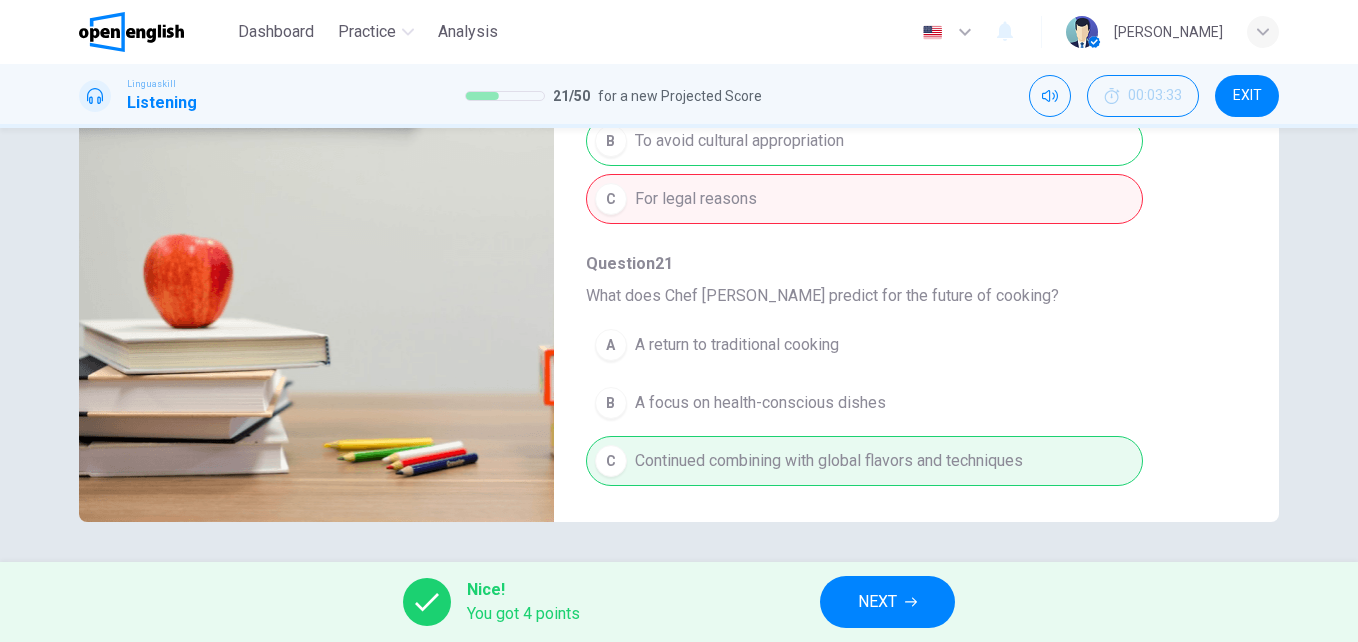 type on "**" 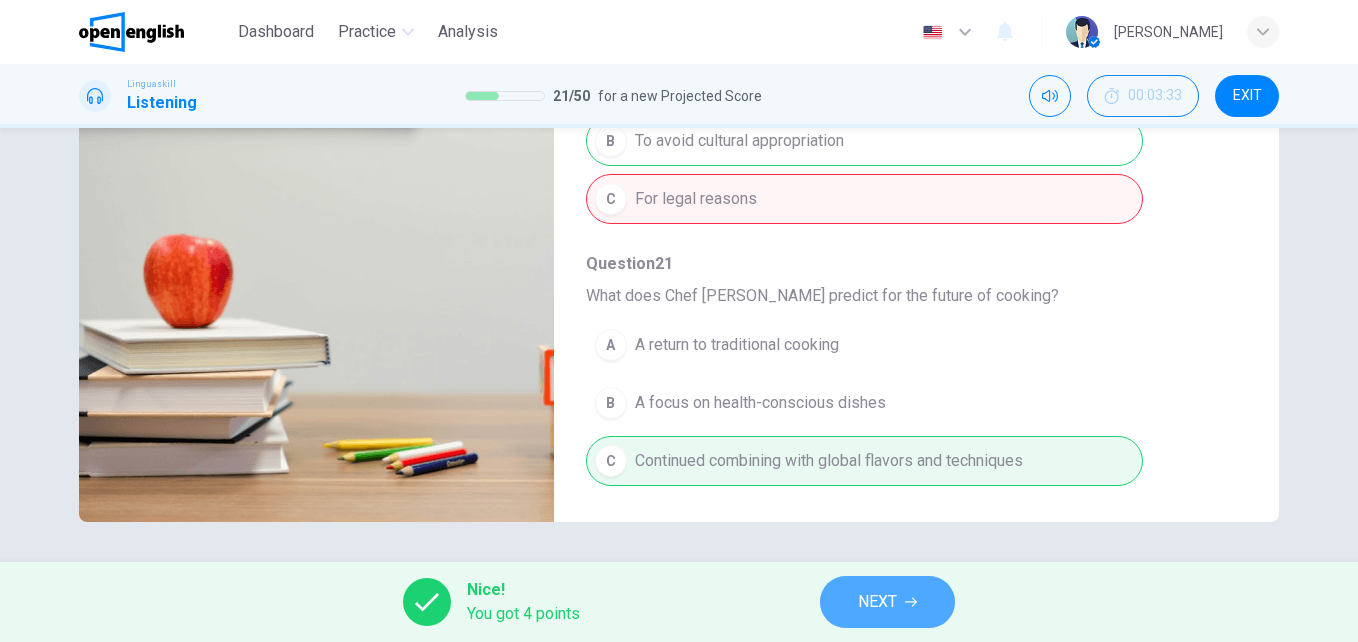 click on "NEXT" at bounding box center [877, 602] 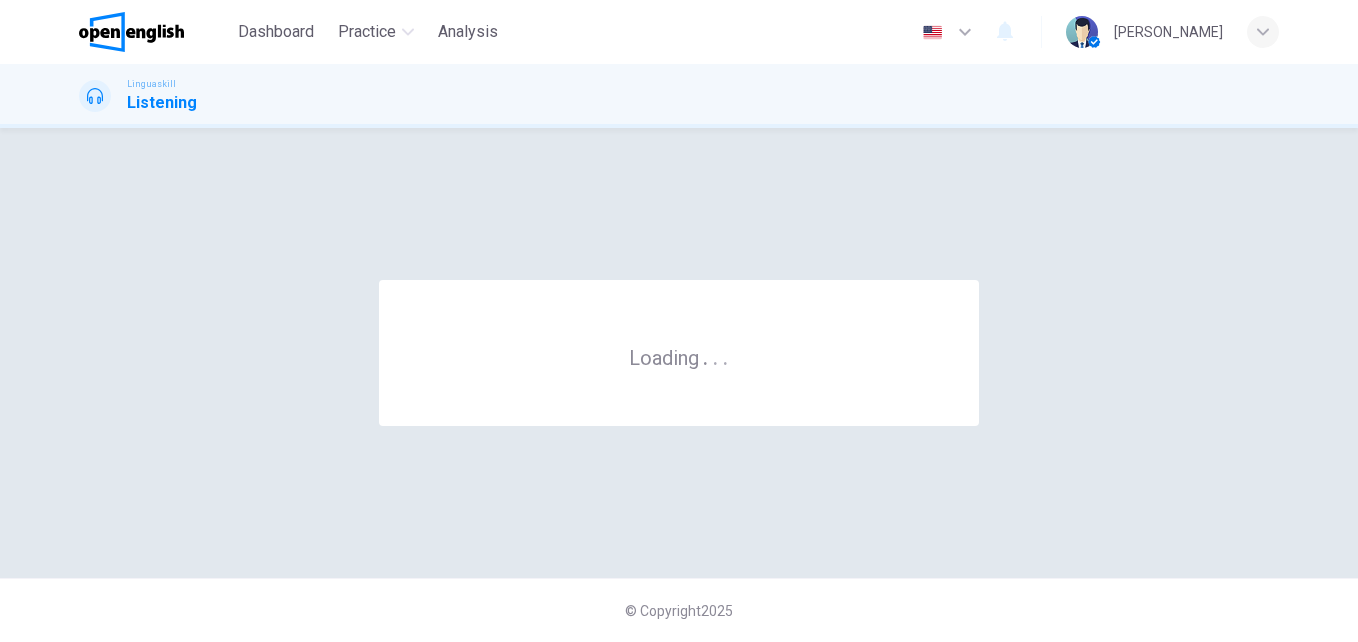 scroll, scrollTop: 0, scrollLeft: 0, axis: both 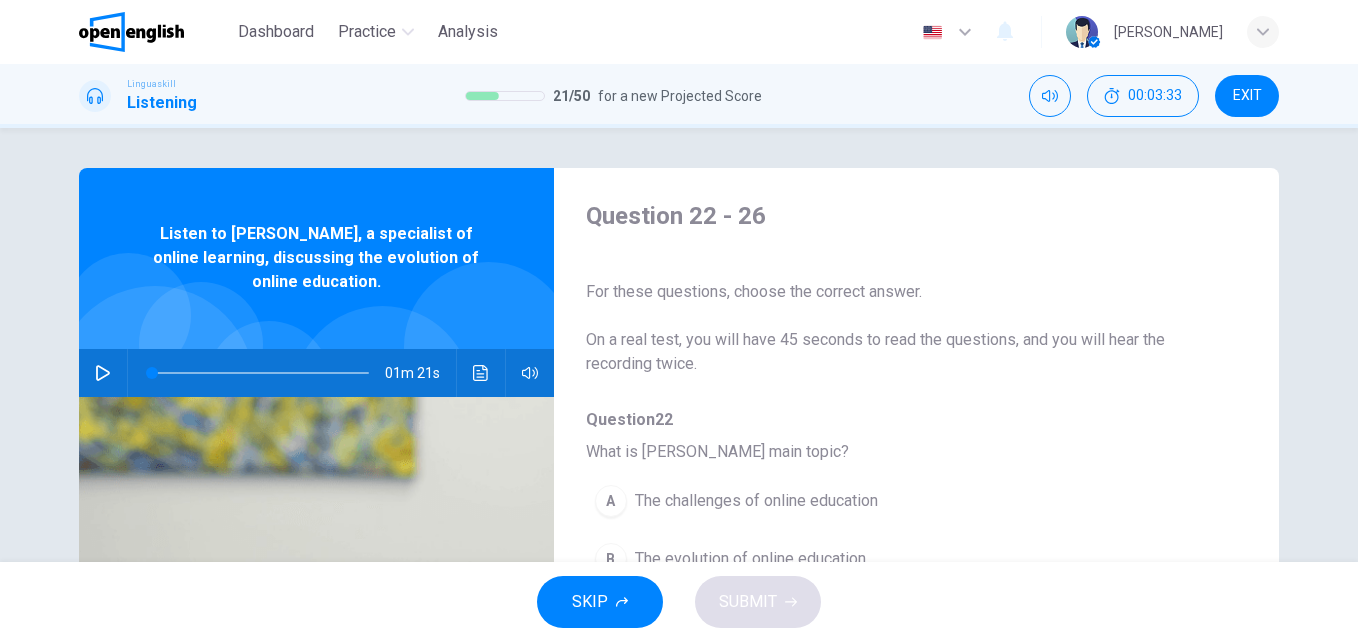 click 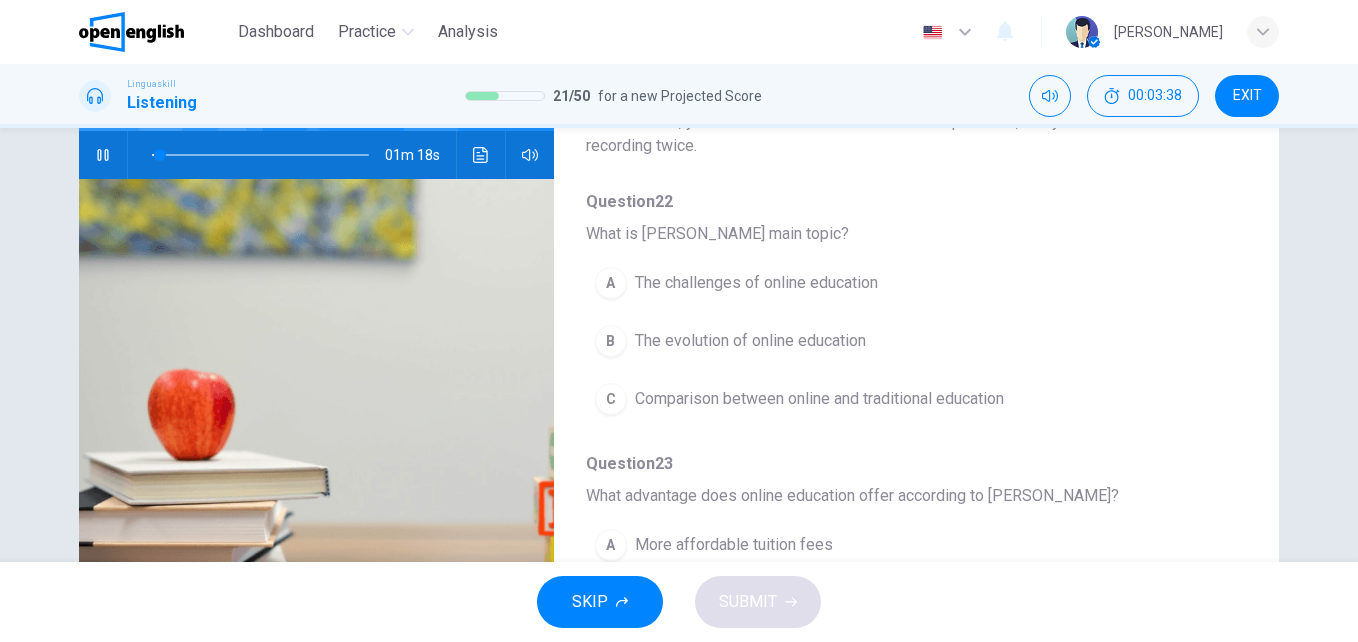 scroll, scrollTop: 224, scrollLeft: 0, axis: vertical 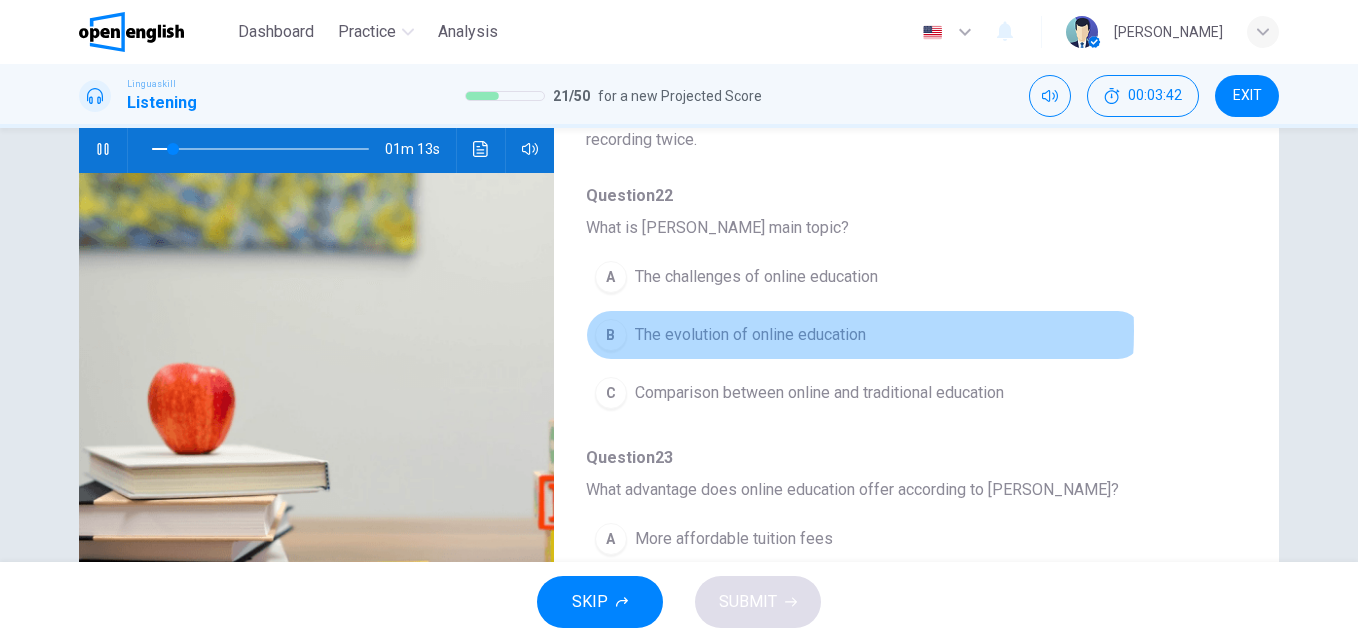 click on "The evolution of online education" at bounding box center [750, 335] 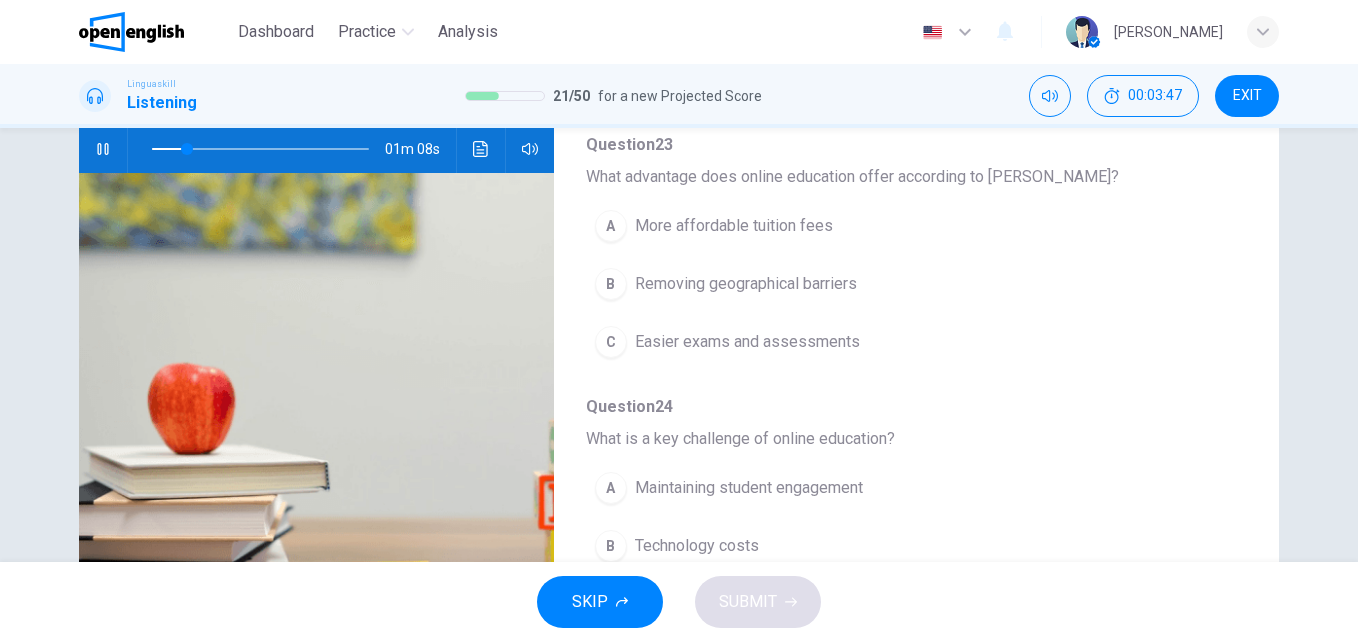 scroll, scrollTop: 316, scrollLeft: 0, axis: vertical 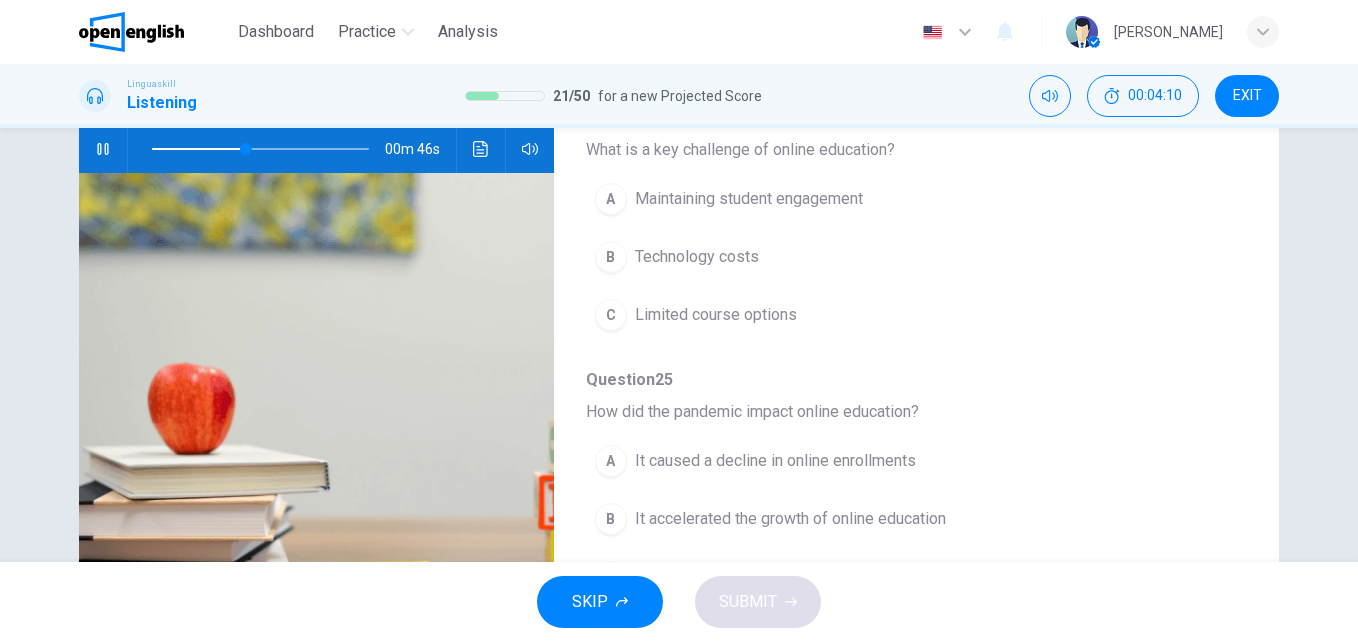 click on "Maintaining student engagement" at bounding box center [749, 199] 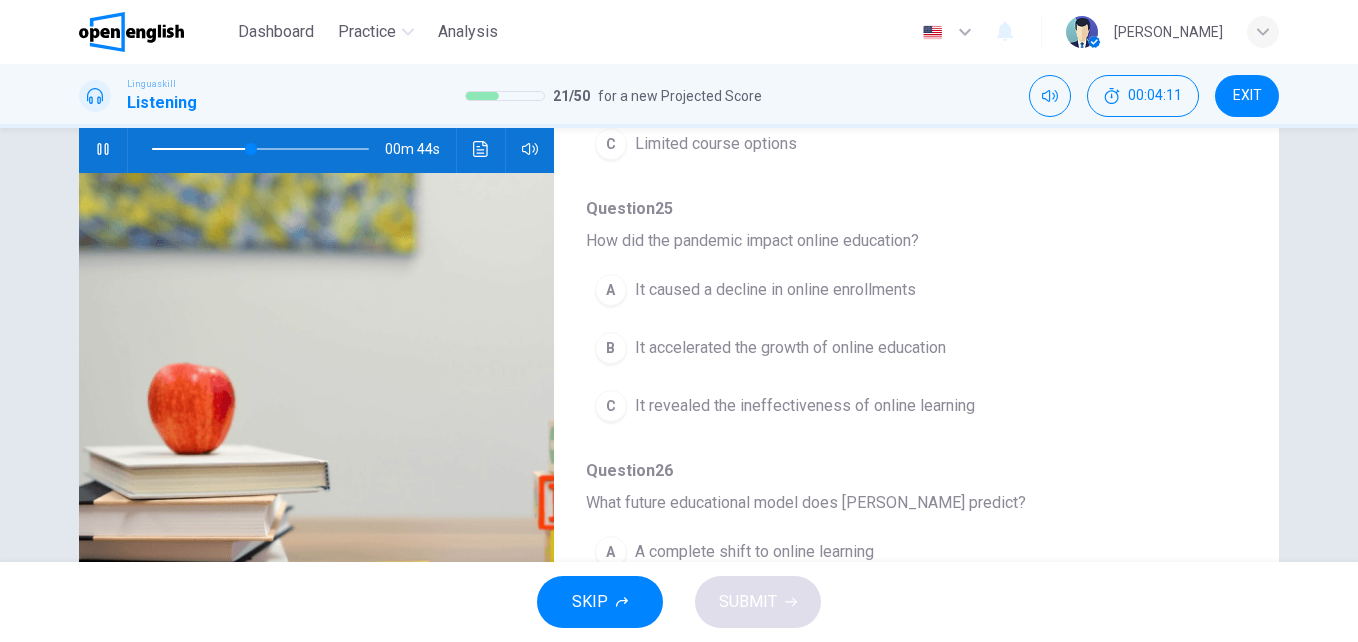 scroll, scrollTop: 806, scrollLeft: 0, axis: vertical 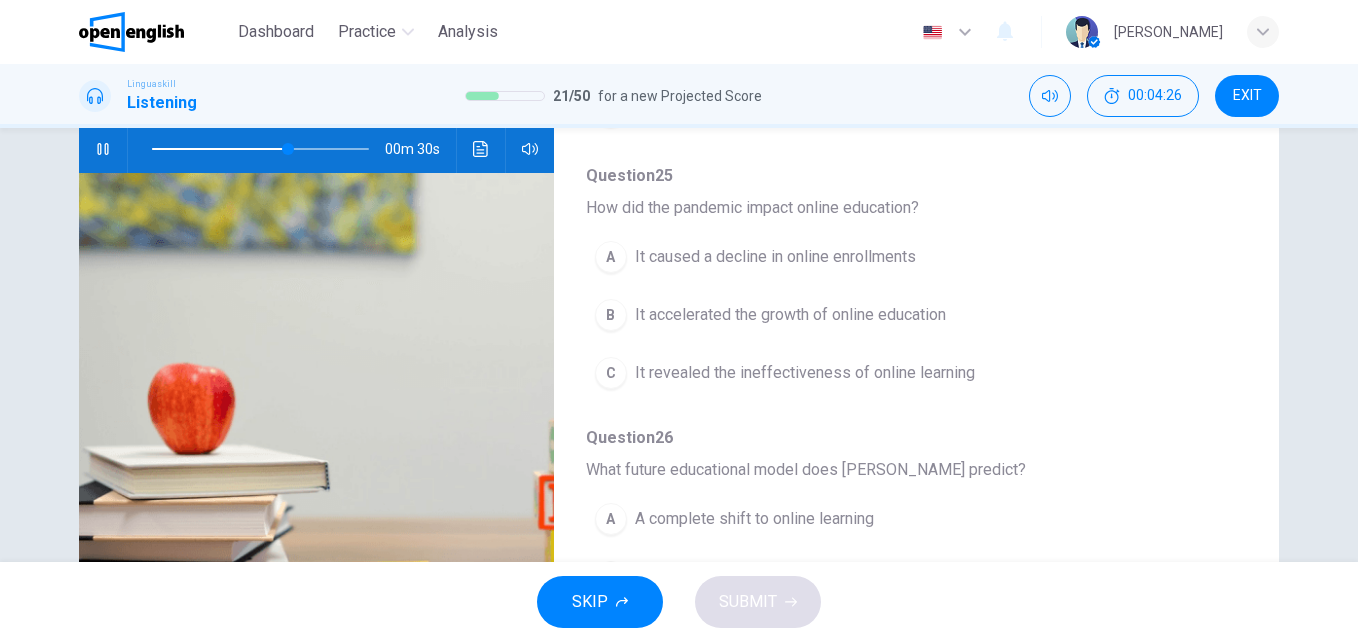 click on "It revealed the ineffectiveness of online learning" at bounding box center [805, 373] 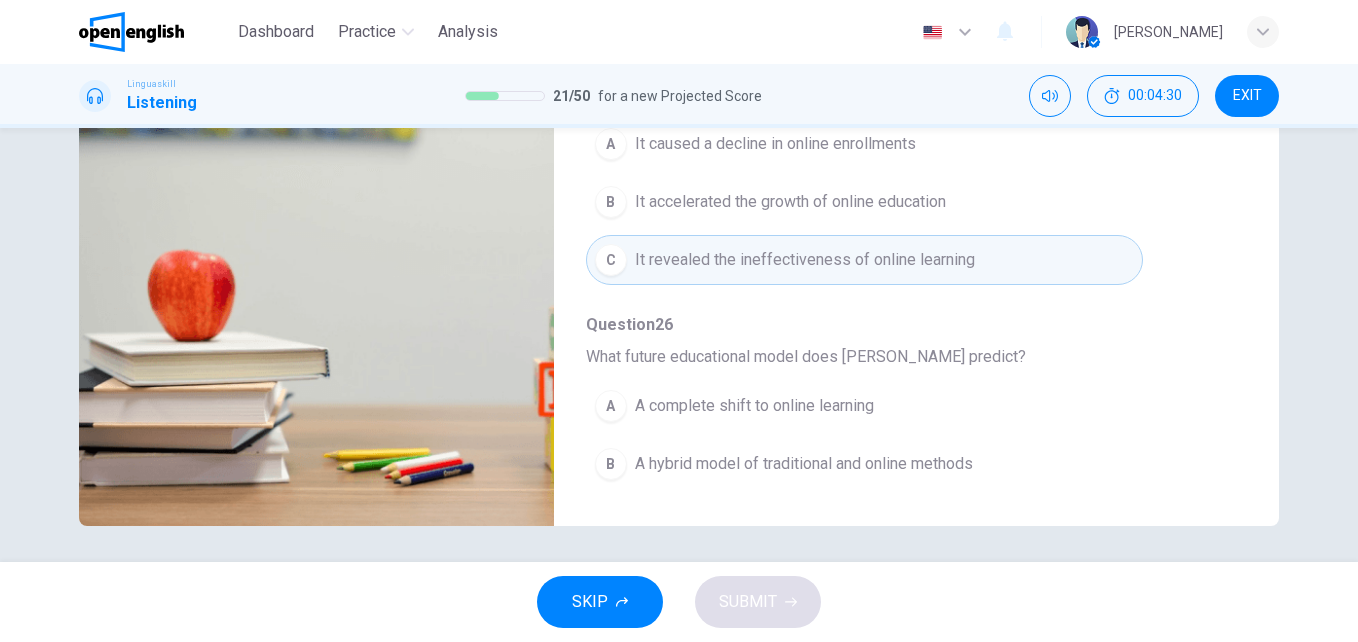 scroll, scrollTop: 341, scrollLeft: 0, axis: vertical 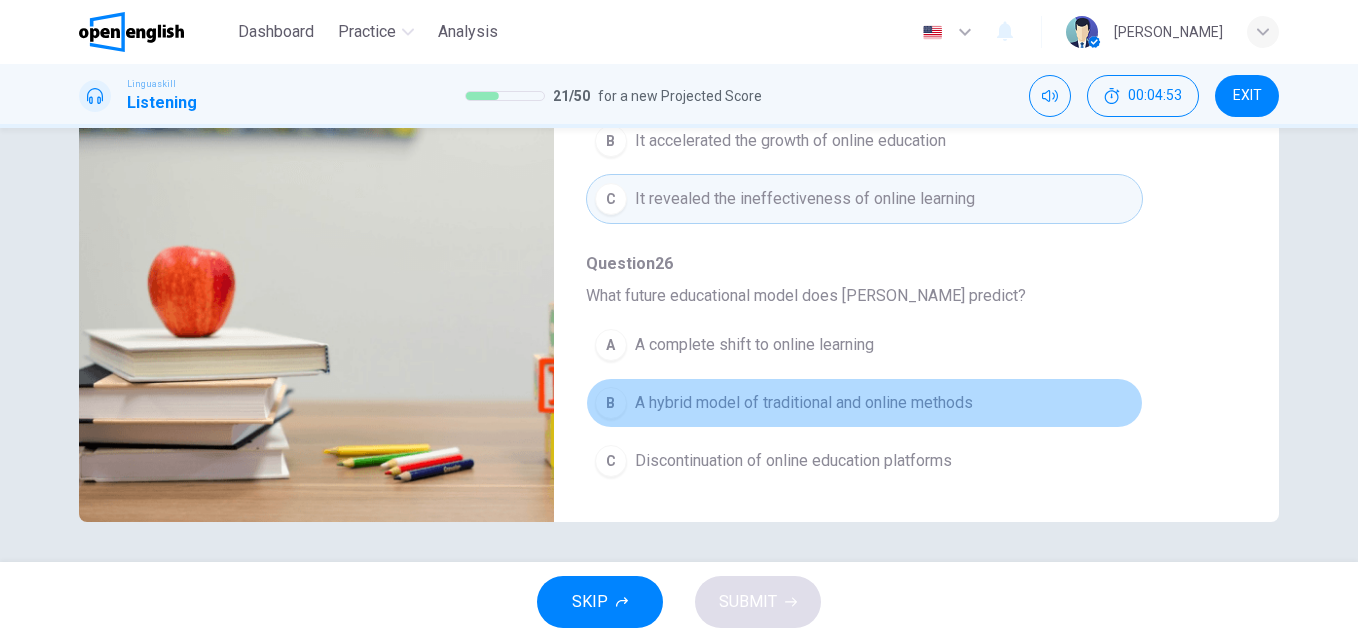 click on "A hybrid model of traditional and online methods" at bounding box center (804, 403) 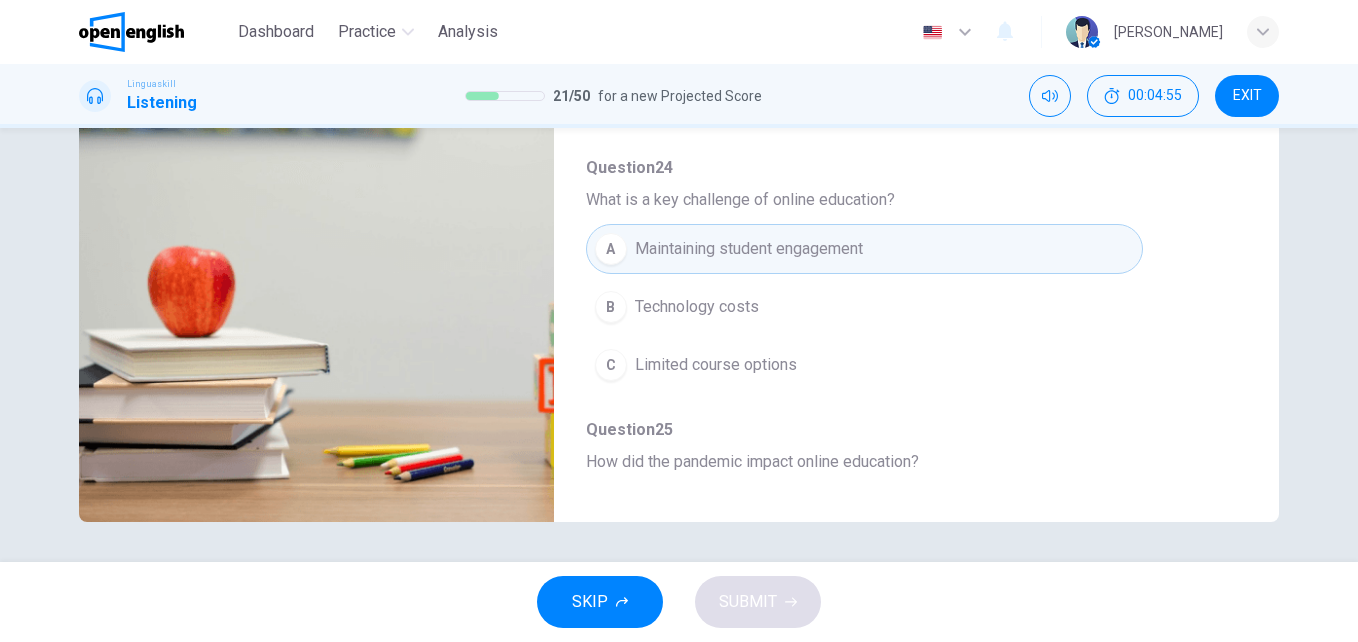 type on "*" 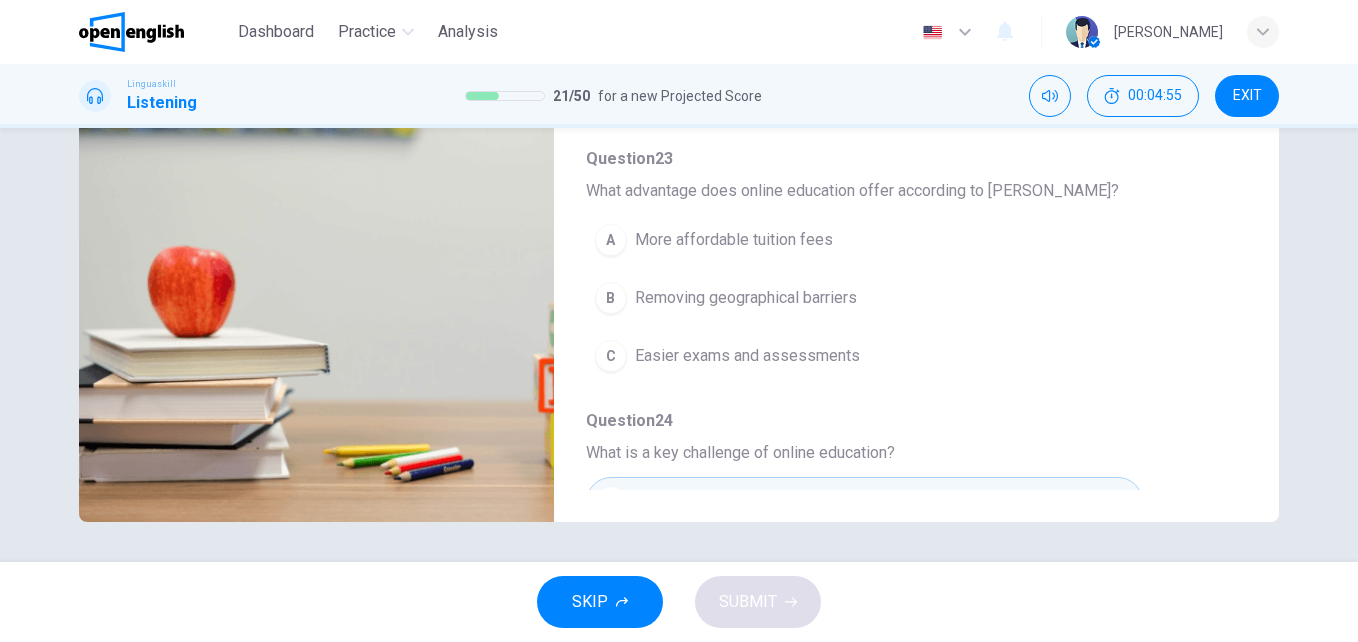 scroll, scrollTop: 87, scrollLeft: 0, axis: vertical 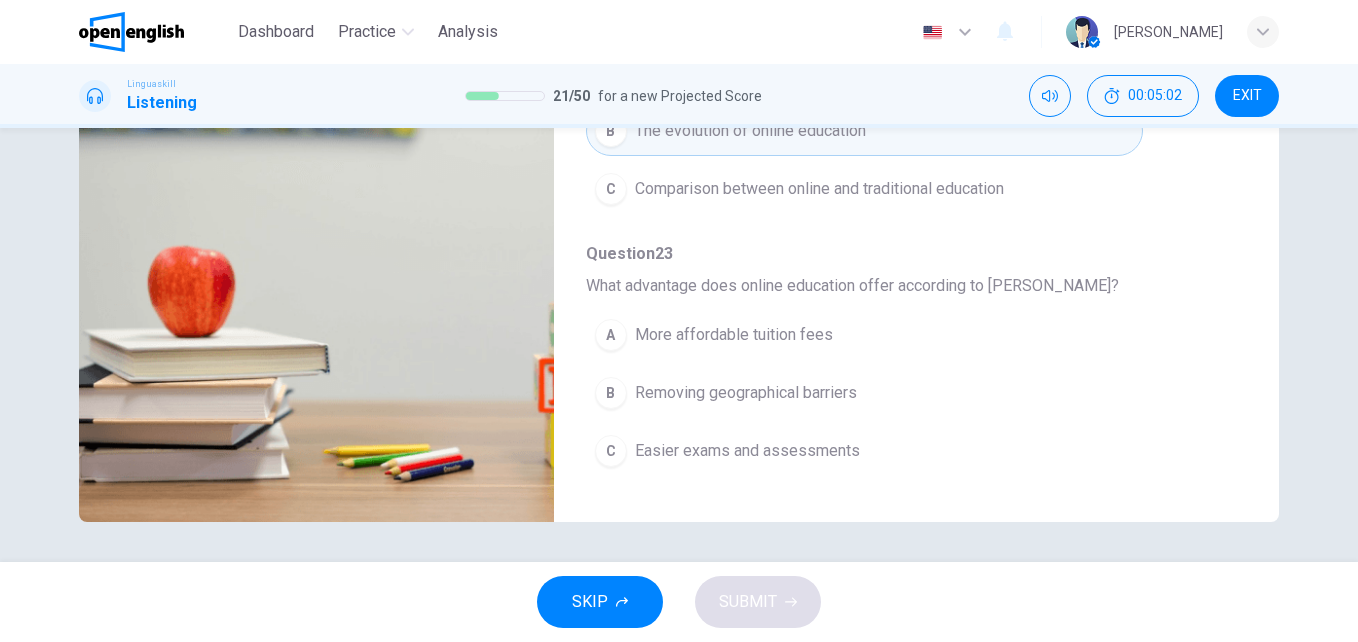 click on "Removing geographical barriers" at bounding box center [746, 393] 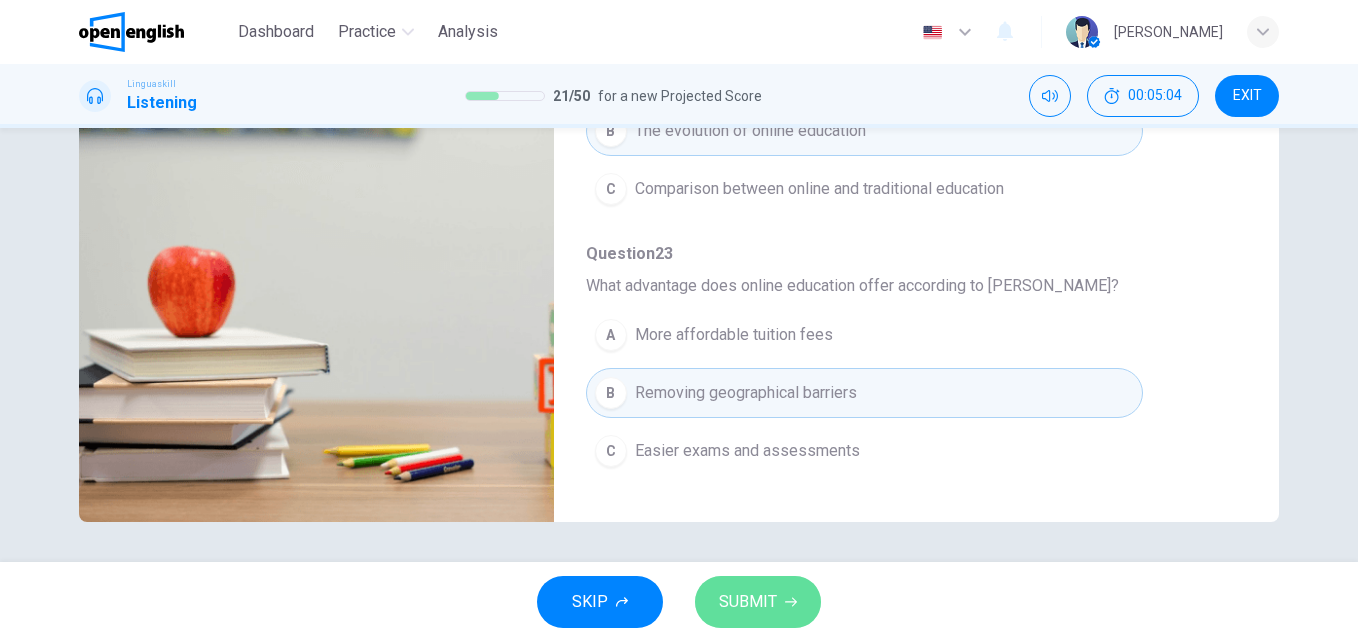 click on "SUBMIT" at bounding box center (748, 602) 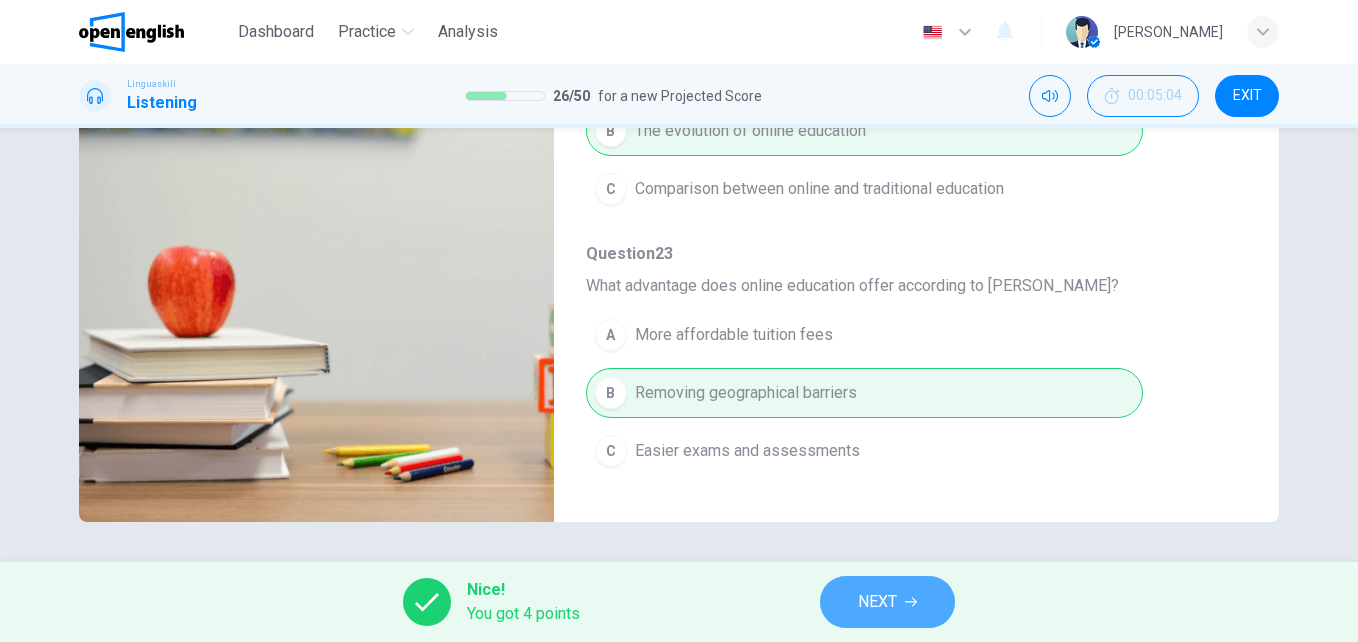 click on "NEXT" at bounding box center (877, 602) 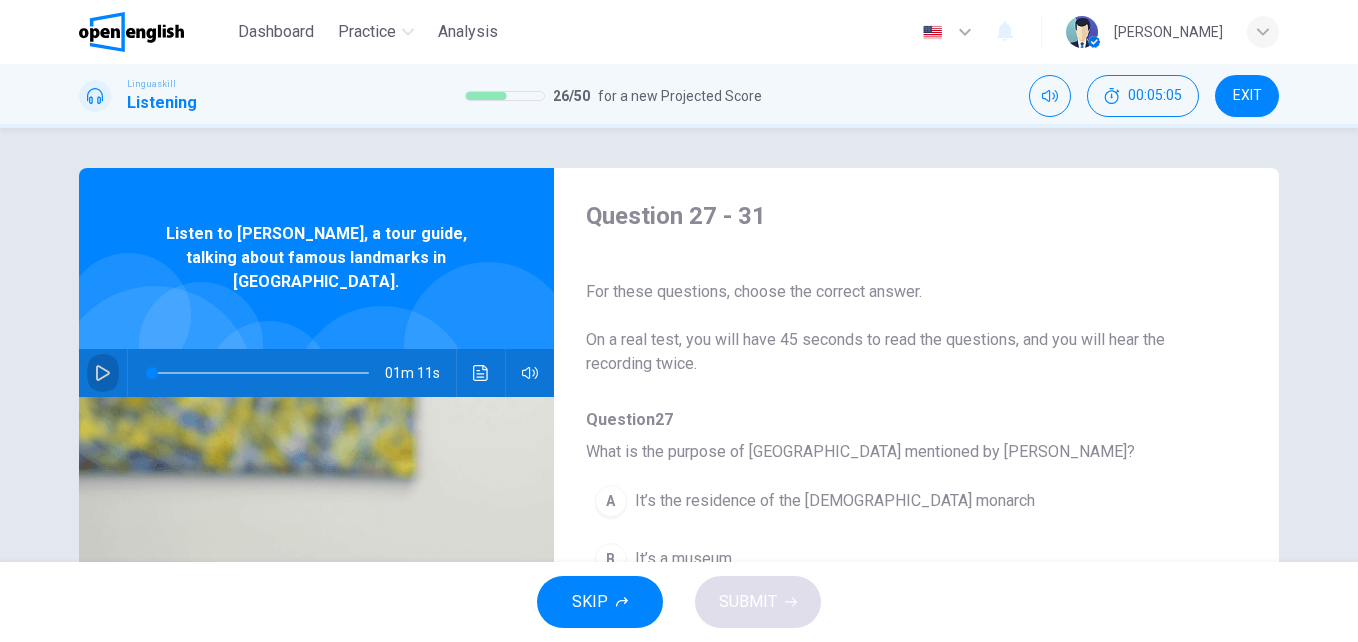 click 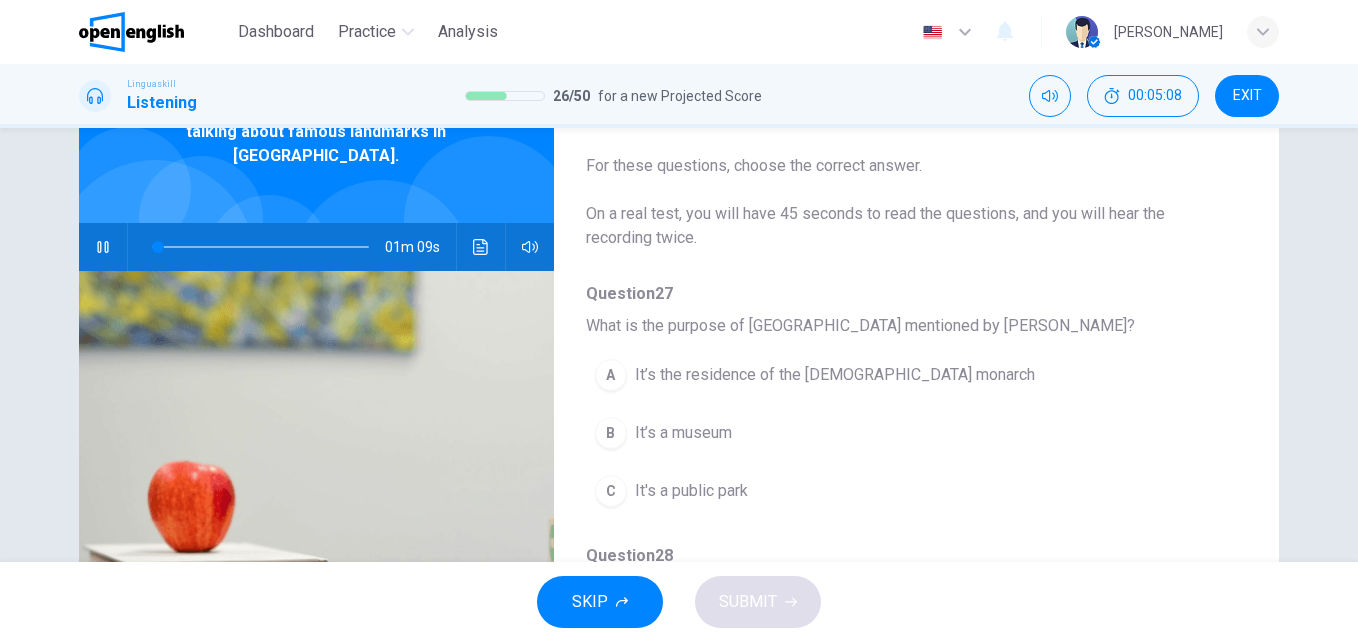 scroll, scrollTop: 142, scrollLeft: 0, axis: vertical 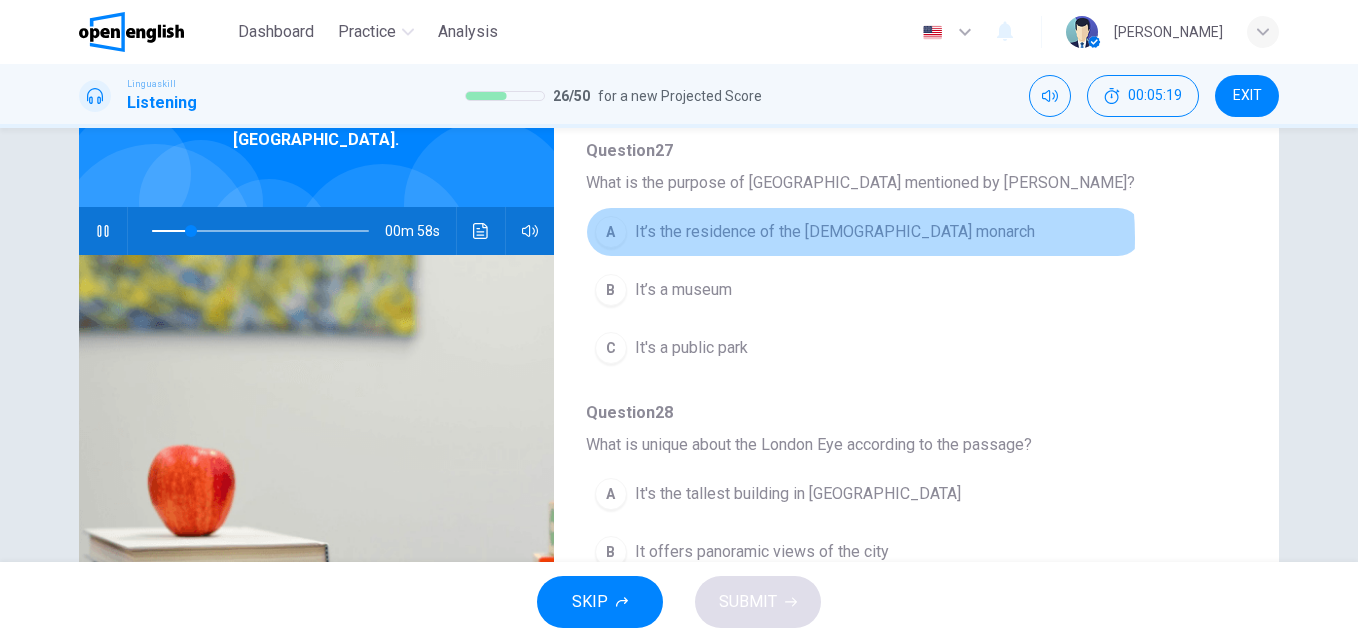 click on "It’s the residence of the British monarch" at bounding box center (835, 232) 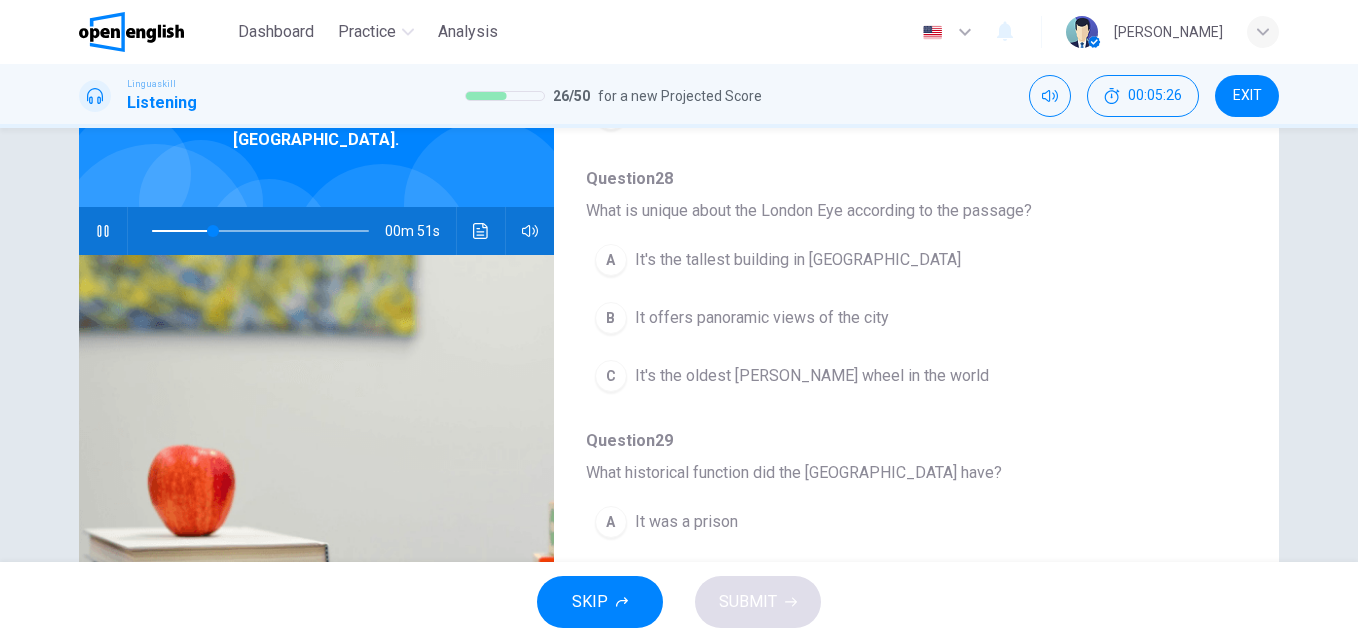 scroll, scrollTop: 381, scrollLeft: 0, axis: vertical 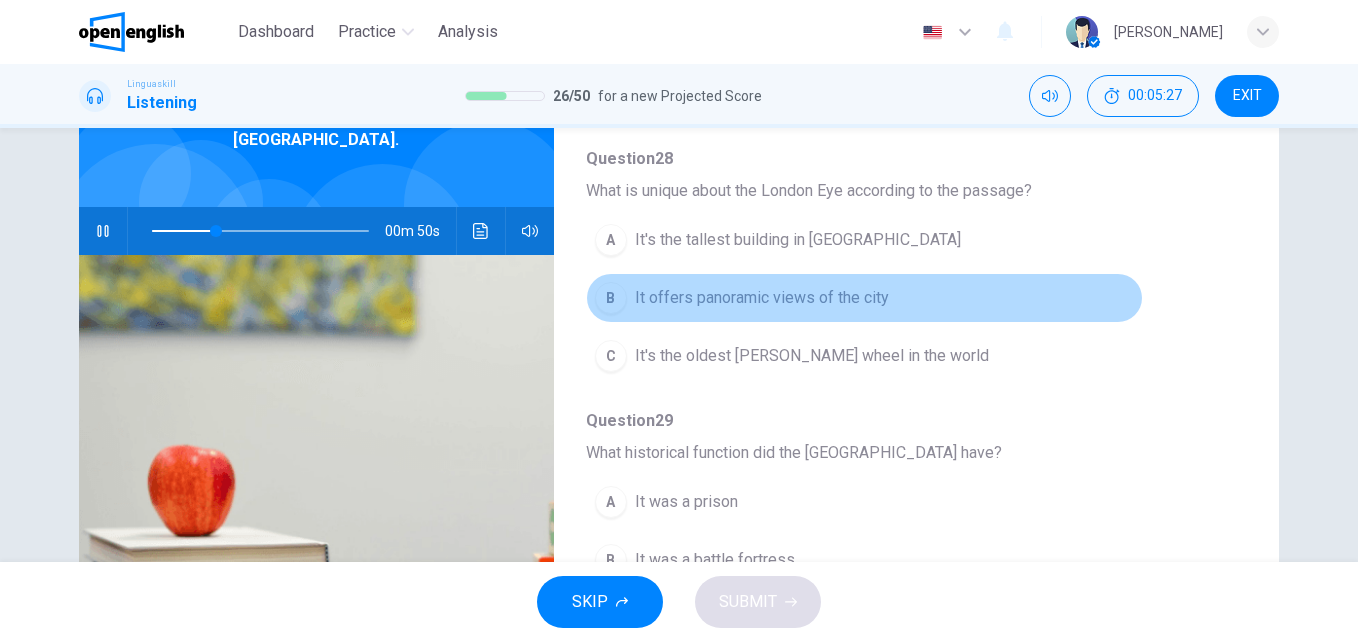 click on "It offers panoramic views of the city" at bounding box center (762, 298) 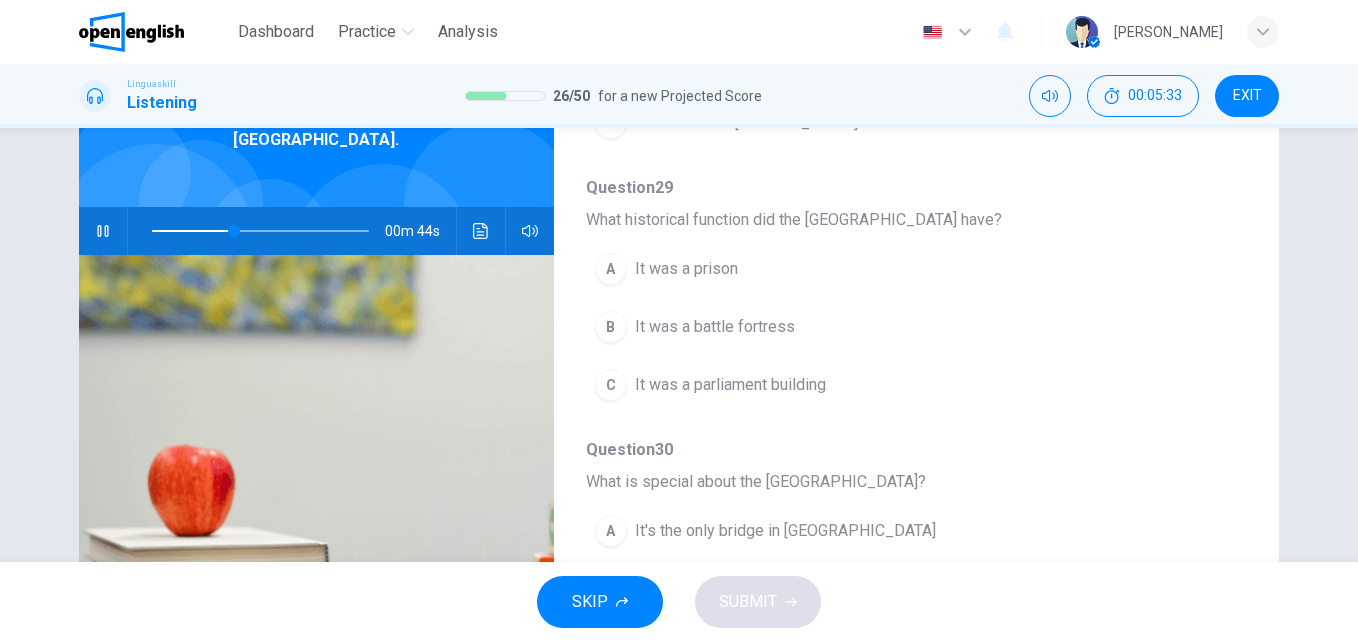 scroll, scrollTop: 622, scrollLeft: 0, axis: vertical 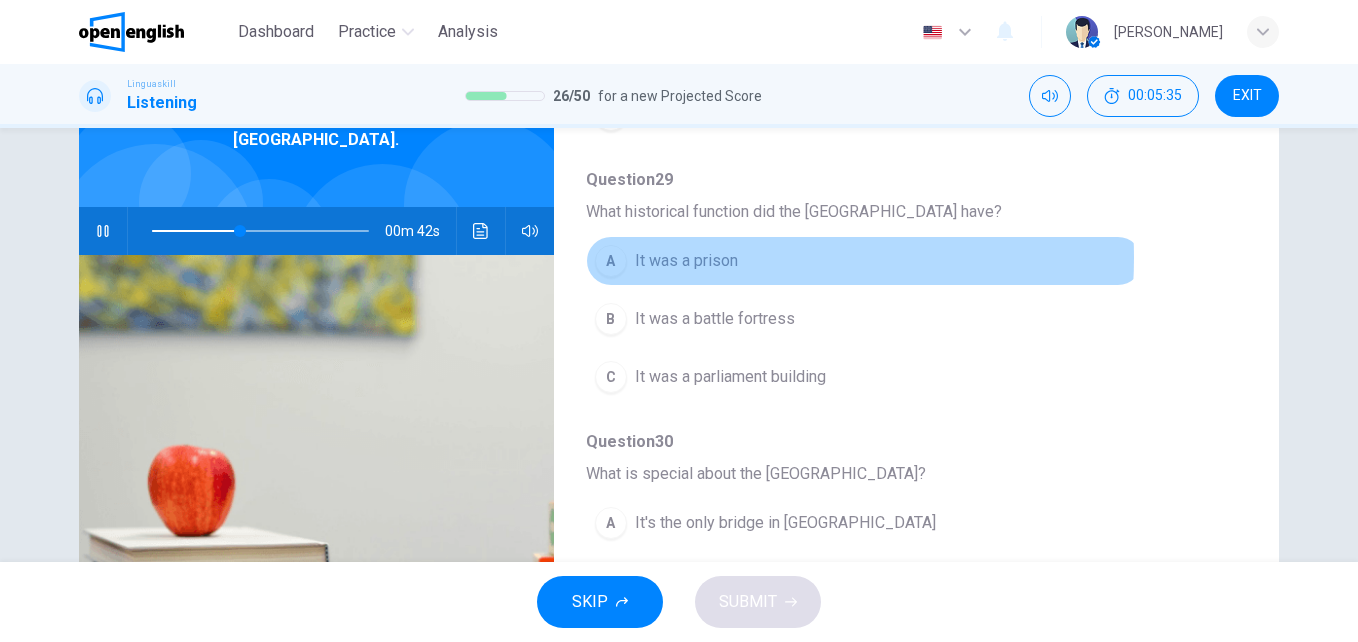 click on "It was a prison" at bounding box center (686, 261) 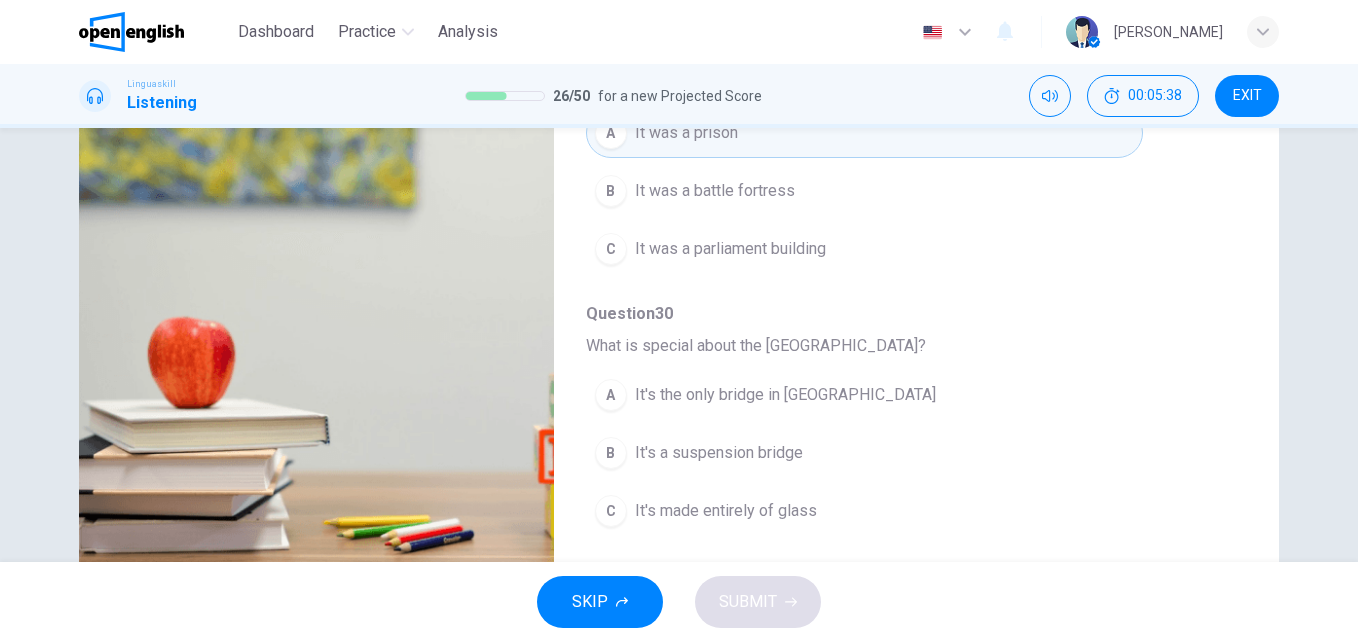 scroll, scrollTop: 276, scrollLeft: 0, axis: vertical 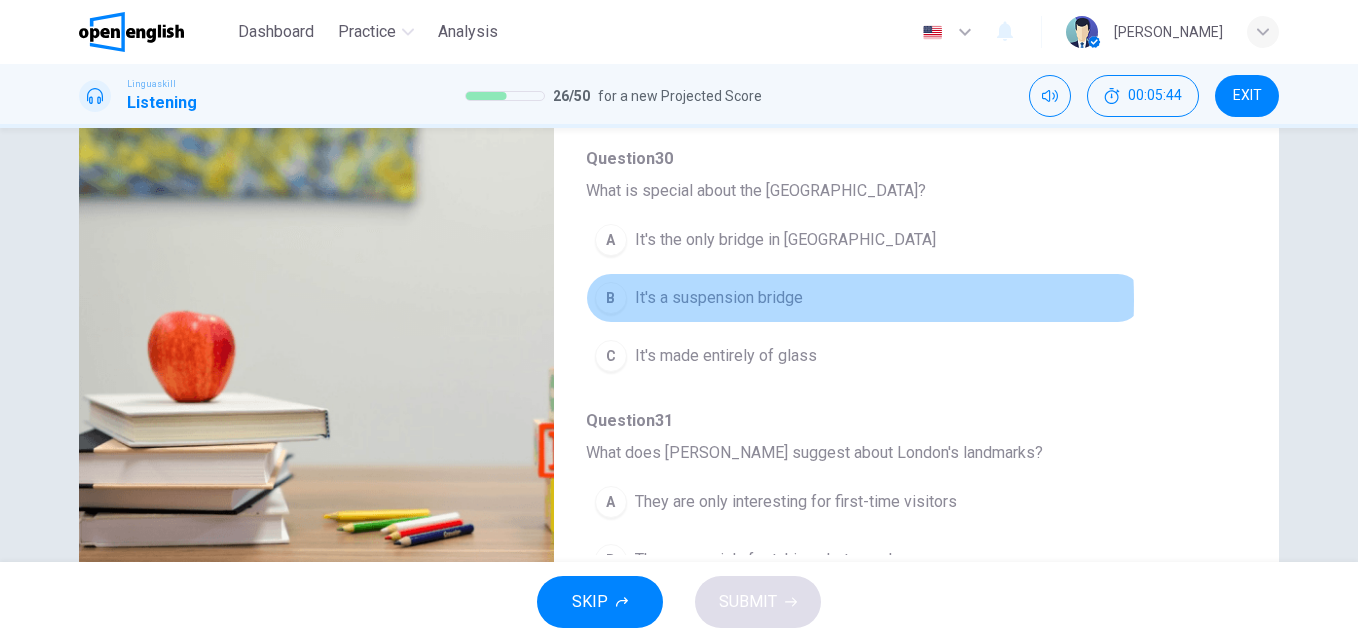 click on "It's a suspension bridge" at bounding box center [719, 298] 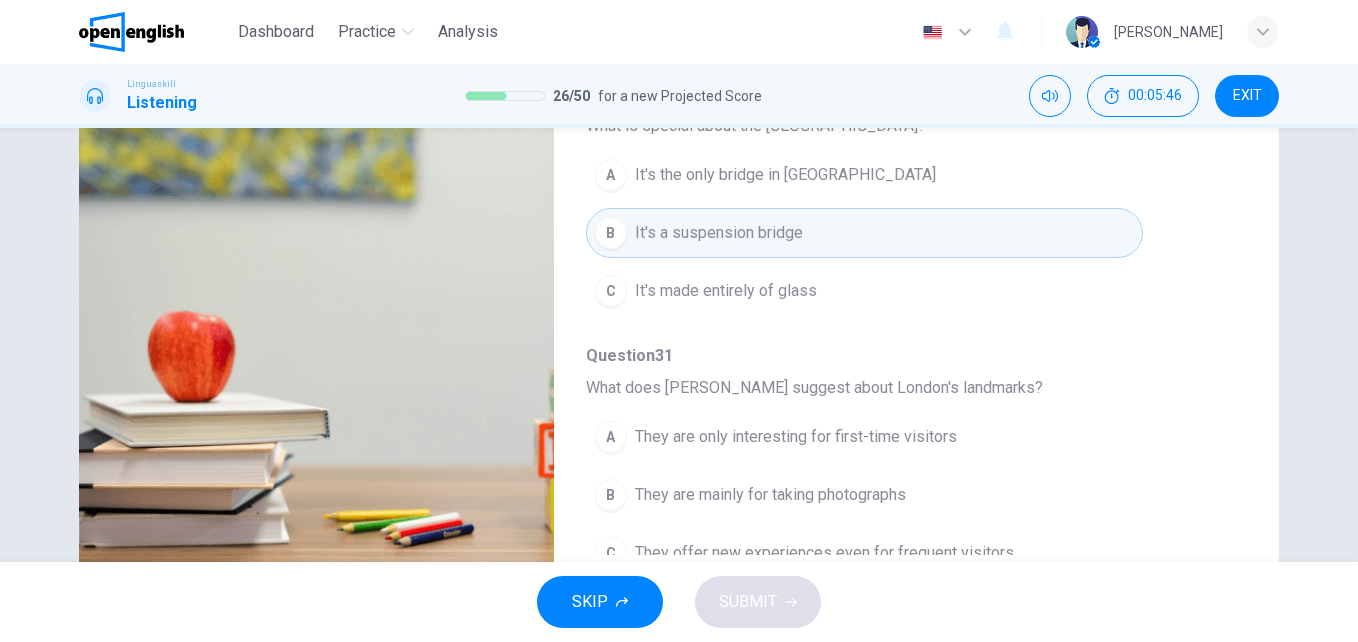 scroll, scrollTop: 863, scrollLeft: 0, axis: vertical 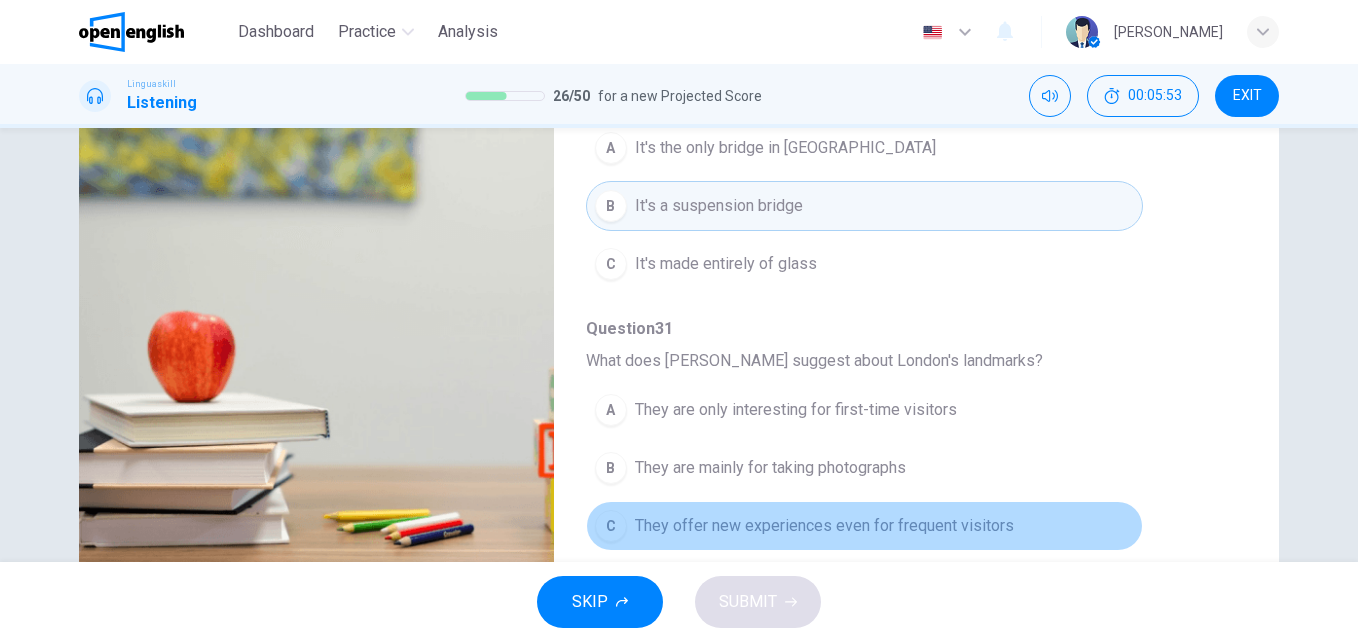click on "They offer new experiences even for frequent visitors" at bounding box center (824, 526) 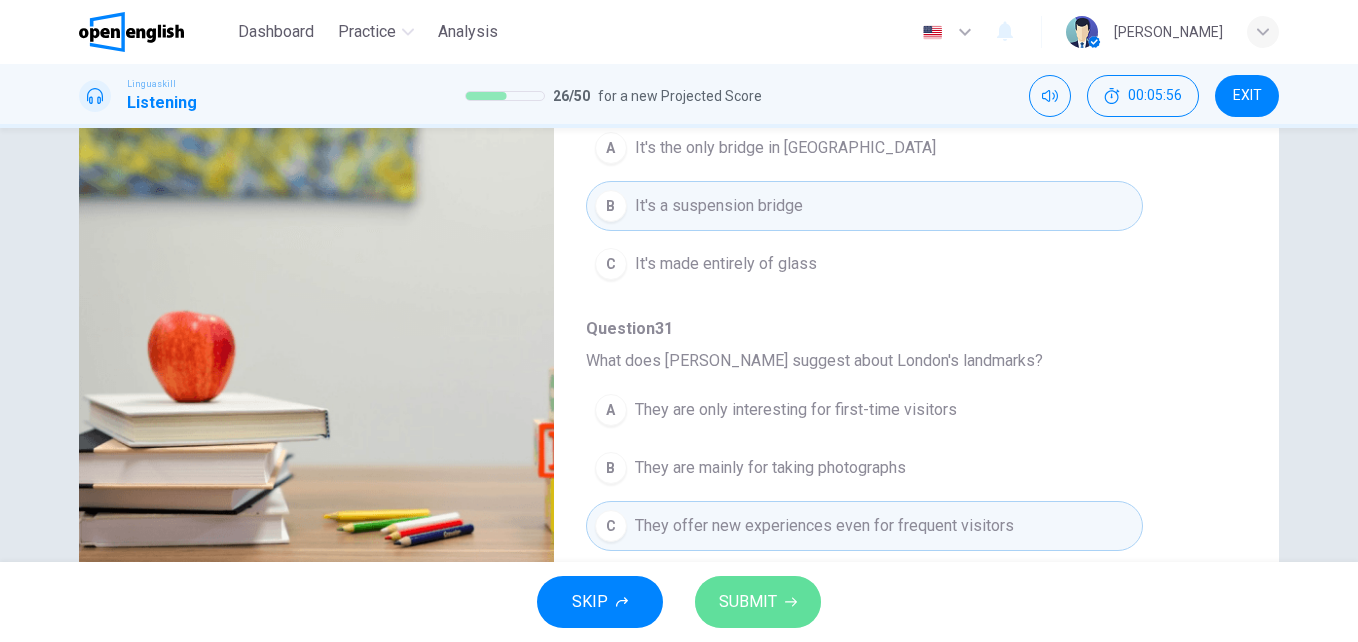 click on "SUBMIT" at bounding box center (748, 602) 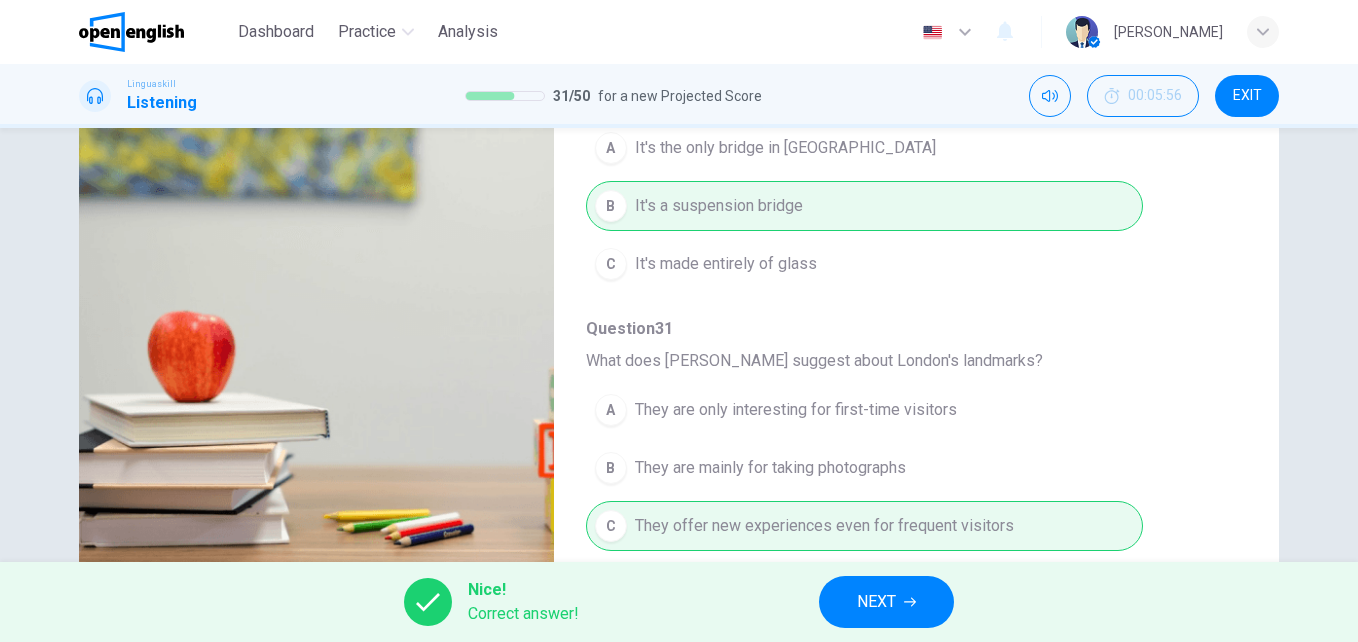 type on "**" 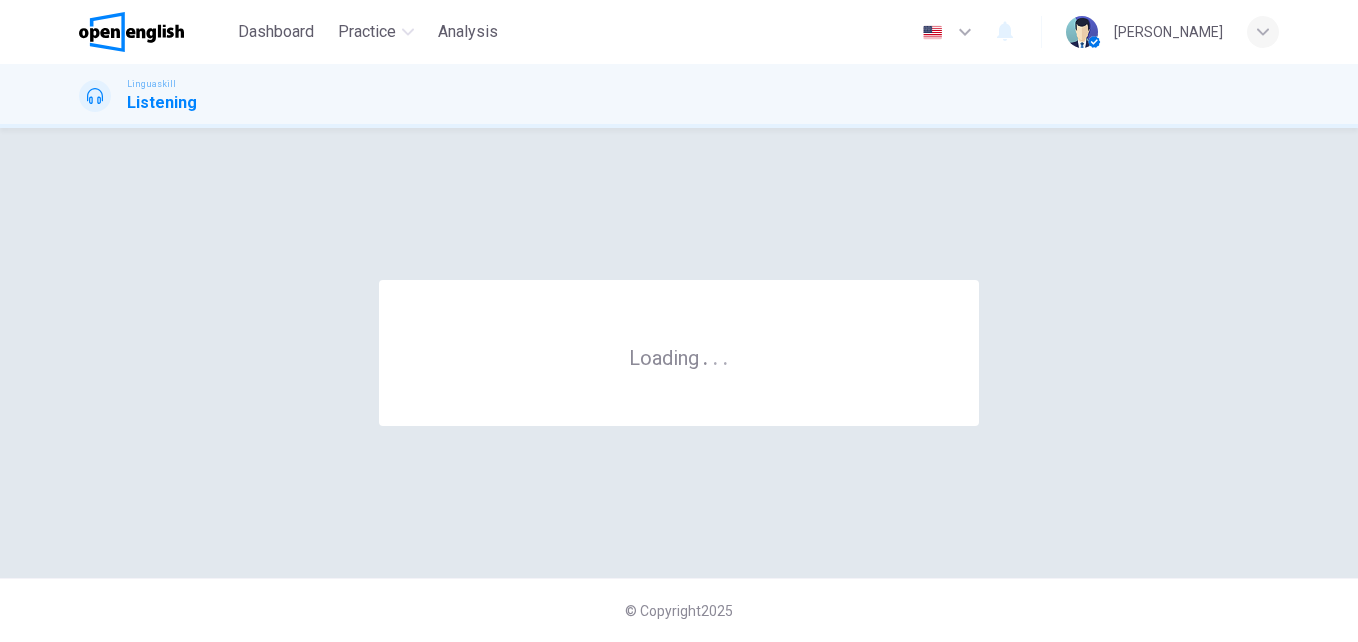 scroll, scrollTop: 0, scrollLeft: 0, axis: both 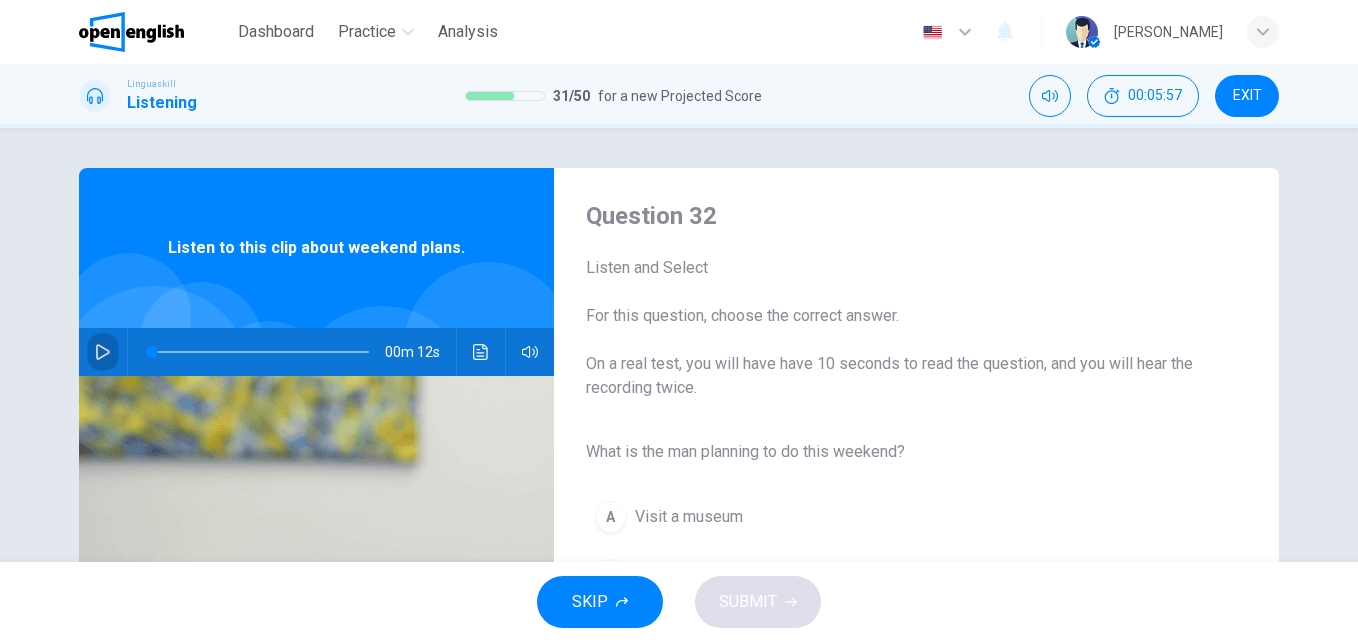 click 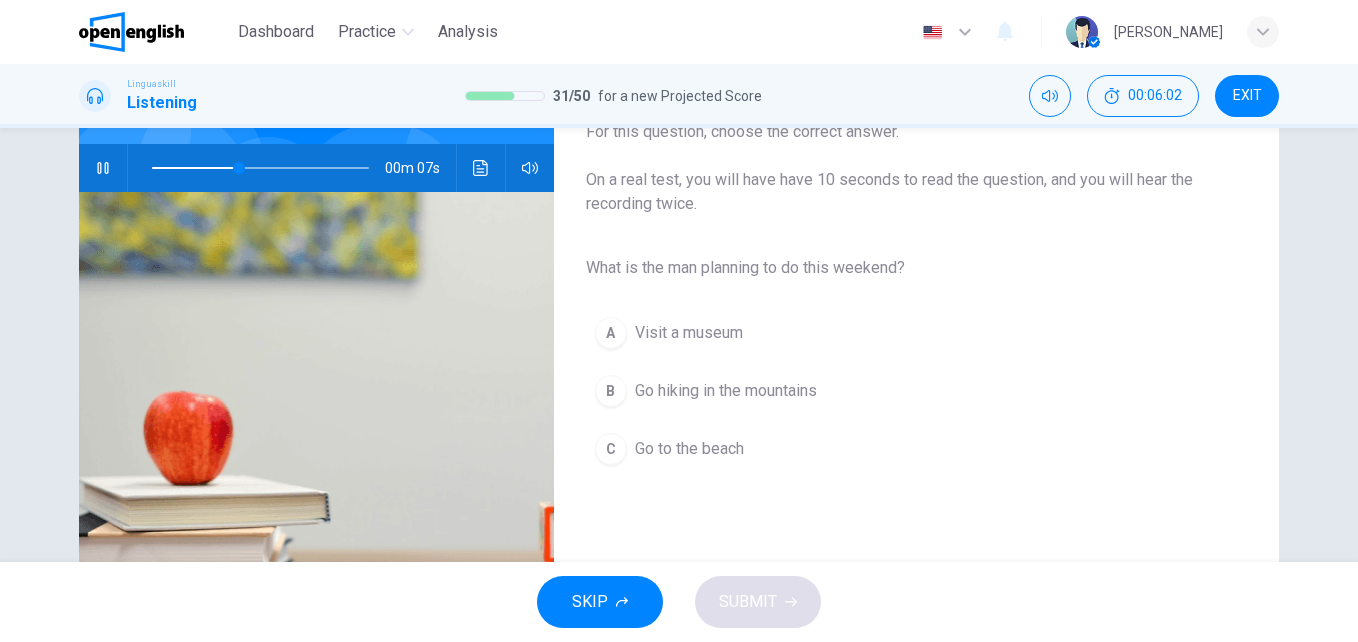 scroll, scrollTop: 188, scrollLeft: 0, axis: vertical 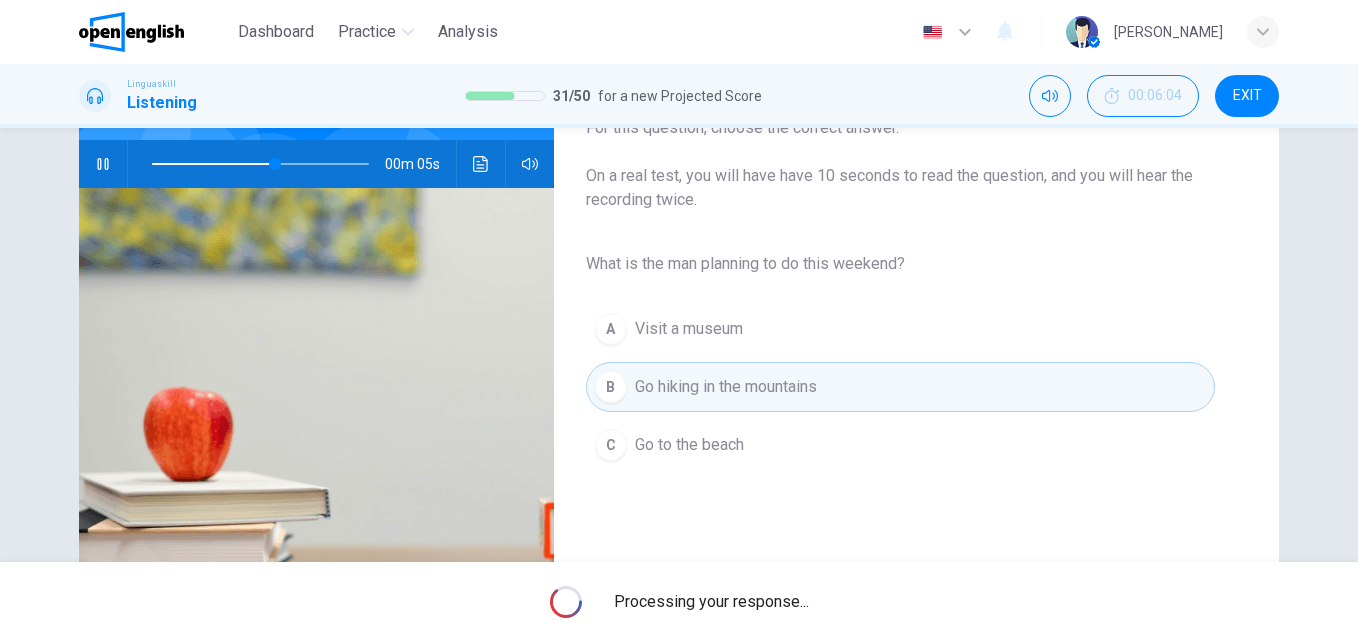 type on "**" 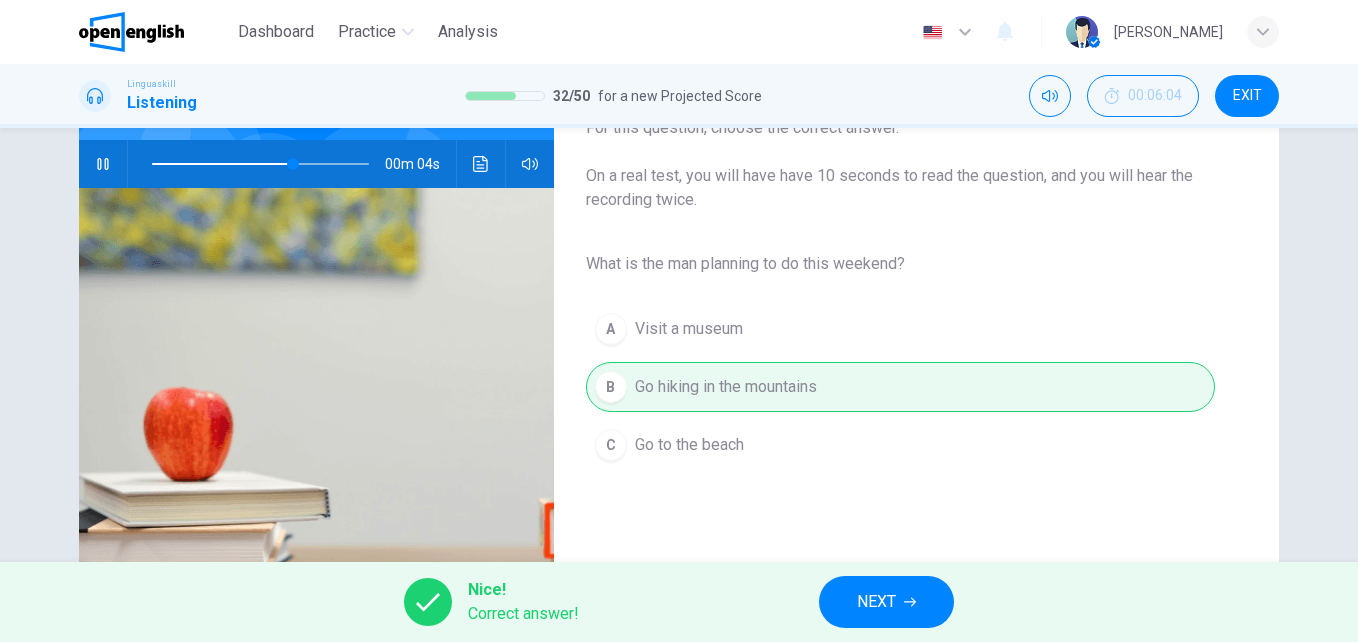 click on "NEXT" at bounding box center (876, 602) 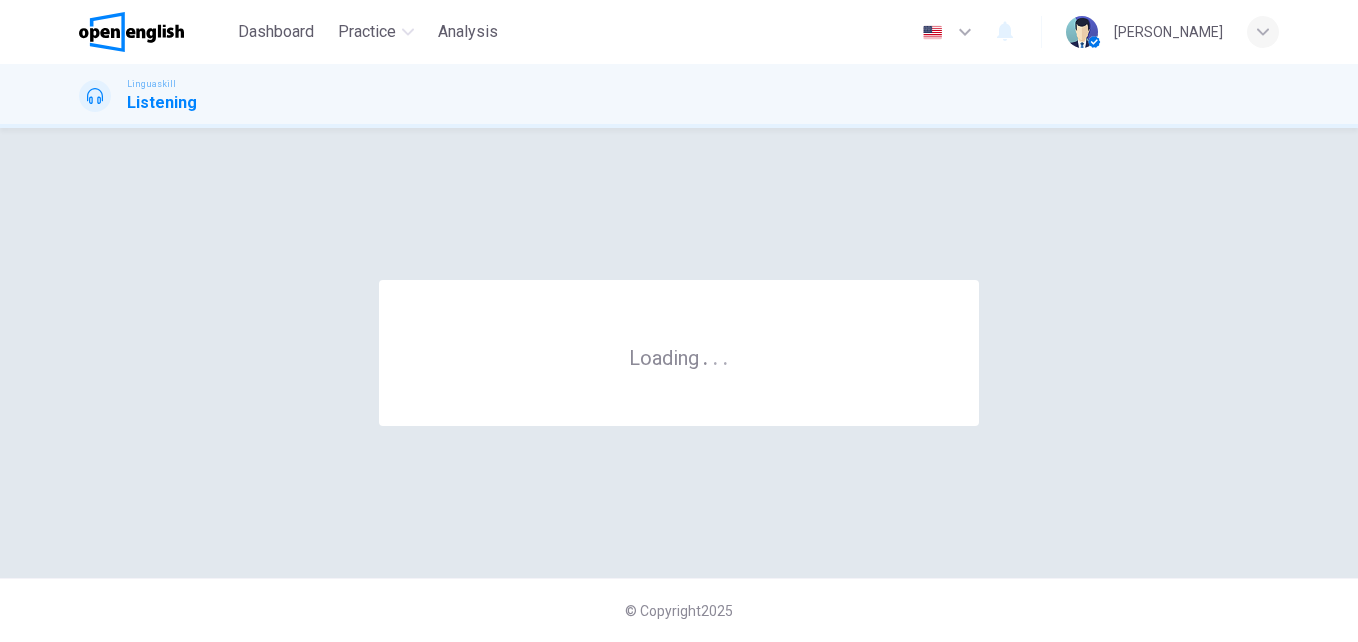 scroll, scrollTop: 0, scrollLeft: 0, axis: both 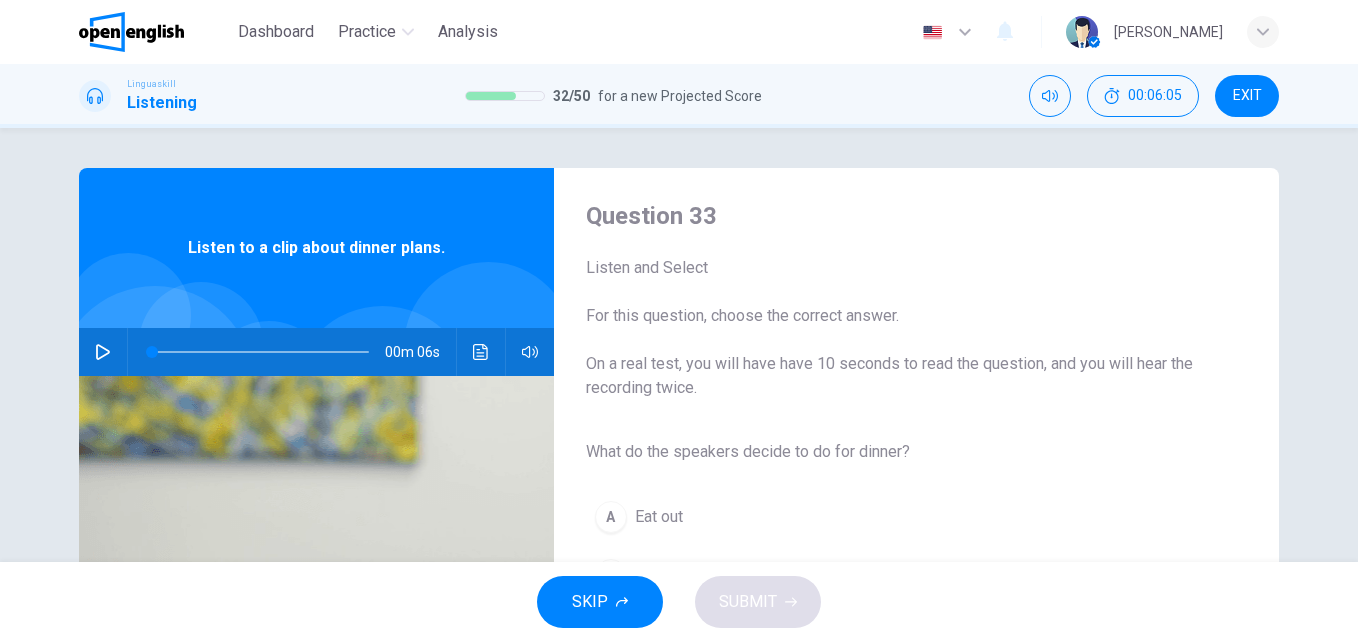 click 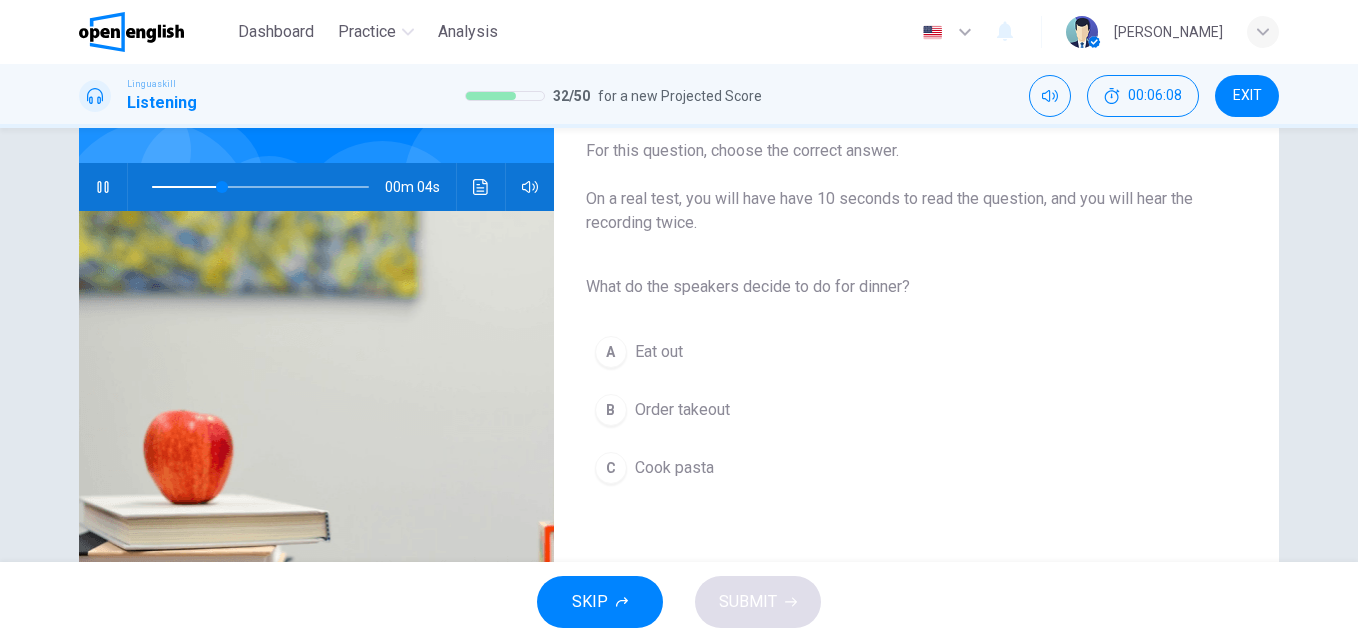 scroll, scrollTop: 169, scrollLeft: 0, axis: vertical 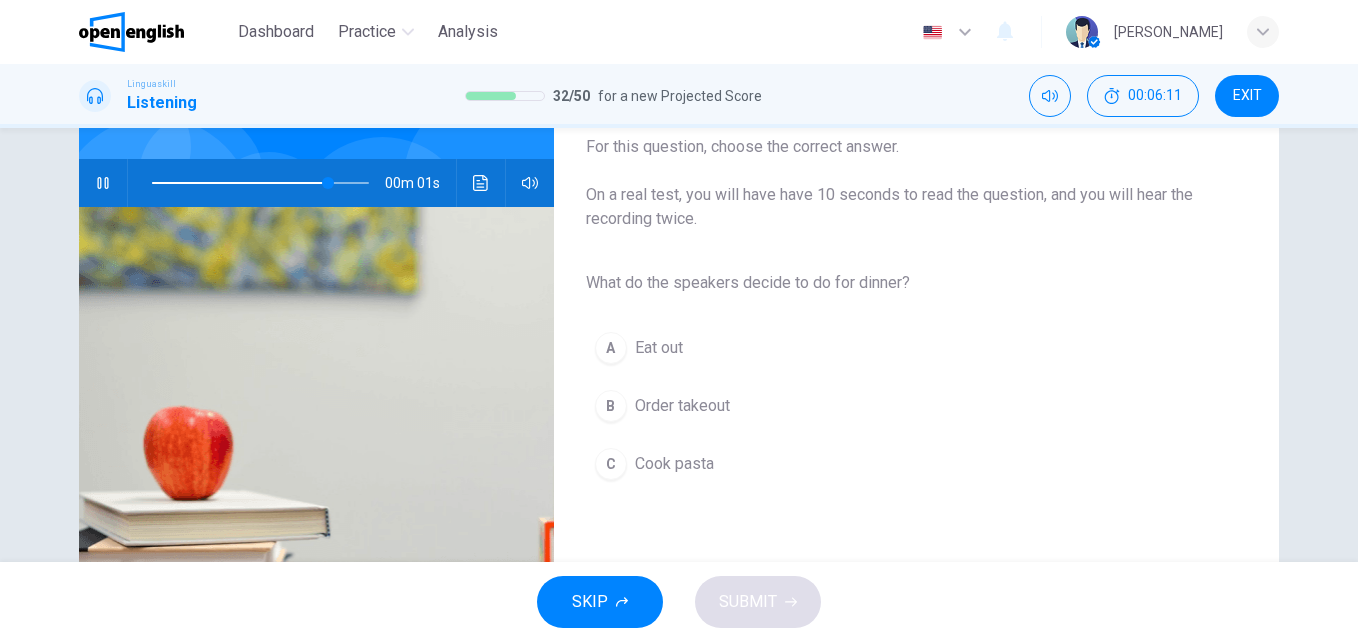 type on "*" 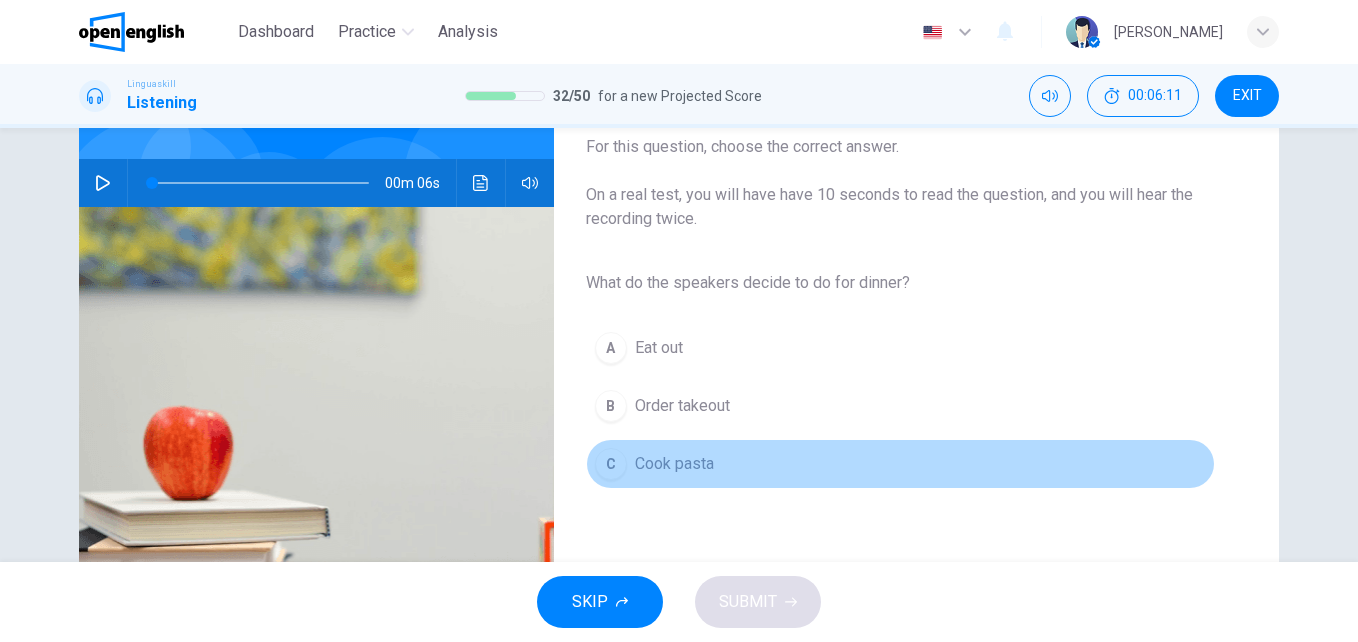 click on "Cook pasta" at bounding box center [674, 464] 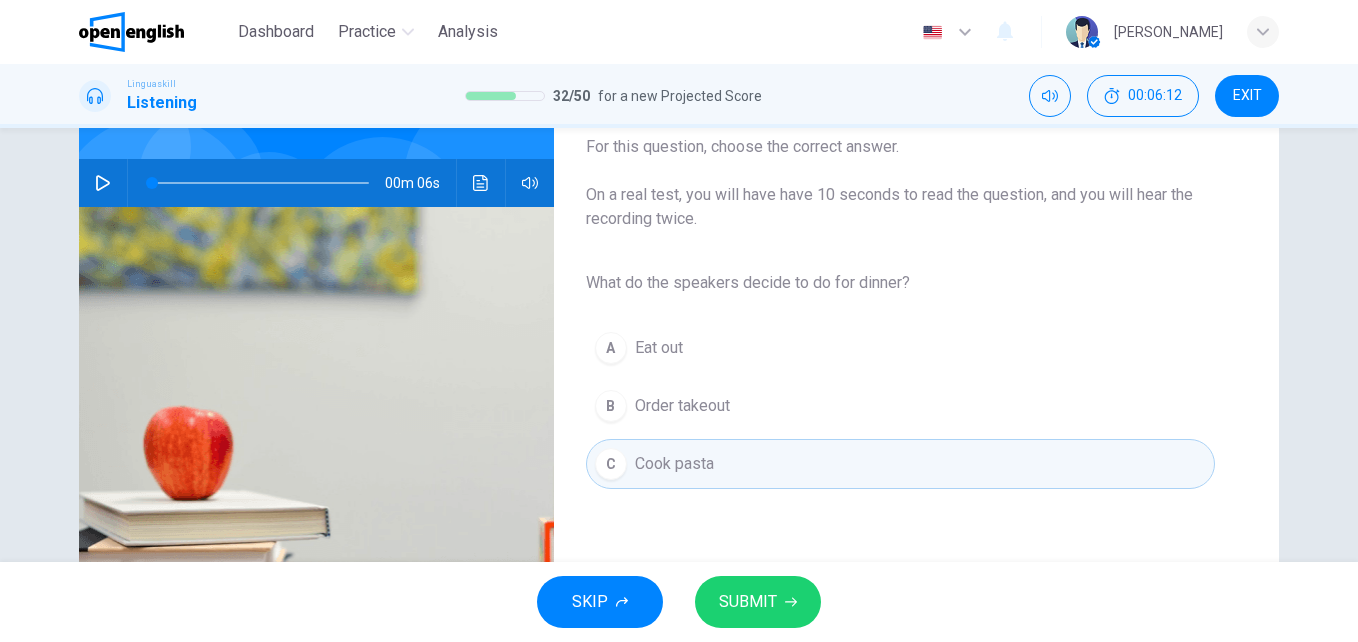 click on "SUBMIT" at bounding box center [748, 602] 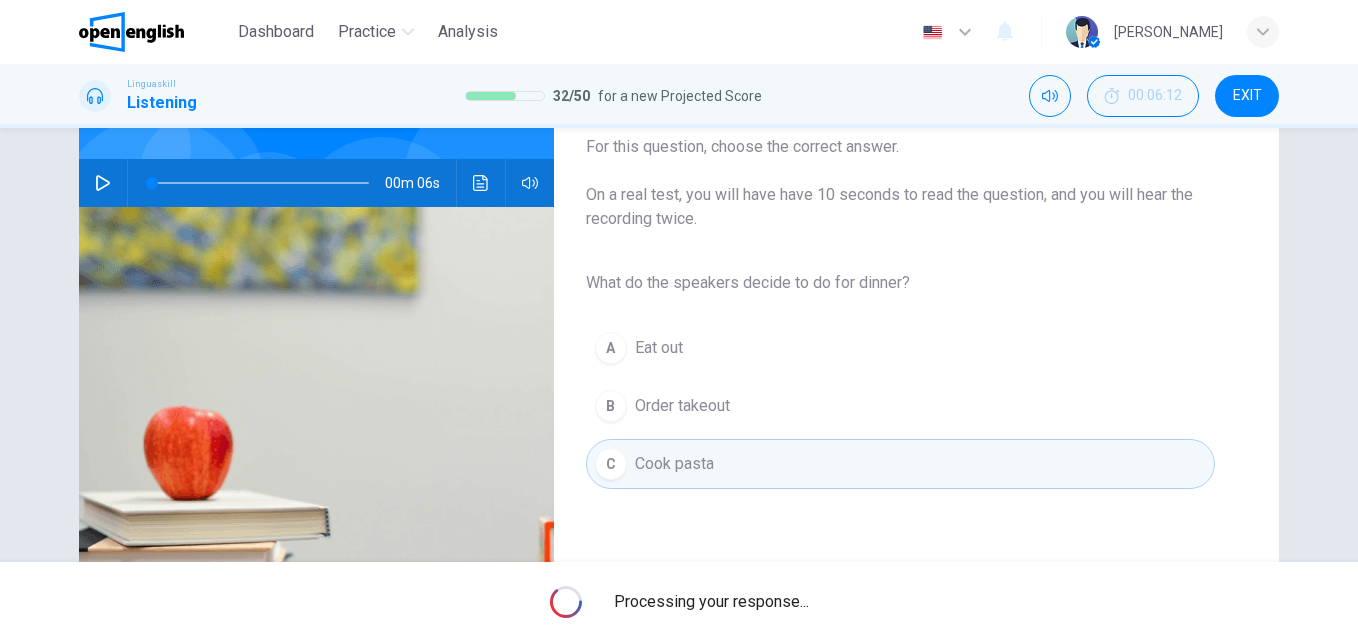 click on "Processing your response..." at bounding box center (711, 602) 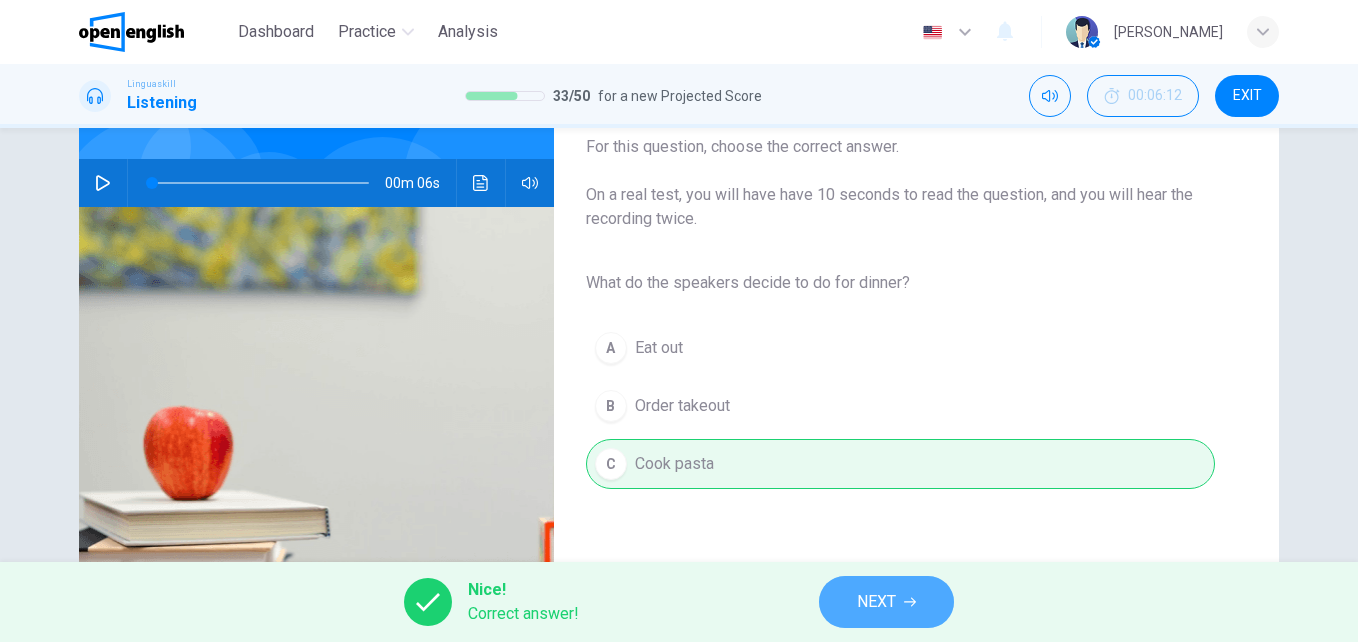 click on "NEXT" at bounding box center [876, 602] 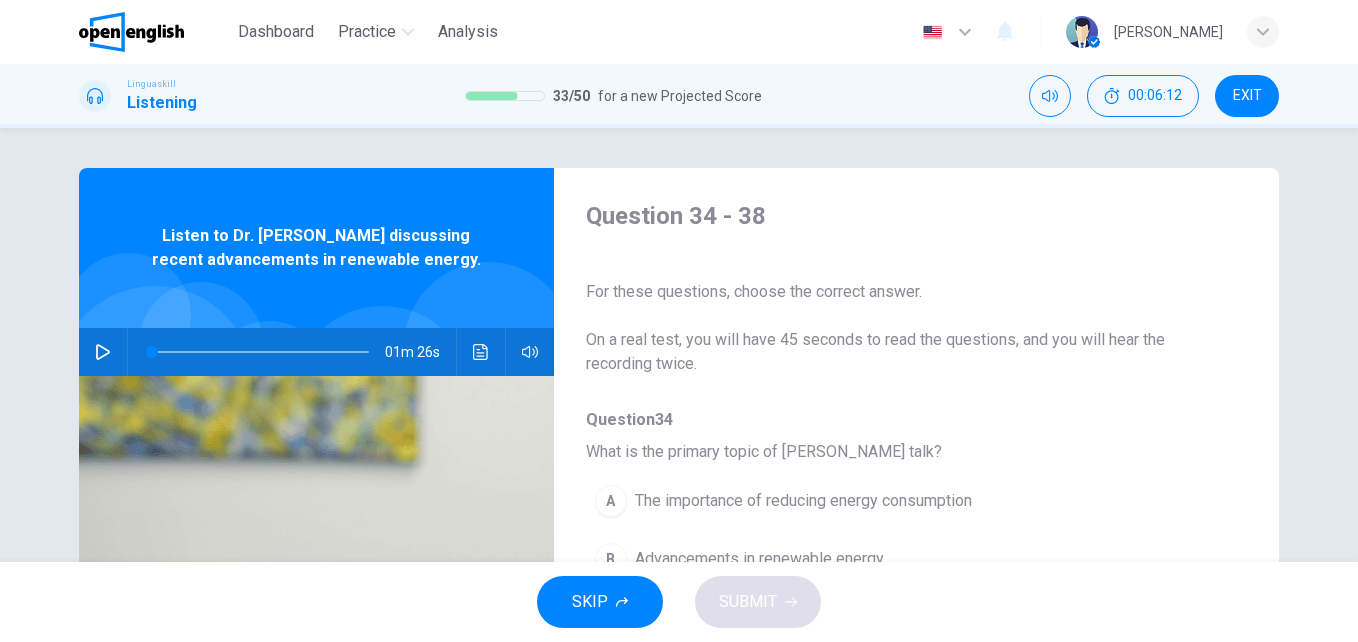click 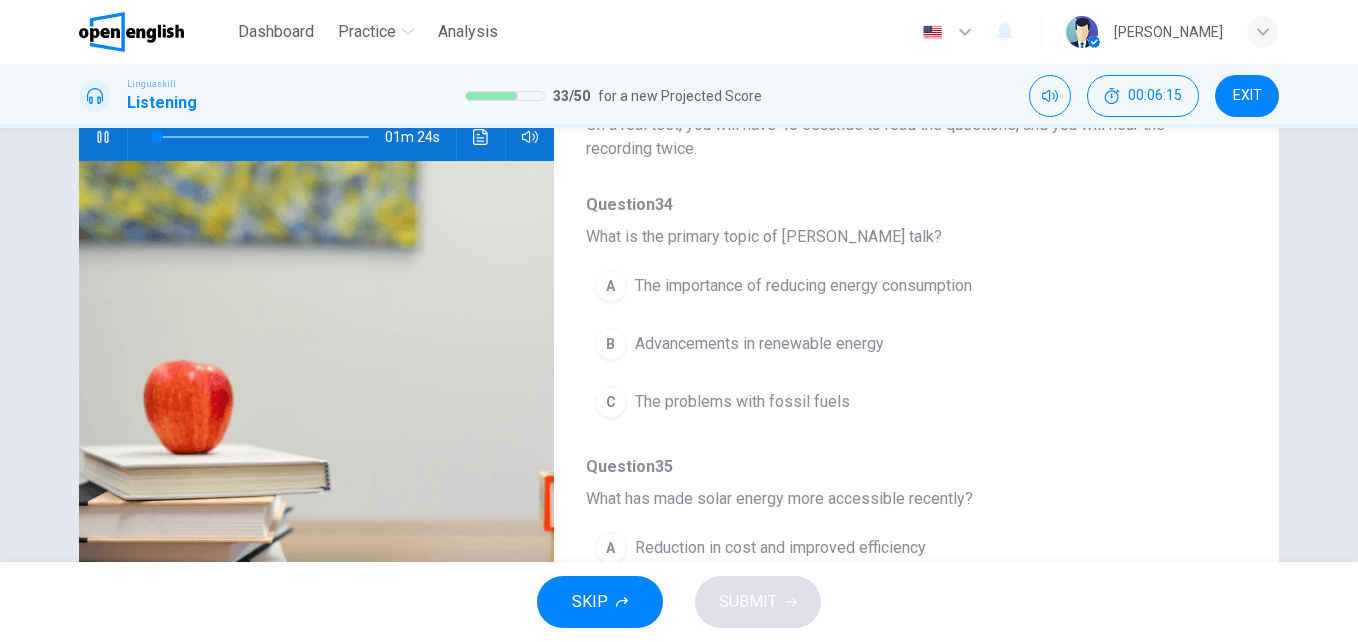 scroll, scrollTop: 218, scrollLeft: 0, axis: vertical 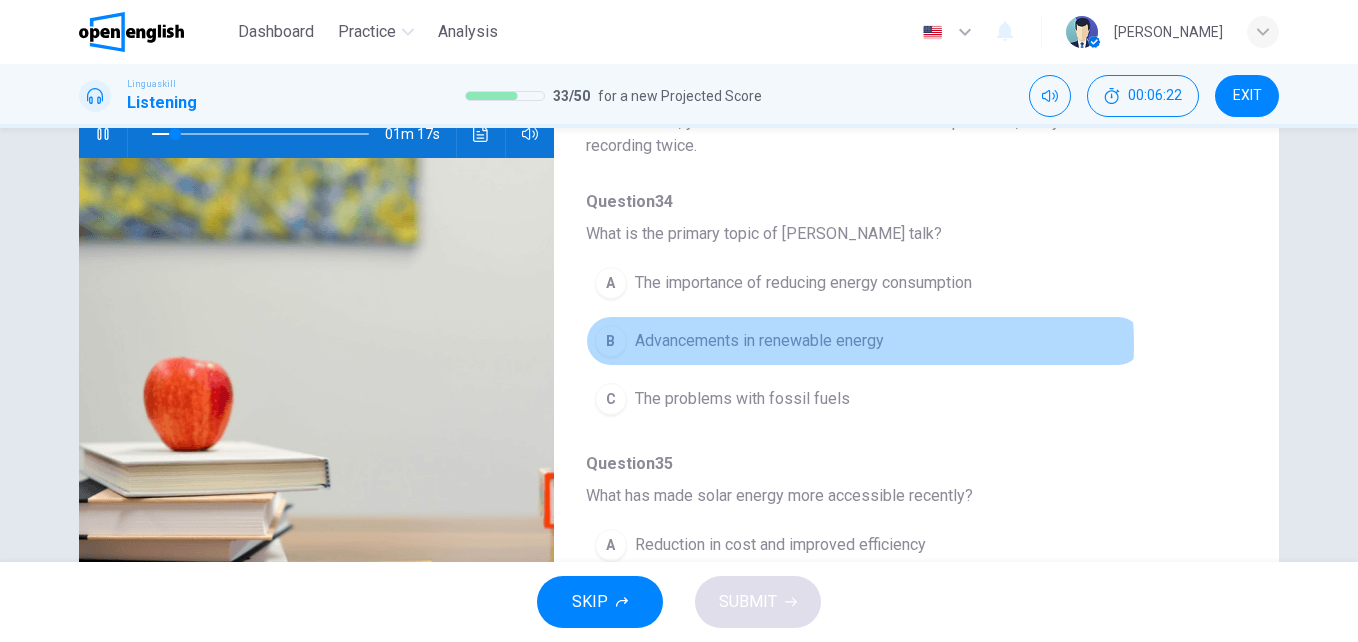 click on "Advancements in renewable energy" at bounding box center [759, 341] 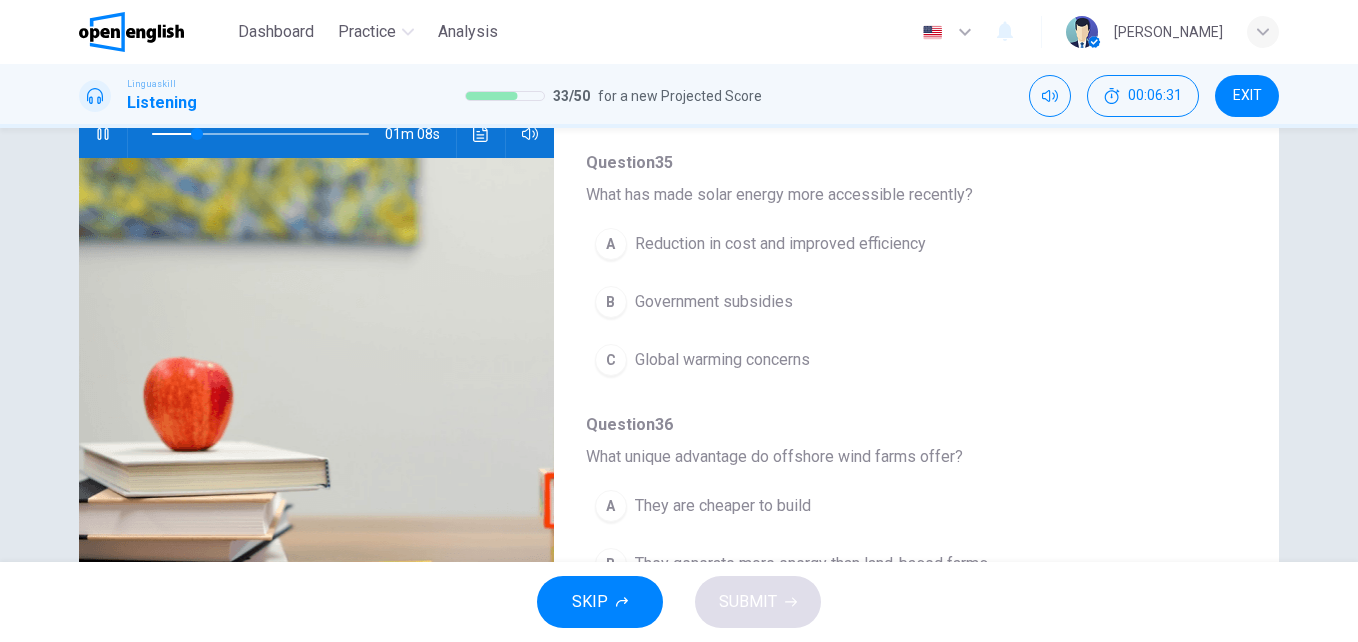 scroll, scrollTop: 311, scrollLeft: 0, axis: vertical 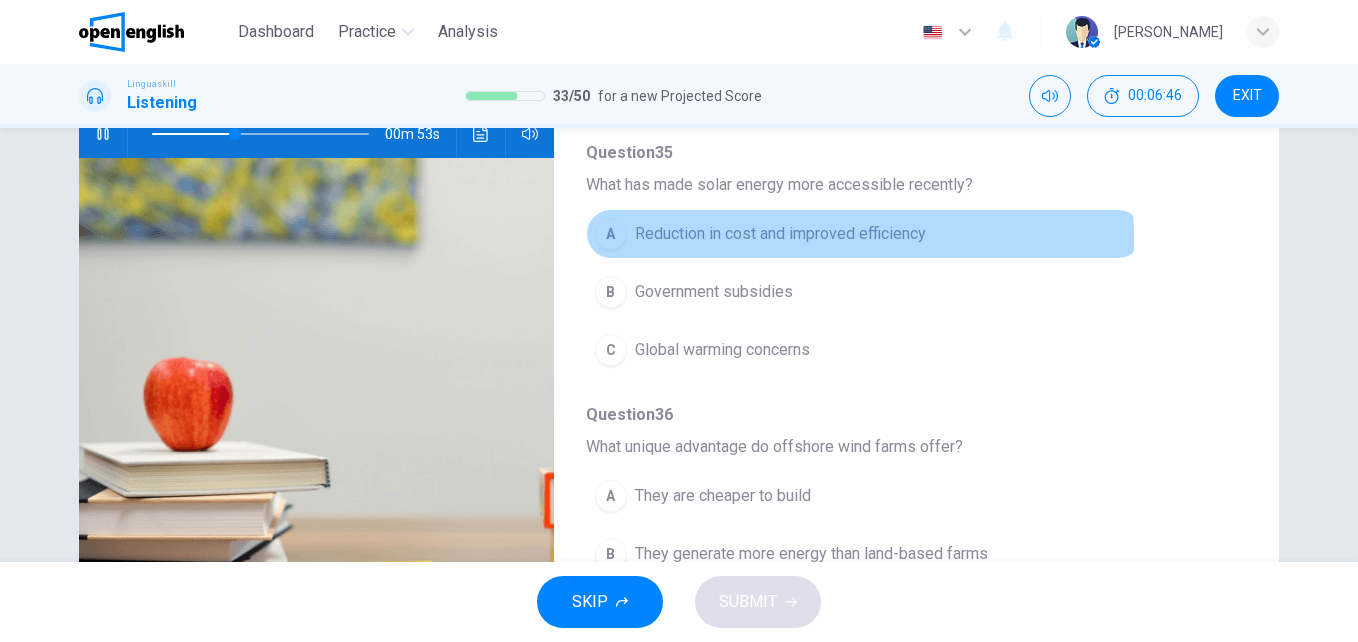 click on "Reduction in cost and improved efficiency" at bounding box center (780, 234) 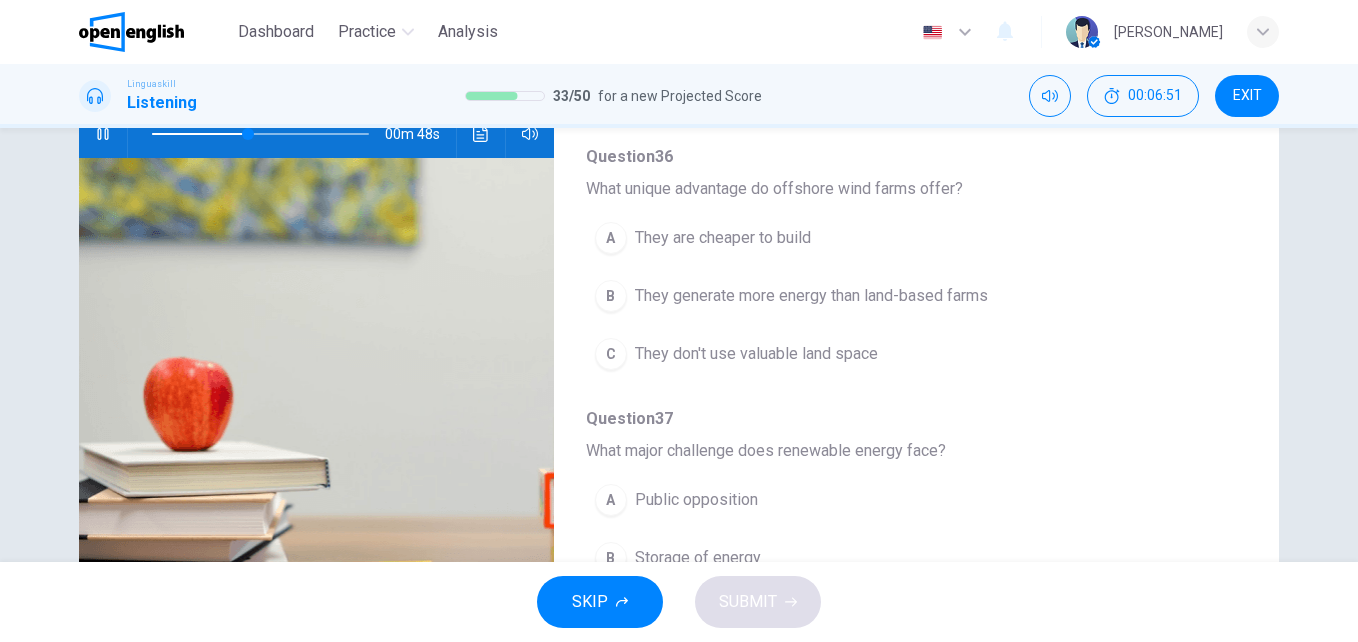 scroll, scrollTop: 601, scrollLeft: 0, axis: vertical 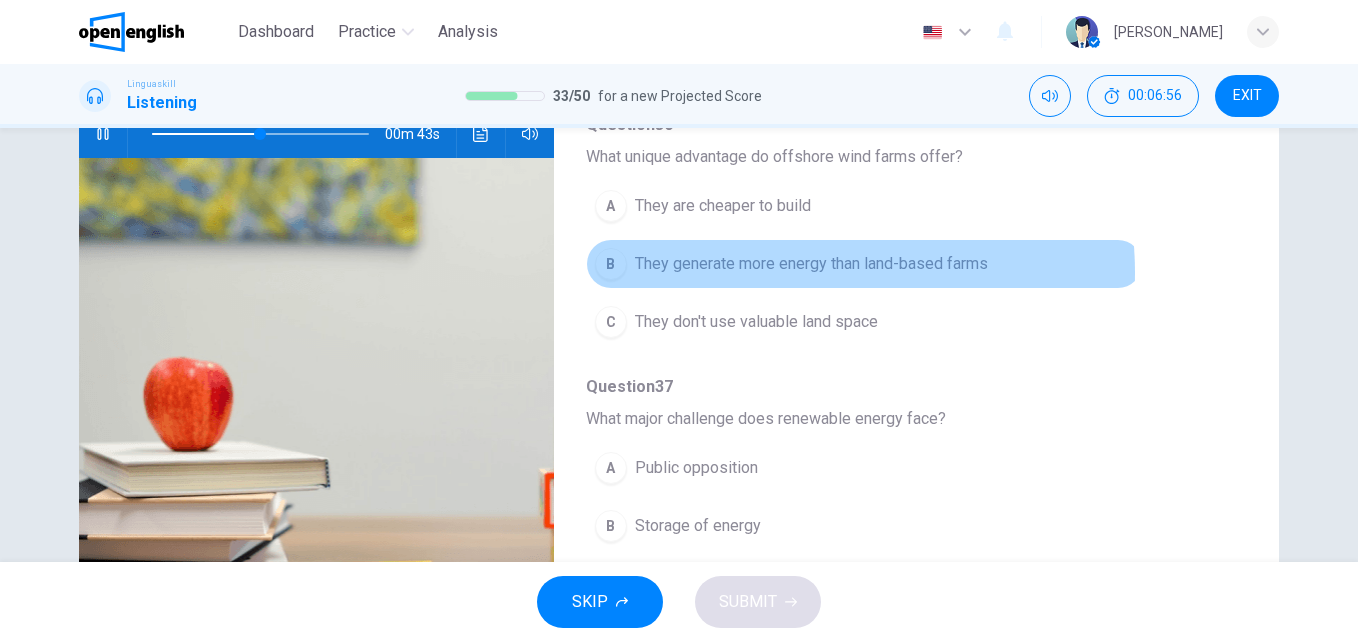 click on "They generate more energy than land-based farms" at bounding box center [811, 264] 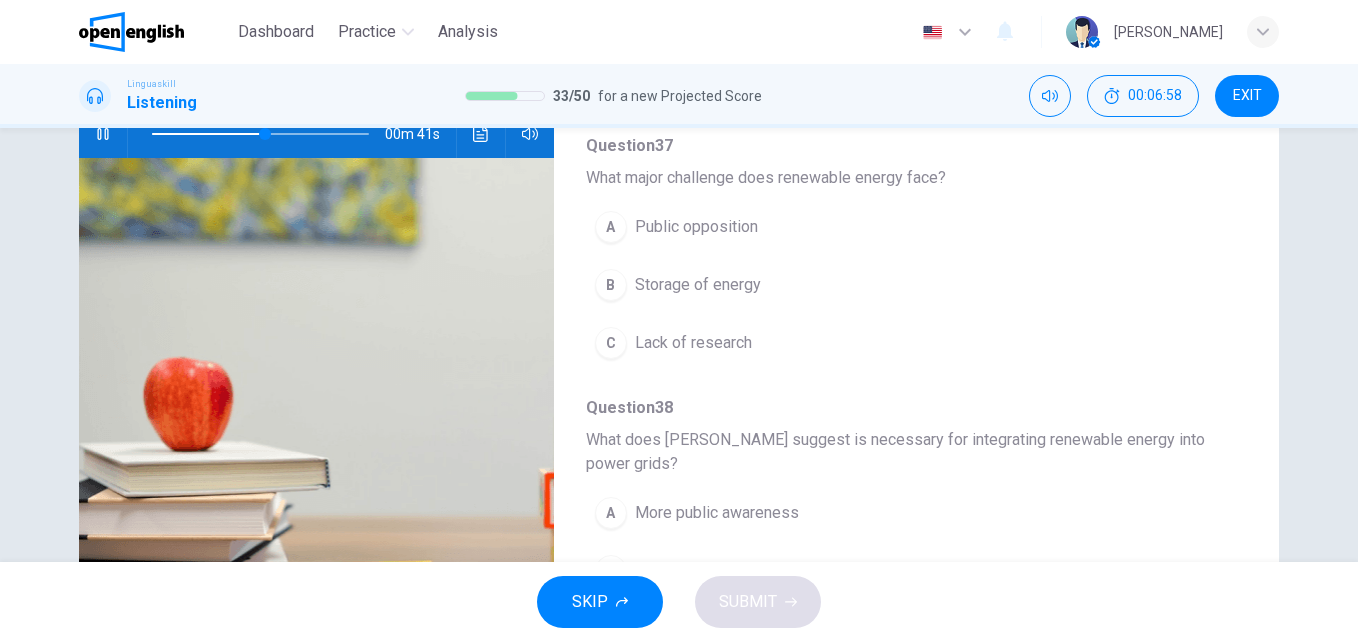 scroll, scrollTop: 844, scrollLeft: 0, axis: vertical 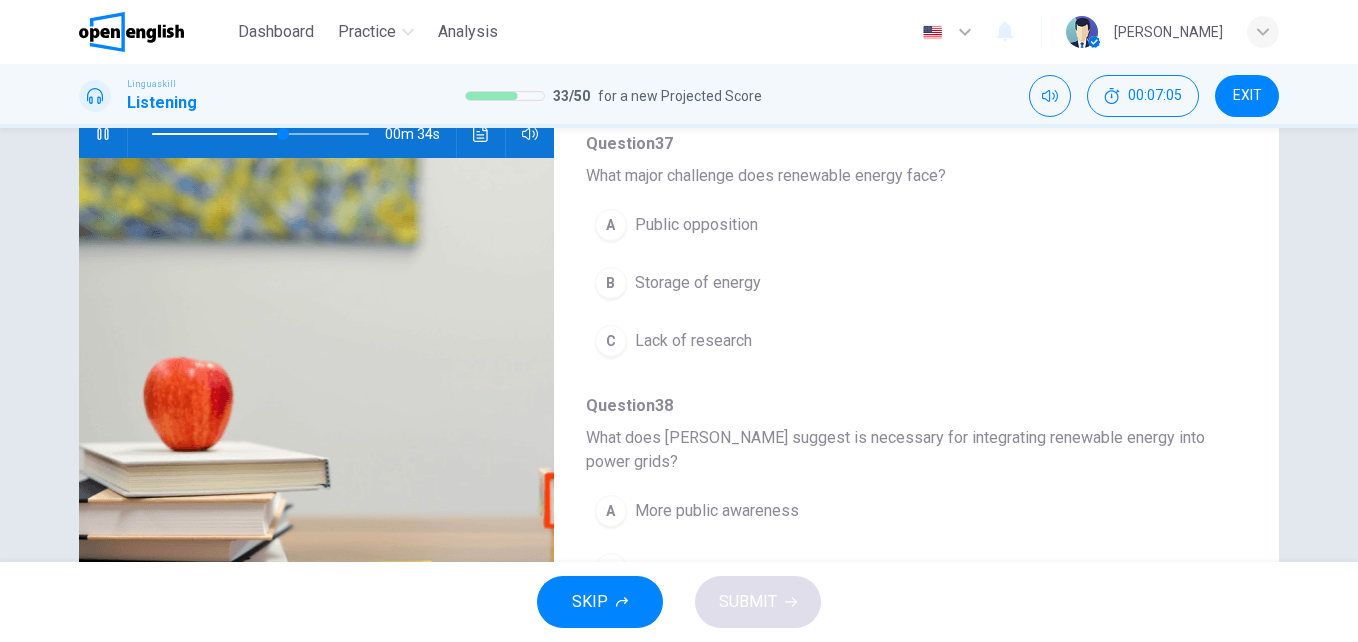click on "Storage of energy" at bounding box center (698, 283) 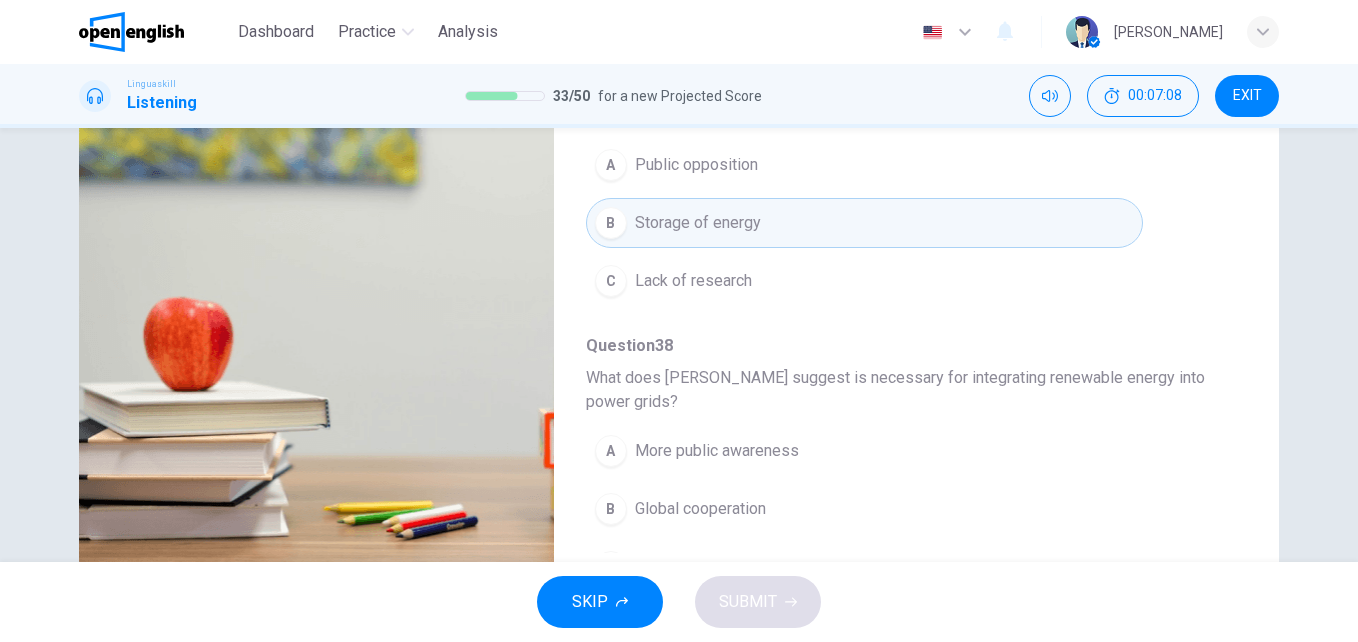 scroll, scrollTop: 341, scrollLeft: 0, axis: vertical 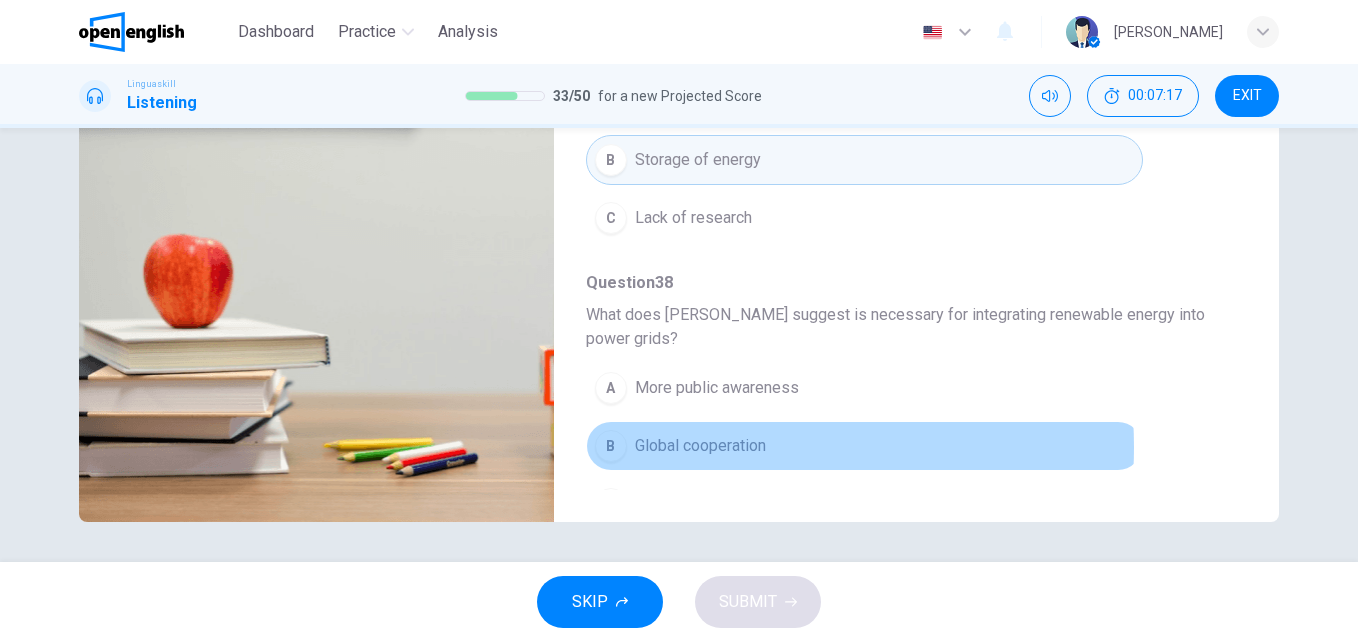 click on "Global cooperation" at bounding box center (700, 446) 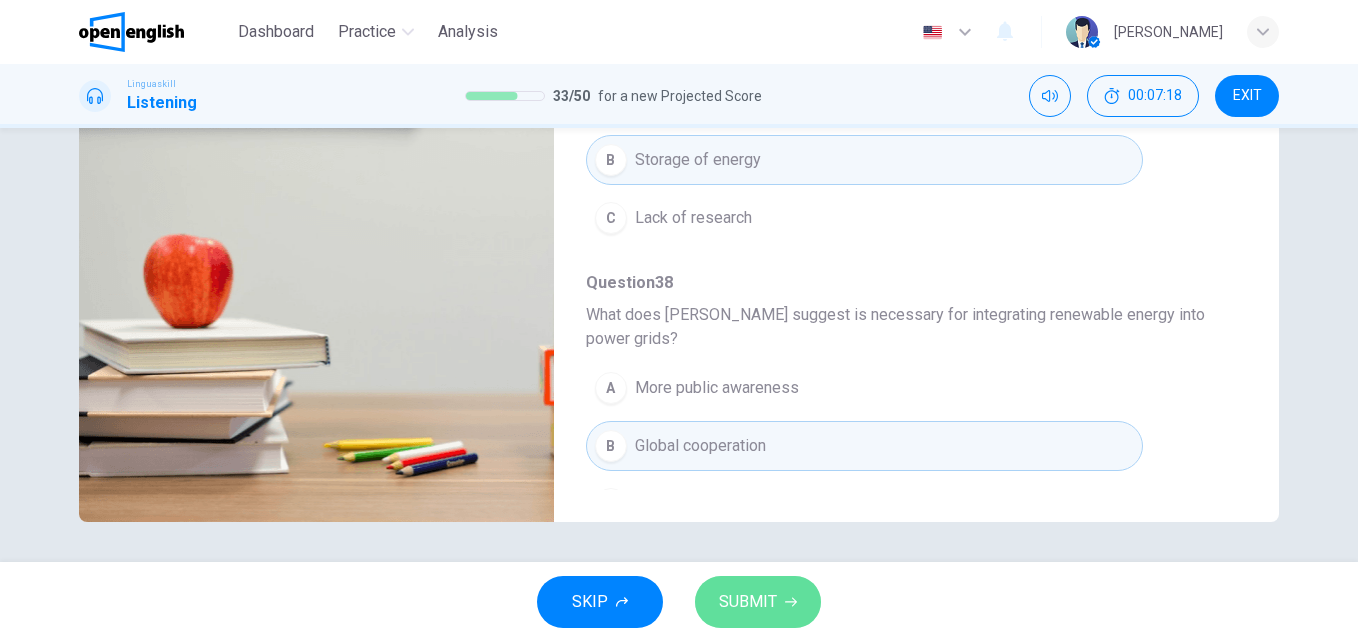 click on "SUBMIT" at bounding box center [748, 602] 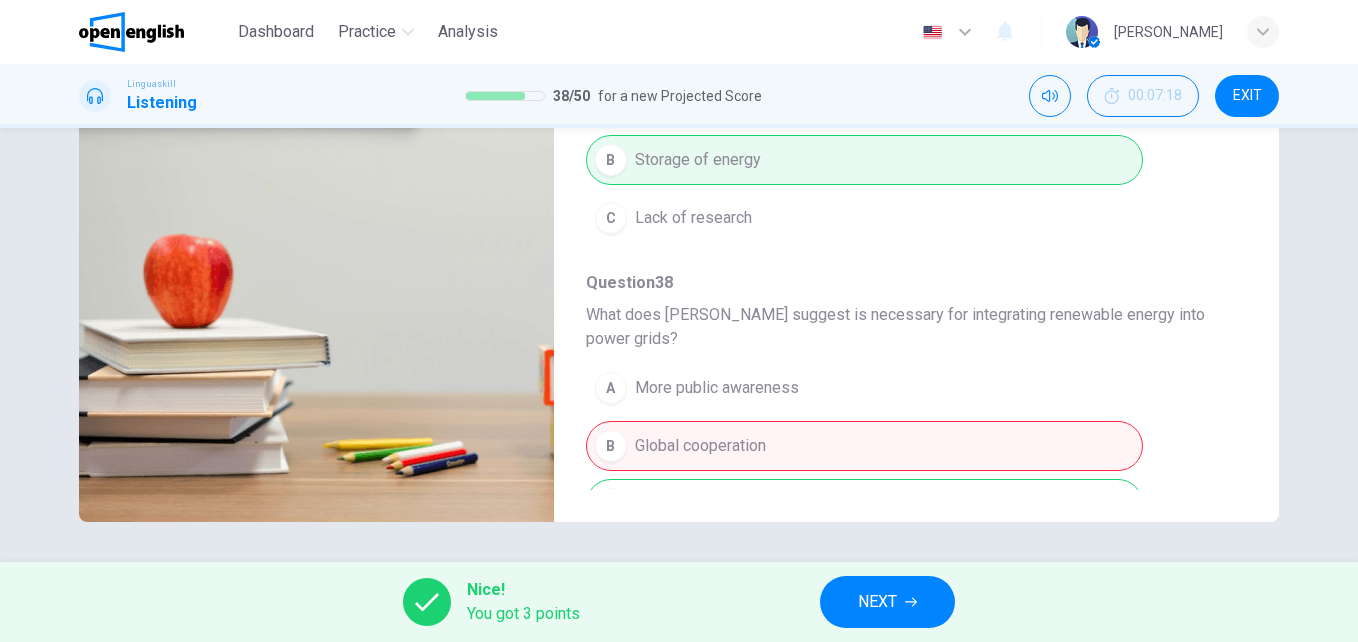 type on "**" 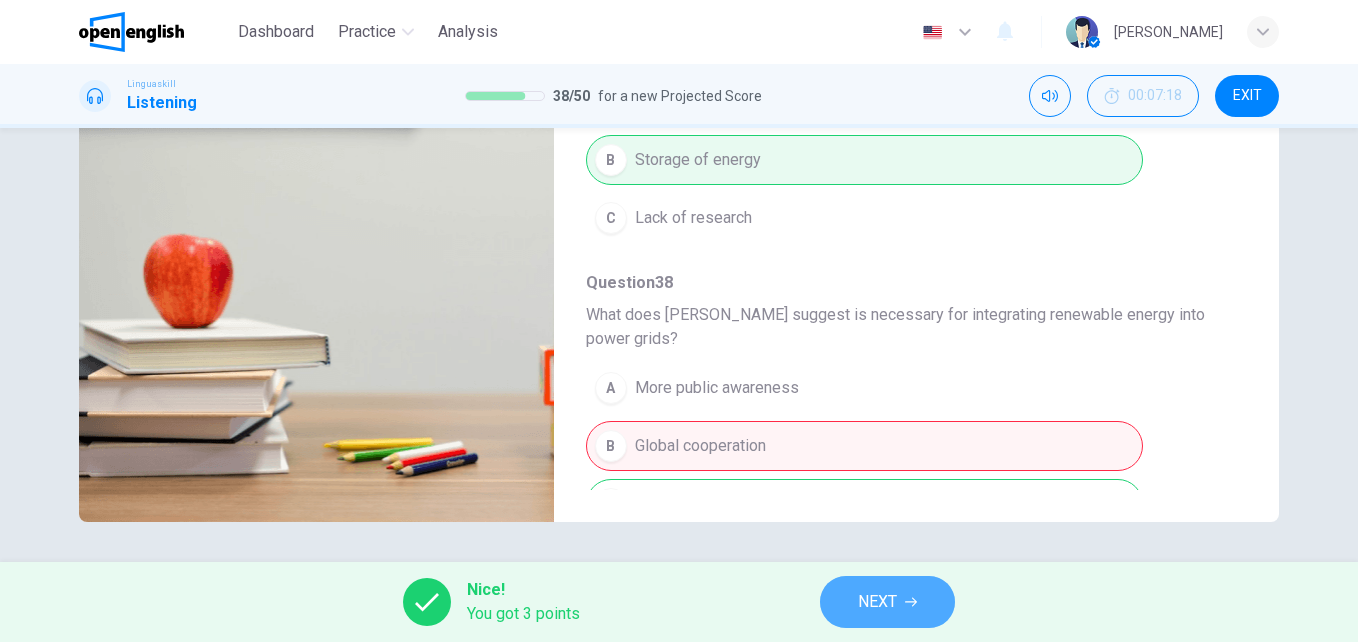 click on "NEXT" at bounding box center [887, 602] 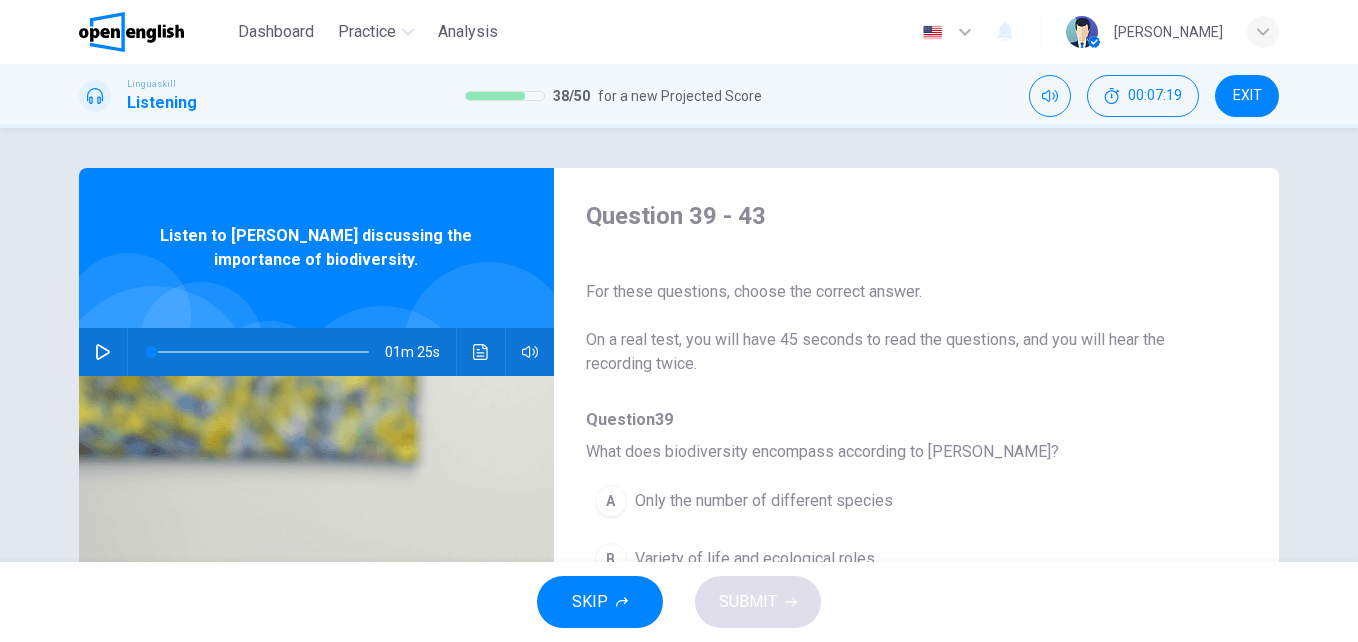 click 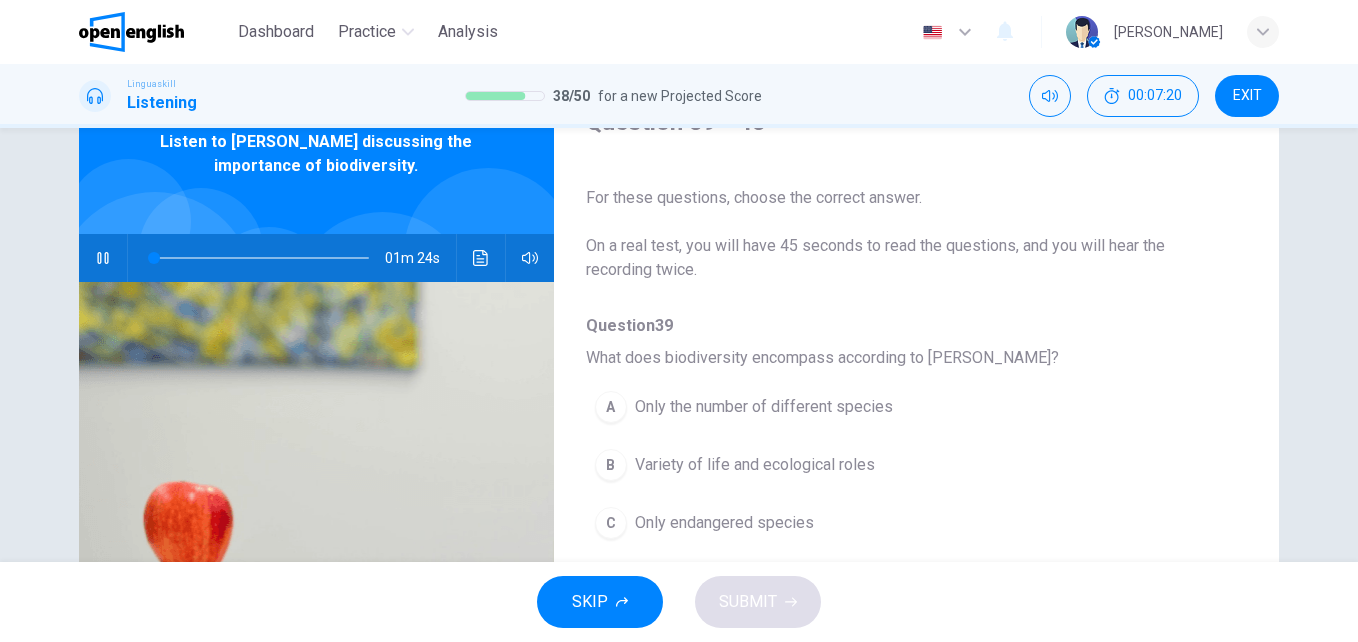 scroll, scrollTop: 123, scrollLeft: 0, axis: vertical 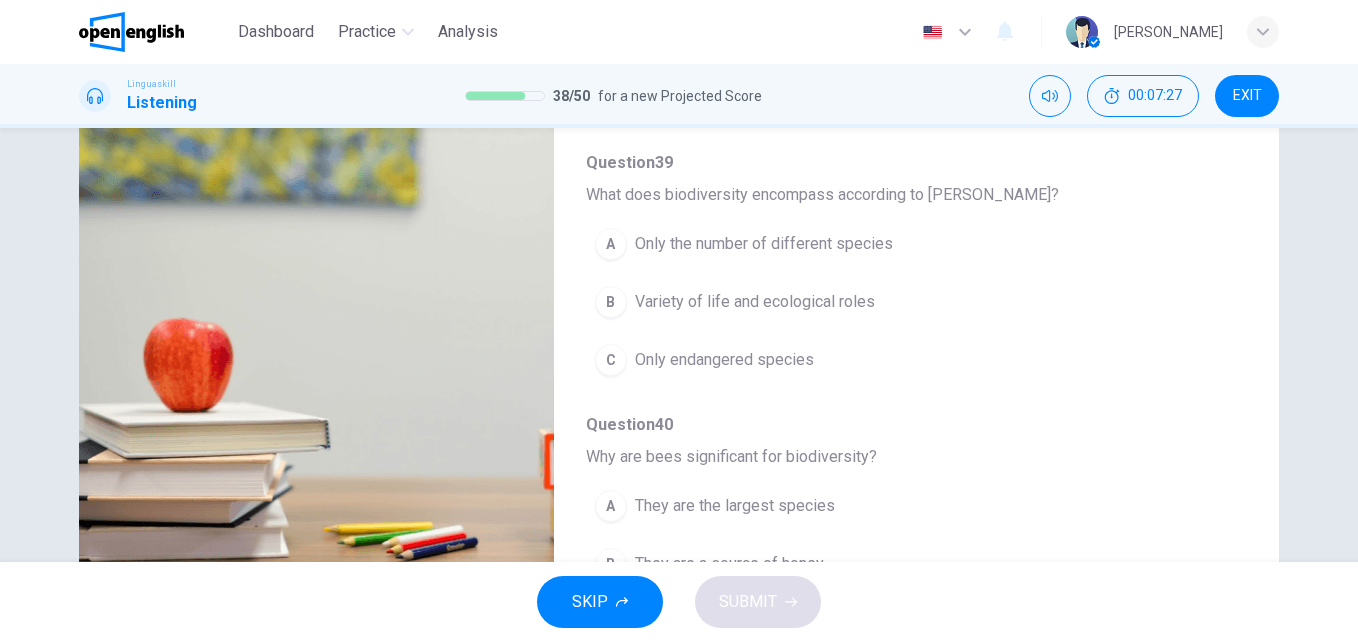 click on "Only the number of different species" at bounding box center (764, 244) 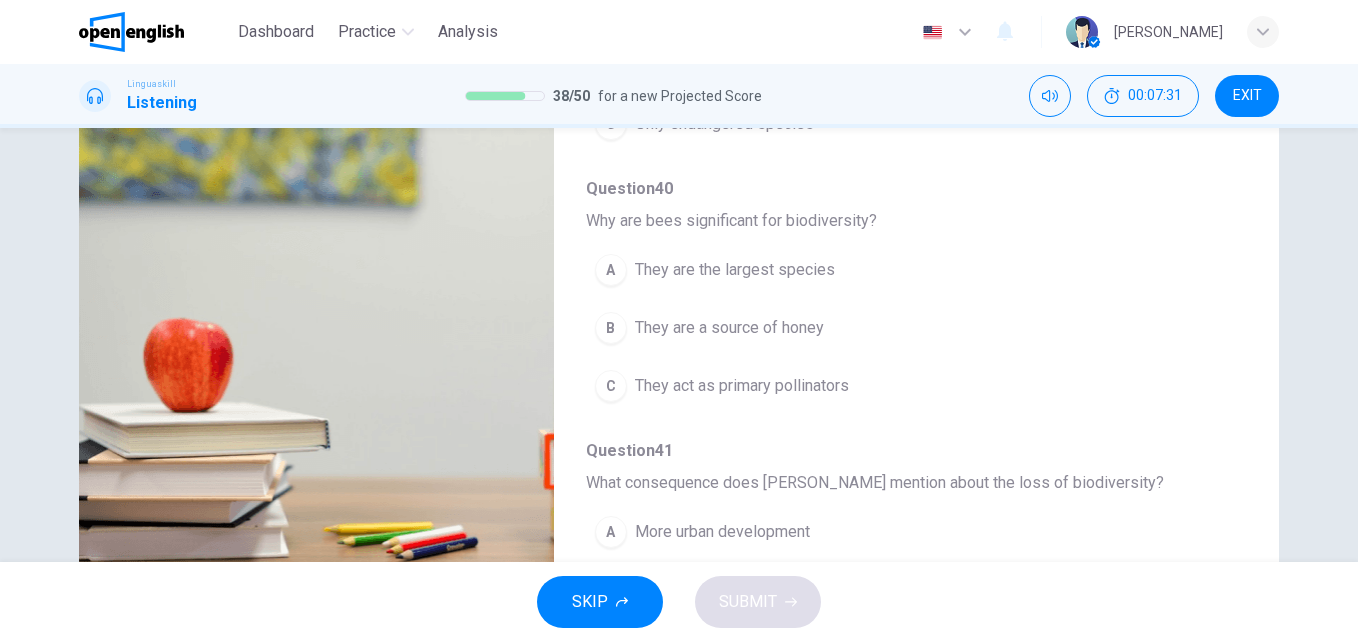 scroll, scrollTop: 239, scrollLeft: 0, axis: vertical 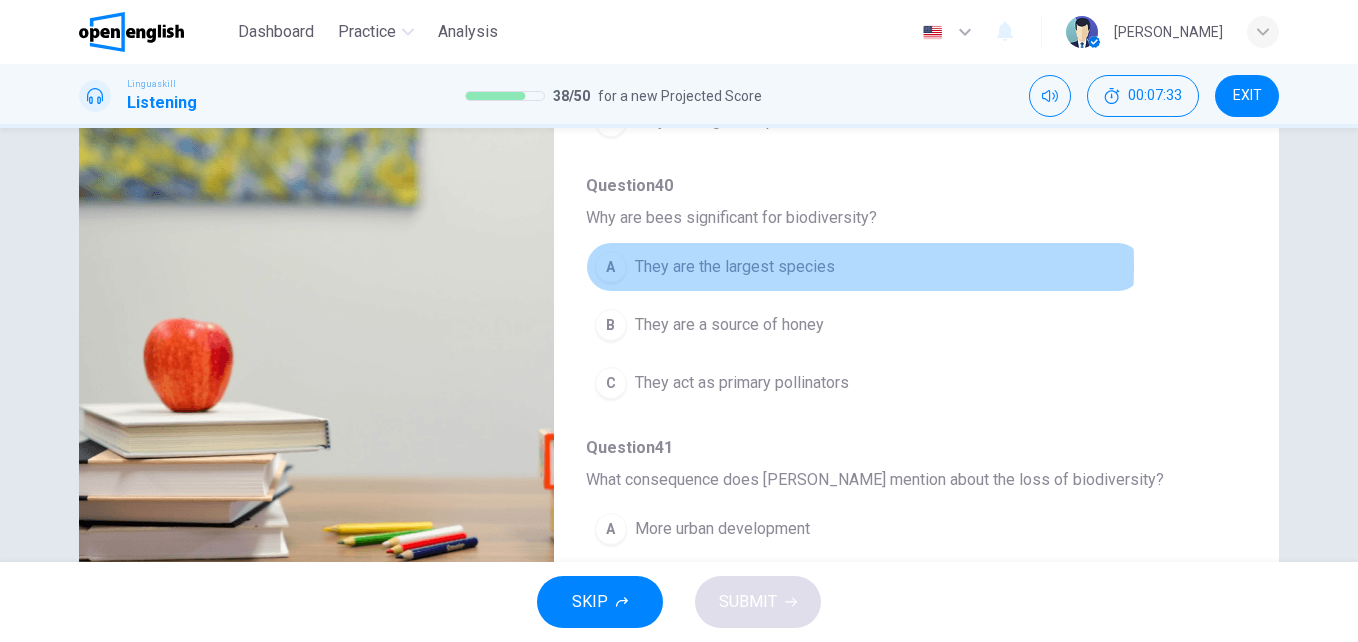 click on "They are the largest species" at bounding box center (735, 267) 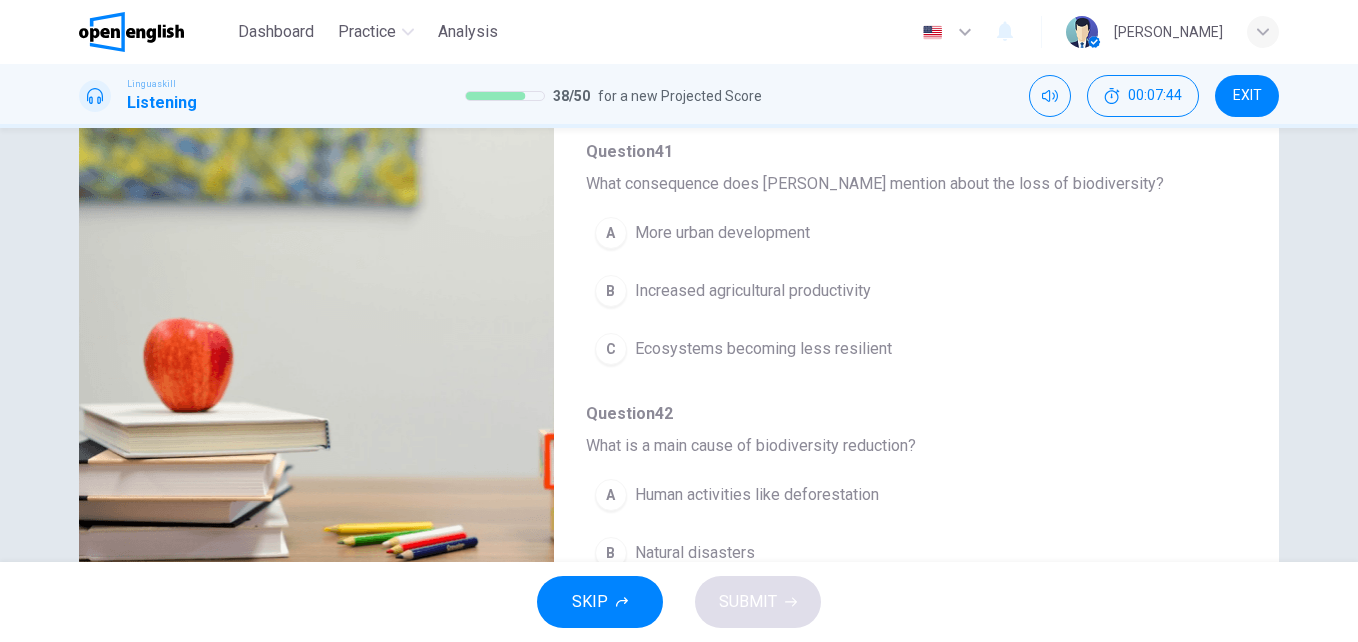 scroll, scrollTop: 542, scrollLeft: 0, axis: vertical 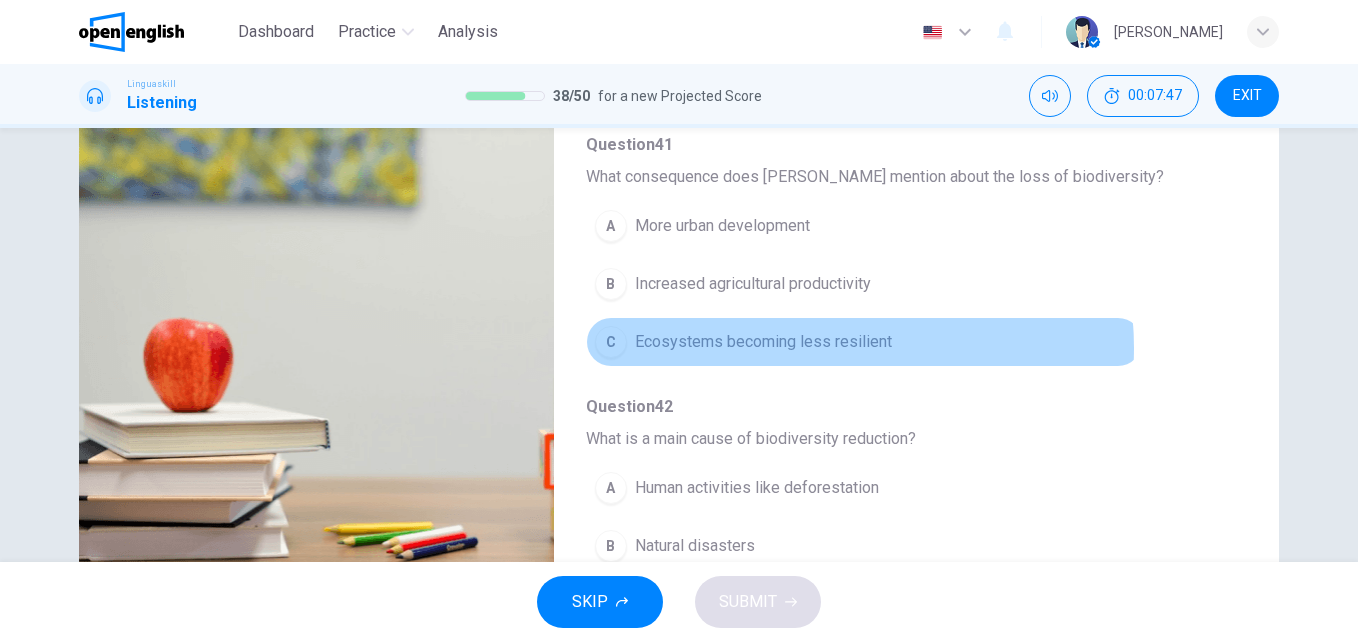 click on "Ecosystems becoming less resilient" at bounding box center [763, 342] 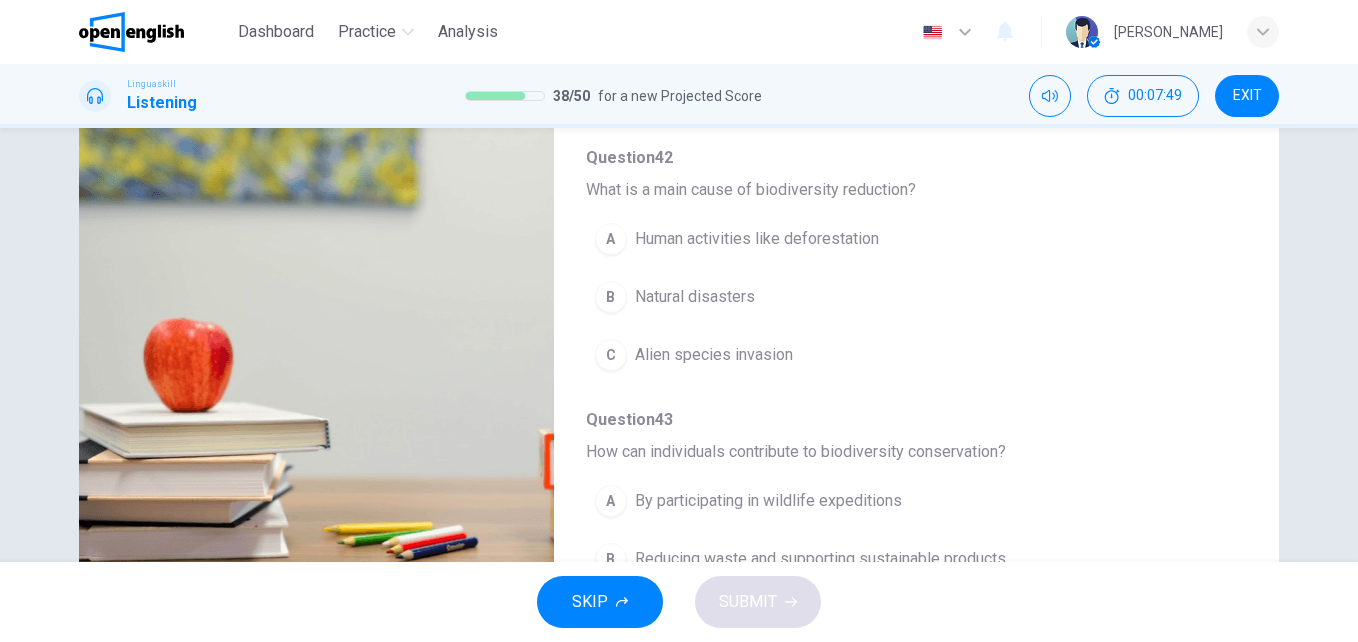 scroll, scrollTop: 793, scrollLeft: 0, axis: vertical 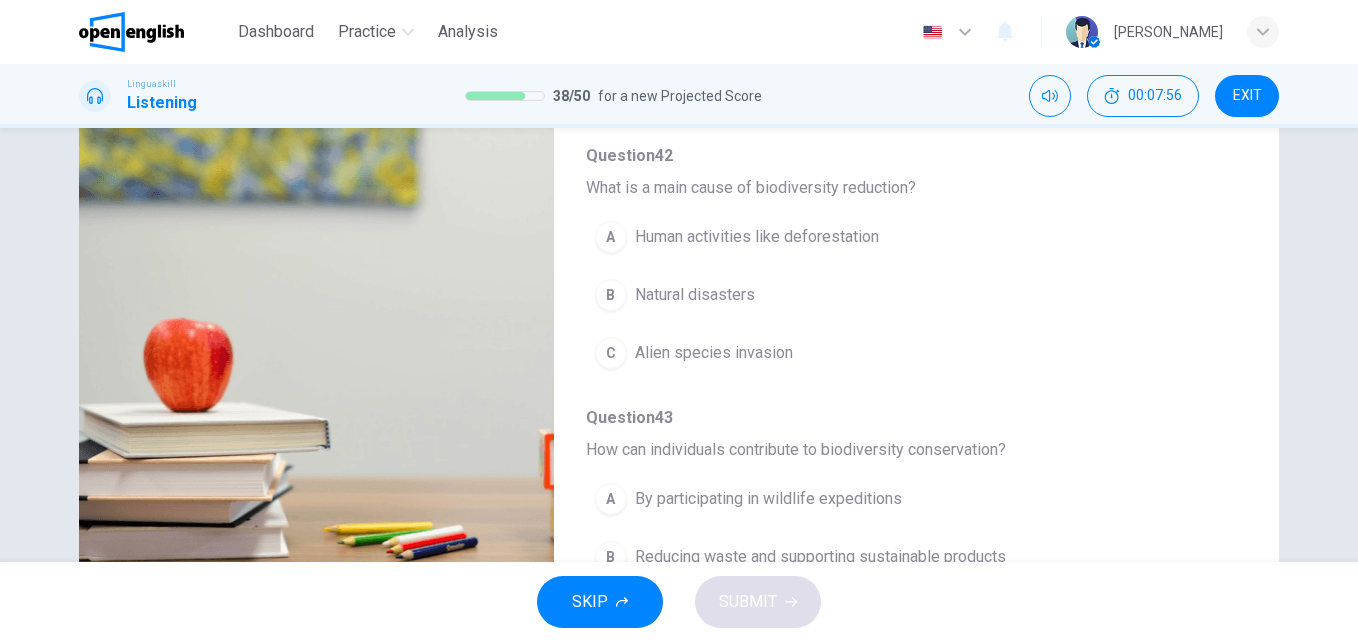 click on "Human activities like deforestation" at bounding box center (757, 237) 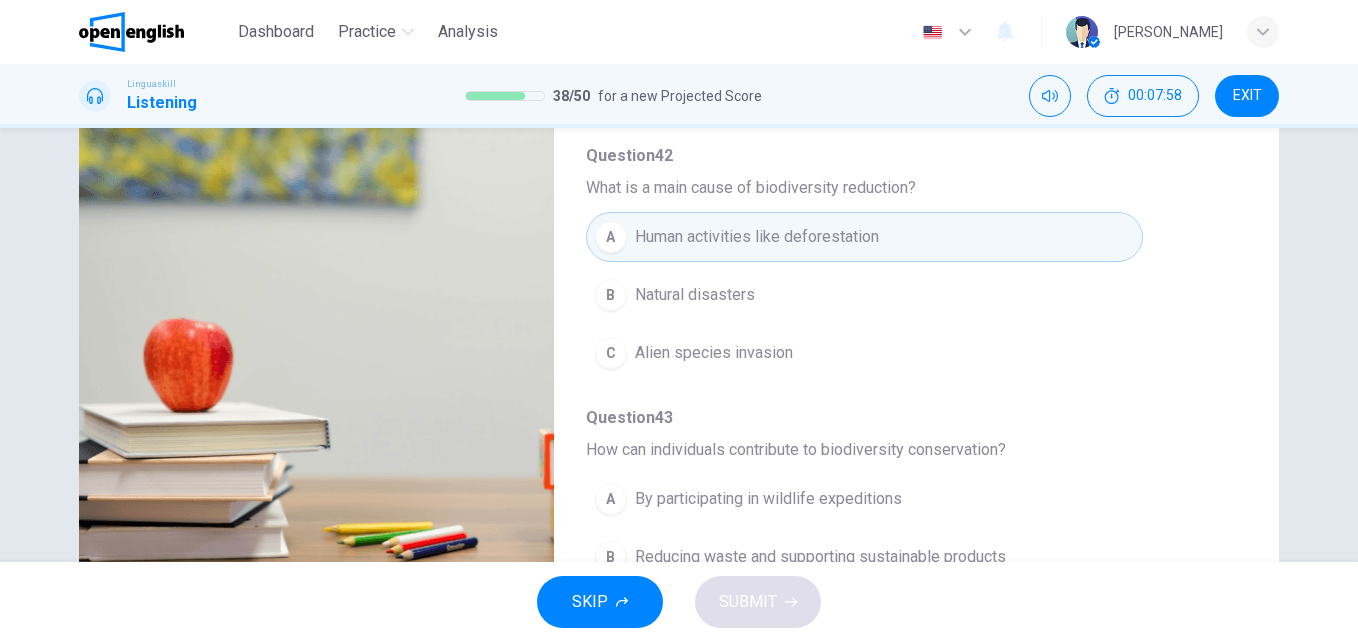 scroll, scrollTop: 863, scrollLeft: 0, axis: vertical 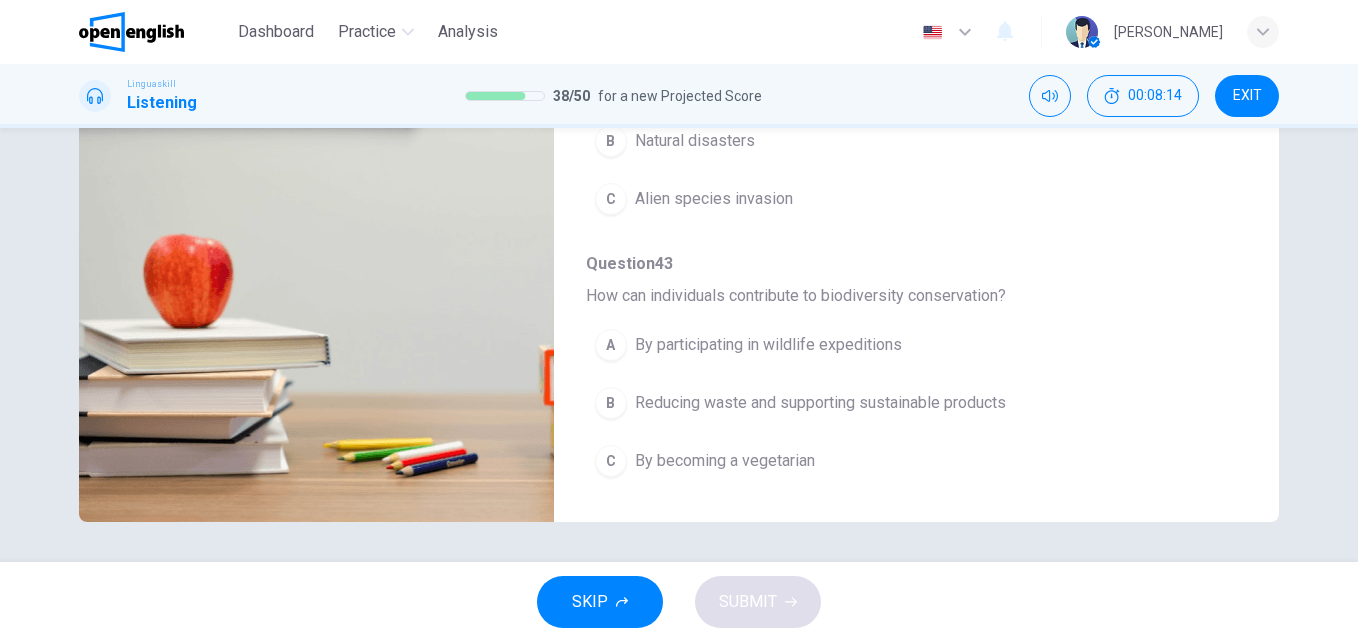 click on "Reducing waste and supporting sustainable products" at bounding box center [820, 403] 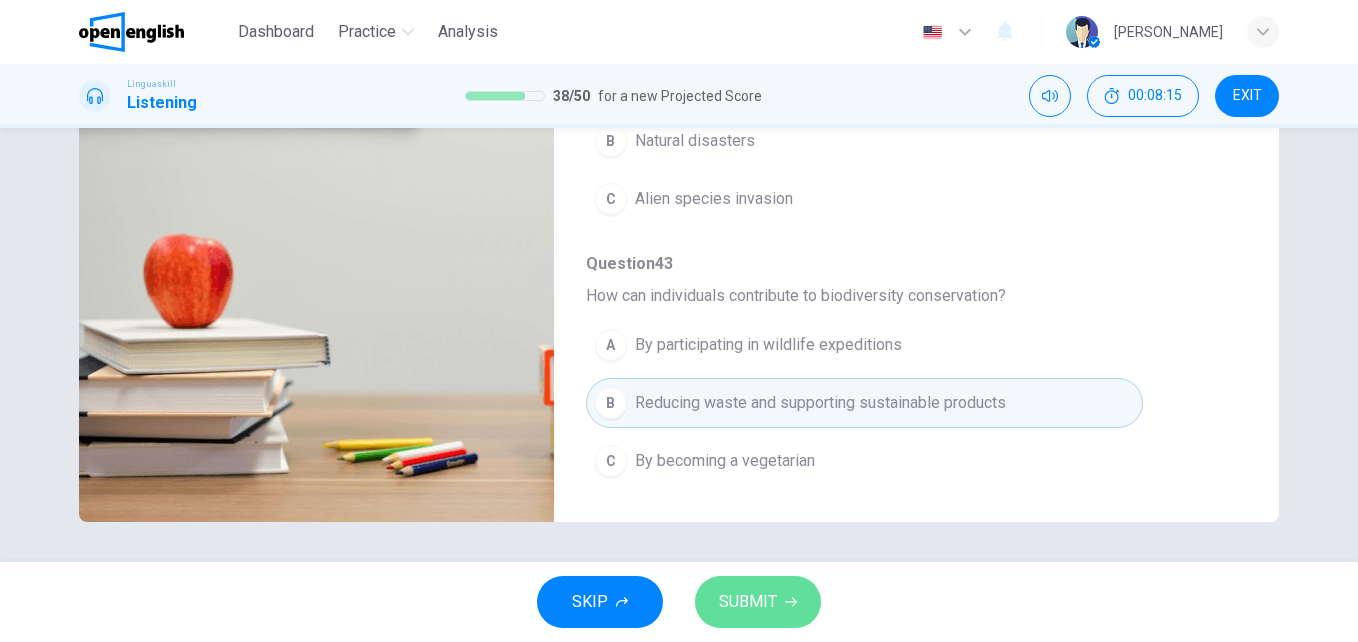click on "SUBMIT" at bounding box center [748, 602] 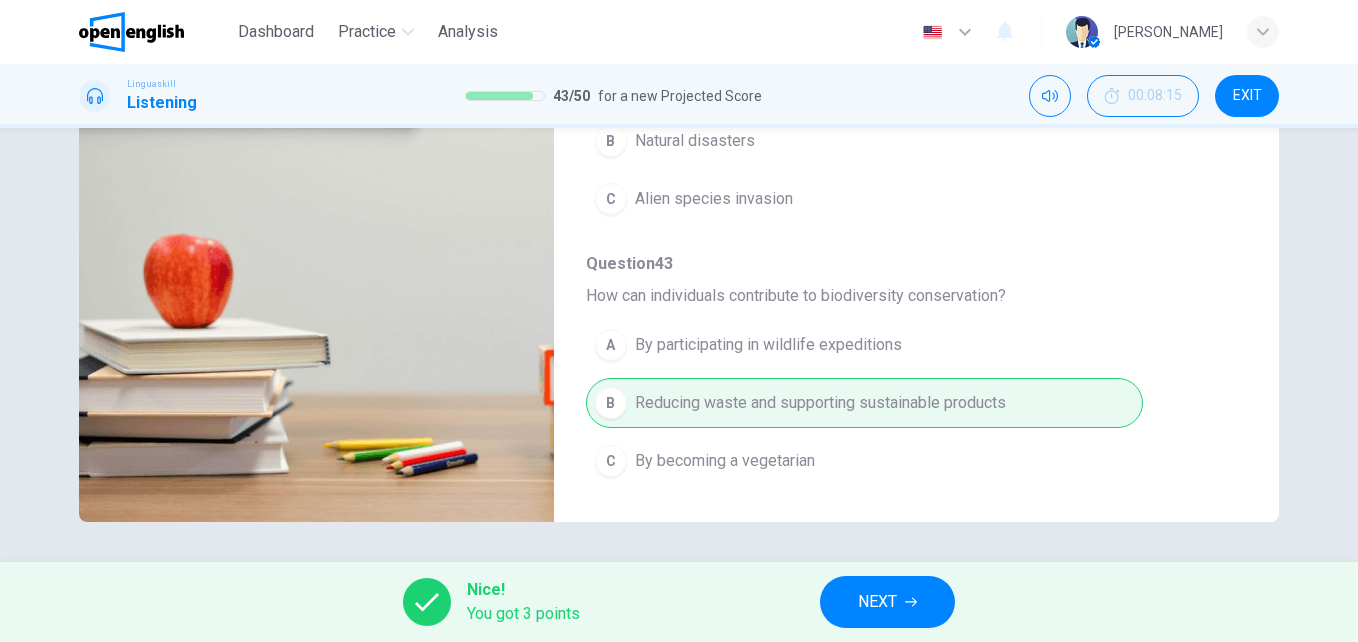 type on "**" 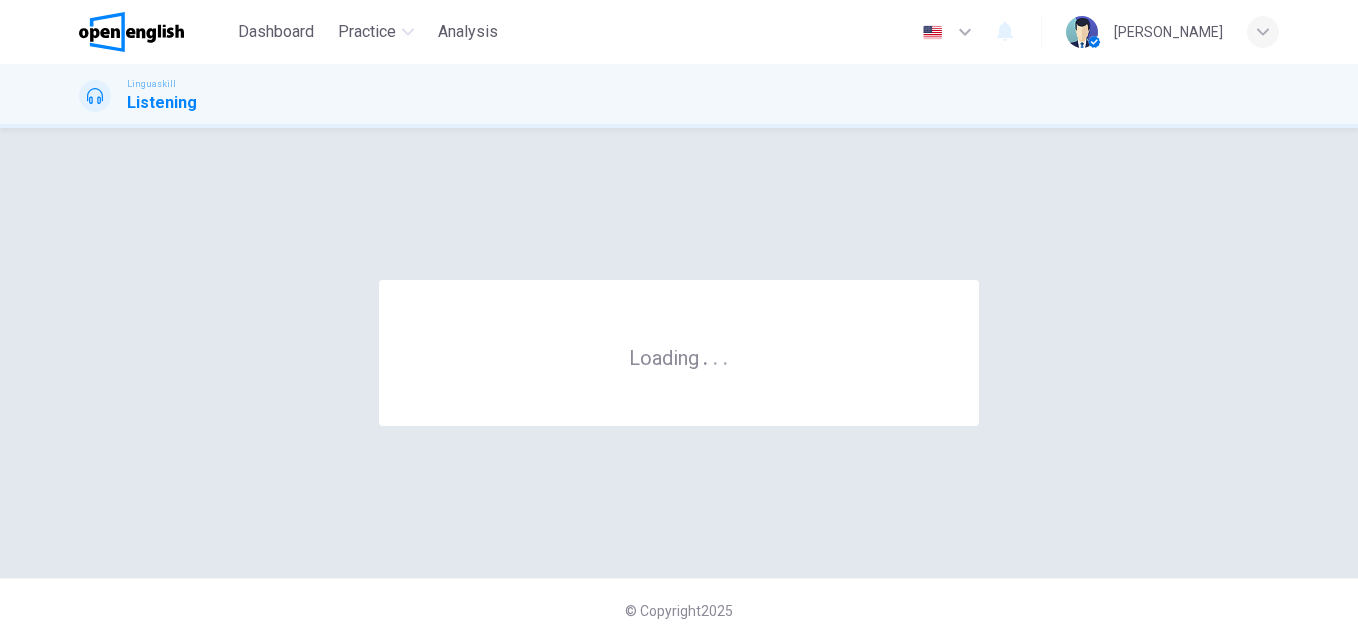 scroll, scrollTop: 0, scrollLeft: 0, axis: both 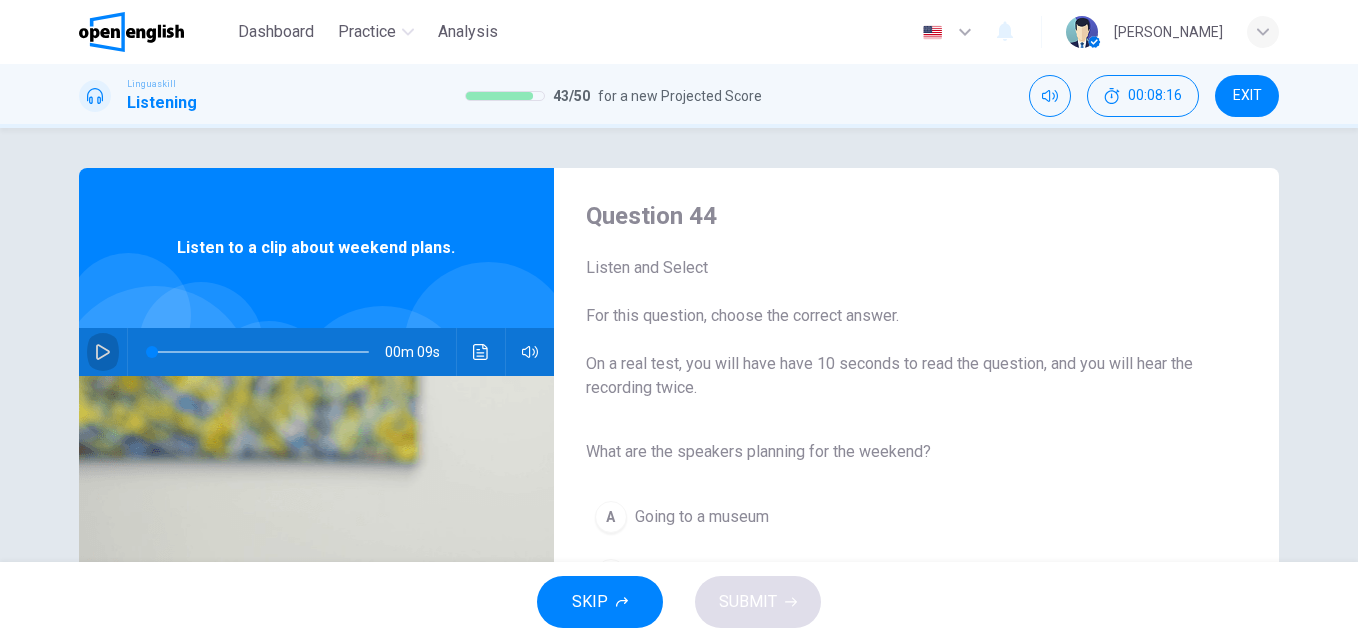 click 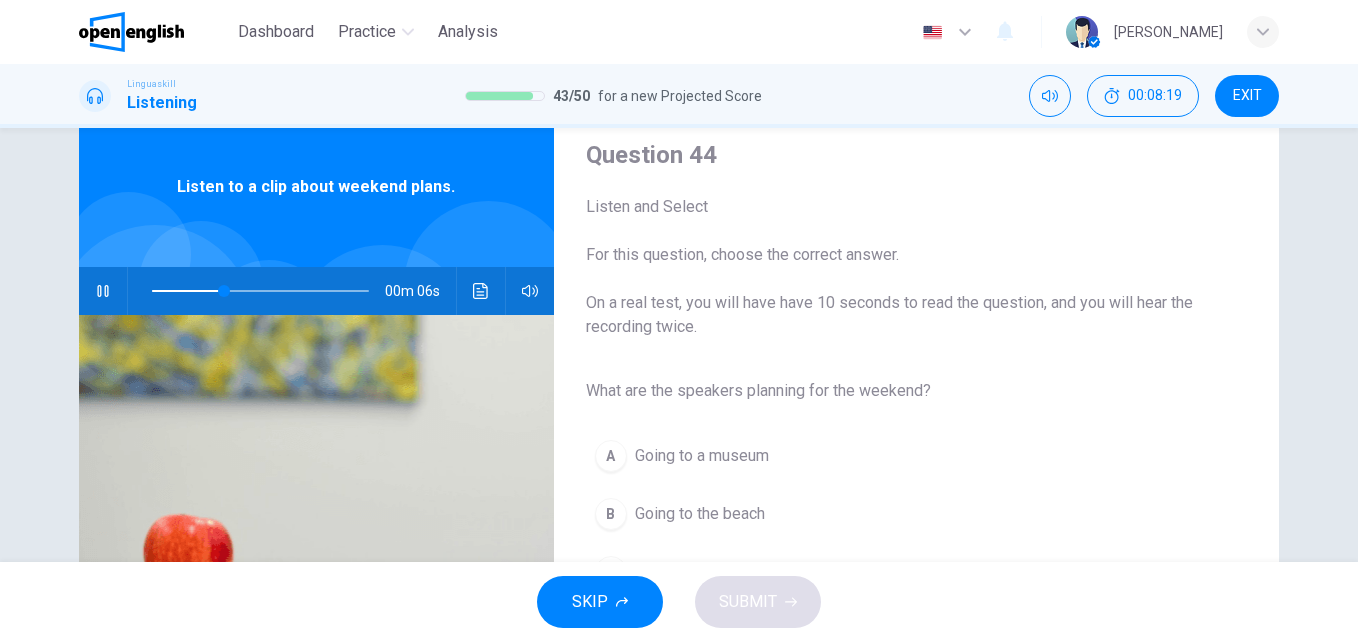 scroll, scrollTop: 63, scrollLeft: 0, axis: vertical 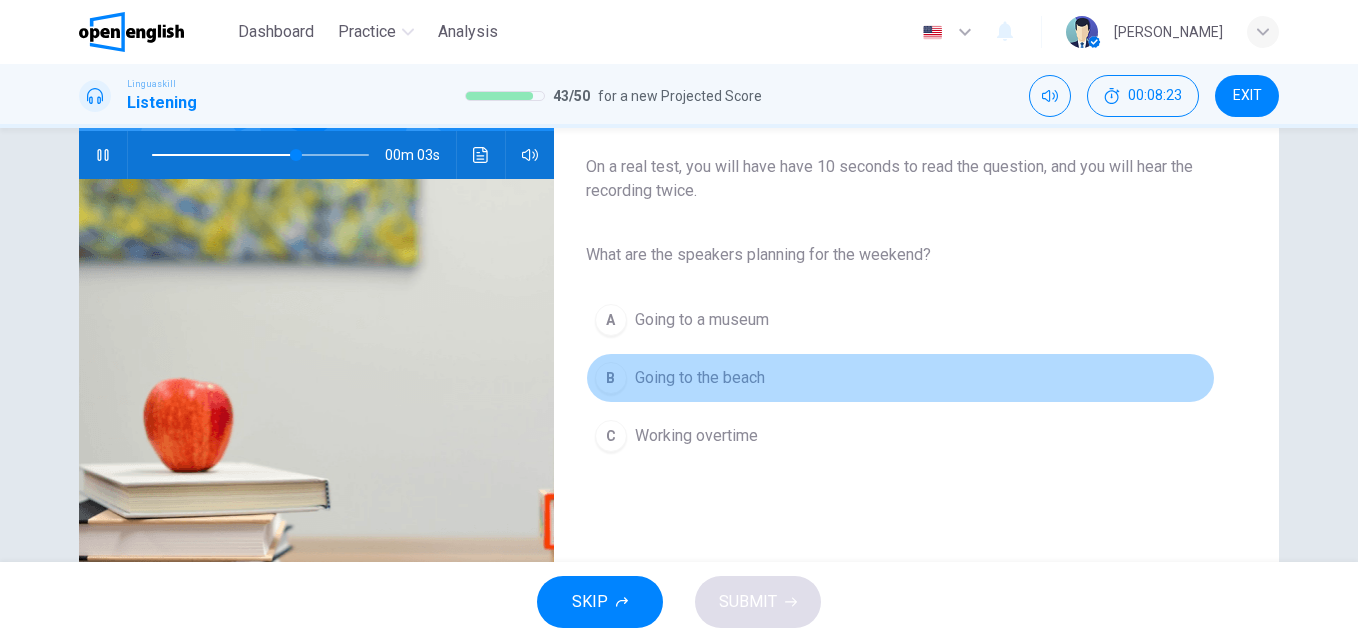 click on "Going to the beach" at bounding box center (700, 378) 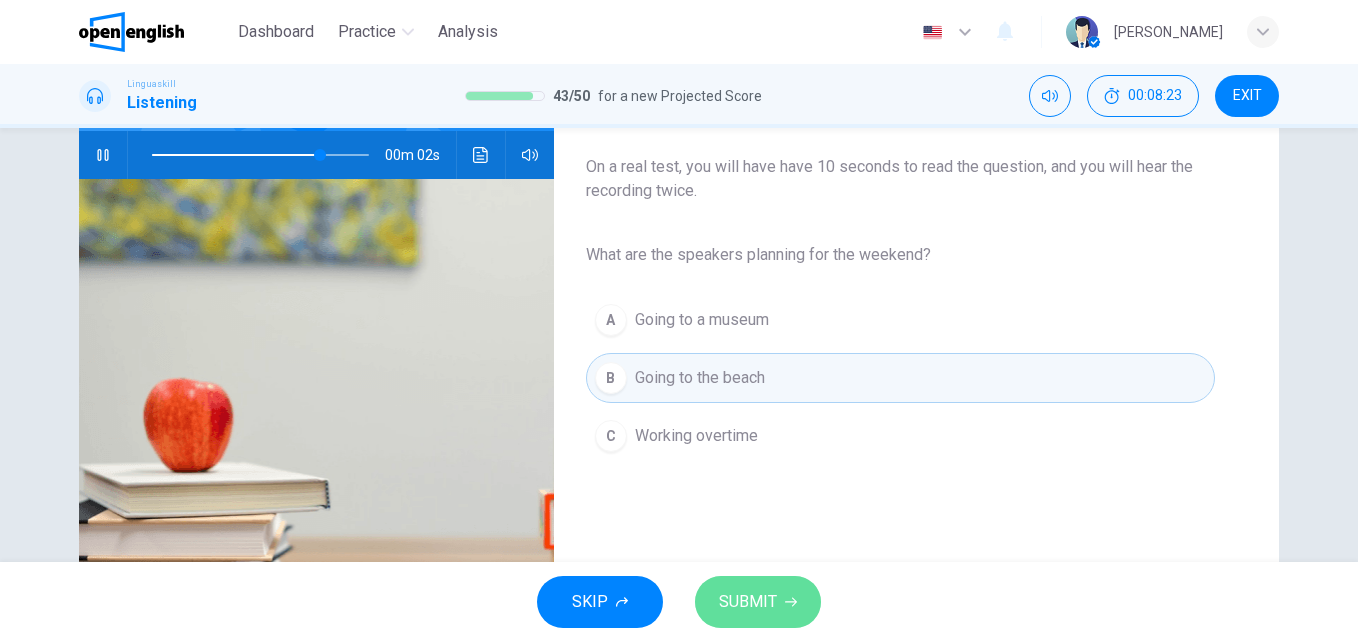 click on "SUBMIT" at bounding box center (758, 602) 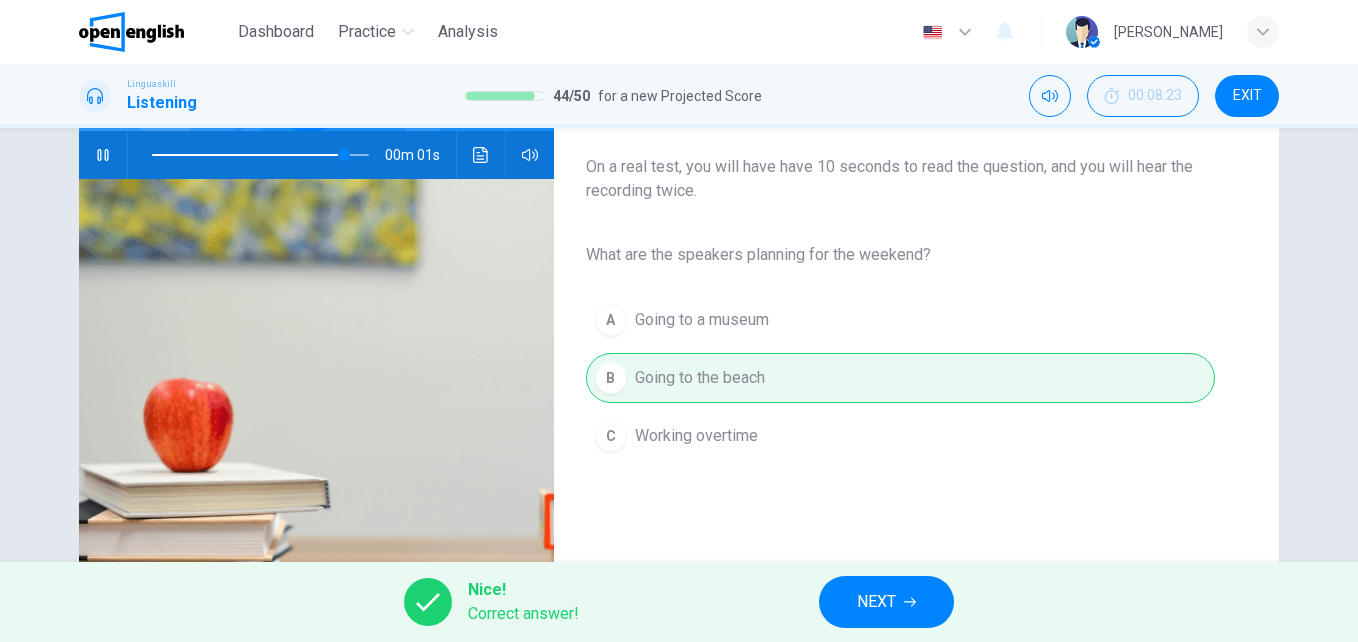type on "*" 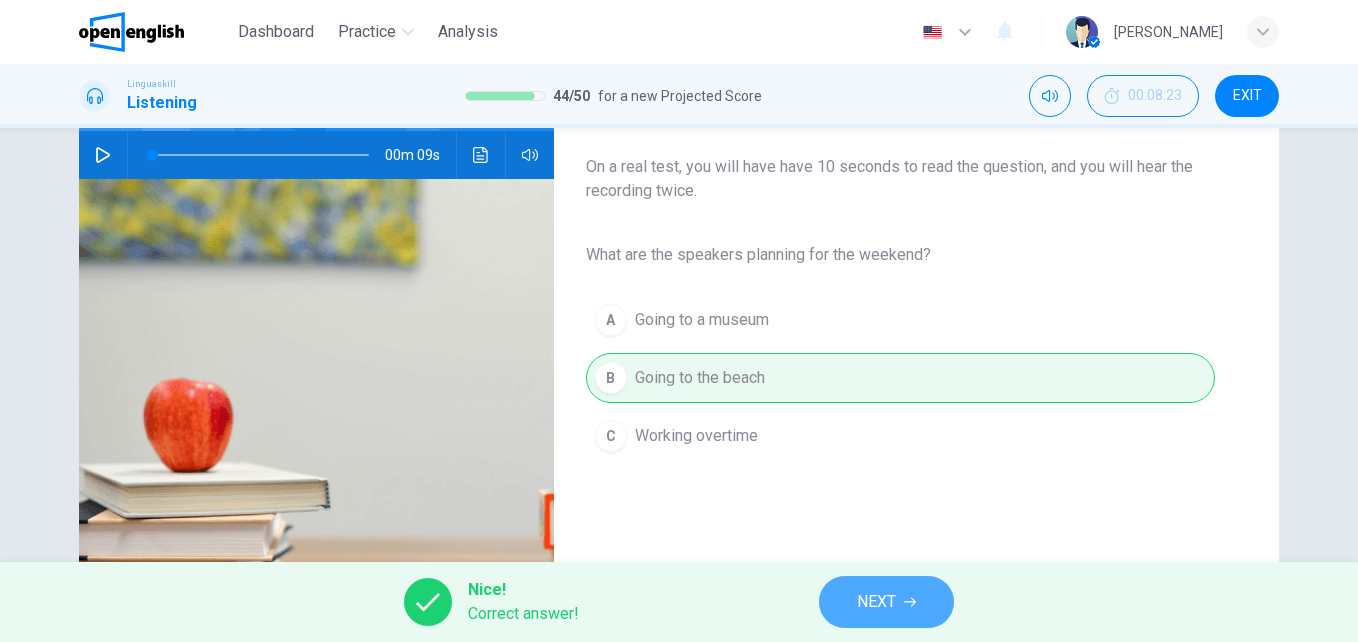 click on "NEXT" at bounding box center (876, 602) 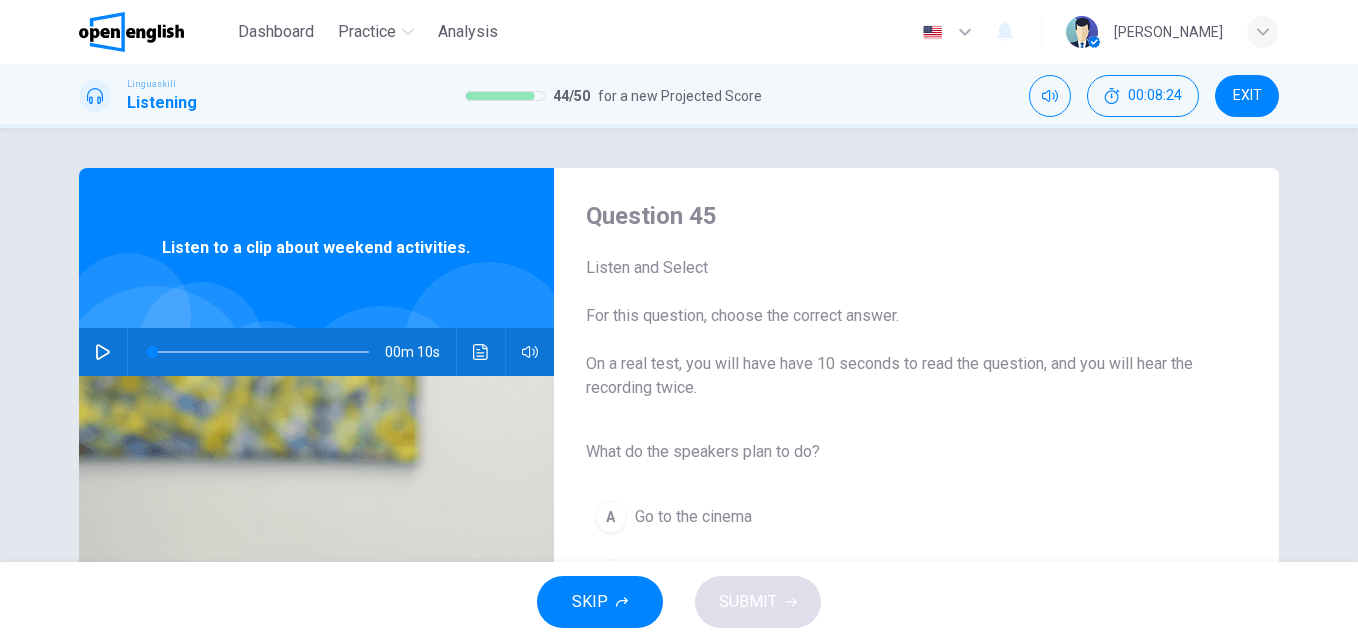 click 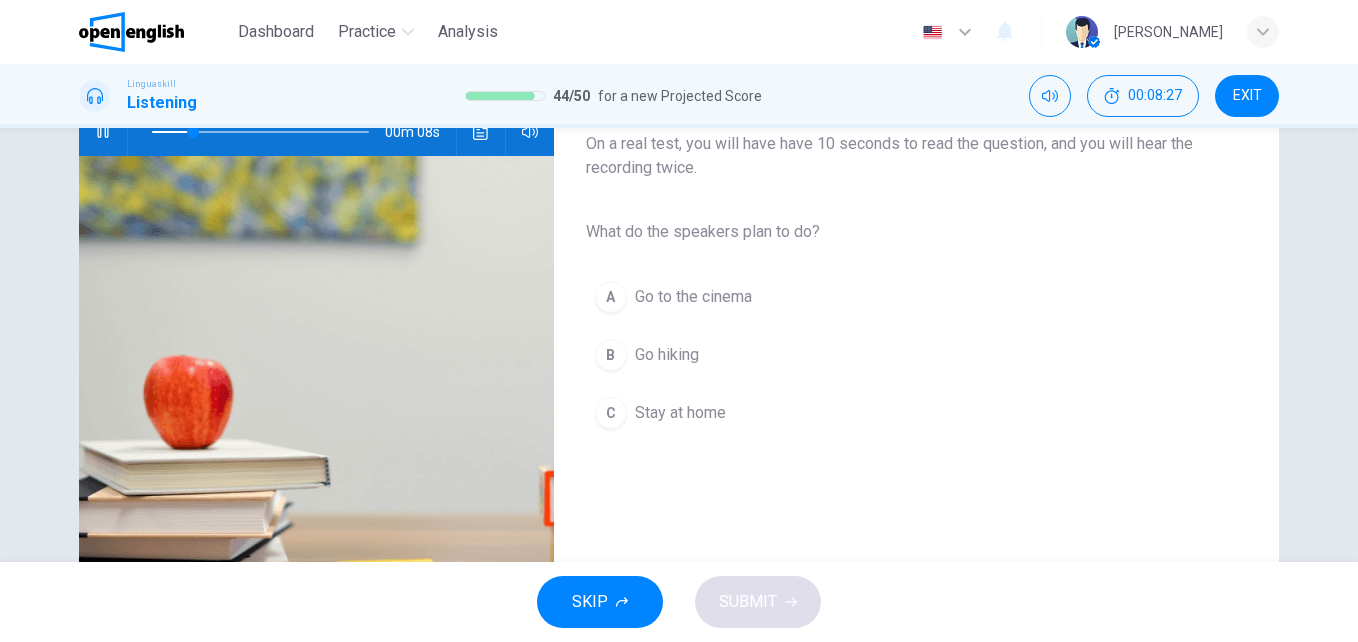 scroll, scrollTop: 270, scrollLeft: 0, axis: vertical 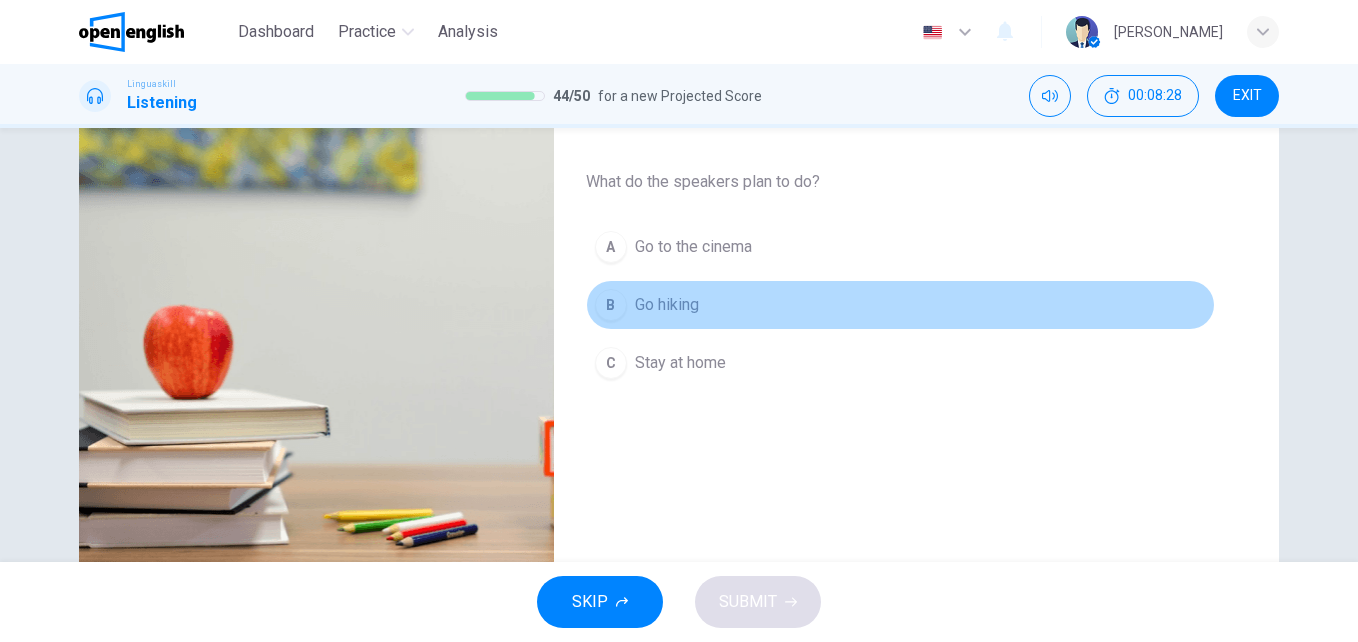 click on "Go hiking" at bounding box center [667, 305] 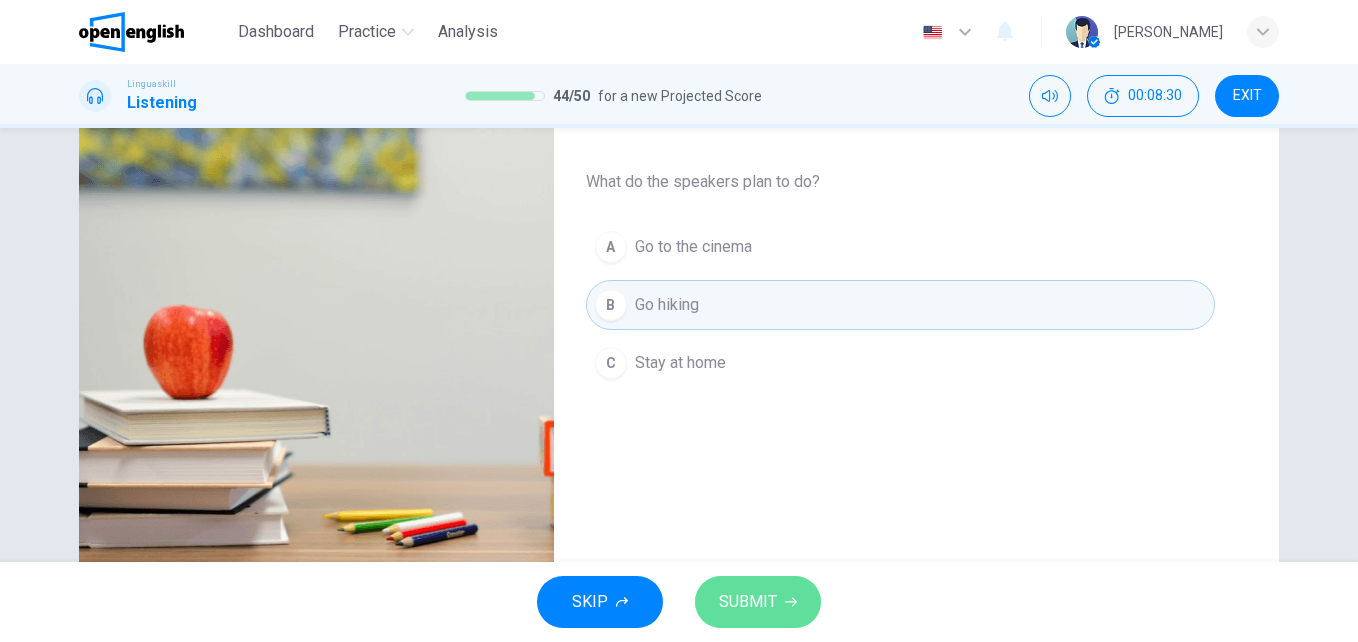 click on "SUBMIT" at bounding box center [748, 602] 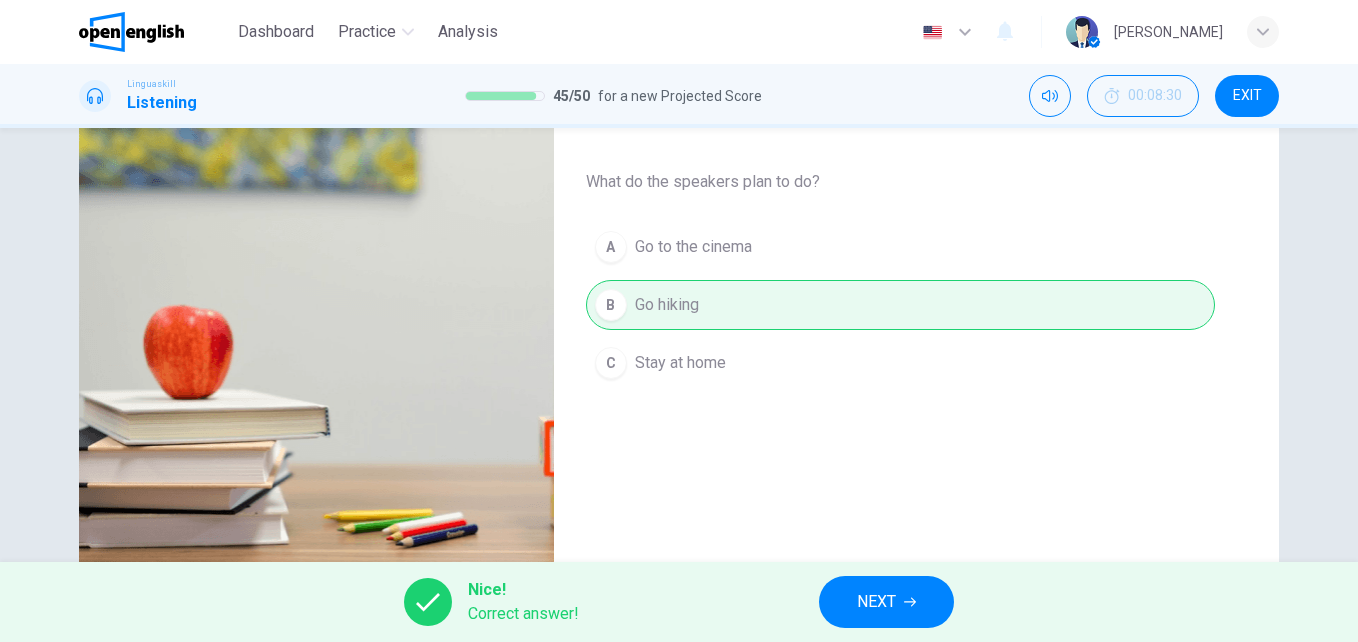 type on "**" 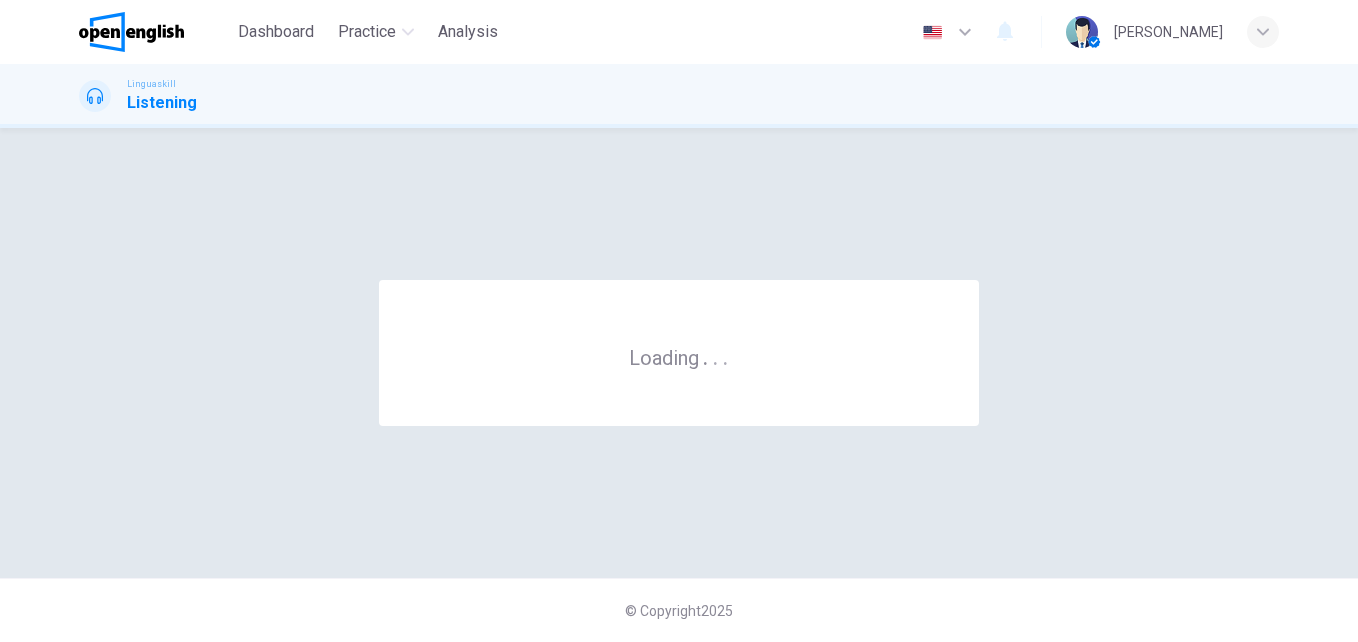 scroll, scrollTop: 0, scrollLeft: 0, axis: both 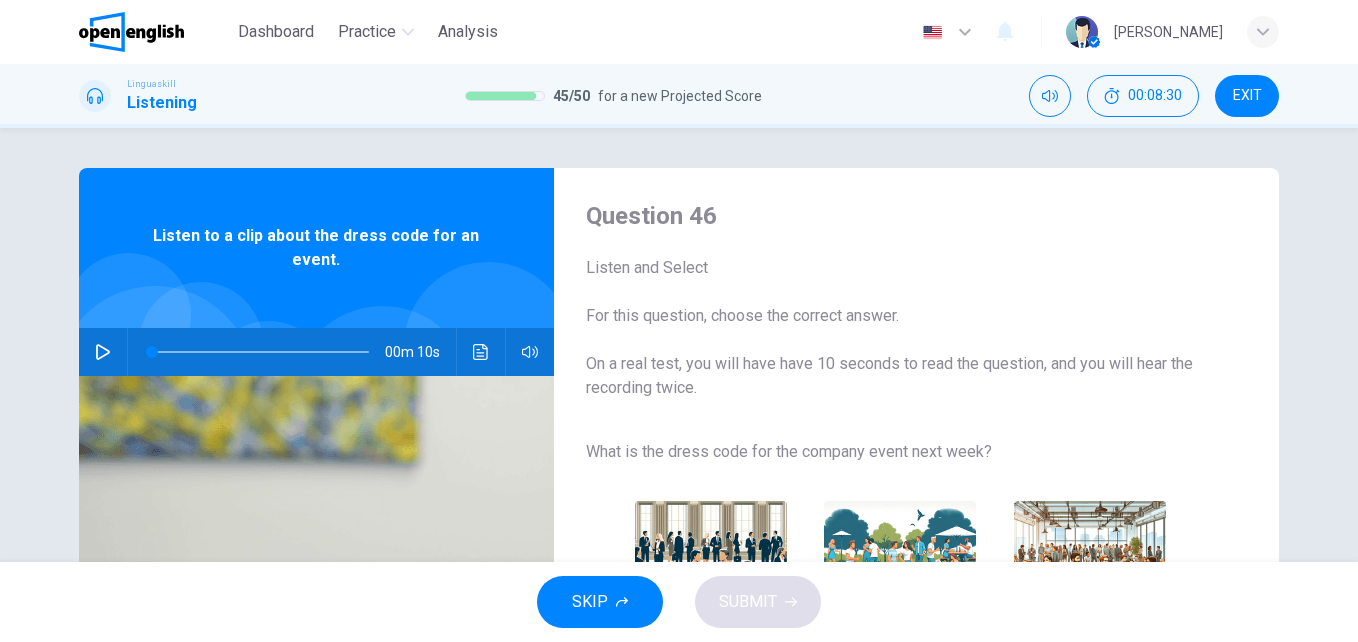 click 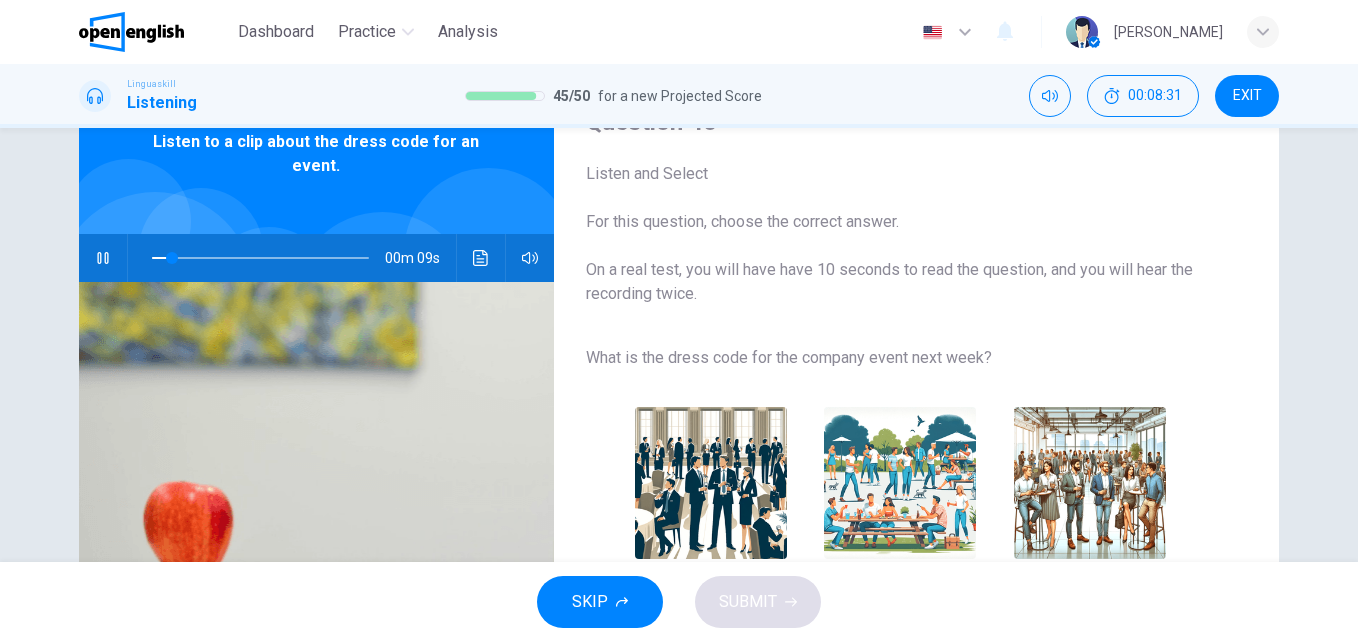 scroll, scrollTop: 138, scrollLeft: 0, axis: vertical 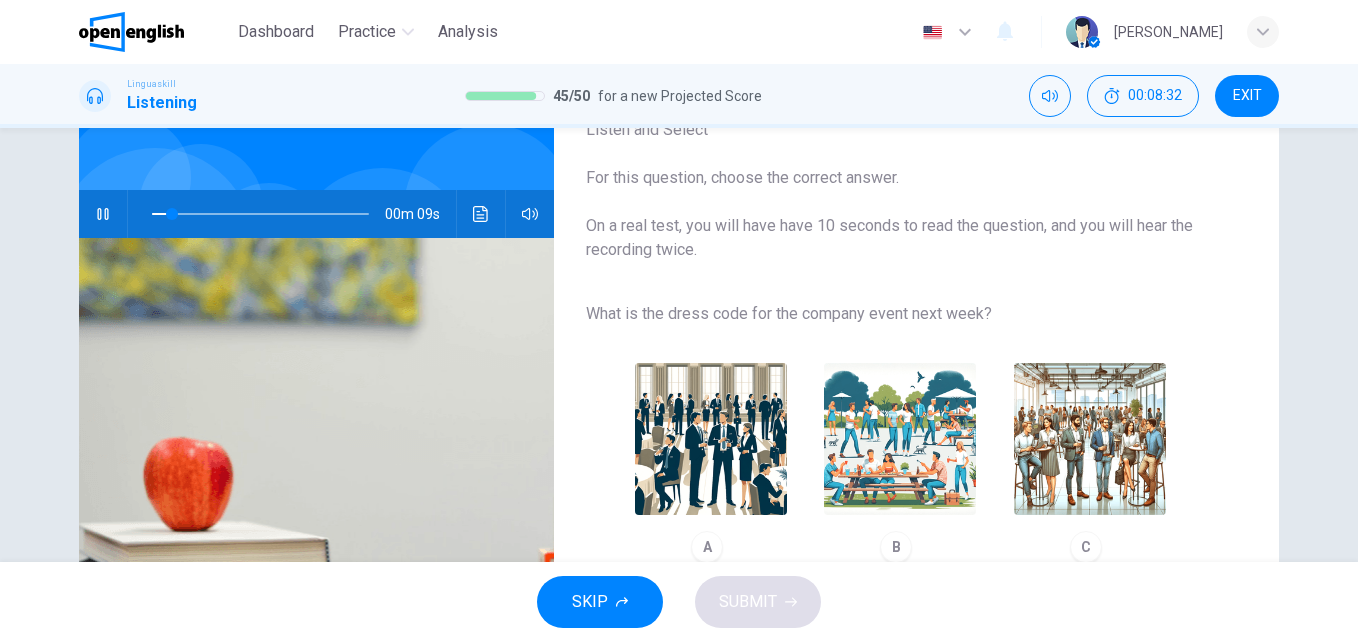 click at bounding box center [1090, 439] 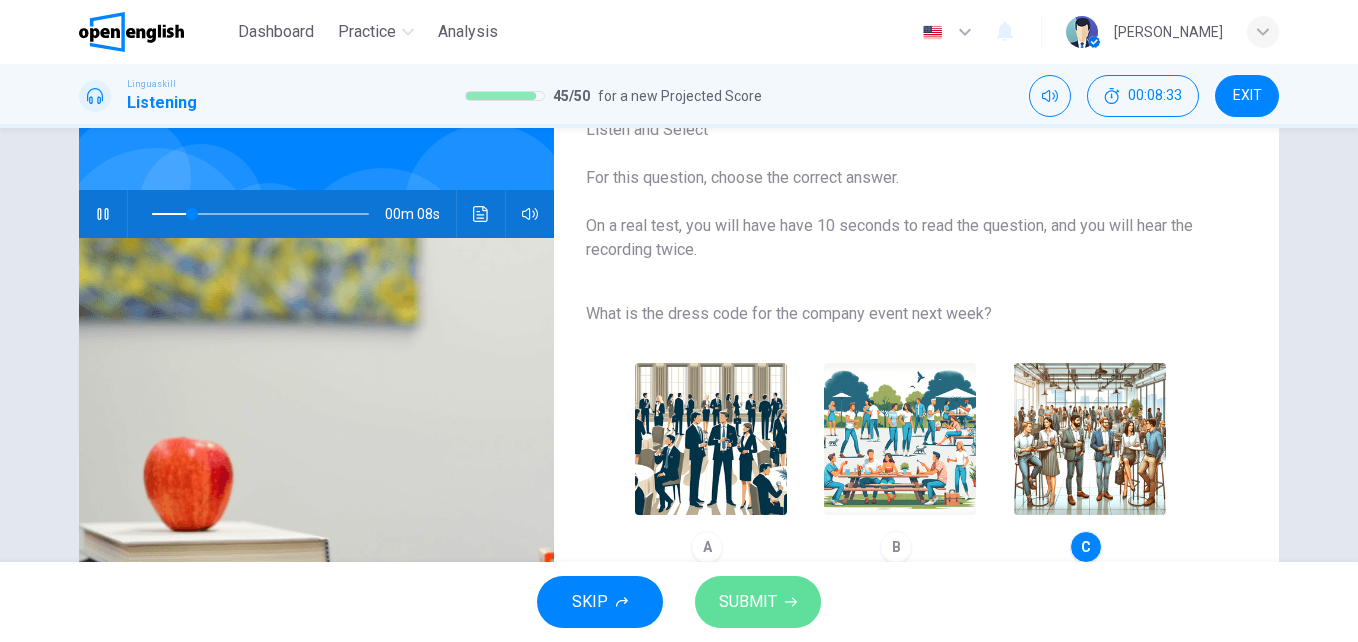 click on "SUBMIT" at bounding box center [748, 602] 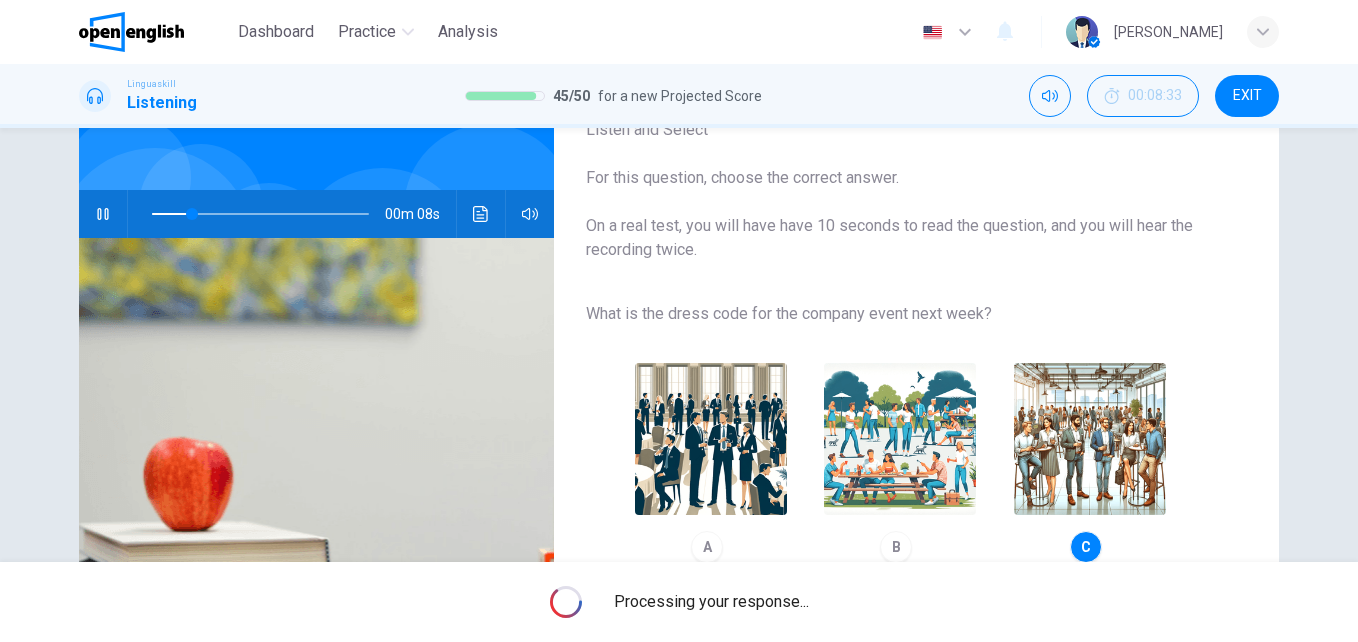 type on "**" 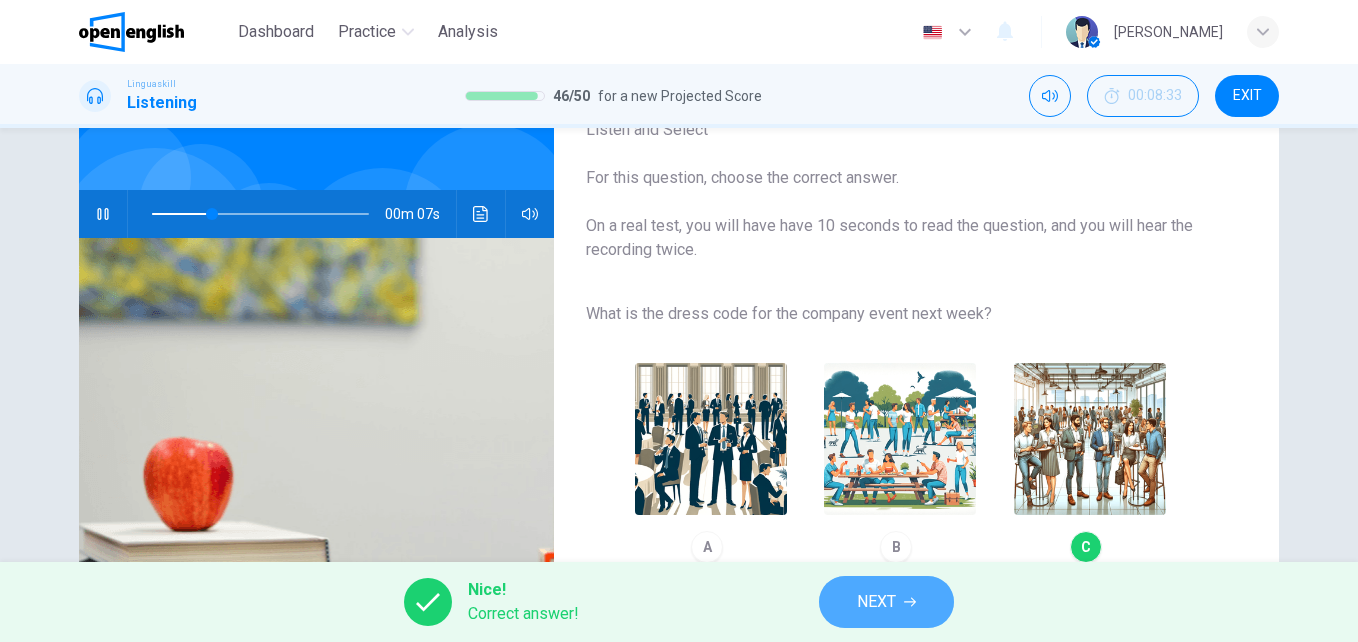 click on "NEXT" at bounding box center (886, 602) 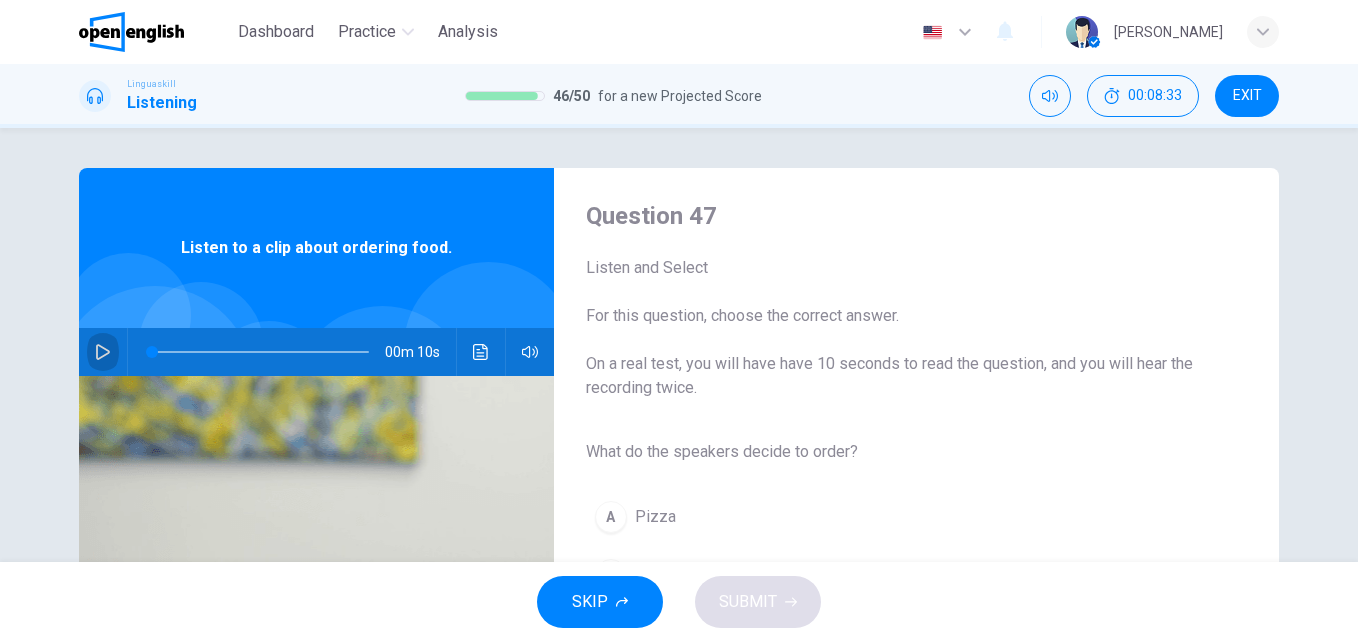 click at bounding box center [103, 352] 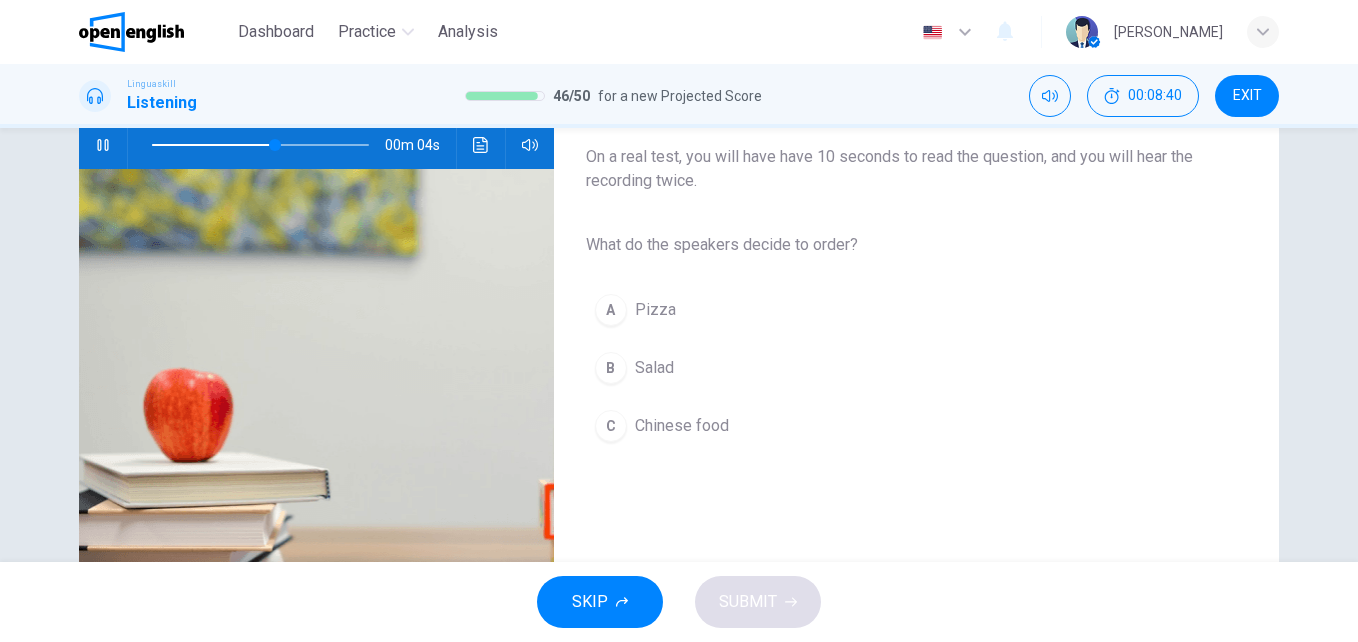 scroll, scrollTop: 215, scrollLeft: 0, axis: vertical 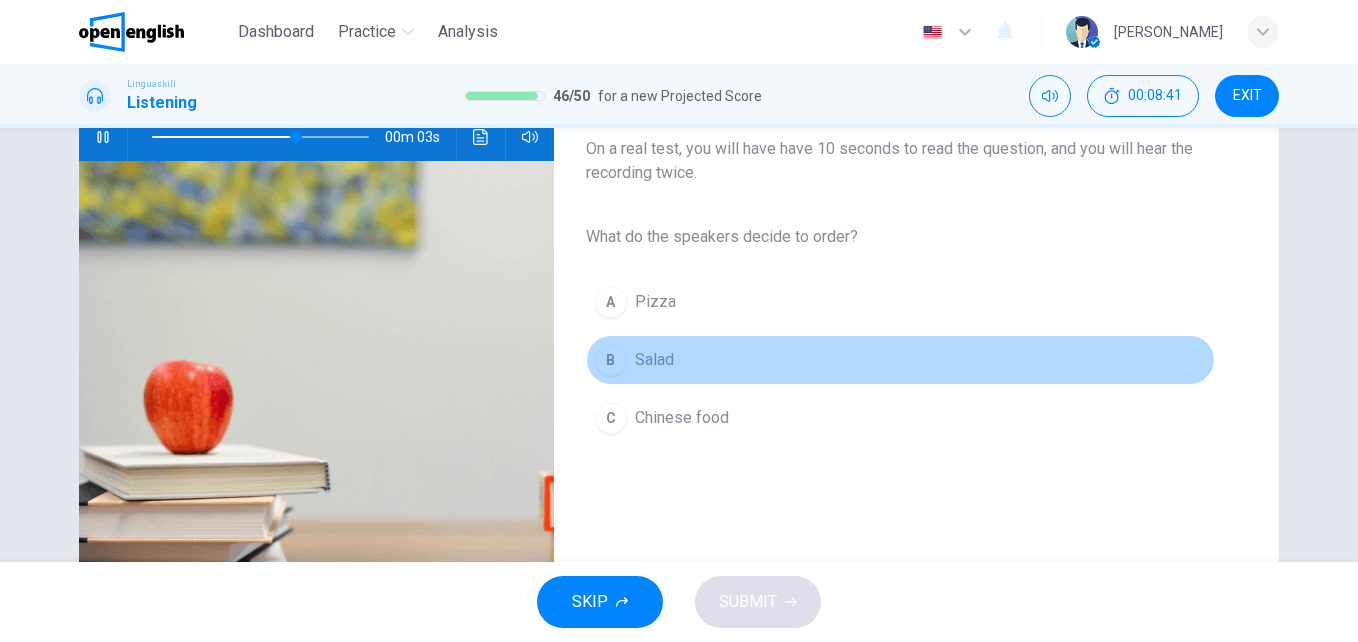 click on "Salad" at bounding box center [654, 360] 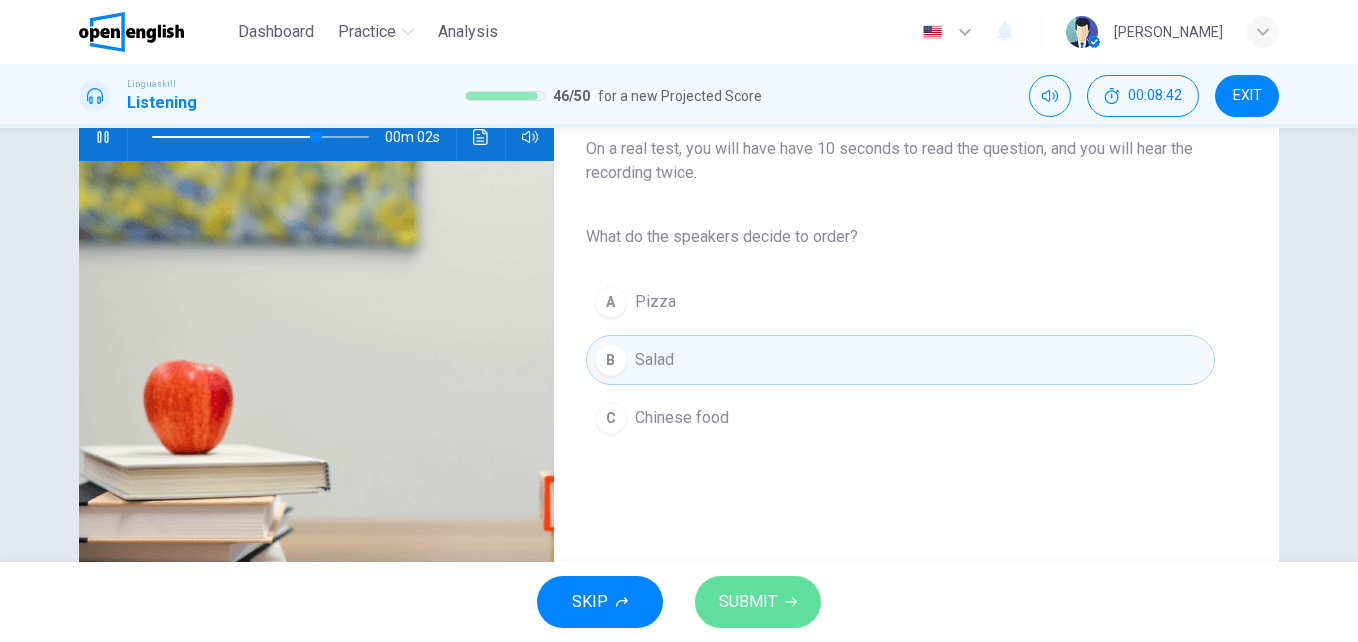 click on "SUBMIT" at bounding box center [748, 602] 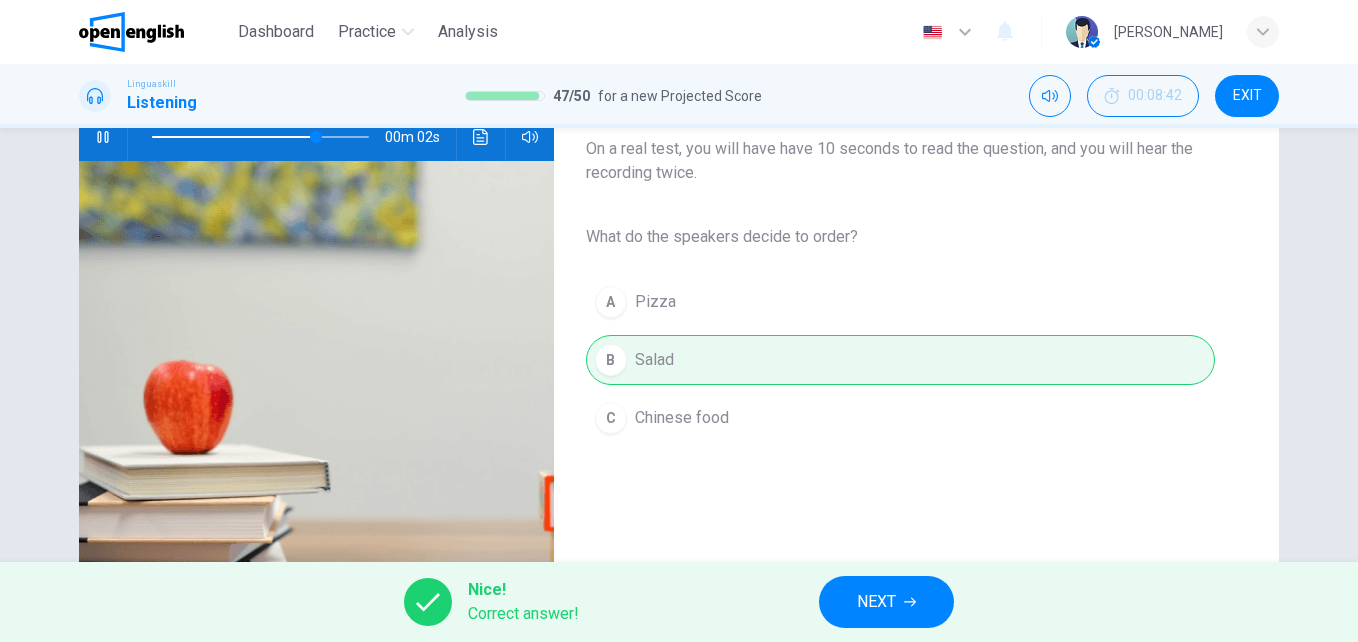 type on "**" 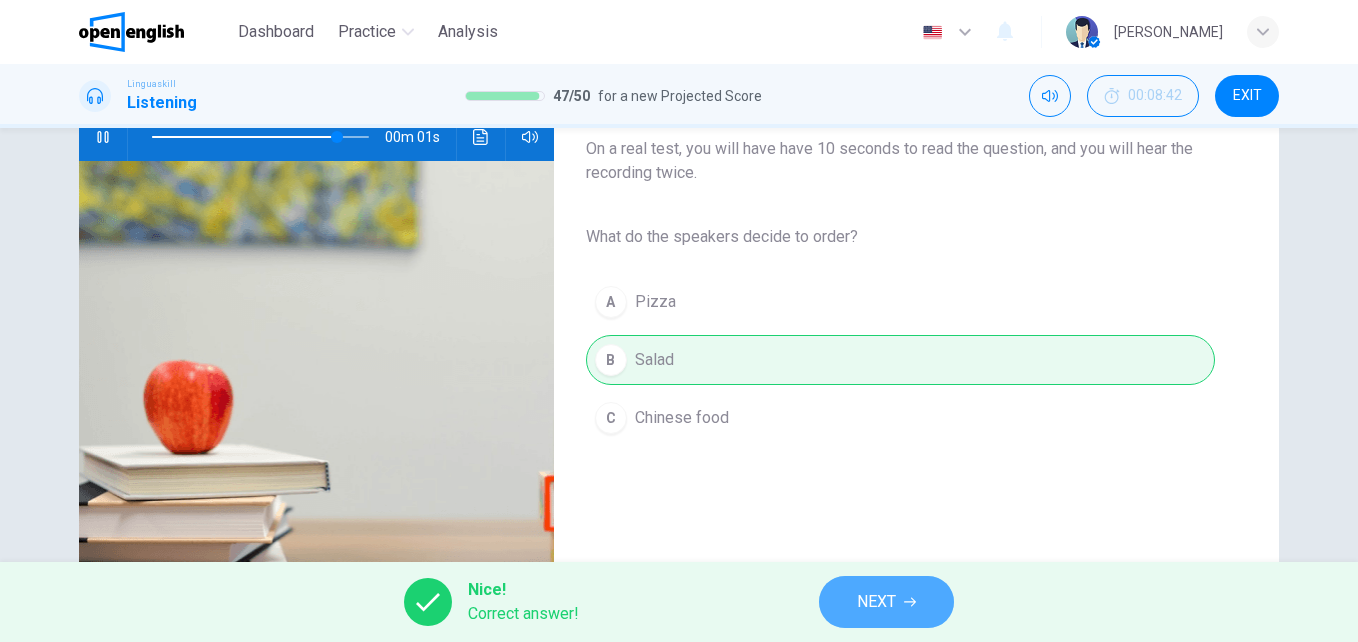 click on "NEXT" at bounding box center [886, 602] 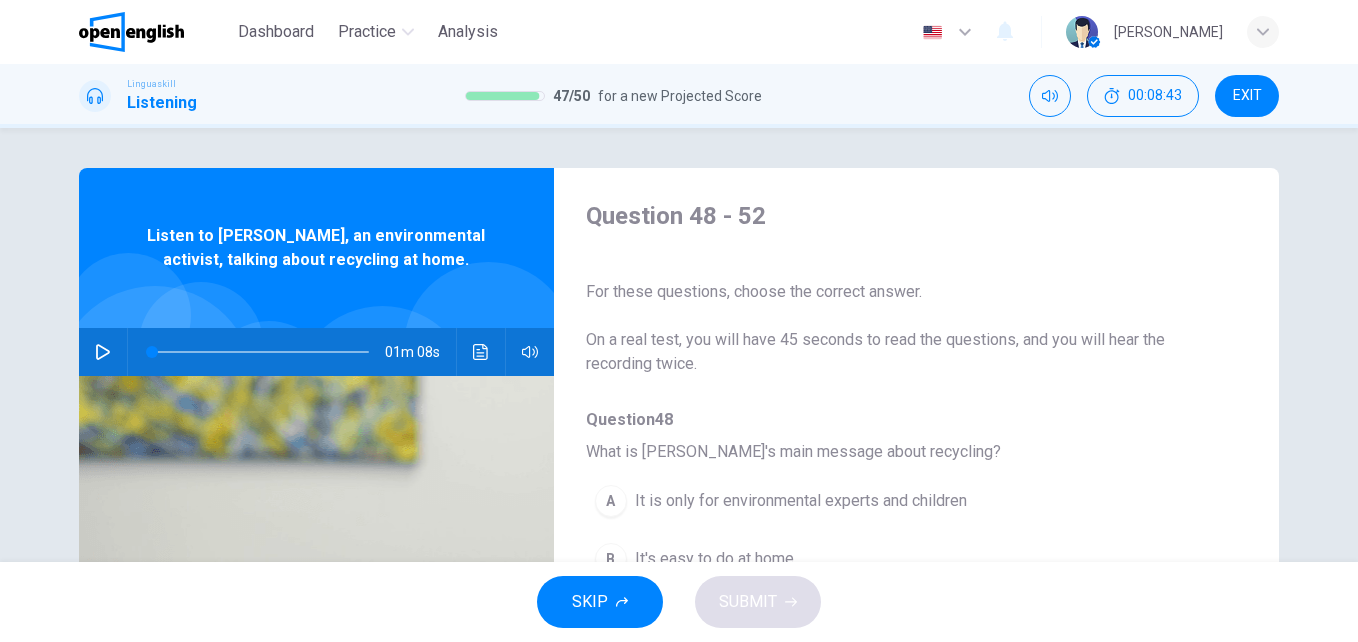 click 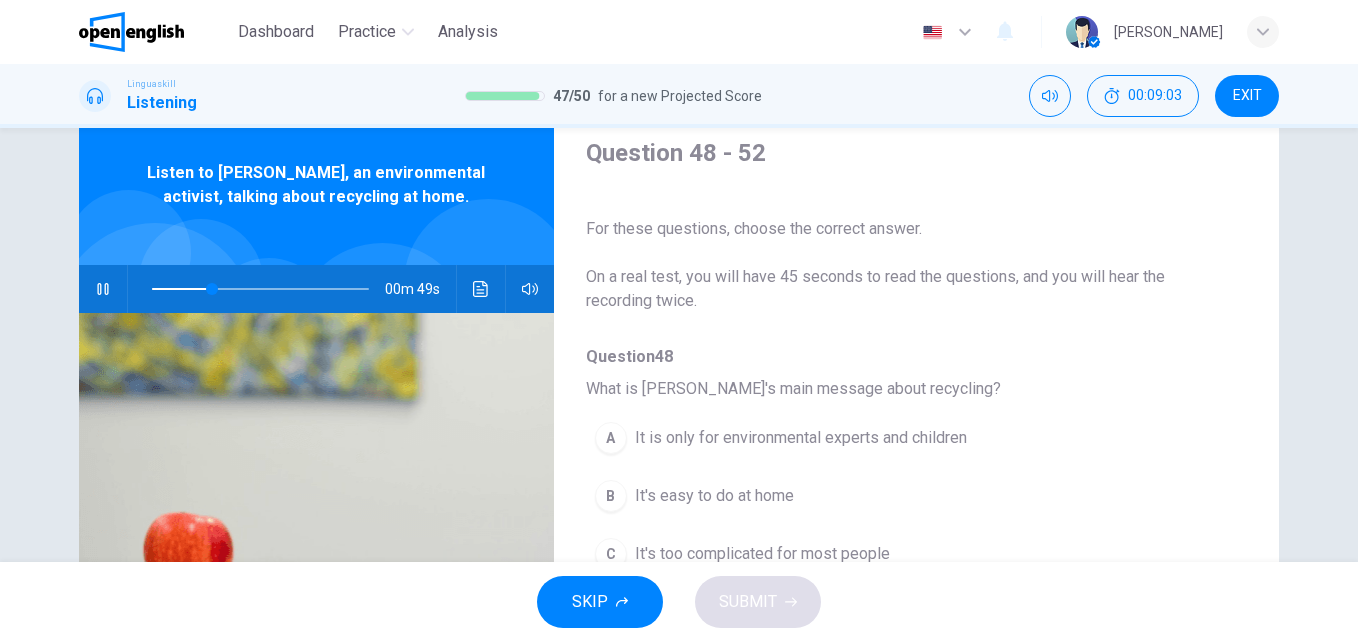 scroll, scrollTop: 57, scrollLeft: 0, axis: vertical 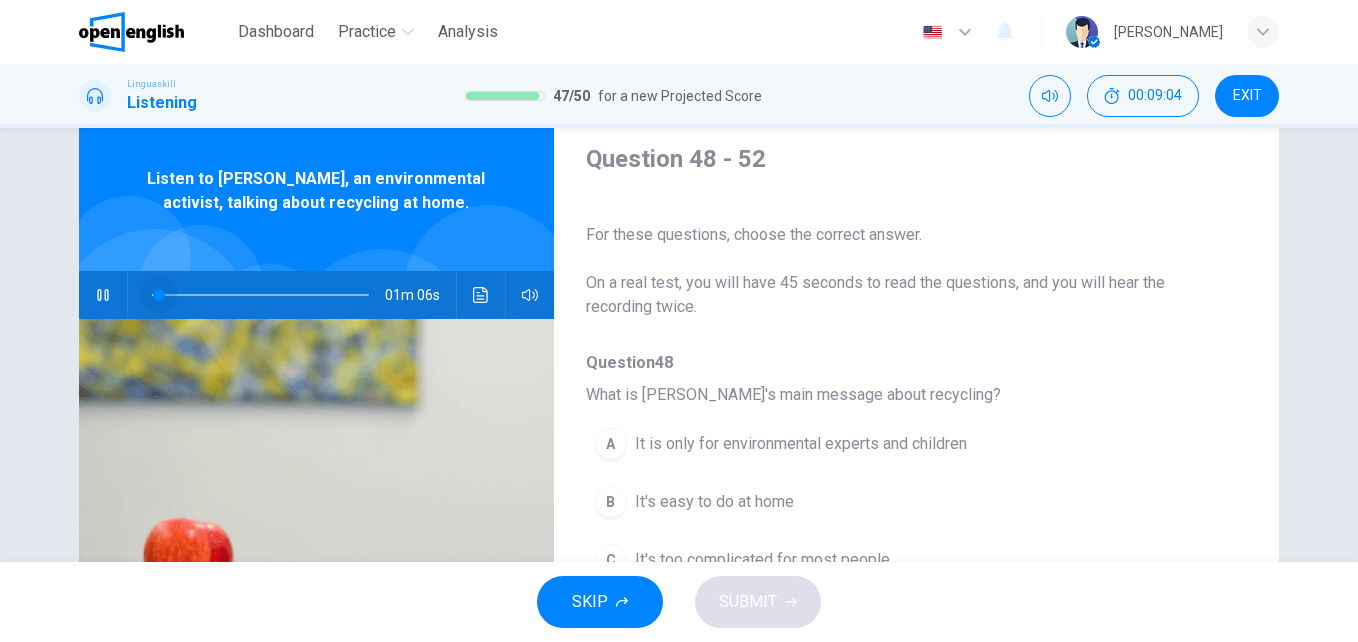 click at bounding box center [260, 295] 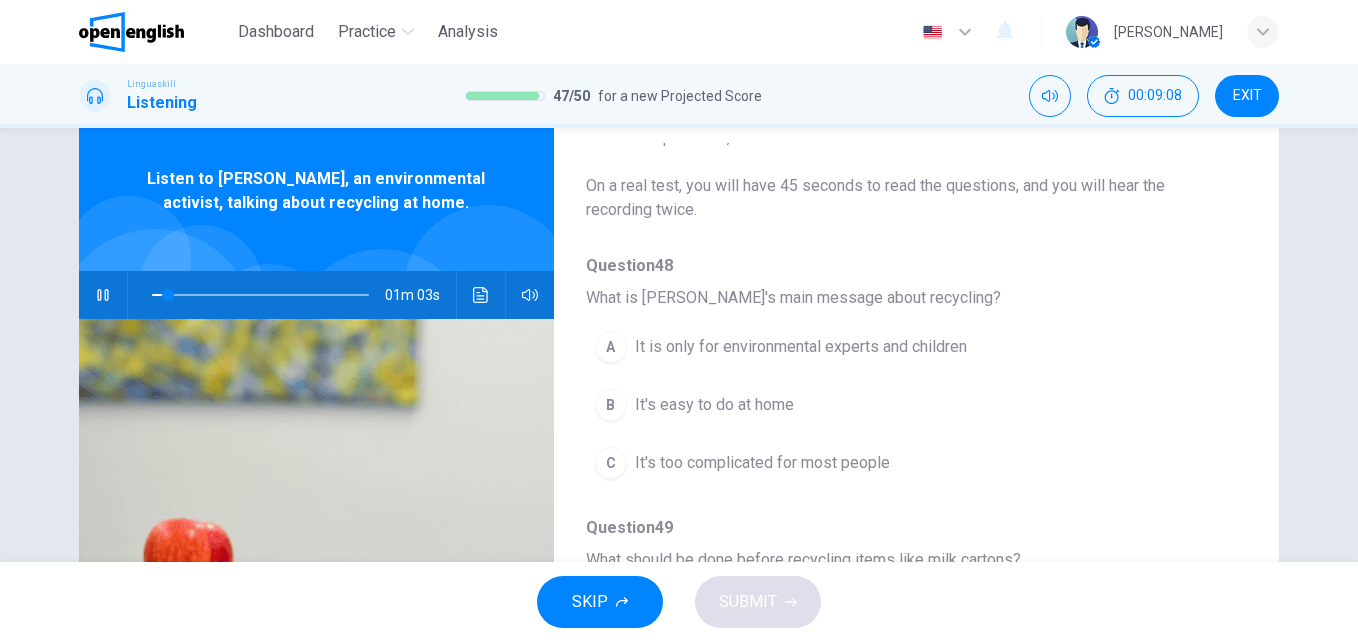 scroll, scrollTop: 132, scrollLeft: 0, axis: vertical 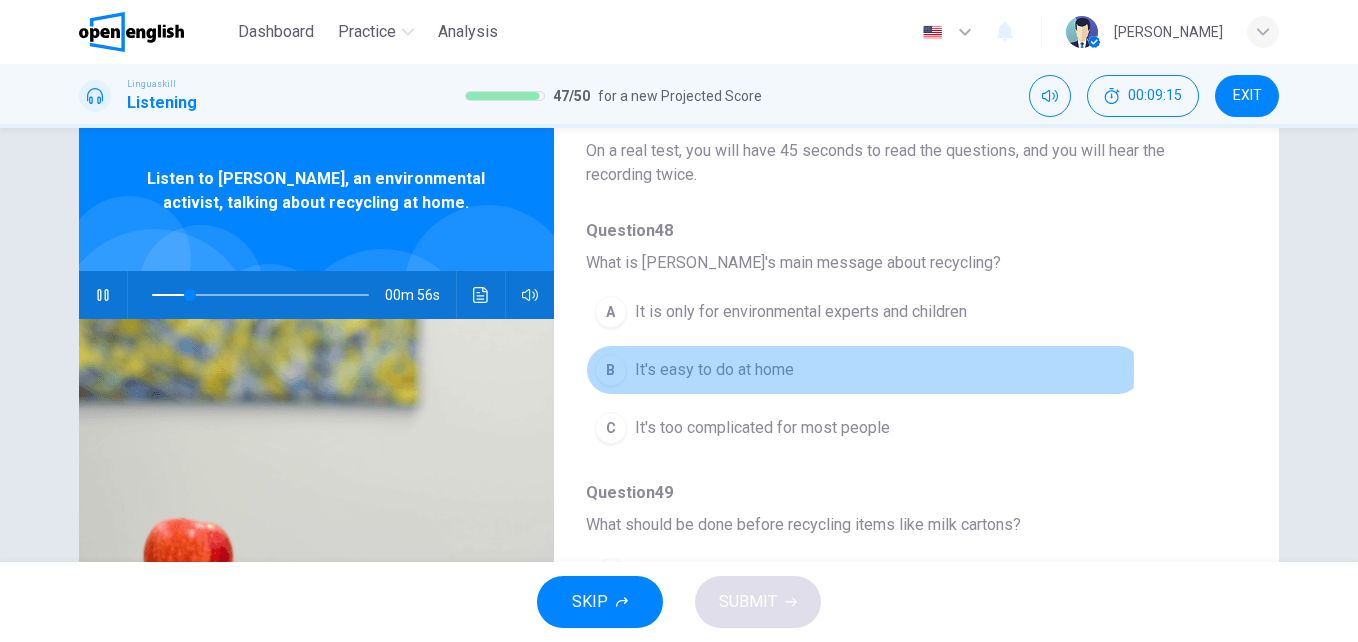 click on "It's easy to do at home" at bounding box center [714, 370] 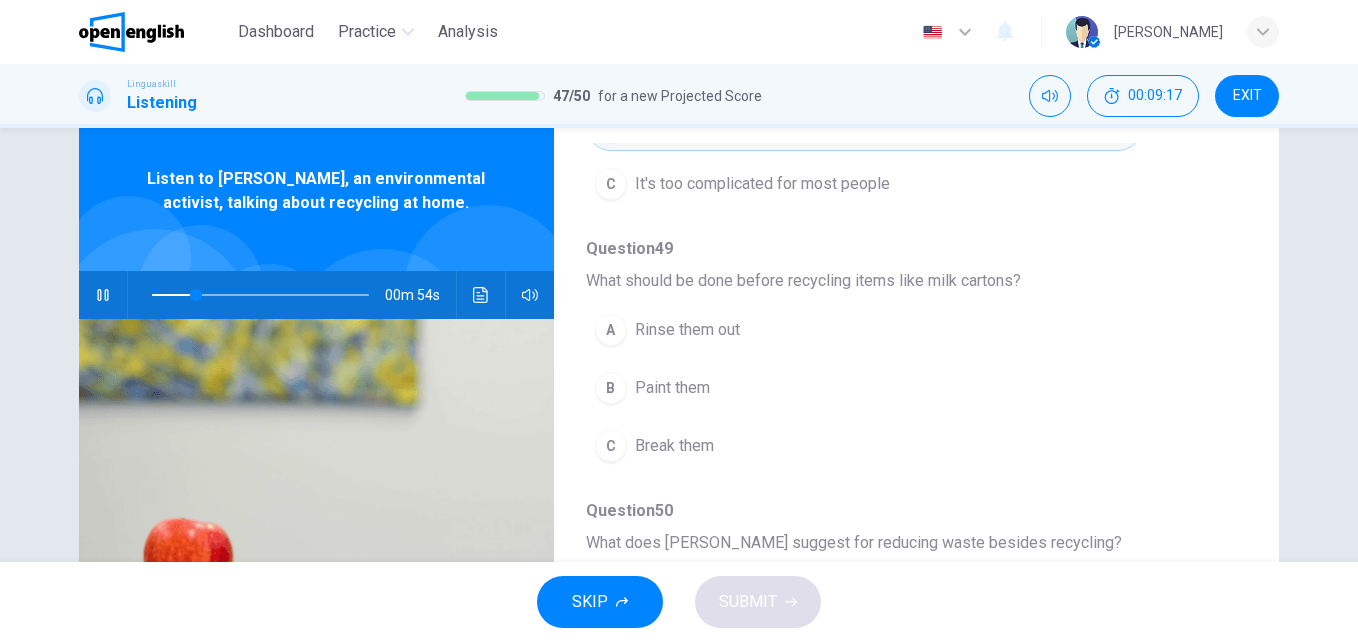scroll, scrollTop: 410, scrollLeft: 0, axis: vertical 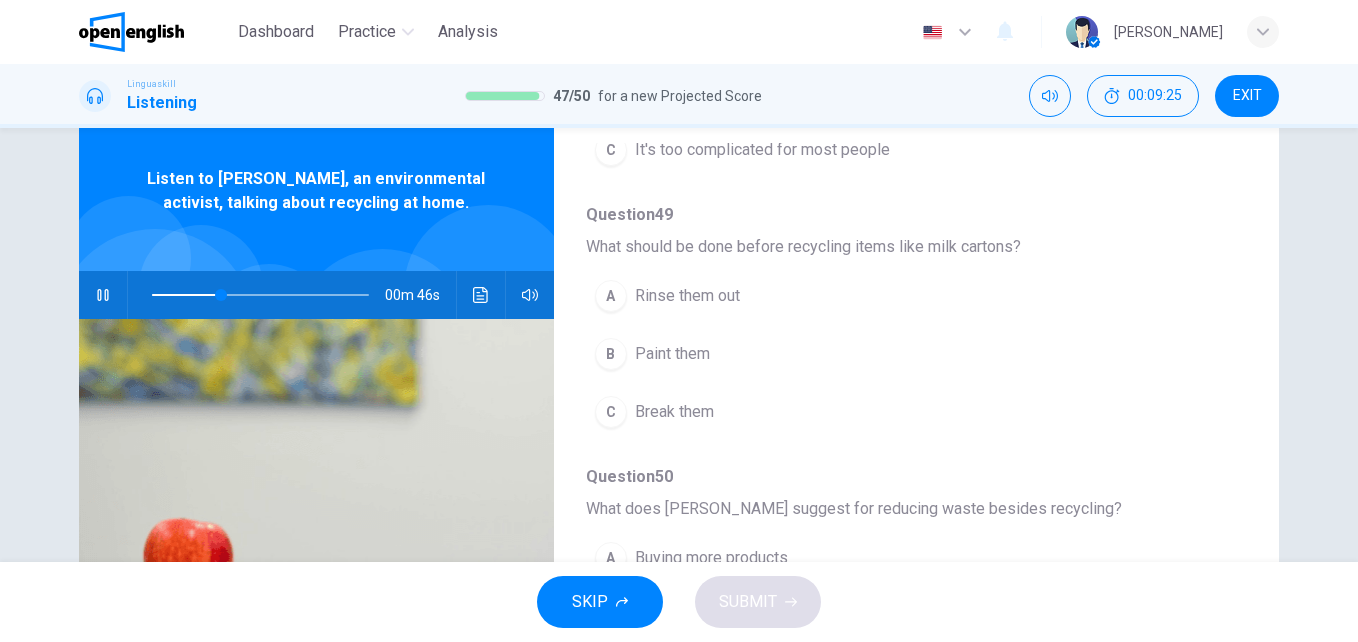 click on "Rinse them out" at bounding box center (687, 296) 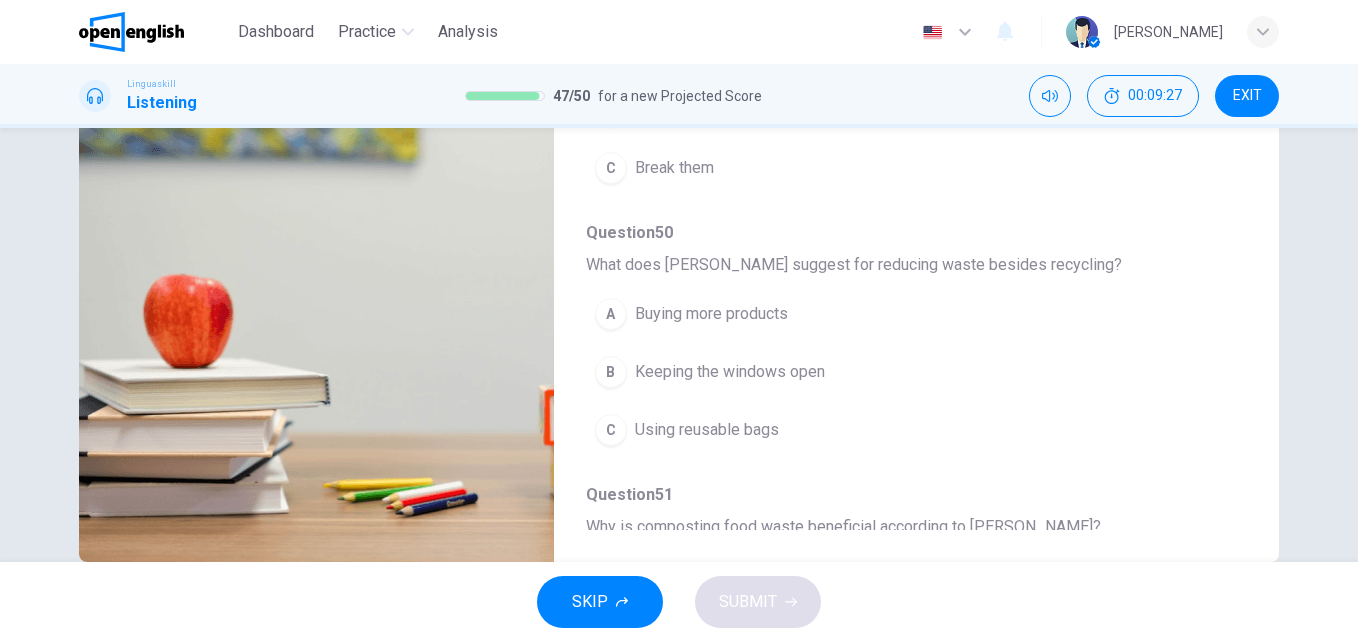 scroll, scrollTop: 307, scrollLeft: 0, axis: vertical 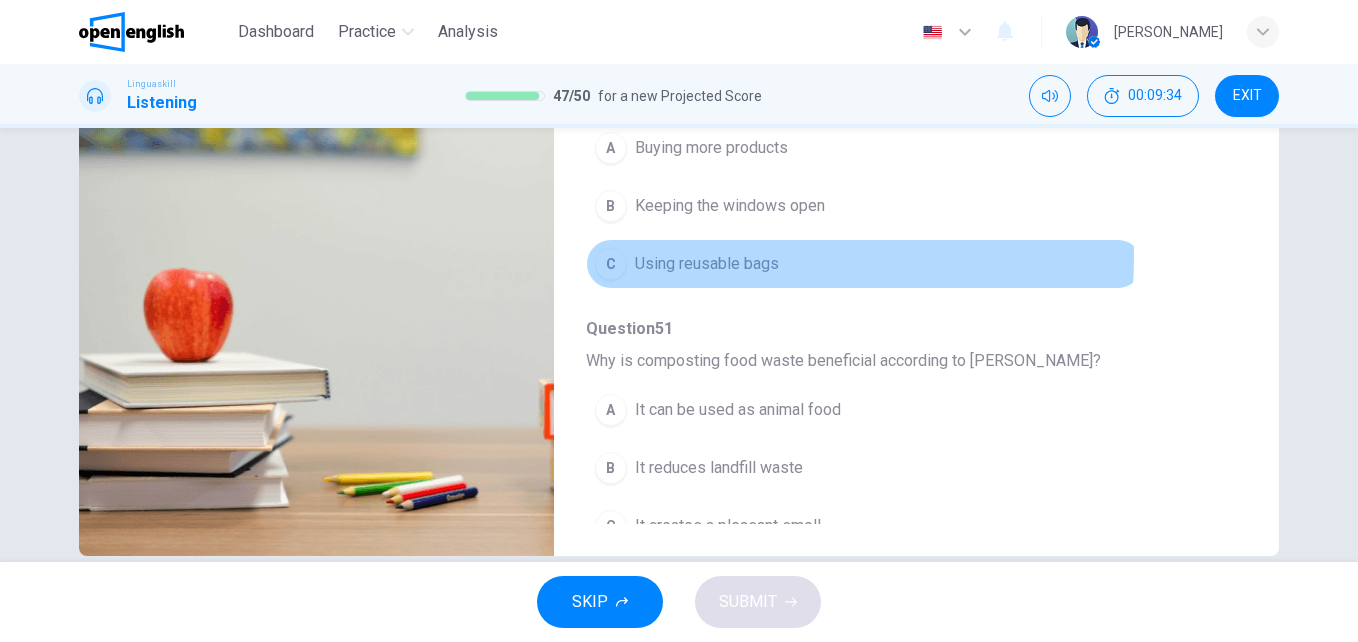 click on "Using reusable bags" at bounding box center [707, 264] 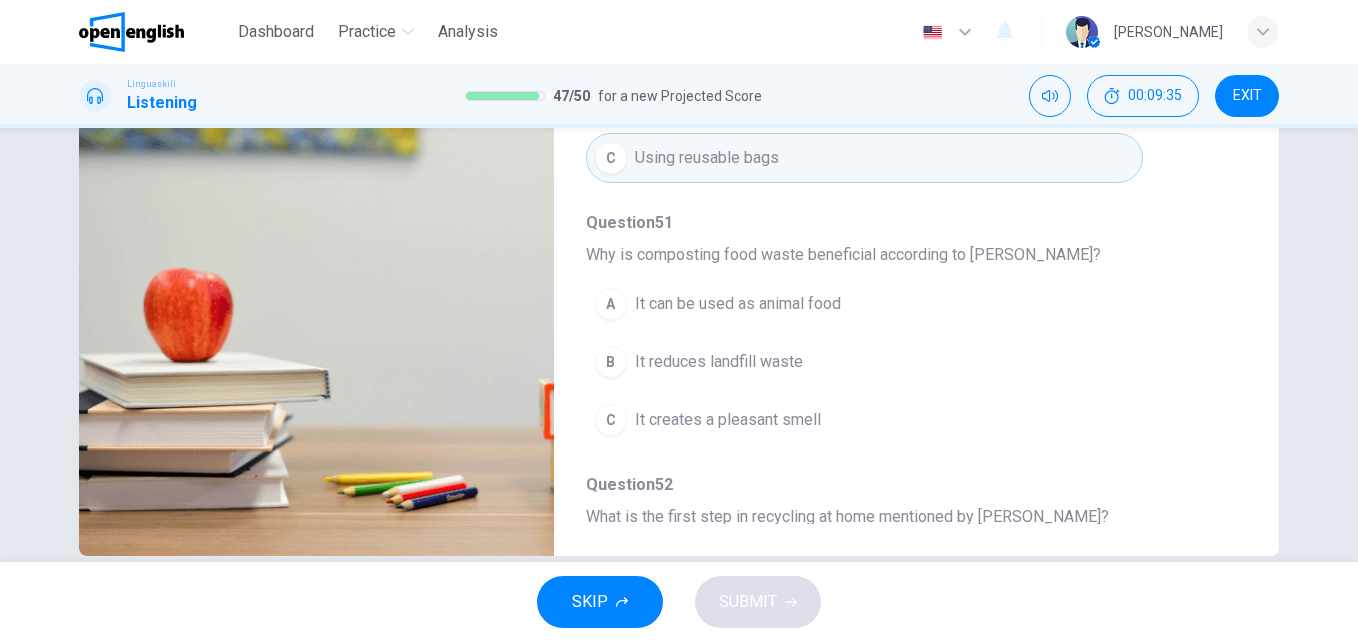 scroll, scrollTop: 709, scrollLeft: 0, axis: vertical 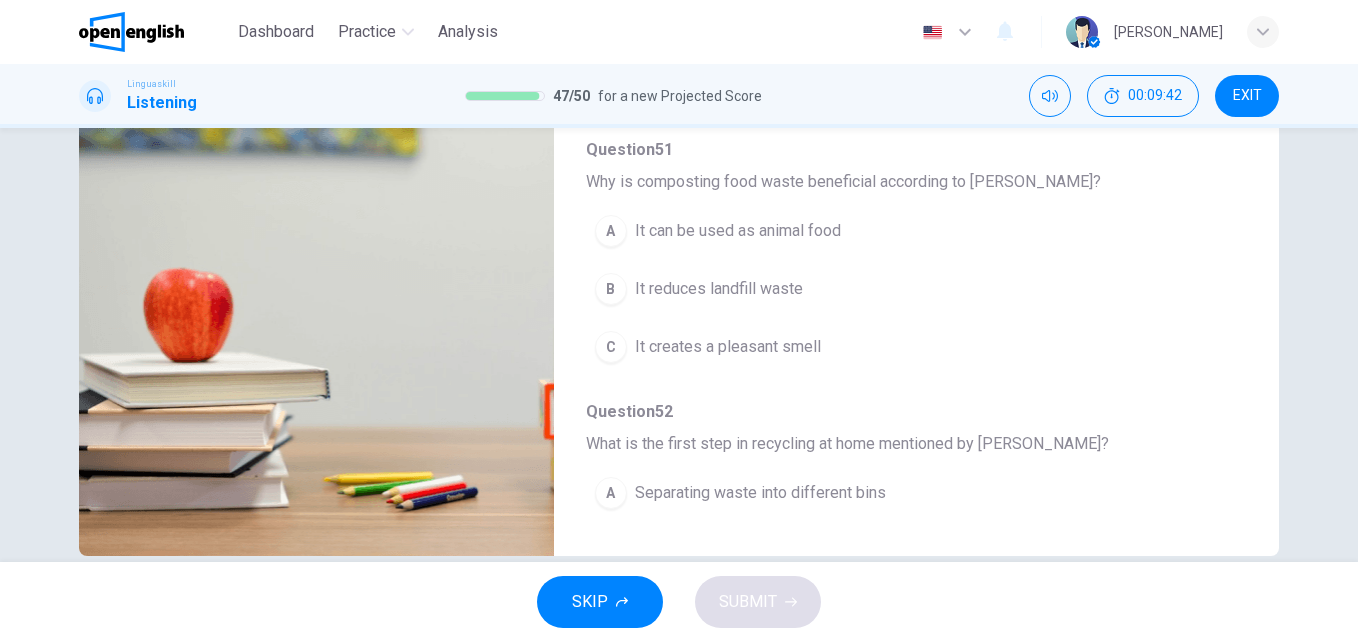 click on "It reduces landfill waste" at bounding box center [719, 289] 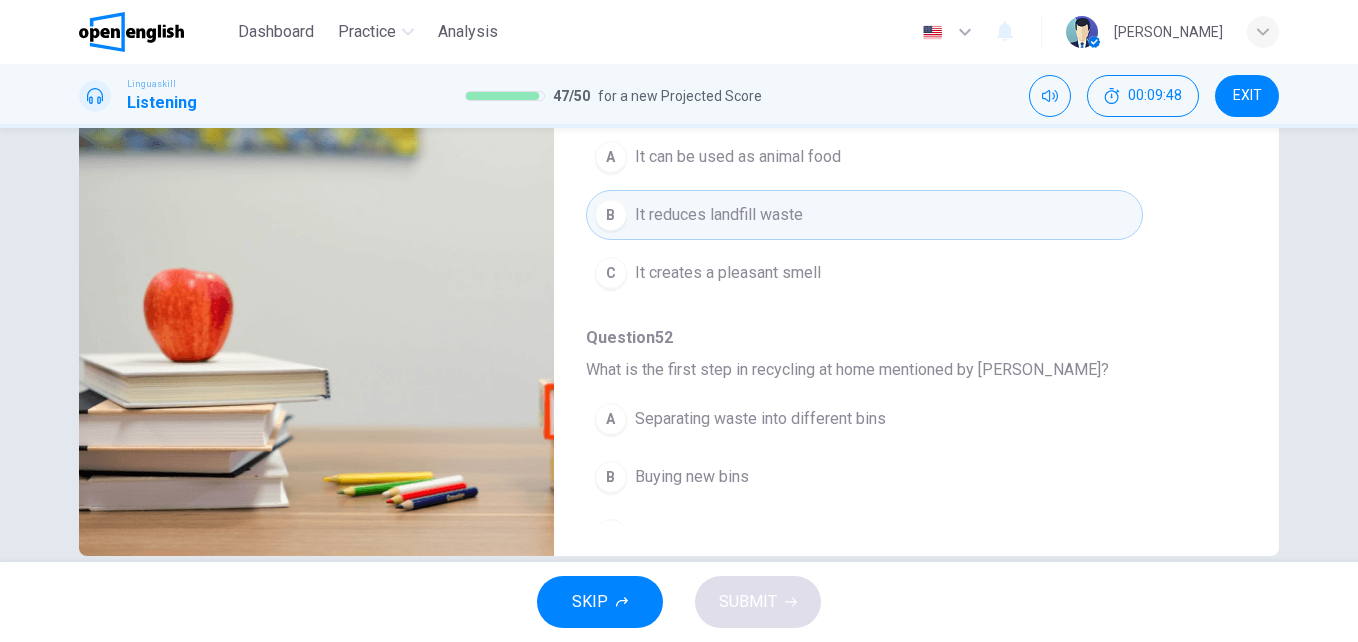 scroll, scrollTop: 863, scrollLeft: 0, axis: vertical 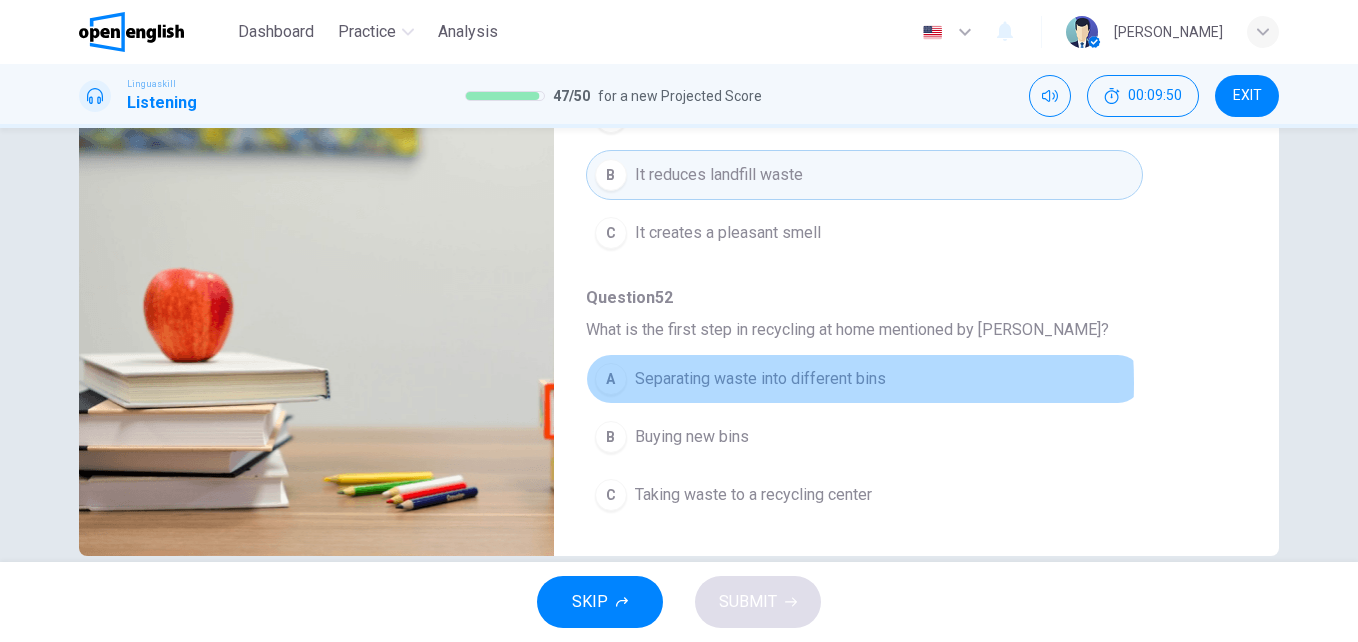 click on "Separating waste into different bins" at bounding box center [760, 379] 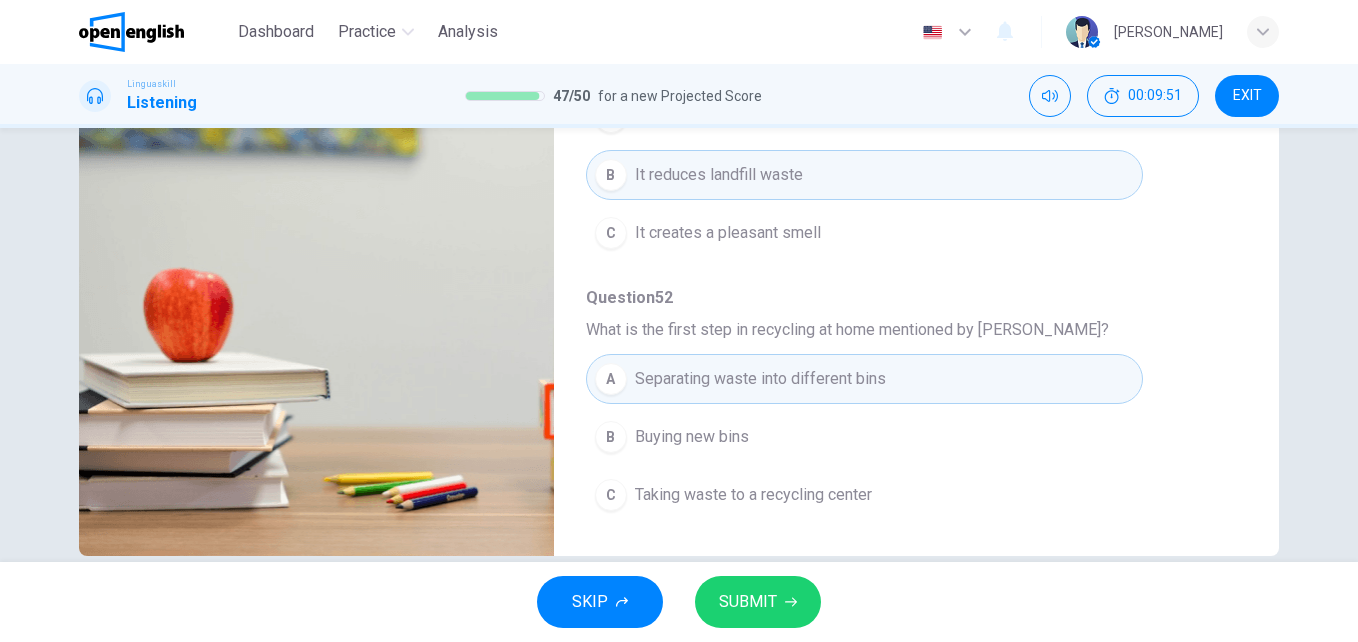 click on "SUBMIT" at bounding box center [748, 602] 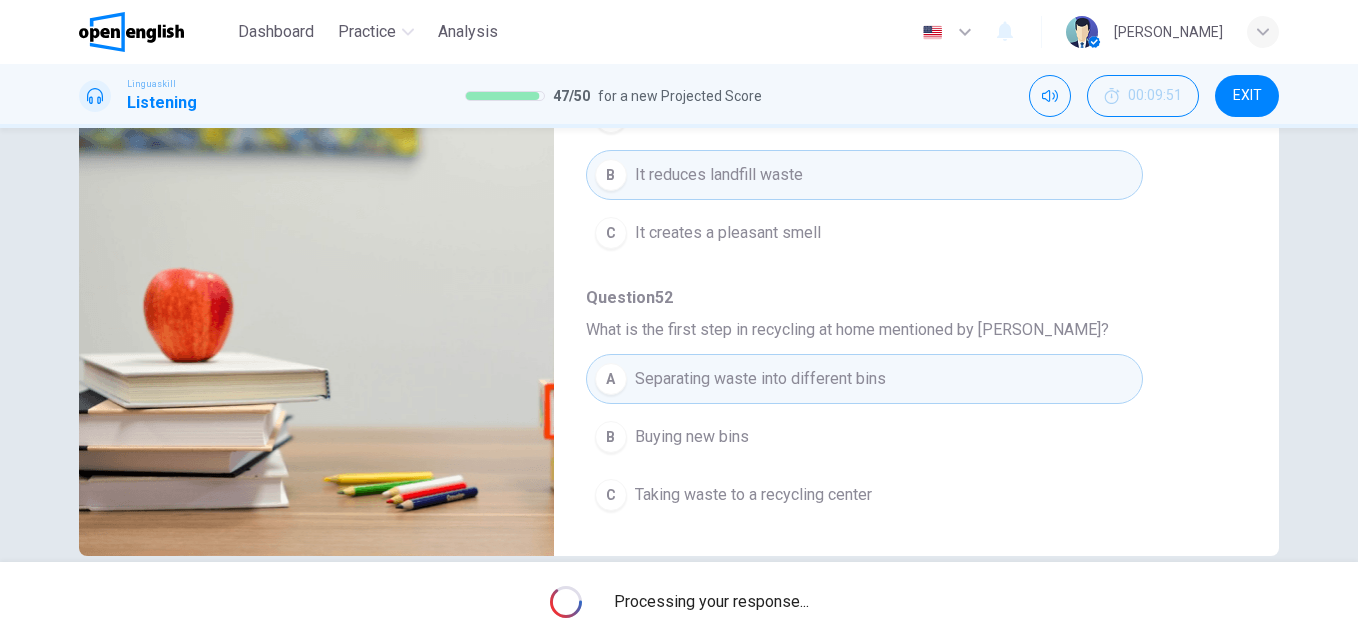 type on "**" 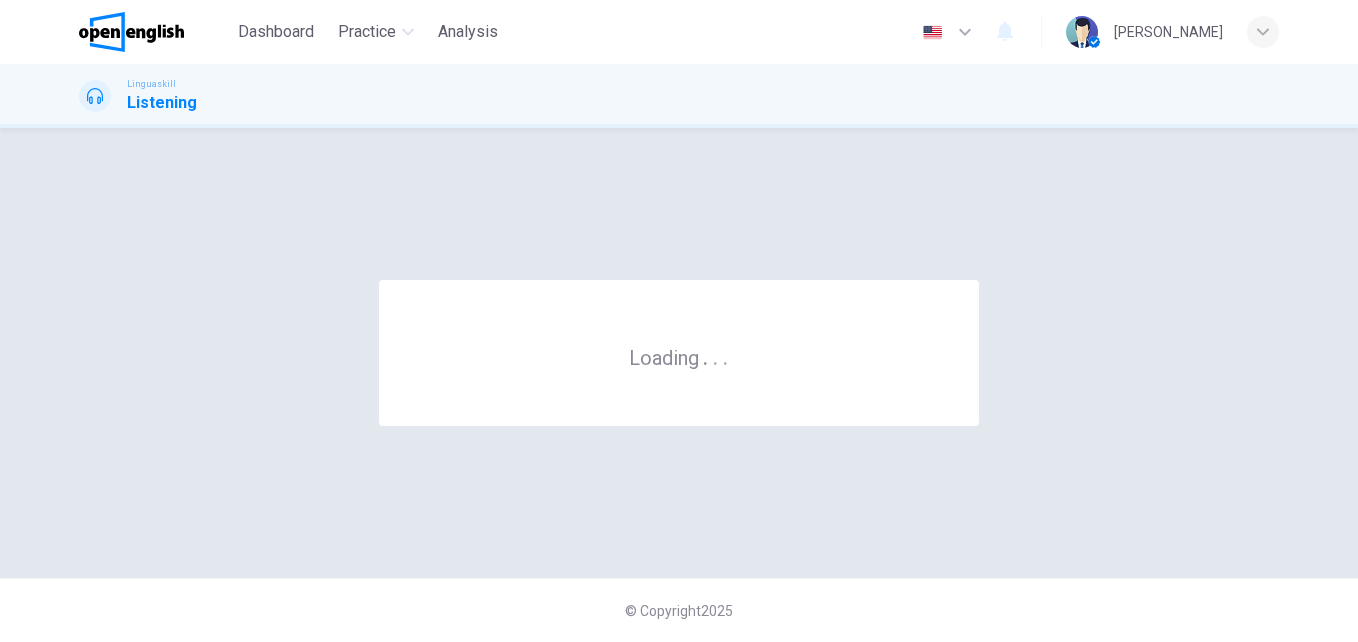 scroll, scrollTop: 0, scrollLeft: 0, axis: both 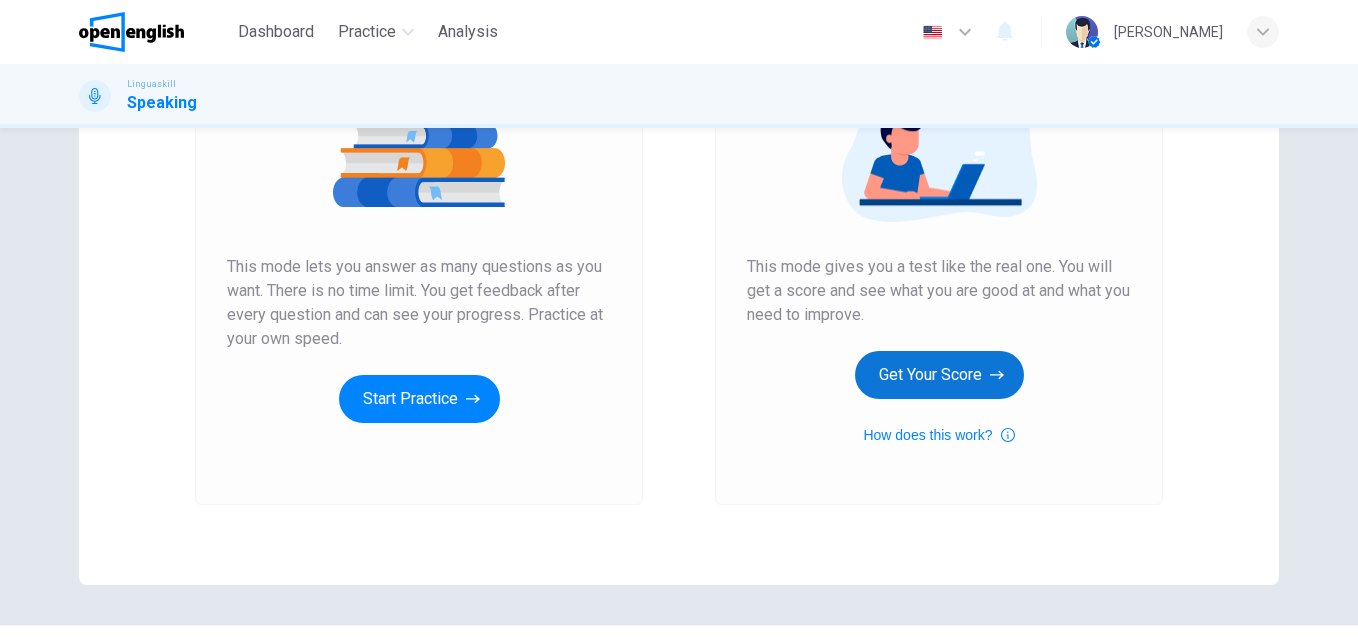 click on "Get Your Score" at bounding box center (939, 375) 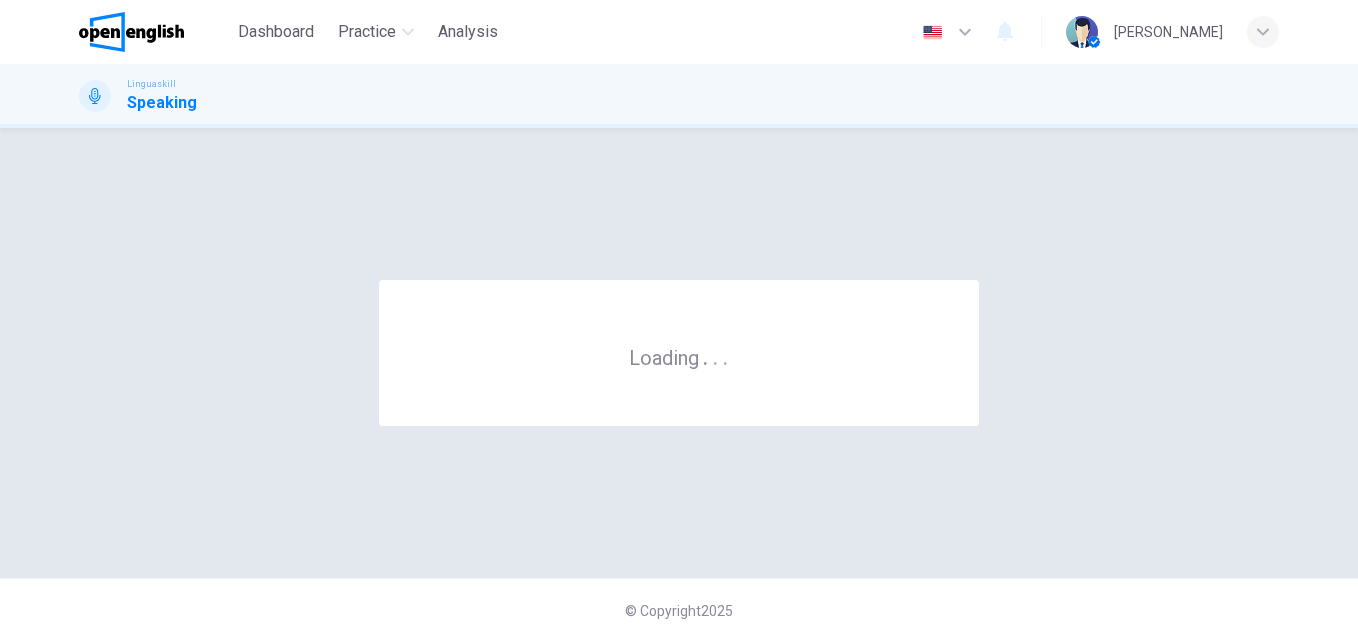 scroll, scrollTop: 0, scrollLeft: 0, axis: both 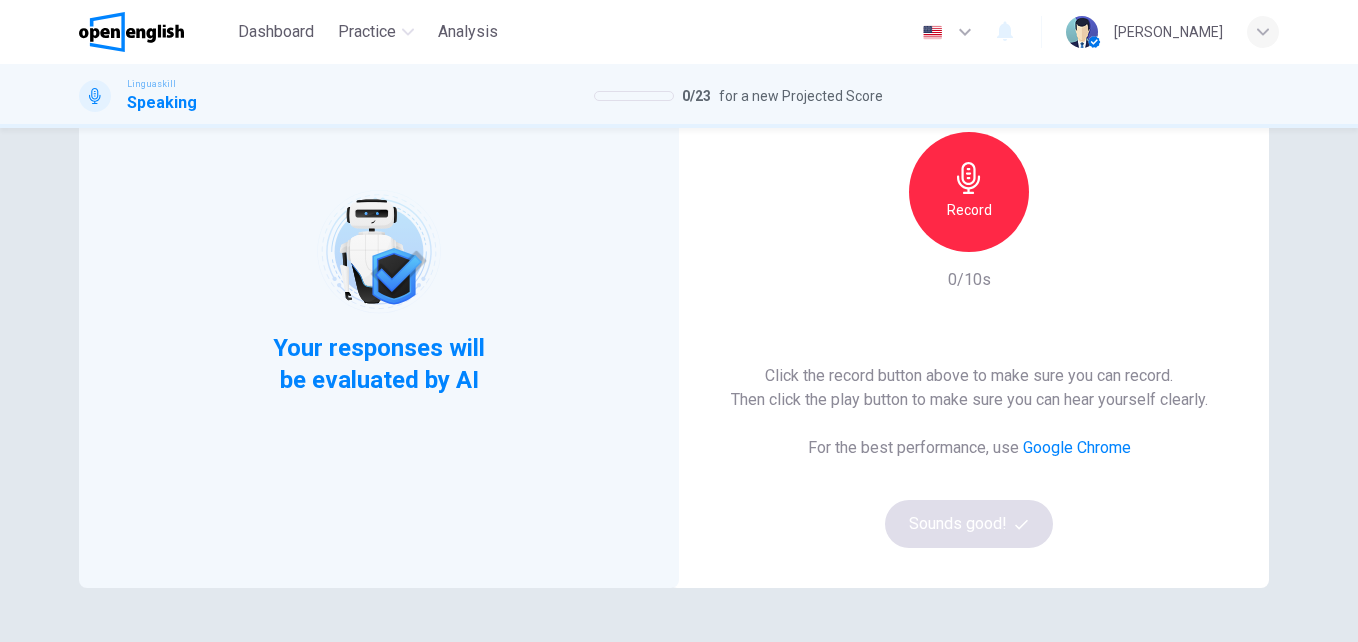 click on "Record" at bounding box center (969, 192) 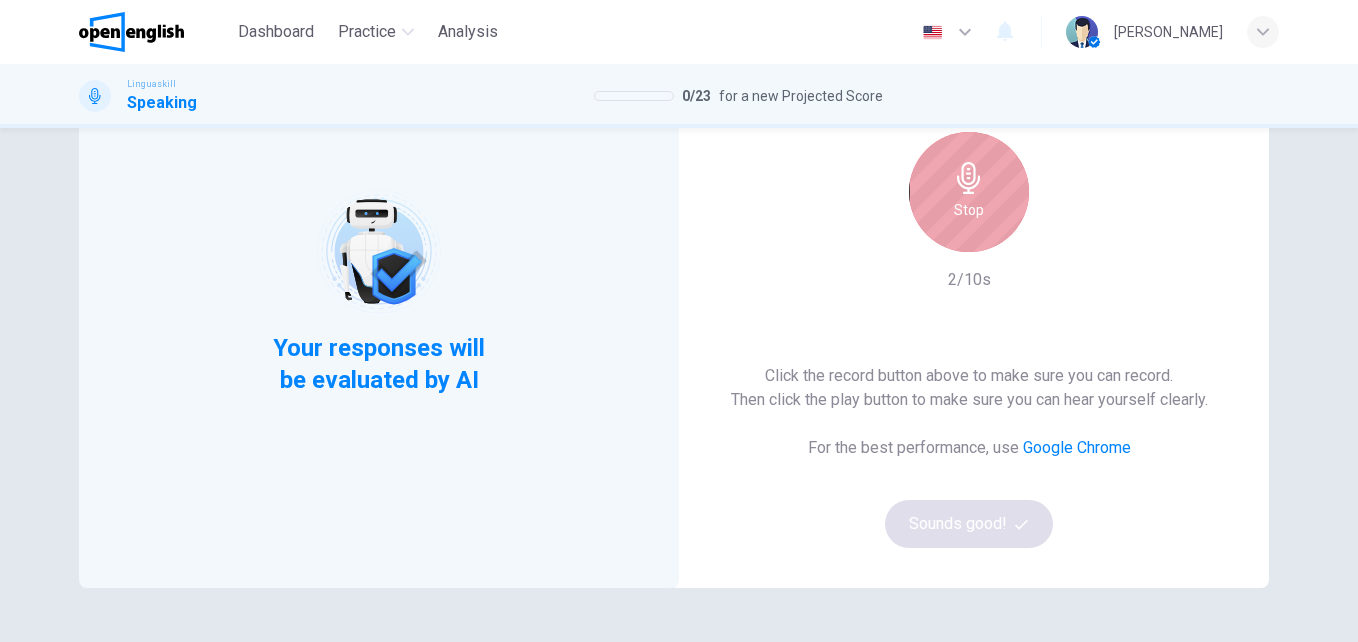 click on "Stop" at bounding box center (969, 192) 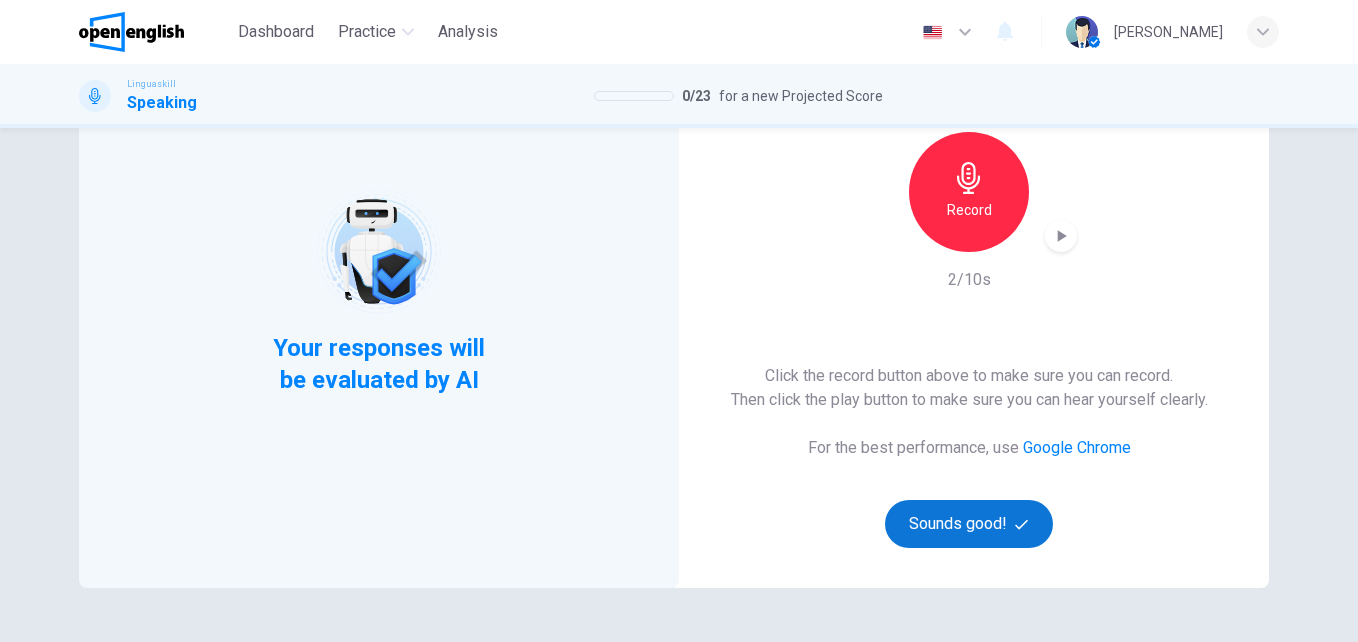 click on "Sounds good!" at bounding box center [969, 524] 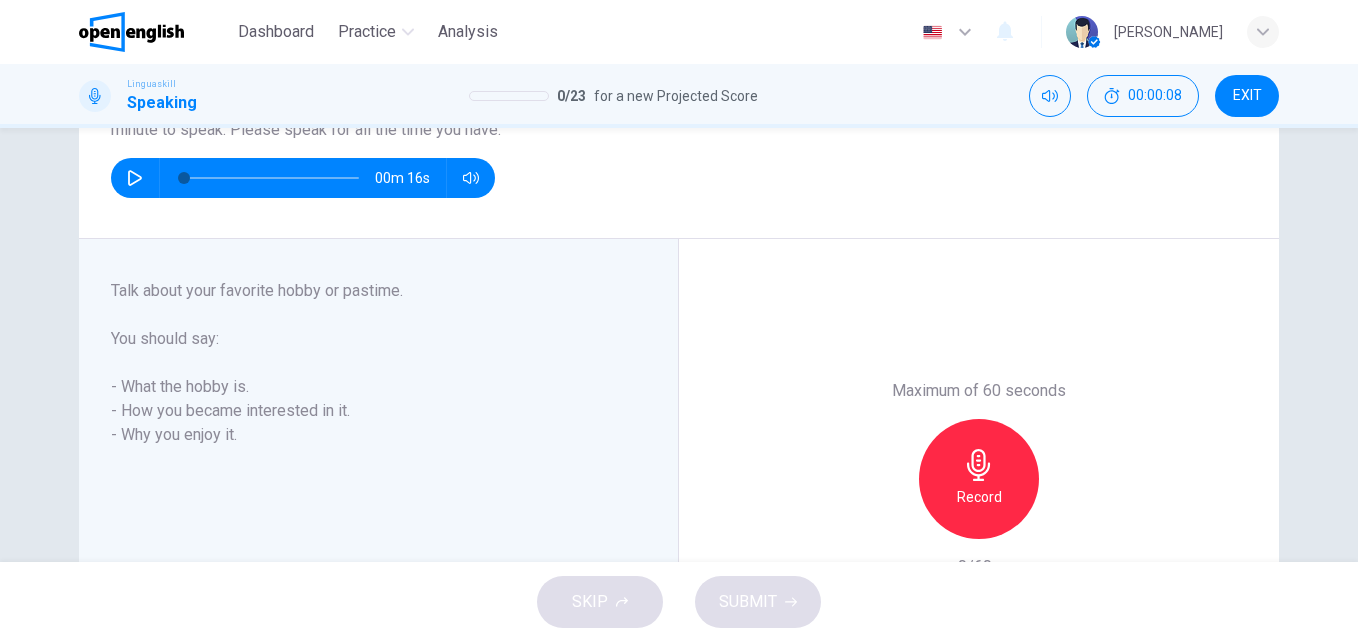 scroll, scrollTop: 204, scrollLeft: 0, axis: vertical 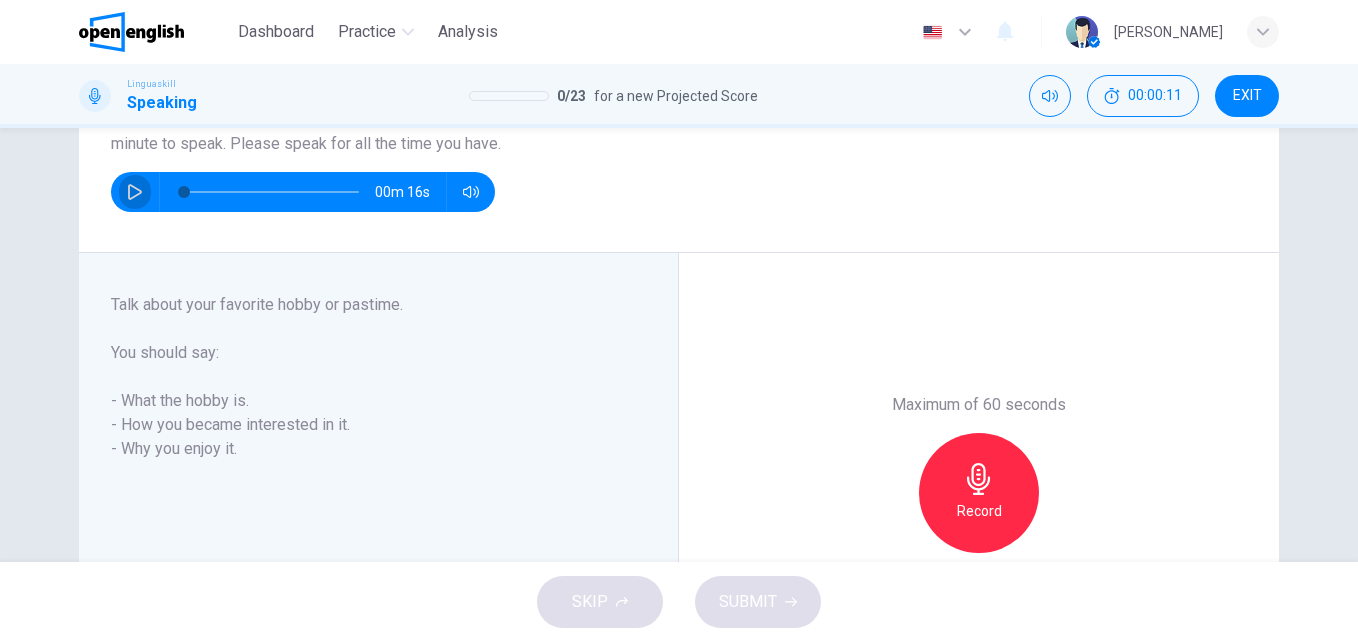 click 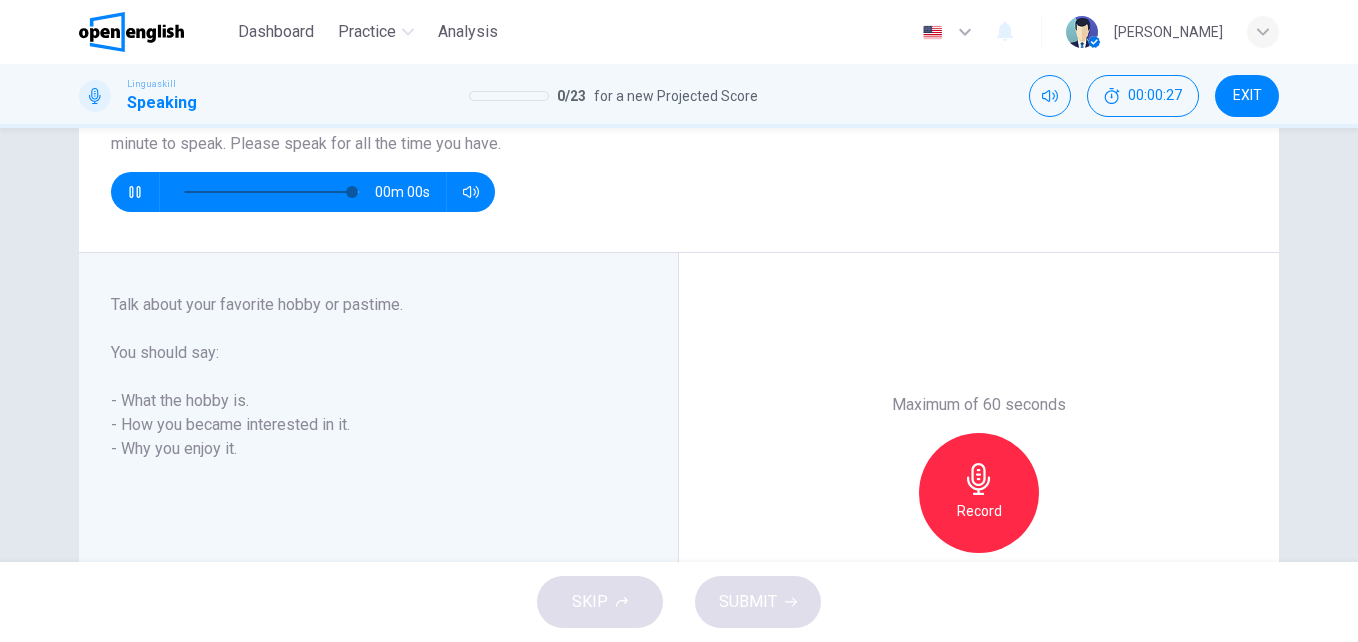 type on "*" 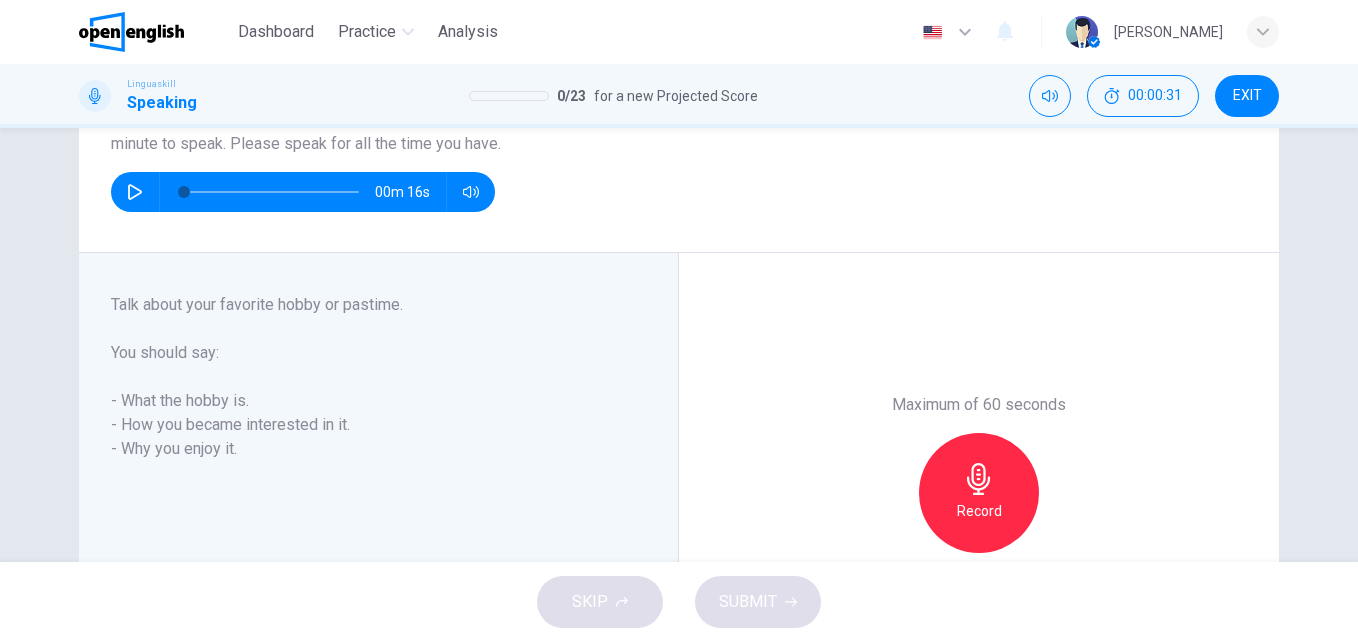click on "Record" at bounding box center (979, 493) 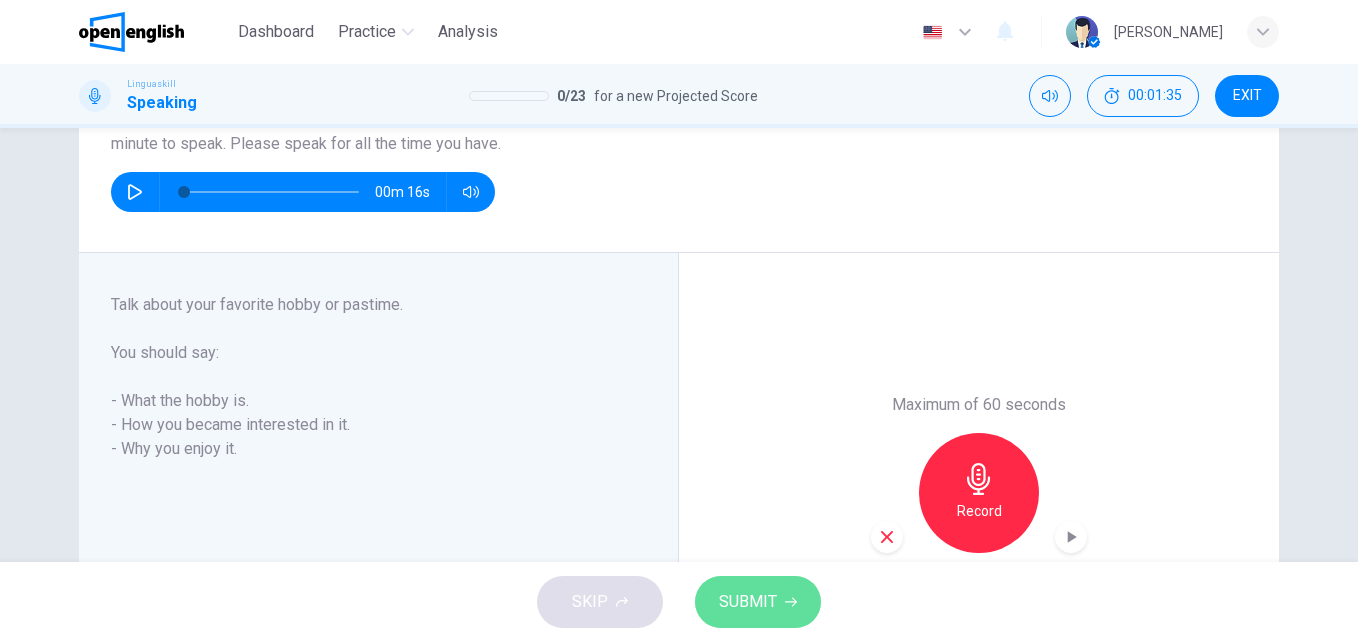 click on "SUBMIT" at bounding box center [758, 602] 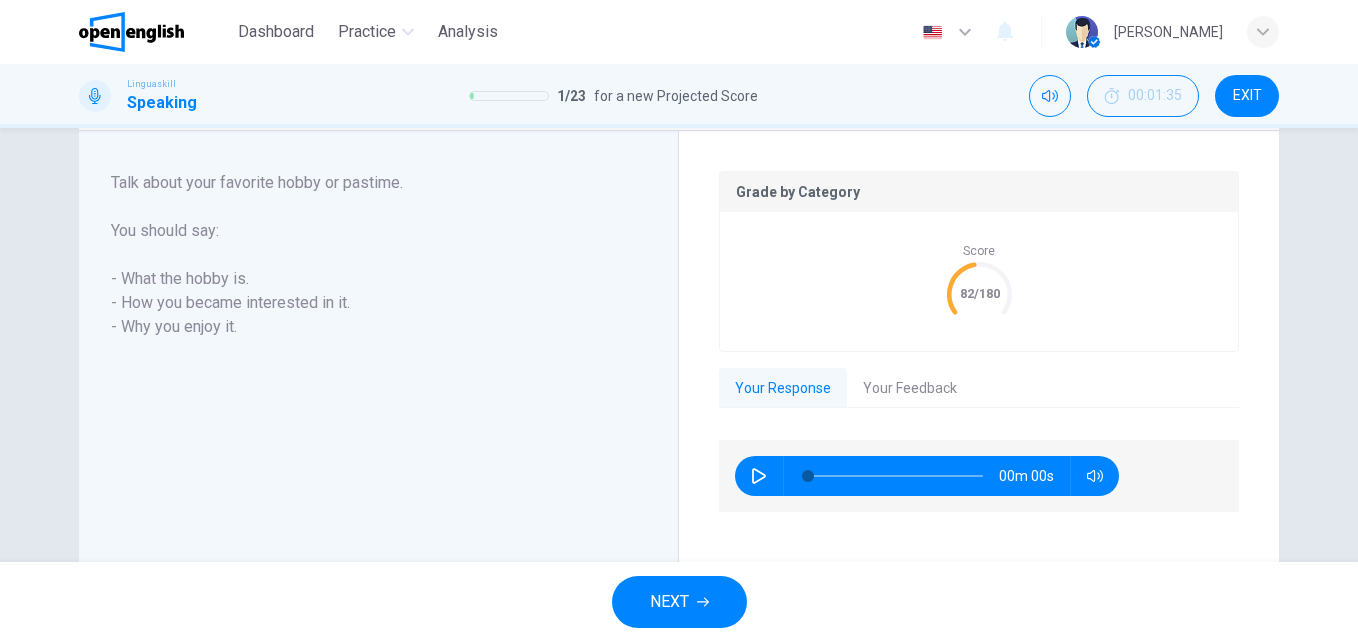 scroll, scrollTop: 406, scrollLeft: 0, axis: vertical 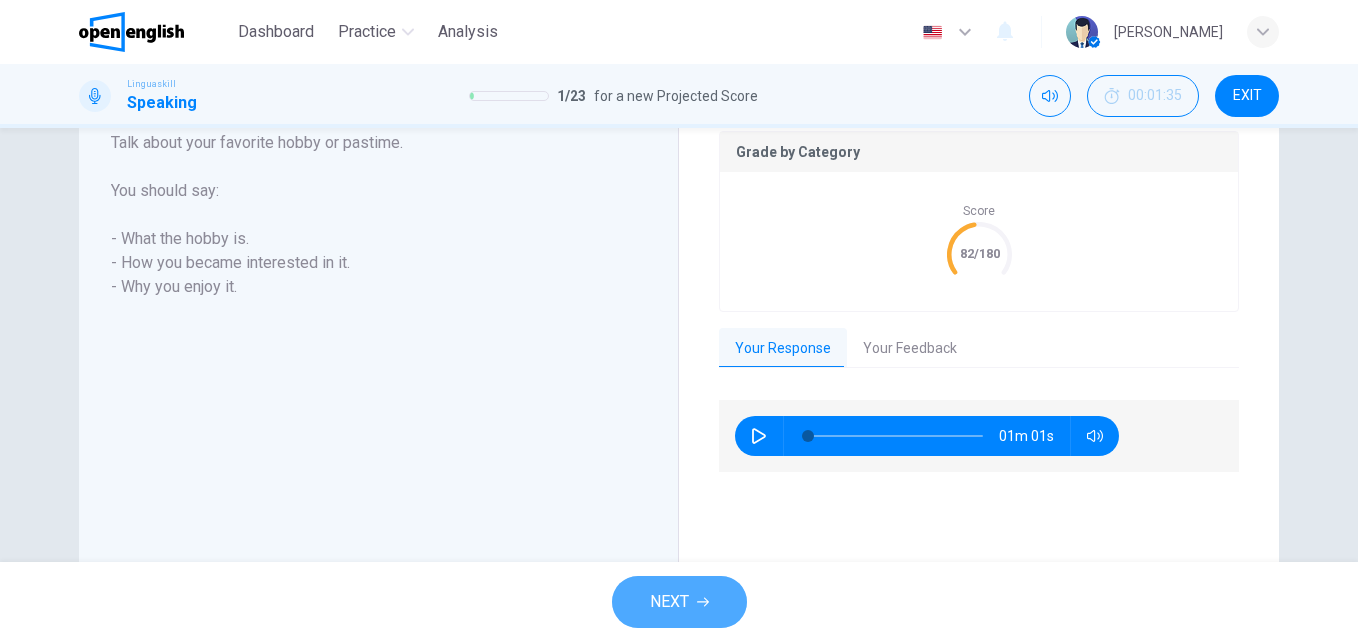 click on "NEXT" at bounding box center (679, 602) 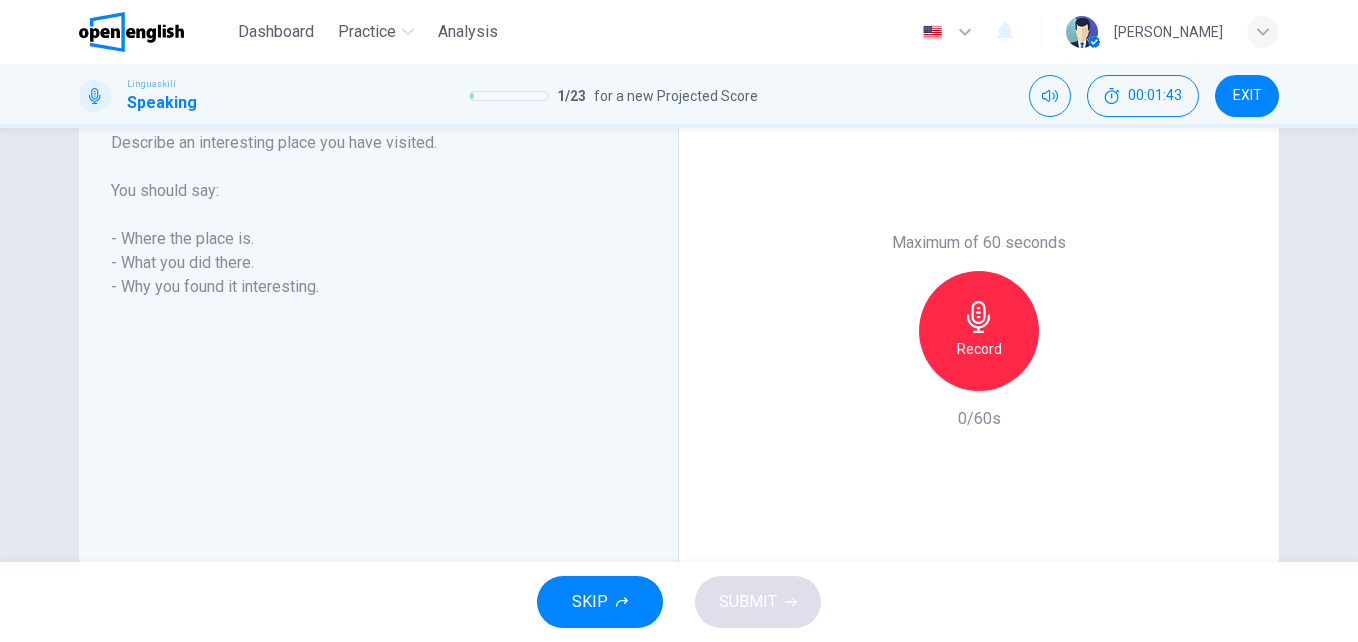 click 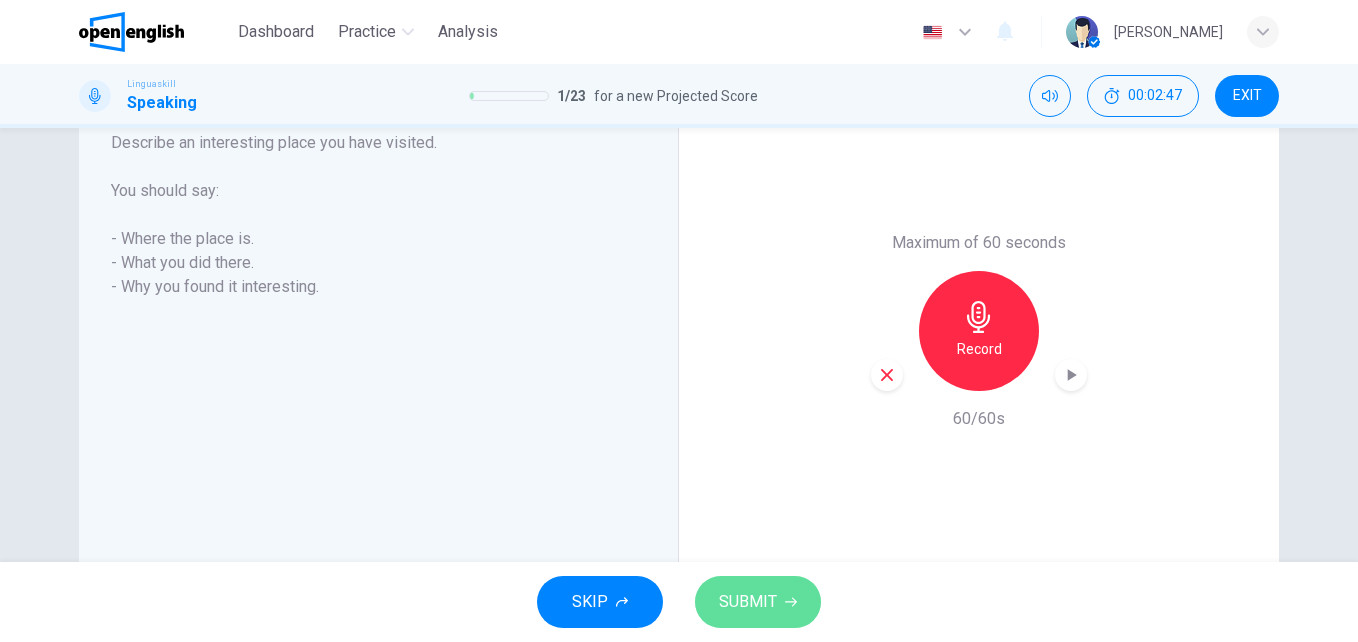 click on "SUBMIT" at bounding box center [758, 602] 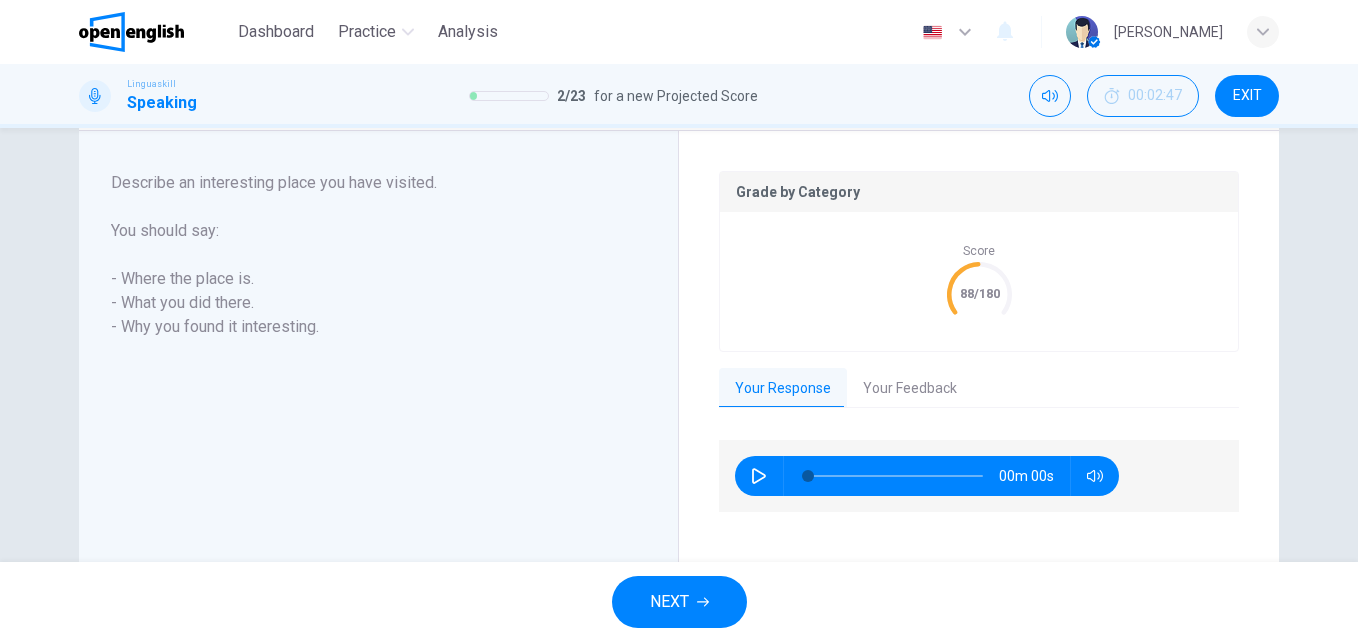 scroll, scrollTop: 406, scrollLeft: 0, axis: vertical 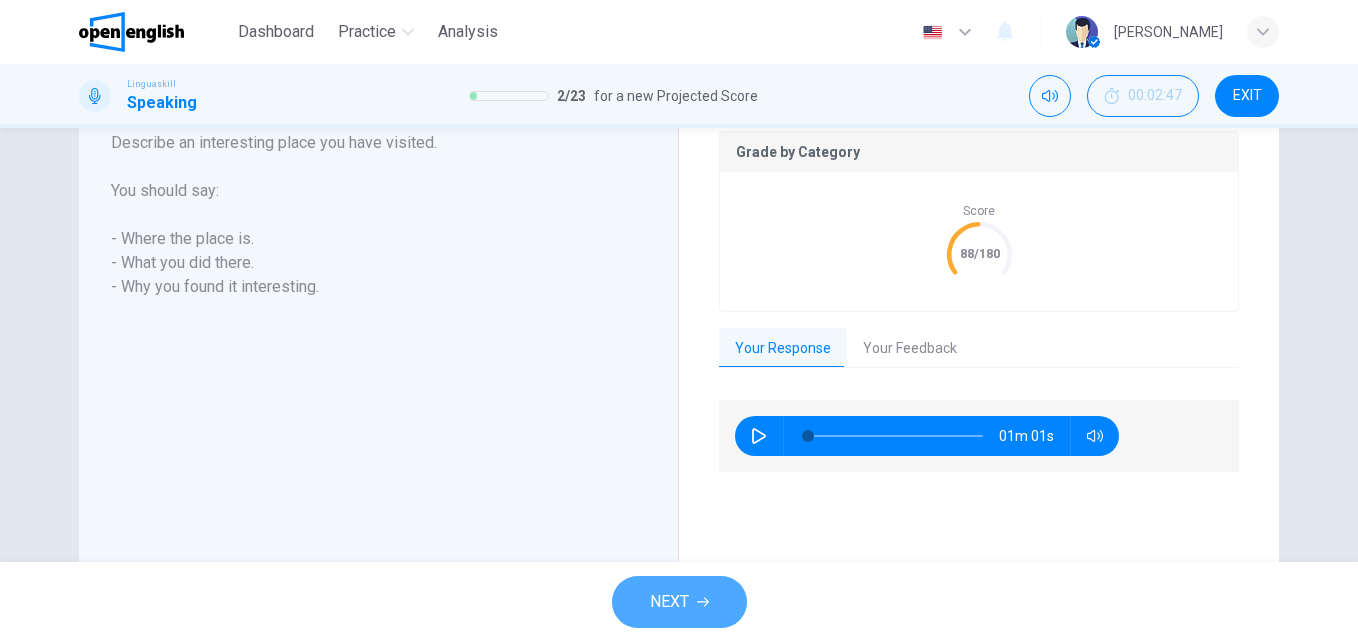 click on "NEXT" at bounding box center [679, 602] 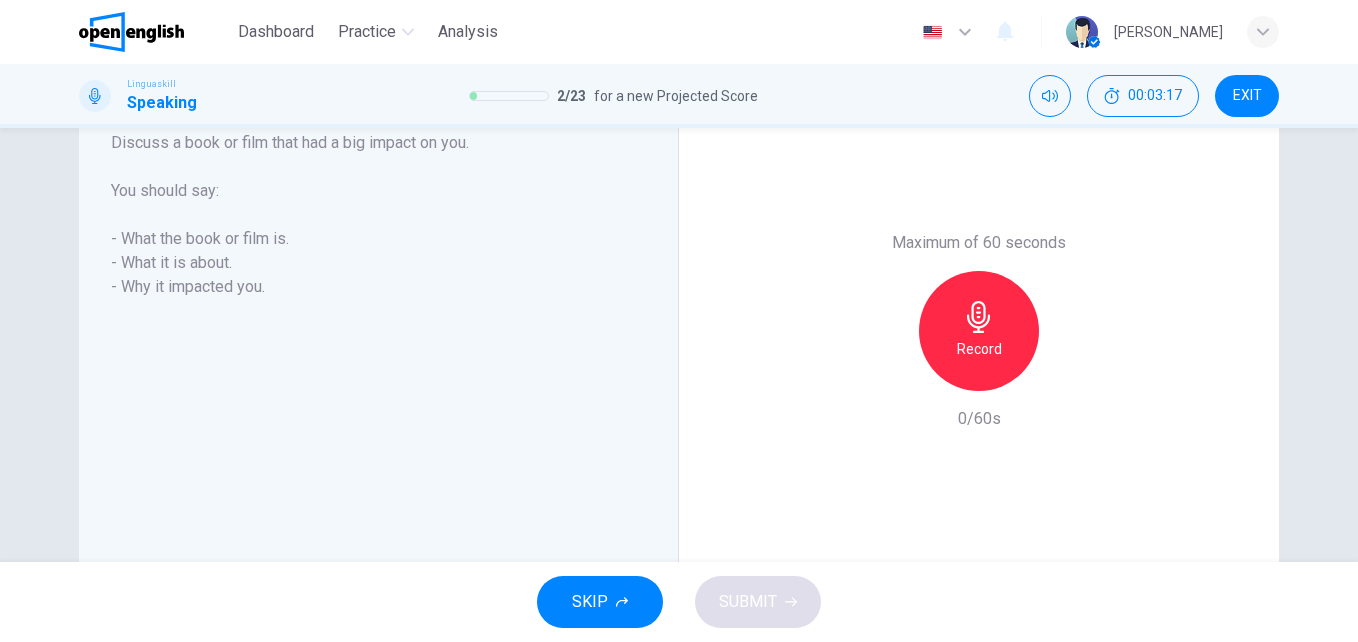 drag, startPoint x: 630, startPoint y: 602, endPoint x: 960, endPoint y: 488, distance: 349.13608 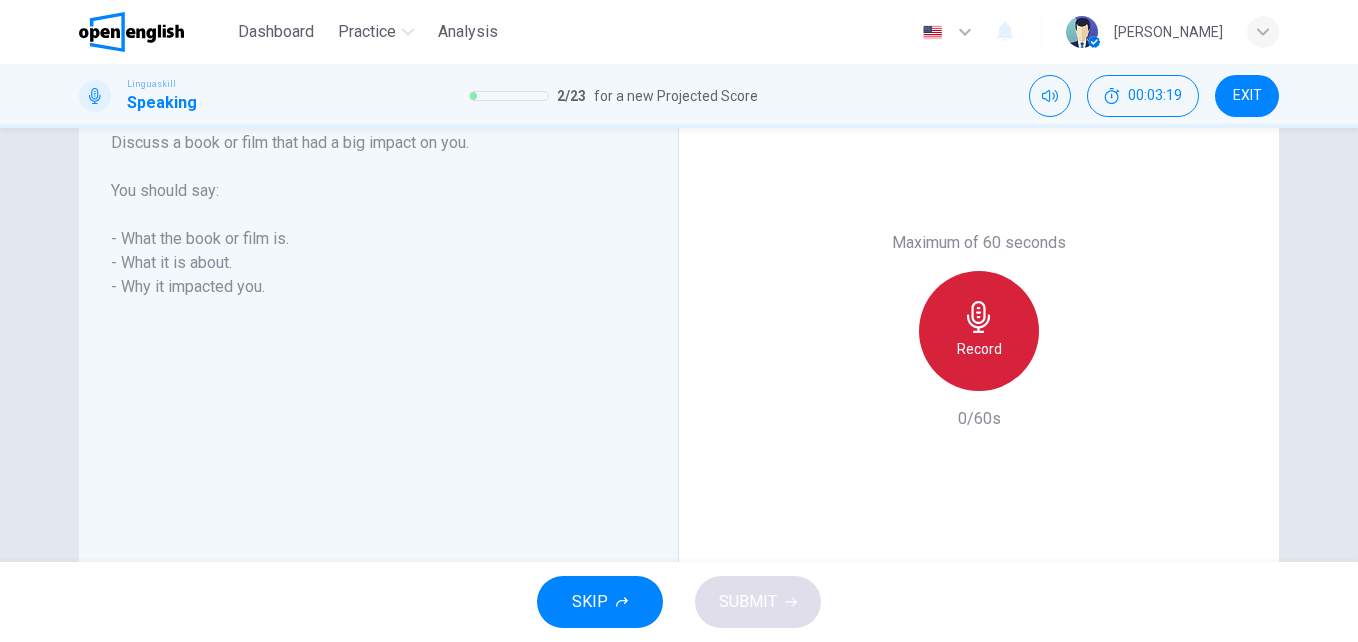 click on "Record" at bounding box center [979, 349] 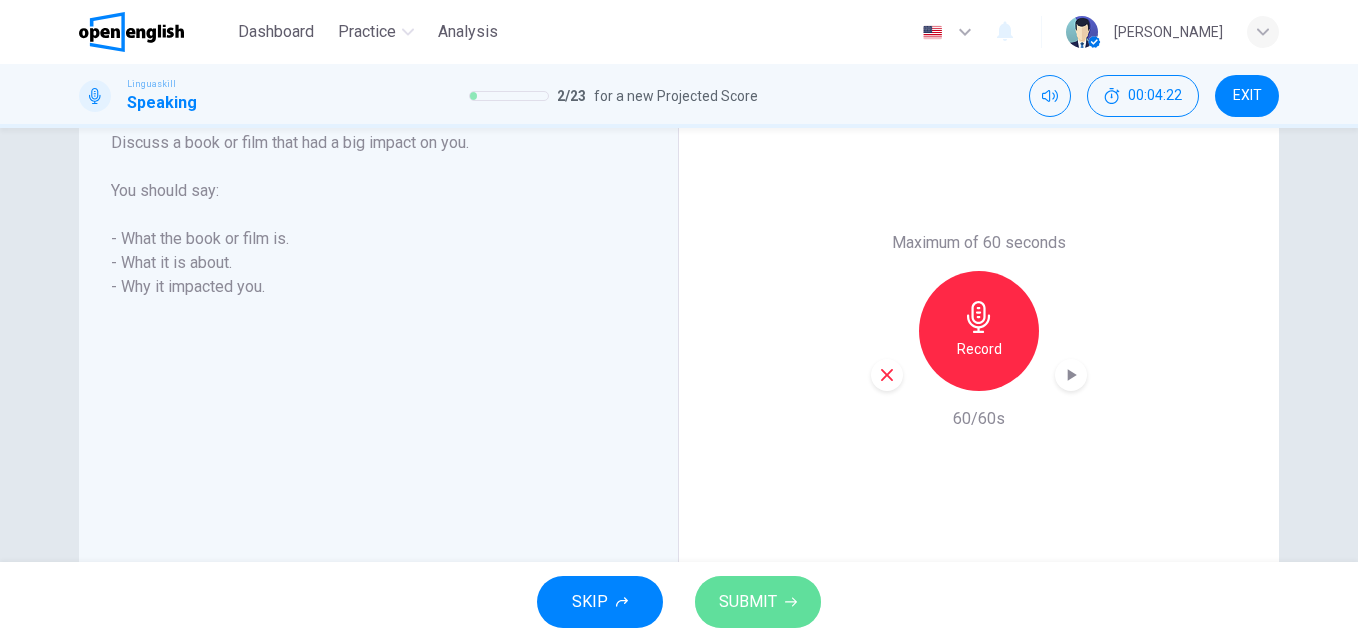 click on "SUBMIT" at bounding box center (748, 602) 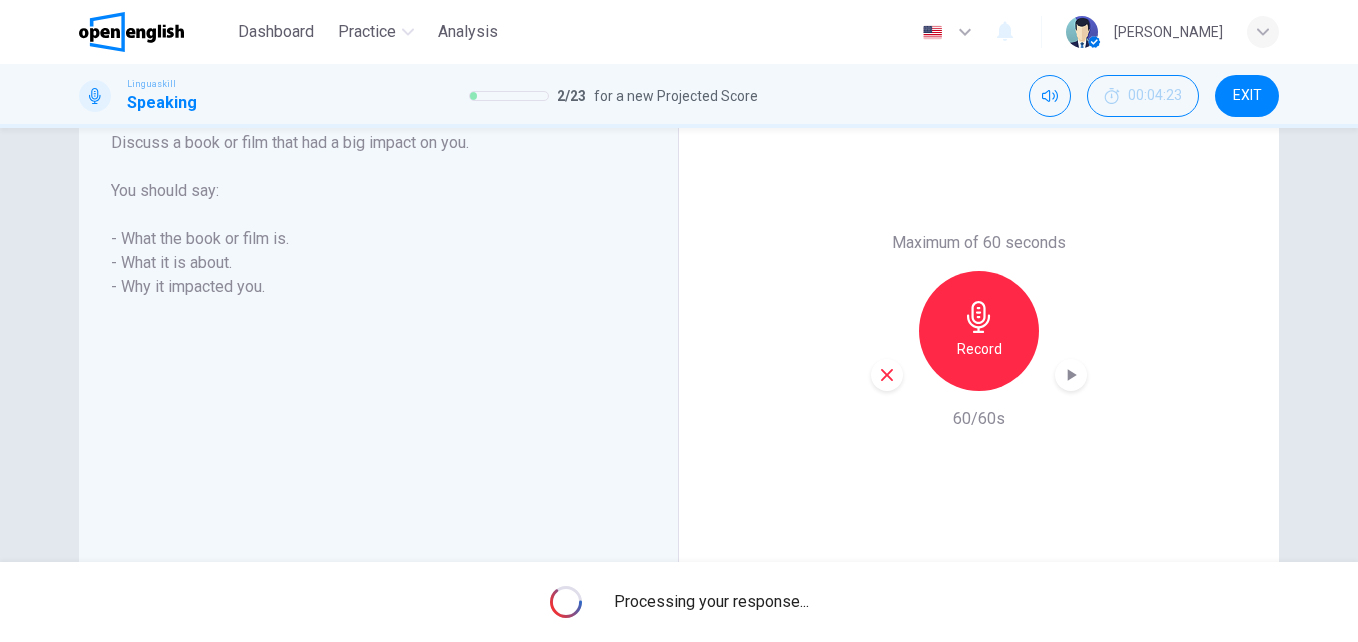 scroll, scrollTop: 406, scrollLeft: 0, axis: vertical 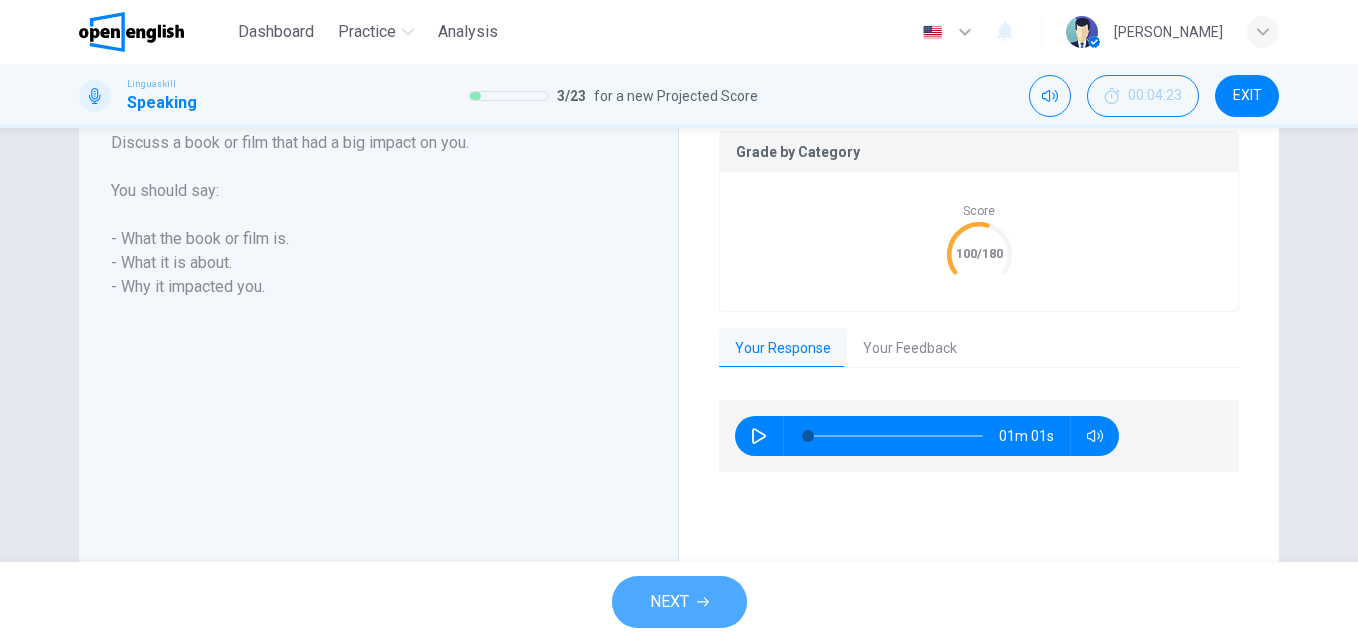 click 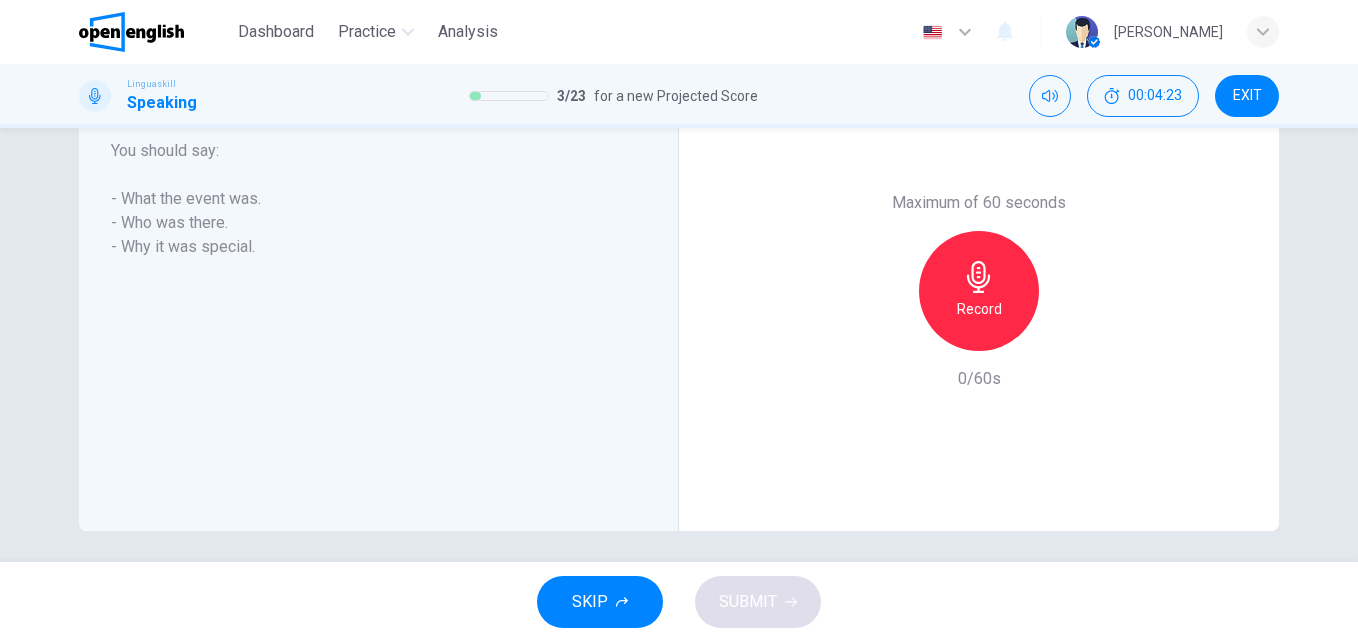 scroll, scrollTop: 366, scrollLeft: 0, axis: vertical 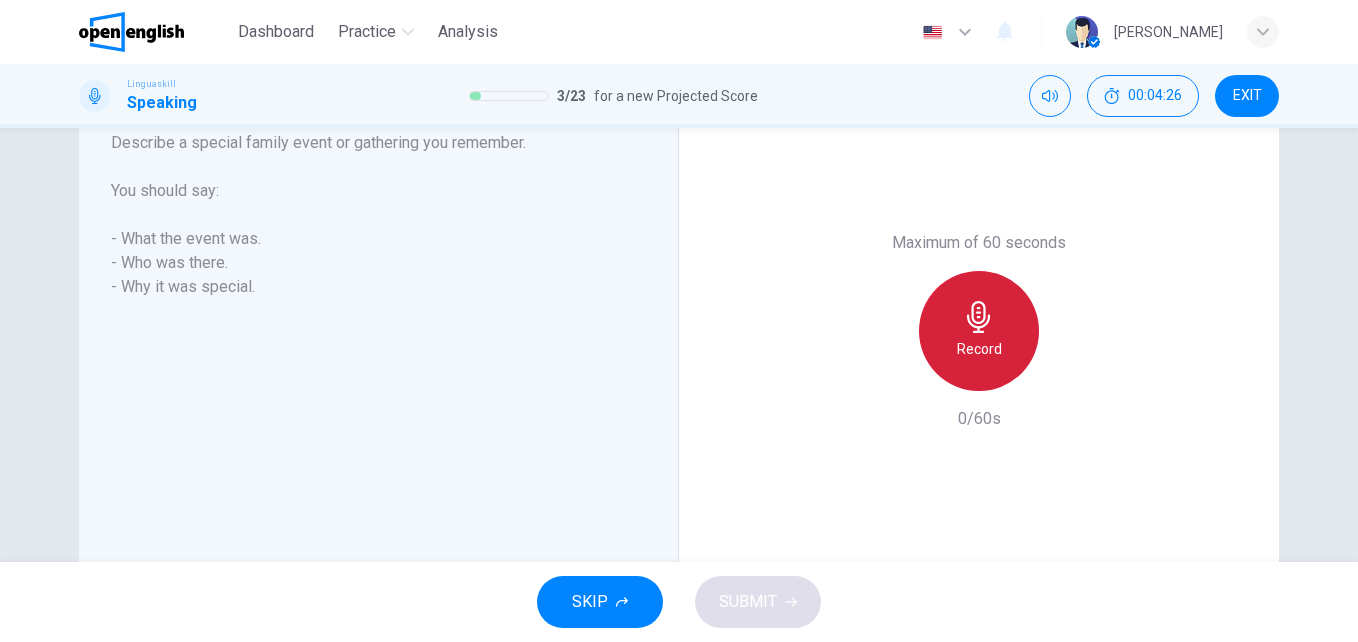 click on "Record" at bounding box center [979, 349] 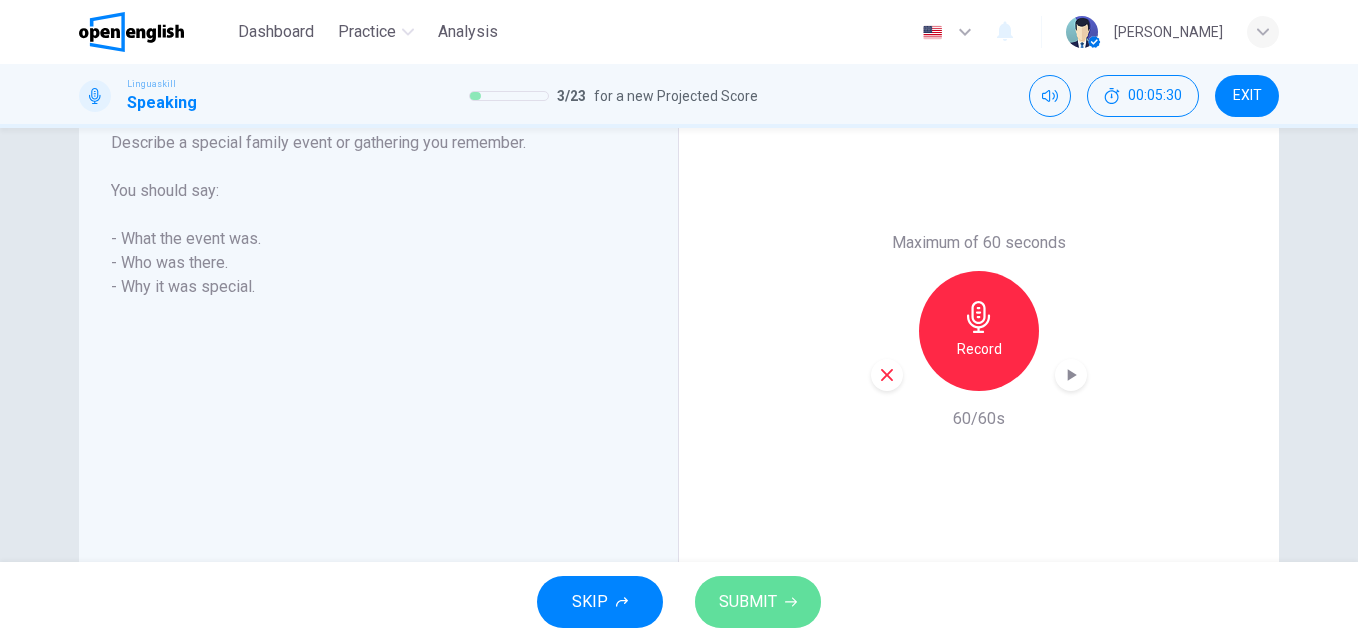 click on "SUBMIT" at bounding box center [748, 602] 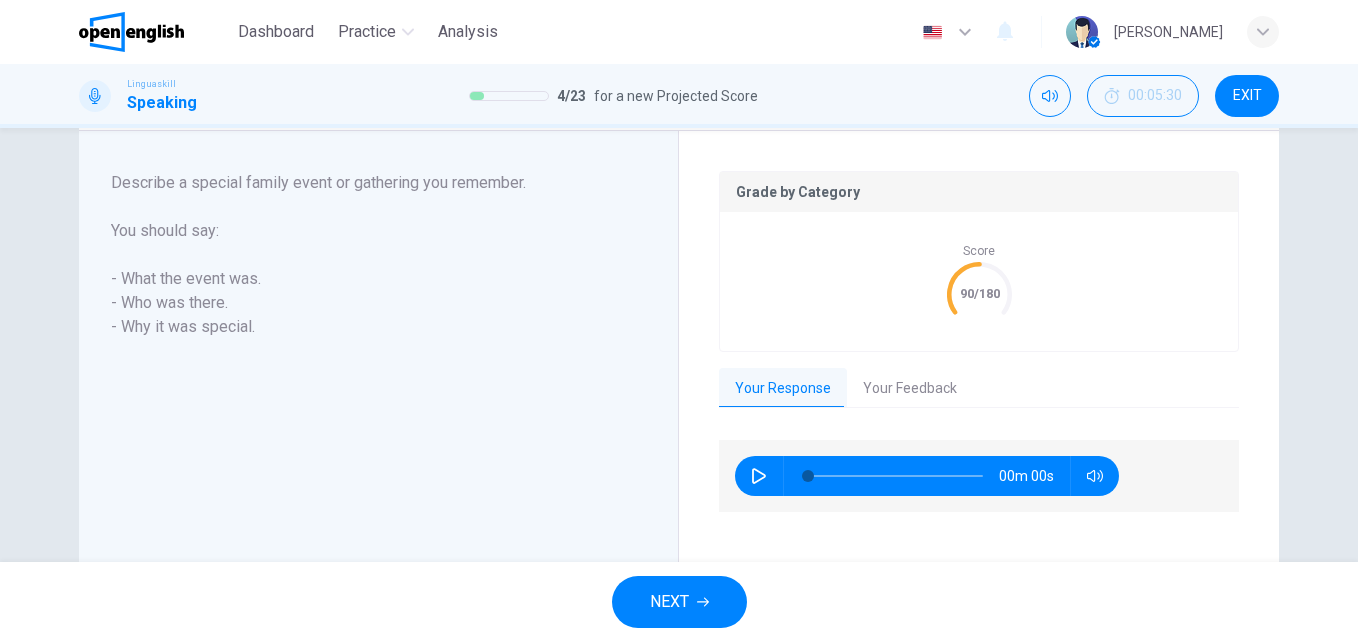 scroll, scrollTop: 406, scrollLeft: 0, axis: vertical 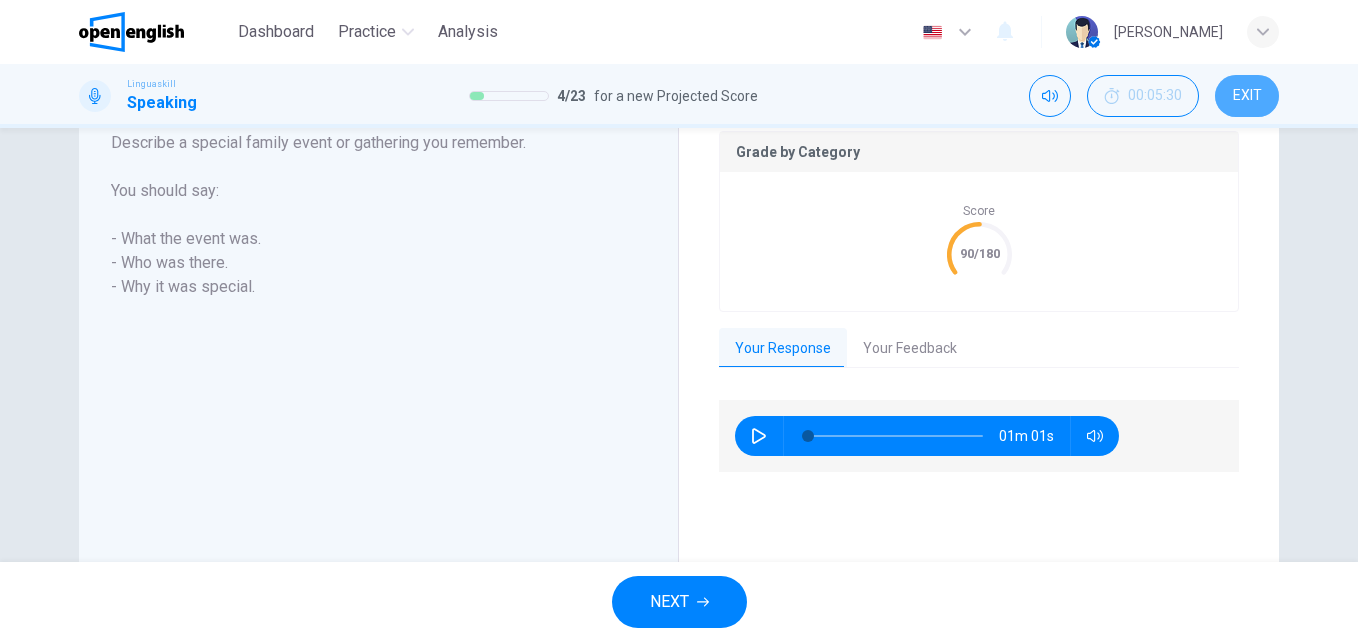 click on "EXIT" at bounding box center (1247, 96) 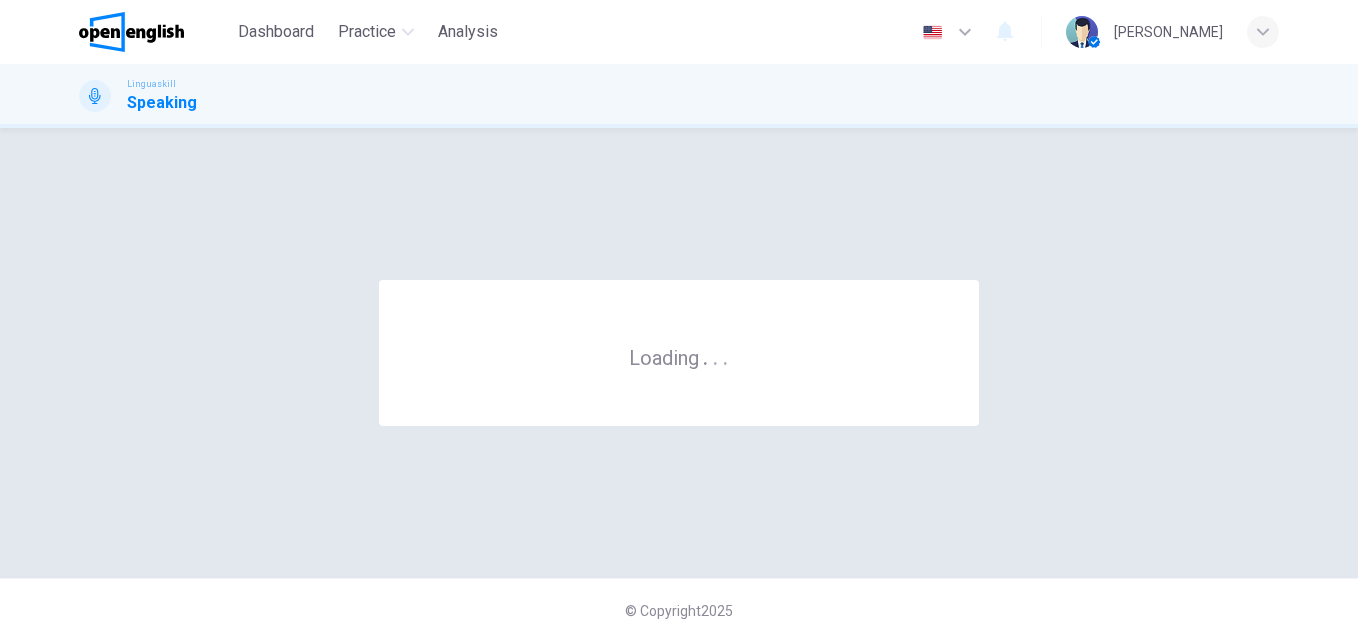 scroll, scrollTop: 0, scrollLeft: 0, axis: both 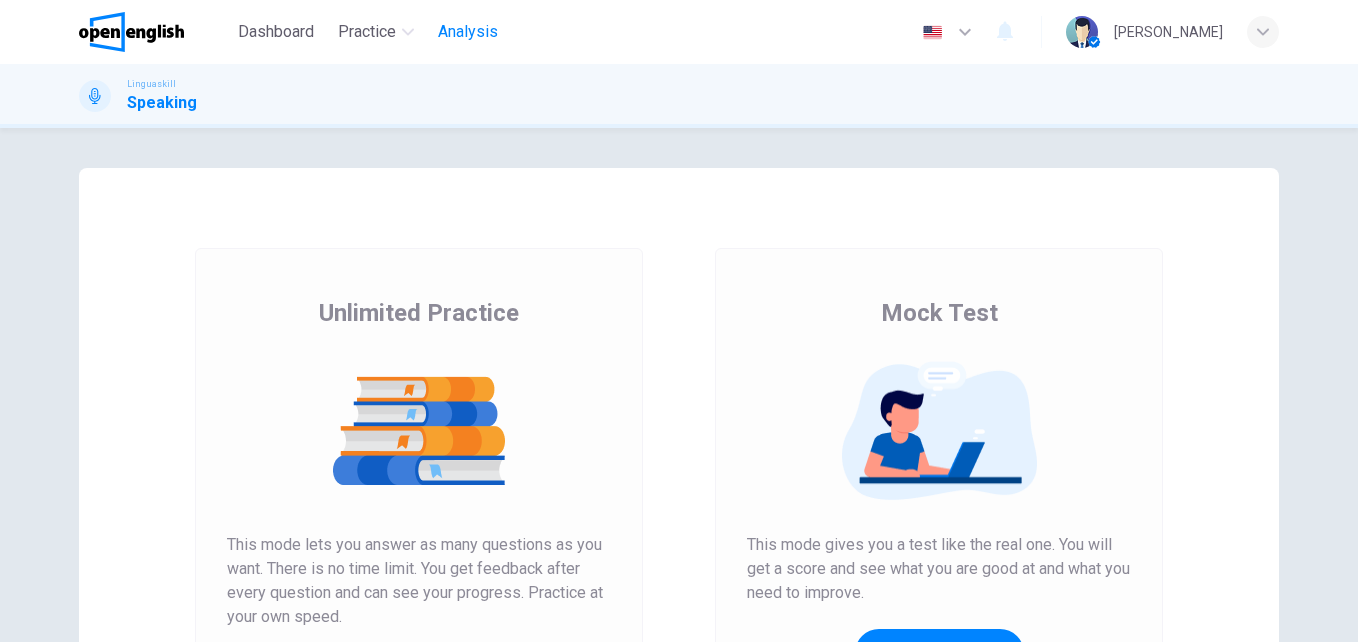 click on "Analysis" at bounding box center [468, 32] 